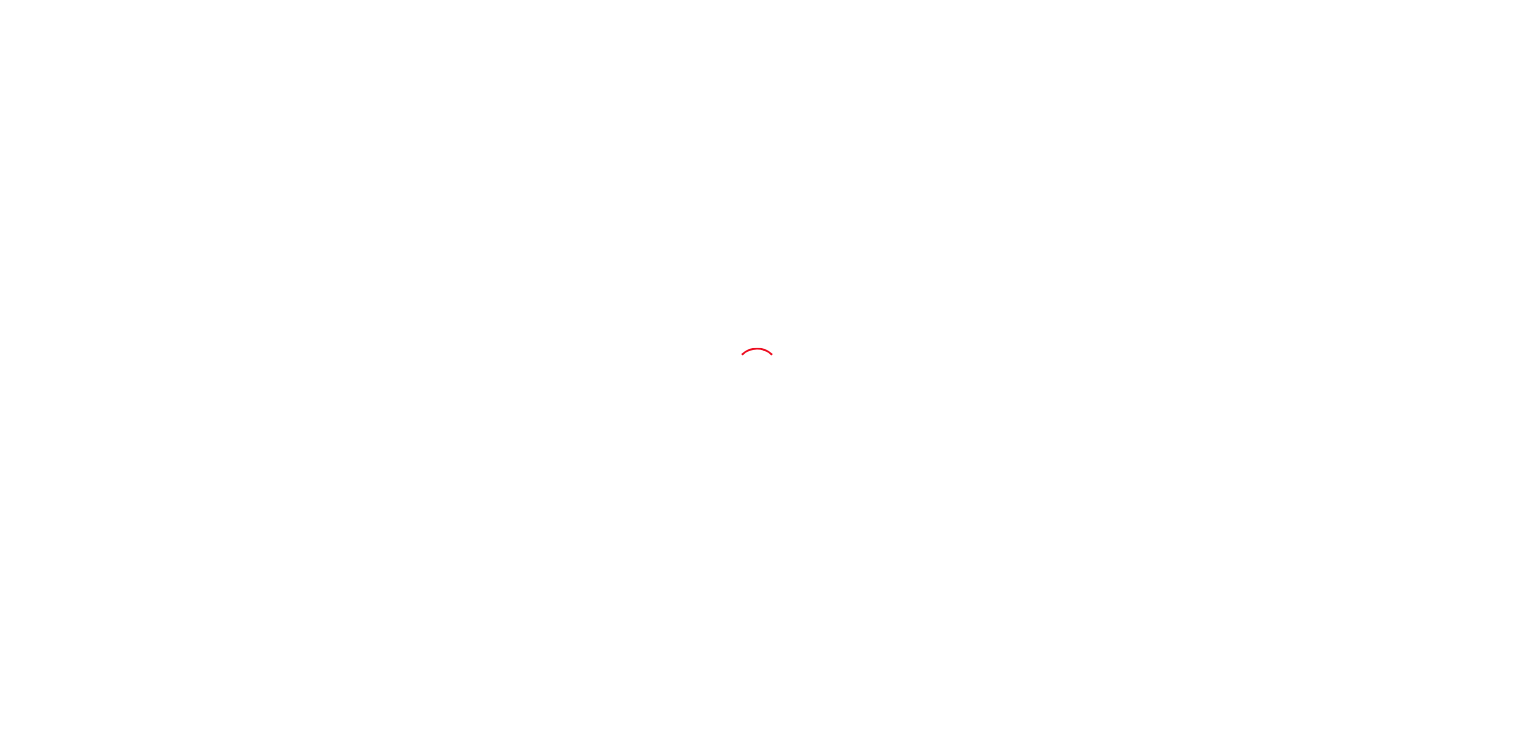 scroll, scrollTop: 0, scrollLeft: 0, axis: both 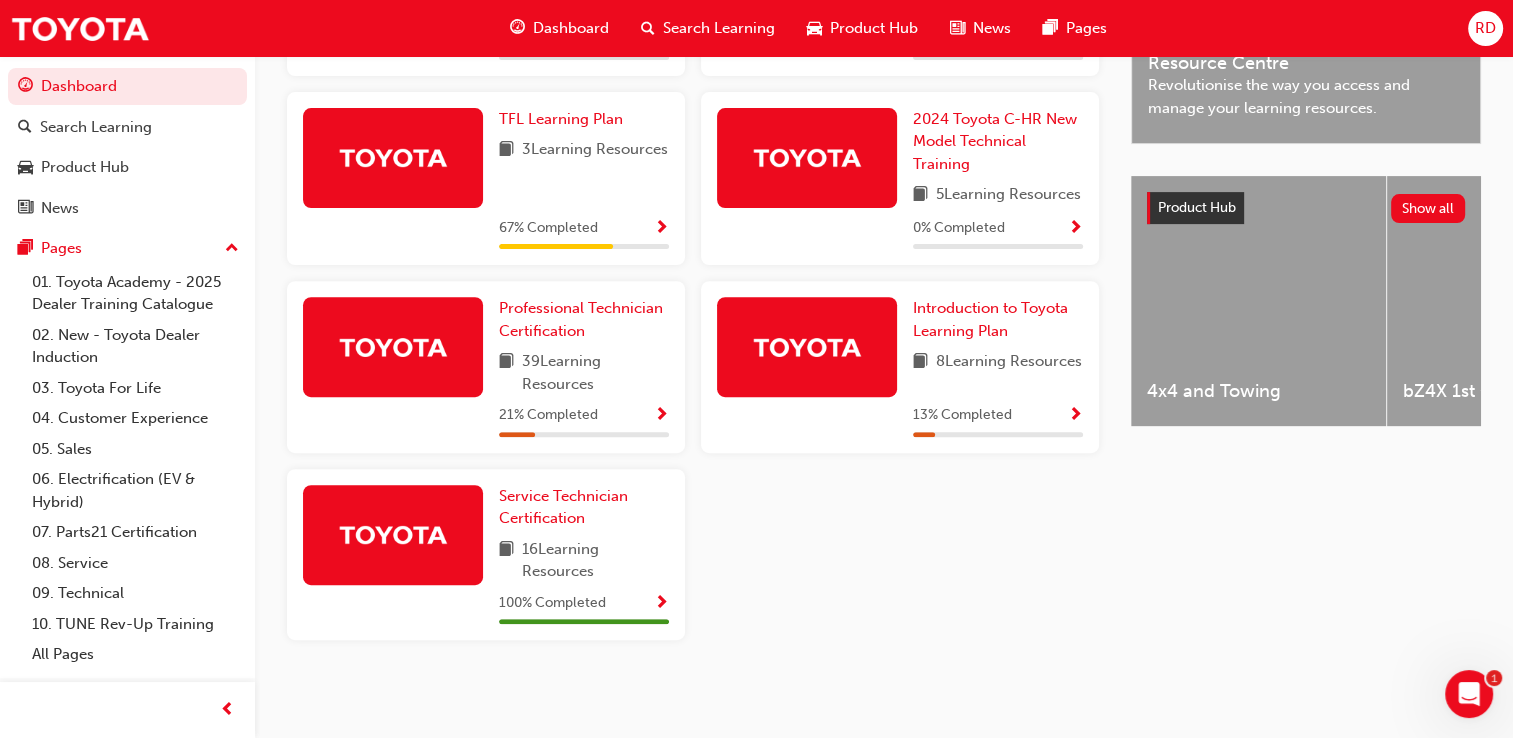 click at bounding box center (393, 346) 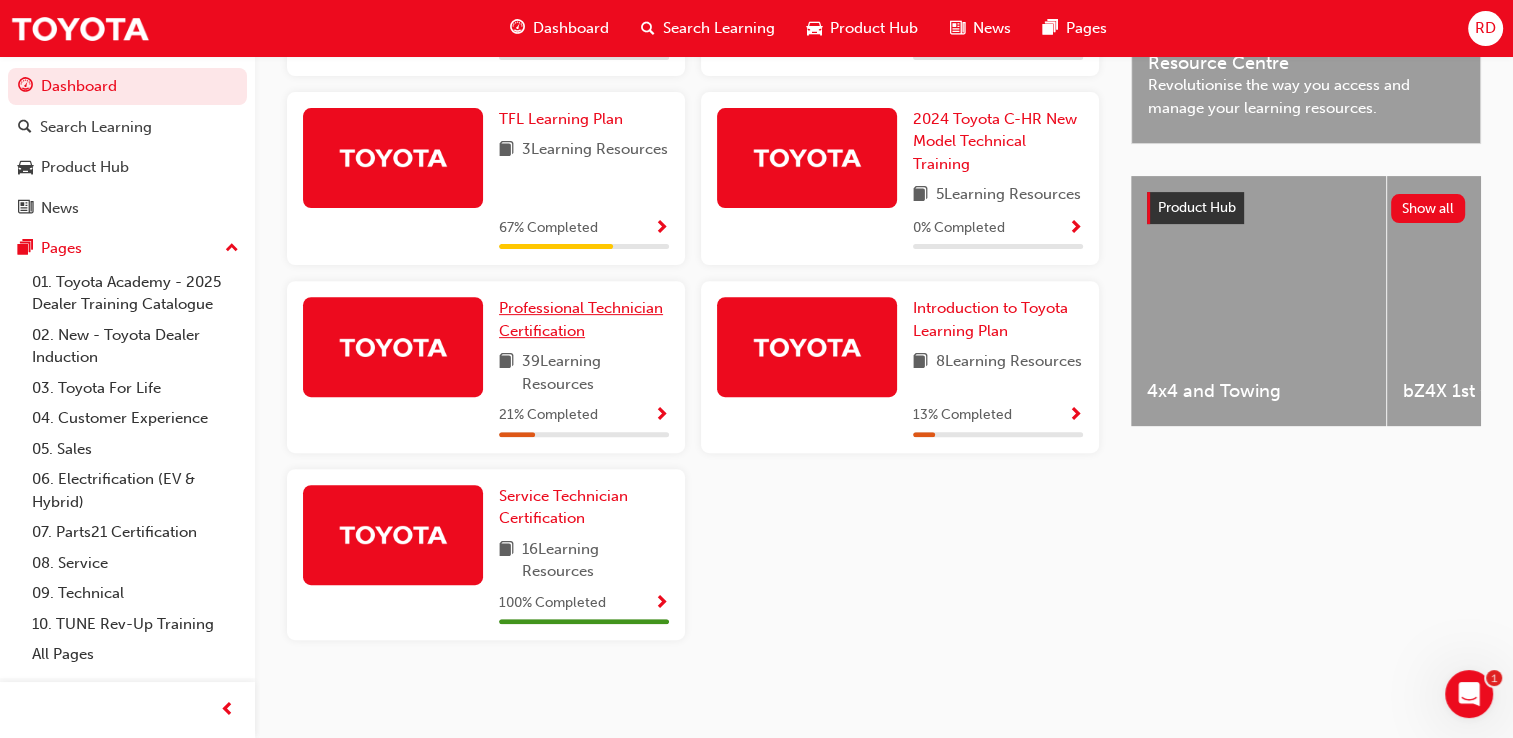 click on "Professional Technician Certification" at bounding box center (581, 319) 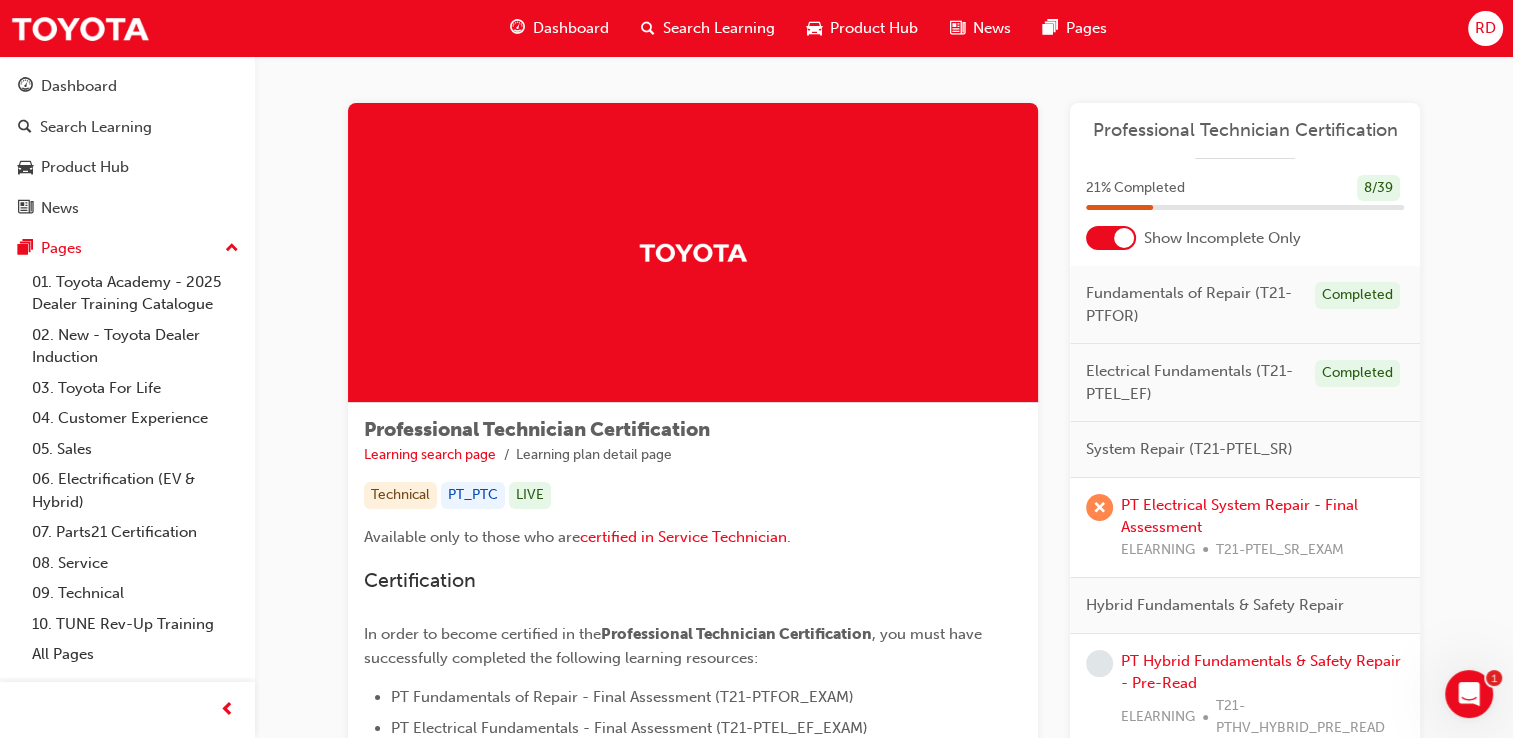 scroll, scrollTop: 0, scrollLeft: 0, axis: both 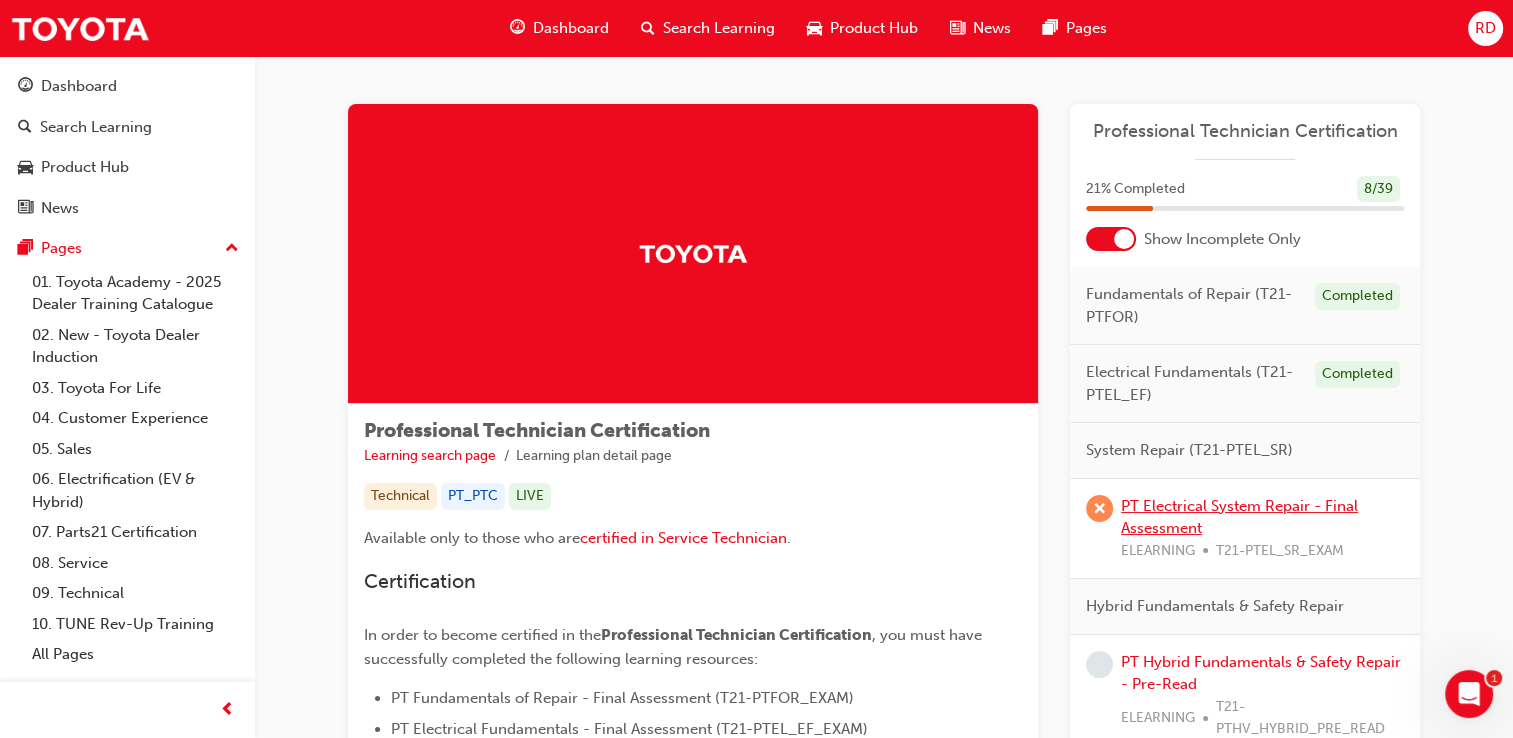 click on "PT Electrical System Repair - Final Assessment" at bounding box center (1239, 517) 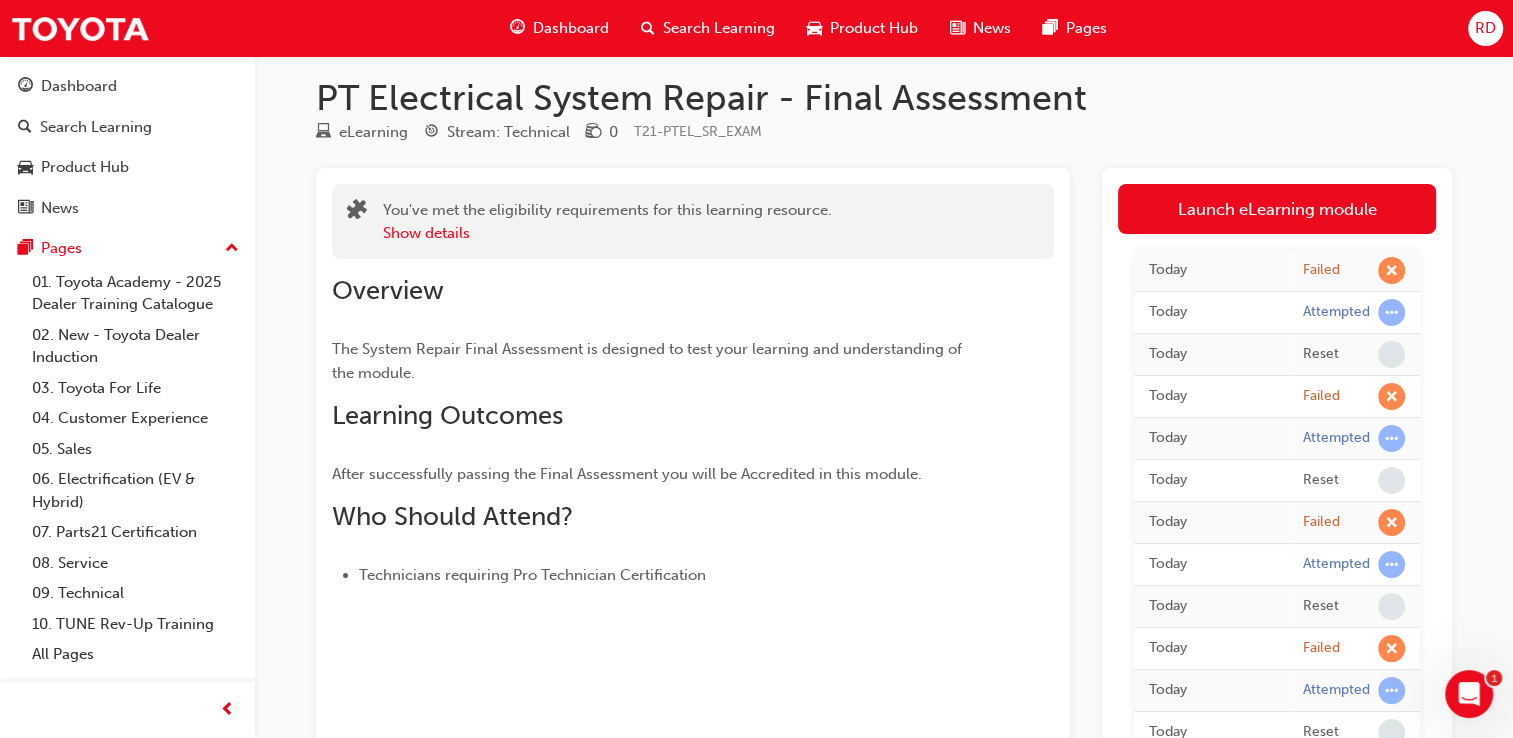 scroll, scrollTop: 0, scrollLeft: 0, axis: both 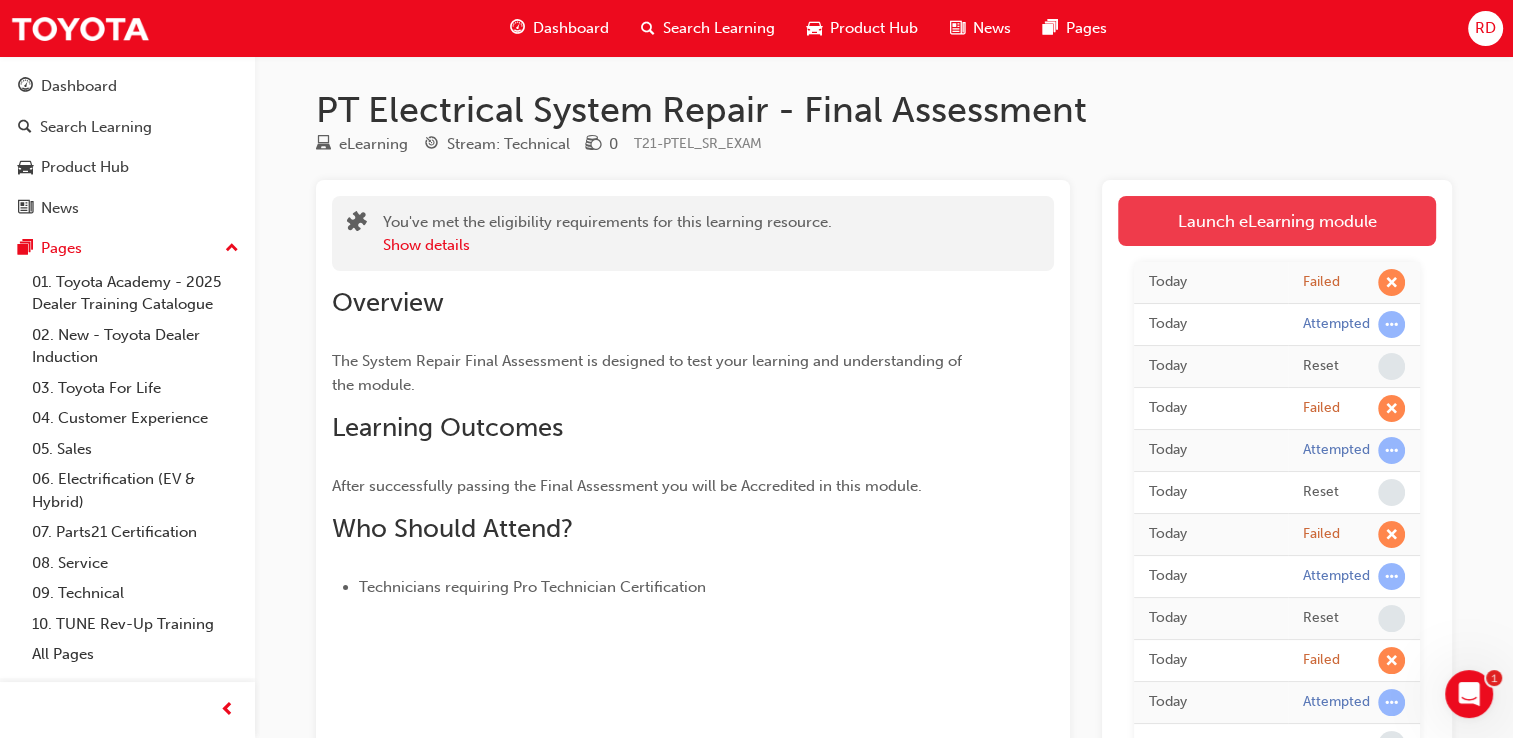 click on "Launch eLearning module" at bounding box center [1277, 221] 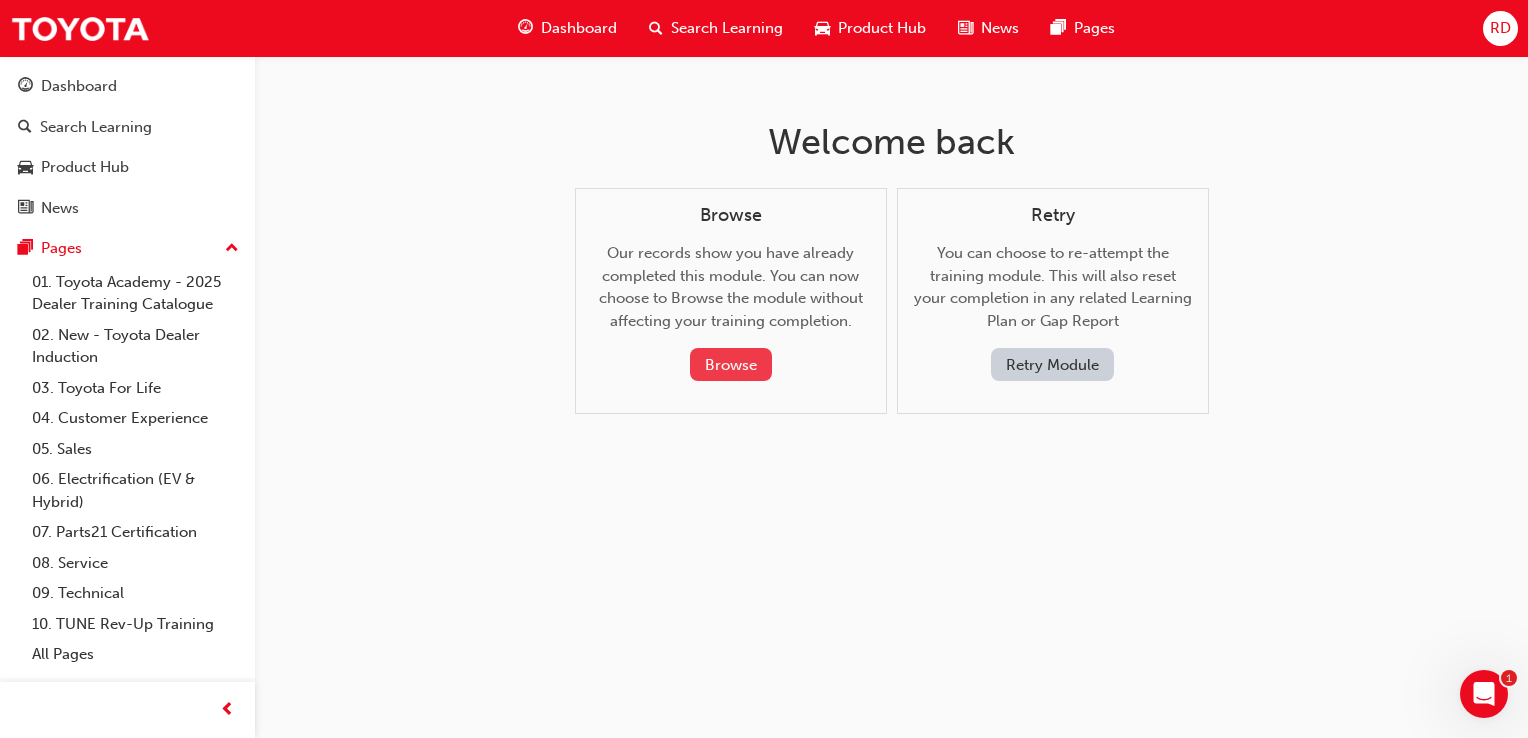 click on "Browse" at bounding box center [731, 364] 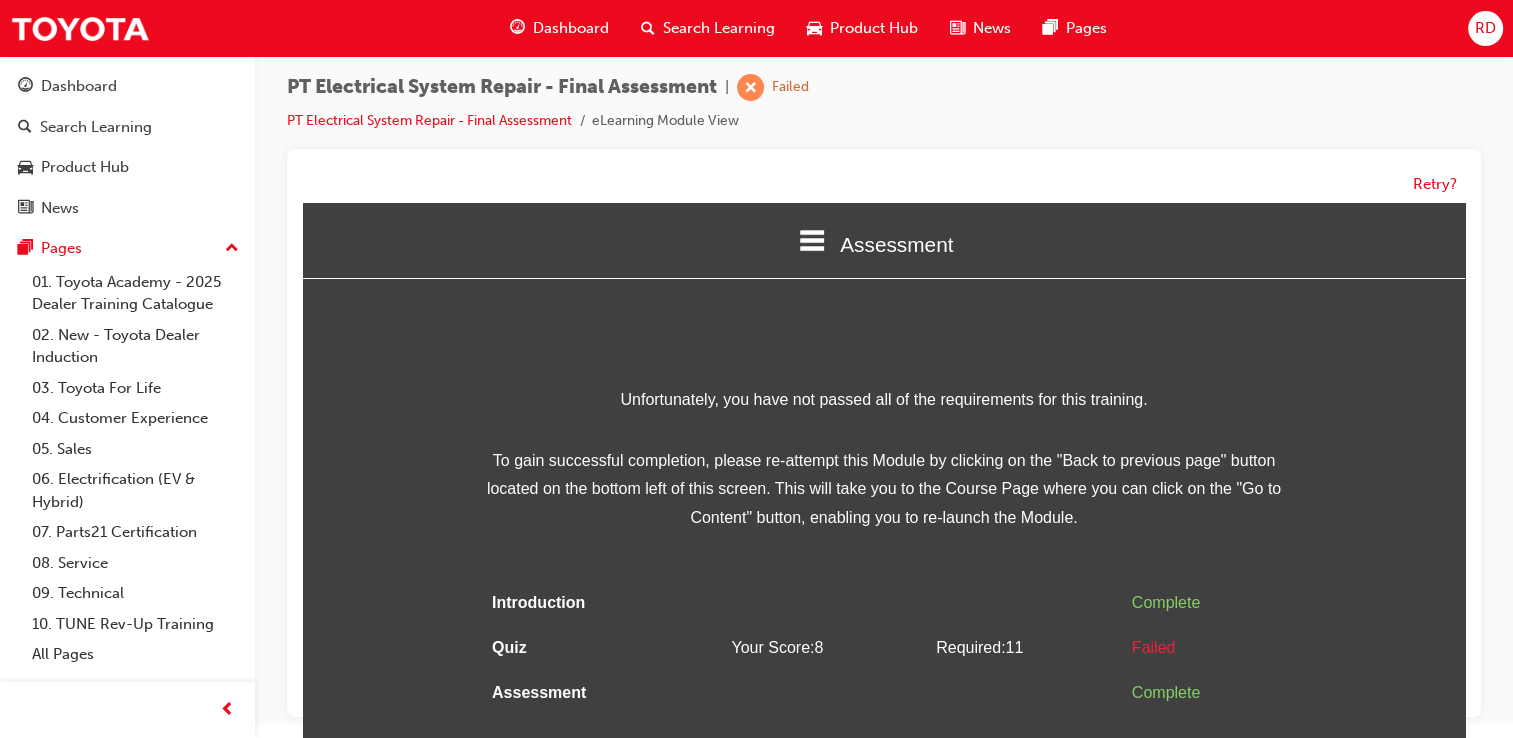 scroll, scrollTop: 0, scrollLeft: 0, axis: both 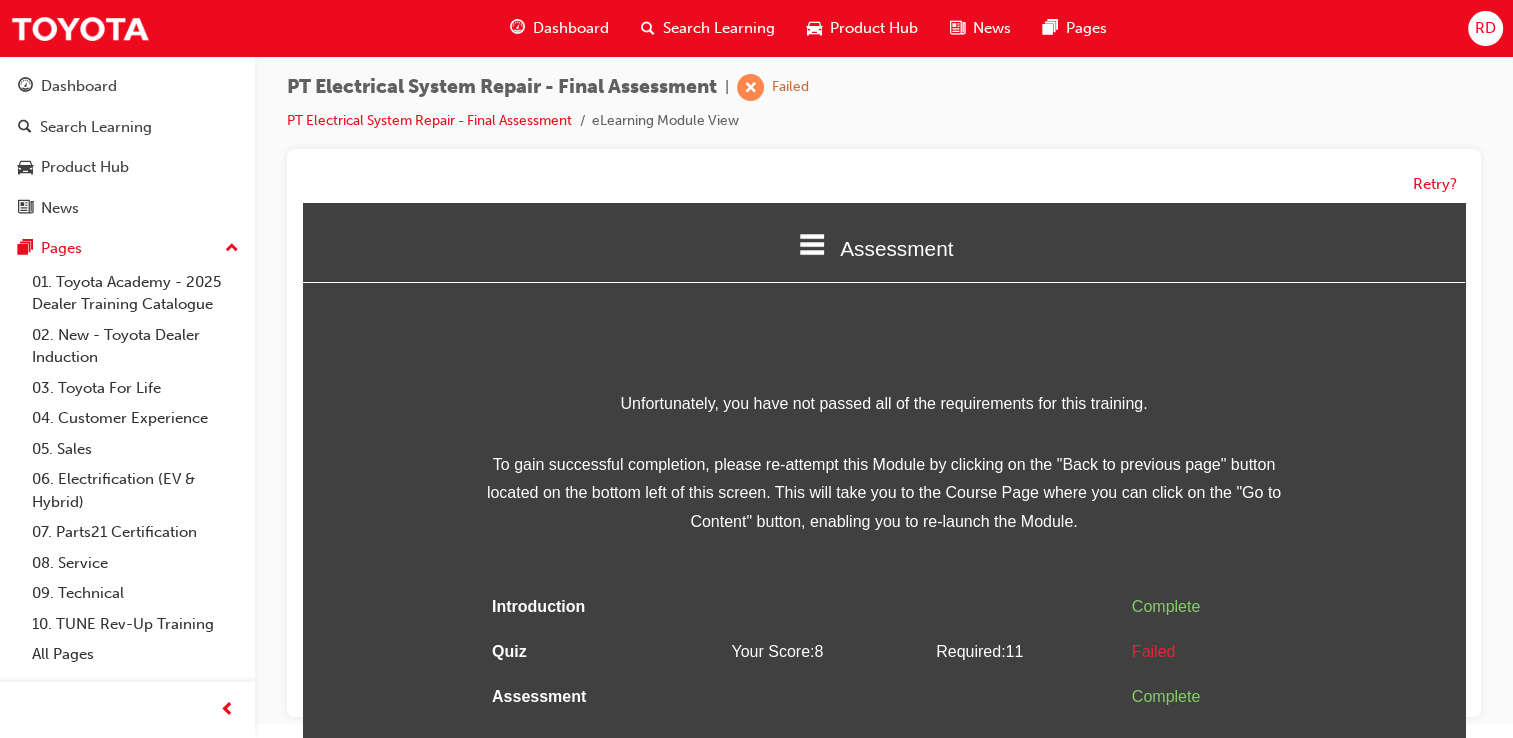 click on "Dashboard" at bounding box center (571, 28) 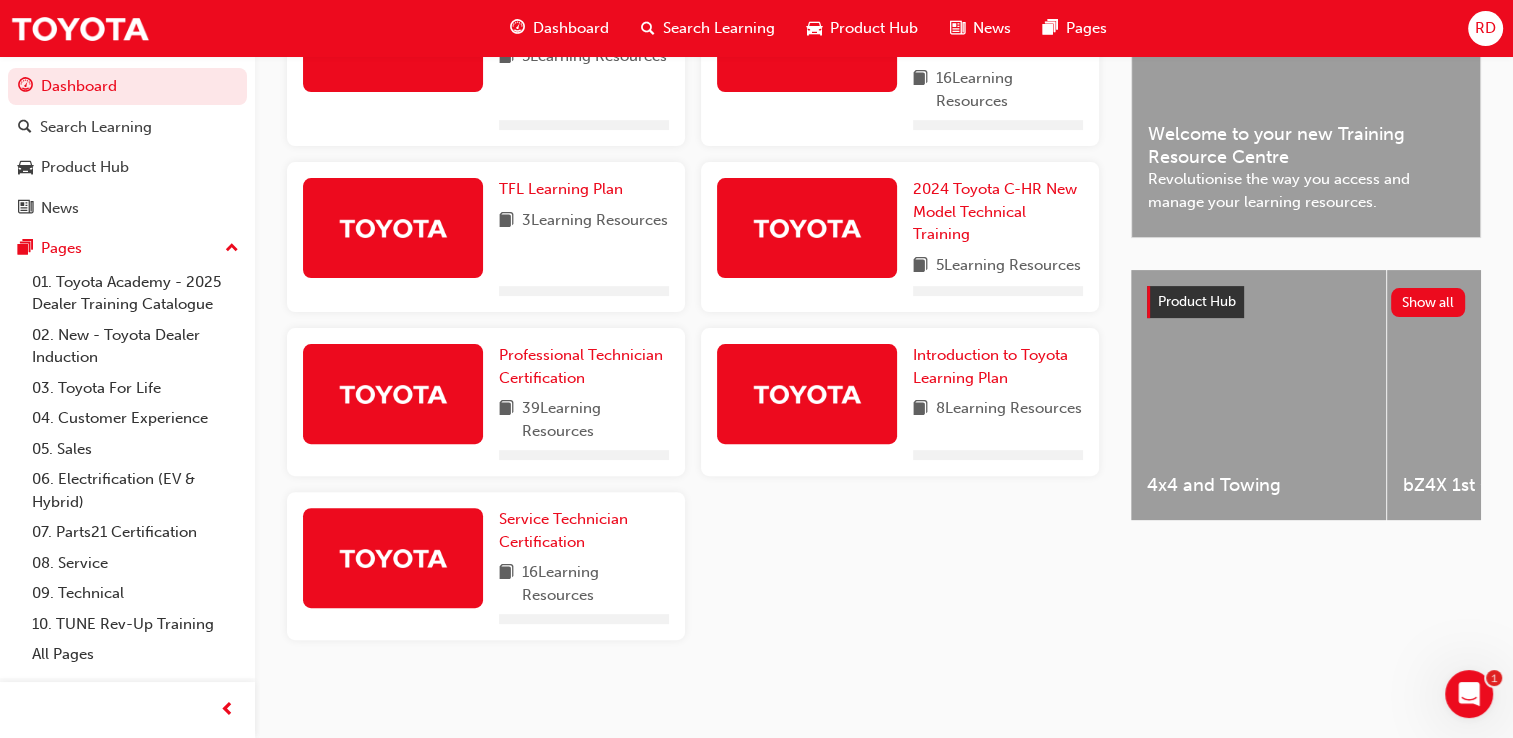 scroll, scrollTop: 600, scrollLeft: 0, axis: vertical 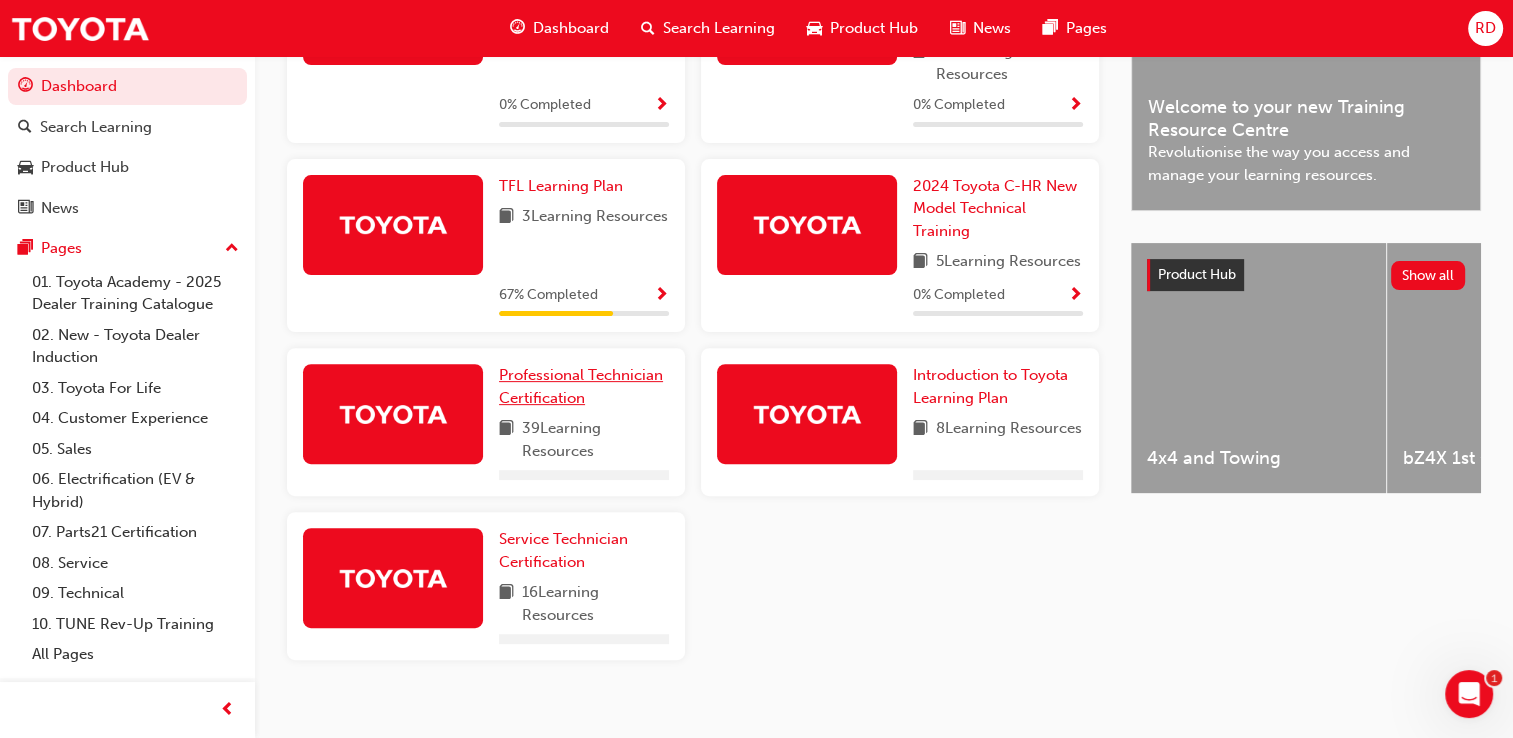 click on "Professional Technician Certification" at bounding box center (581, 386) 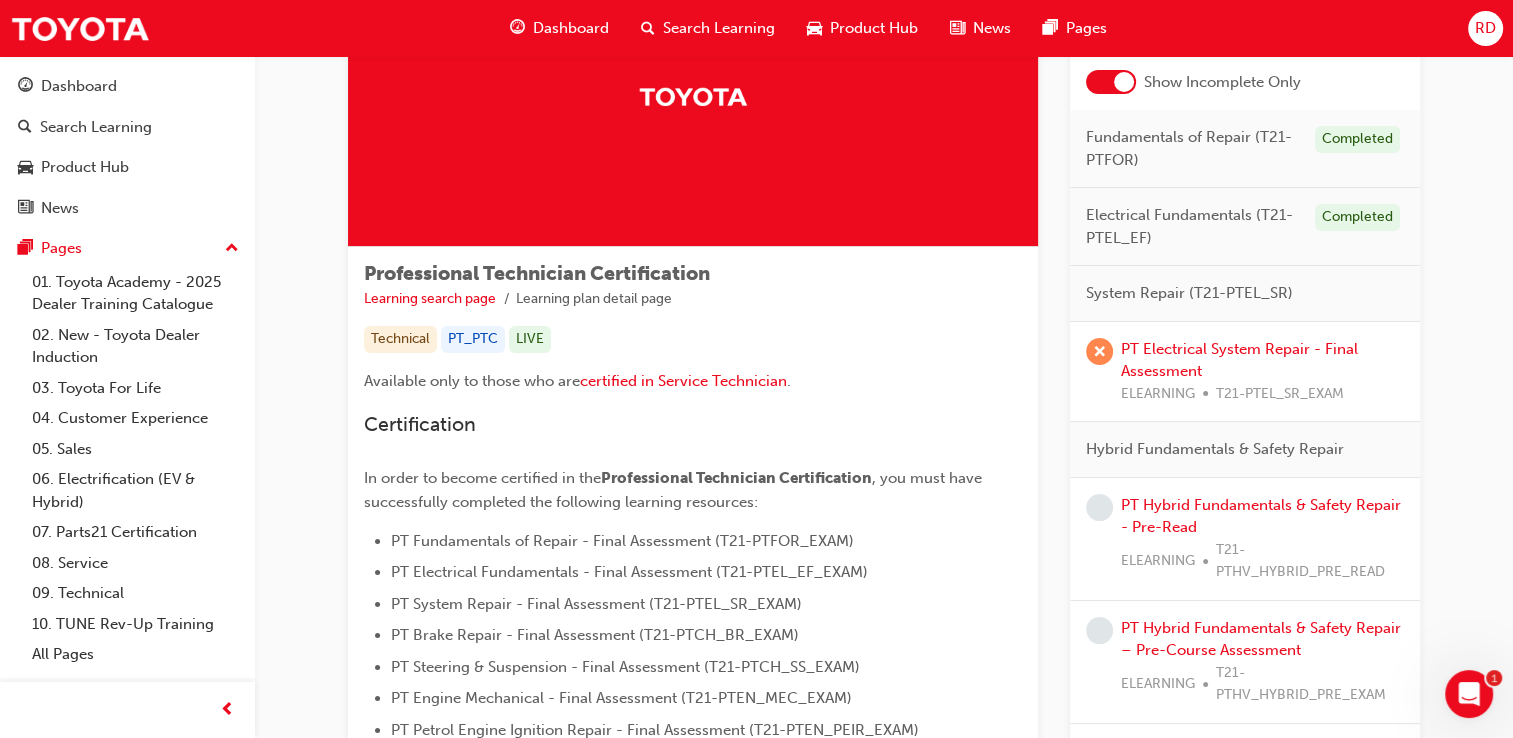 scroll, scrollTop: 200, scrollLeft: 0, axis: vertical 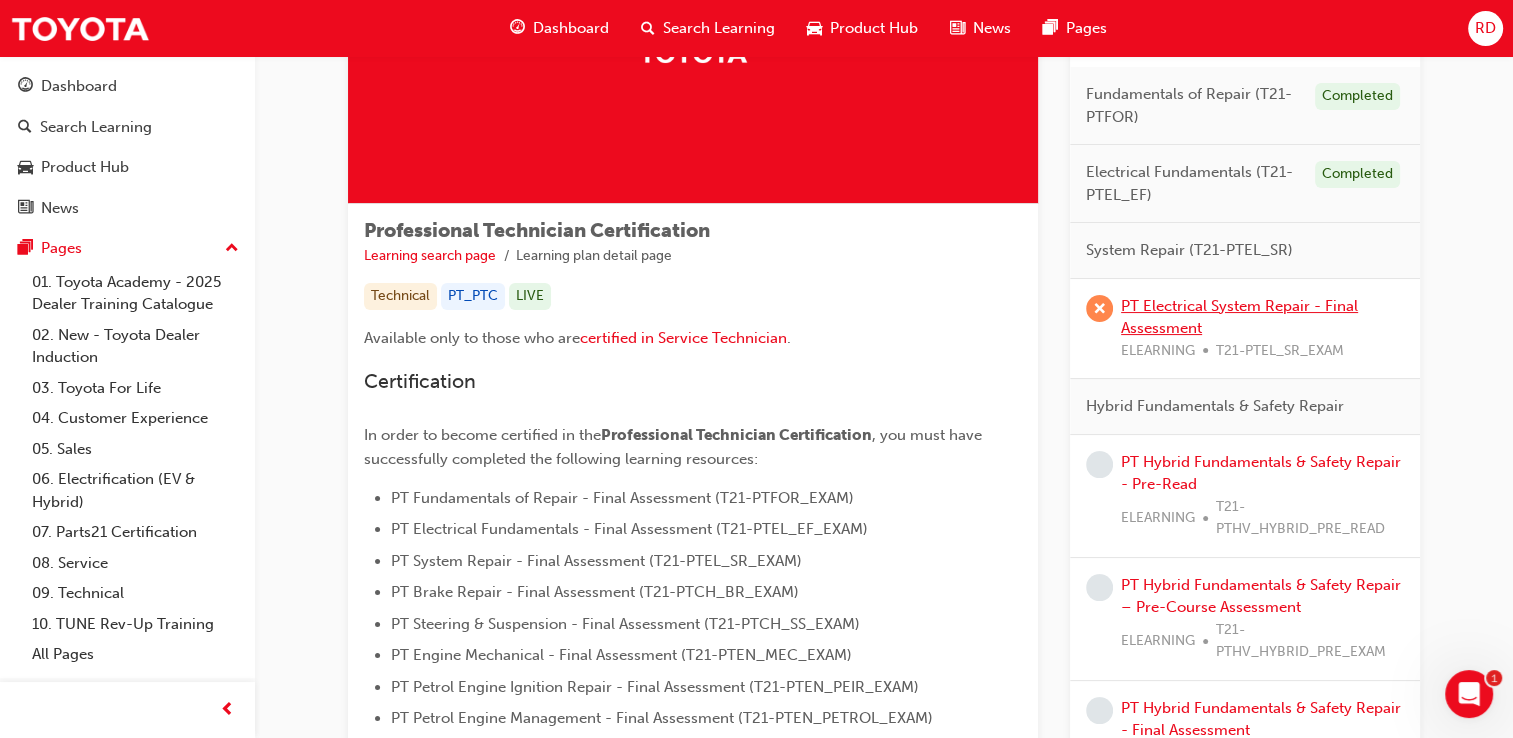 click on "PT Electrical System Repair - Final Assessment" at bounding box center (1239, 317) 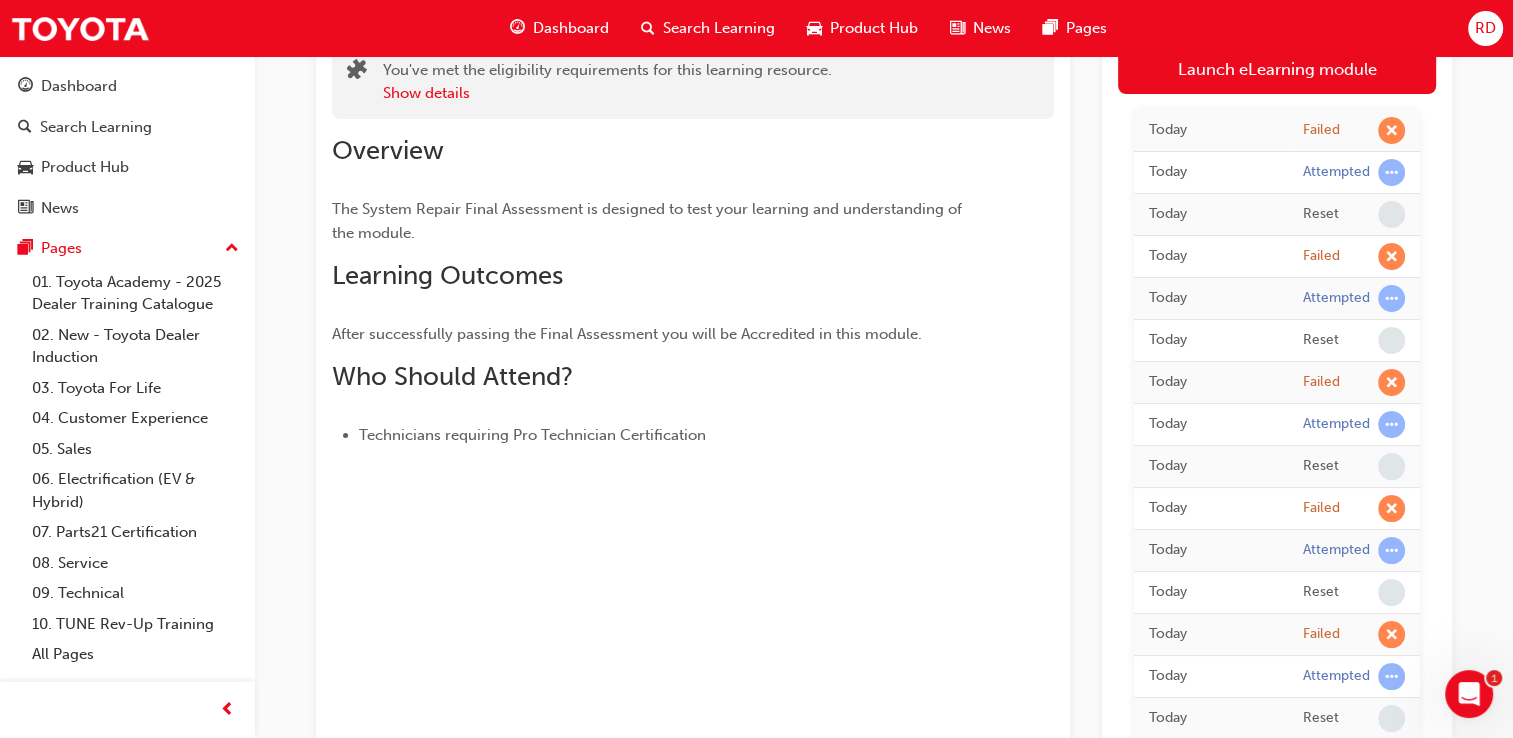 scroll, scrollTop: 0, scrollLeft: 0, axis: both 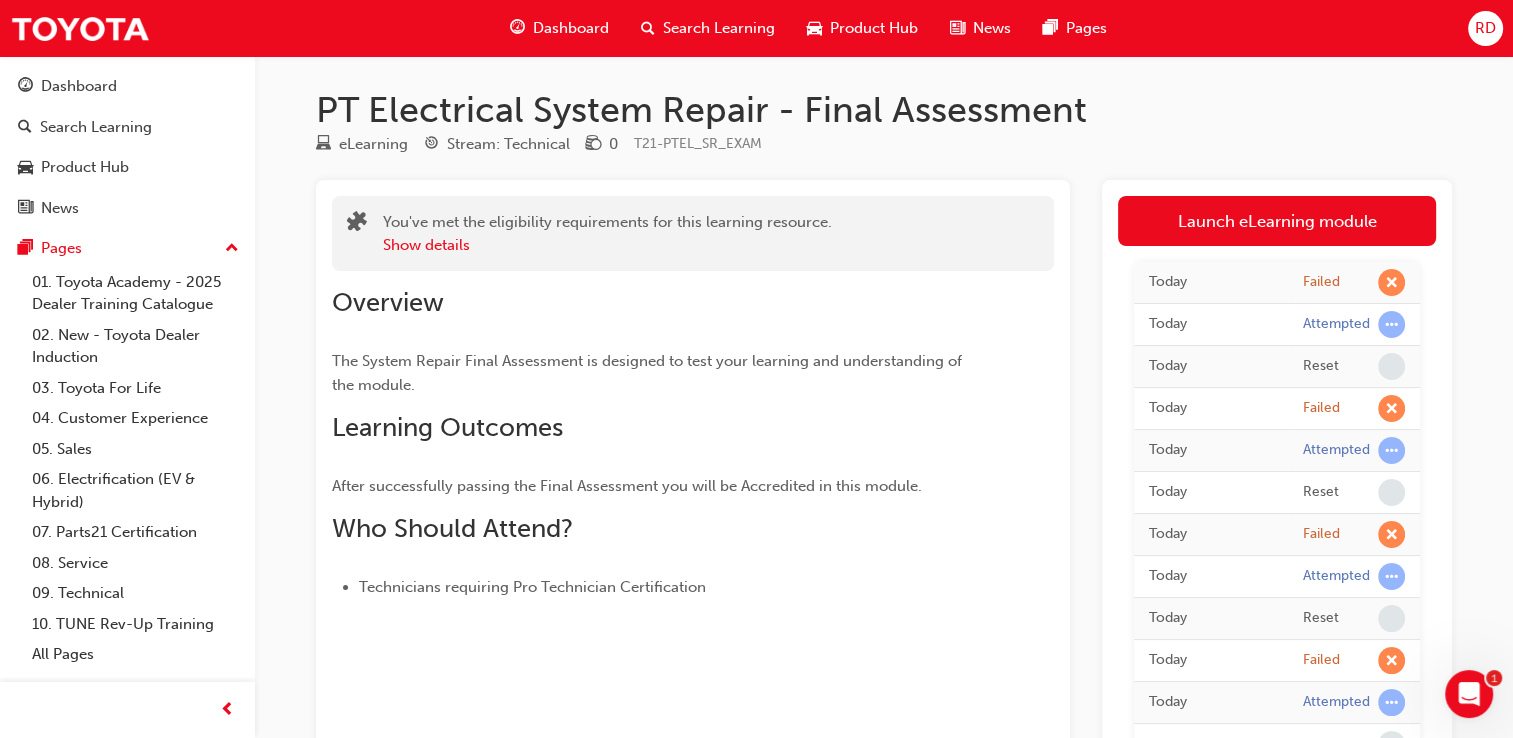 click 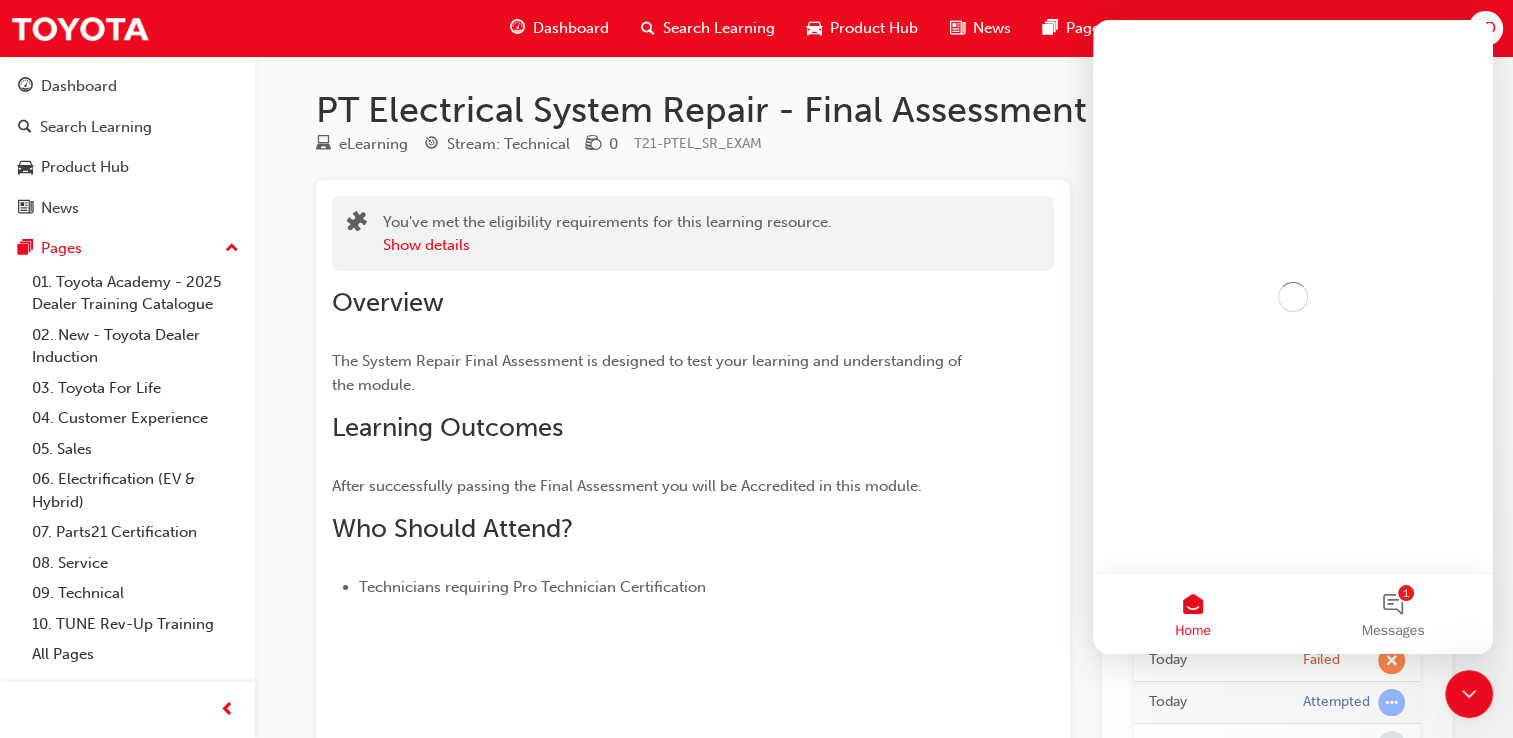 scroll, scrollTop: 0, scrollLeft: 0, axis: both 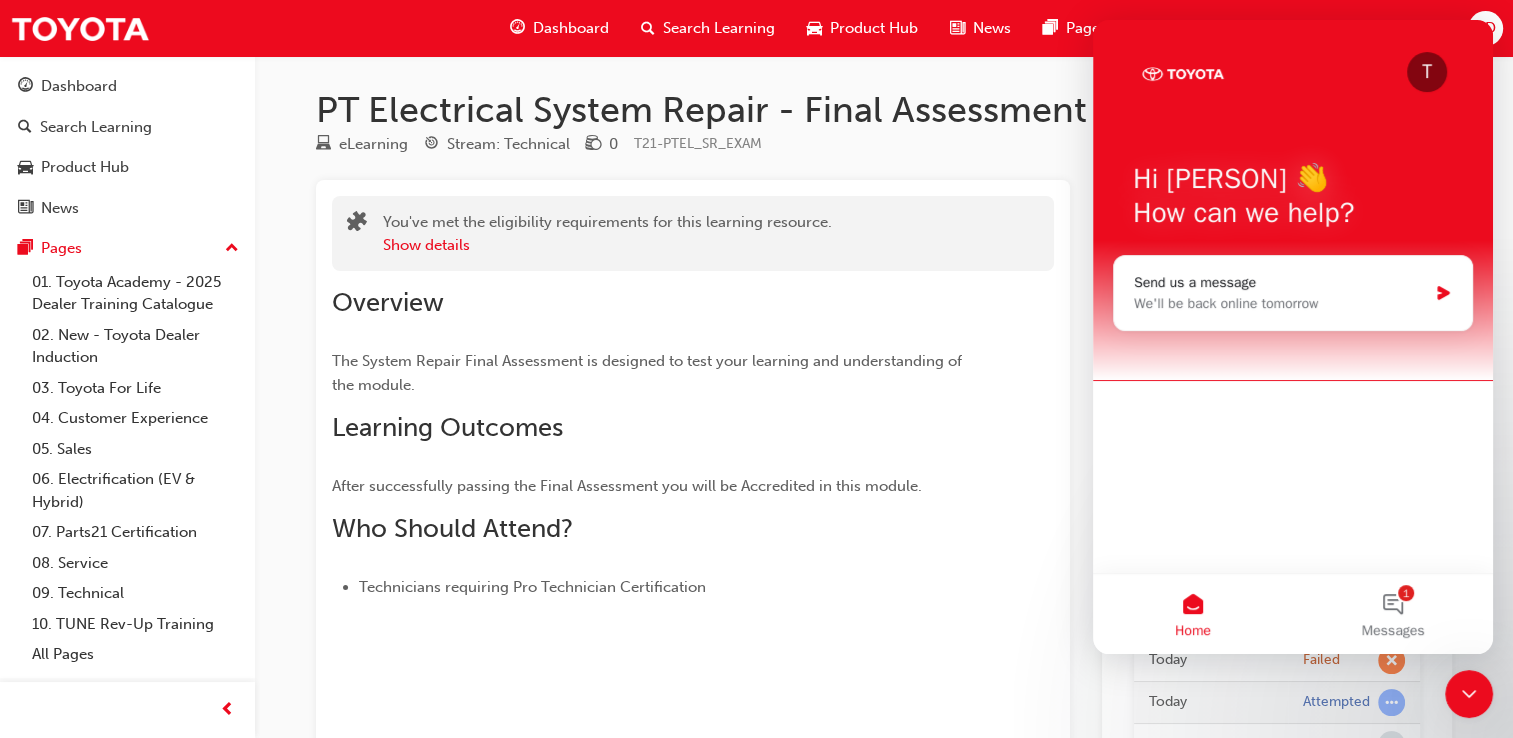 click on "Overview The System Repair Final Assessment is designed to test your learning and understanding of the module. Learning Outcomes After successfully passing the Final Assessment you will be Accredited in this module. Who Should Attend? Technicians requiring Pro Technician Certification" at bounding box center [693, 435] 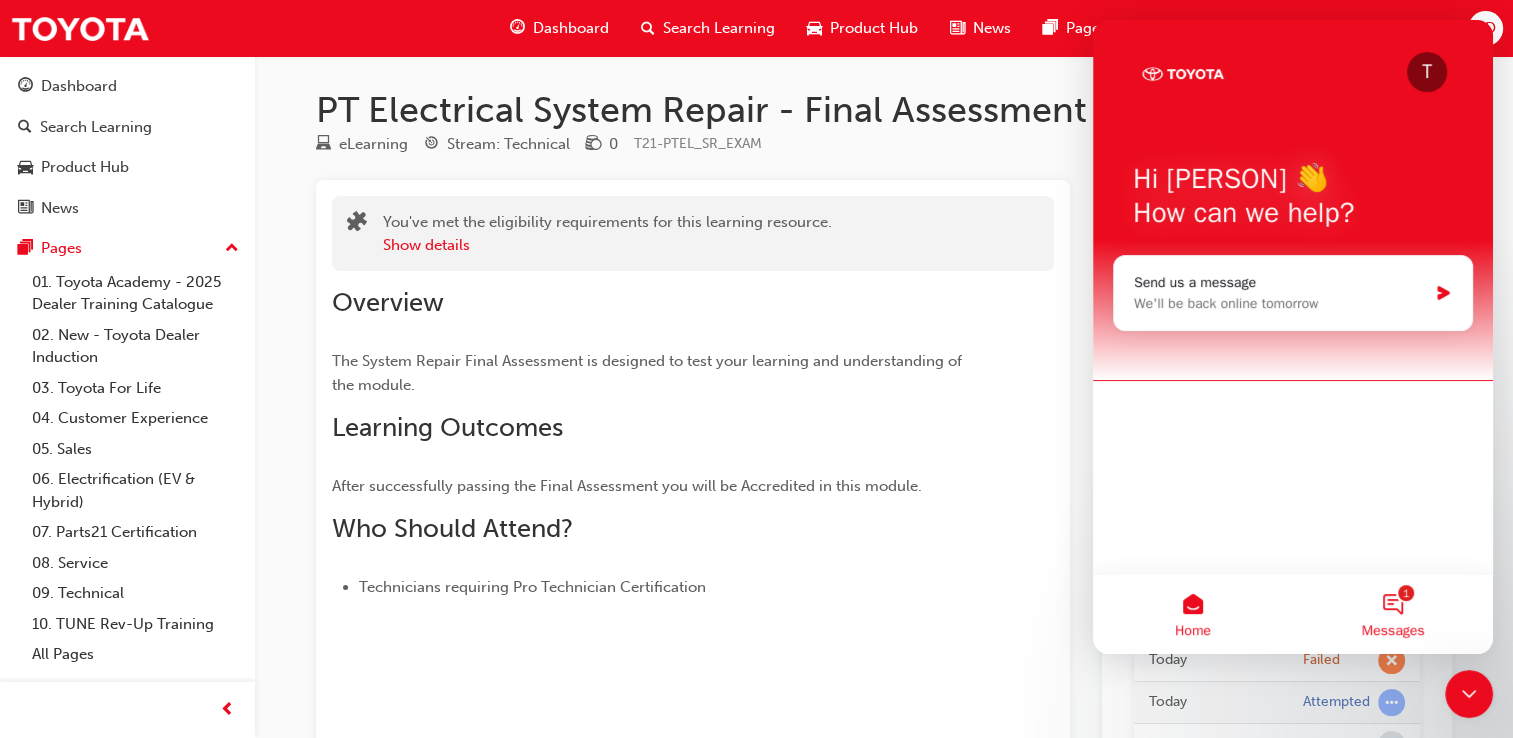 click on "1 Messages" at bounding box center [1393, 614] 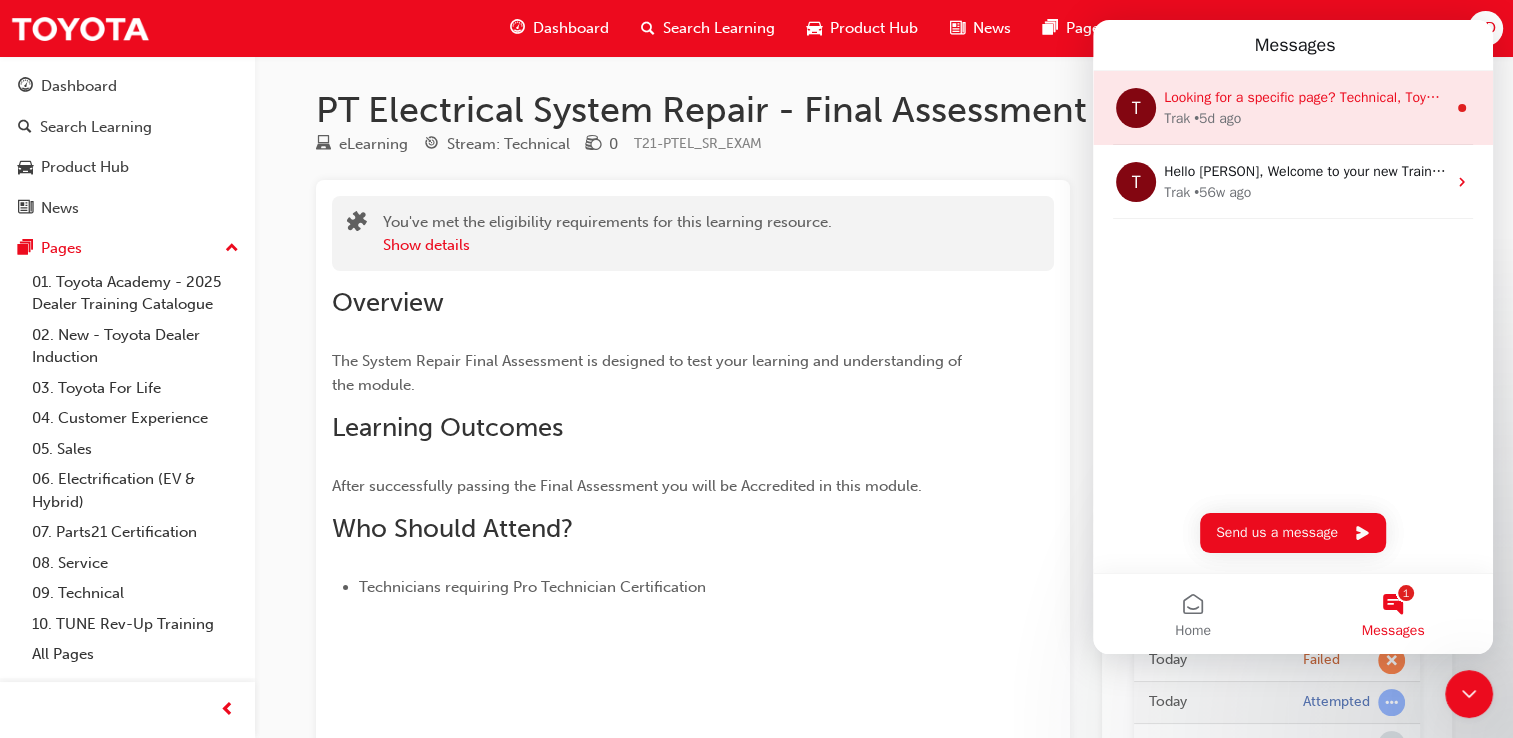 click on "Trak •  5d ago" at bounding box center [1305, 118] 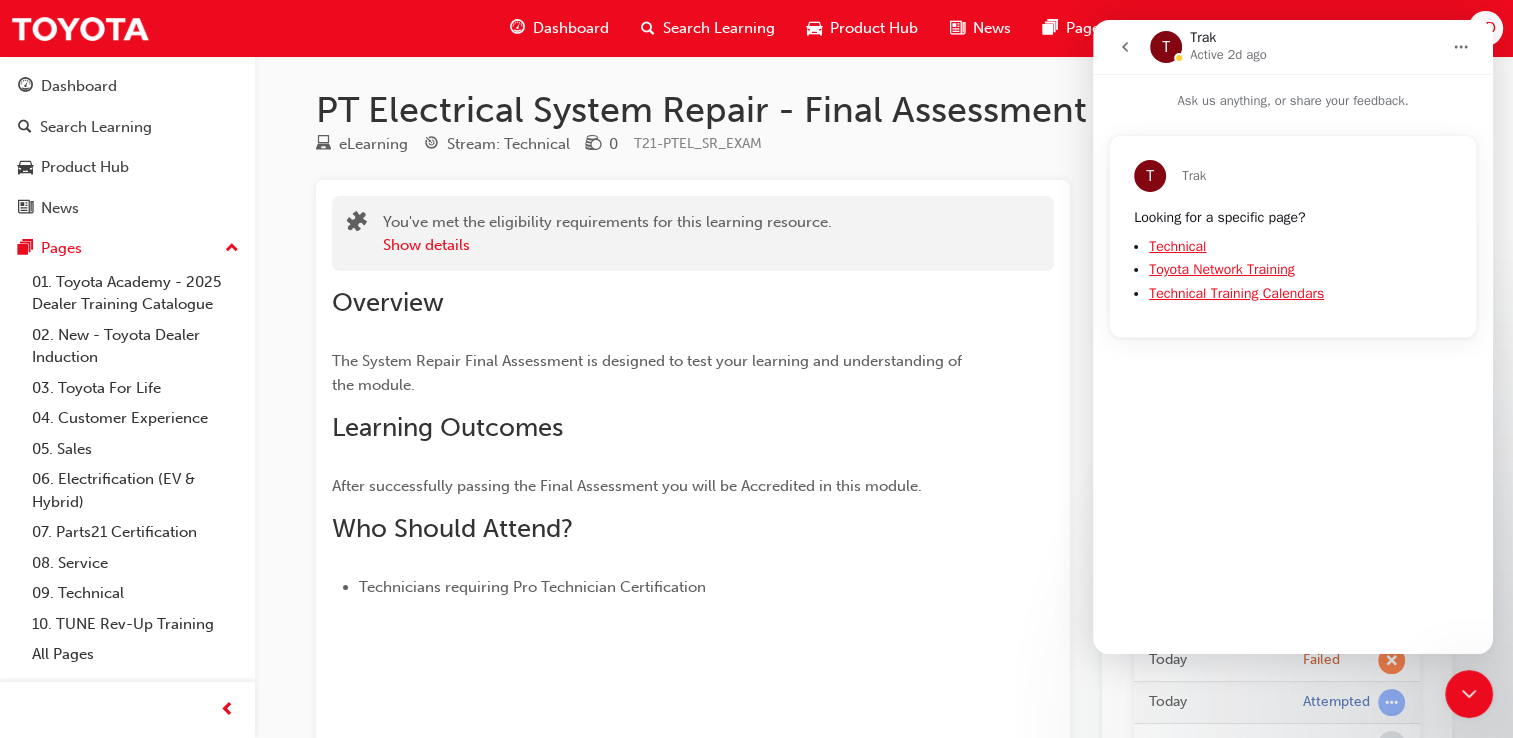 click on "Overview The System Repair Final Assessment is designed to test your learning and understanding of the module. Learning Outcomes After successfully passing the Final Assessment you will be Accredited in this module. Who Should Attend? Technicians requiring Pro Technician Certification" at bounding box center (657, 443) 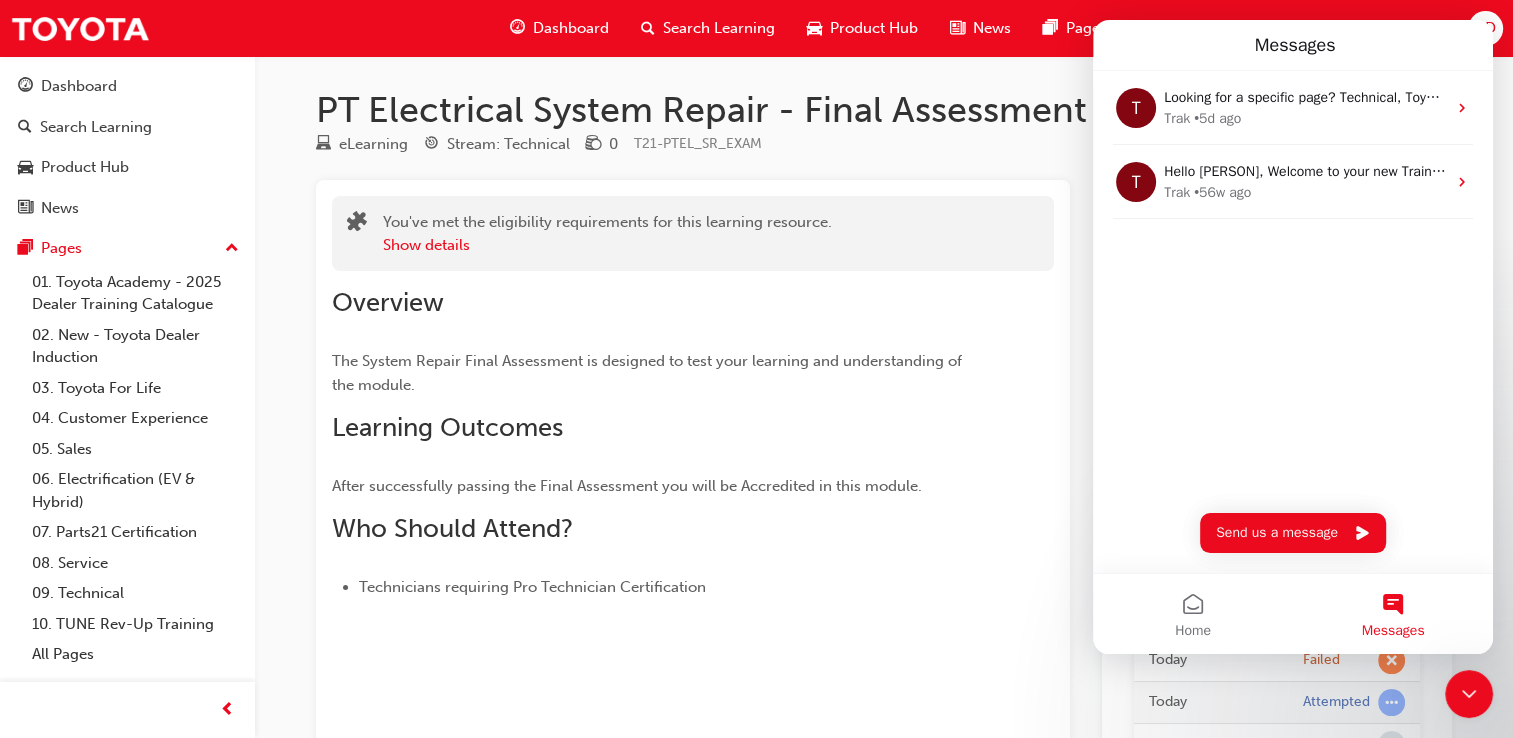 click on "Overview The System Repair Final Assessment is designed to test your learning and understanding of the module. Learning Outcomes After successfully passing the Final Assessment you will be Accredited in this module. Who Should Attend? Technicians requiring Pro Technician Certification" at bounding box center (693, 435) 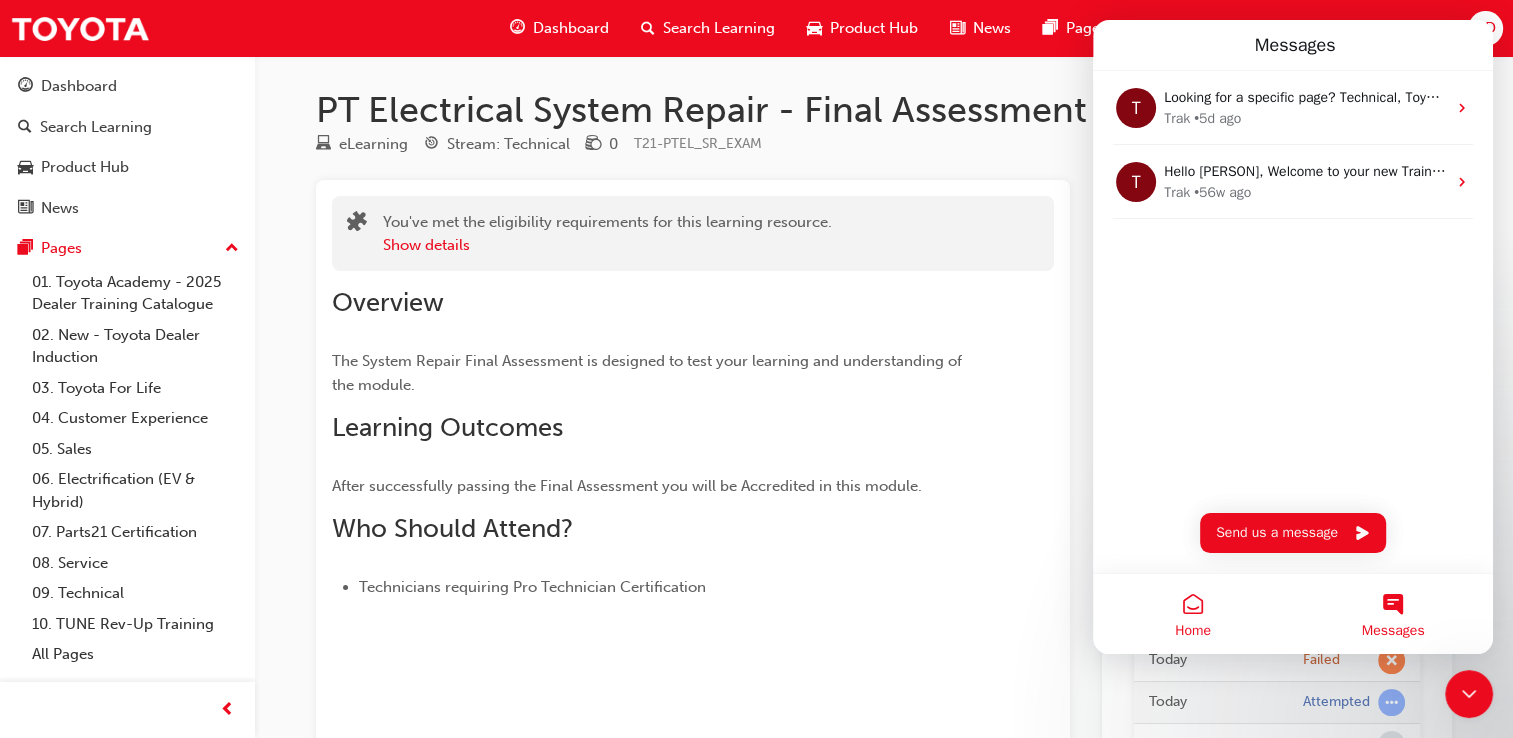 click on "Home" at bounding box center (1193, 614) 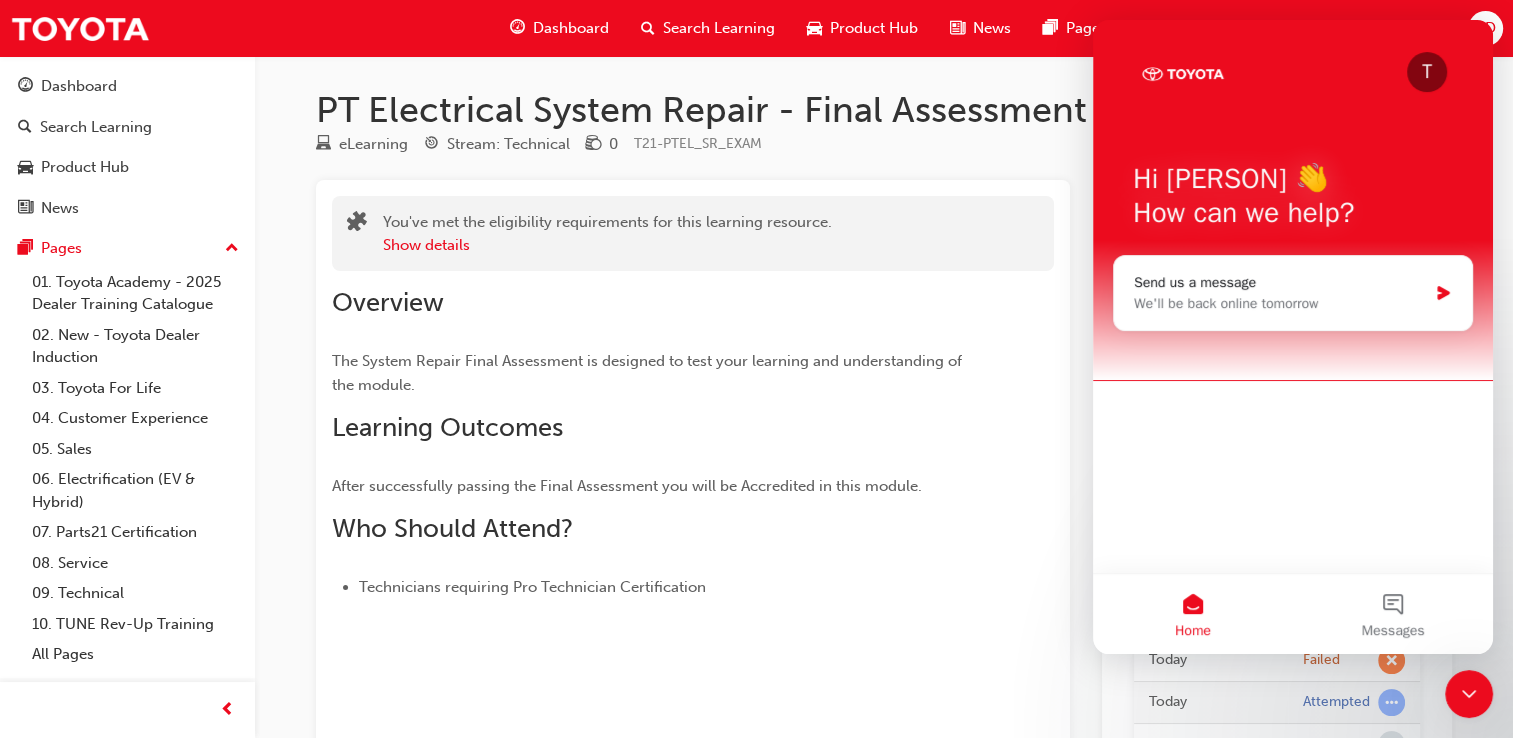click on "Home" at bounding box center (1193, 631) 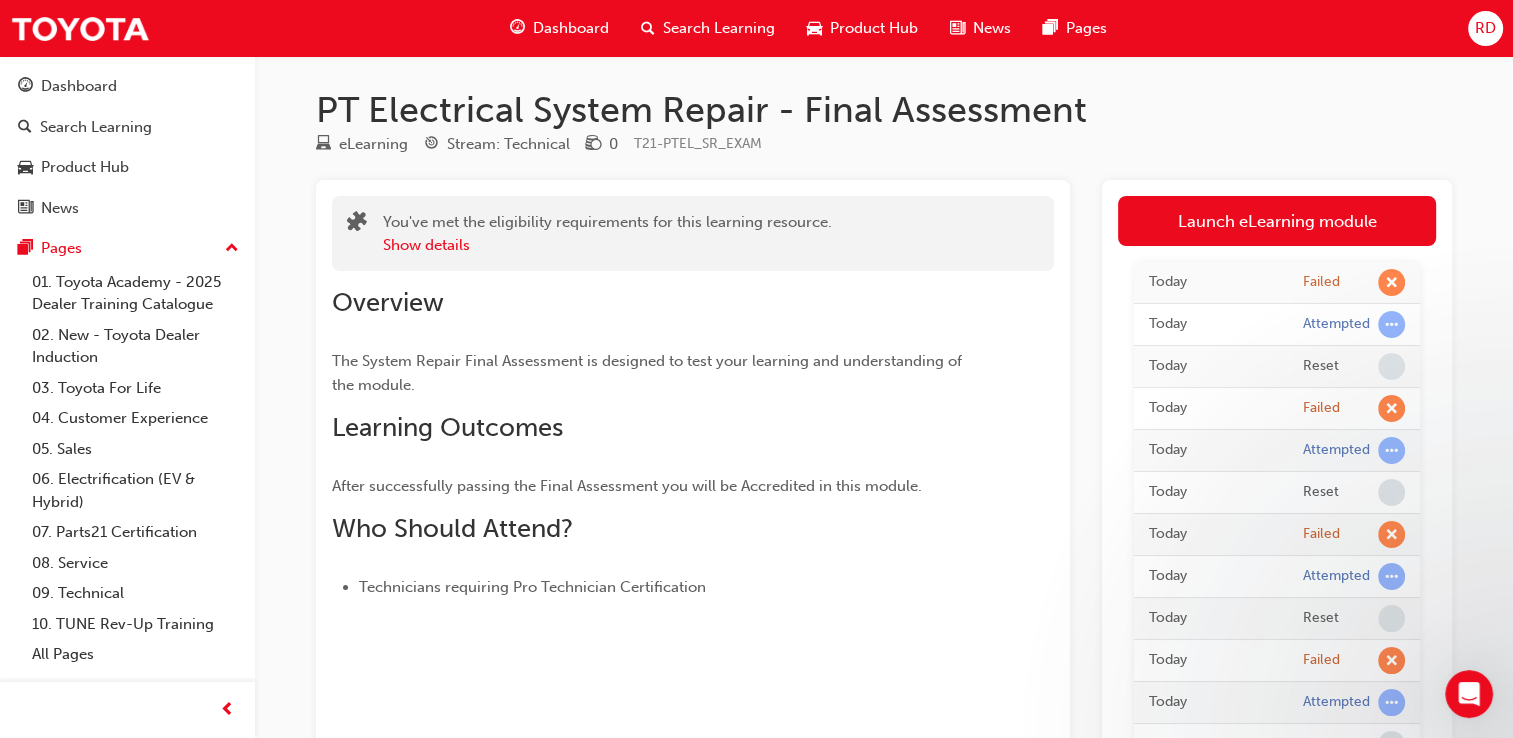 scroll, scrollTop: 0, scrollLeft: 0, axis: both 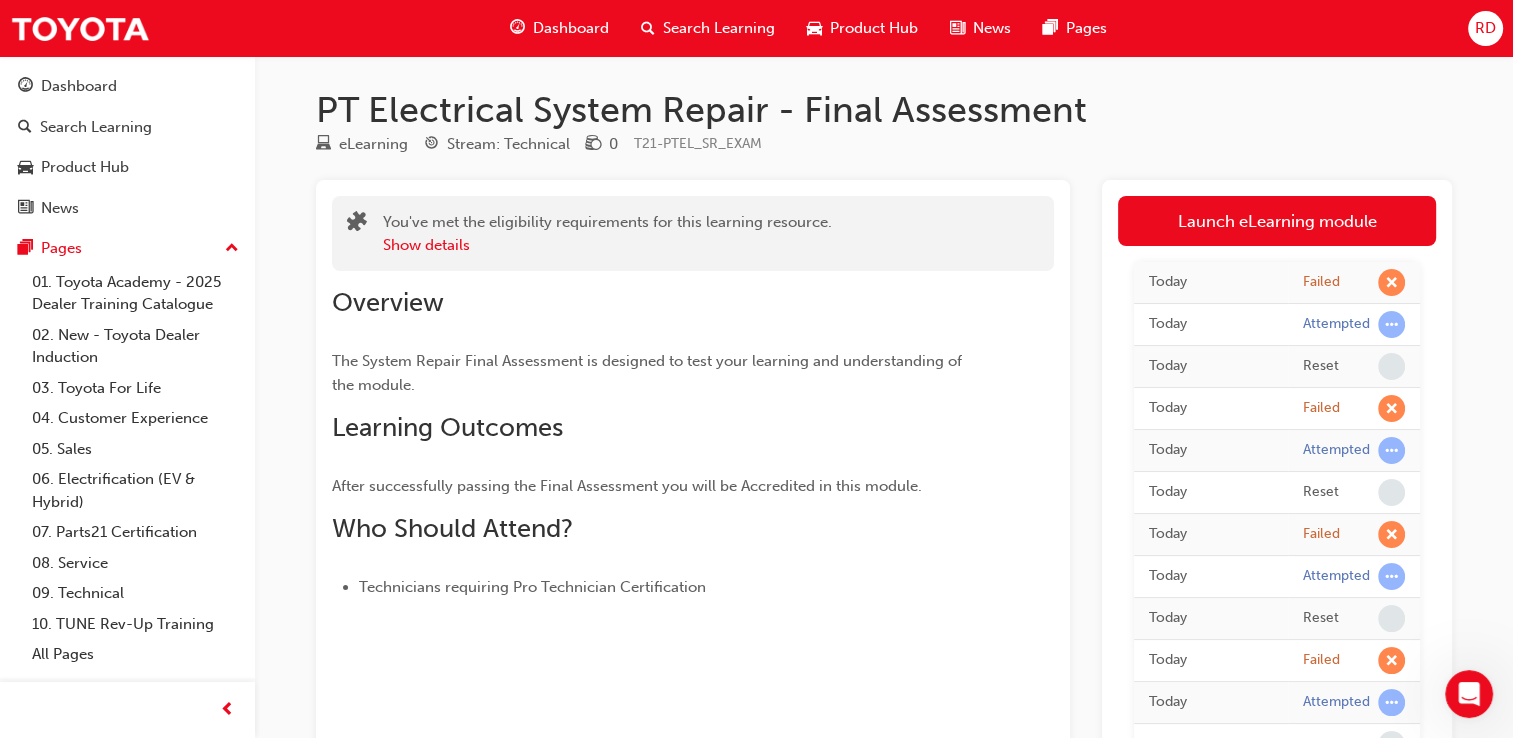 click on "Launch eLearning module" at bounding box center (1277, 221) 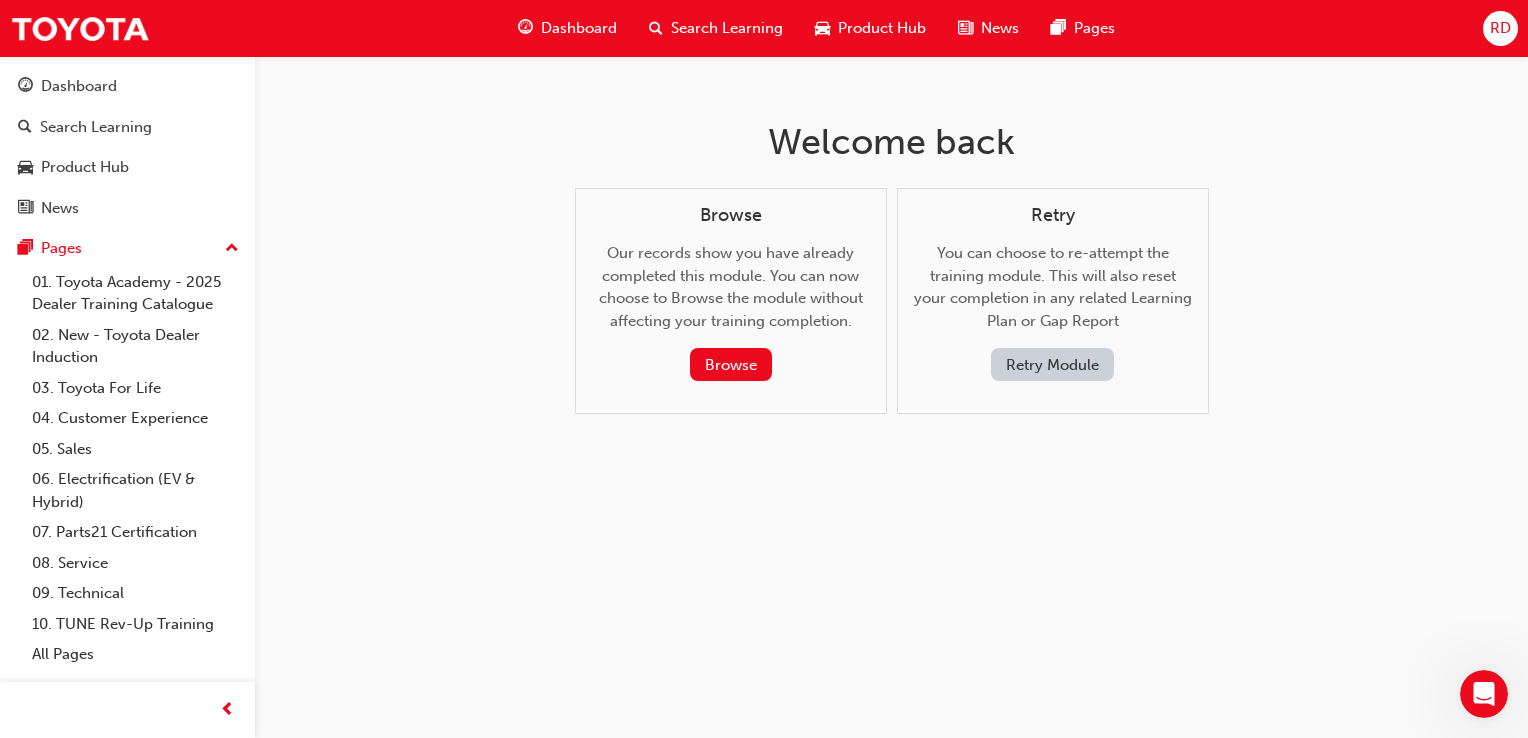 click on "Retry Module" at bounding box center (1052, 364) 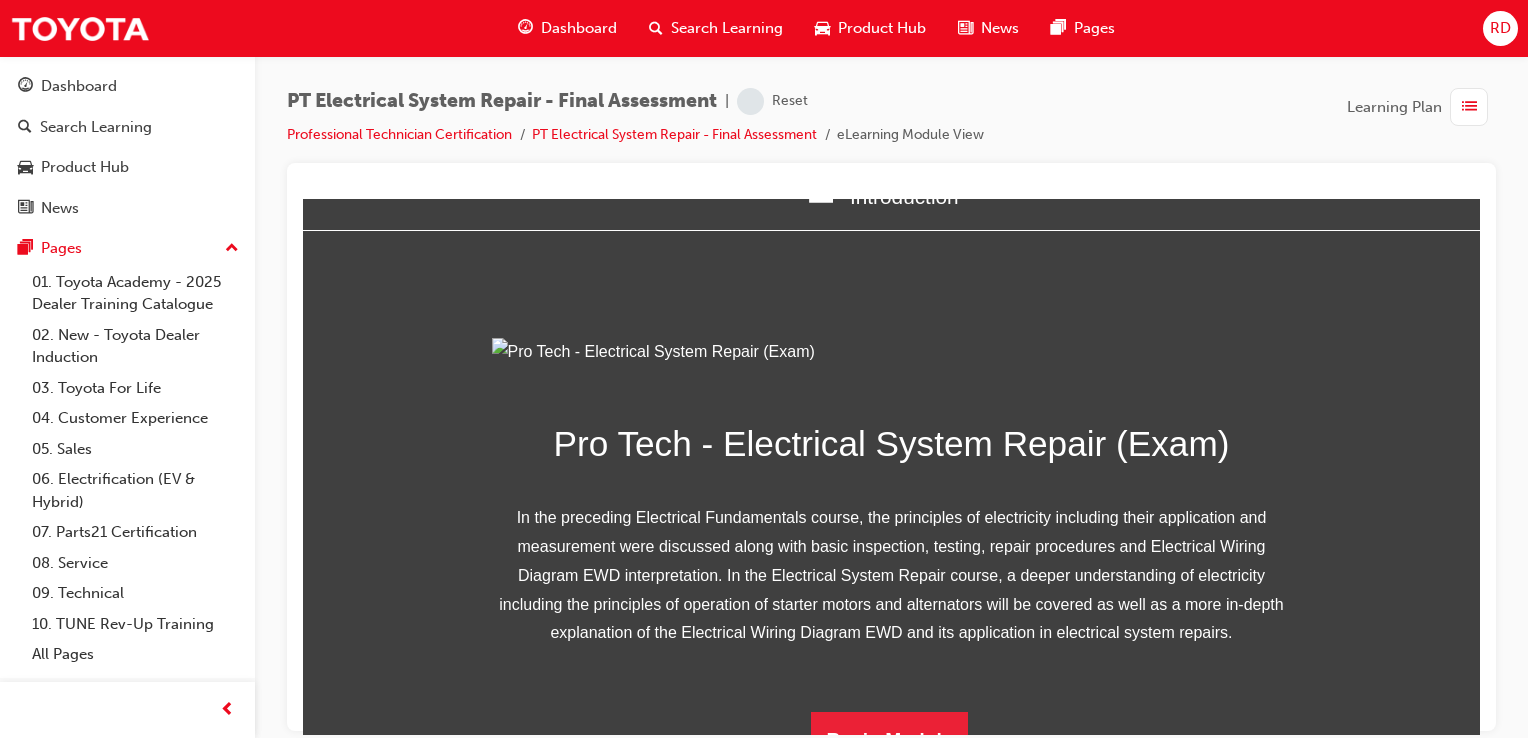 scroll, scrollTop: 0, scrollLeft: 0, axis: both 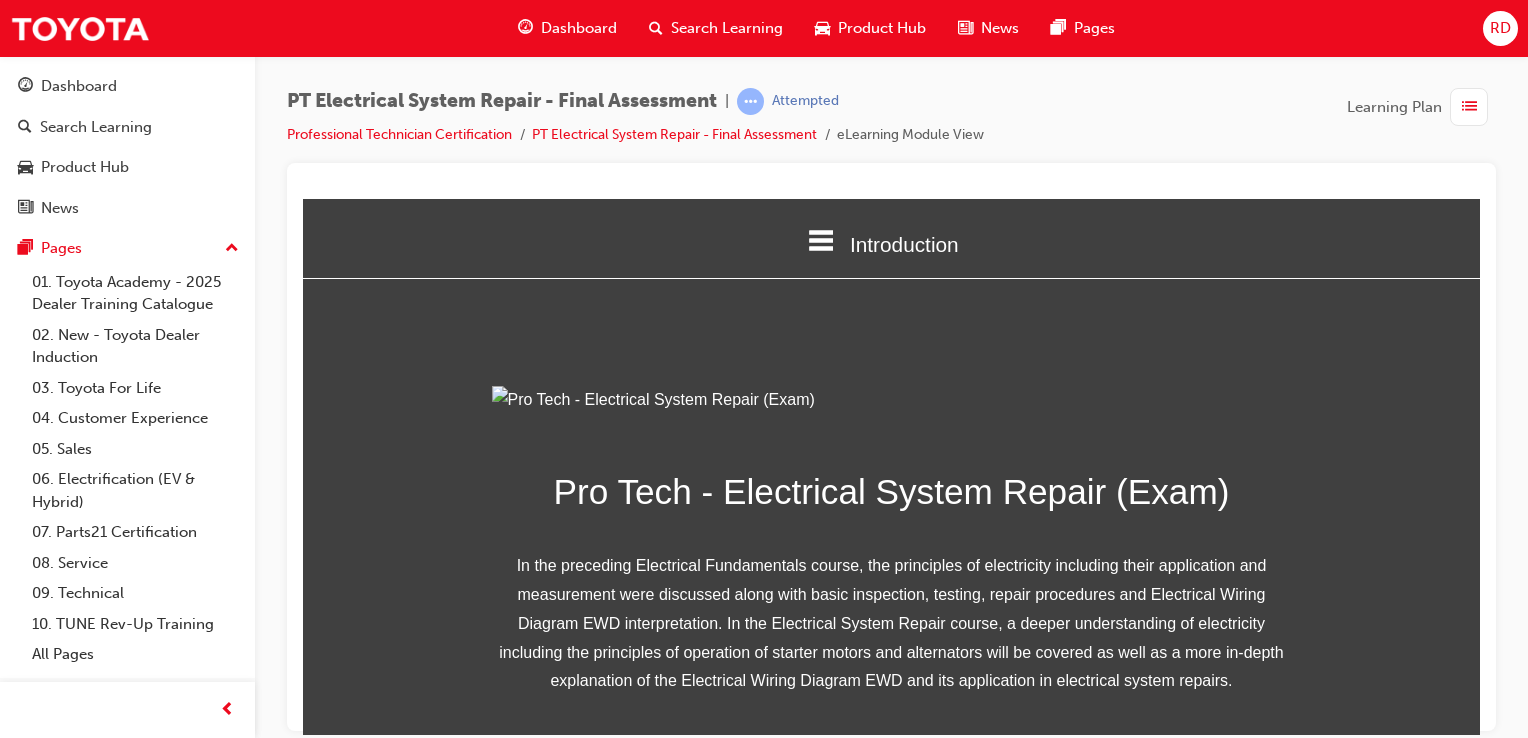 click at bounding box center (1469, 107) 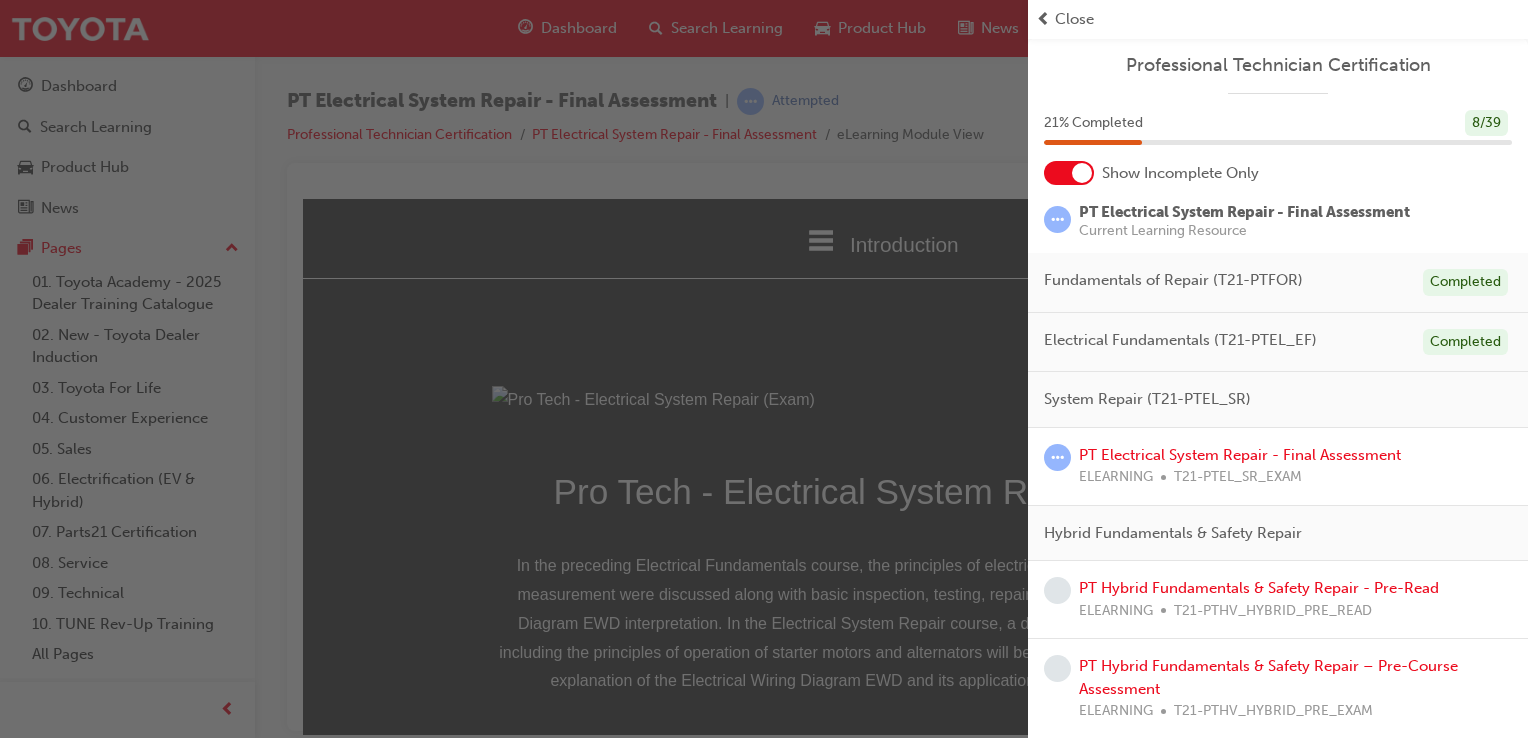 click at bounding box center [1043, 19] 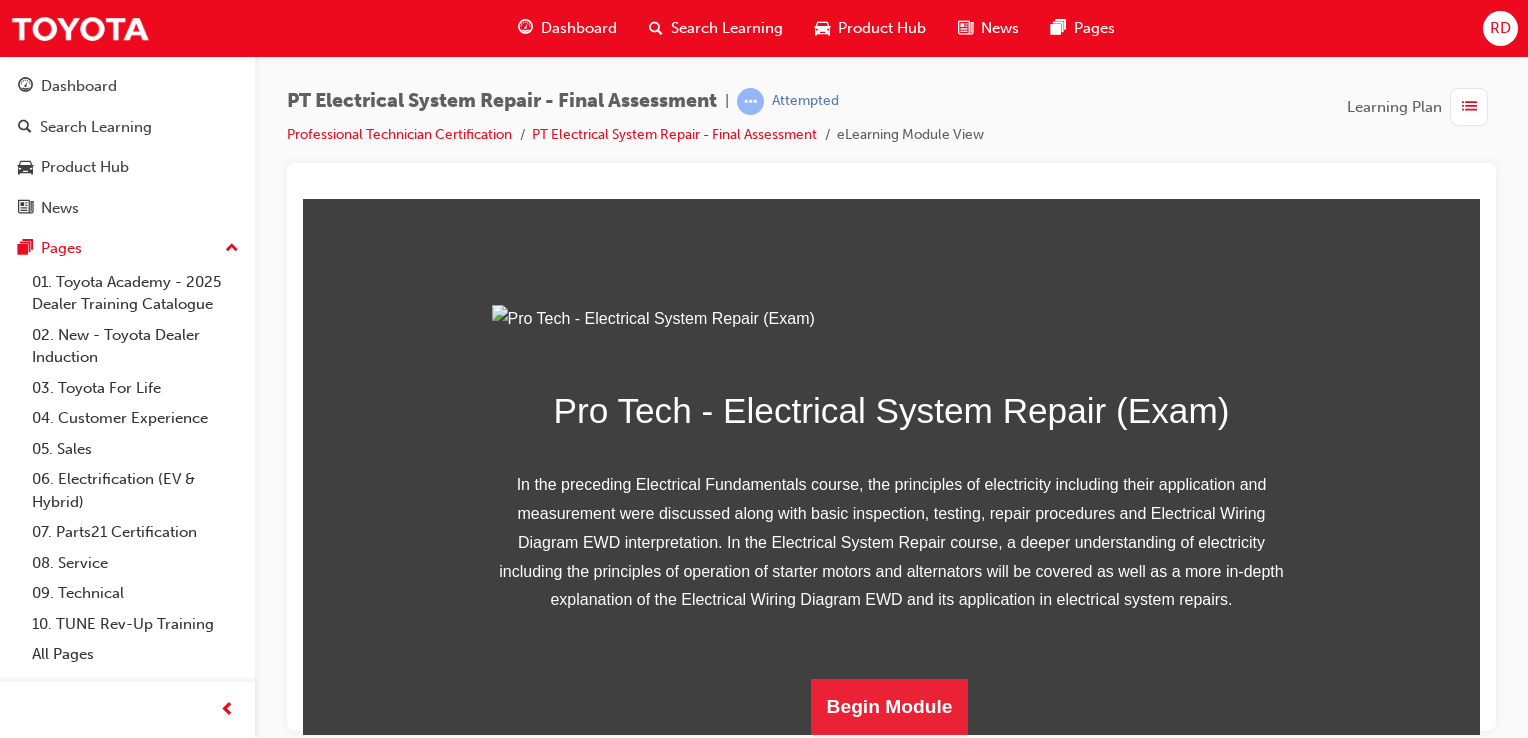 scroll, scrollTop: 300, scrollLeft: 0, axis: vertical 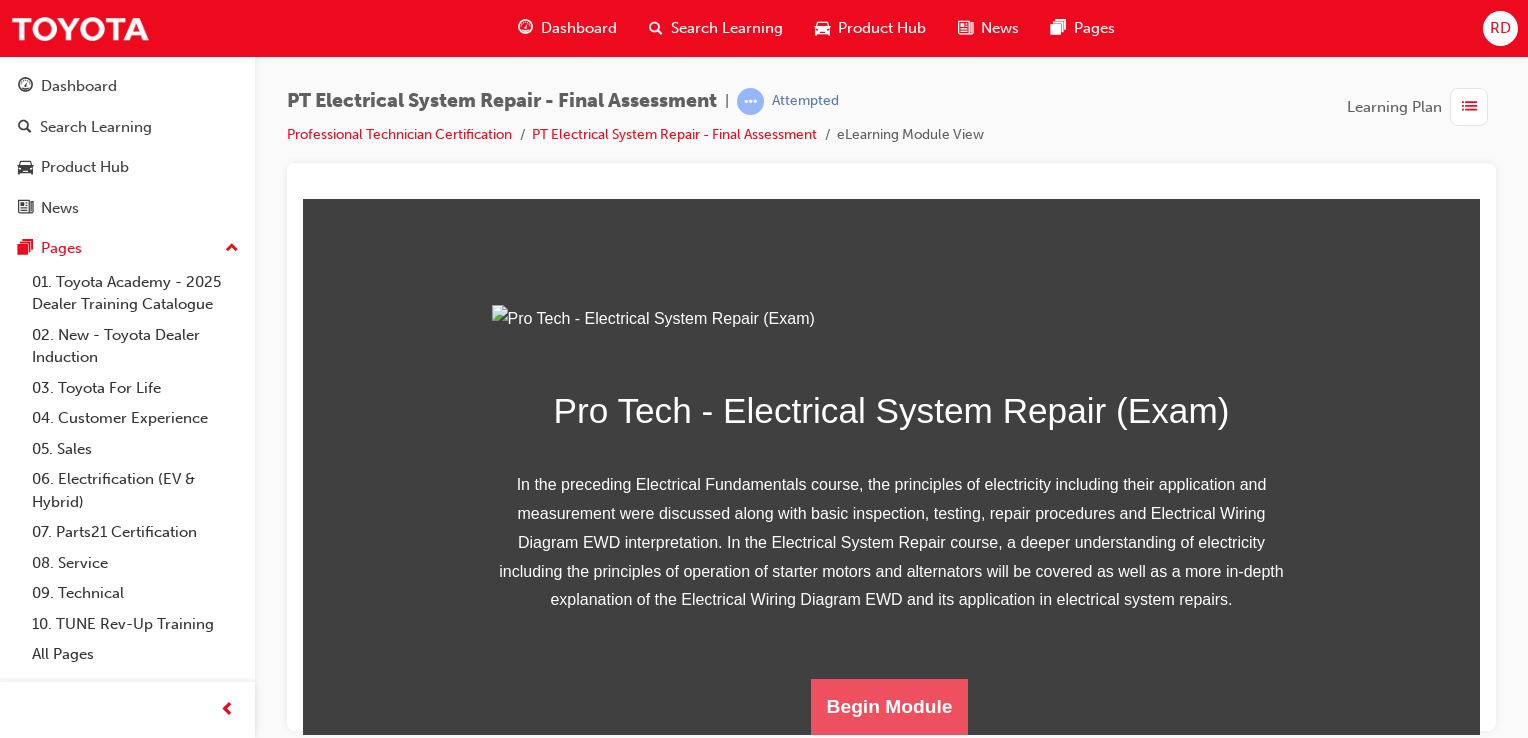 click on "Begin Module" at bounding box center [890, 706] 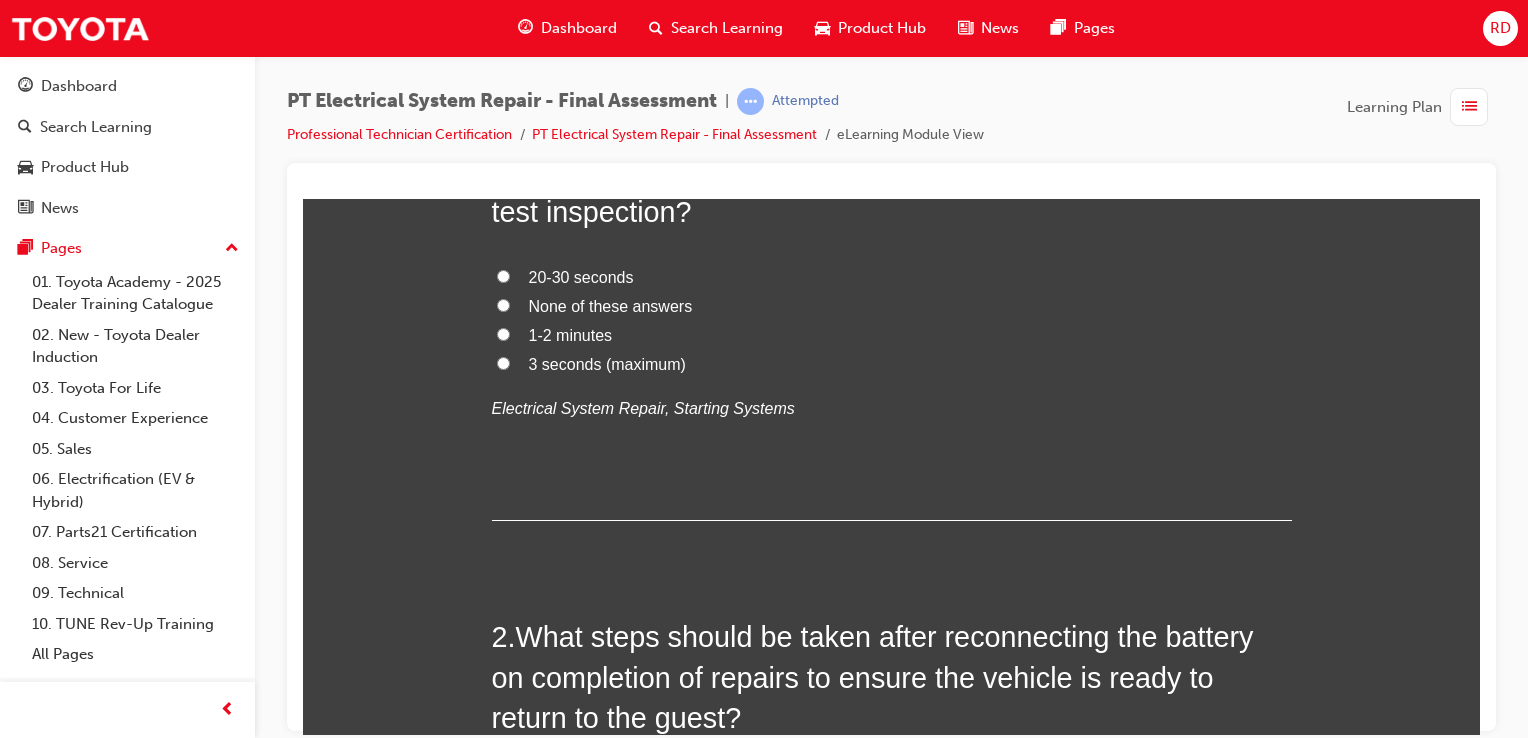 scroll, scrollTop: 0, scrollLeft: 0, axis: both 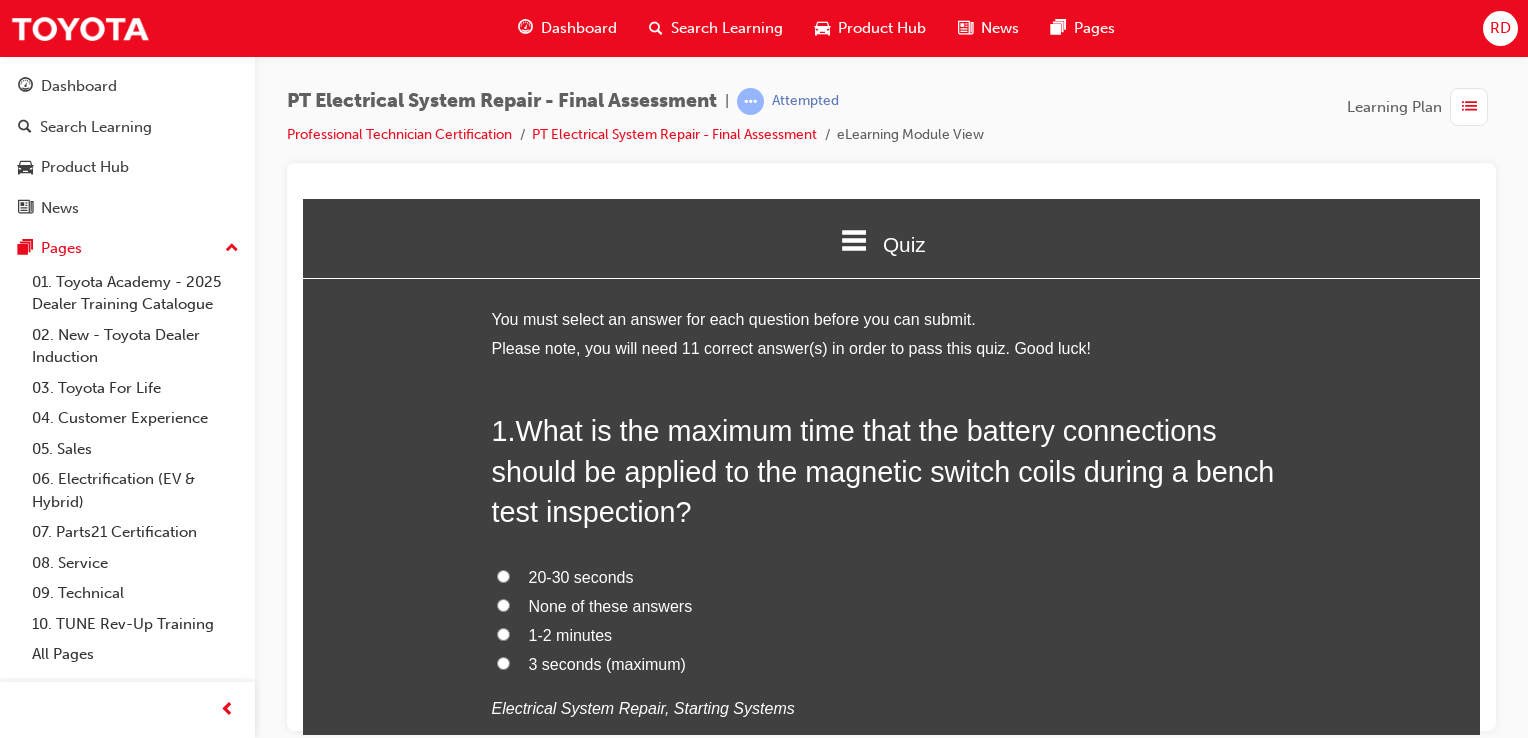 click on "3 seconds (maximum)" at bounding box center (503, 662) 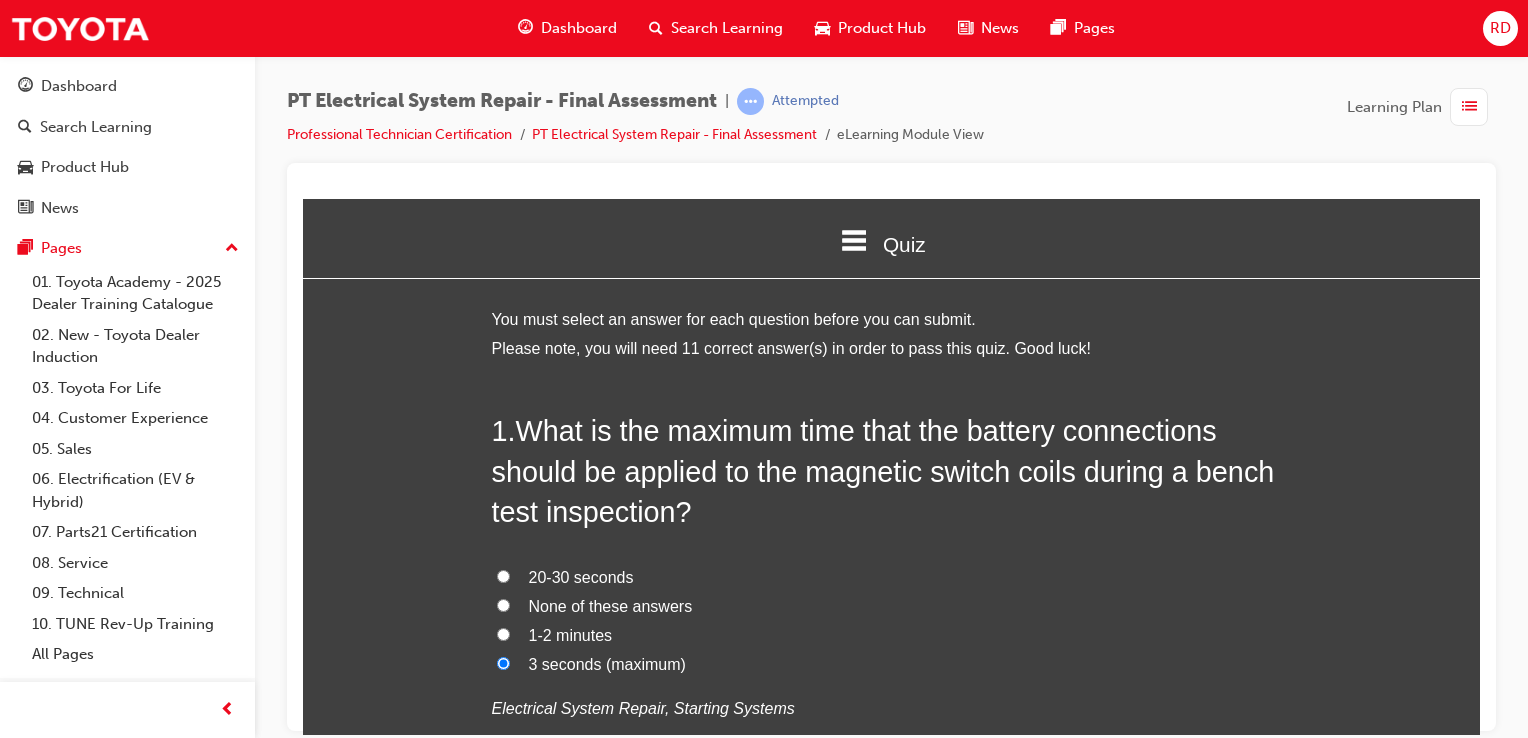 radio on "true" 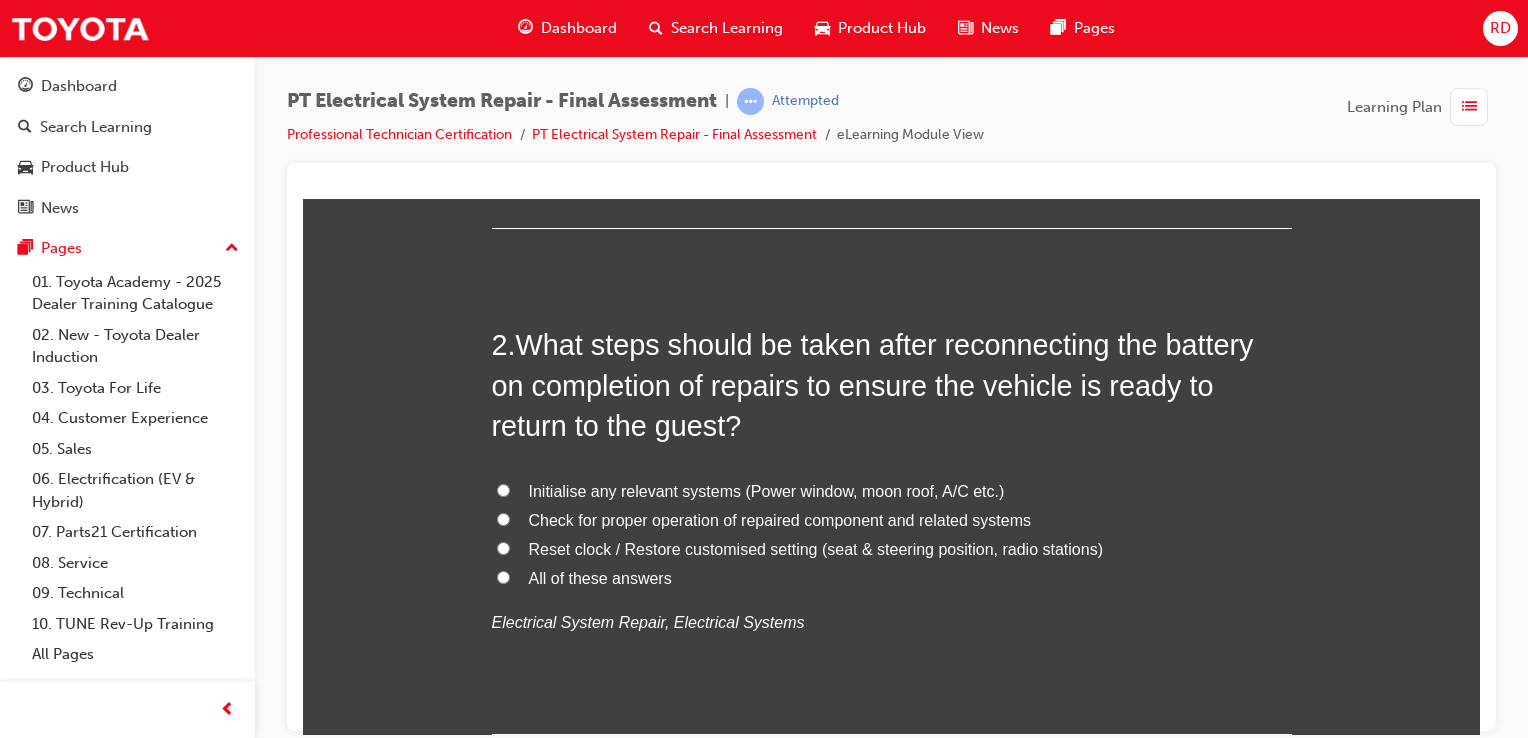 scroll, scrollTop: 600, scrollLeft: 0, axis: vertical 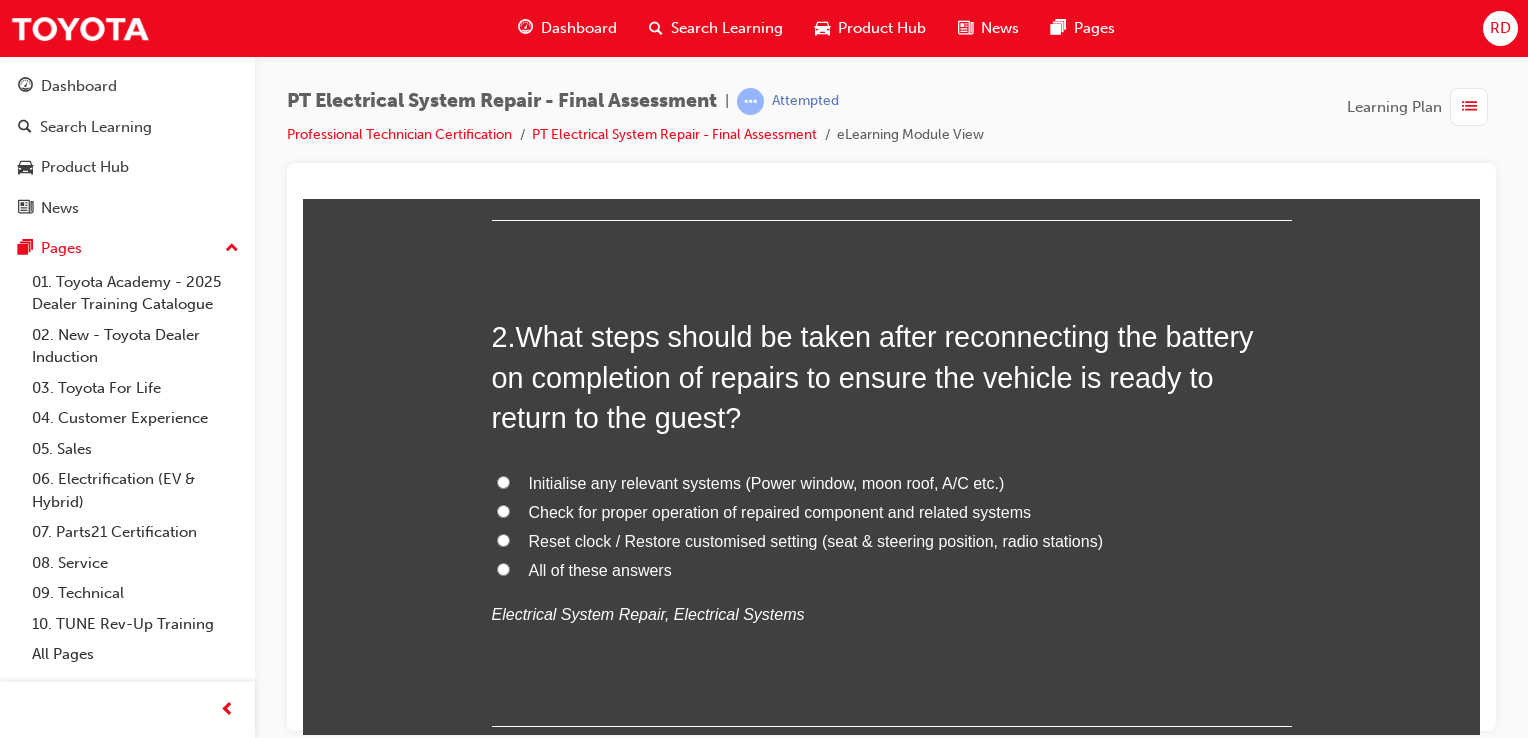click on "All of these answers" at bounding box center (892, 570) 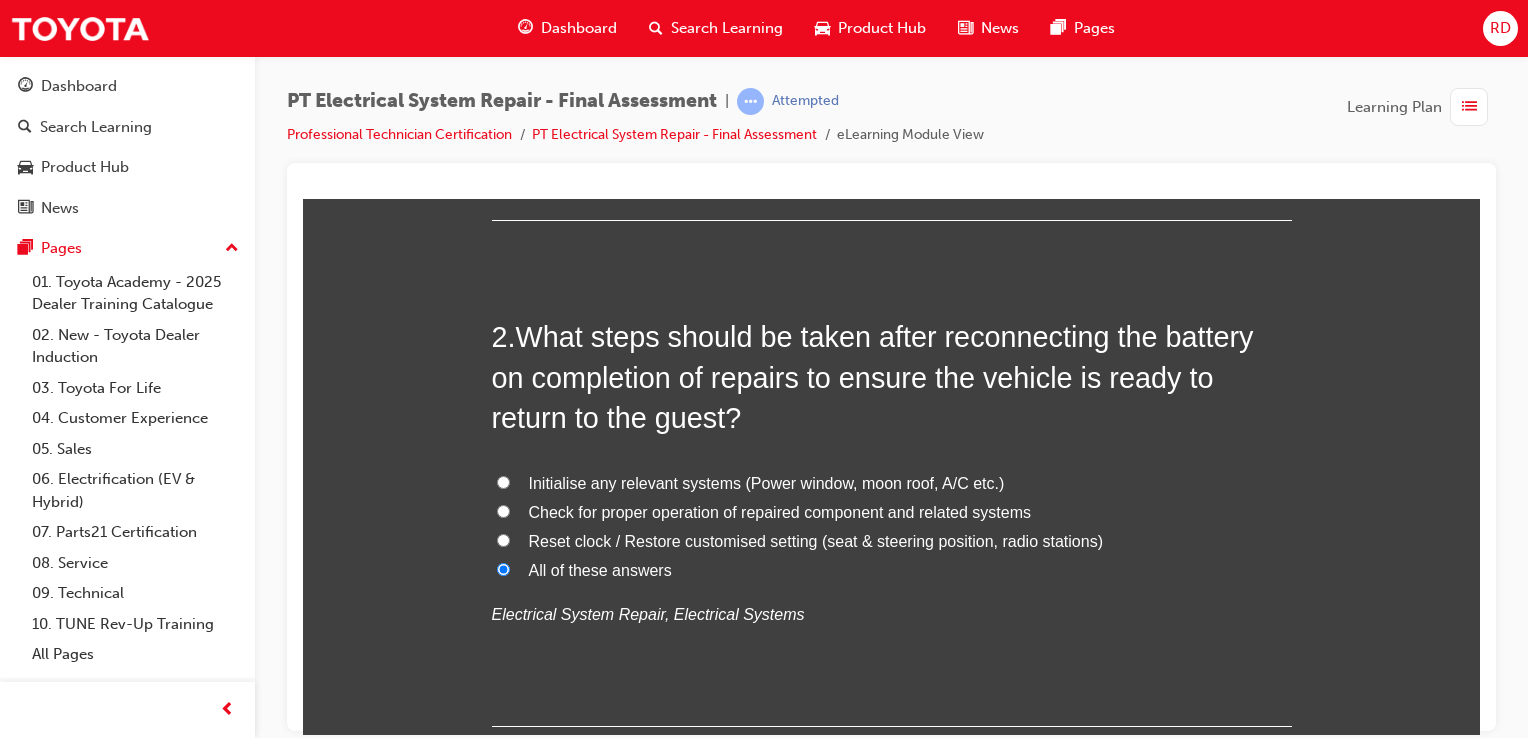 radio on "true" 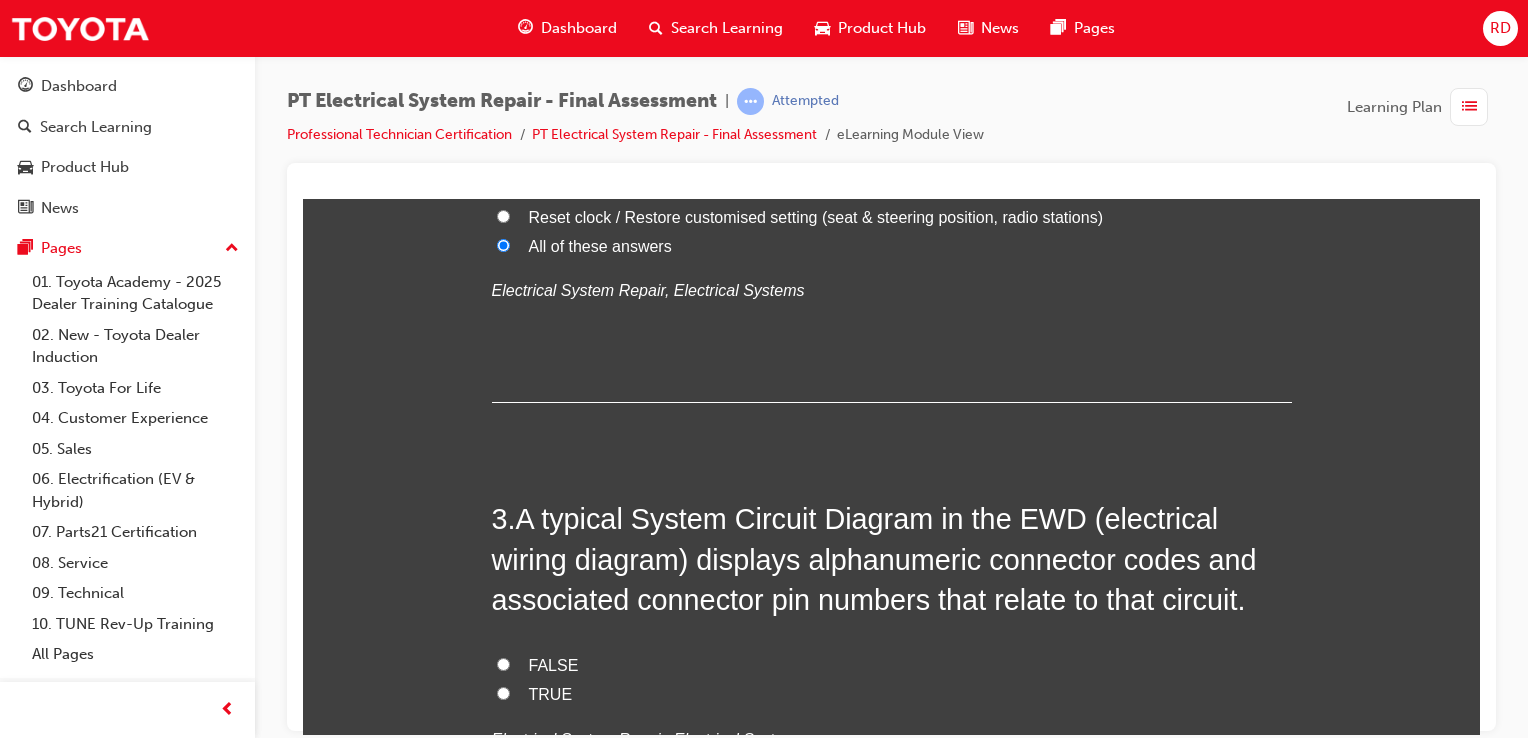 scroll, scrollTop: 1000, scrollLeft: 0, axis: vertical 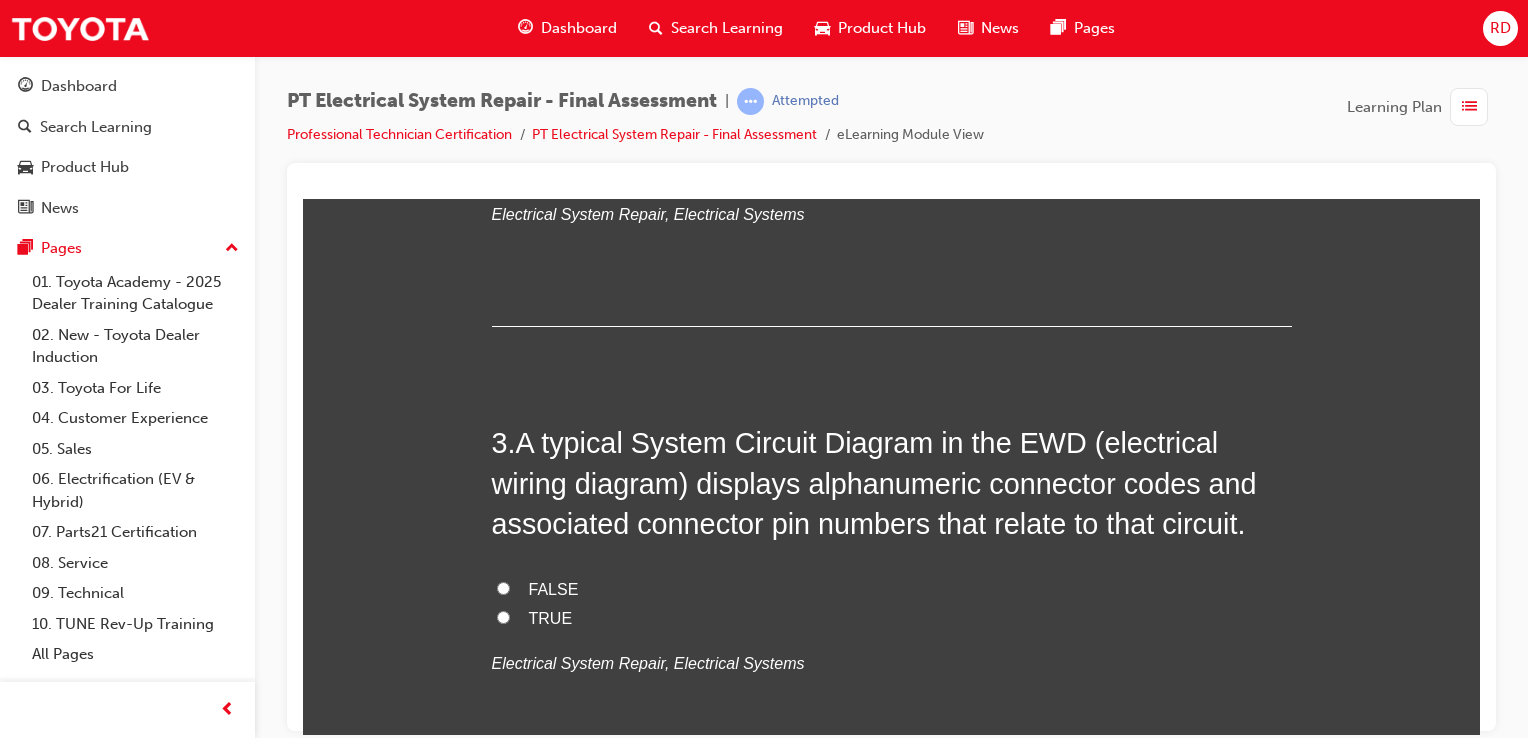 click on "TRUE" at bounding box center [892, 618] 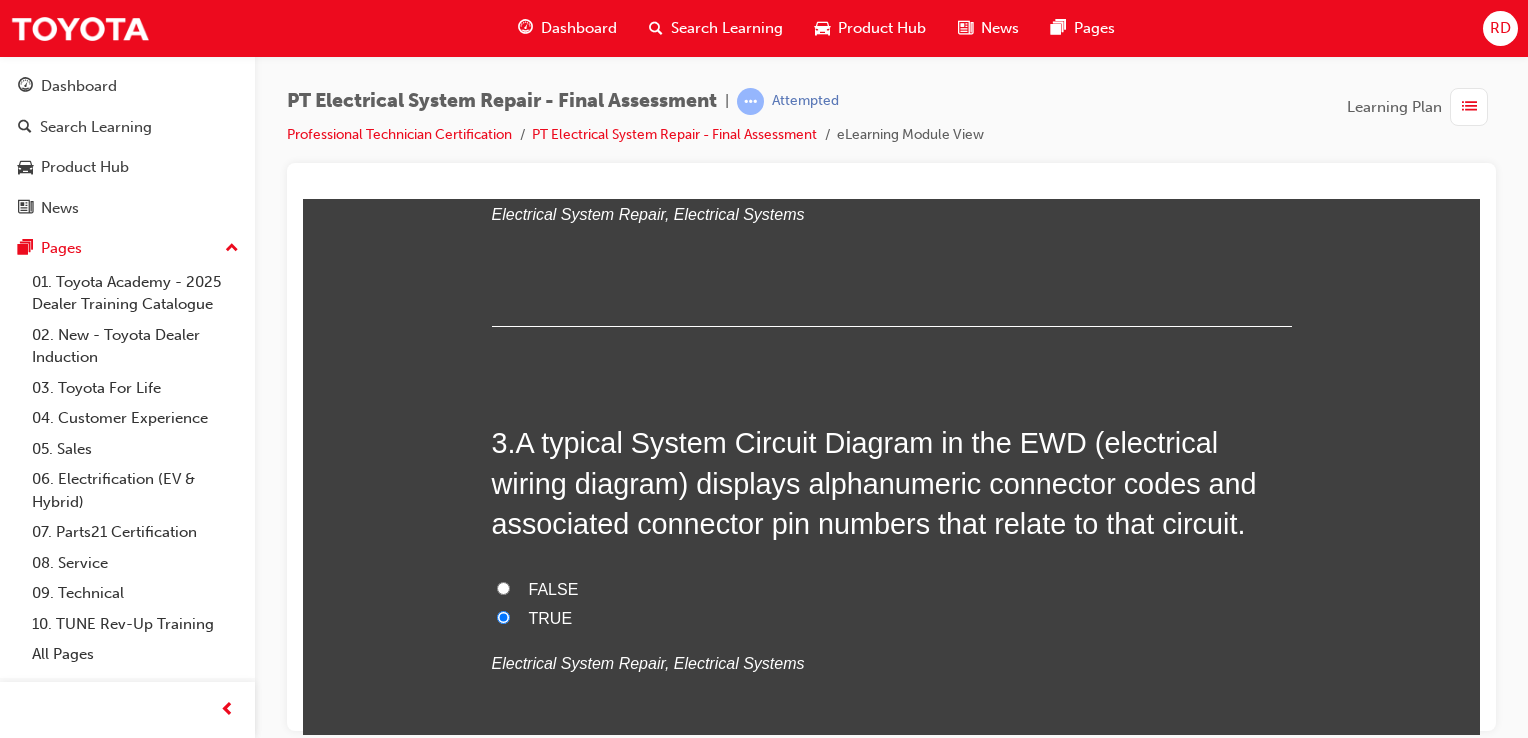 radio on "true" 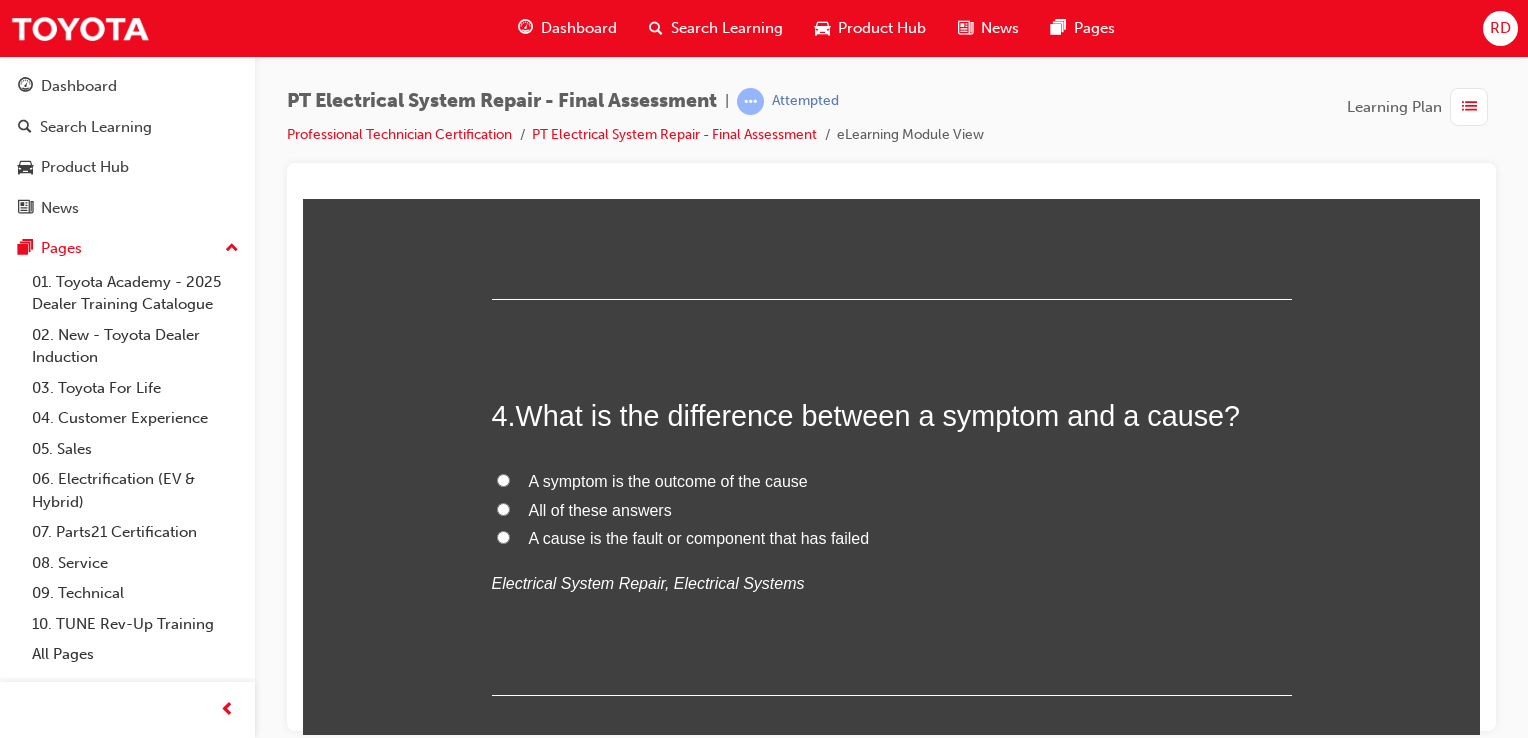 scroll, scrollTop: 1500, scrollLeft: 0, axis: vertical 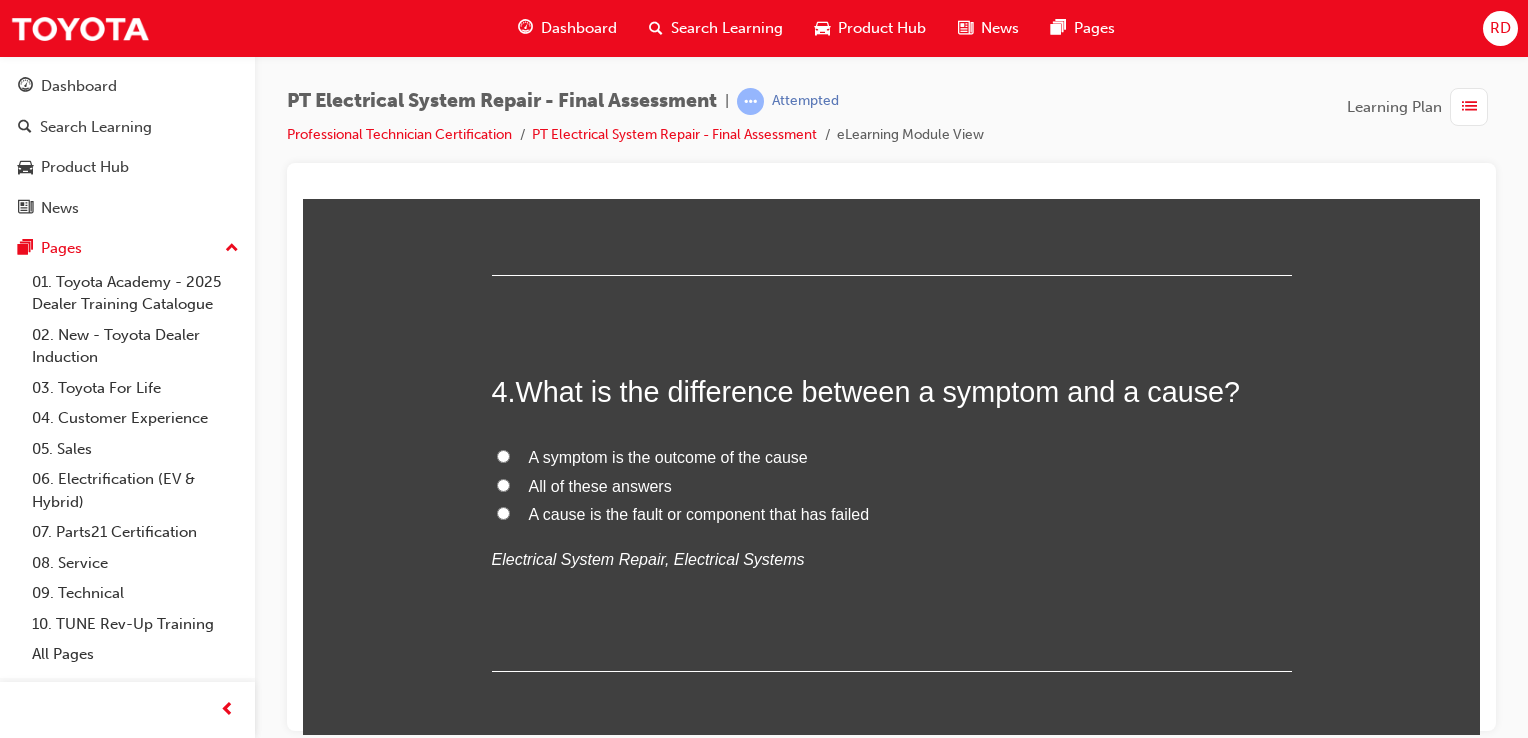 click on "All of these answers" at bounding box center (892, 486) 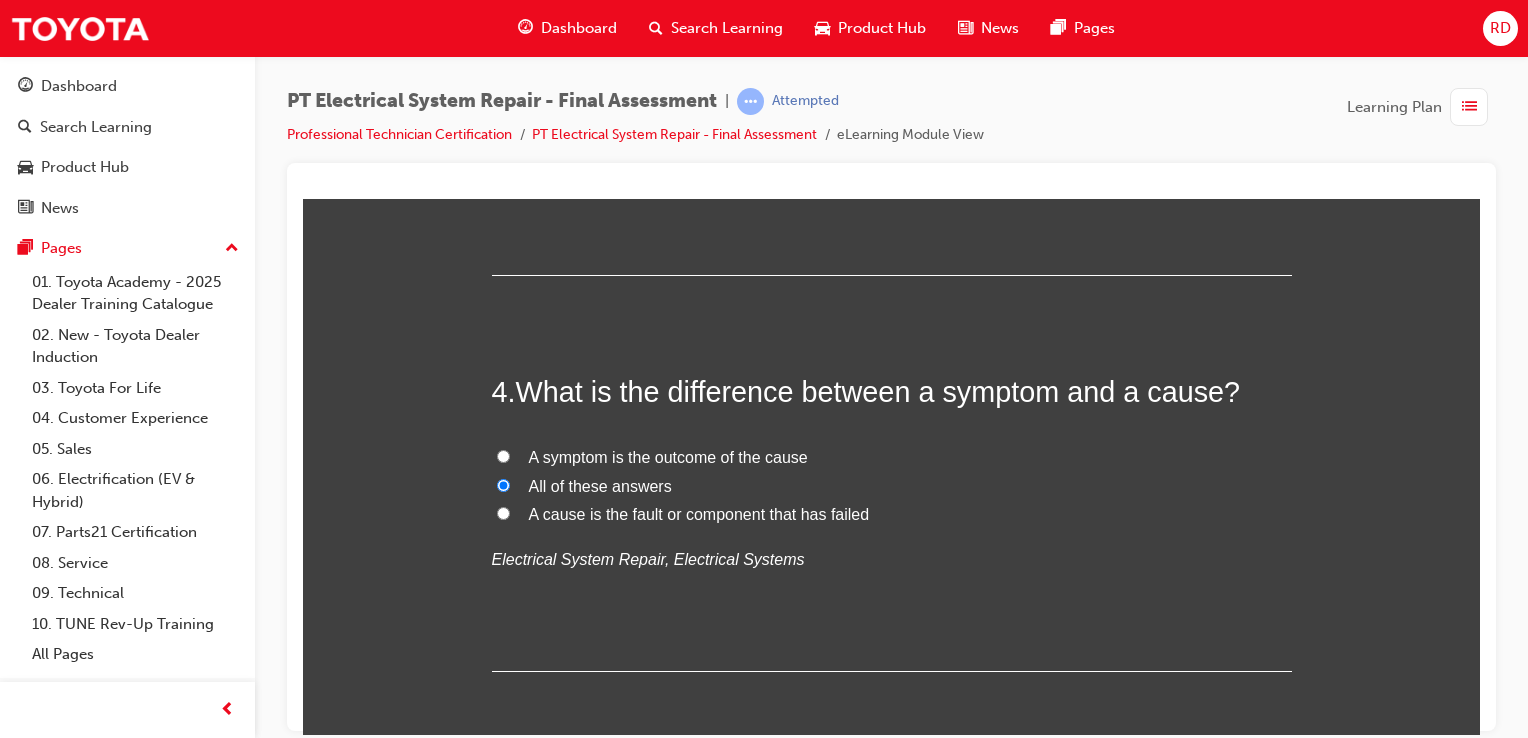 radio on "true" 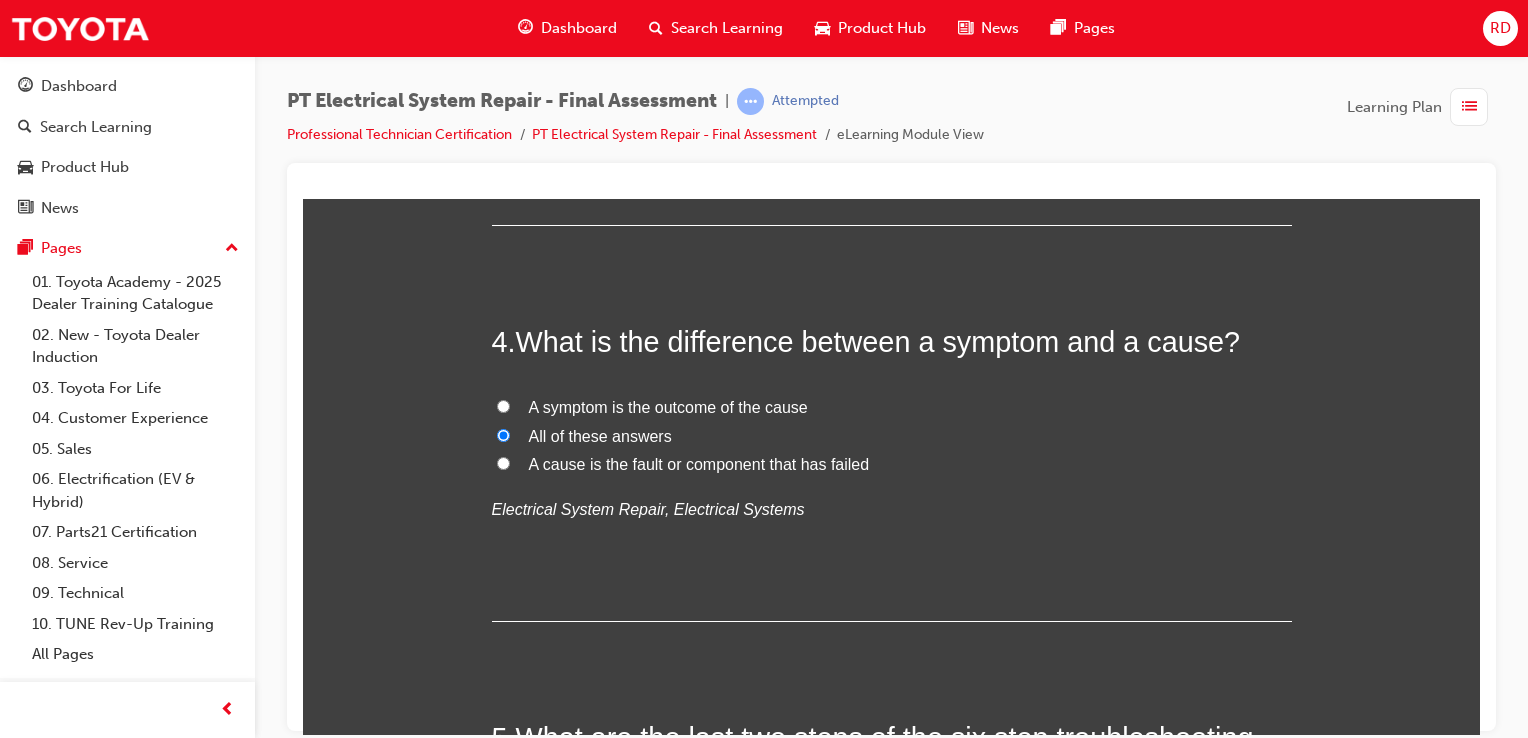 scroll, scrollTop: 1900, scrollLeft: 0, axis: vertical 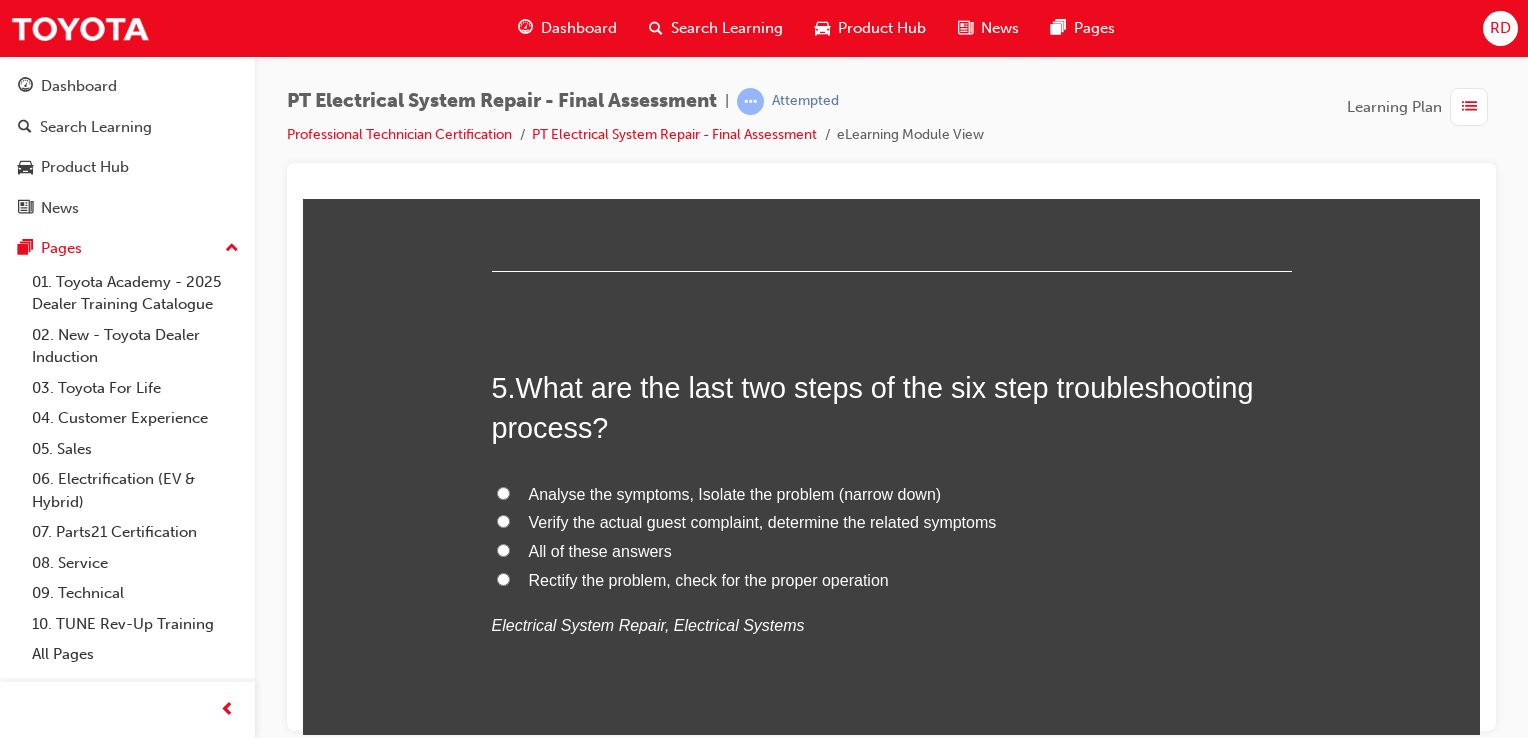 click on "Analyse the symptoms, Isolate the problem (narrow down)" at bounding box center (503, 492) 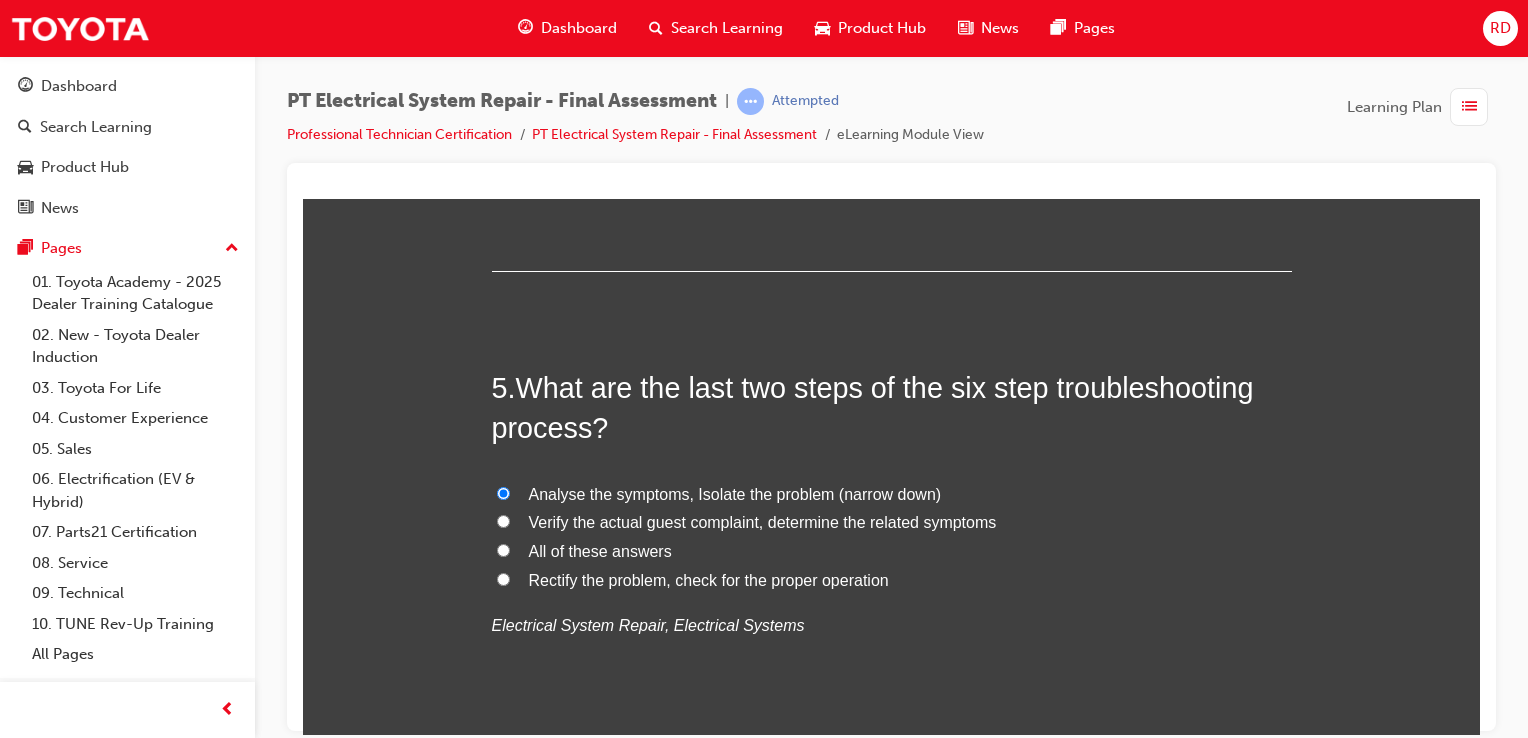 radio on "true" 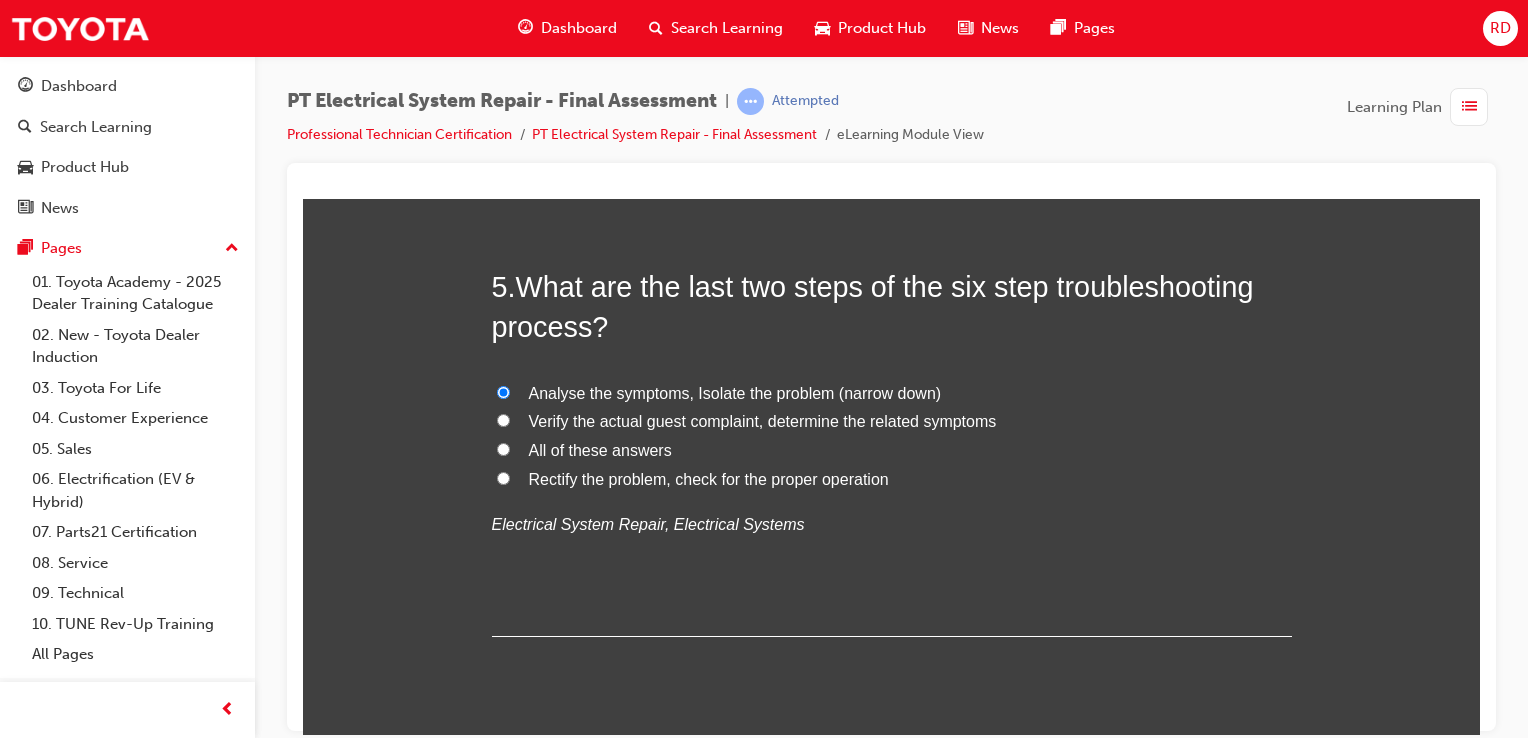 scroll, scrollTop: 2000, scrollLeft: 0, axis: vertical 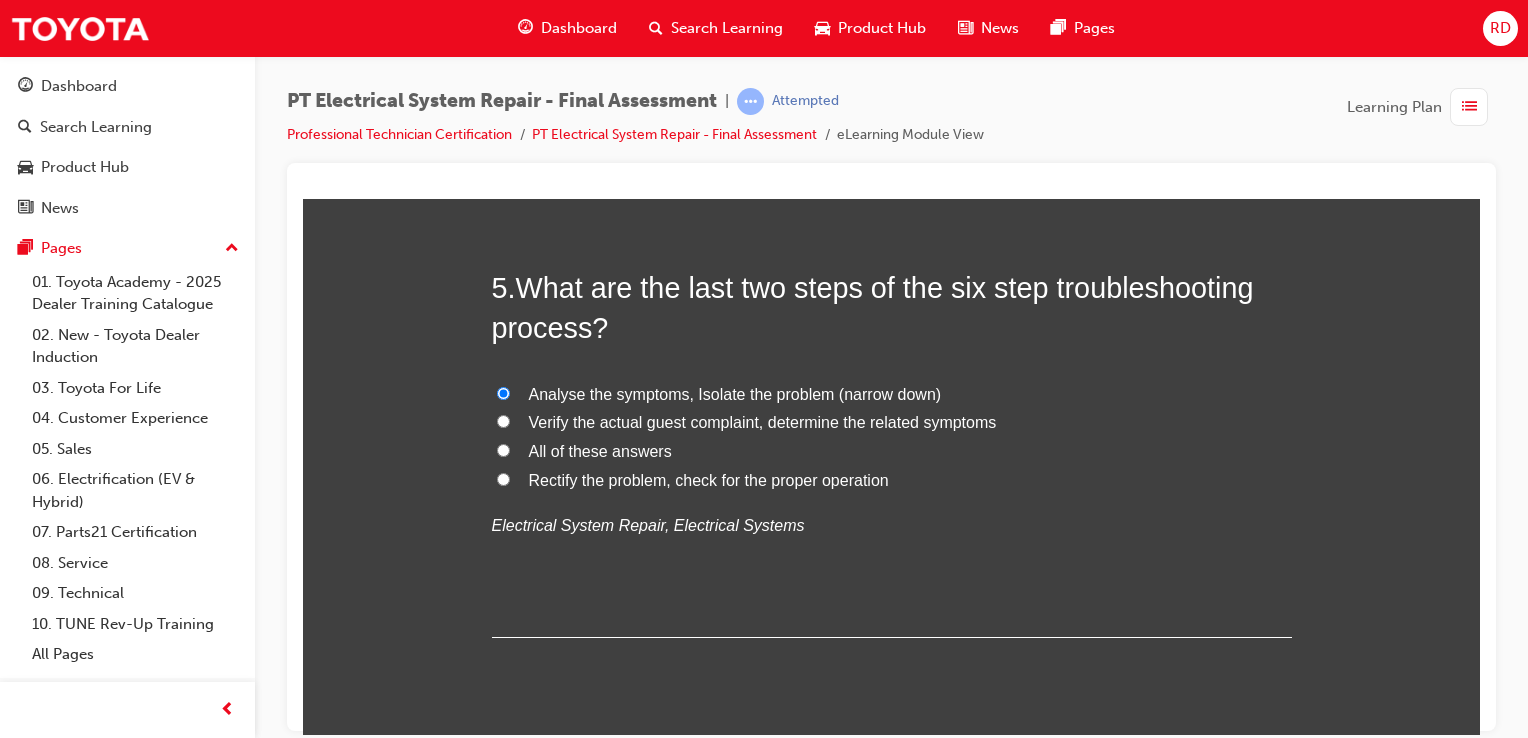 click on "Rectify the problem, check for the proper operation" at bounding box center (892, 480) 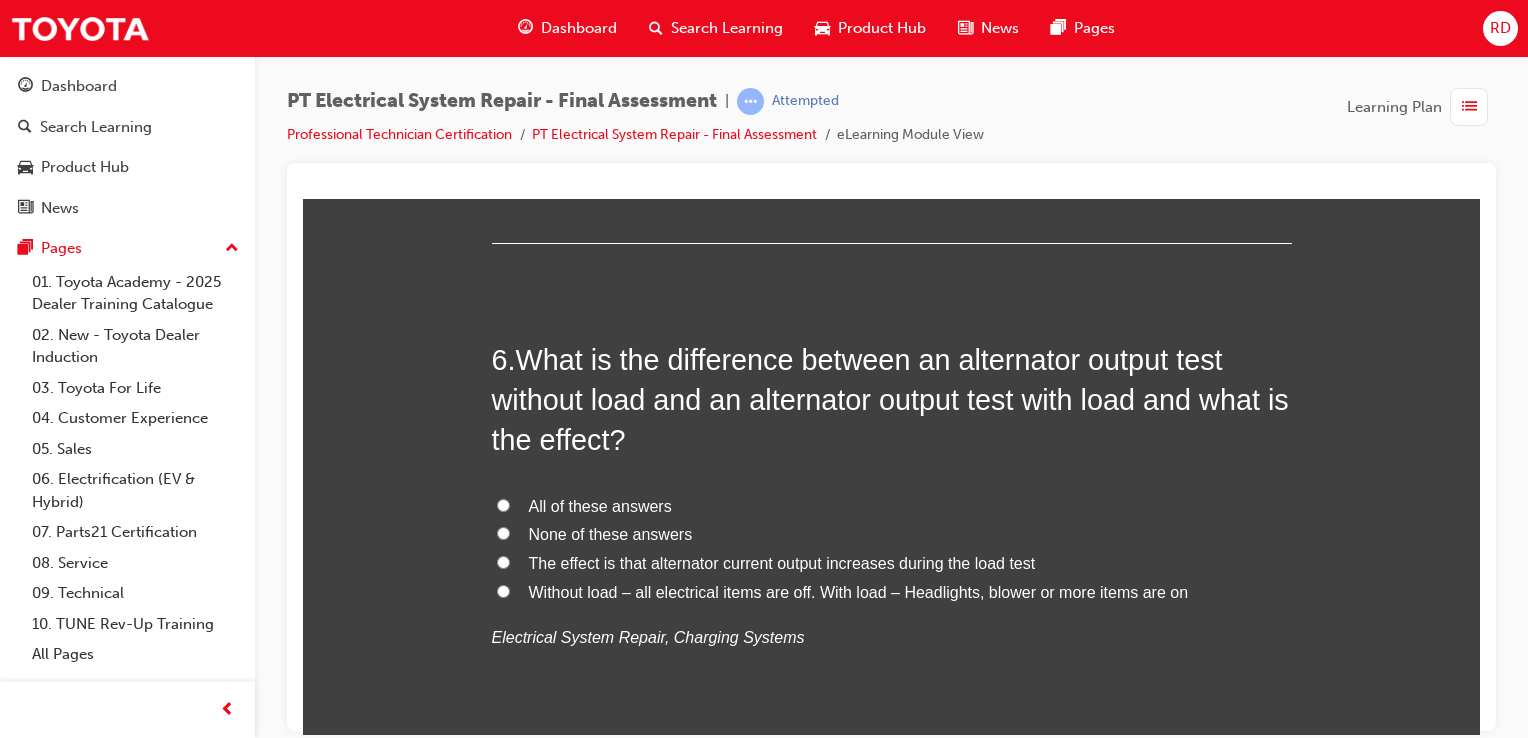scroll, scrollTop: 2400, scrollLeft: 0, axis: vertical 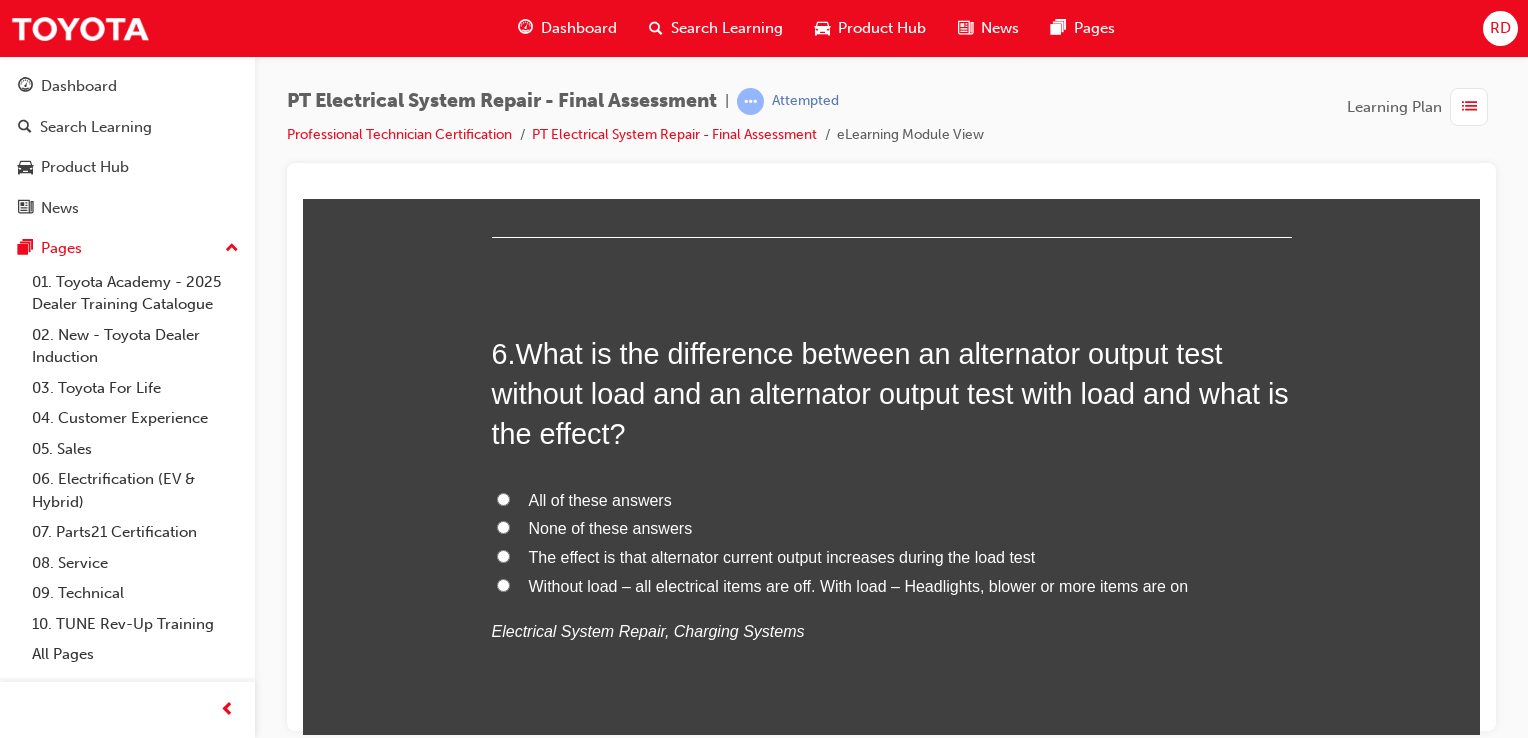 click on "You must select an answer for each question before you can submit. Please note, you will need 11 correct answer(s) in order to pass this quiz. Good luck! 1 . What is the maximum time that the battery connections should be applied to the magnetic switch coils during a bench test inspection? 20-30 seconds None of these answers 1-2 minutes 3 seconds (maximum)
Electrical System Repair, Starting Systems 2 . What steps should be taken after reconnecting the battery on completion of repairs to ensure the vehicle is ready to return to the guest? Initialise any relevant systems (Power window, moon roof, A/C etc.) Check for proper operation of repaired component and related systems Reset clock / Restore customised setting (seat & steering position, radio stations) All of these answers
Electrical System Repair, Electrical Systems 3 . A typical System Circuit Diagram in the EWD (electrical wiring diagram) displays alphanumeric connector codes and associated connector pin numbers that relate to that circuit. TRUE" at bounding box center [891, 1225] 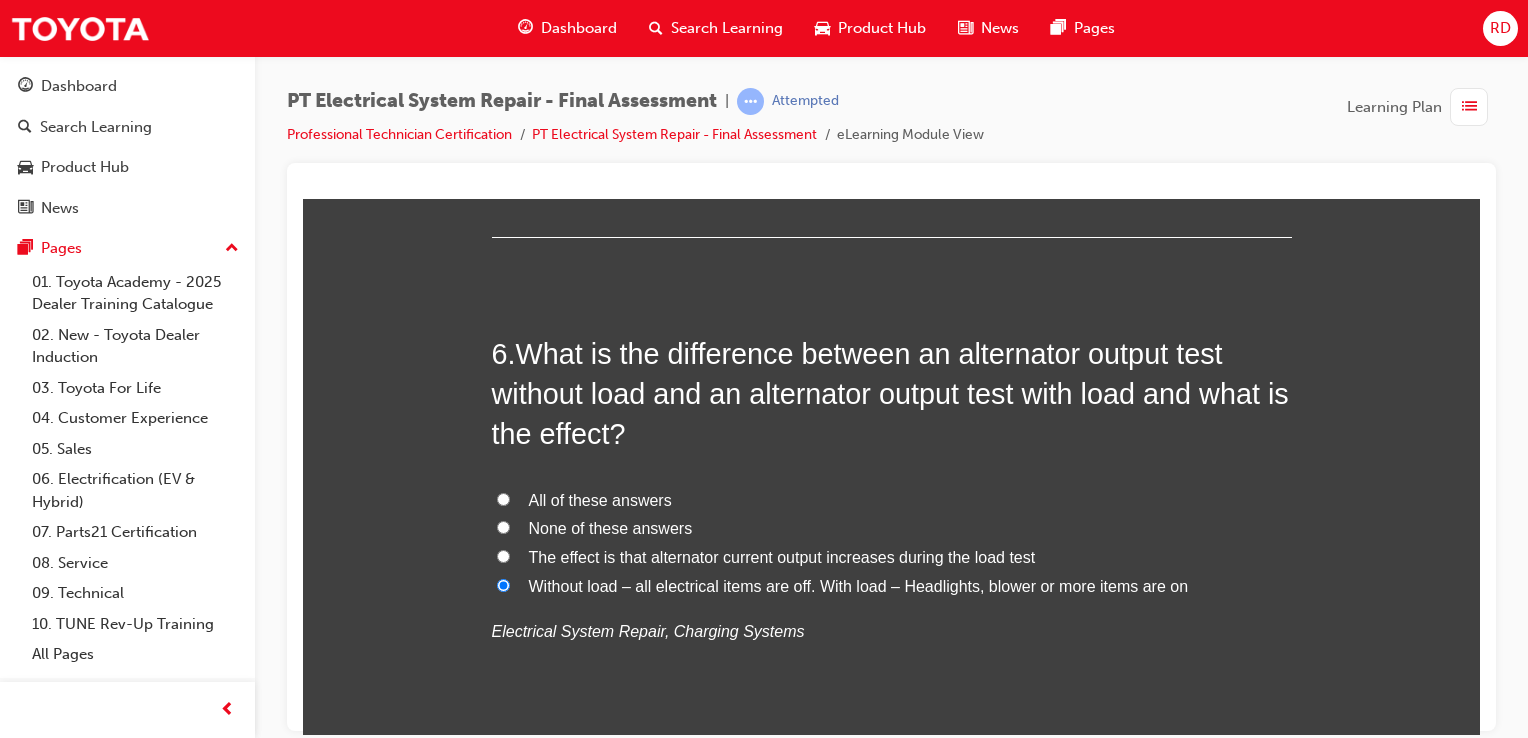 radio on "true" 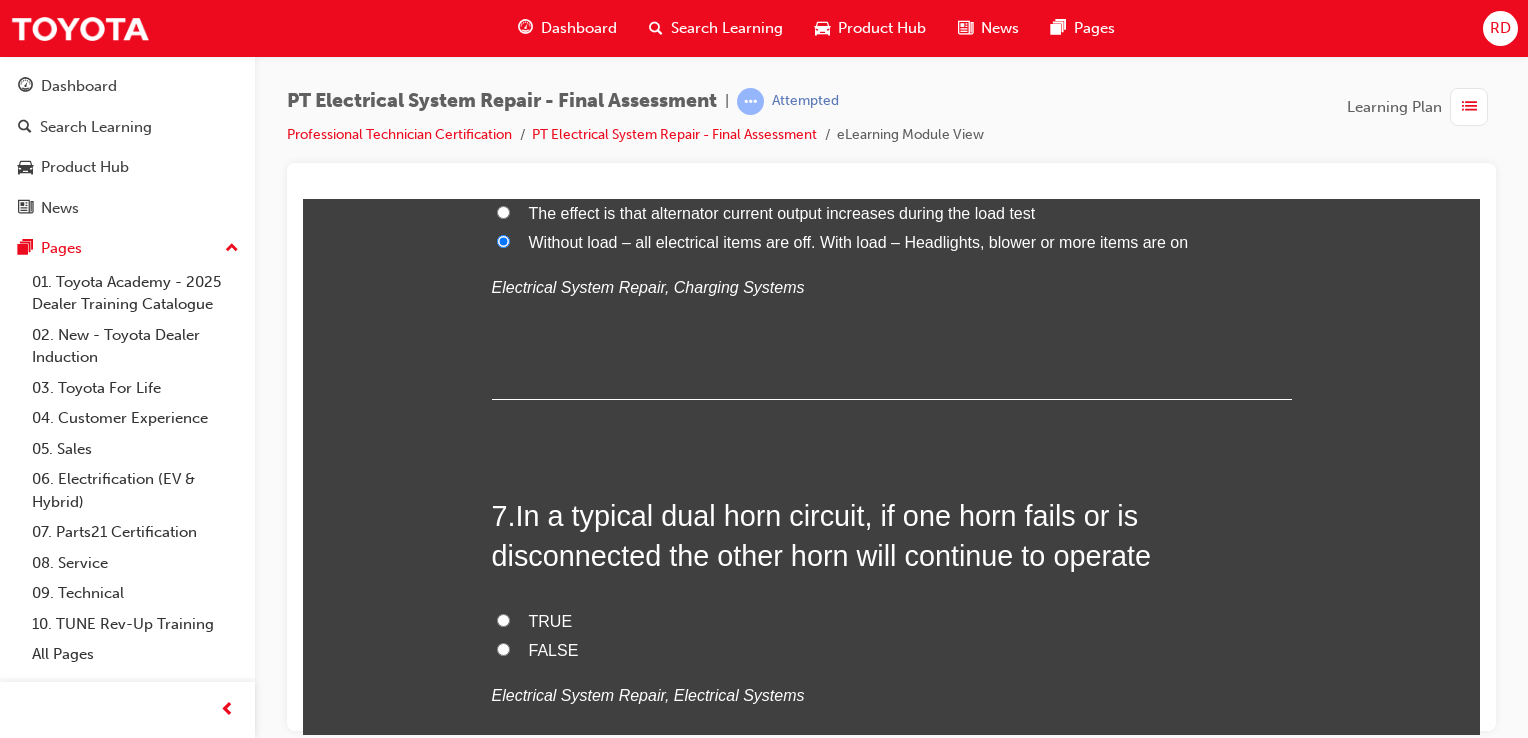 scroll, scrollTop: 2900, scrollLeft: 0, axis: vertical 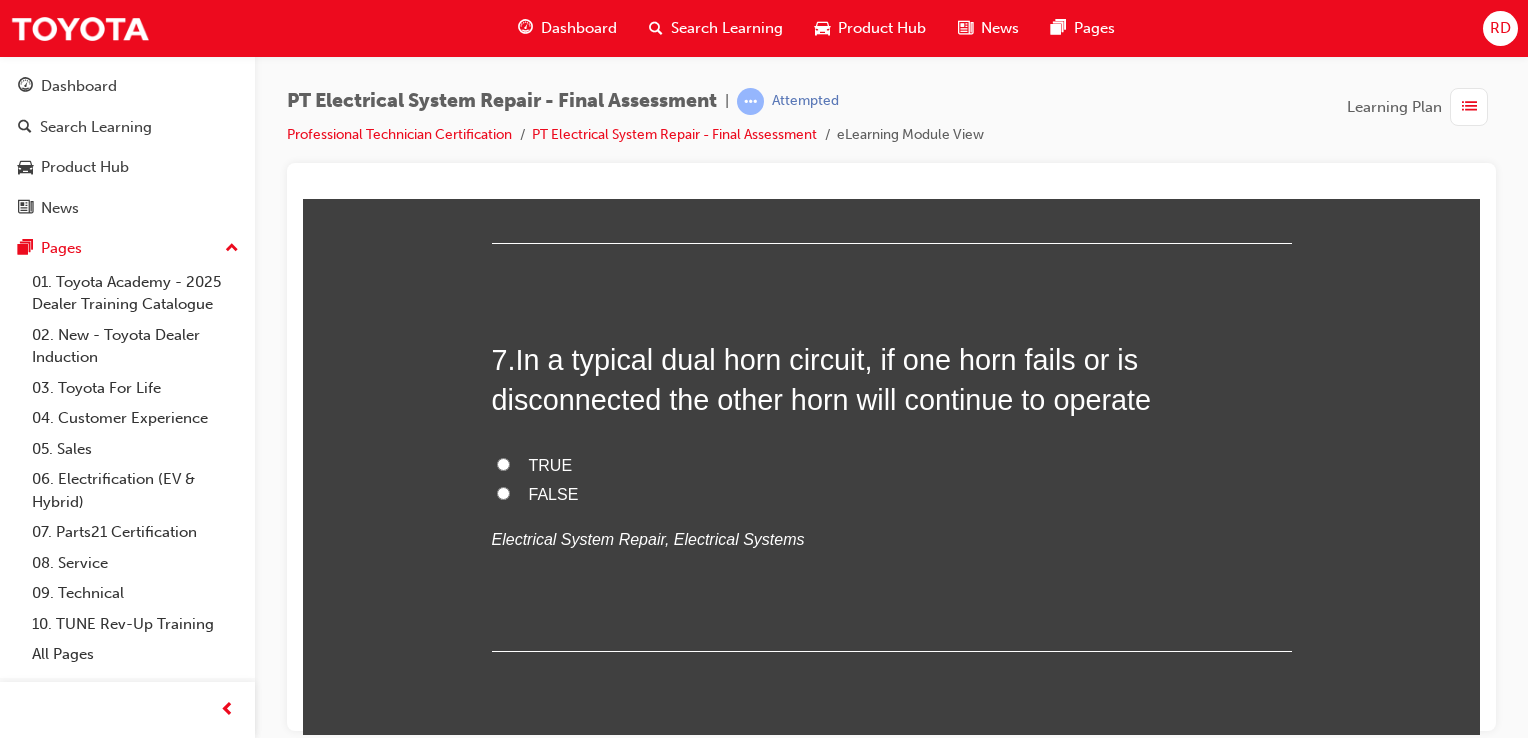 click on "TRUE" at bounding box center [503, 463] 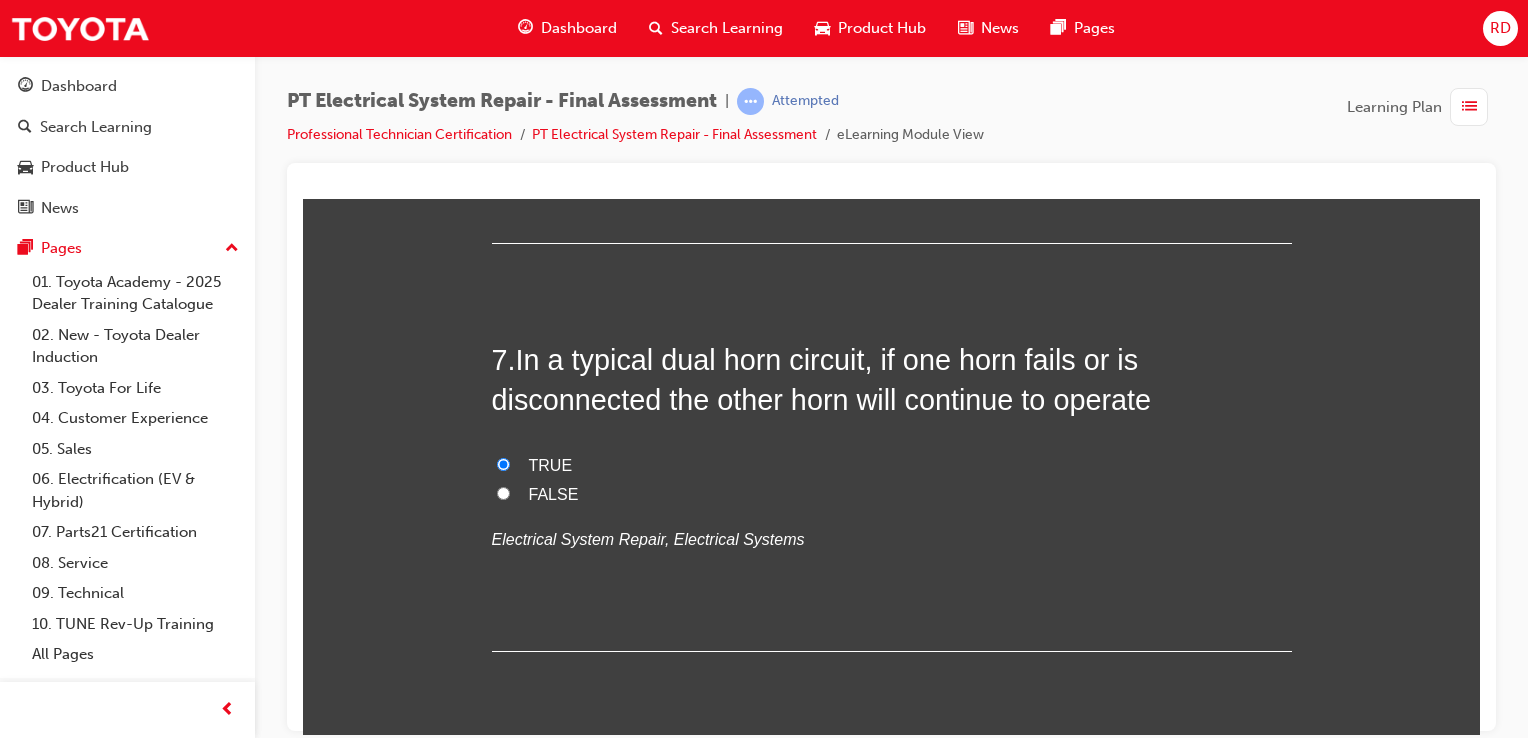radio on "true" 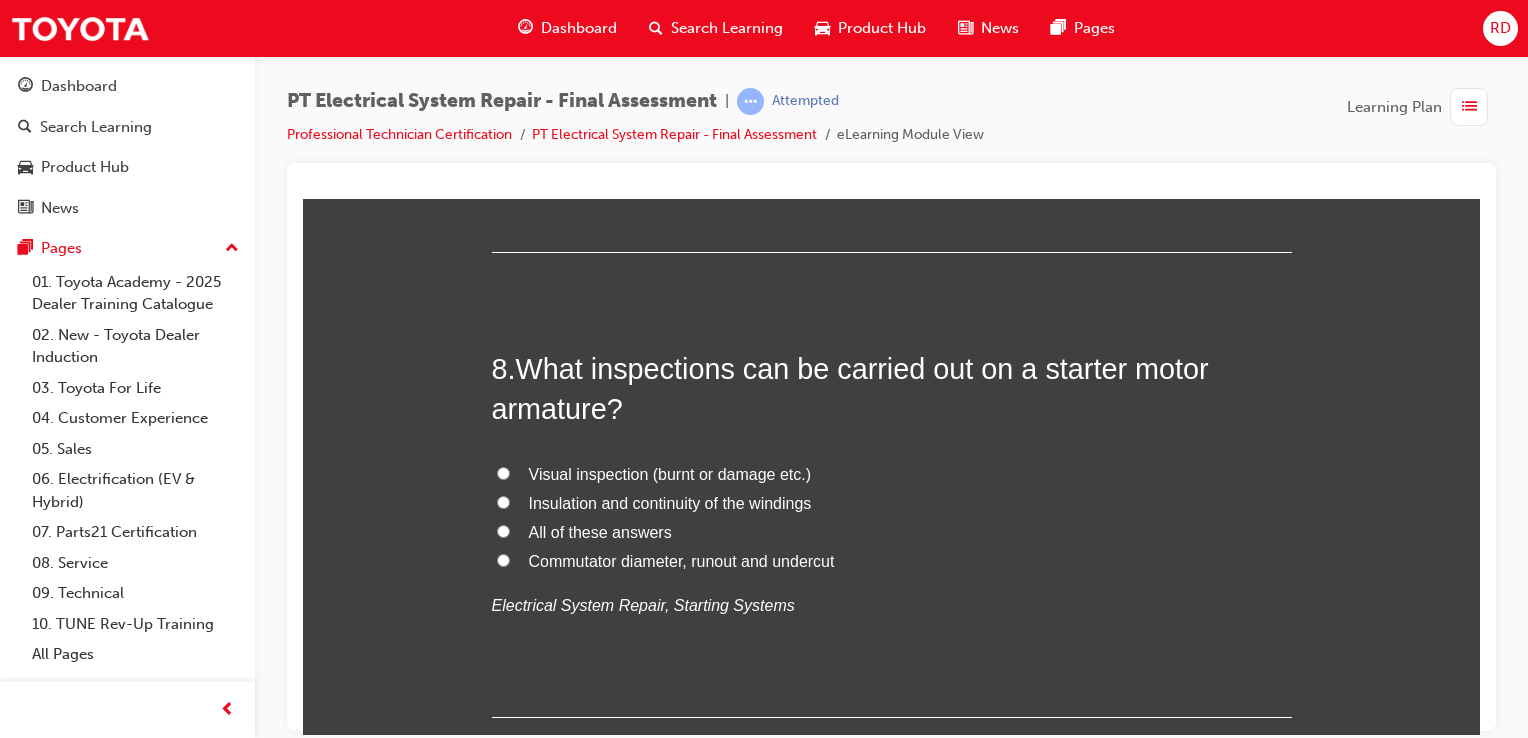scroll, scrollTop: 3300, scrollLeft: 0, axis: vertical 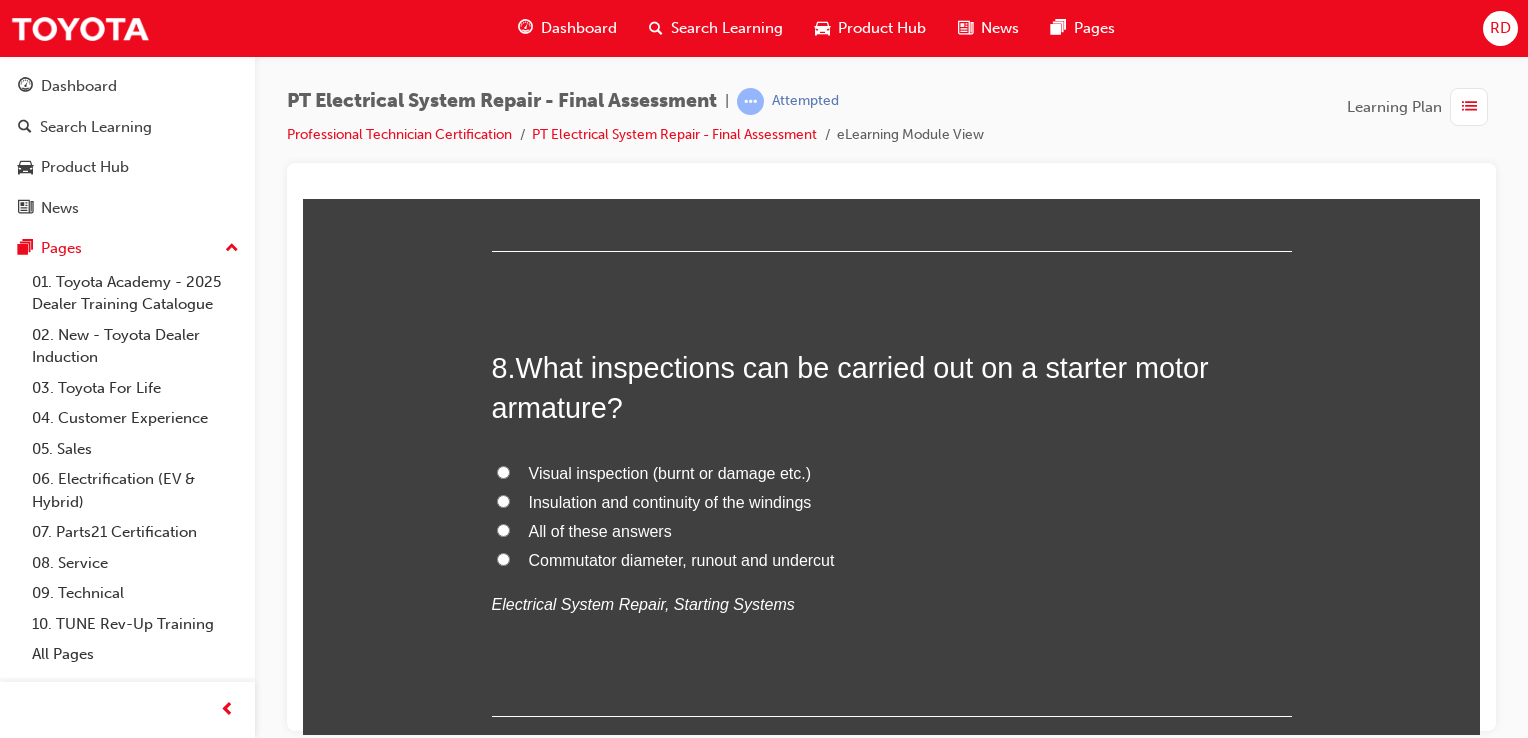 click on "All of these answers" at bounding box center (503, 529) 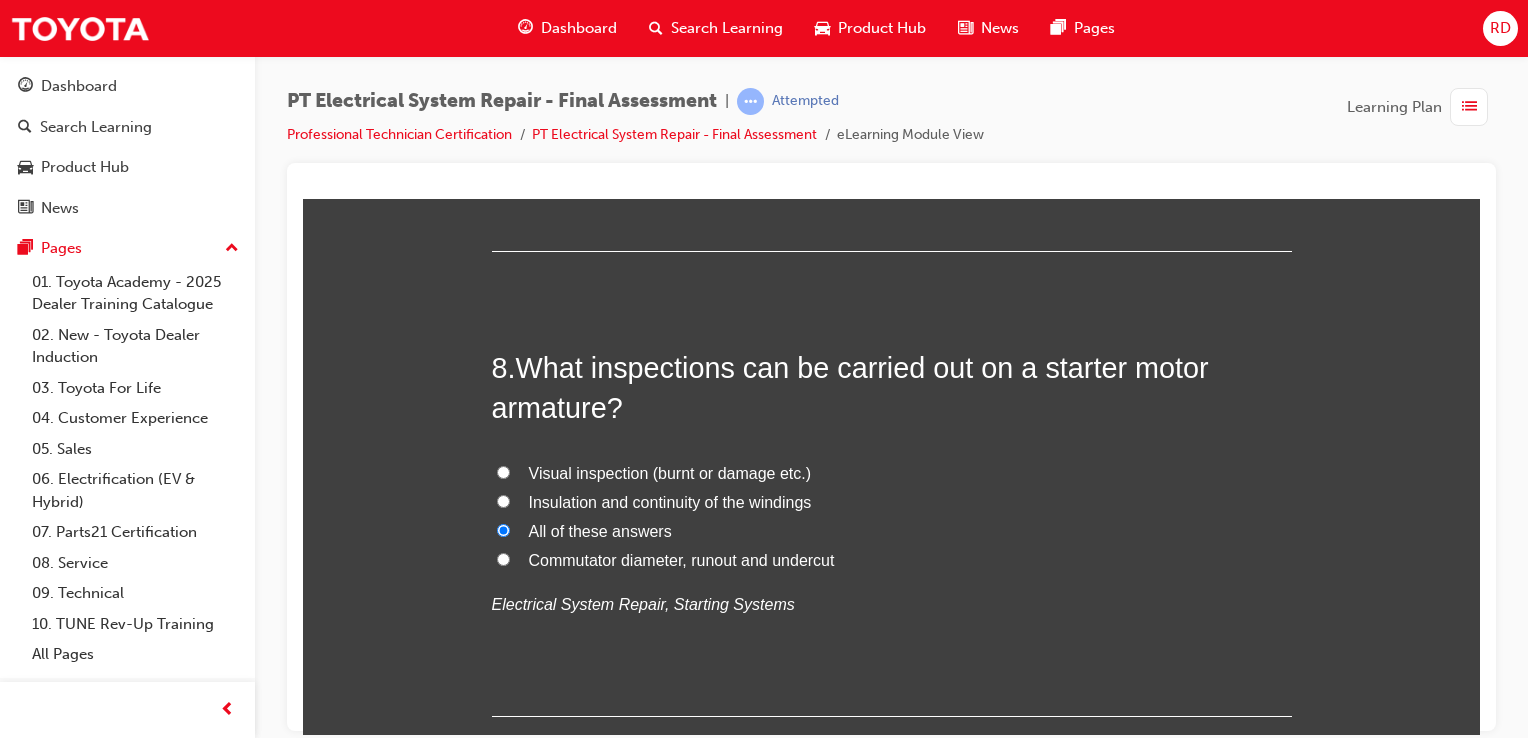 radio on "true" 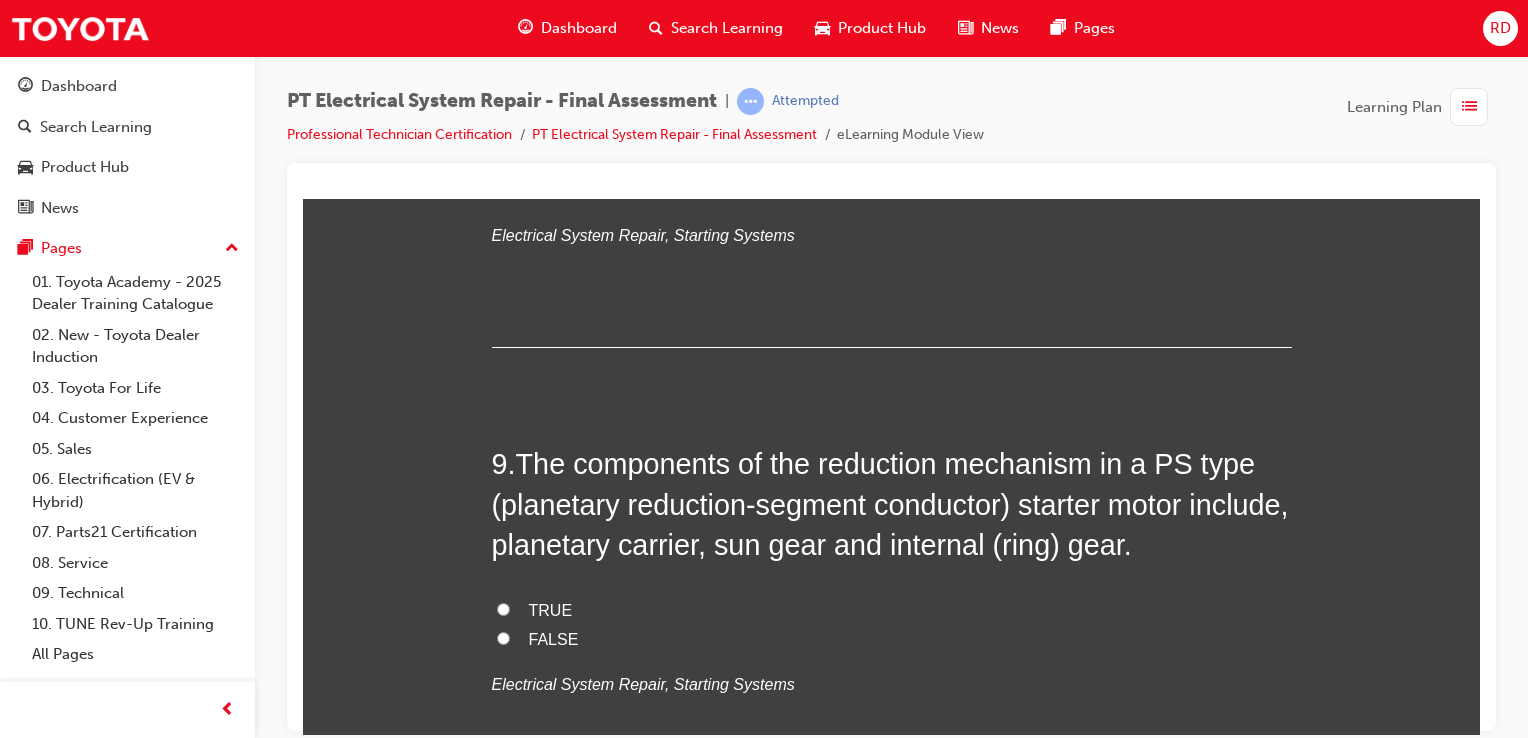 scroll, scrollTop: 3700, scrollLeft: 0, axis: vertical 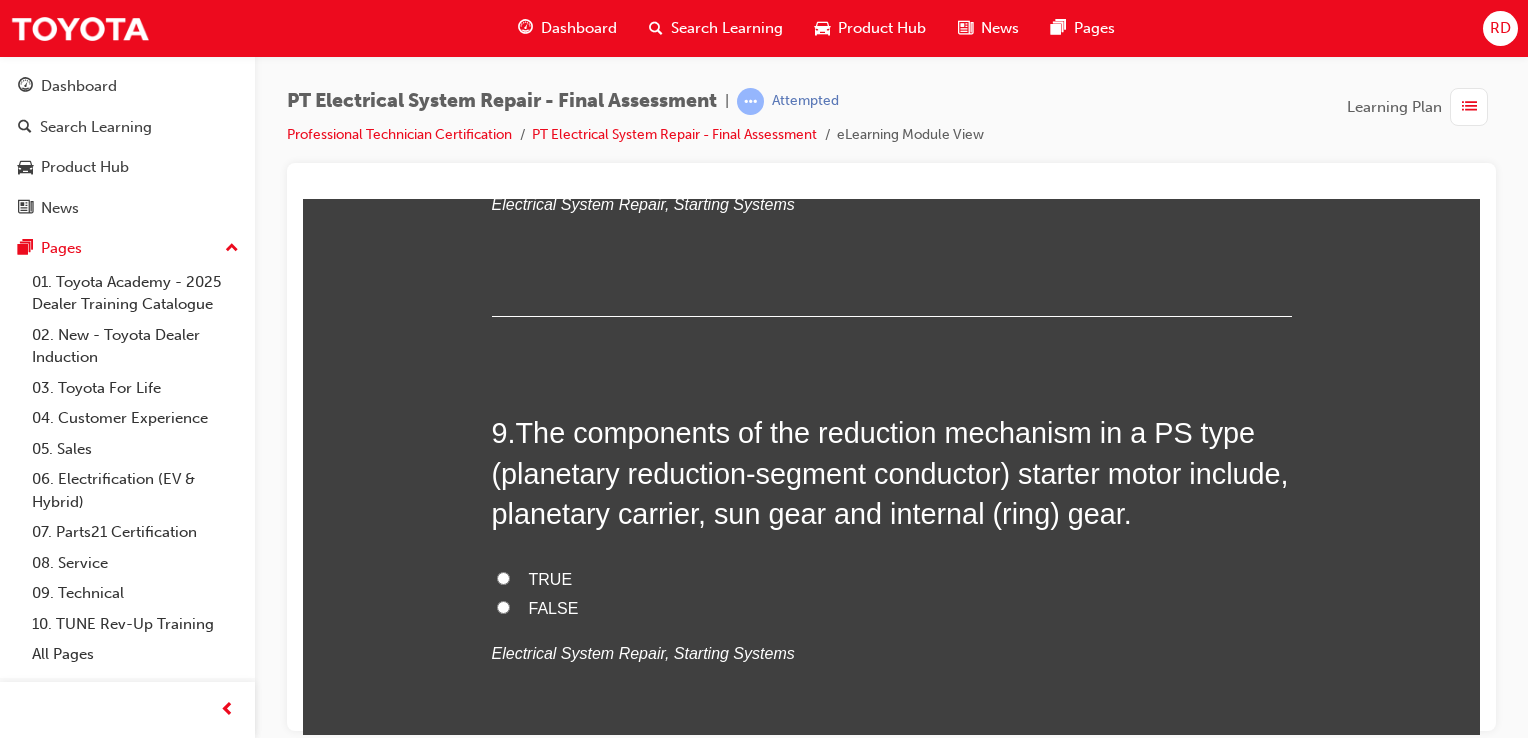 click on "FALSE" at bounding box center [892, 608] 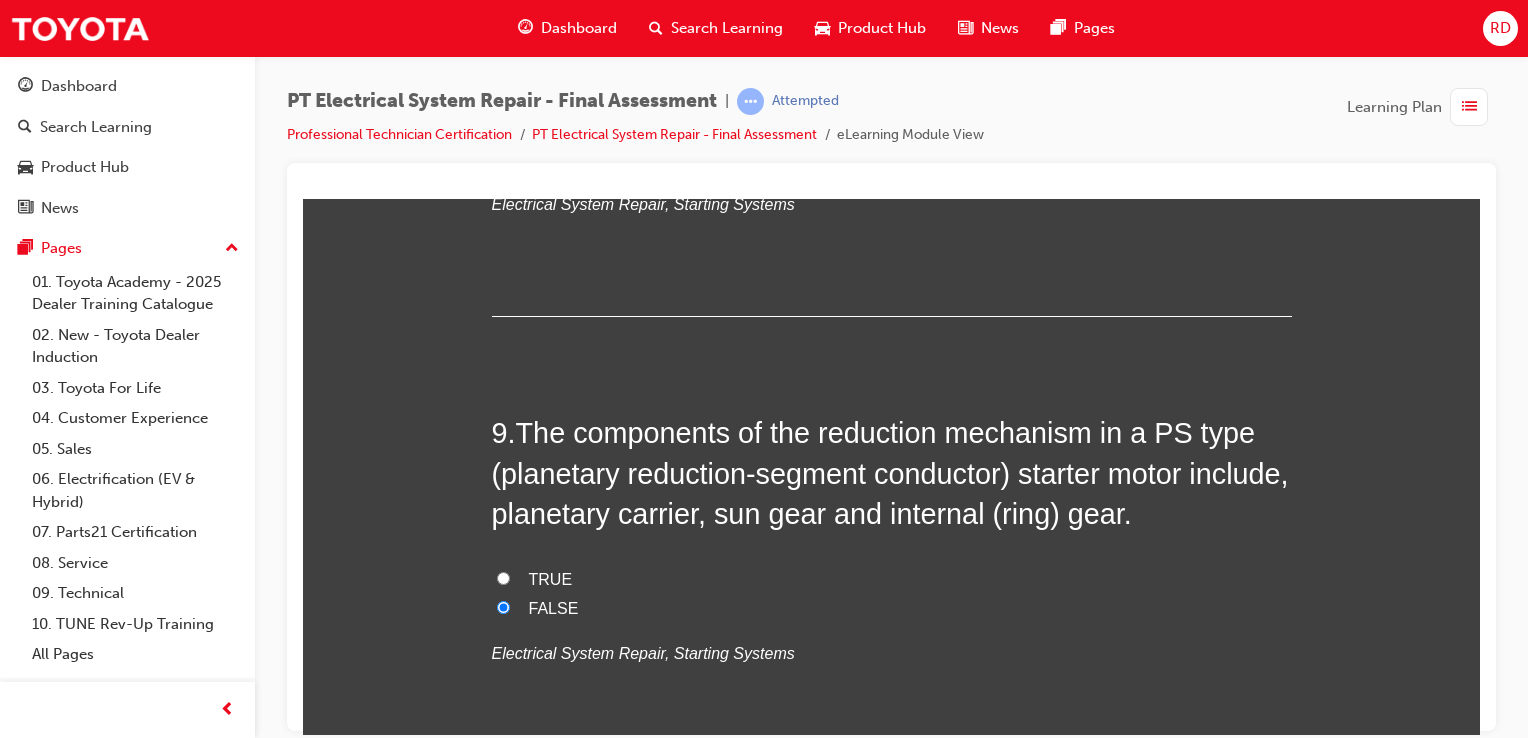 radio on "true" 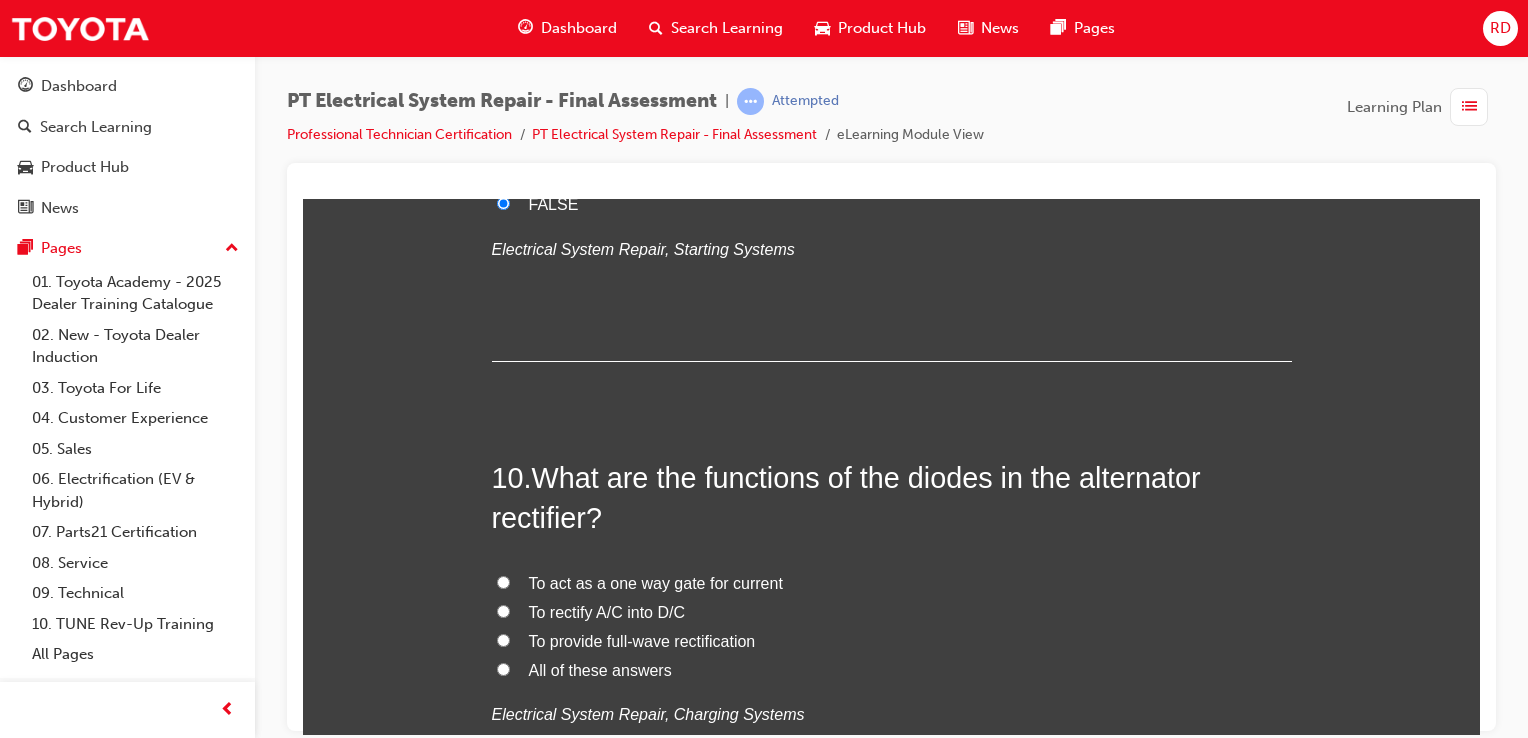 scroll, scrollTop: 4200, scrollLeft: 0, axis: vertical 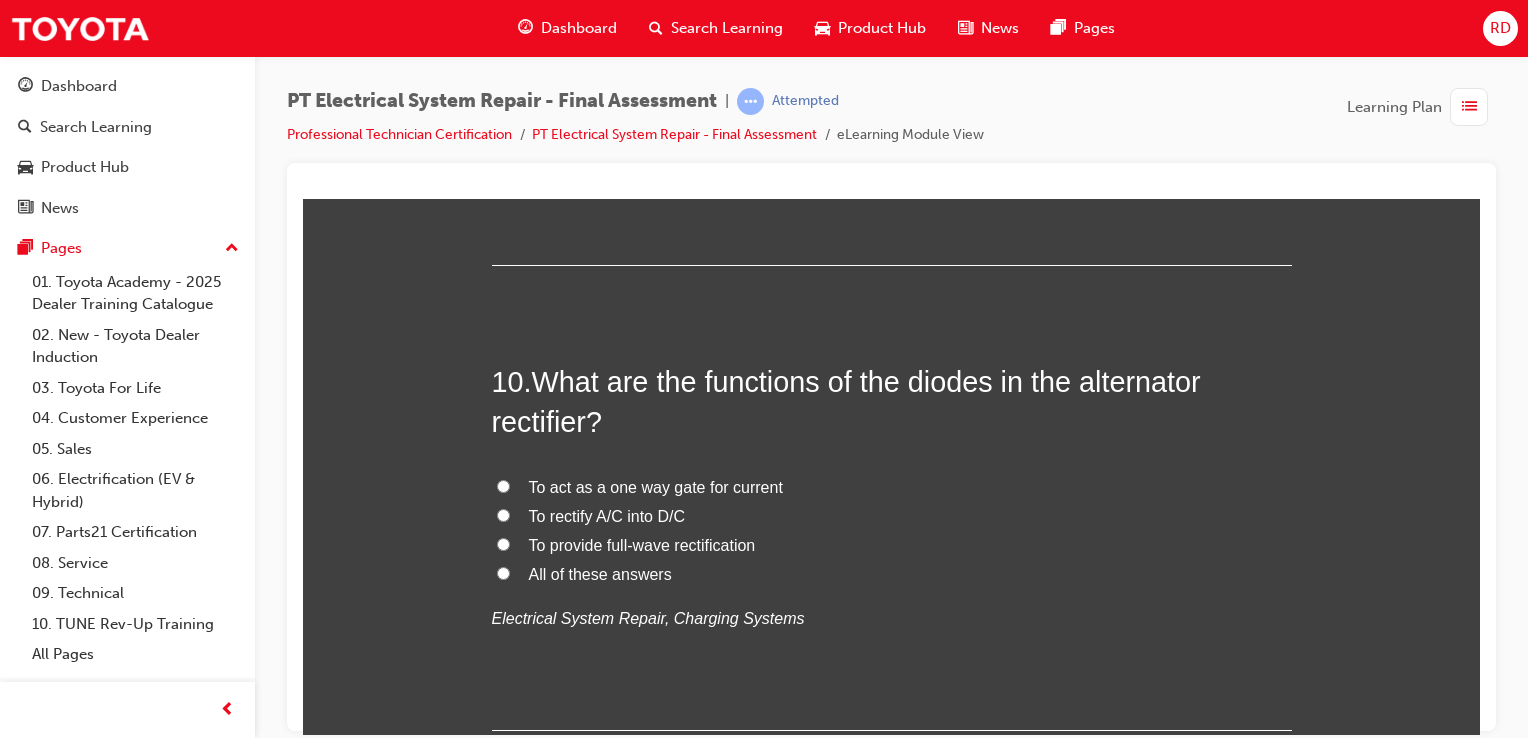 click on "All of these answers" at bounding box center (892, 574) 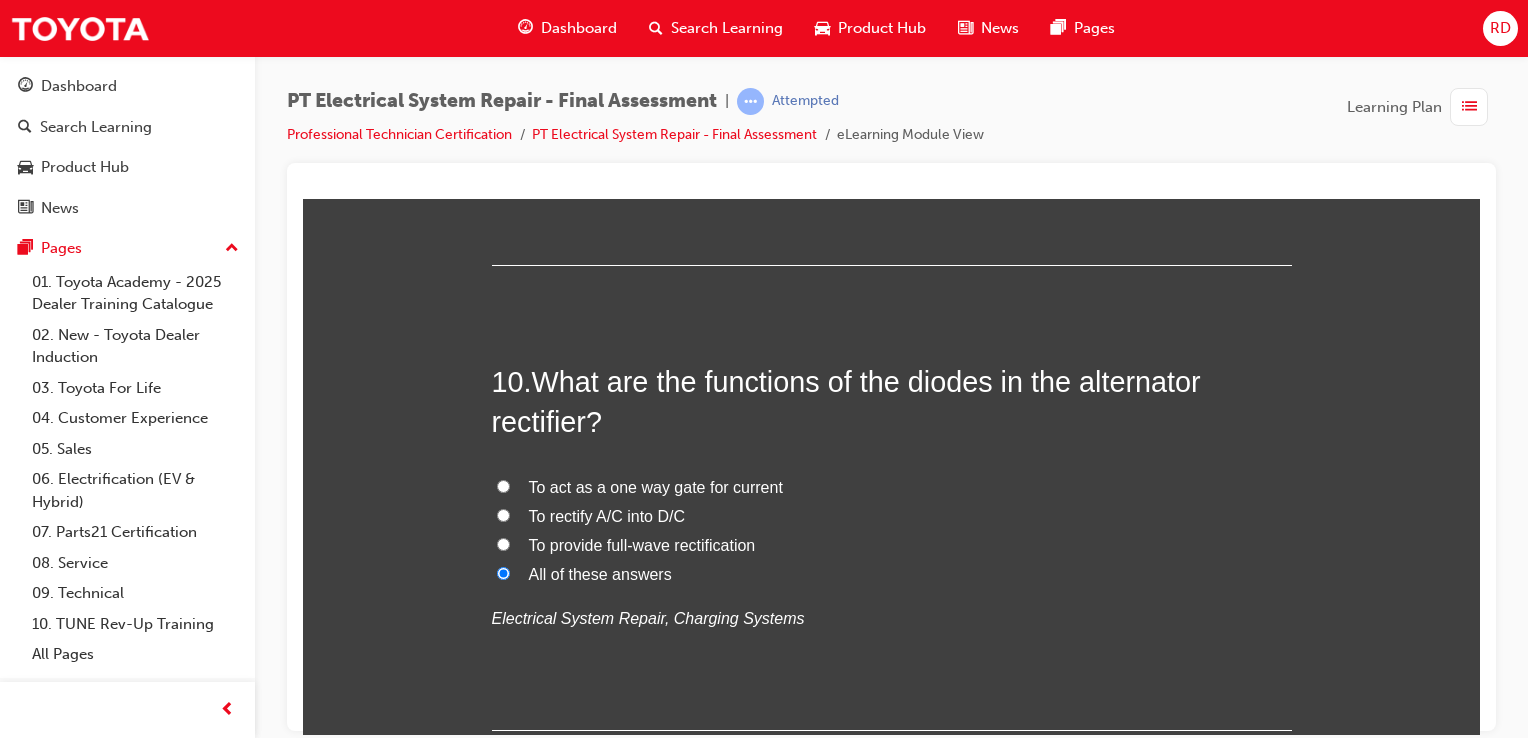 radio on "true" 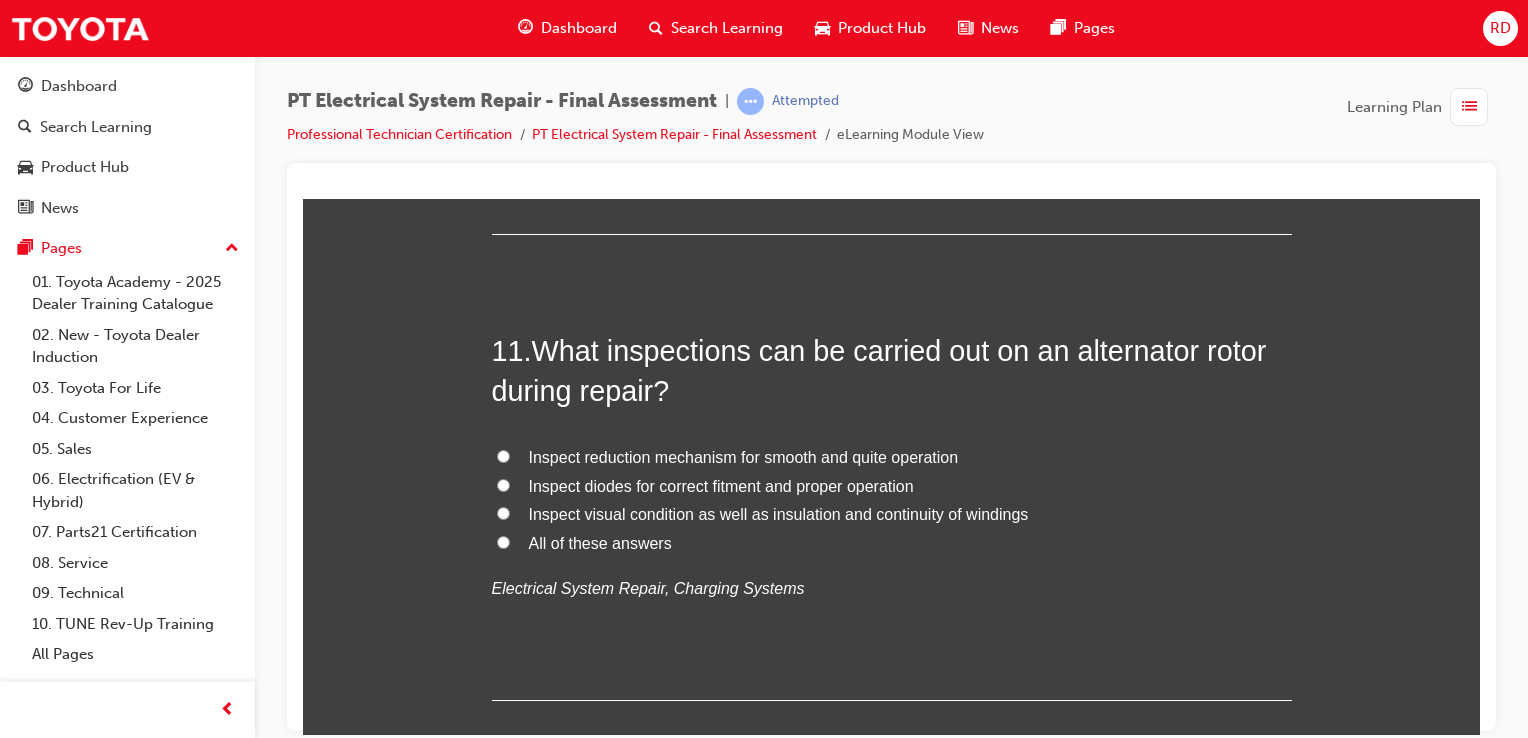 scroll, scrollTop: 4700, scrollLeft: 0, axis: vertical 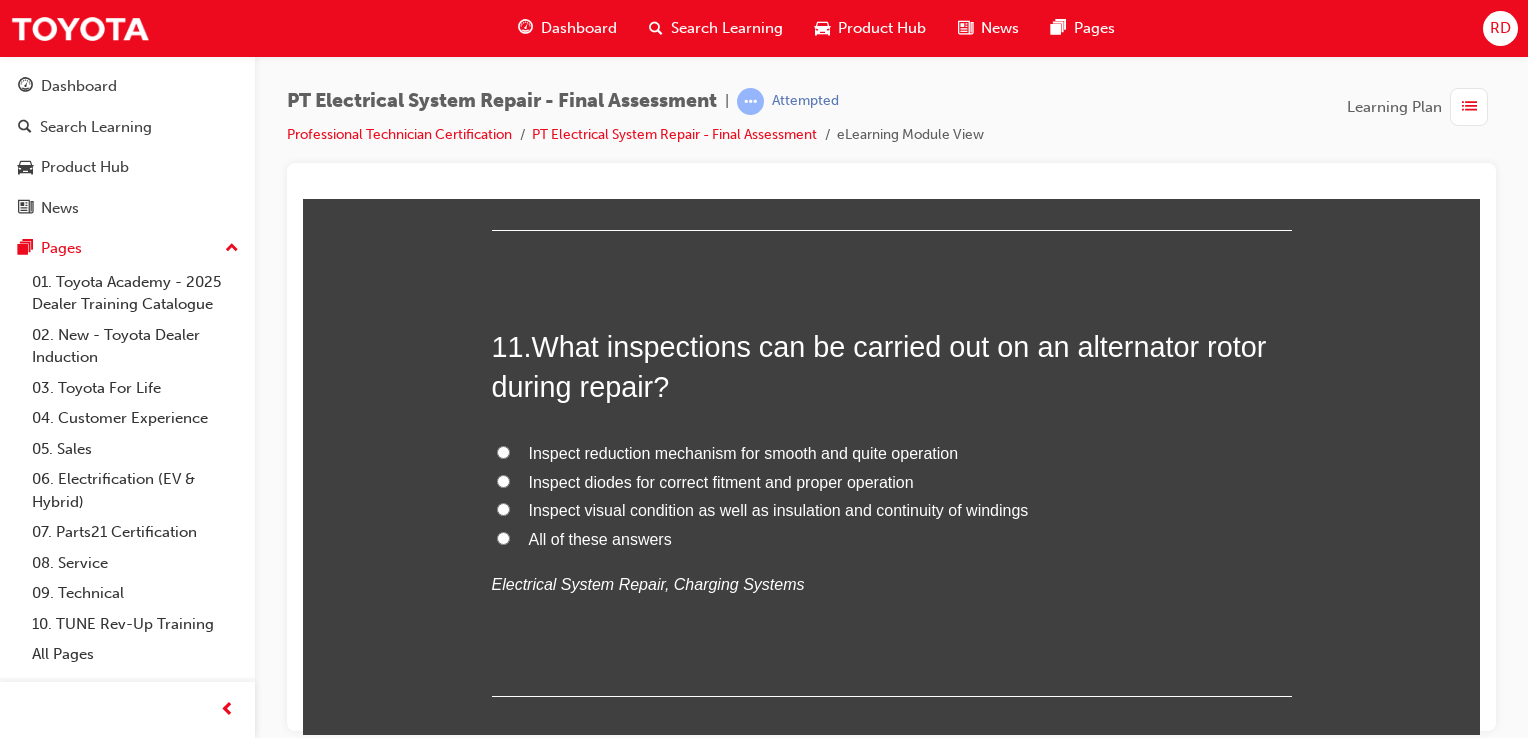 click on "All of these answers" at bounding box center (503, 537) 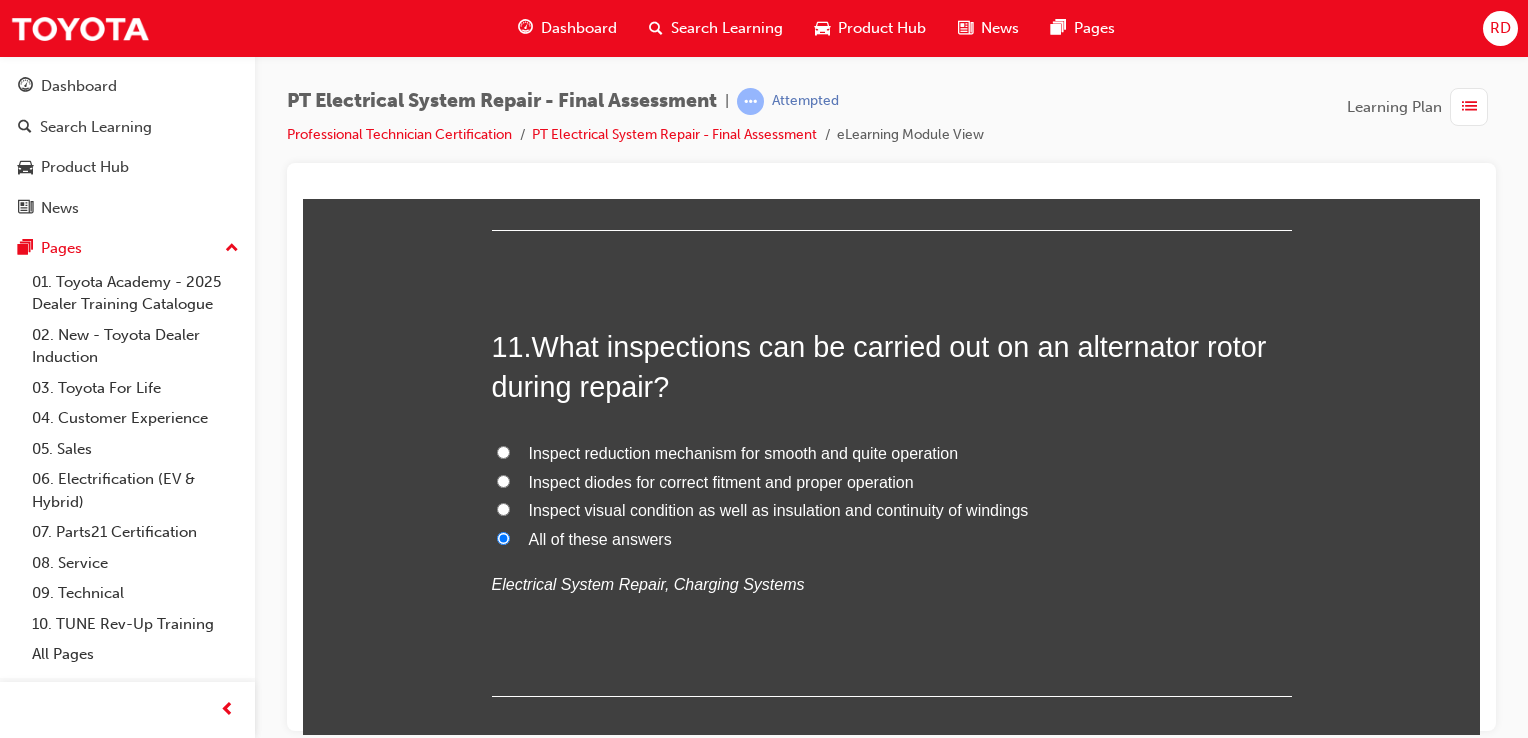 radio on "true" 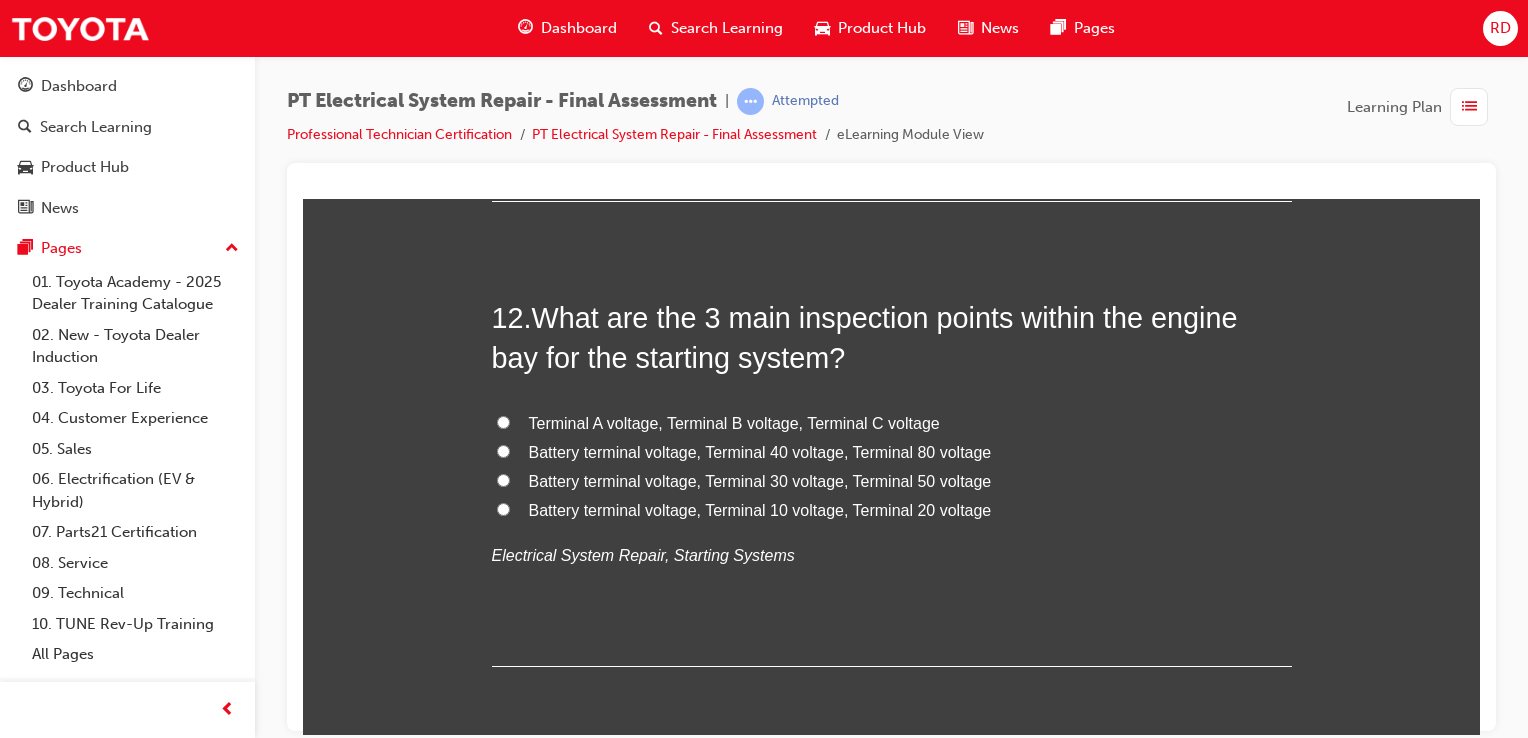 scroll, scrollTop: 5200, scrollLeft: 0, axis: vertical 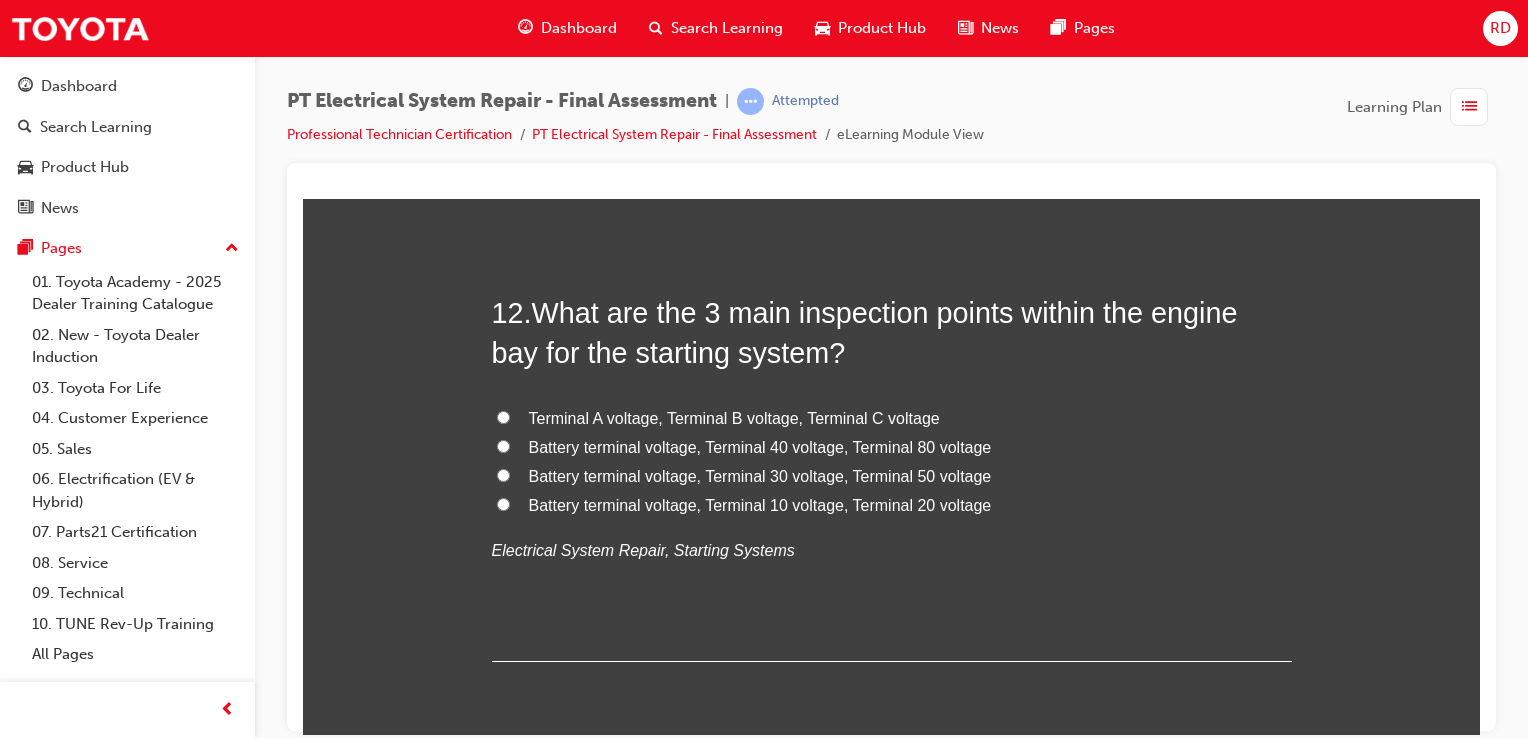 click on "Battery terminal voltage, Terminal 30 voltage, Terminal 50 voltage" at bounding box center [892, 476] 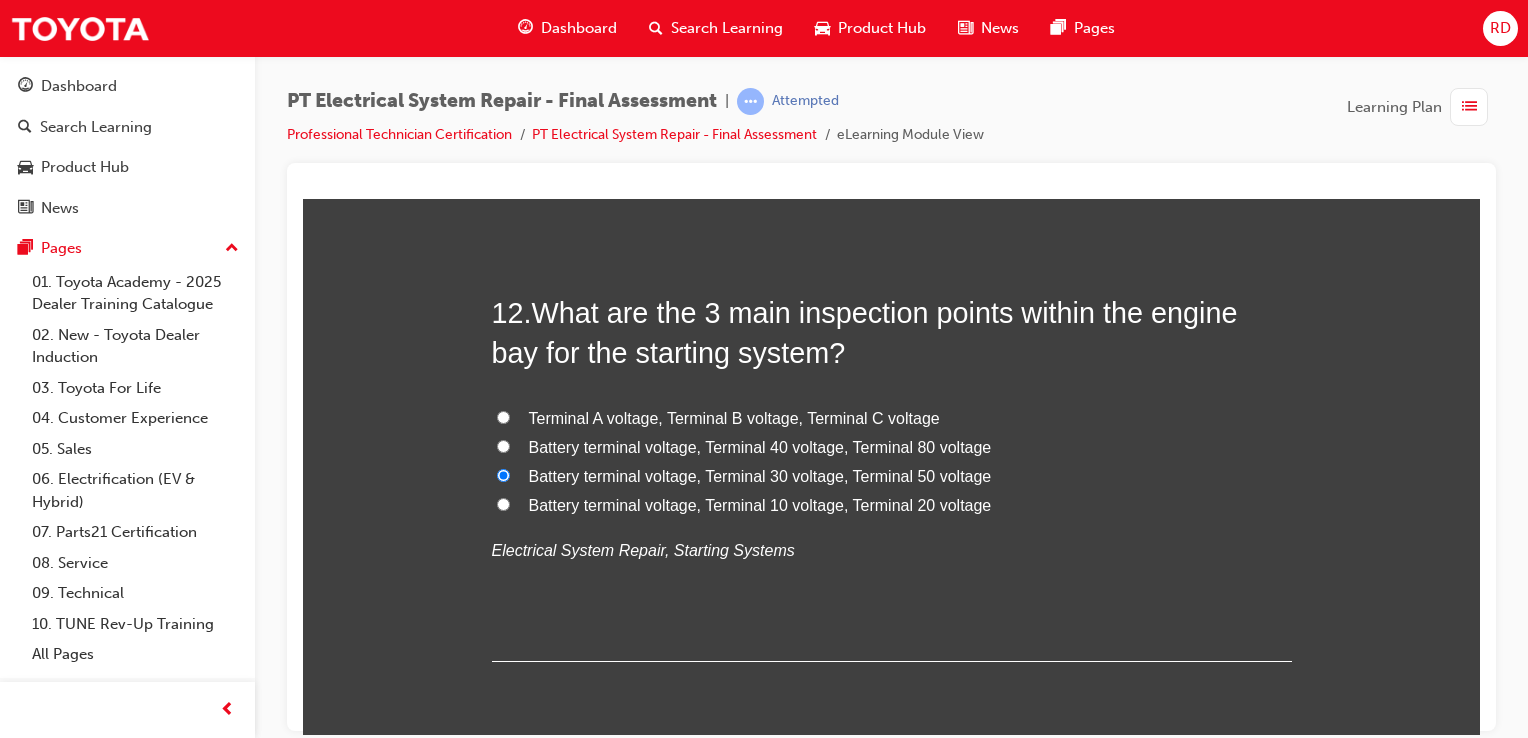radio on "true" 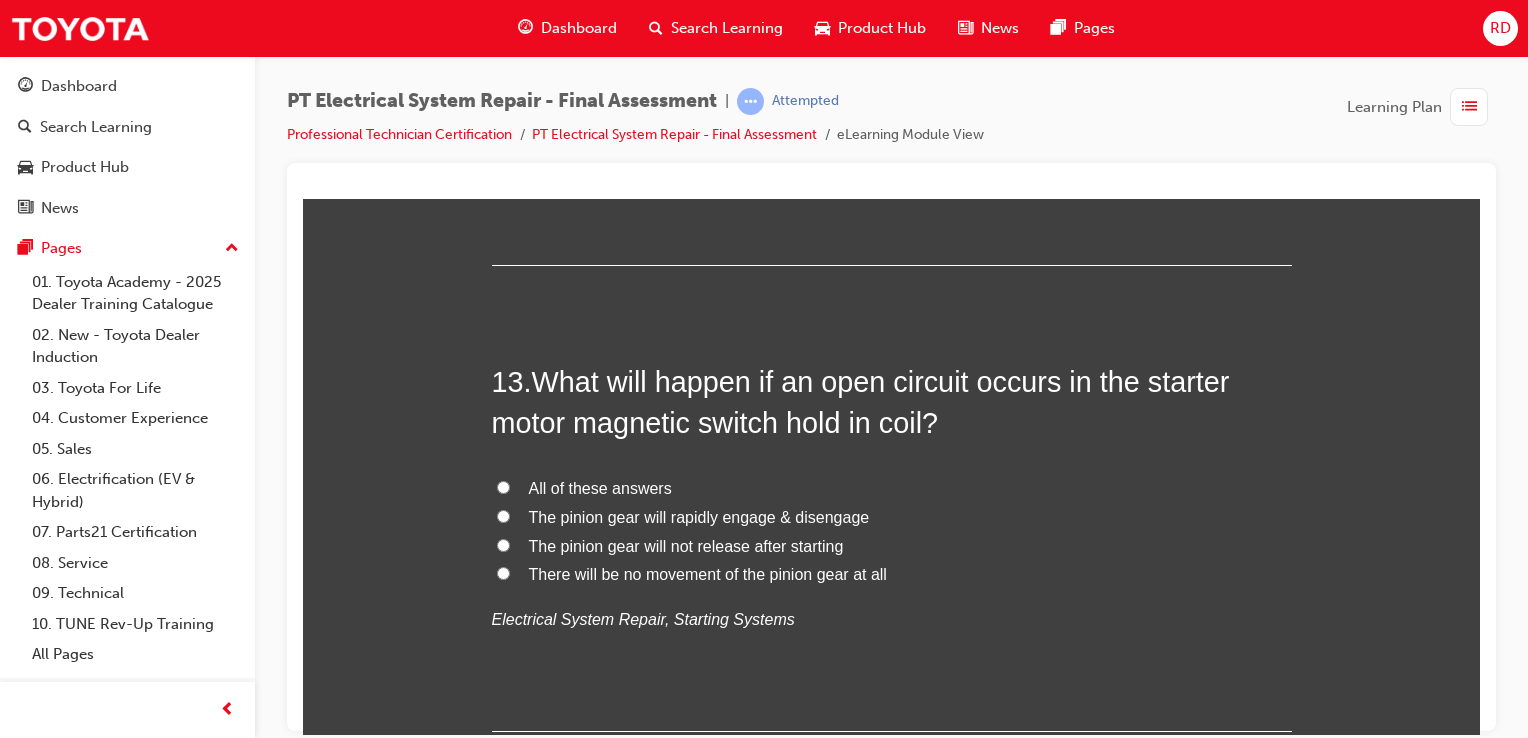 scroll, scrollTop: 5600, scrollLeft: 0, axis: vertical 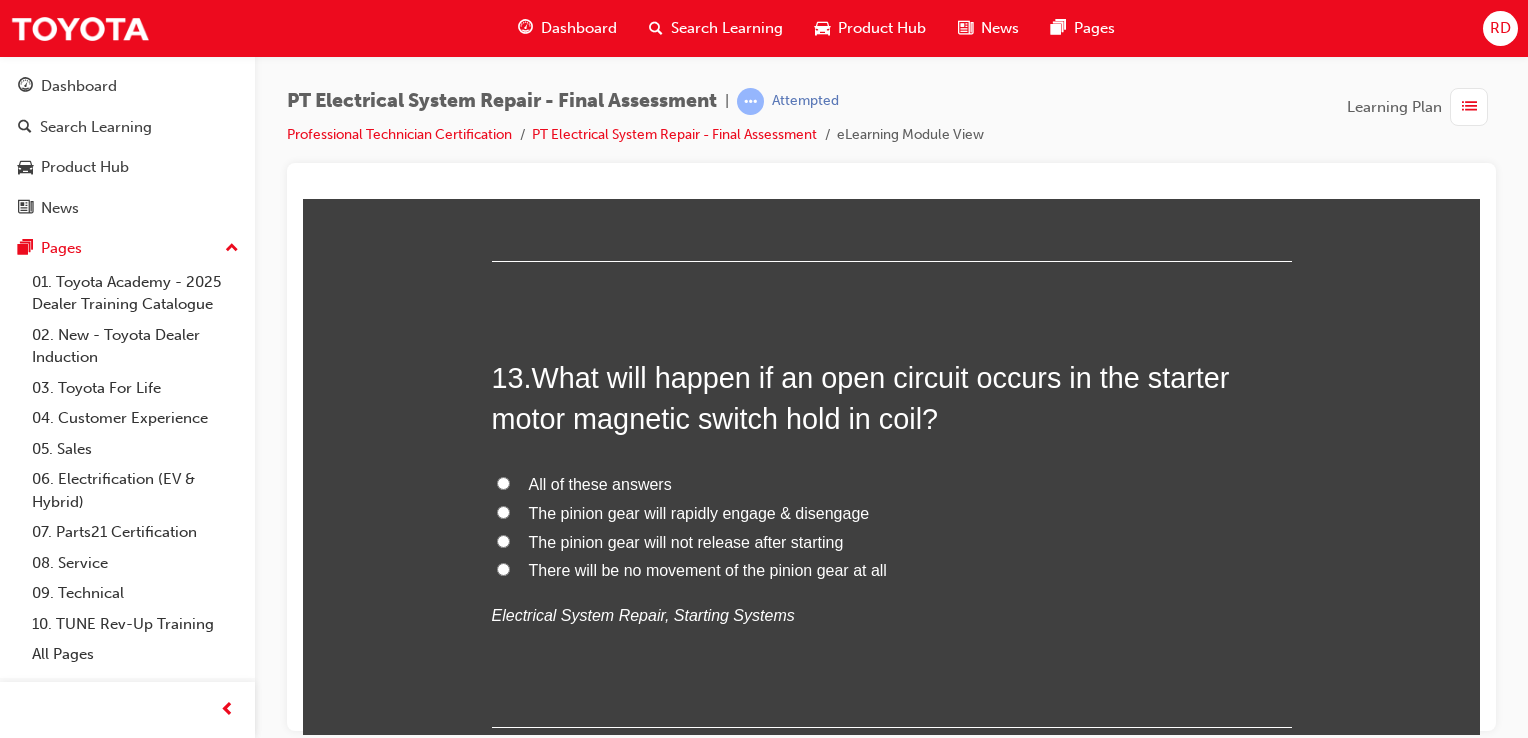 click on "There will be no movement of the pinion gear at all" at bounding box center (503, 568) 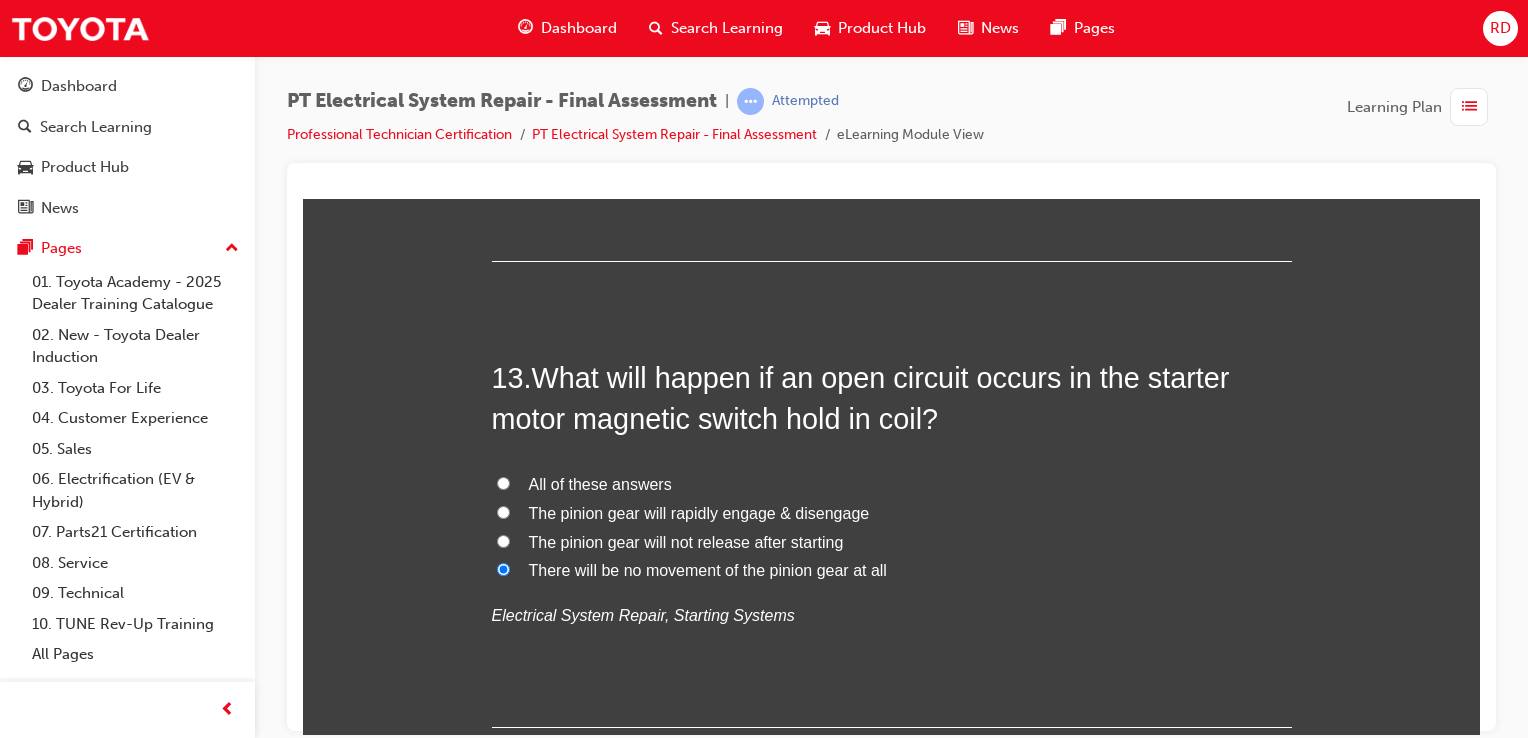radio on "true" 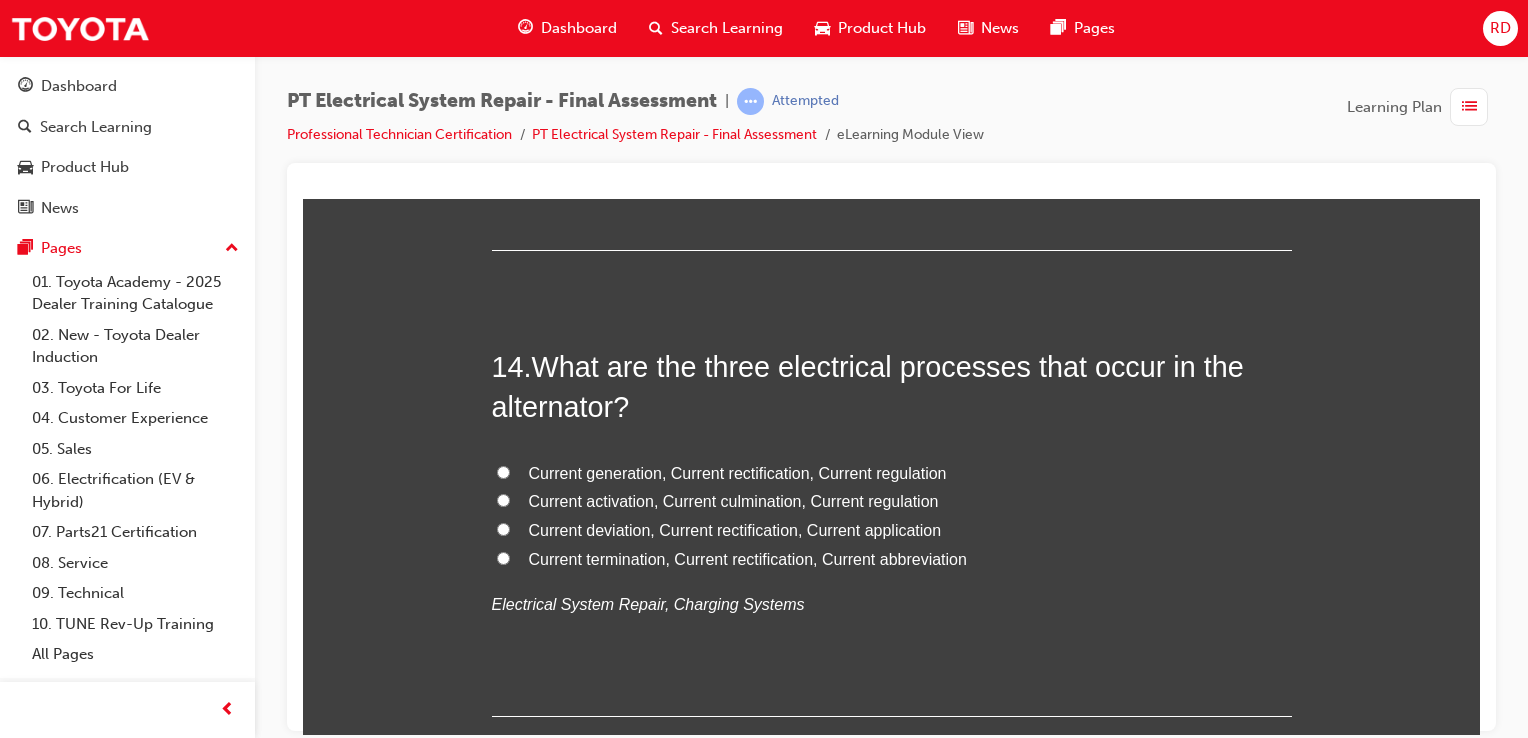scroll, scrollTop: 6100, scrollLeft: 0, axis: vertical 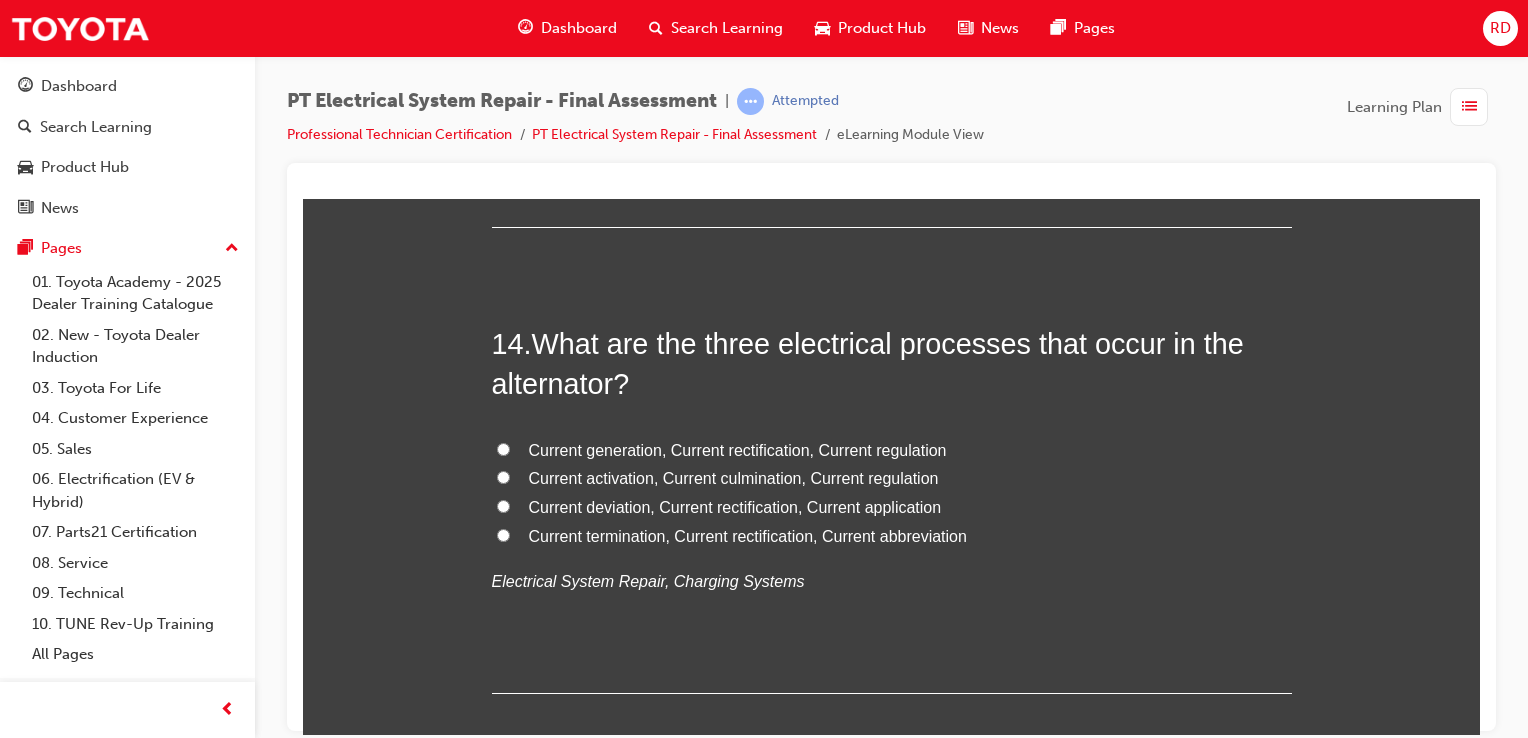 click on "Current generation, Current rectification, Current regulation" at bounding box center [503, 448] 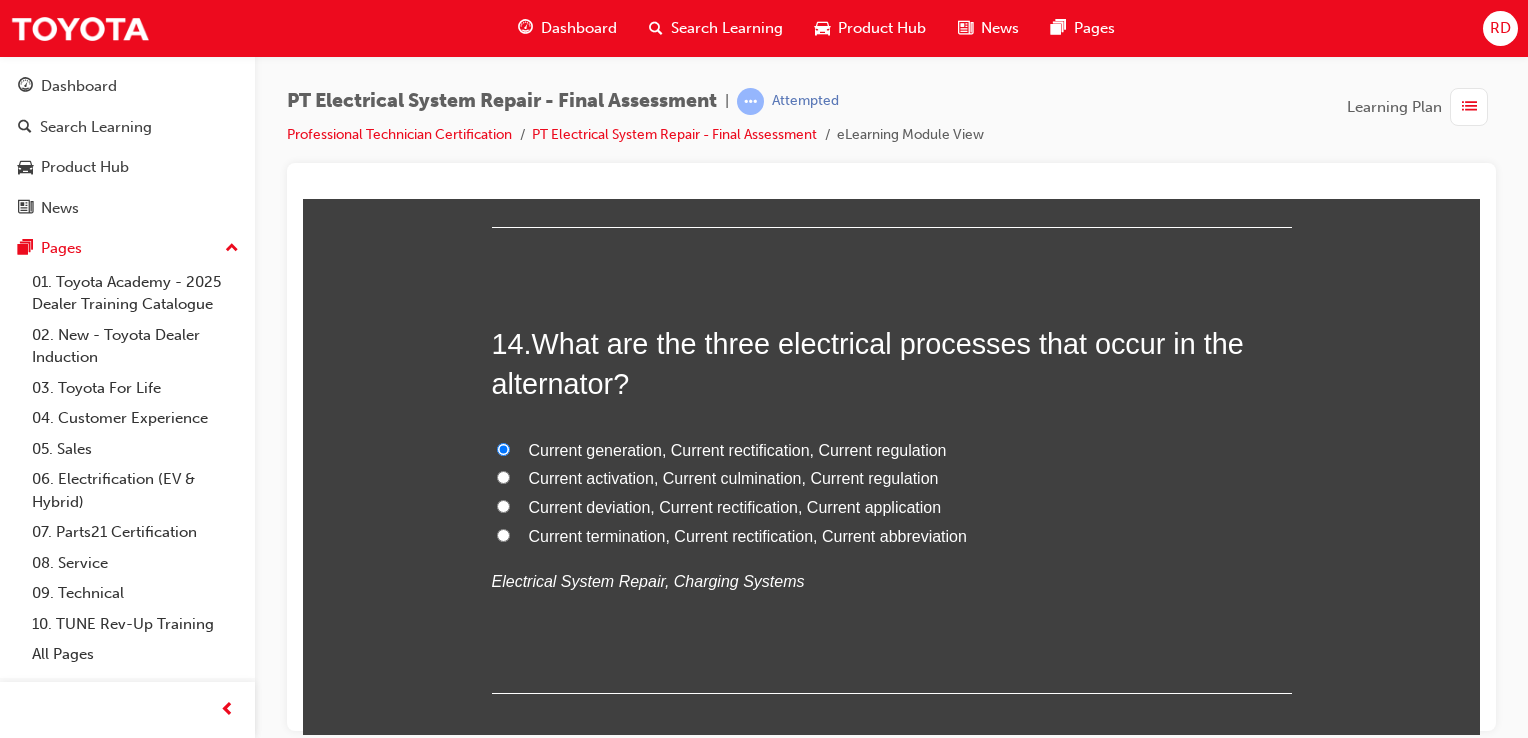 radio on "true" 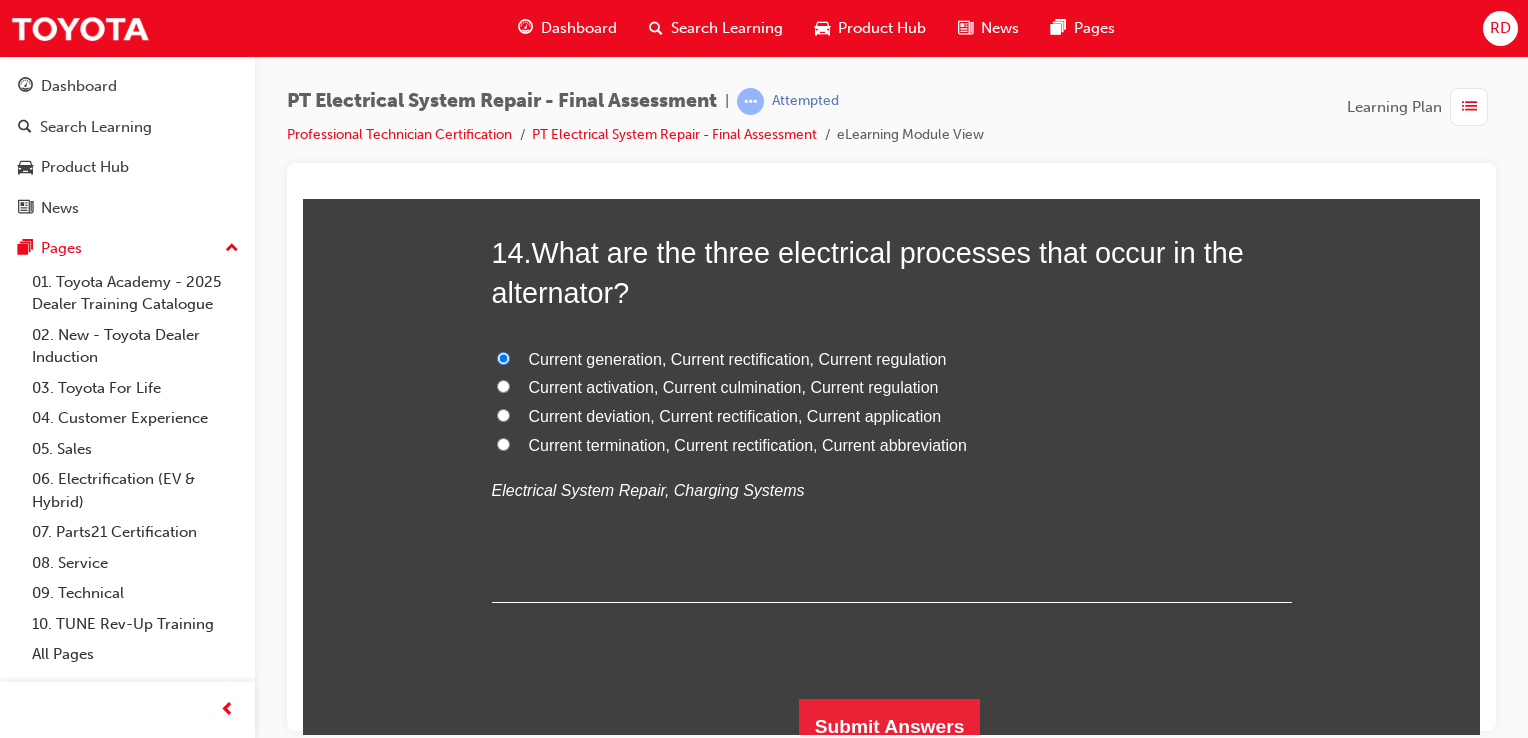 scroll, scrollTop: 6206, scrollLeft: 0, axis: vertical 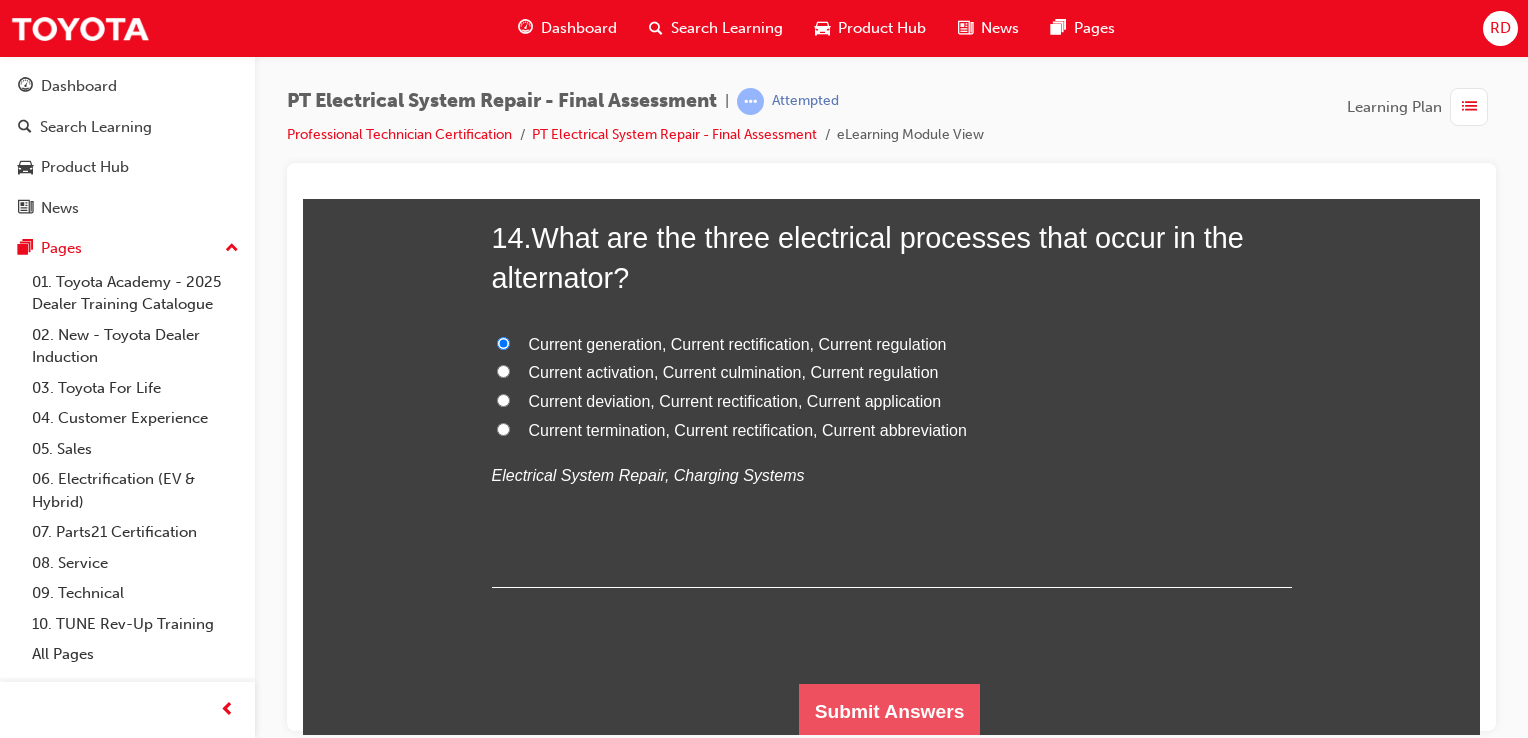 click on "Submit Answers" at bounding box center [890, 711] 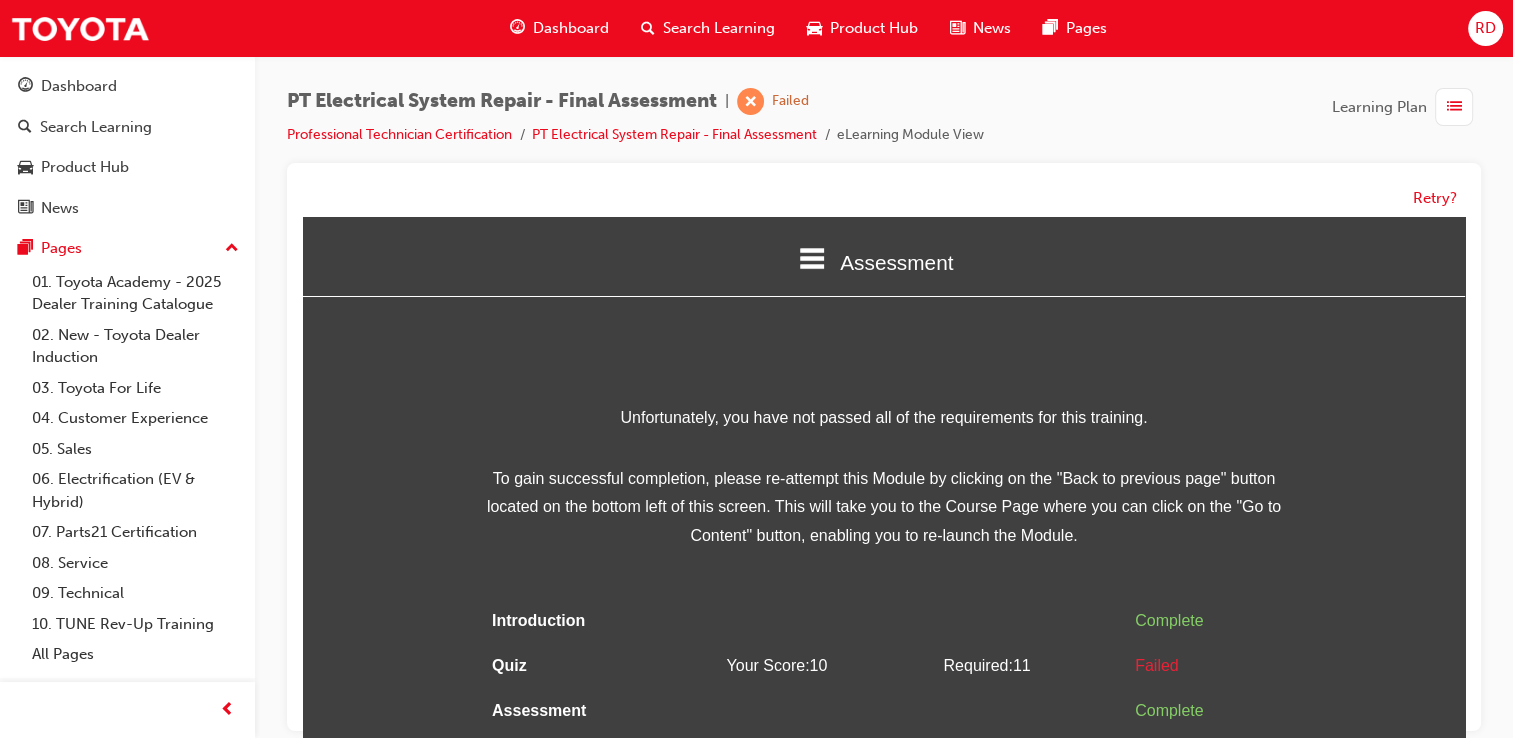 scroll, scrollTop: 11, scrollLeft: 0, axis: vertical 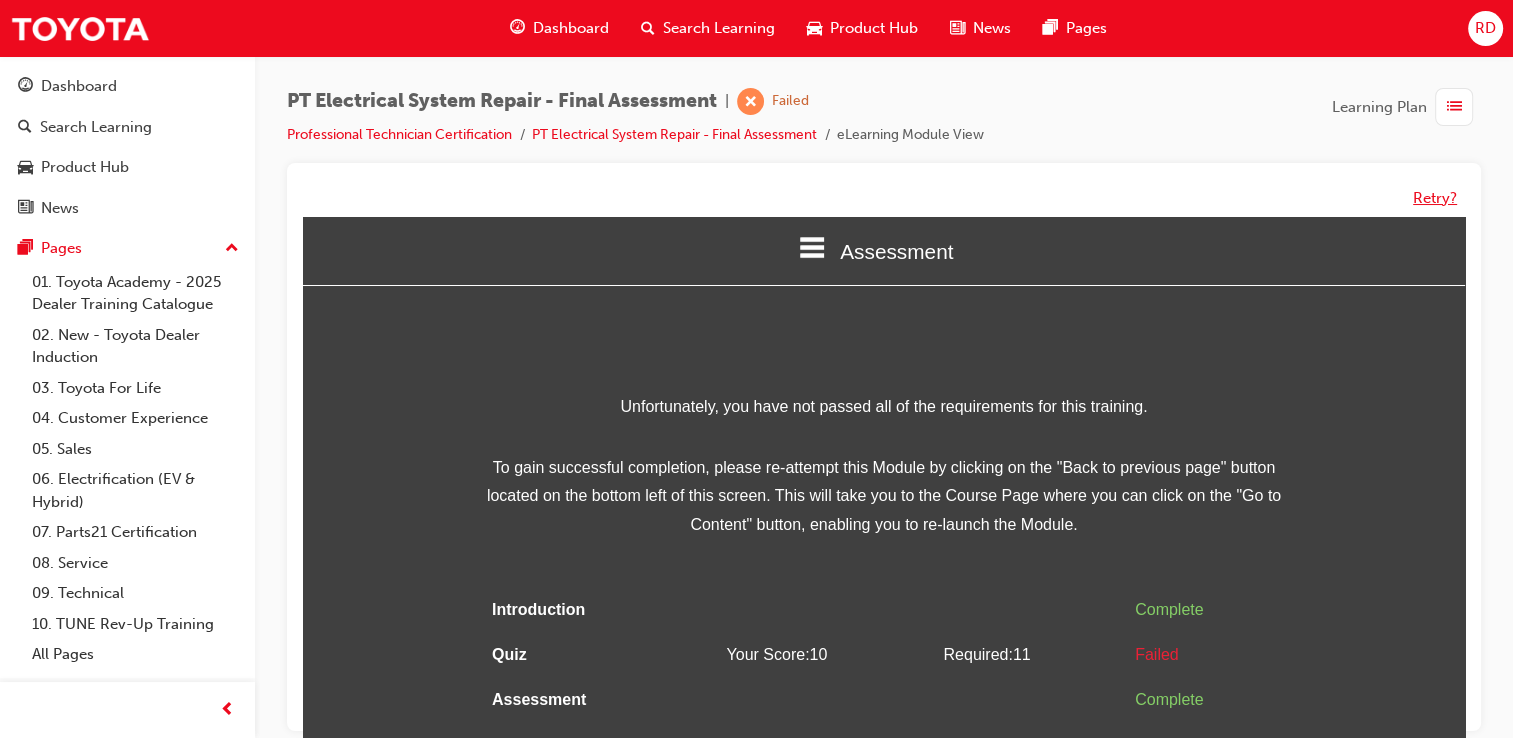 click on "Retry?" at bounding box center (1435, 198) 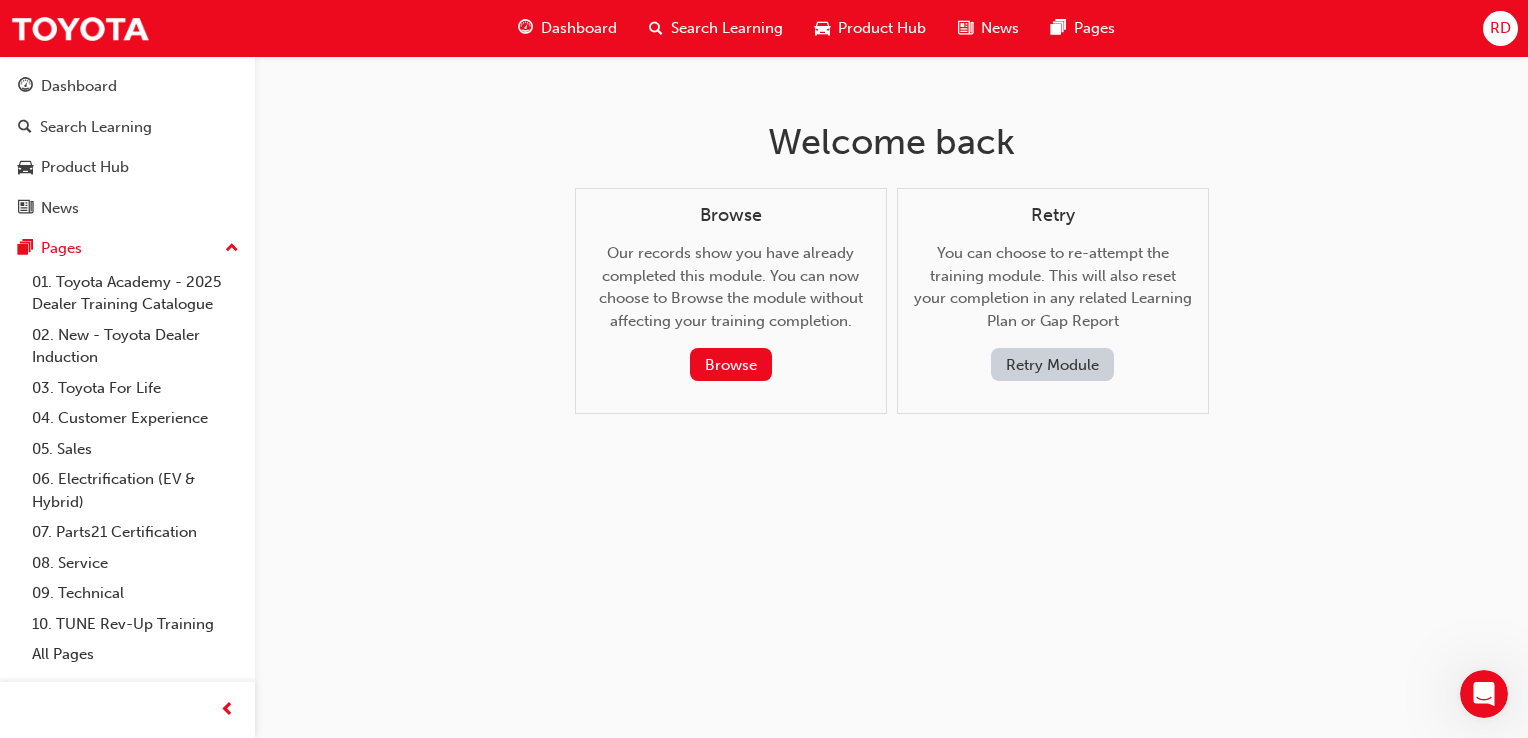 click on "Retry Module" at bounding box center [1052, 364] 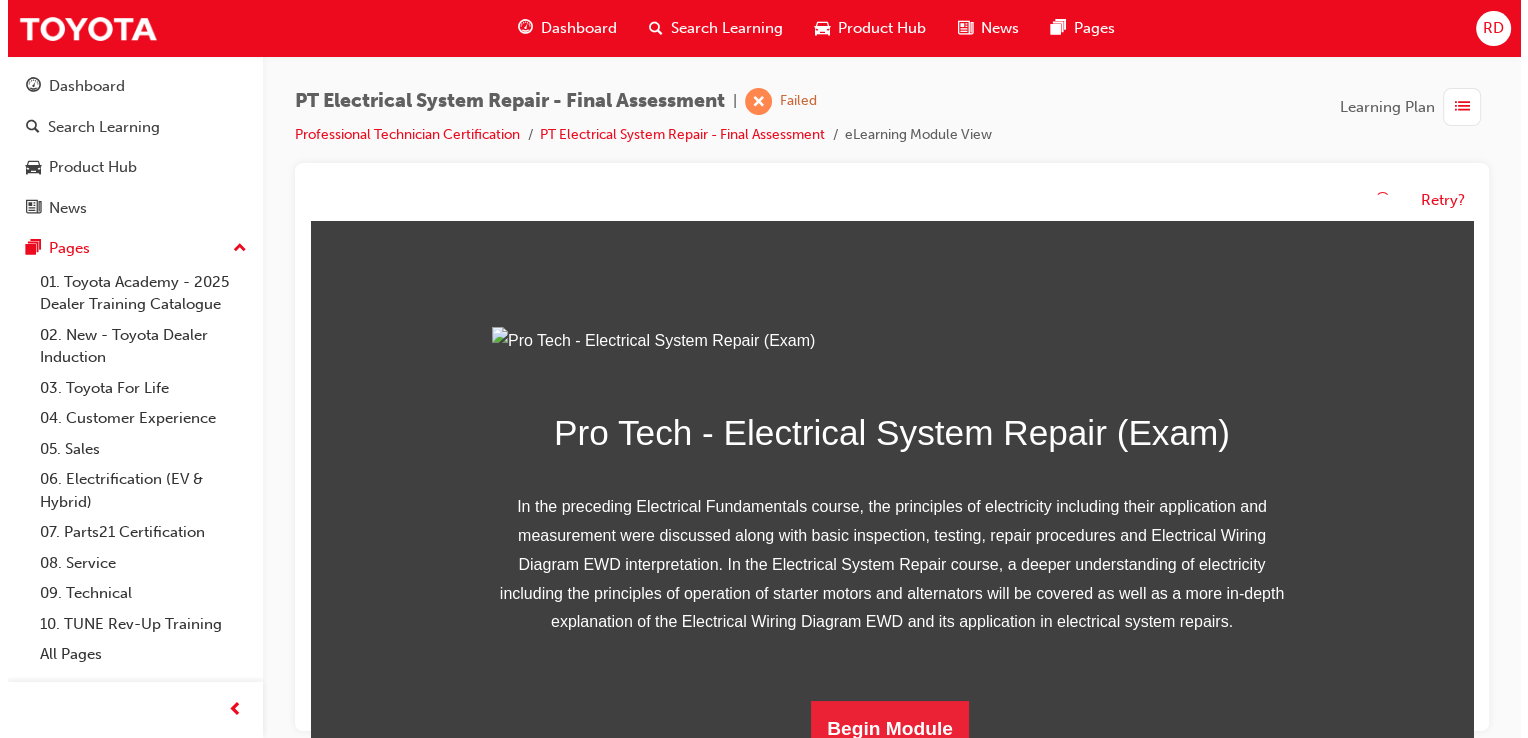 scroll, scrollTop: 300, scrollLeft: 0, axis: vertical 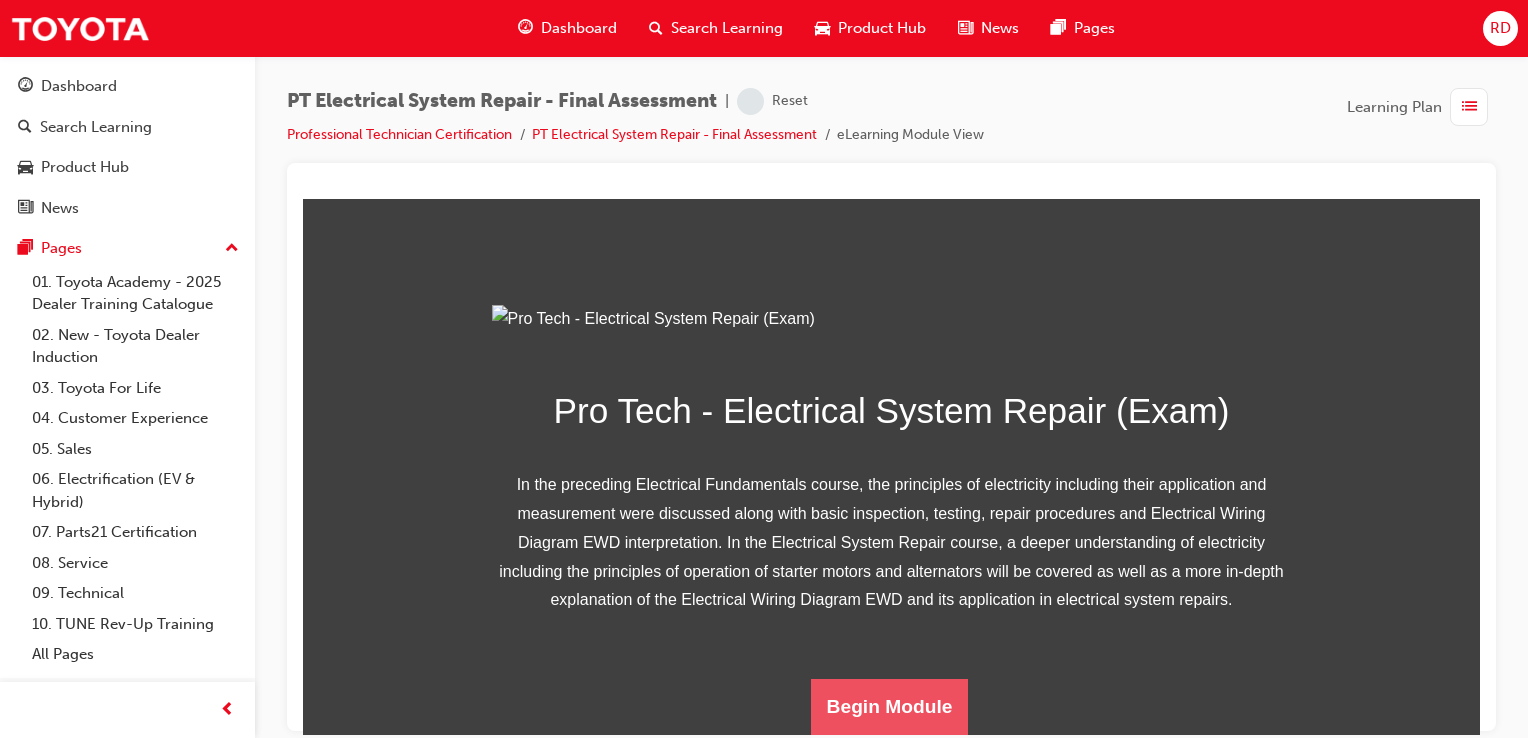 click on "Begin Module" at bounding box center [890, 706] 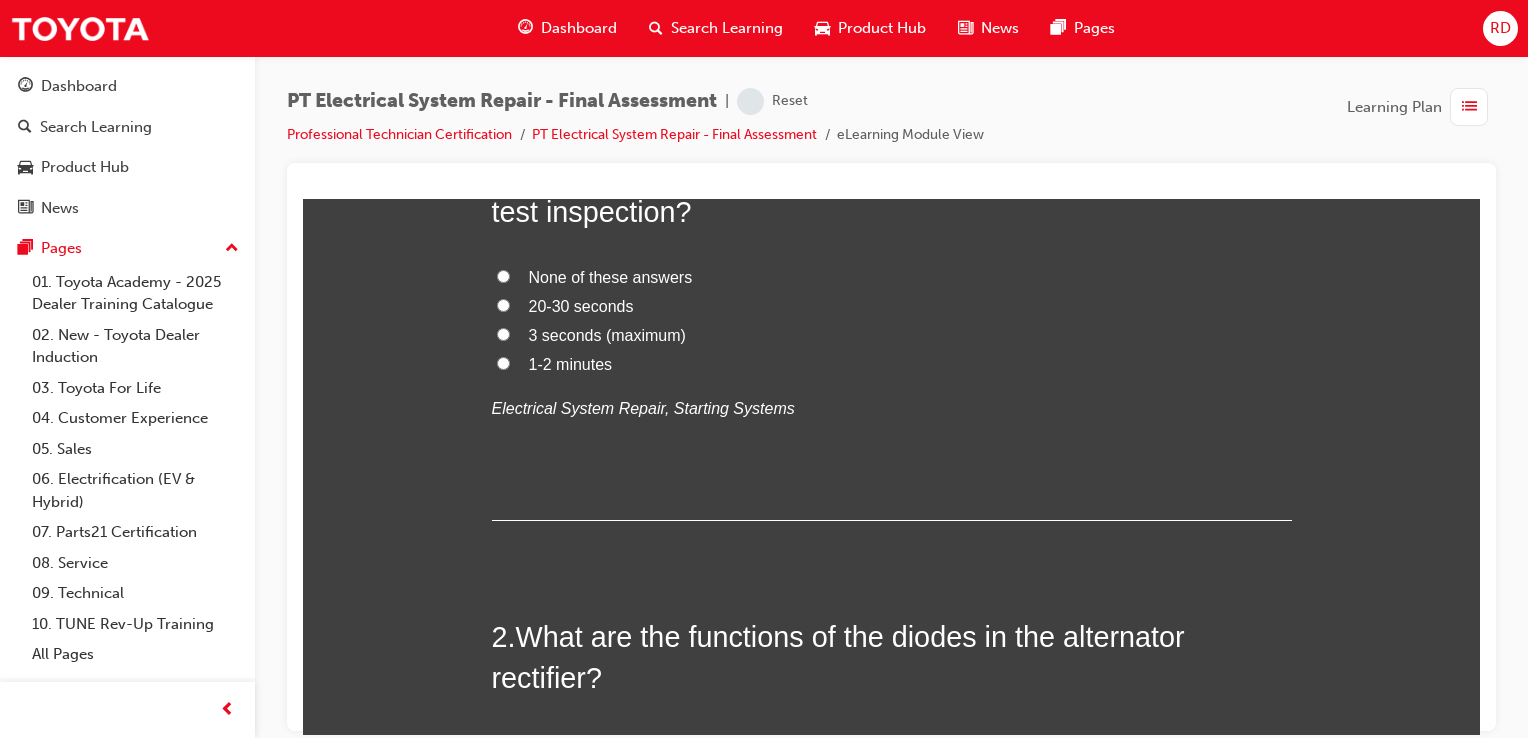 scroll, scrollTop: 0, scrollLeft: 0, axis: both 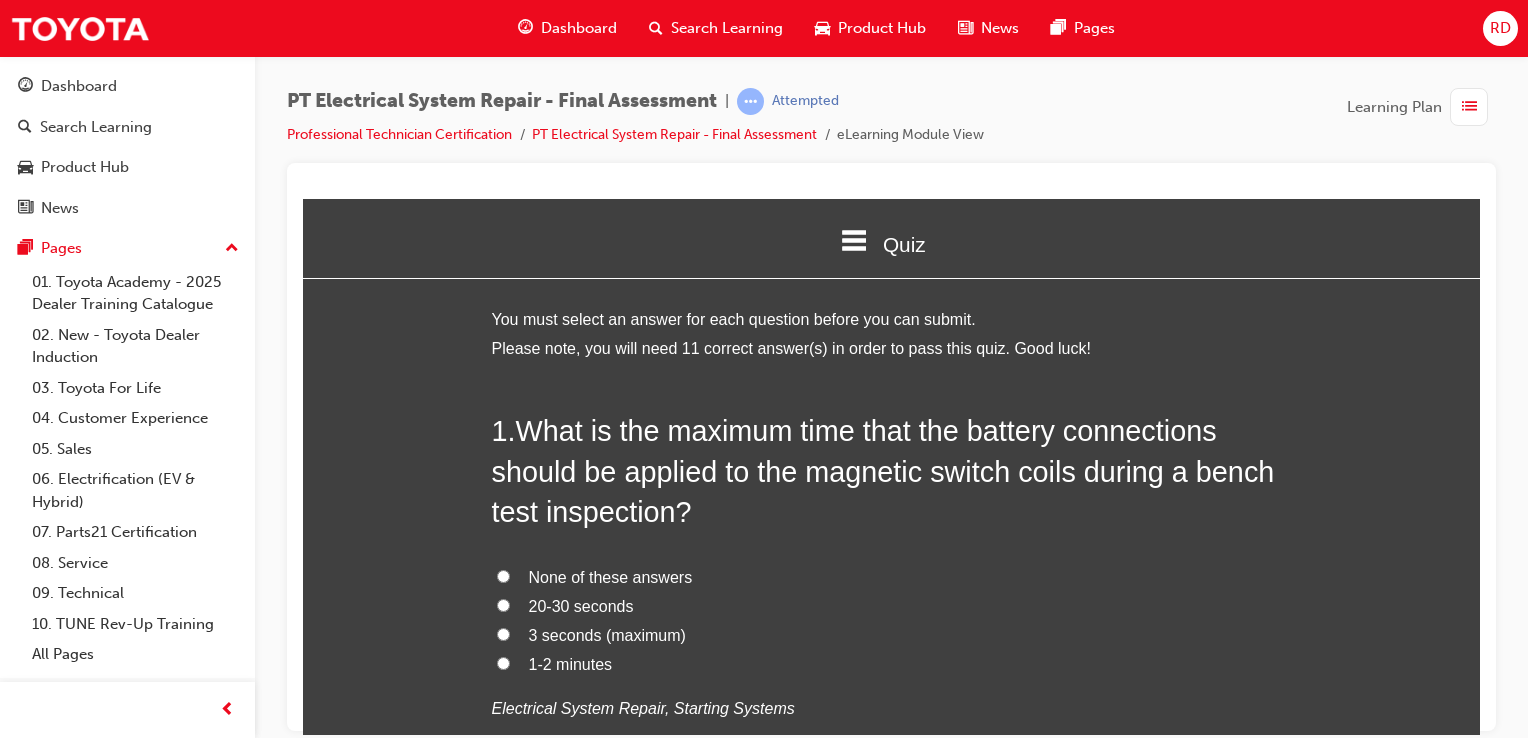 click on "None of these answers" at bounding box center (892, 577) 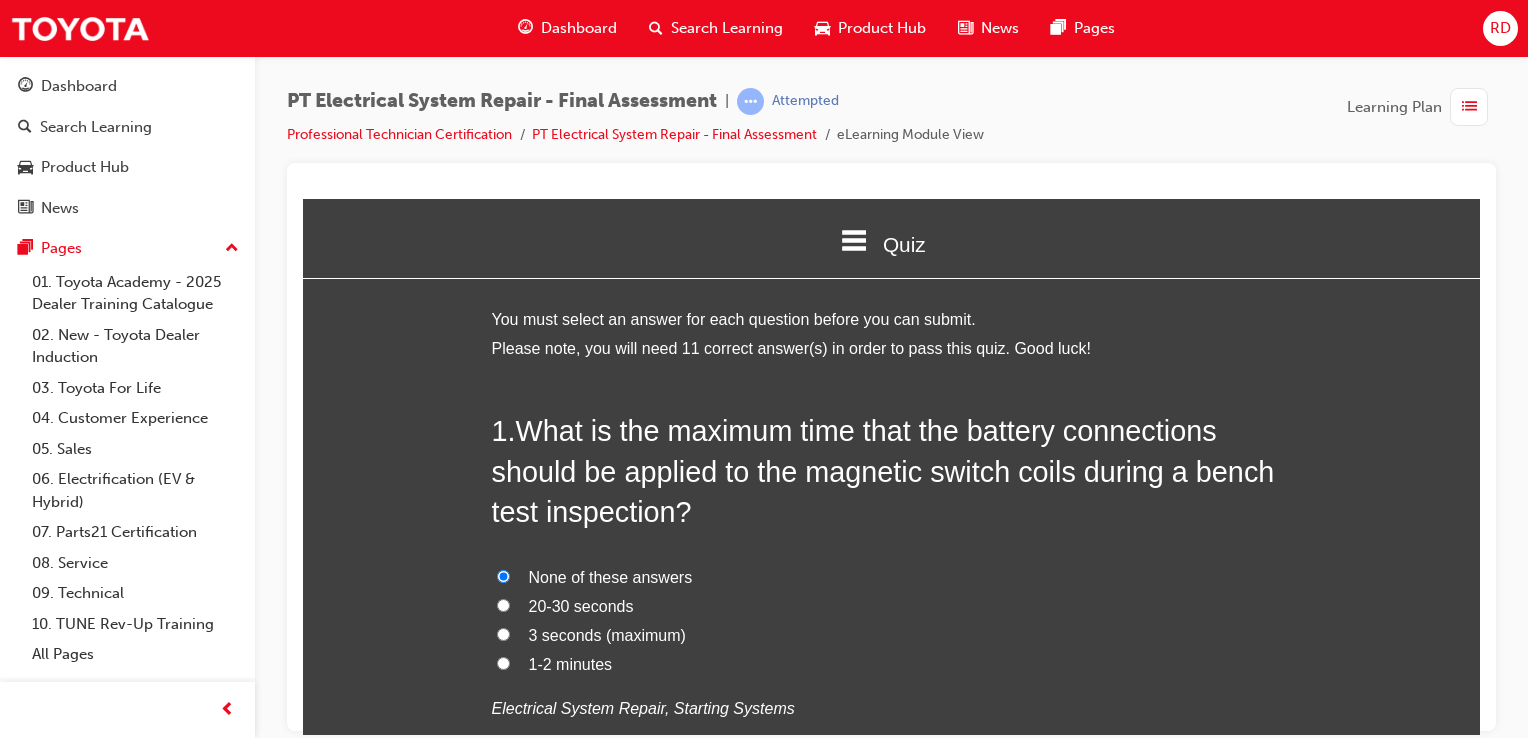 radio on "true" 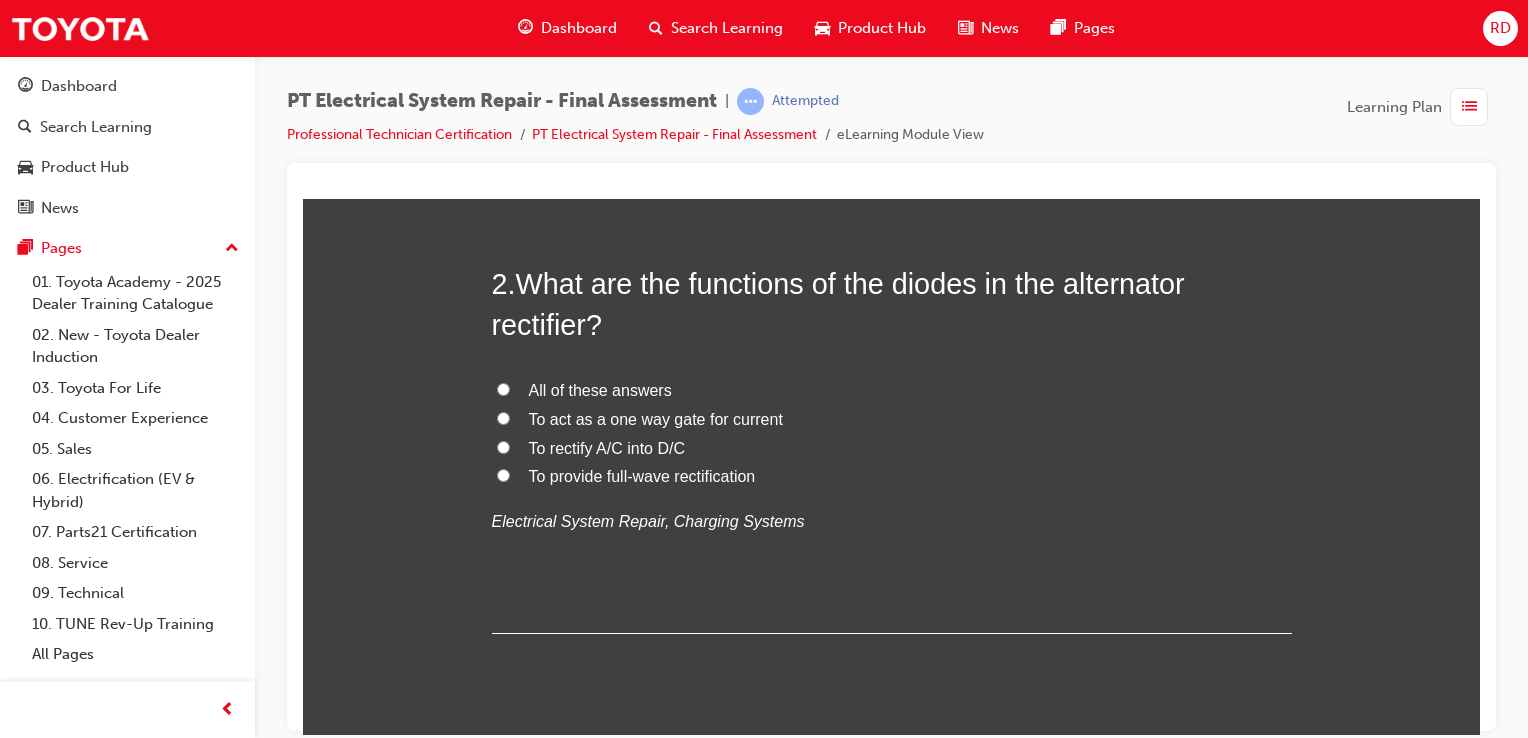 scroll, scrollTop: 600, scrollLeft: 0, axis: vertical 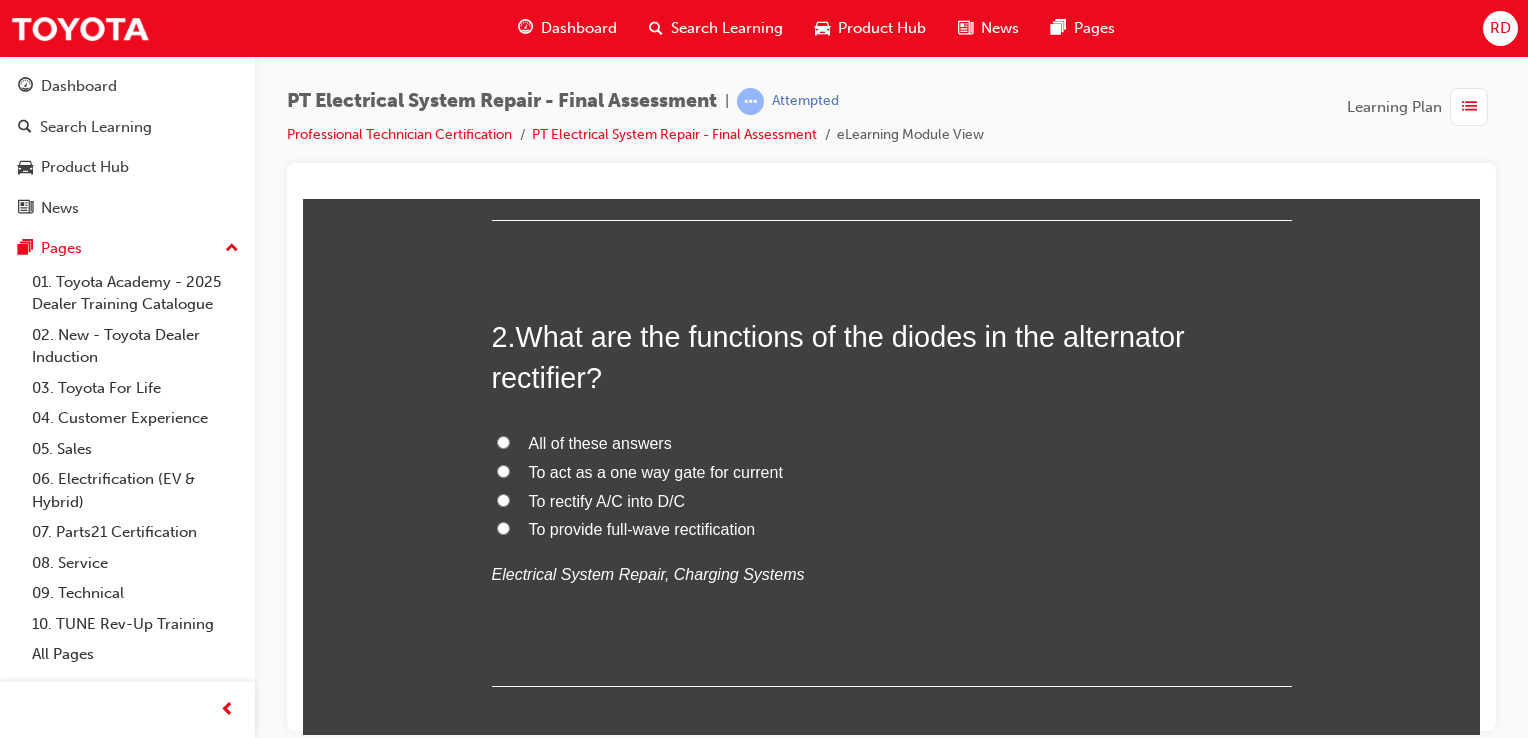 click on "All of these answers" at bounding box center (503, 441) 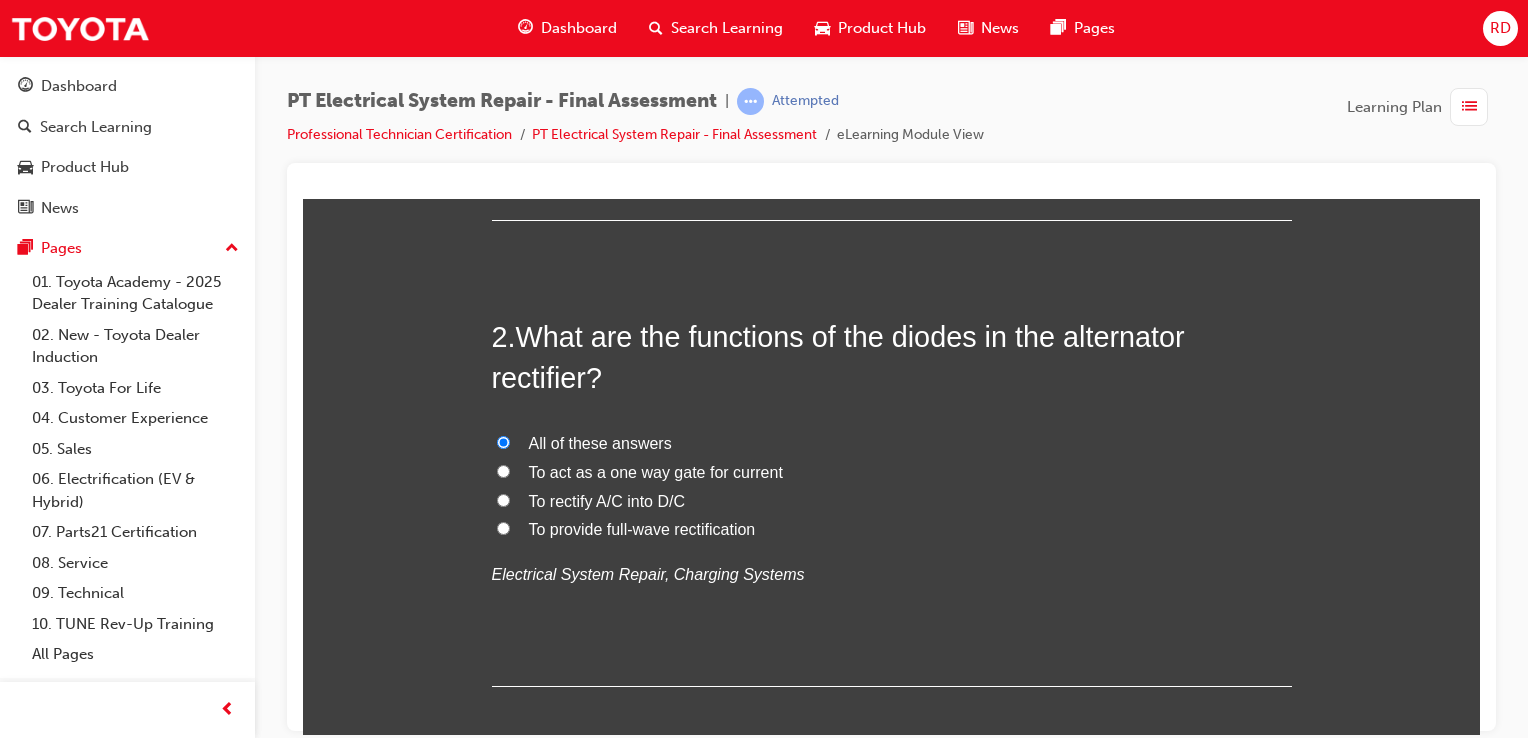 radio on "true" 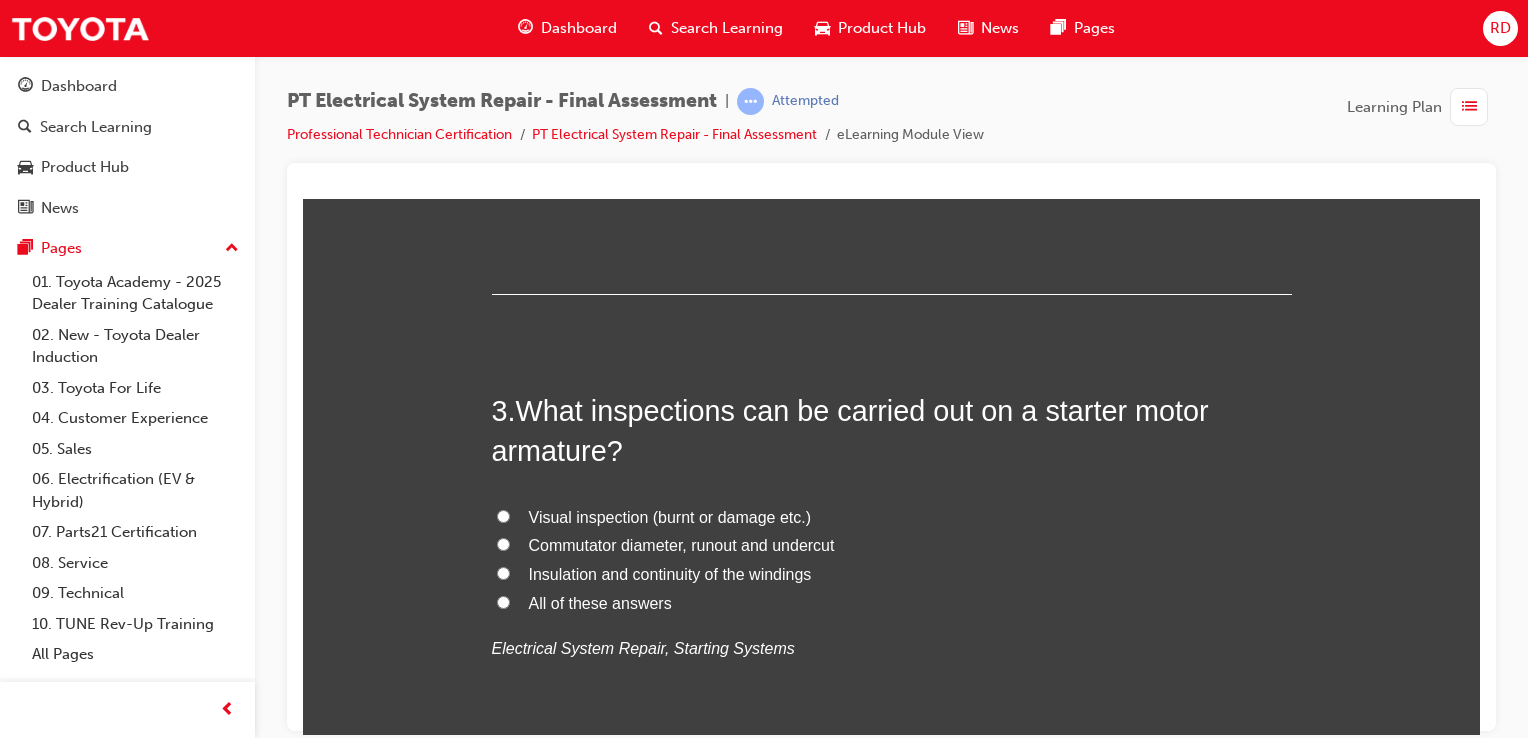 scroll, scrollTop: 1100, scrollLeft: 0, axis: vertical 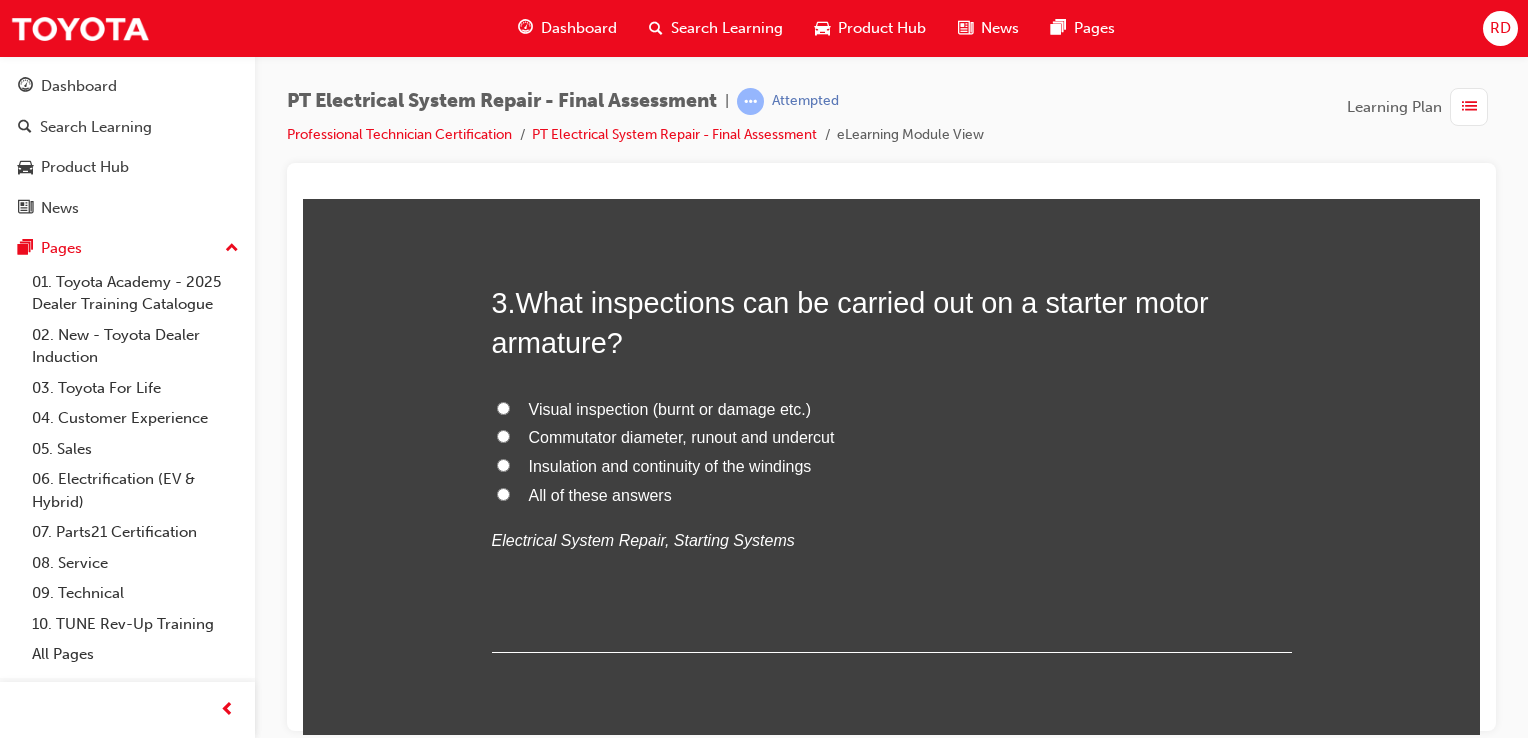 click on "Visual inspection (burnt or damage etc.)" at bounding box center [503, 407] 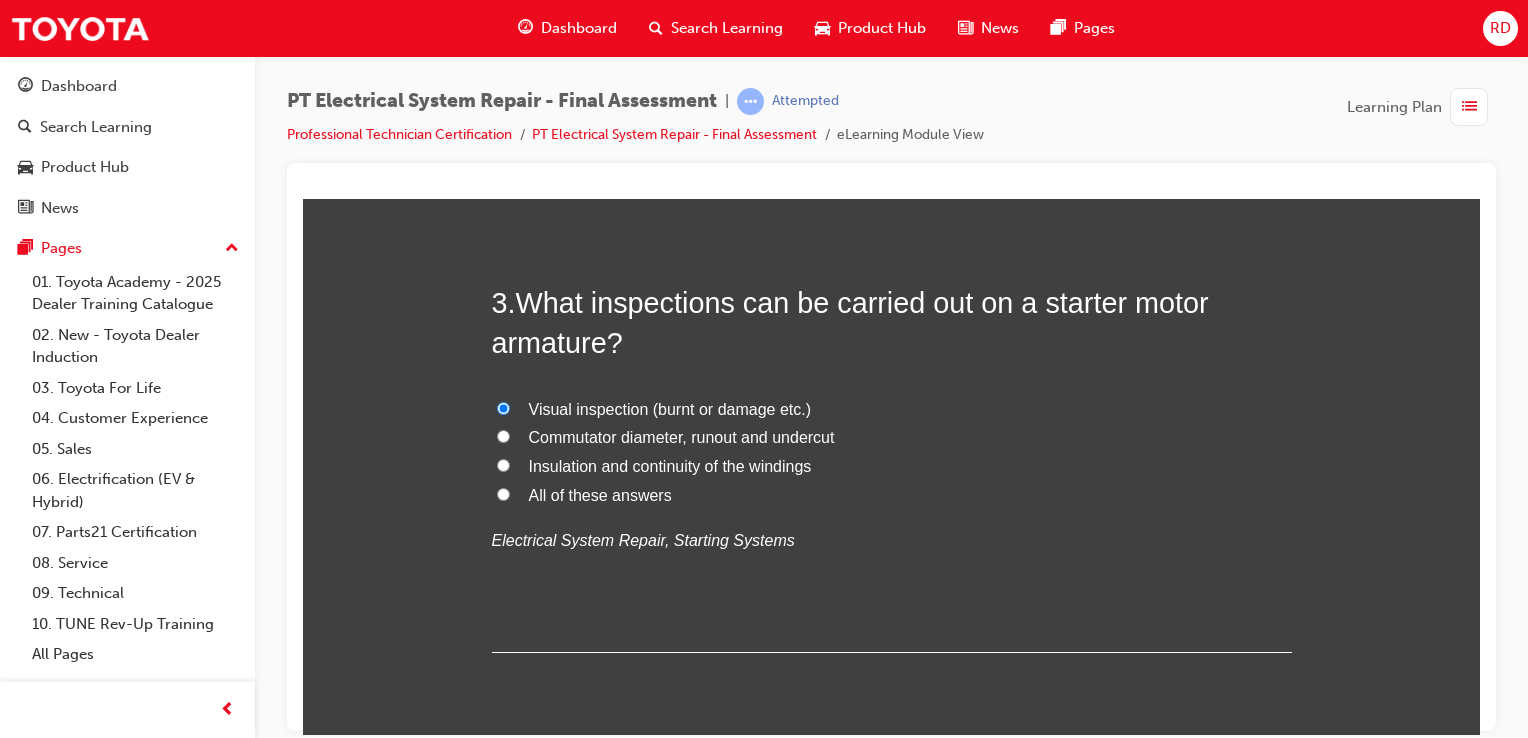 radio on "true" 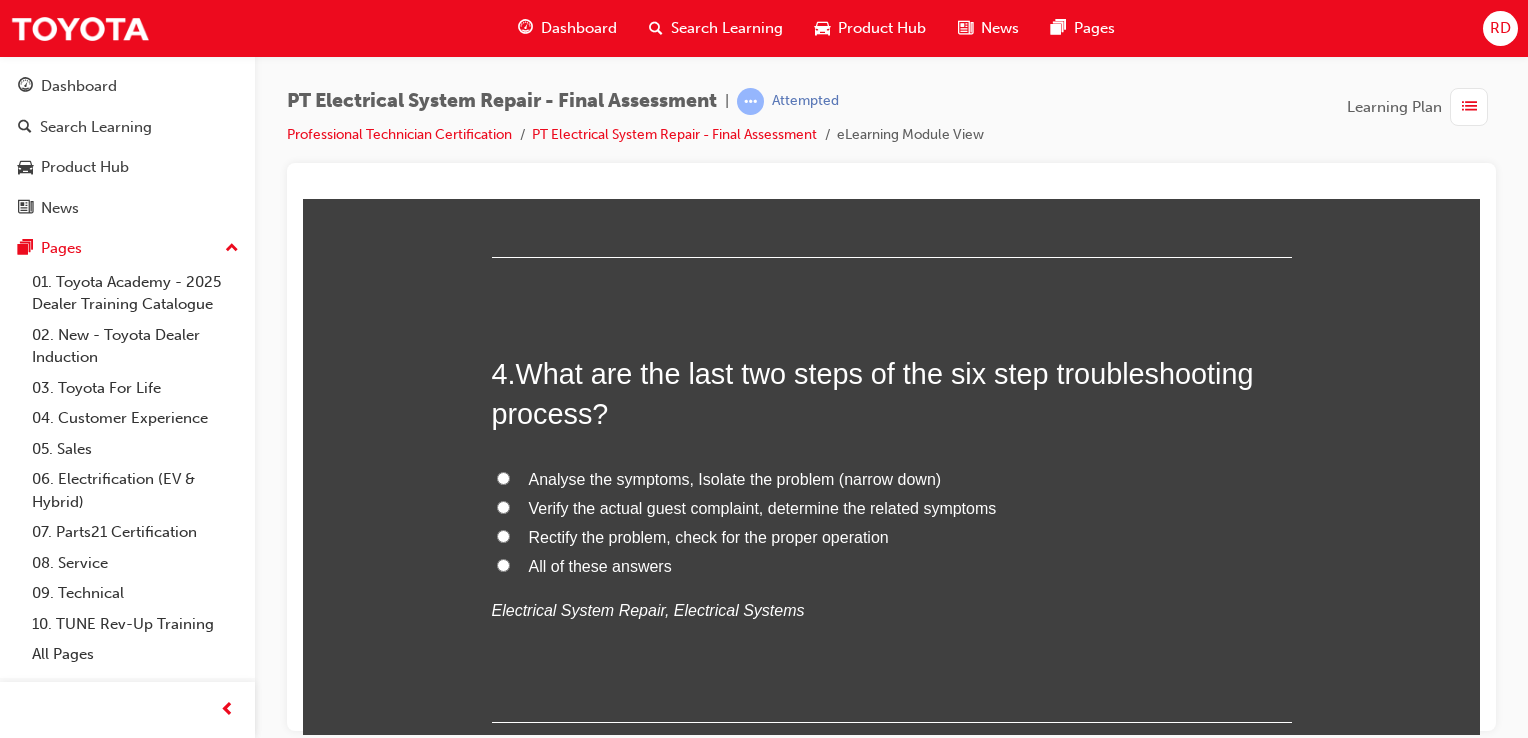 scroll, scrollTop: 1500, scrollLeft: 0, axis: vertical 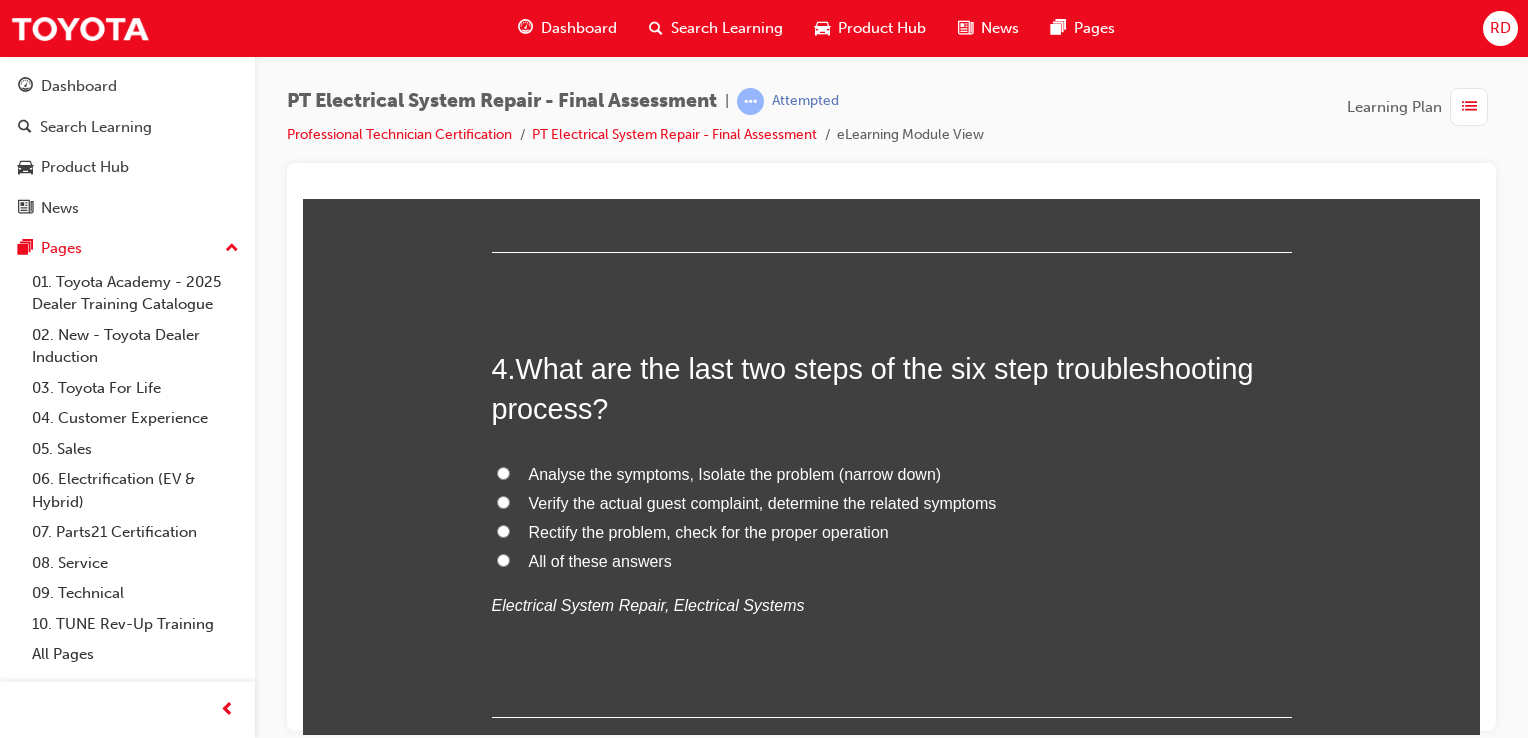 click on "Analyse the symptoms, Isolate the problem (narrow down)" at bounding box center (503, 472) 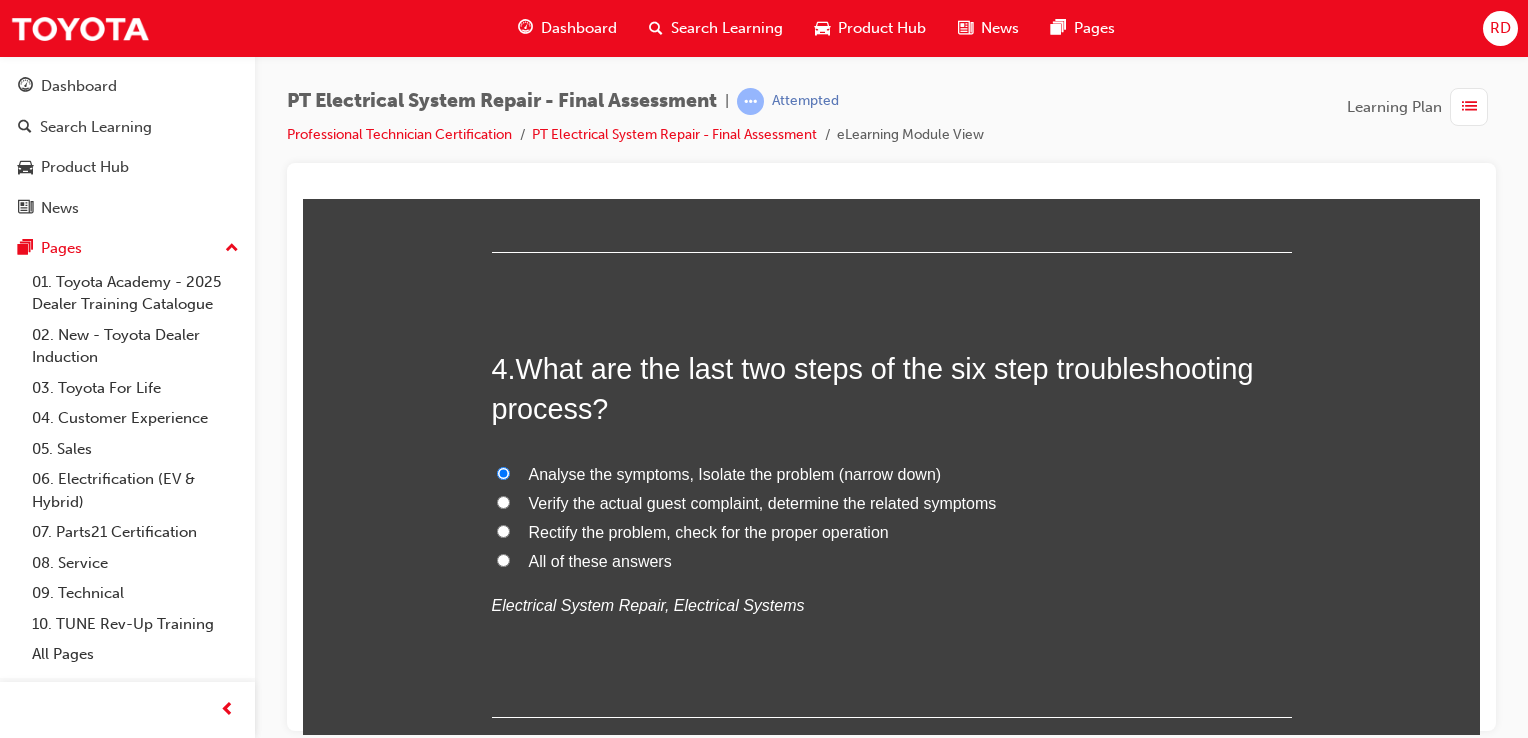 radio on "true" 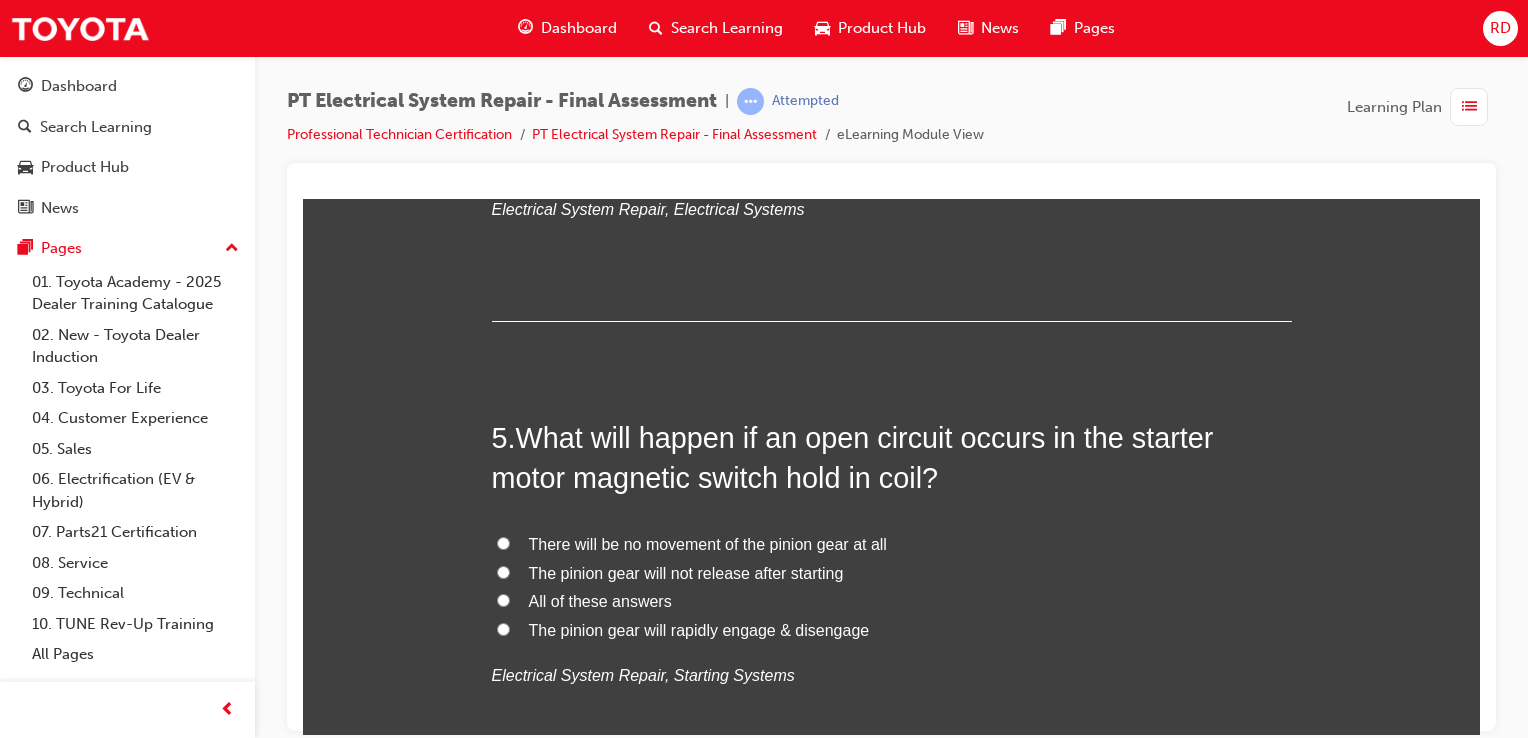 scroll, scrollTop: 1900, scrollLeft: 0, axis: vertical 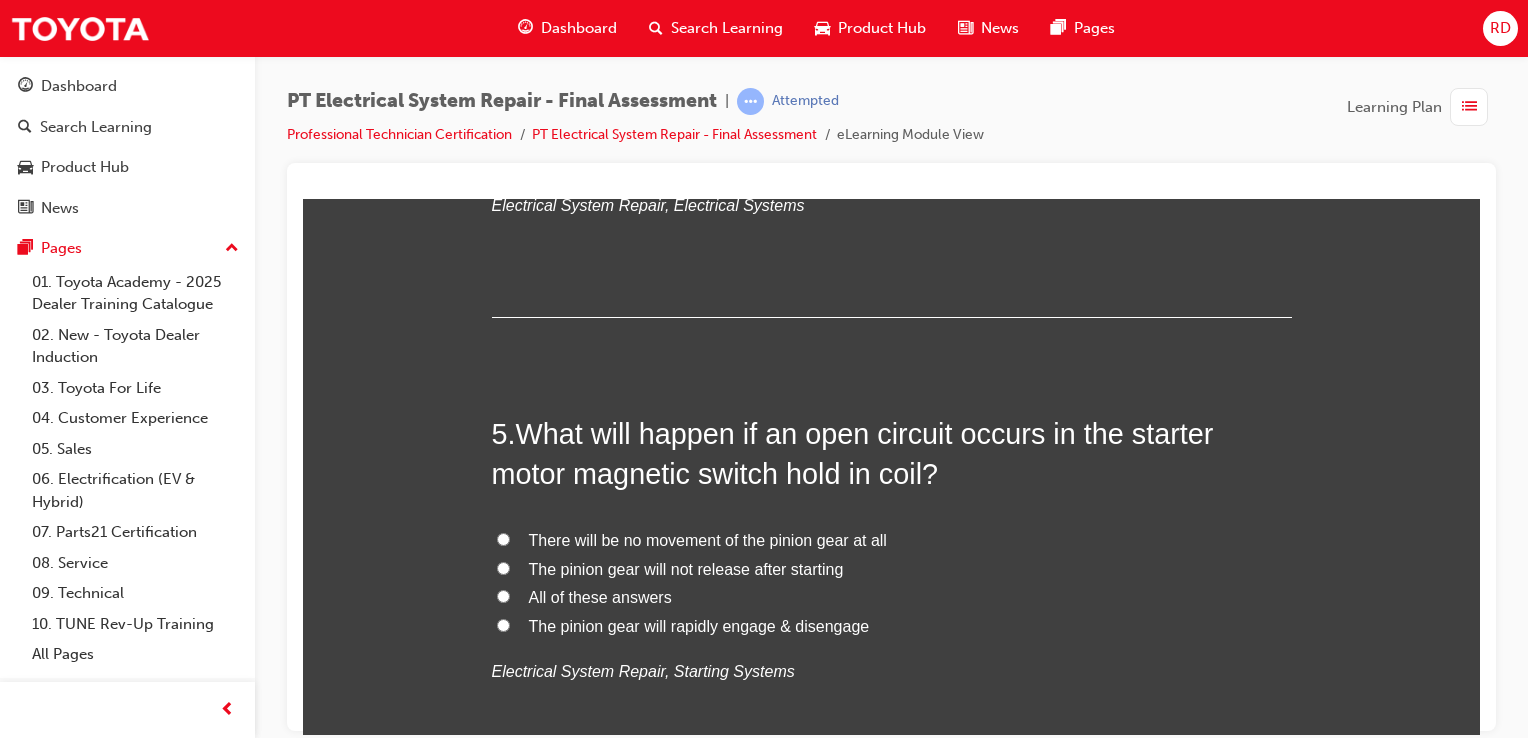 click on "There will be no movement of the pinion gear at all" at bounding box center (892, 540) 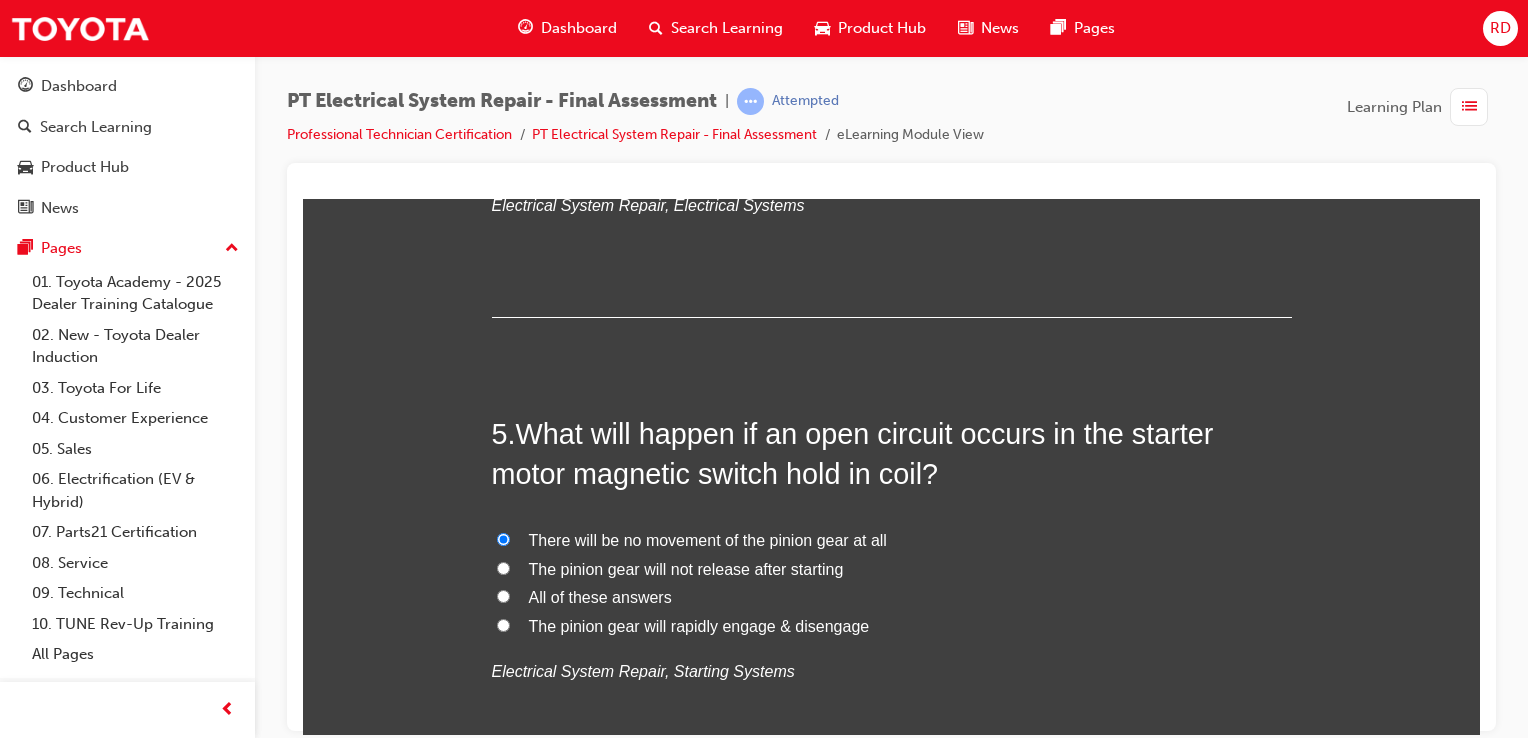 radio on "true" 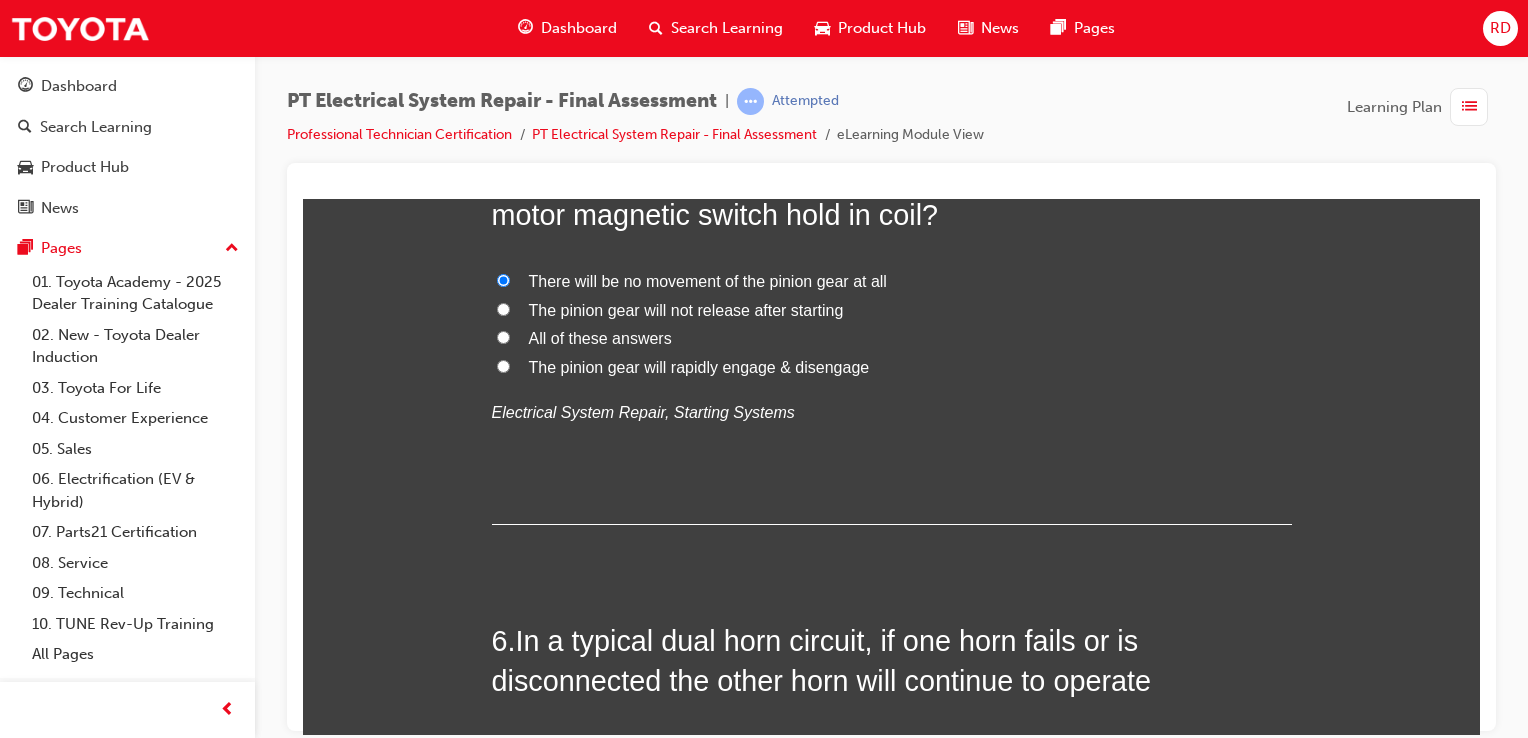 scroll, scrollTop: 2400, scrollLeft: 0, axis: vertical 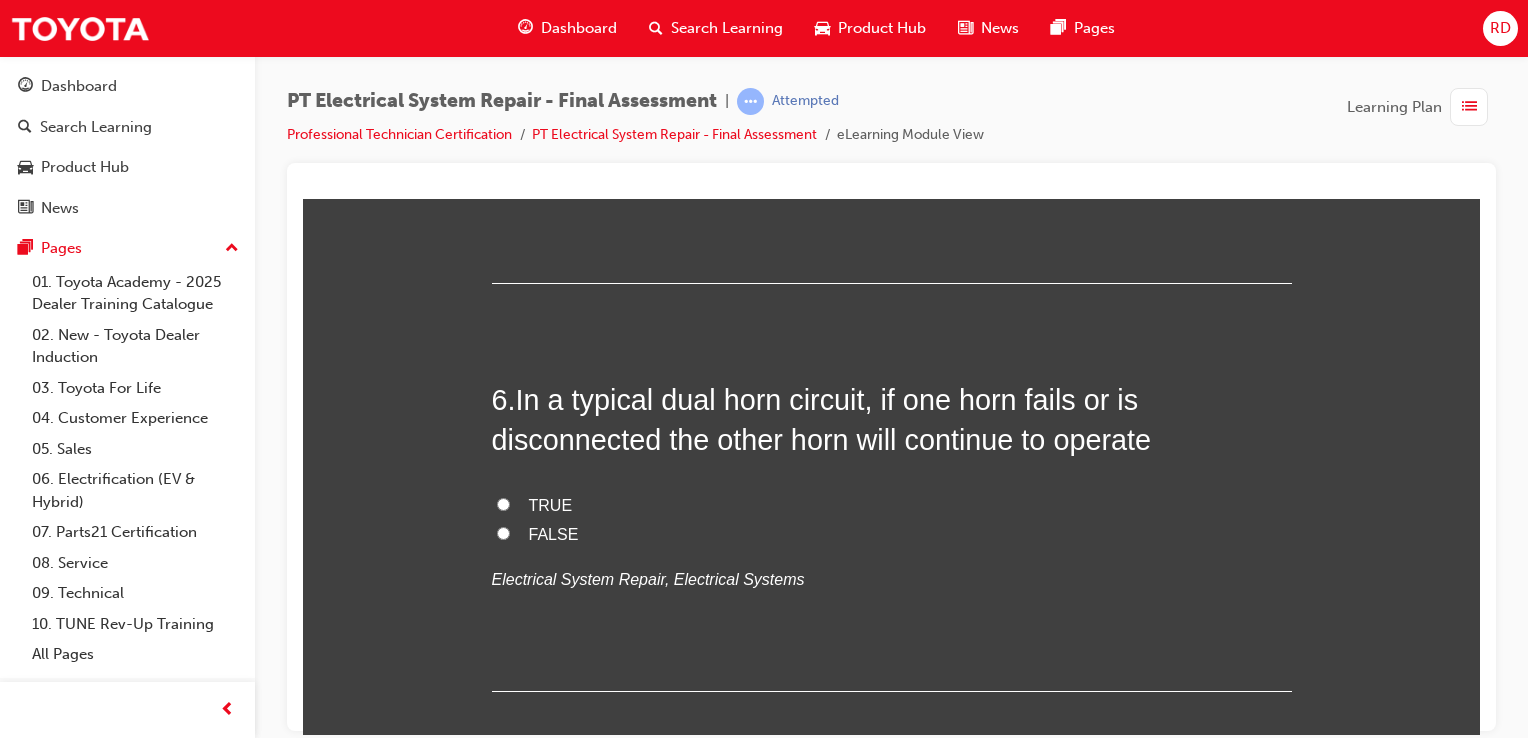 click on "TRUE" at bounding box center (503, 503) 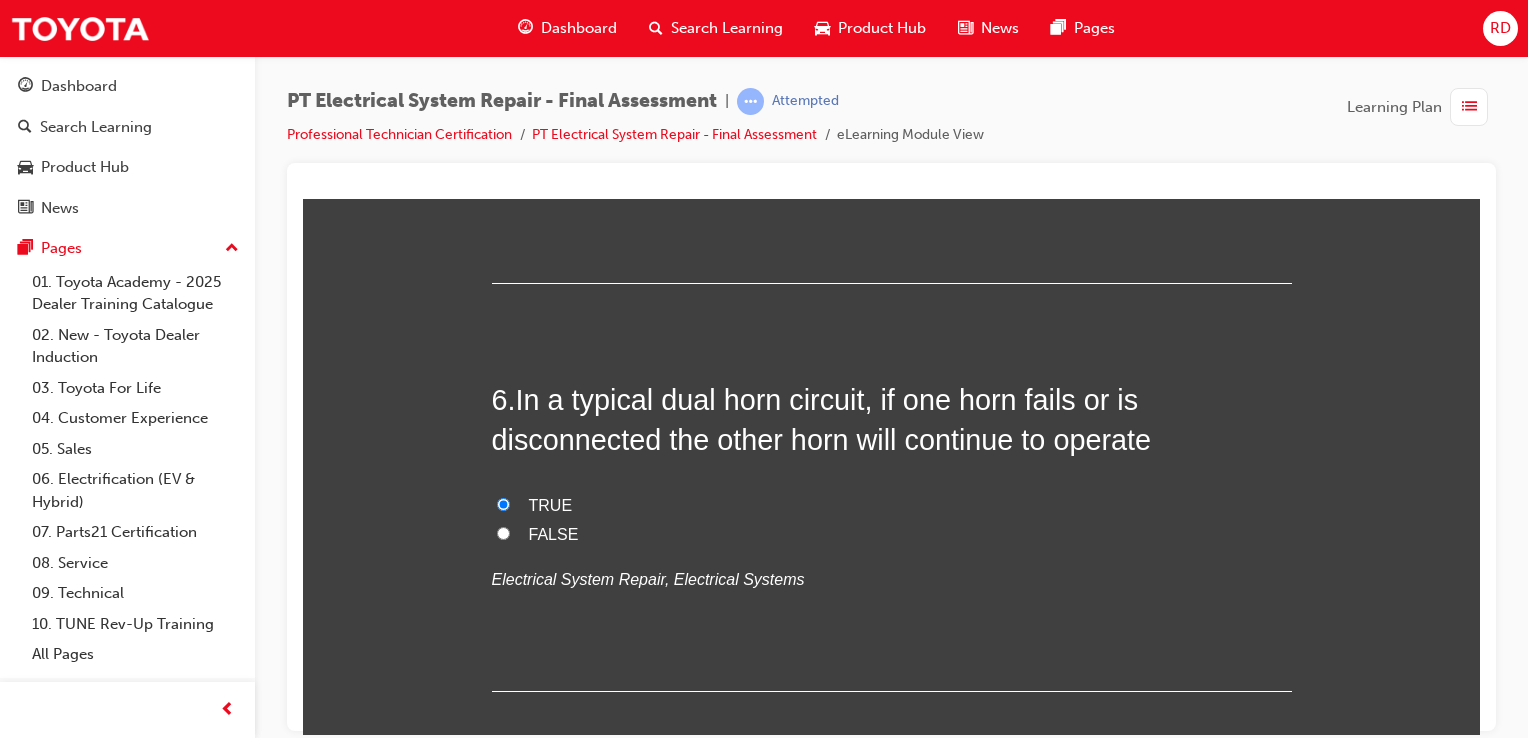 radio on "true" 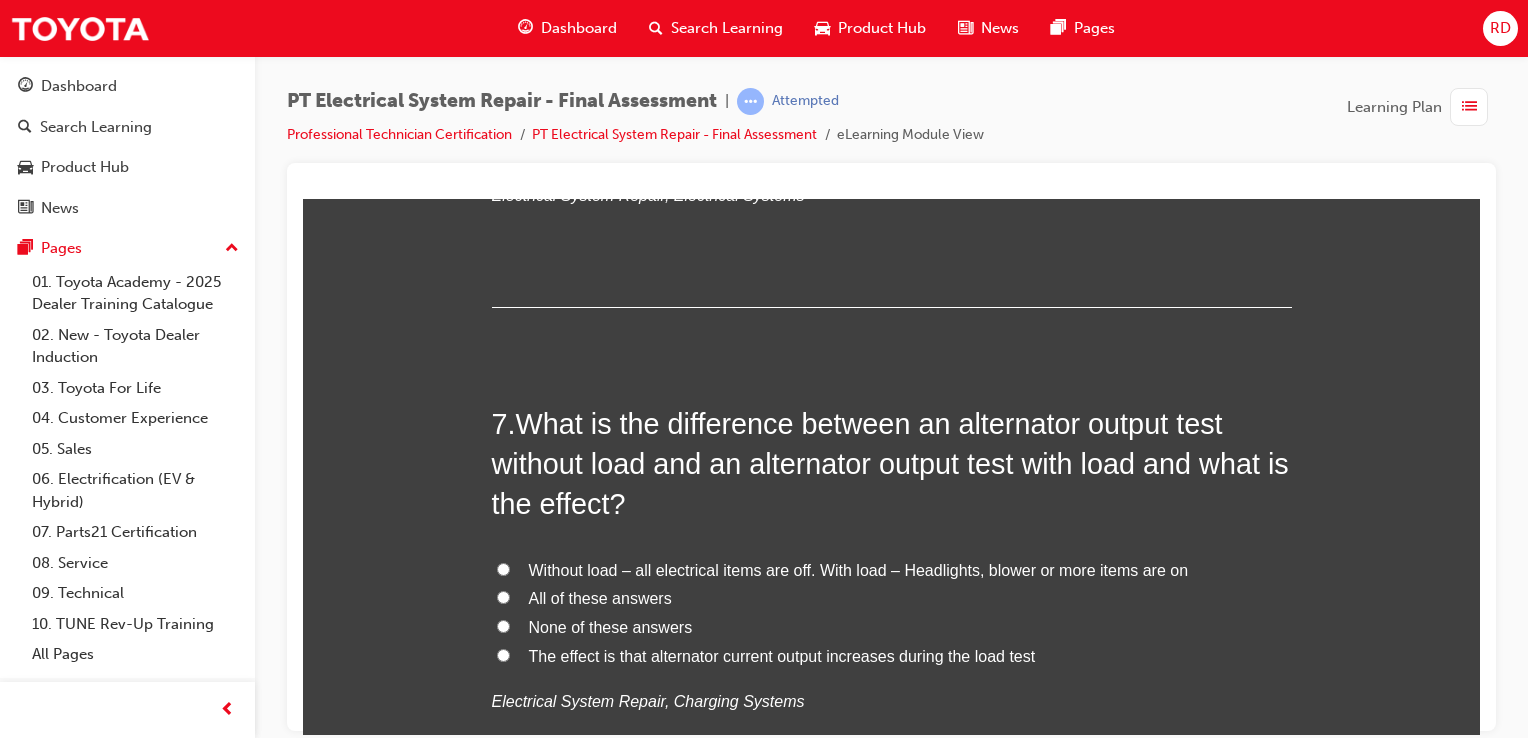 scroll, scrollTop: 2800, scrollLeft: 0, axis: vertical 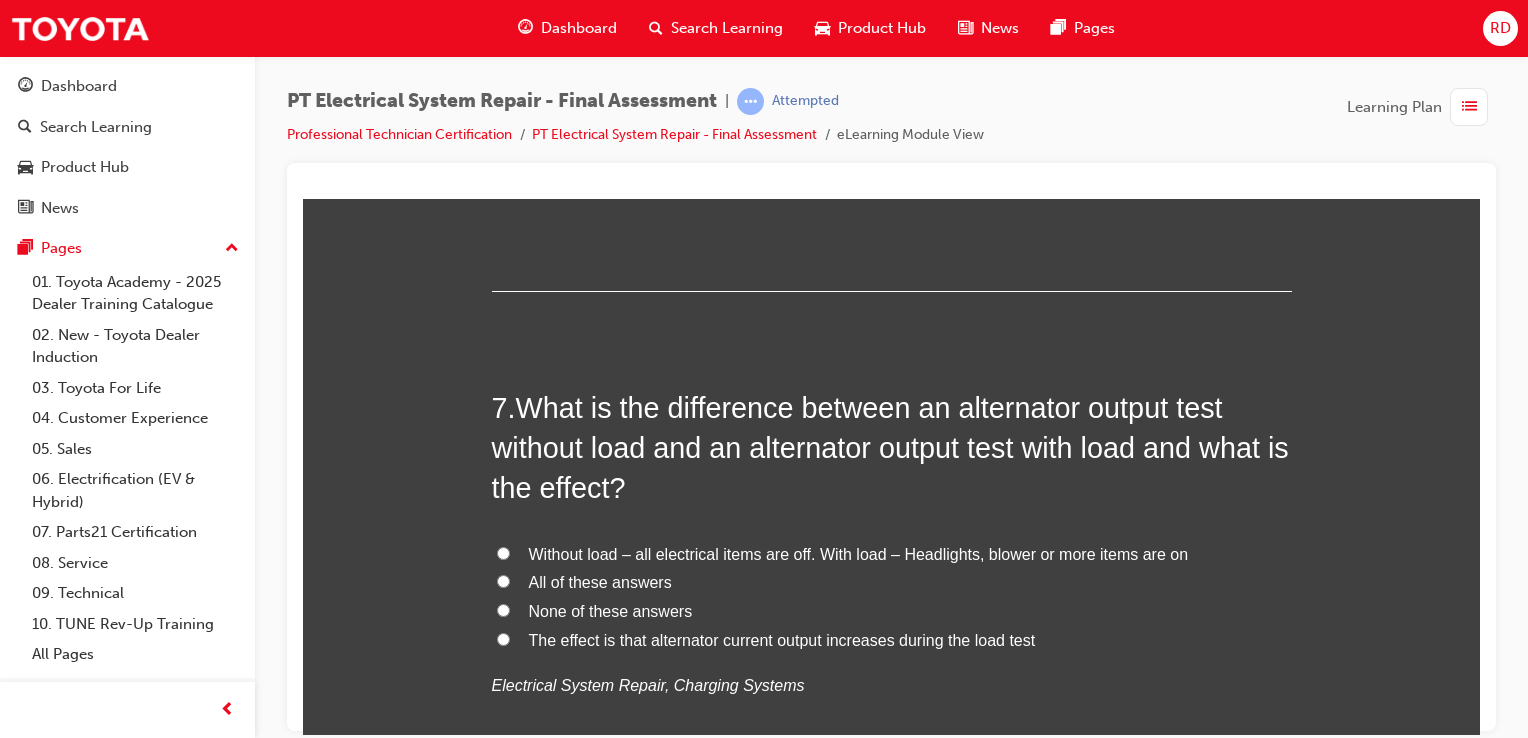 click on "All of these answers" at bounding box center [503, 580] 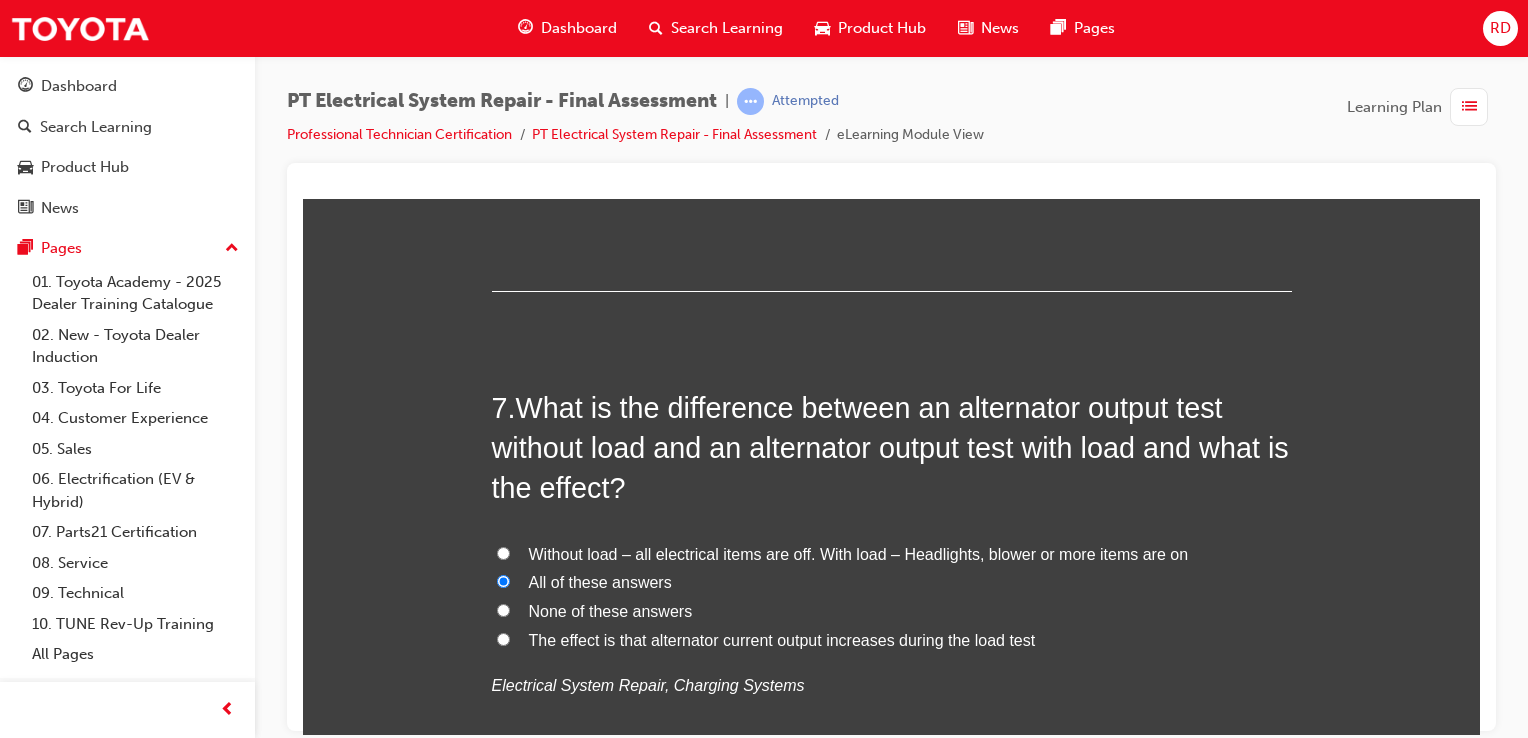 radio on "true" 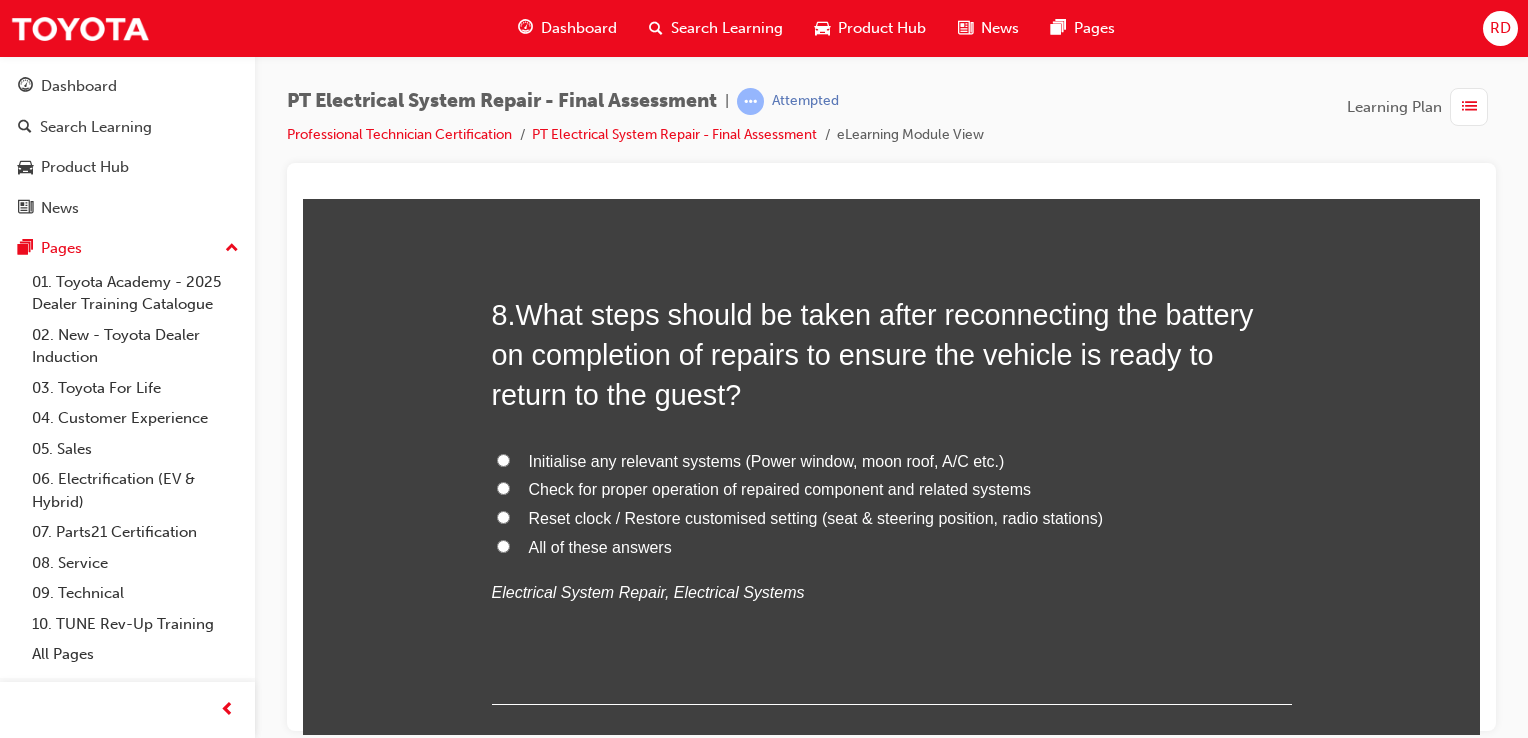 scroll, scrollTop: 3400, scrollLeft: 0, axis: vertical 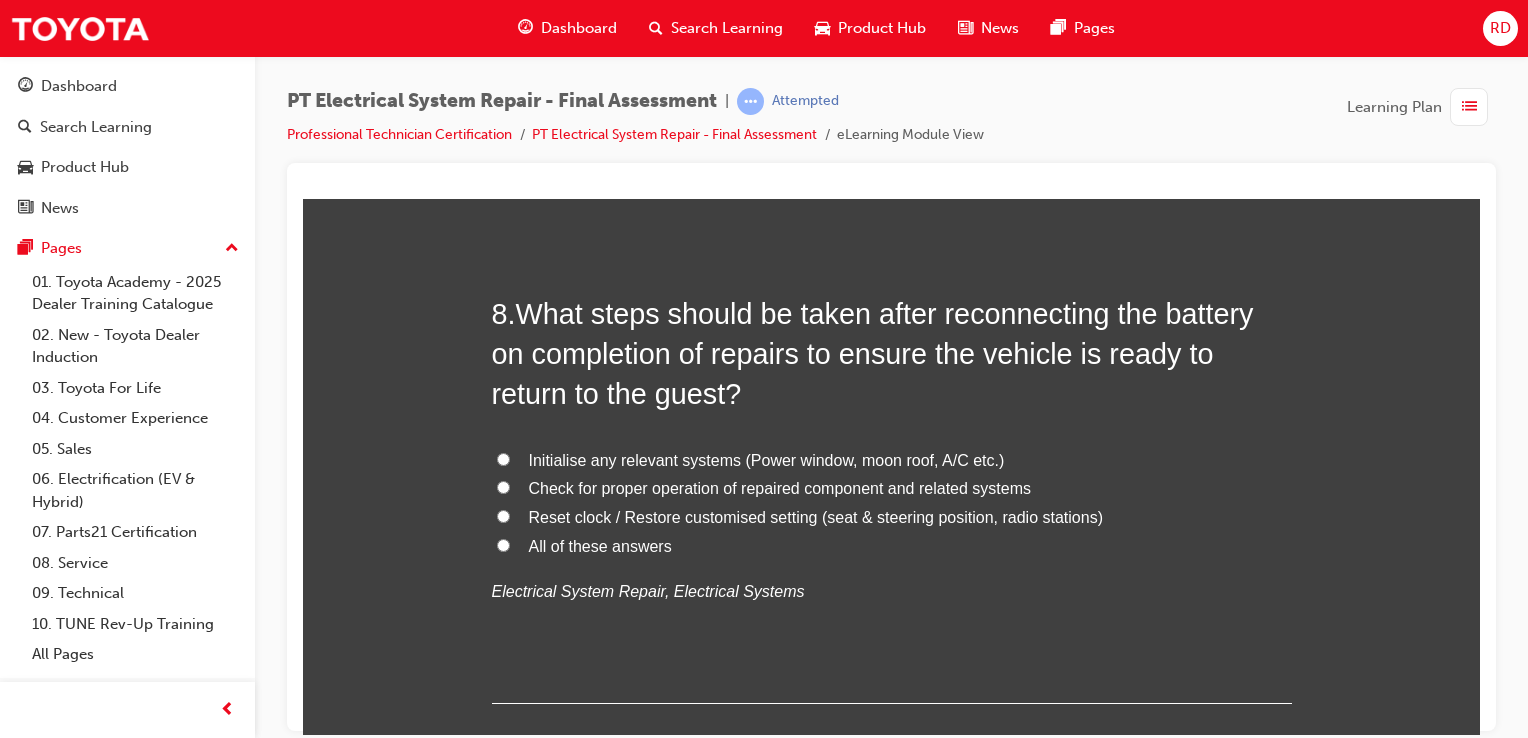 click on "Reset clock / Restore customised setting (seat & steering position, radio stations)" at bounding box center [503, 515] 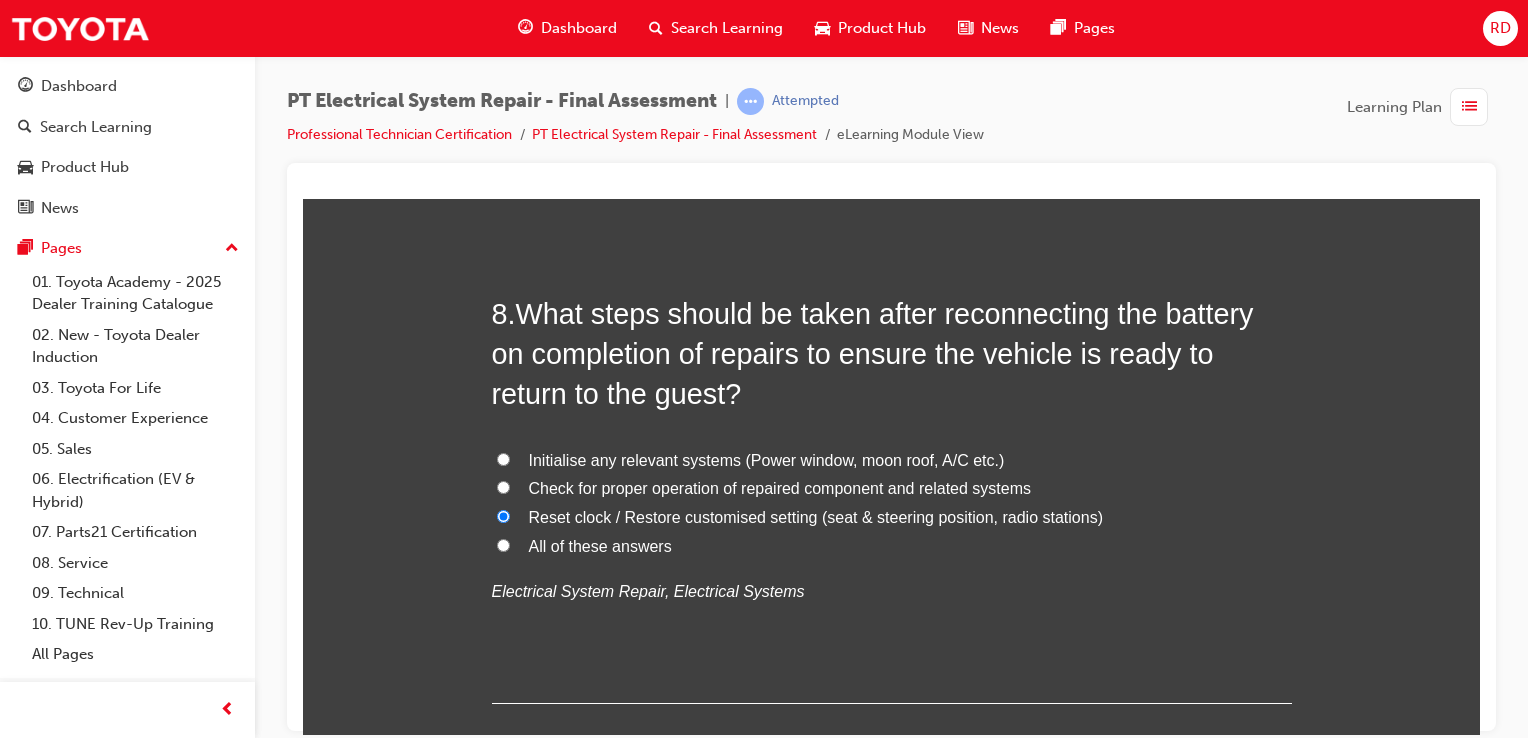 radio on "true" 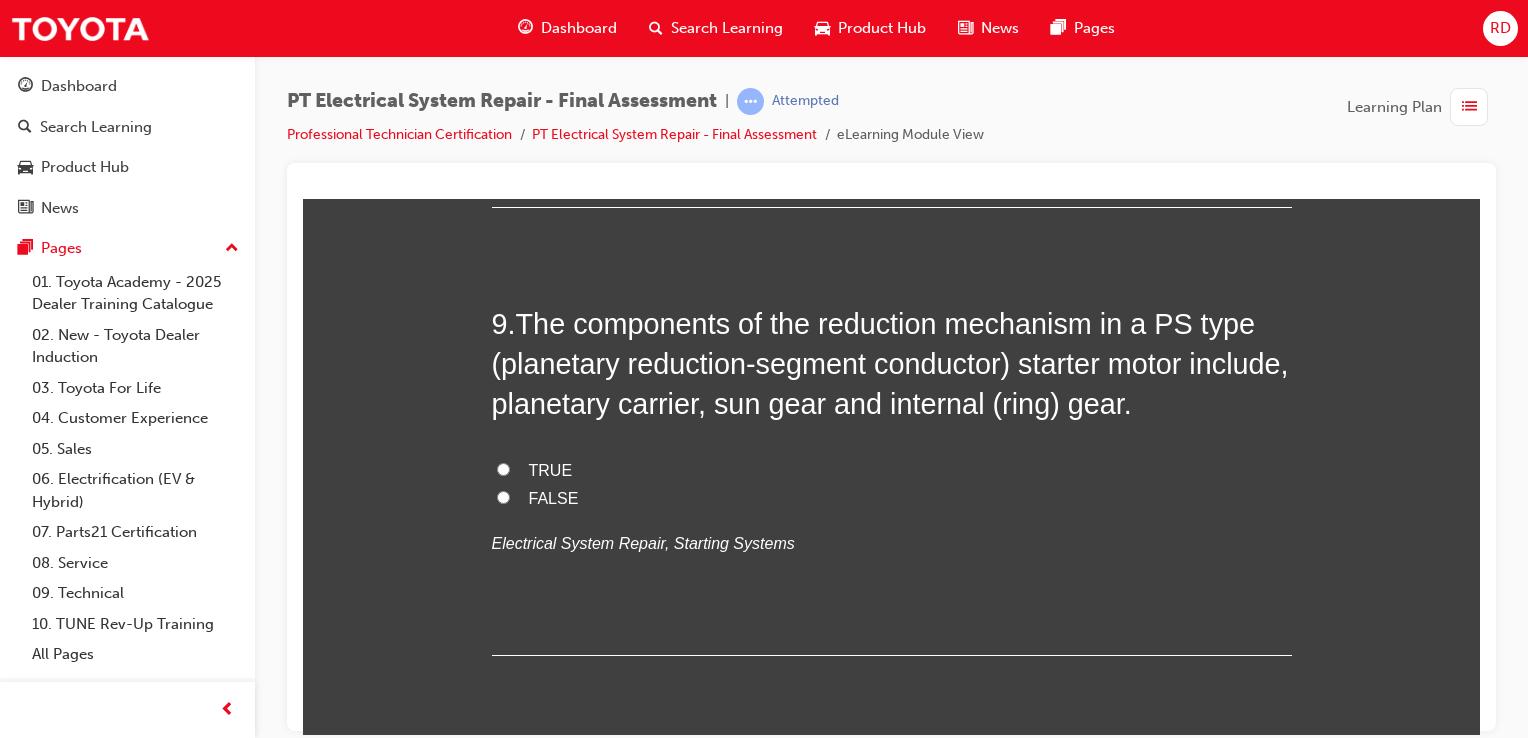 scroll, scrollTop: 3900, scrollLeft: 0, axis: vertical 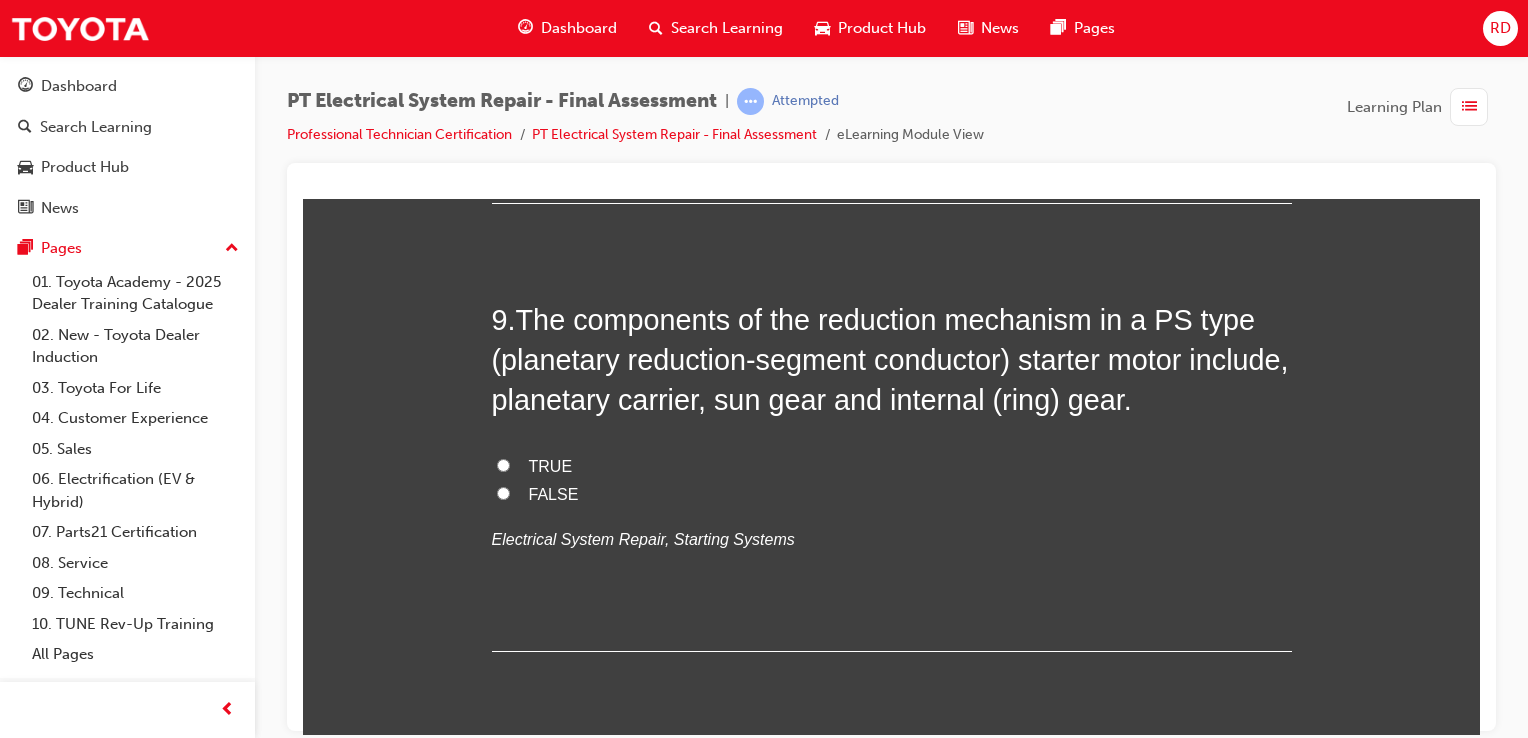 click on "FALSE" at bounding box center (503, 492) 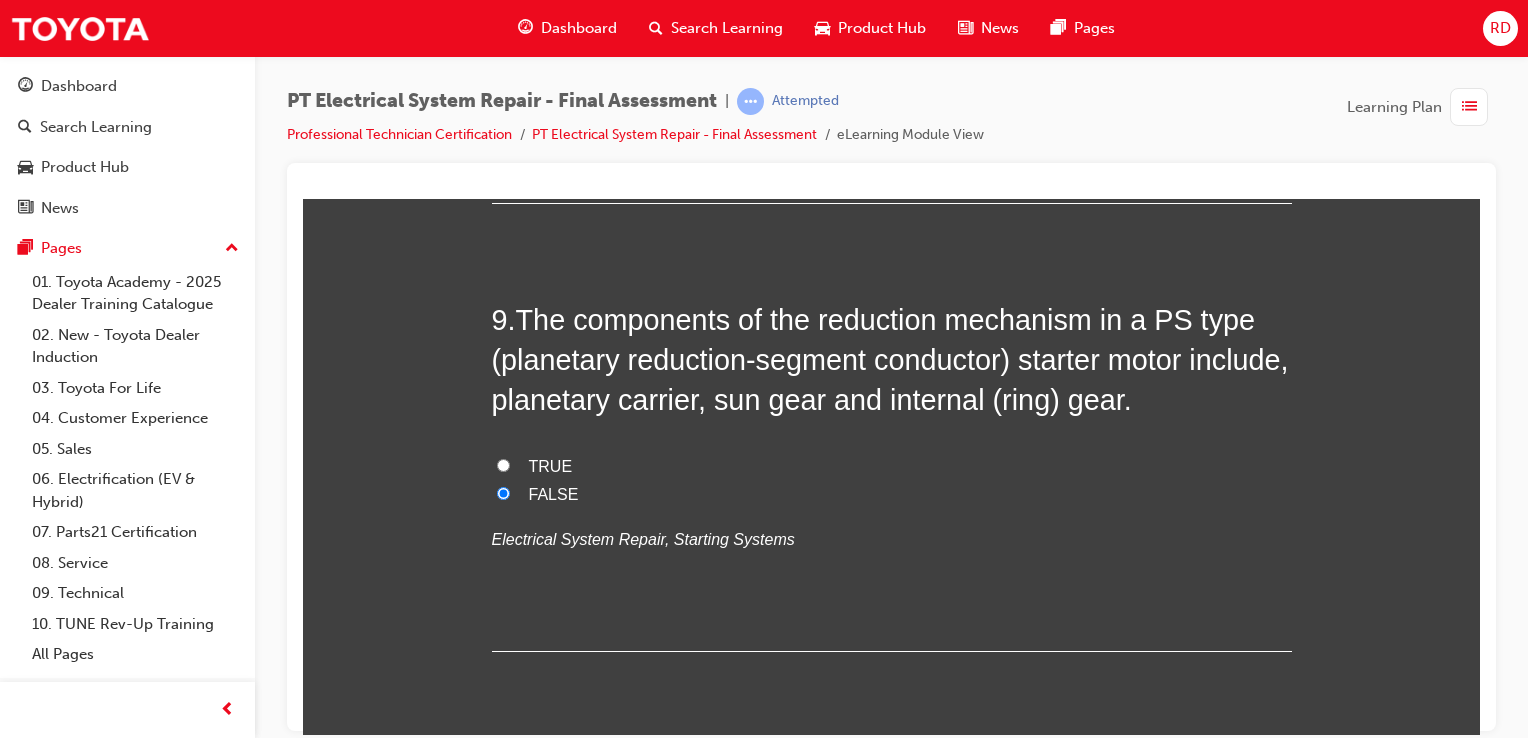 radio on "true" 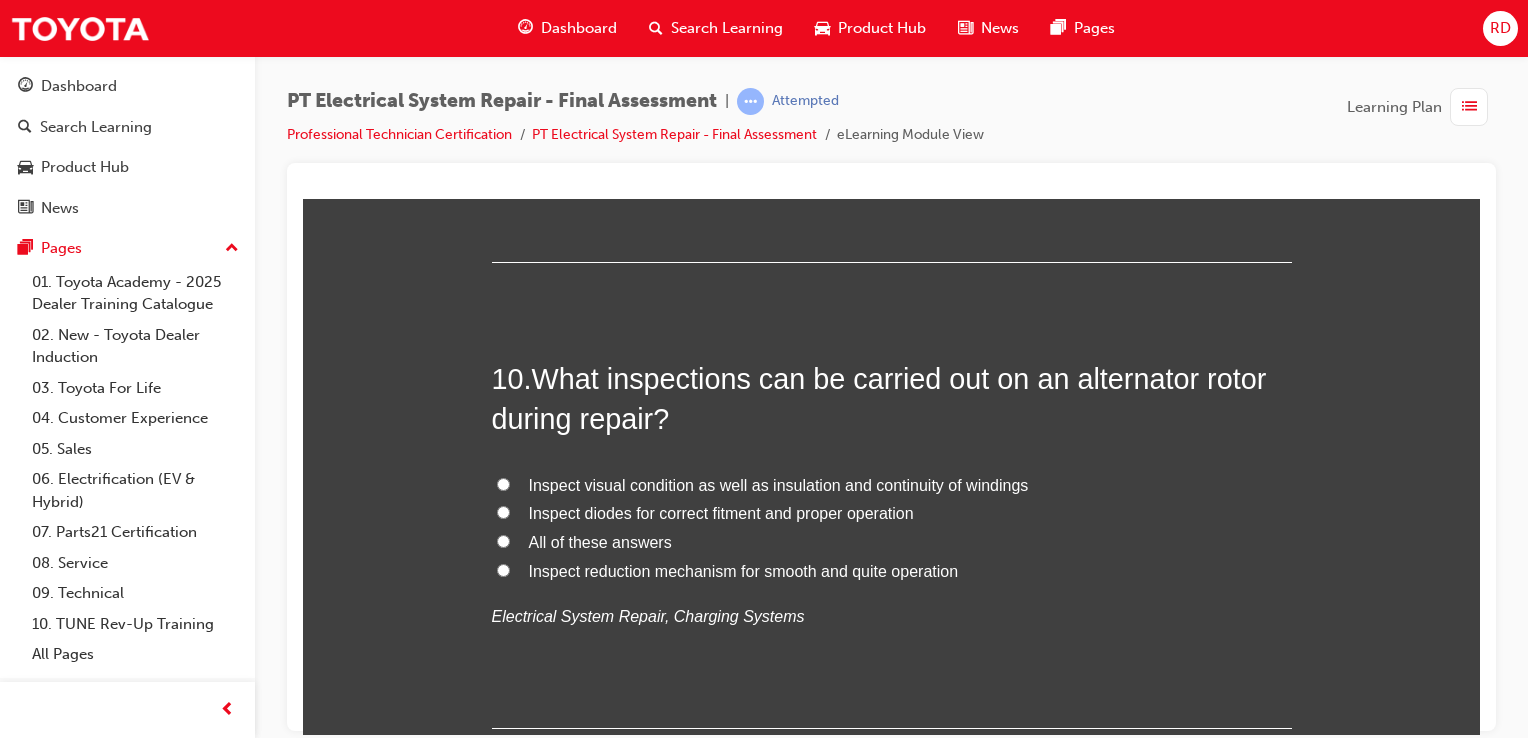 scroll, scrollTop: 4300, scrollLeft: 0, axis: vertical 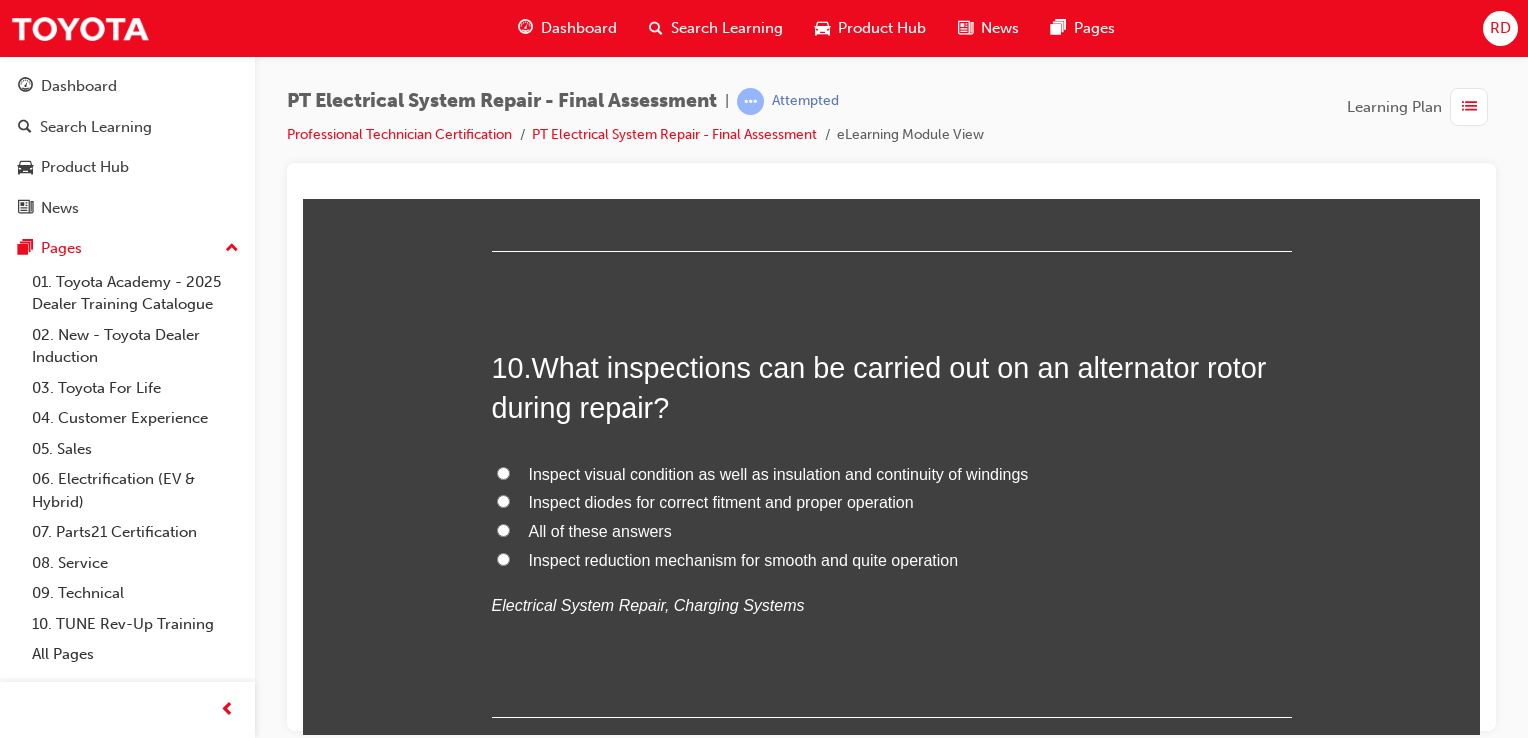 click on "All of these answers" at bounding box center [503, 529] 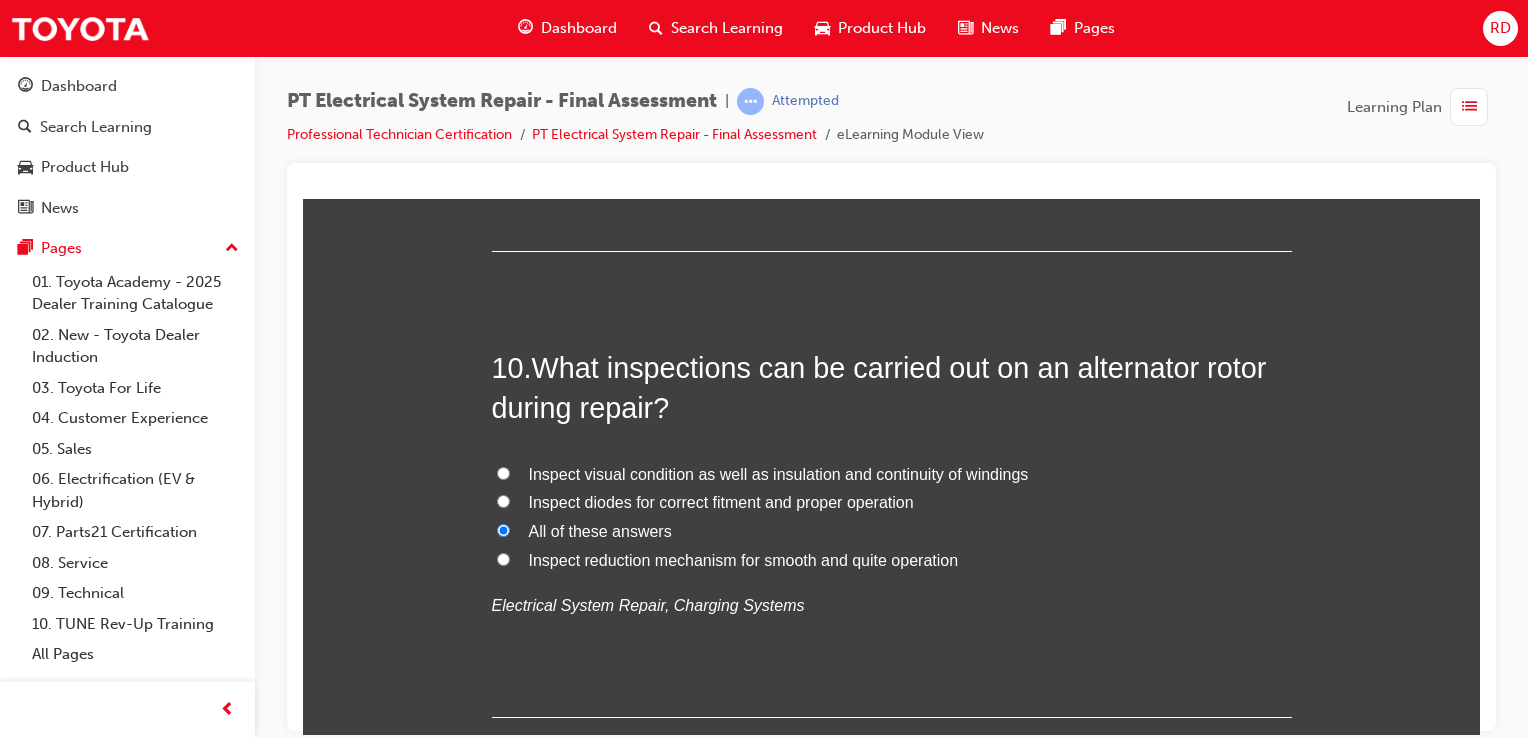 radio on "true" 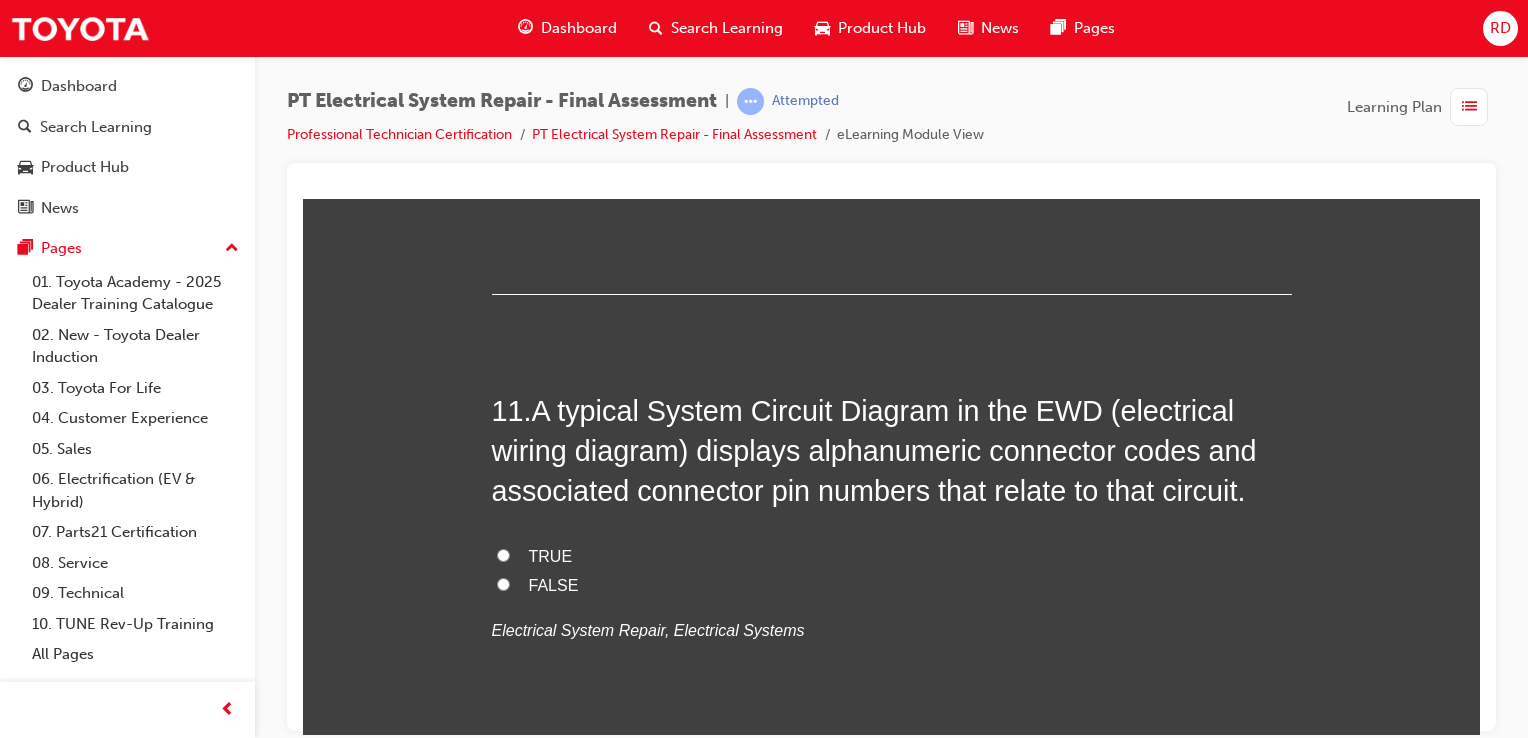 scroll, scrollTop: 4800, scrollLeft: 0, axis: vertical 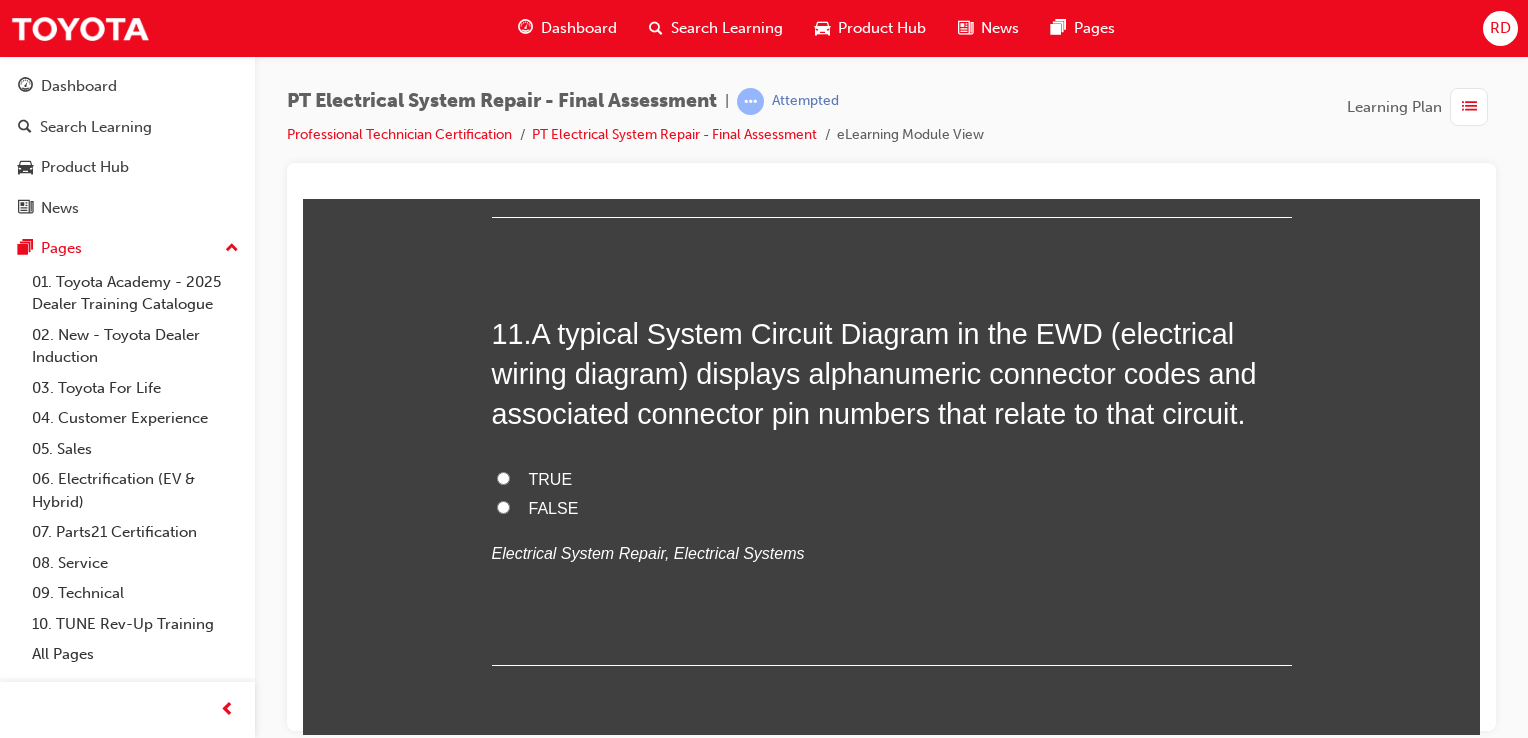 click on "TRUE" at bounding box center (503, 477) 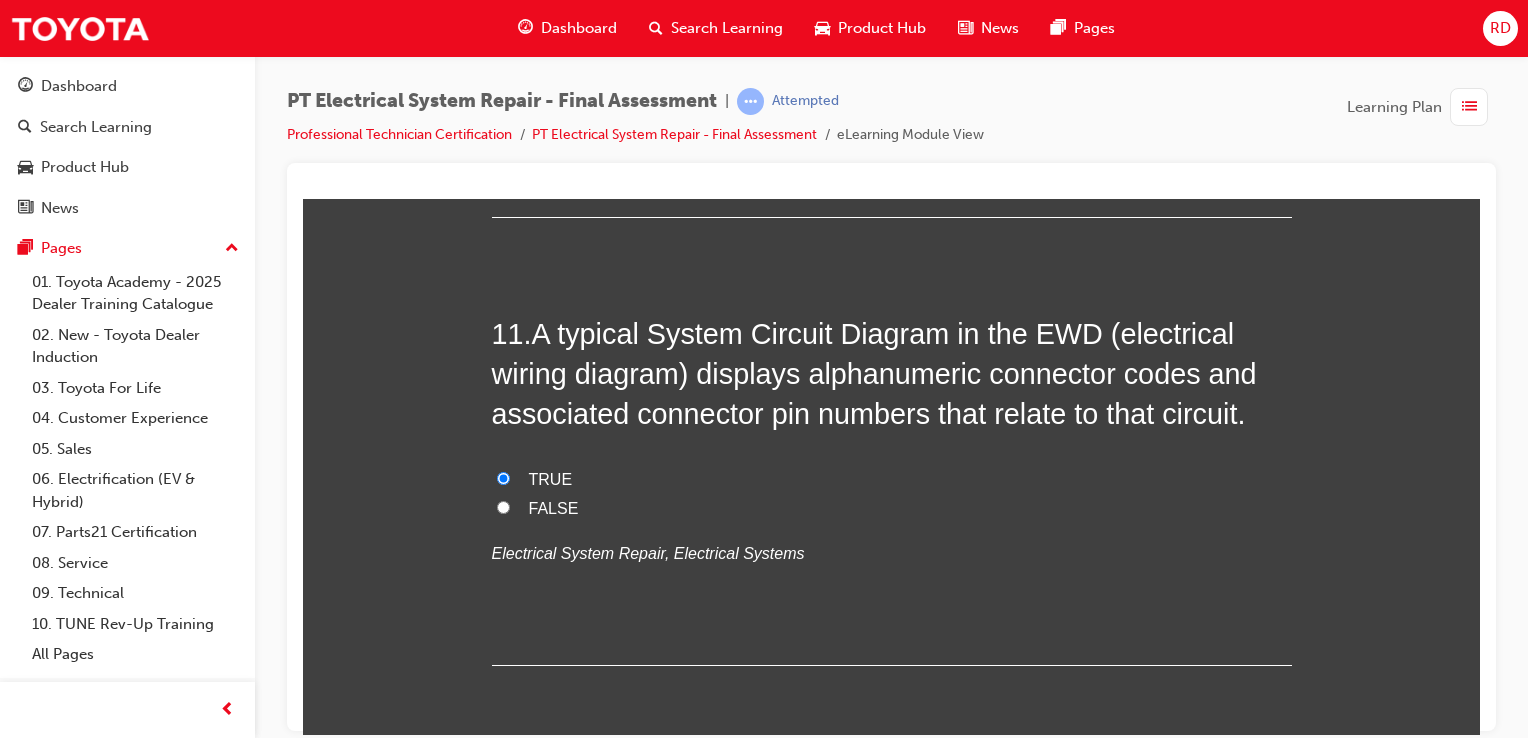 radio on "true" 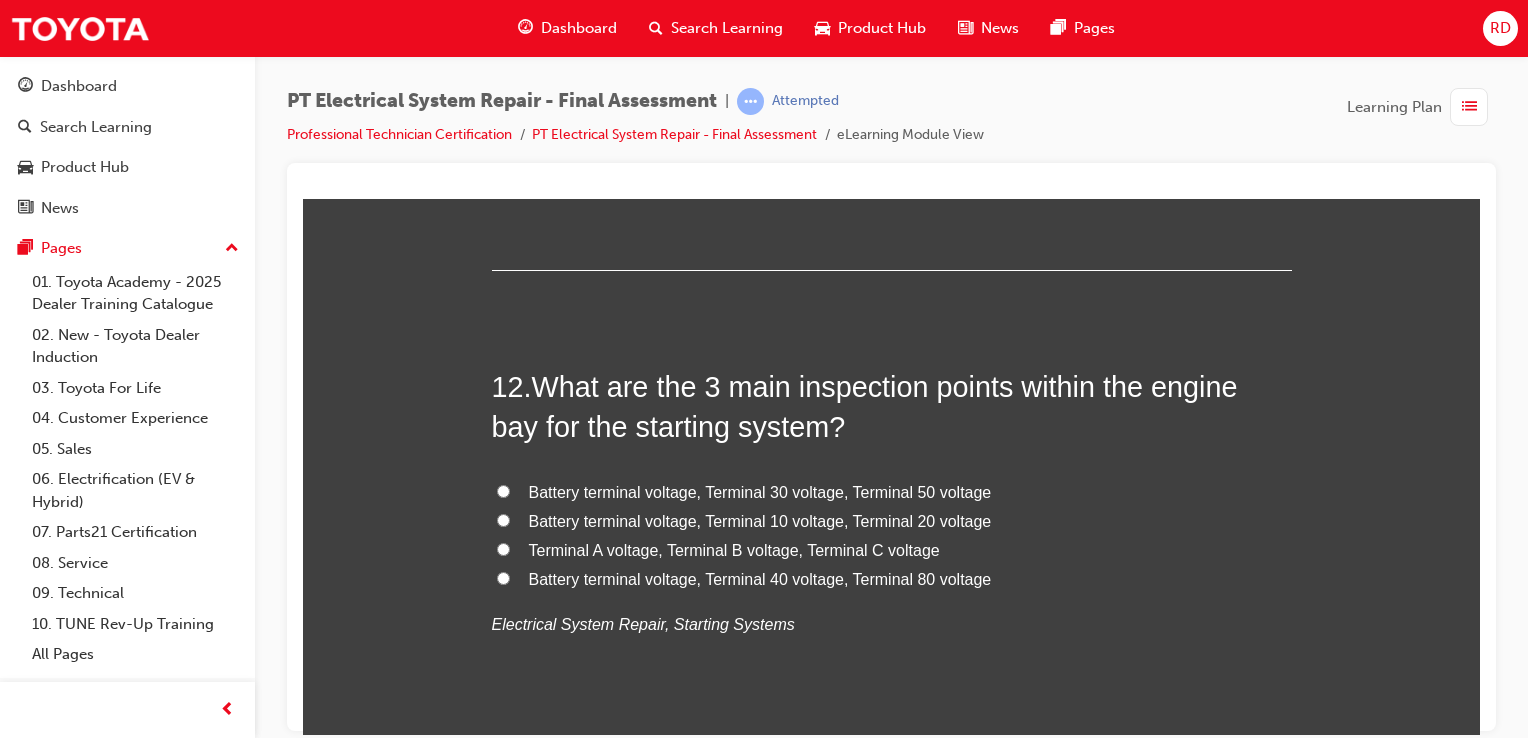 scroll, scrollTop: 5200, scrollLeft: 0, axis: vertical 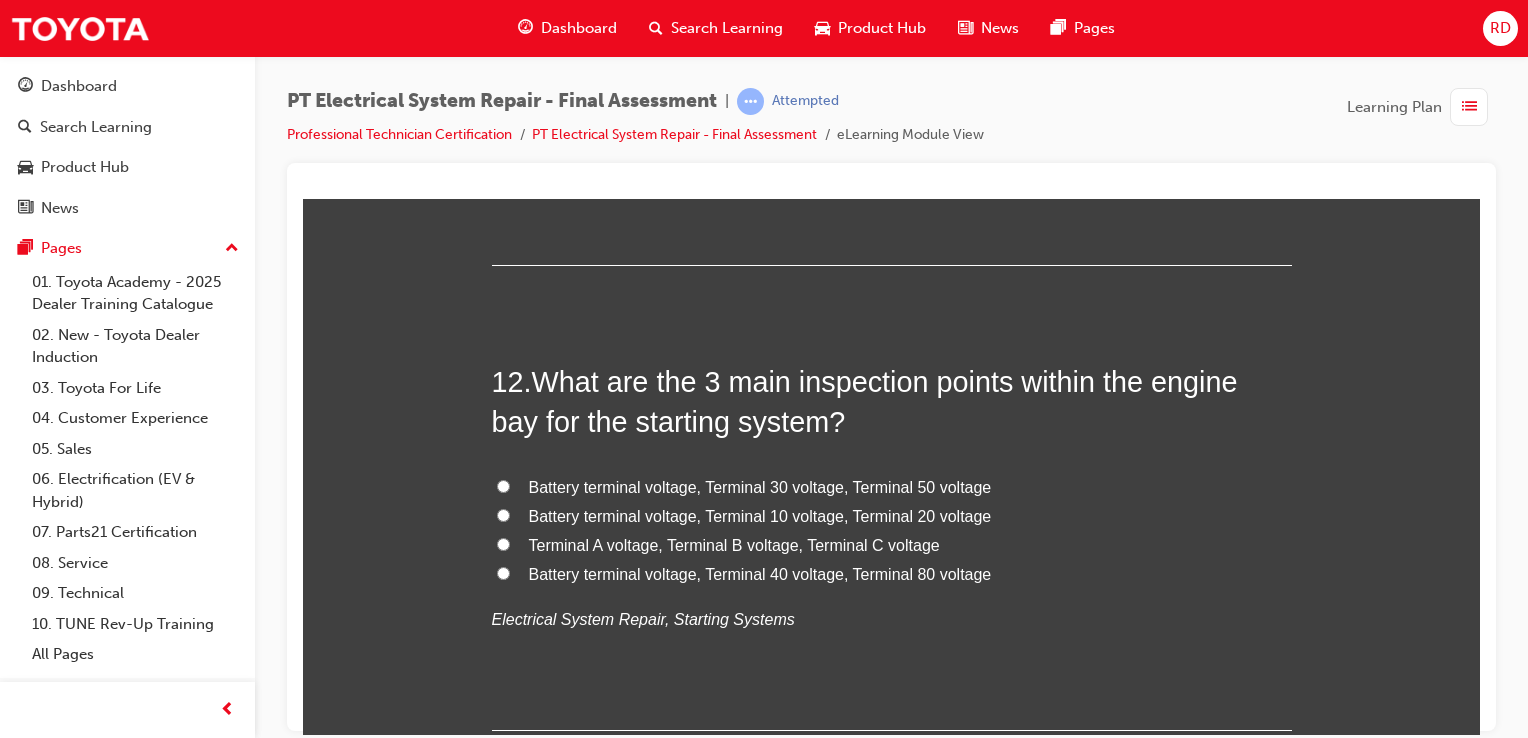 click on "Battery terminal voltage, Terminal 30 voltage, Terminal 50 voltage" at bounding box center (503, 485) 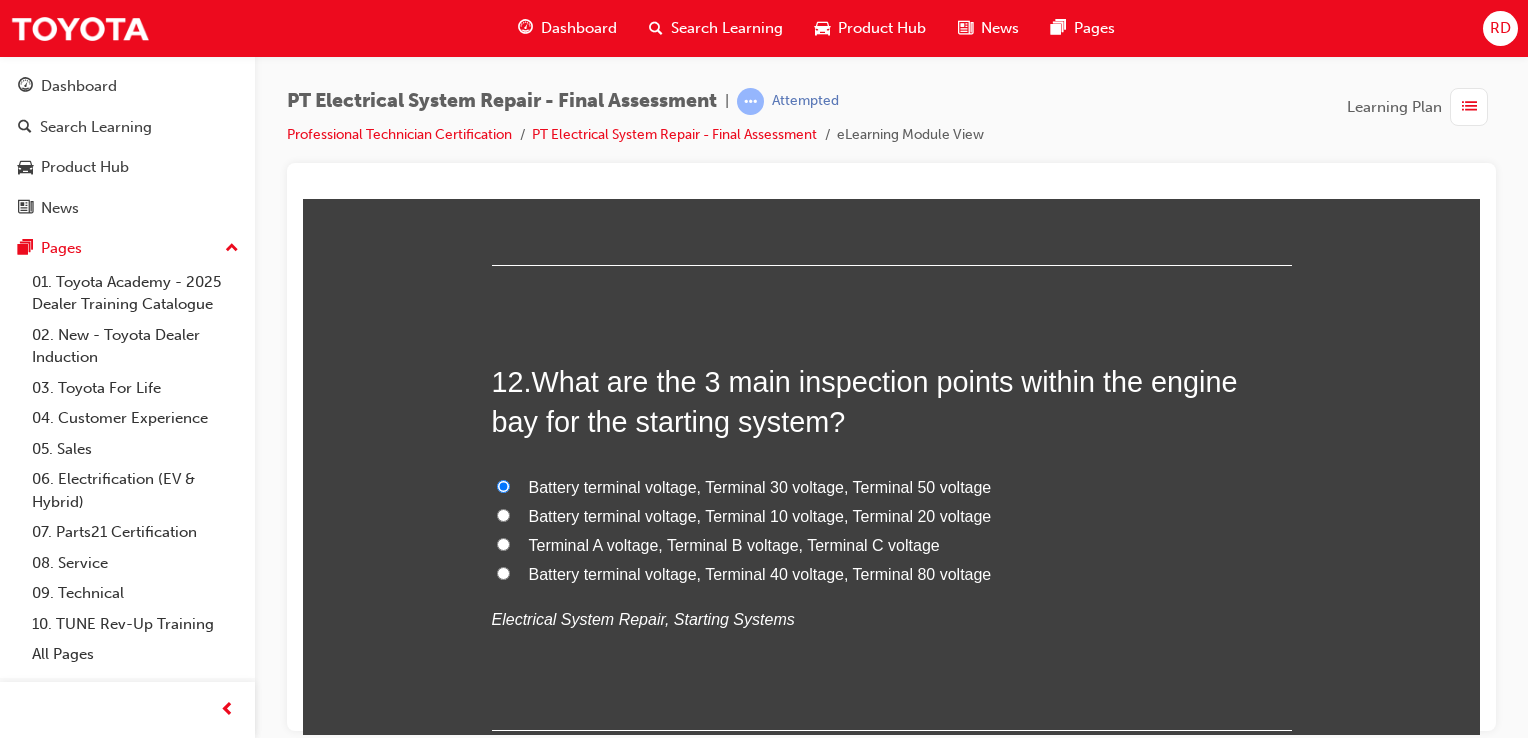 radio on "true" 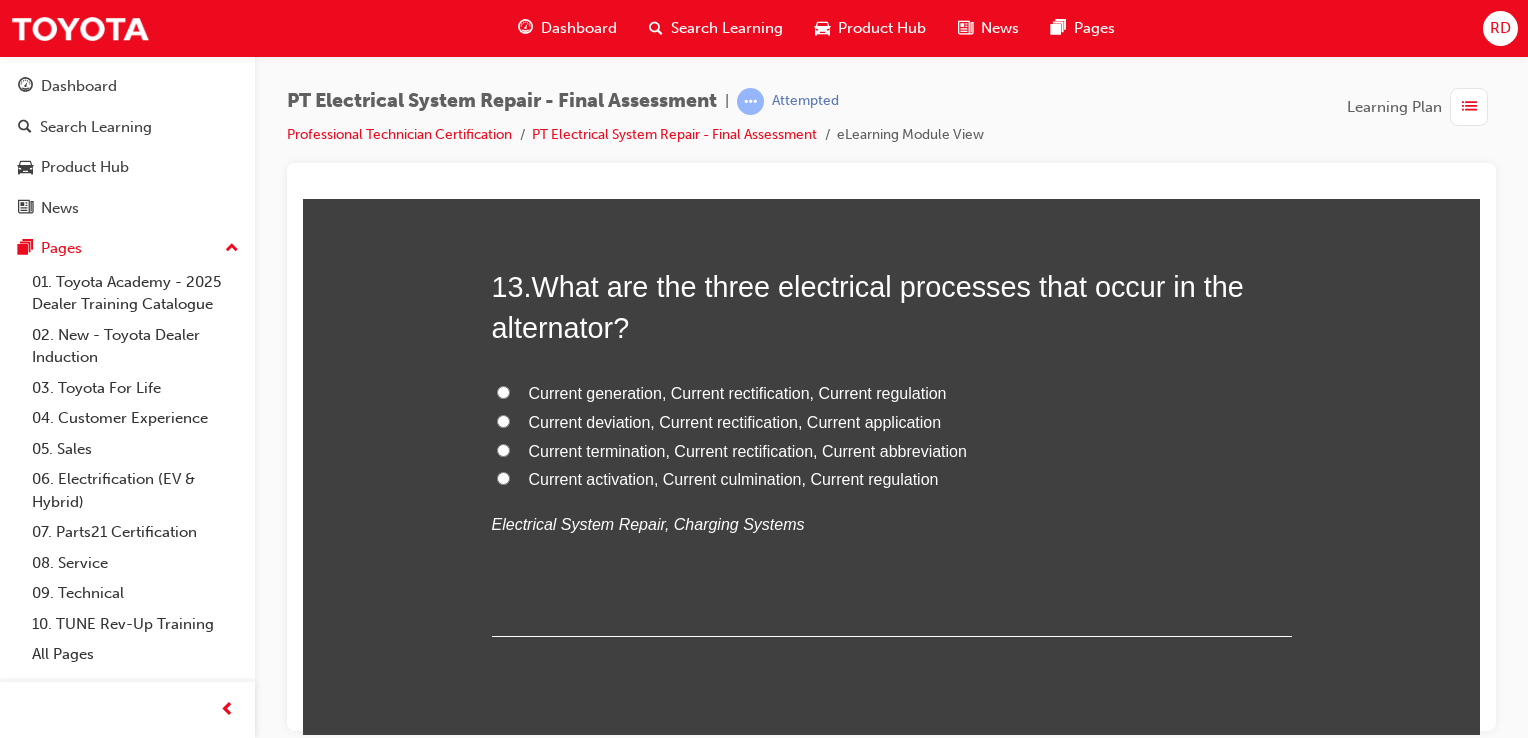 scroll, scrollTop: 5800, scrollLeft: 0, axis: vertical 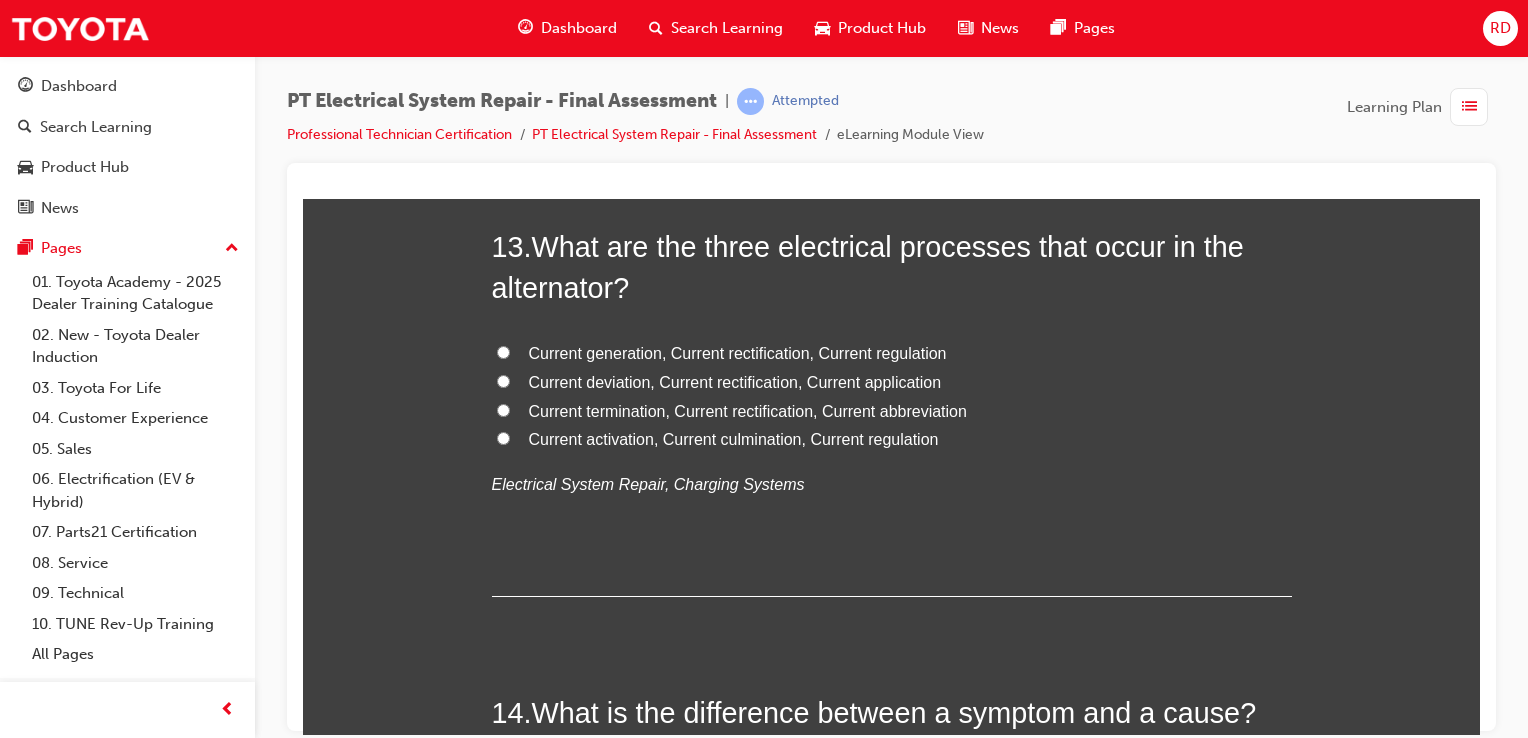 click on "Current generation, Current rectification, Current regulation" at bounding box center [503, 351] 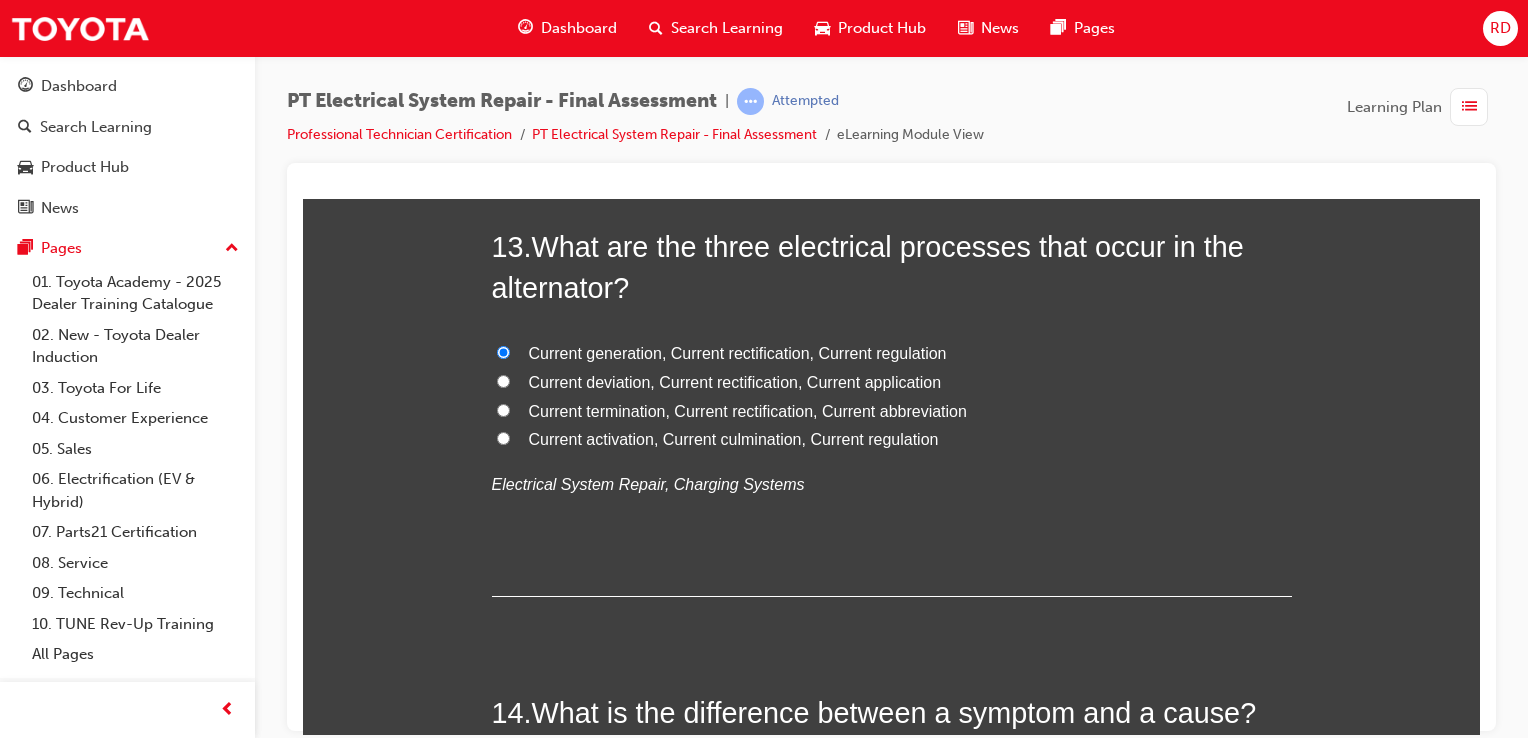 radio on "true" 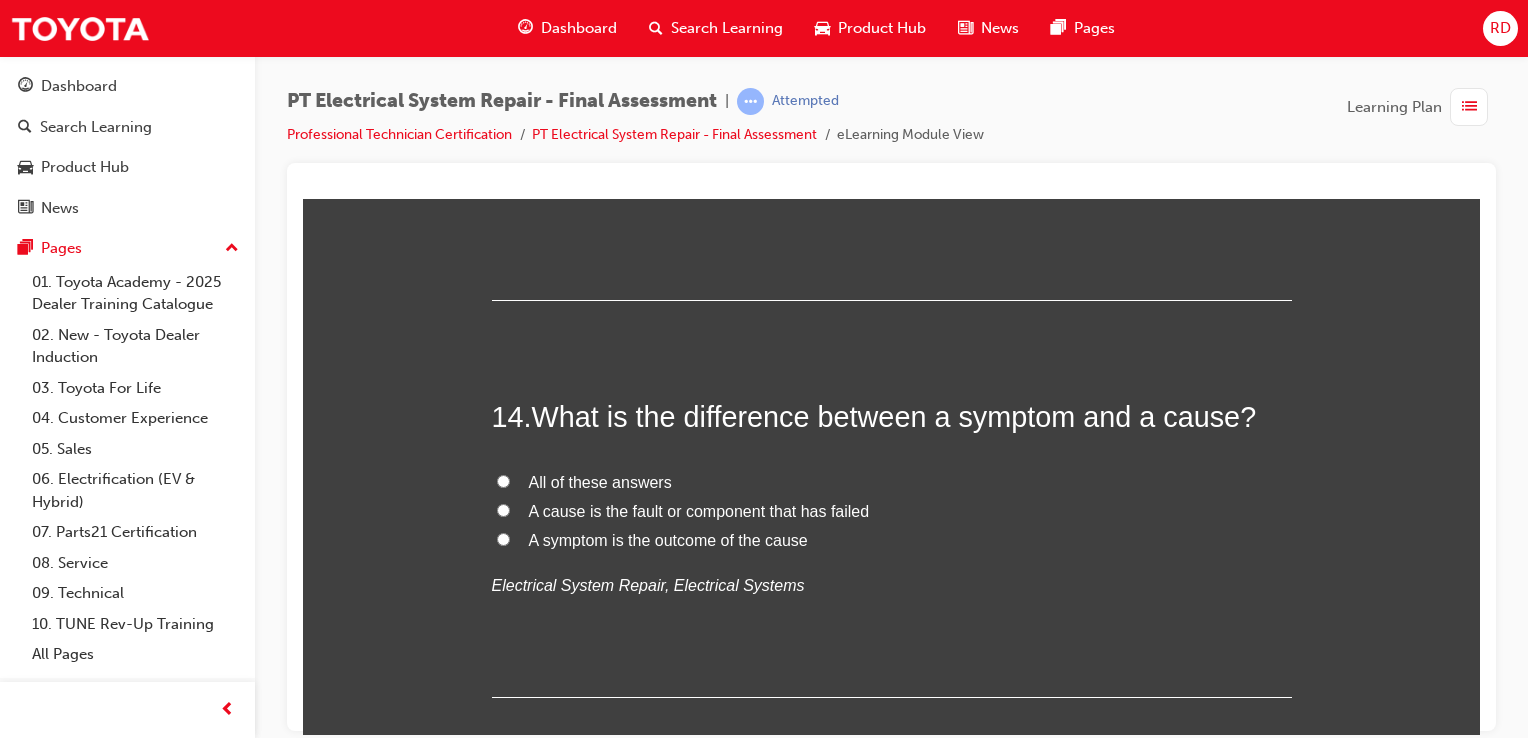 scroll, scrollTop: 6100, scrollLeft: 0, axis: vertical 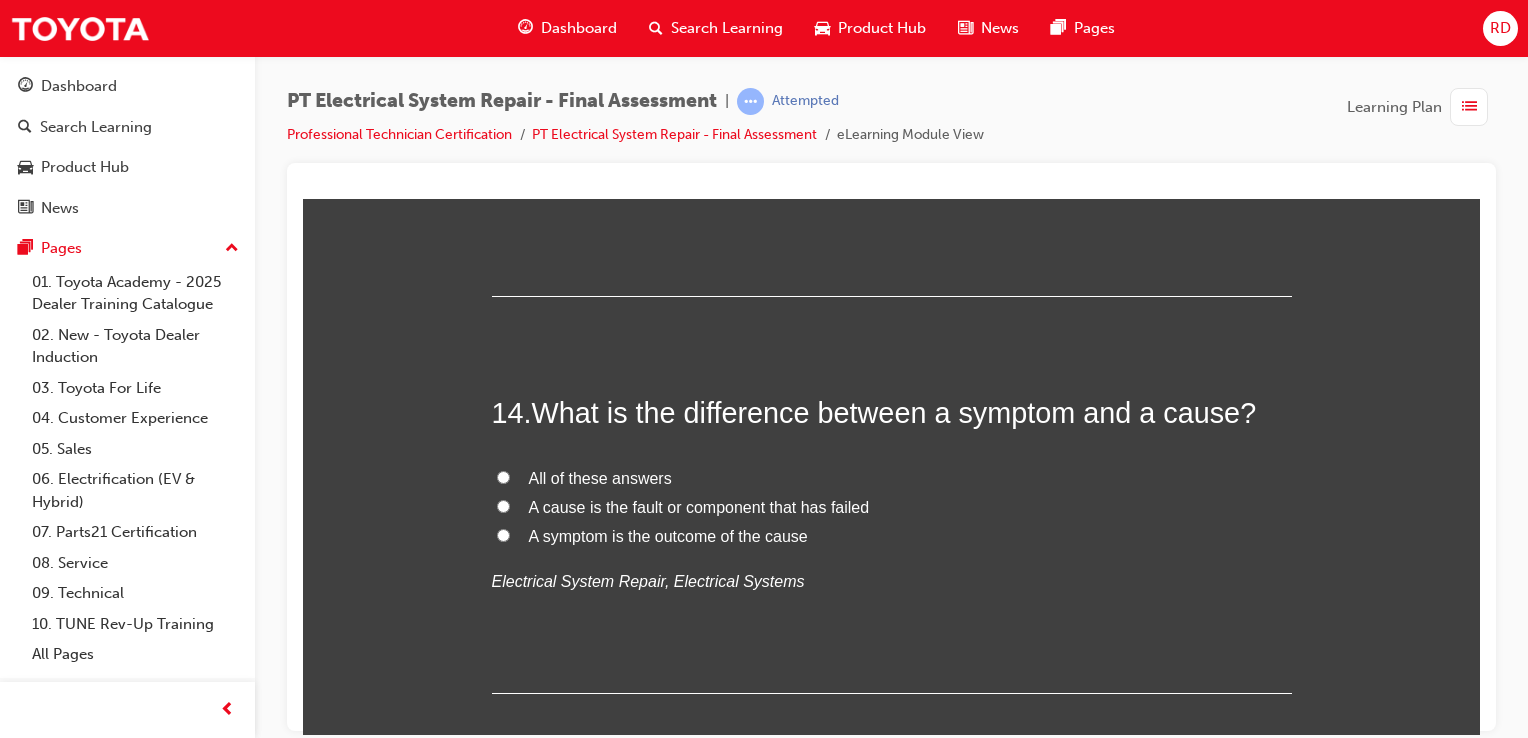 click on "All of these answers" at bounding box center [503, 476] 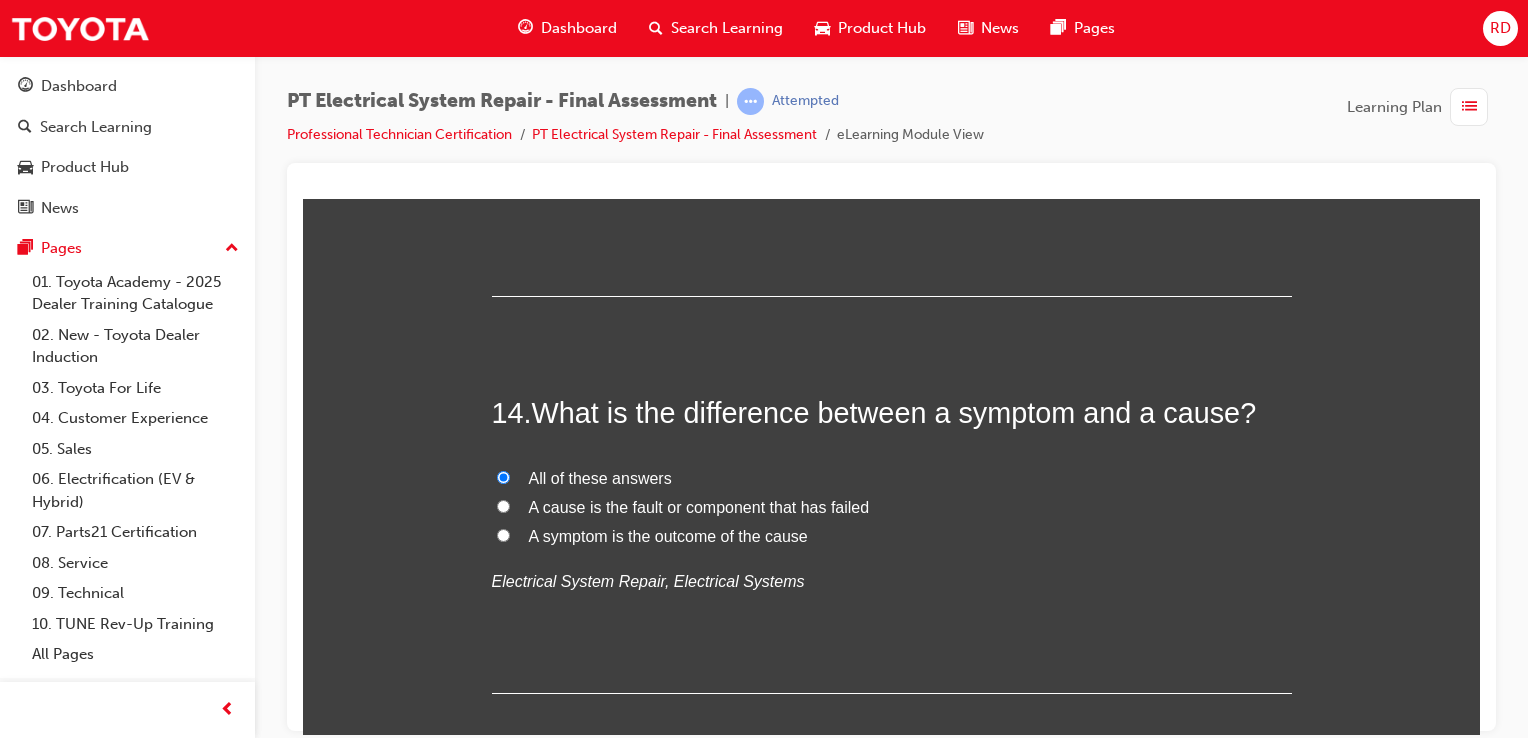 radio on "true" 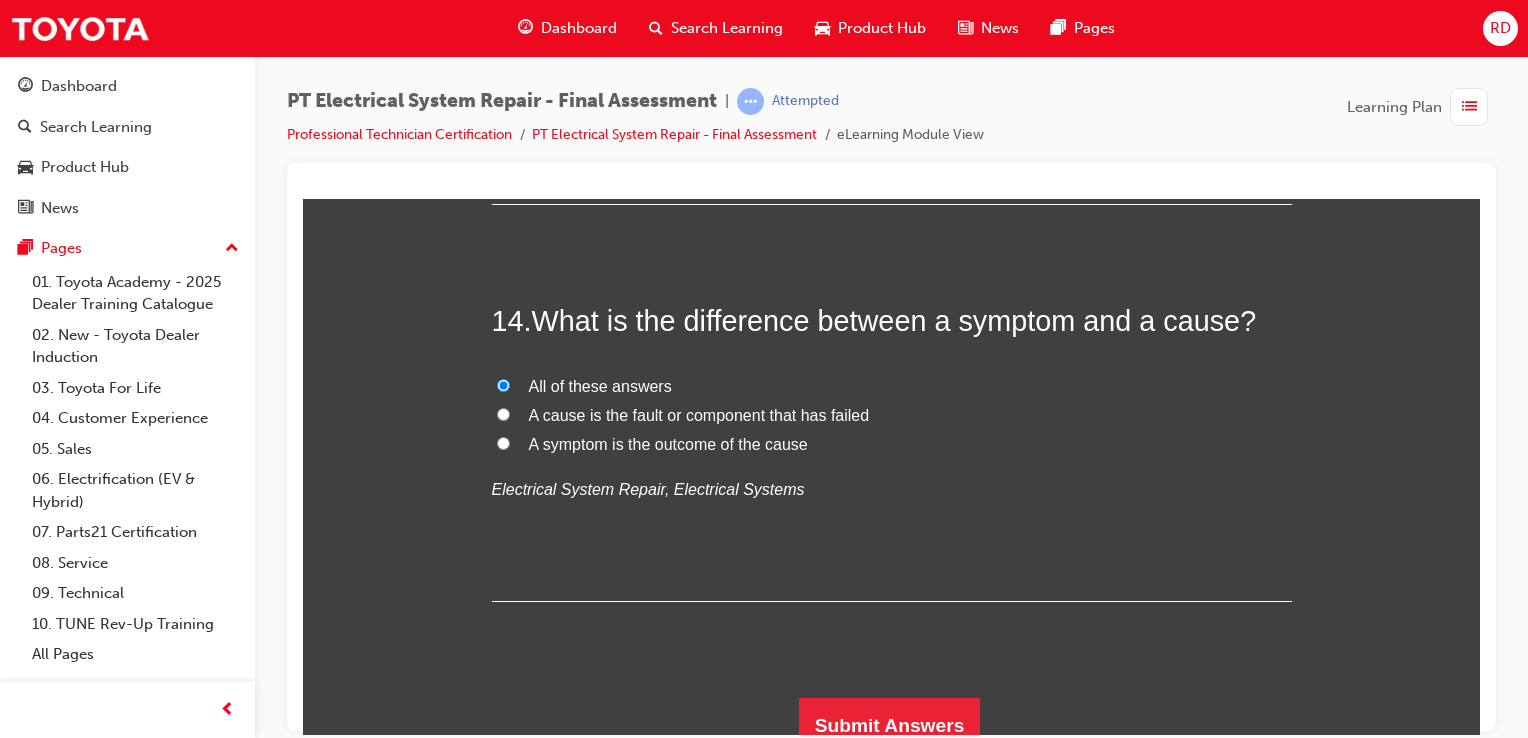 scroll, scrollTop: 6206, scrollLeft: 0, axis: vertical 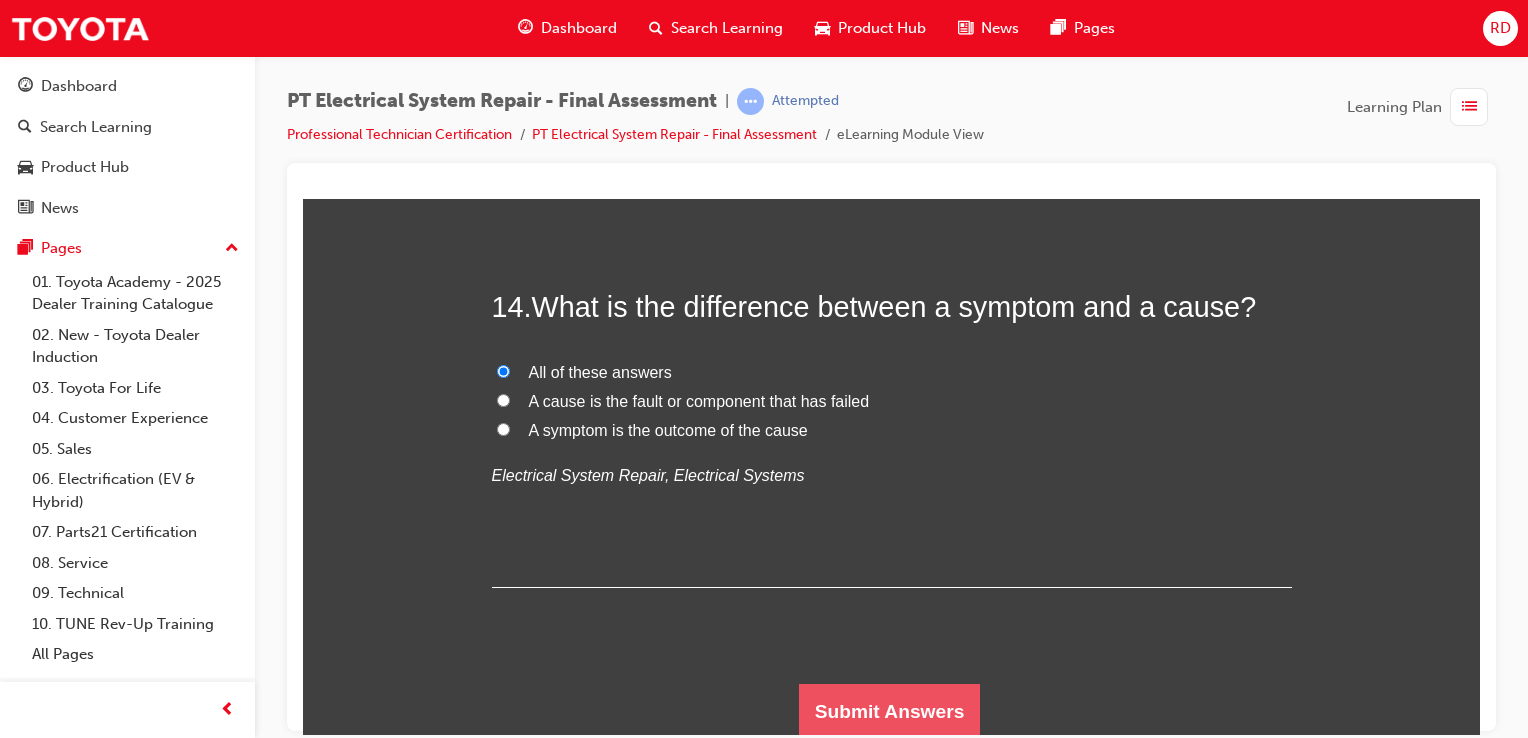 click on "Submit Answers" at bounding box center [890, 711] 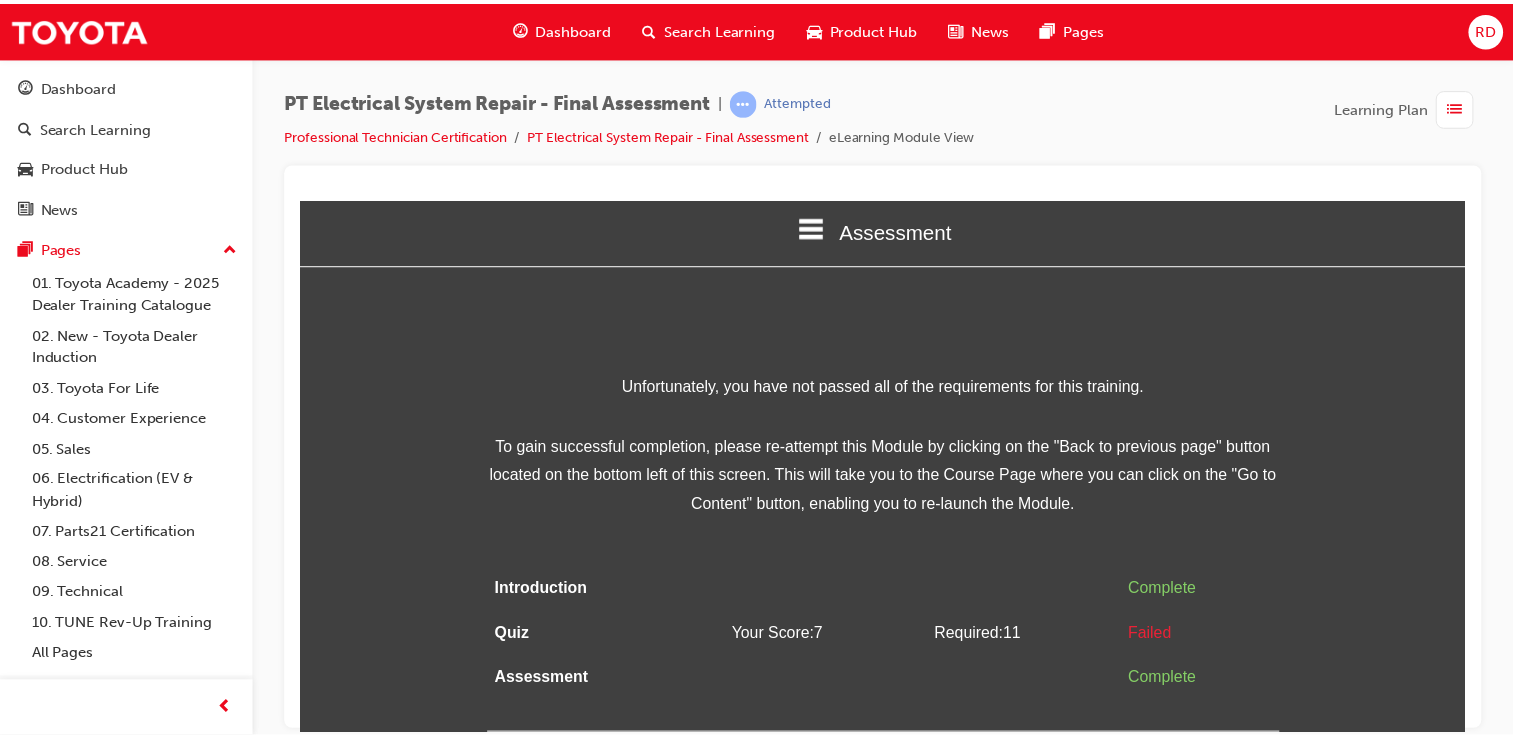 scroll, scrollTop: 0, scrollLeft: 0, axis: both 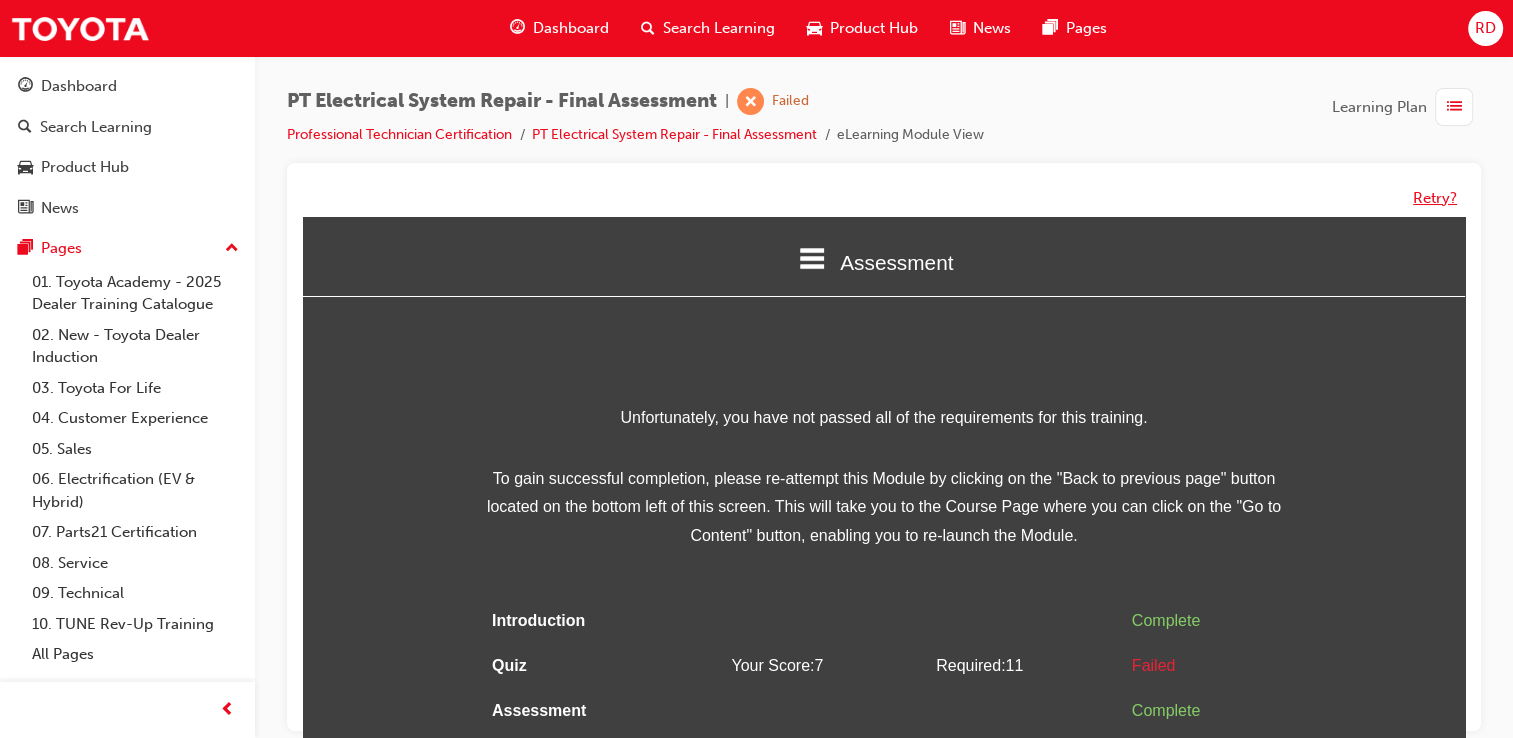 click on "Retry?" at bounding box center (1435, 198) 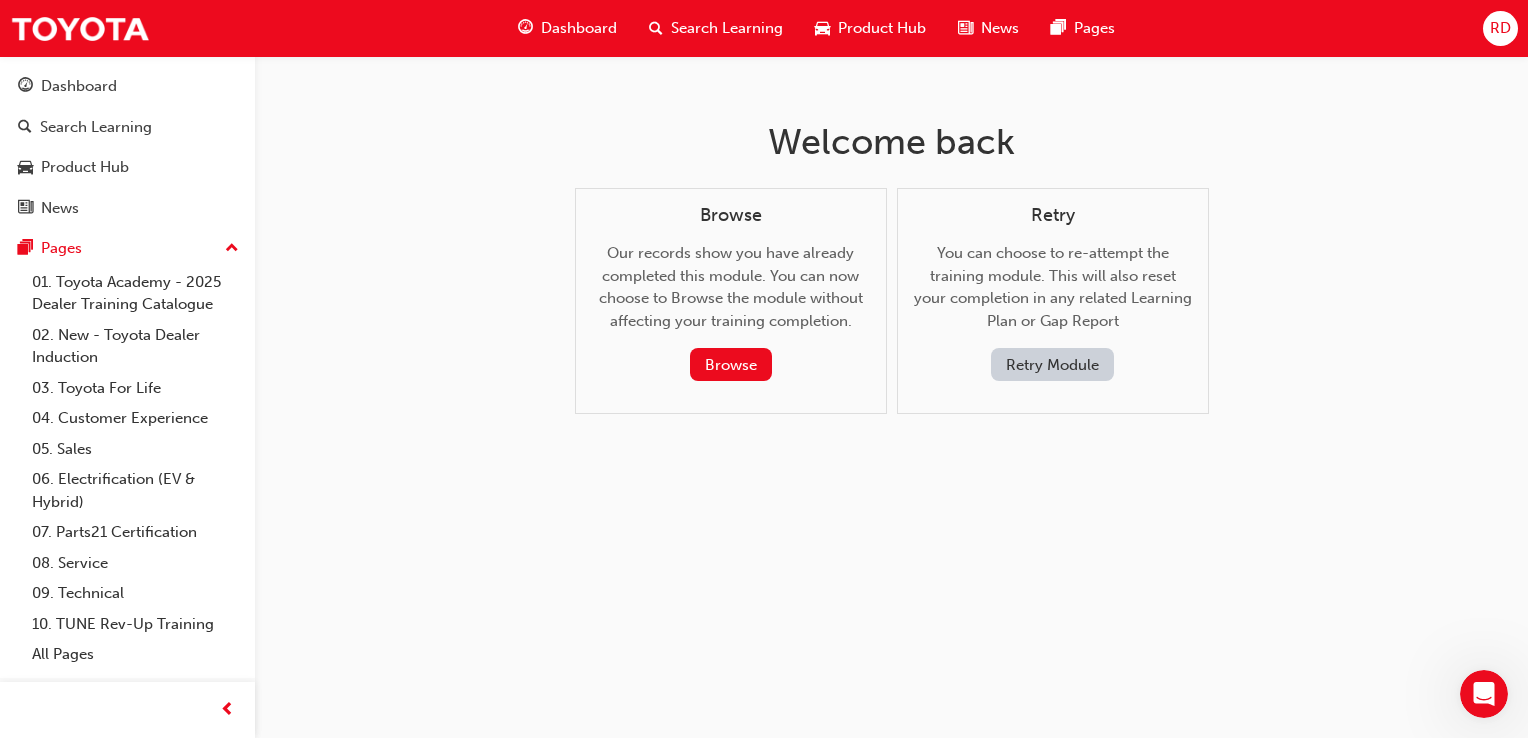 click on "Retry Module" at bounding box center [1052, 364] 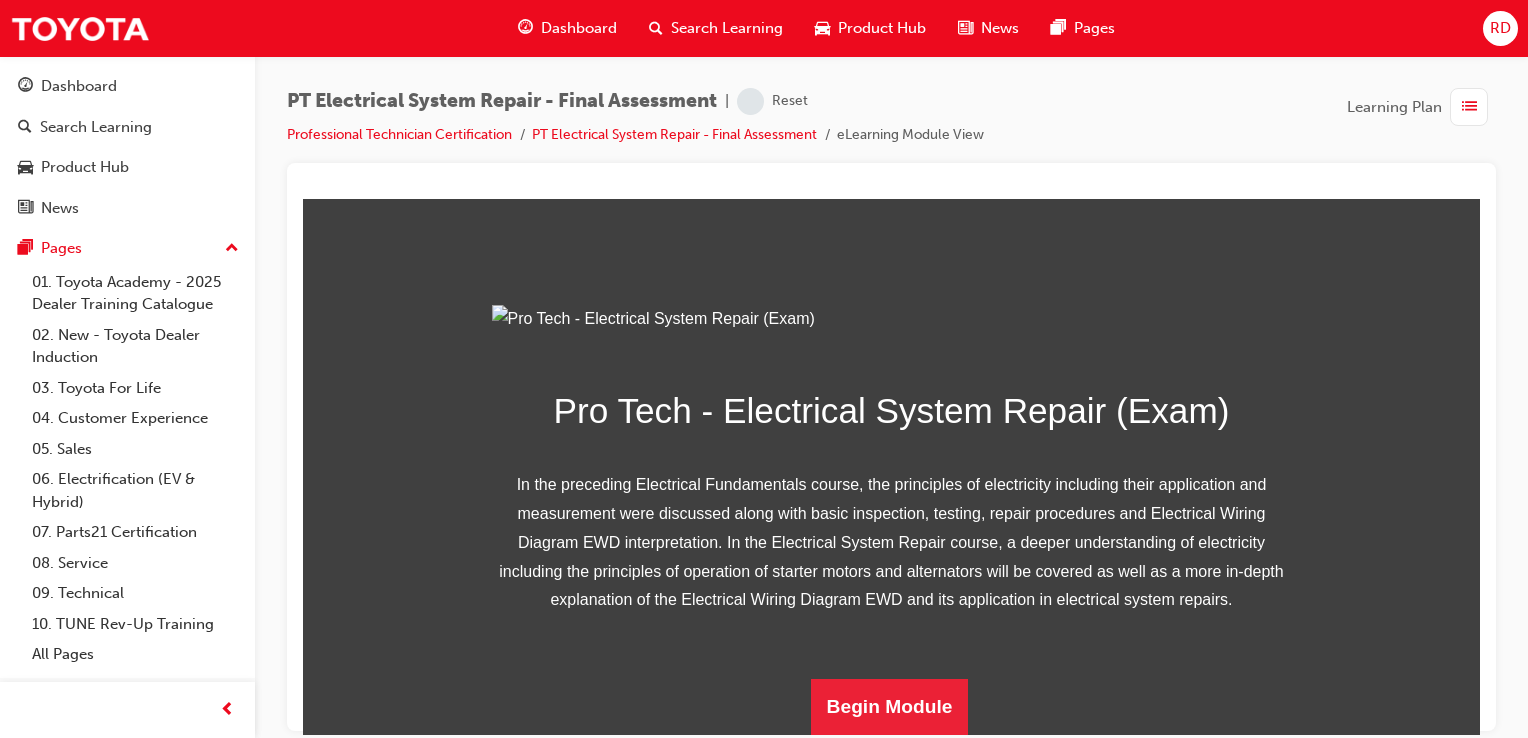 scroll, scrollTop: 300, scrollLeft: 0, axis: vertical 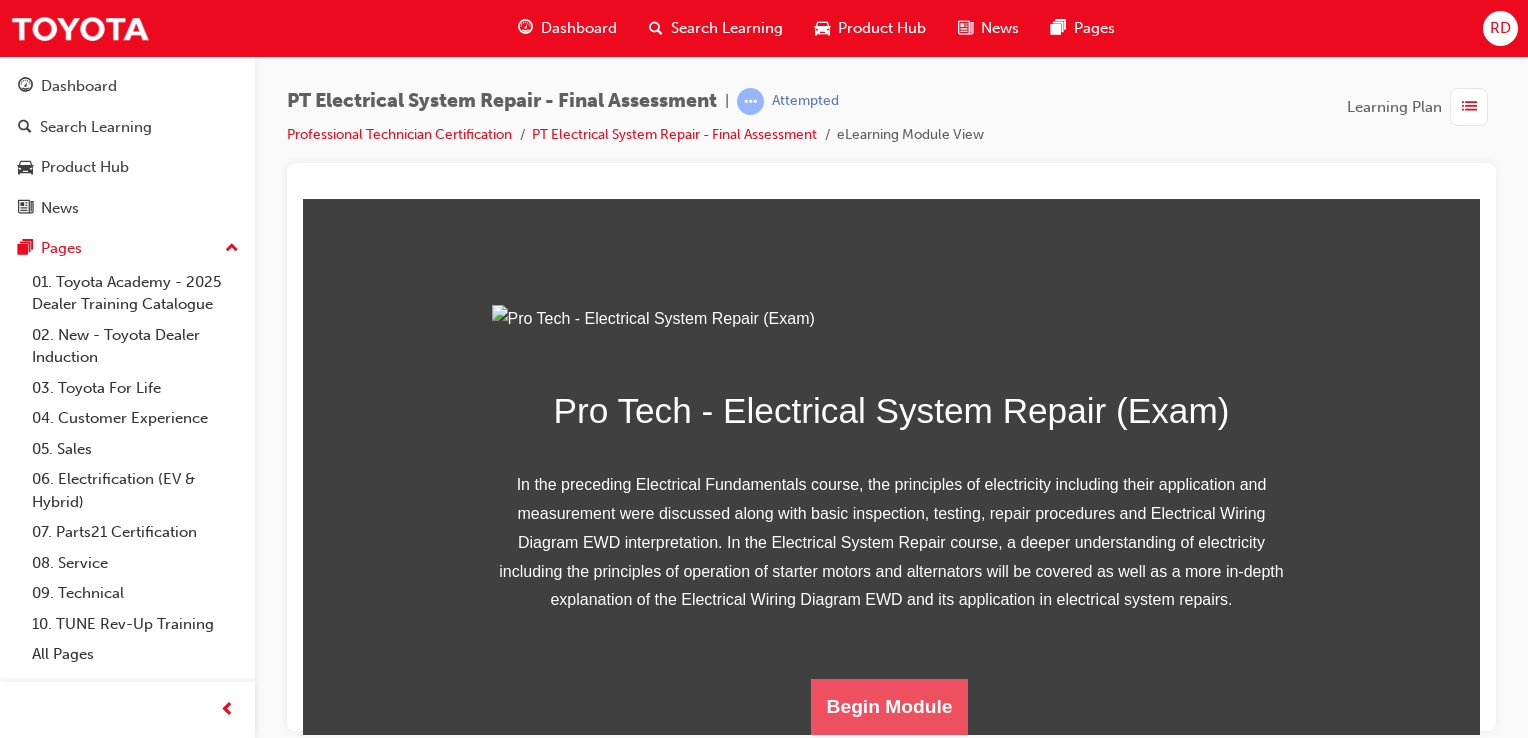 click on "Begin Module" at bounding box center [890, 706] 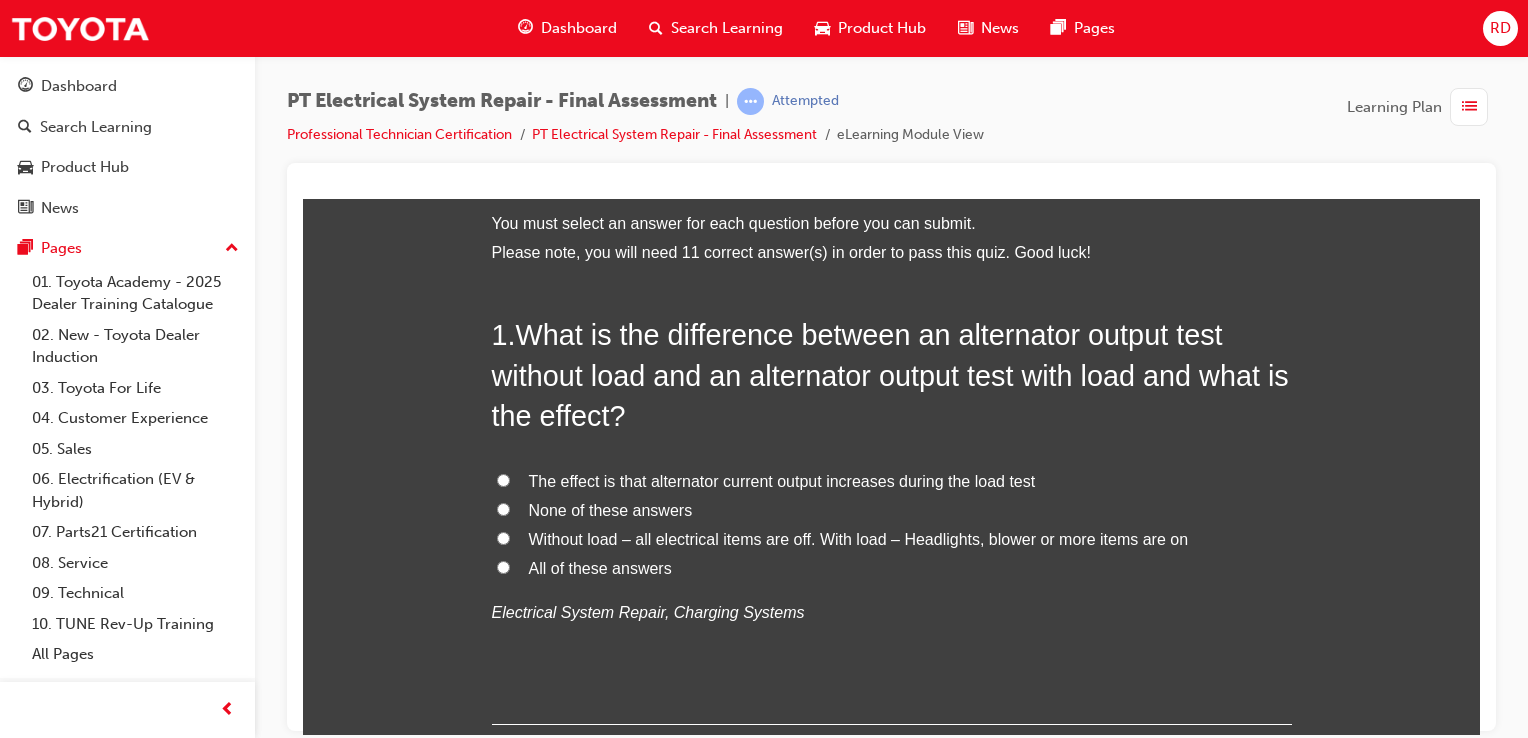 scroll, scrollTop: 100, scrollLeft: 0, axis: vertical 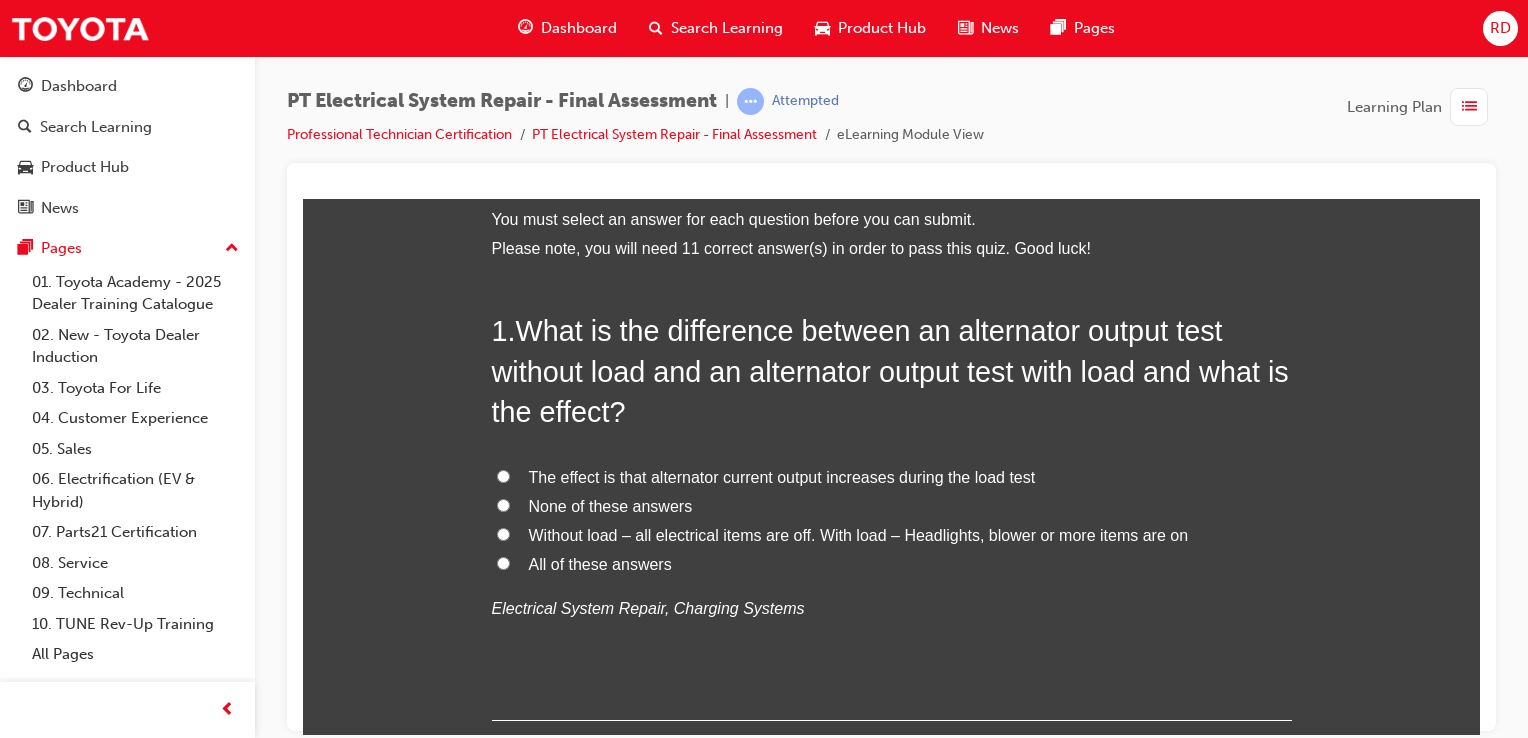 click on "Without load – all electrical items are off. With load – Headlights, blower or more items are on" at bounding box center [503, 533] 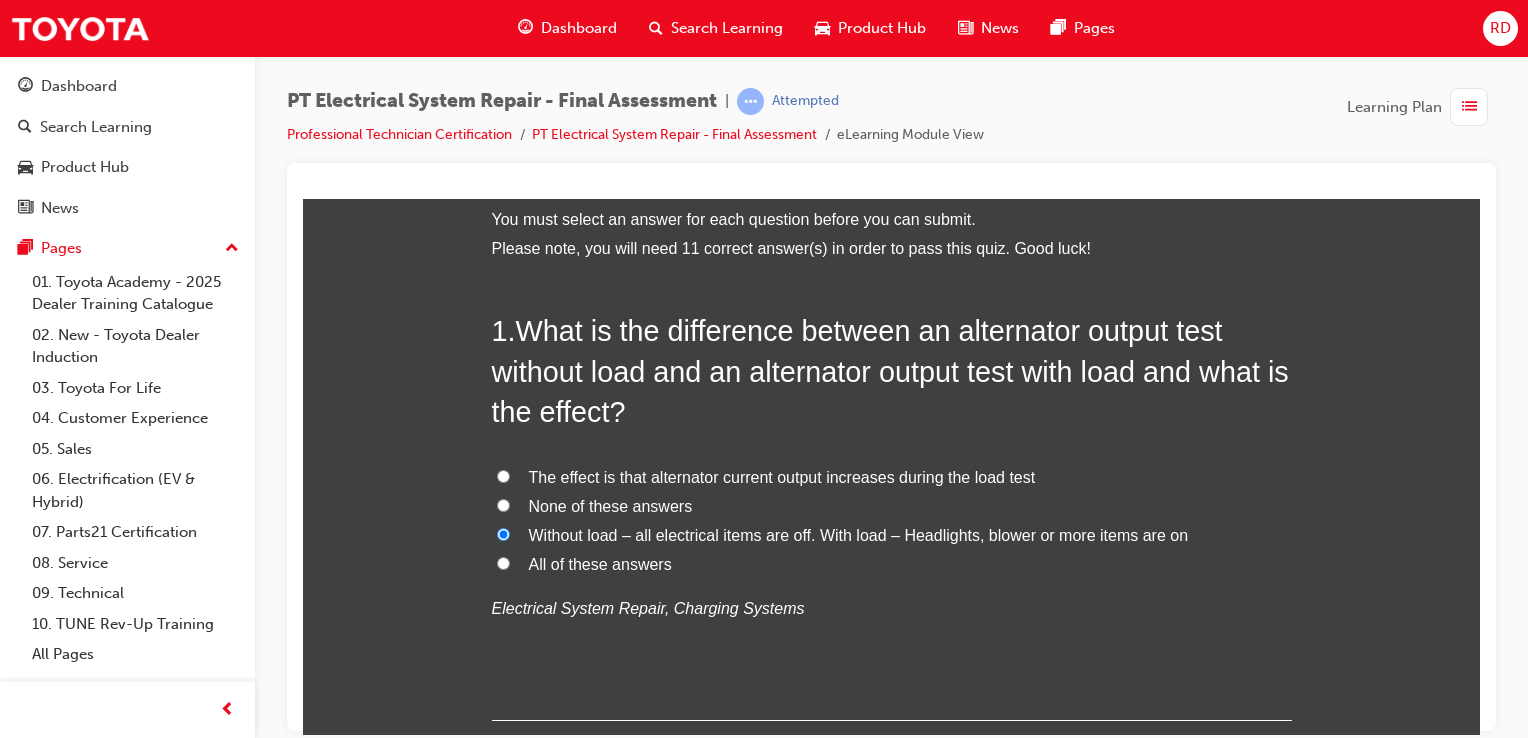 radio on "true" 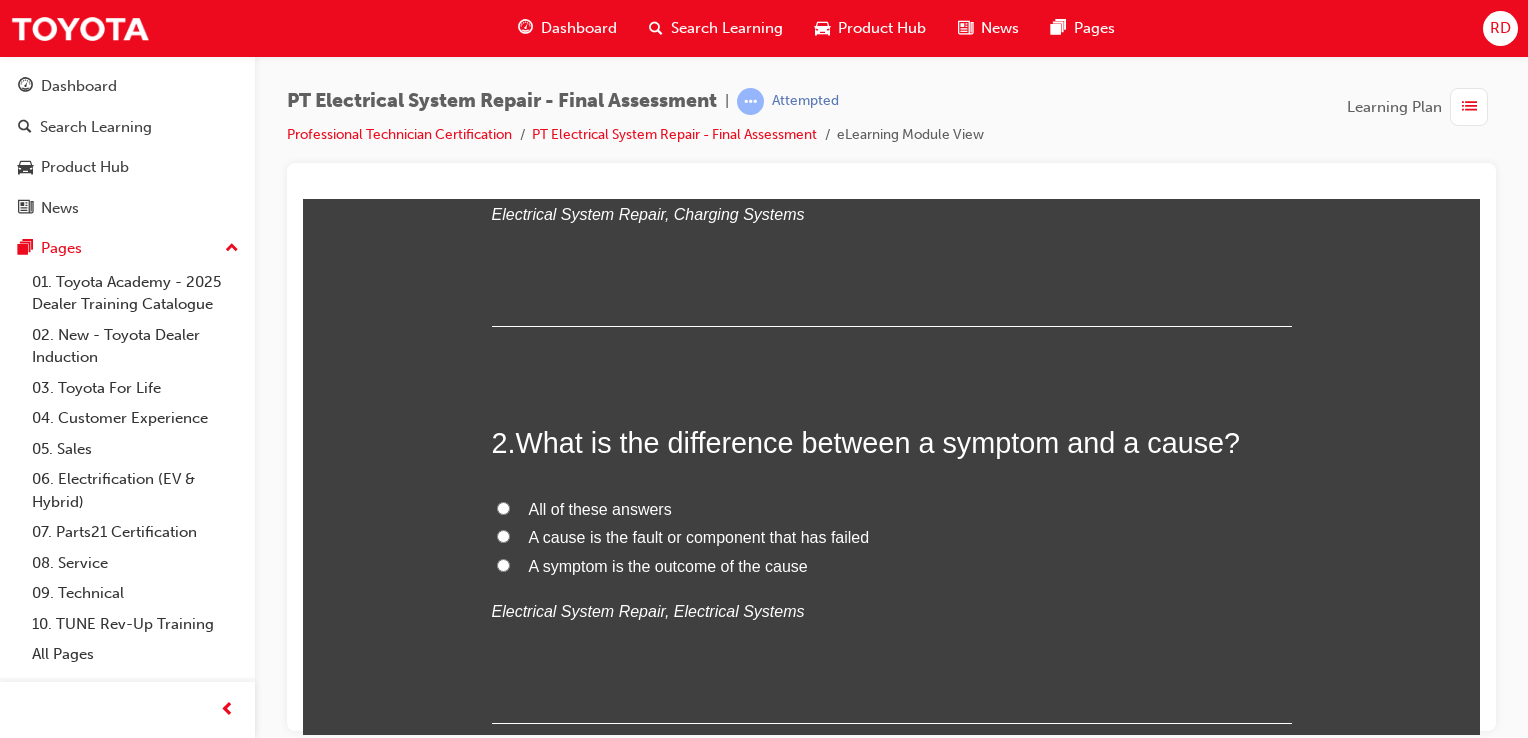 scroll, scrollTop: 500, scrollLeft: 0, axis: vertical 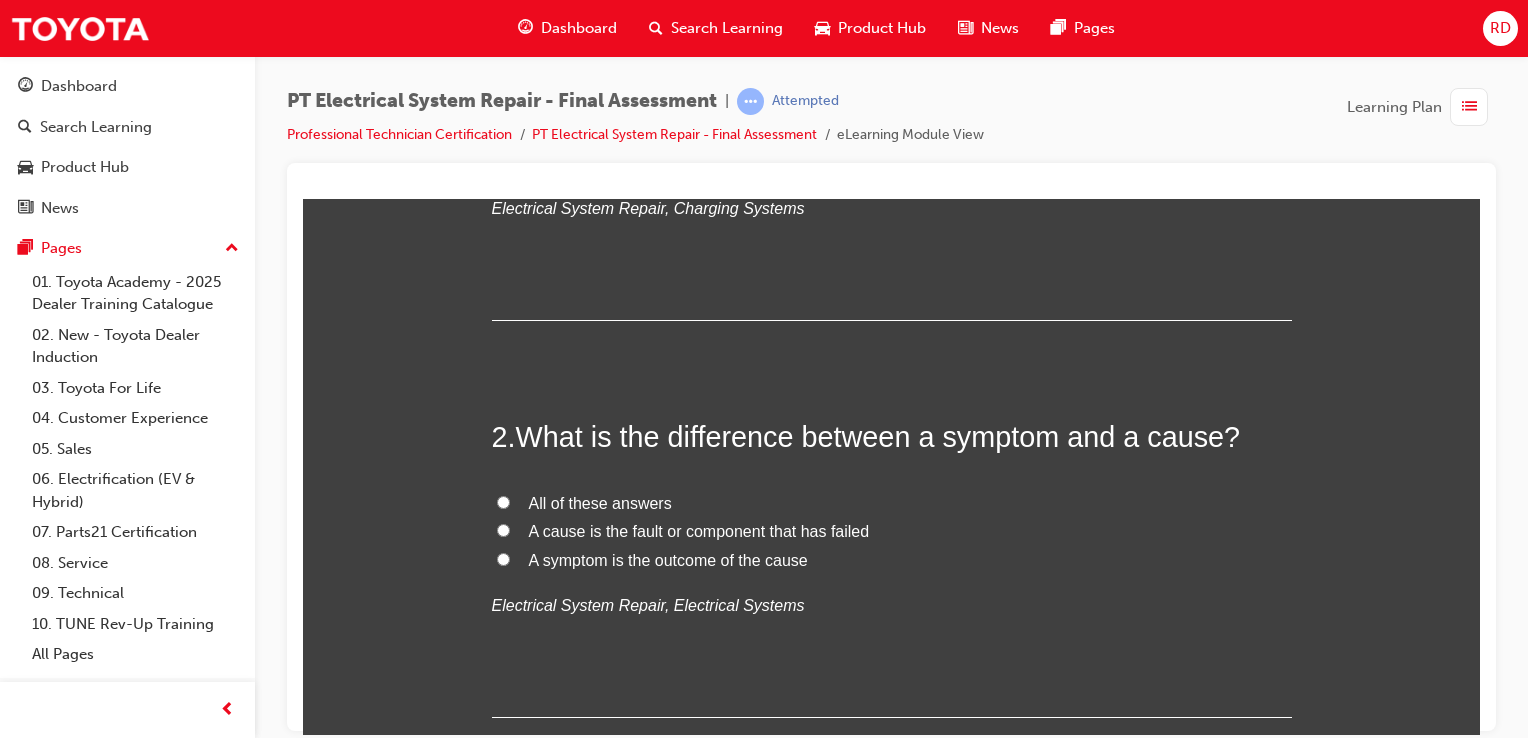 click on "All of these answers" at bounding box center (892, 503) 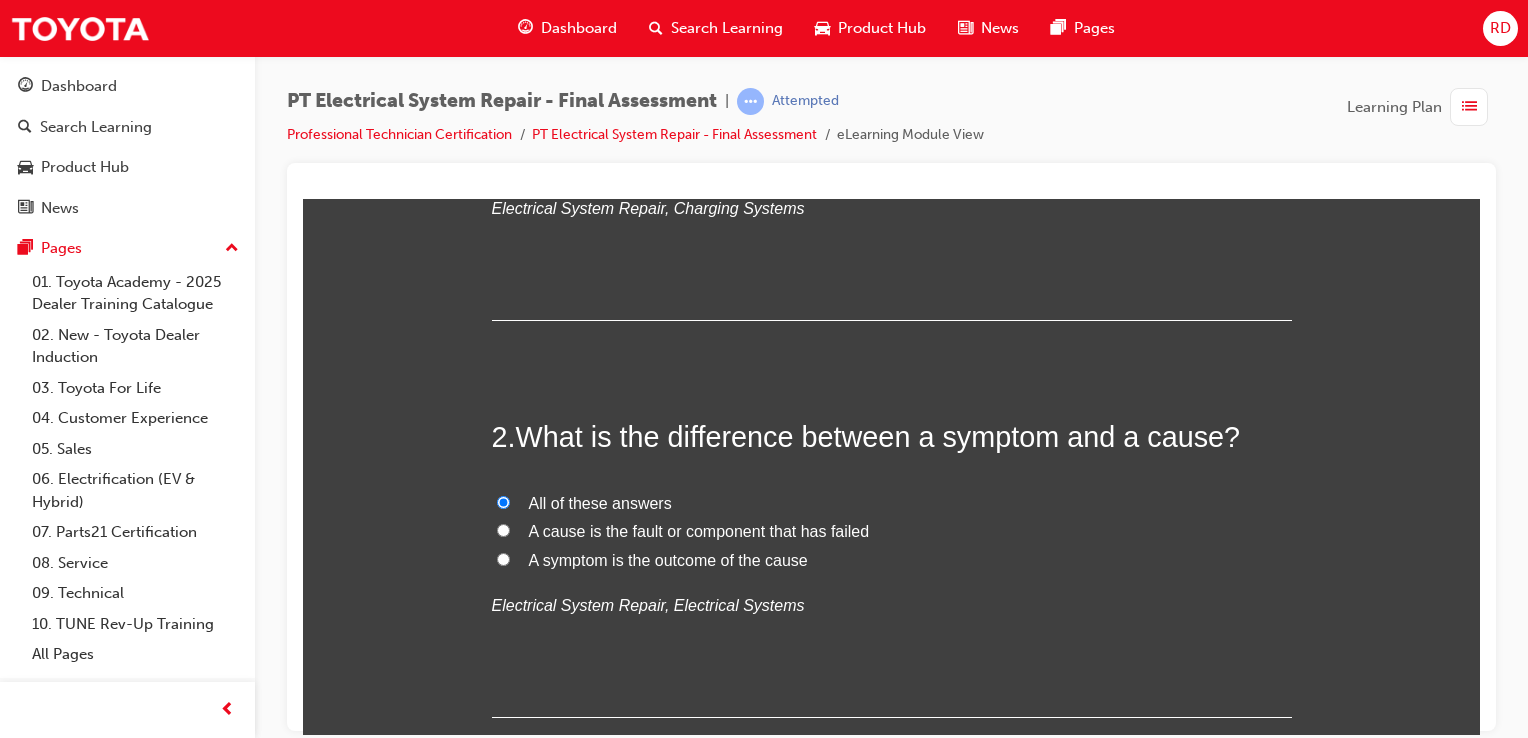 radio on "true" 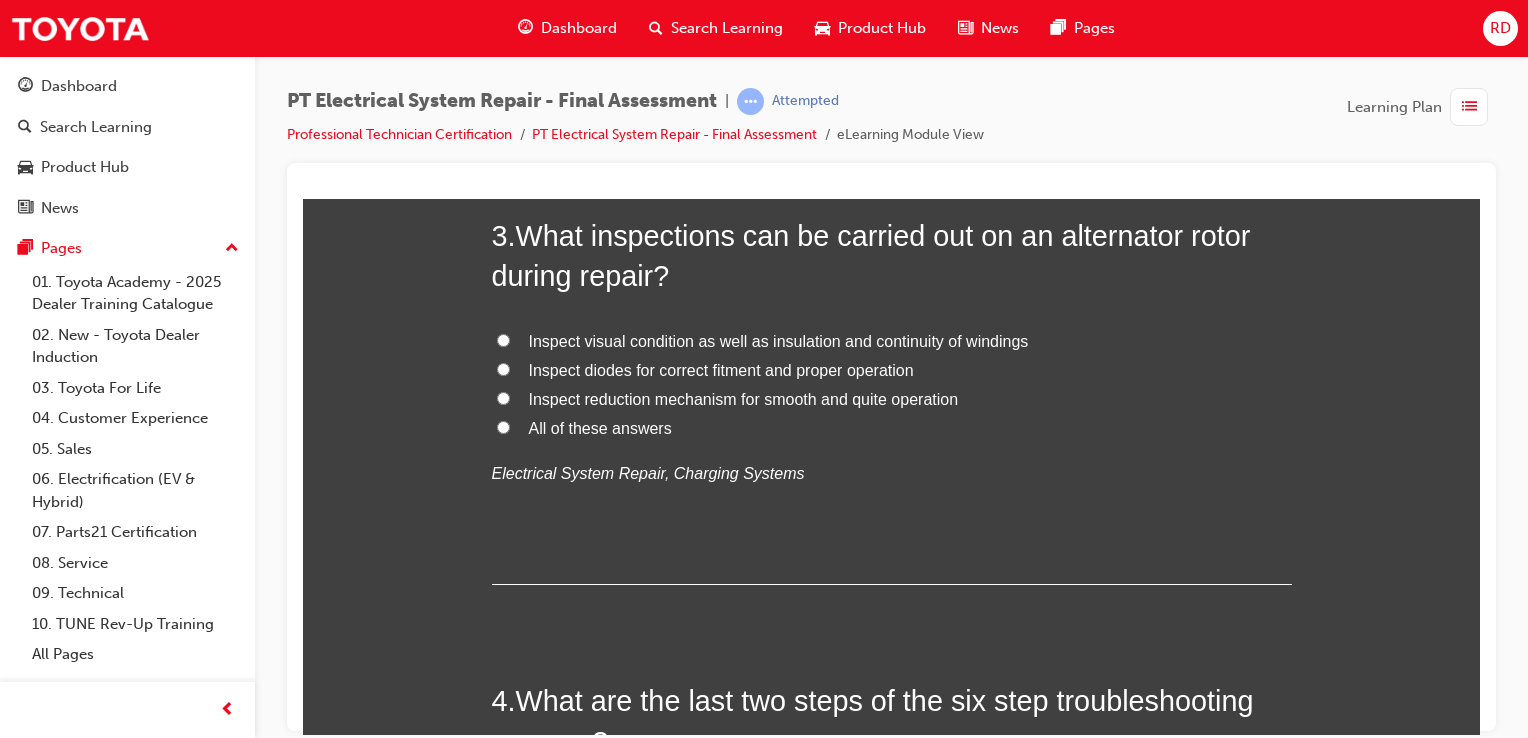scroll, scrollTop: 1100, scrollLeft: 0, axis: vertical 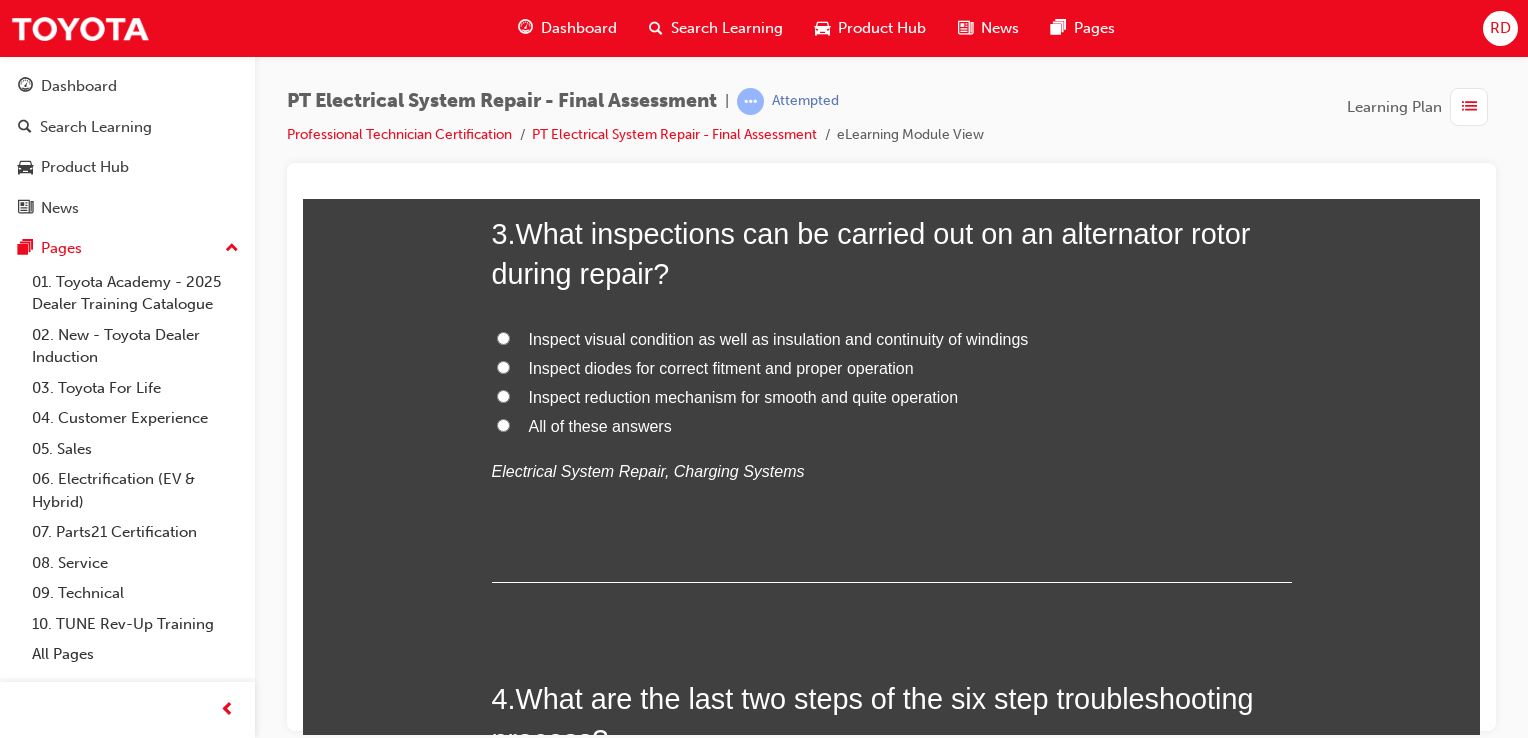 click on "All of these answers" at bounding box center (503, 424) 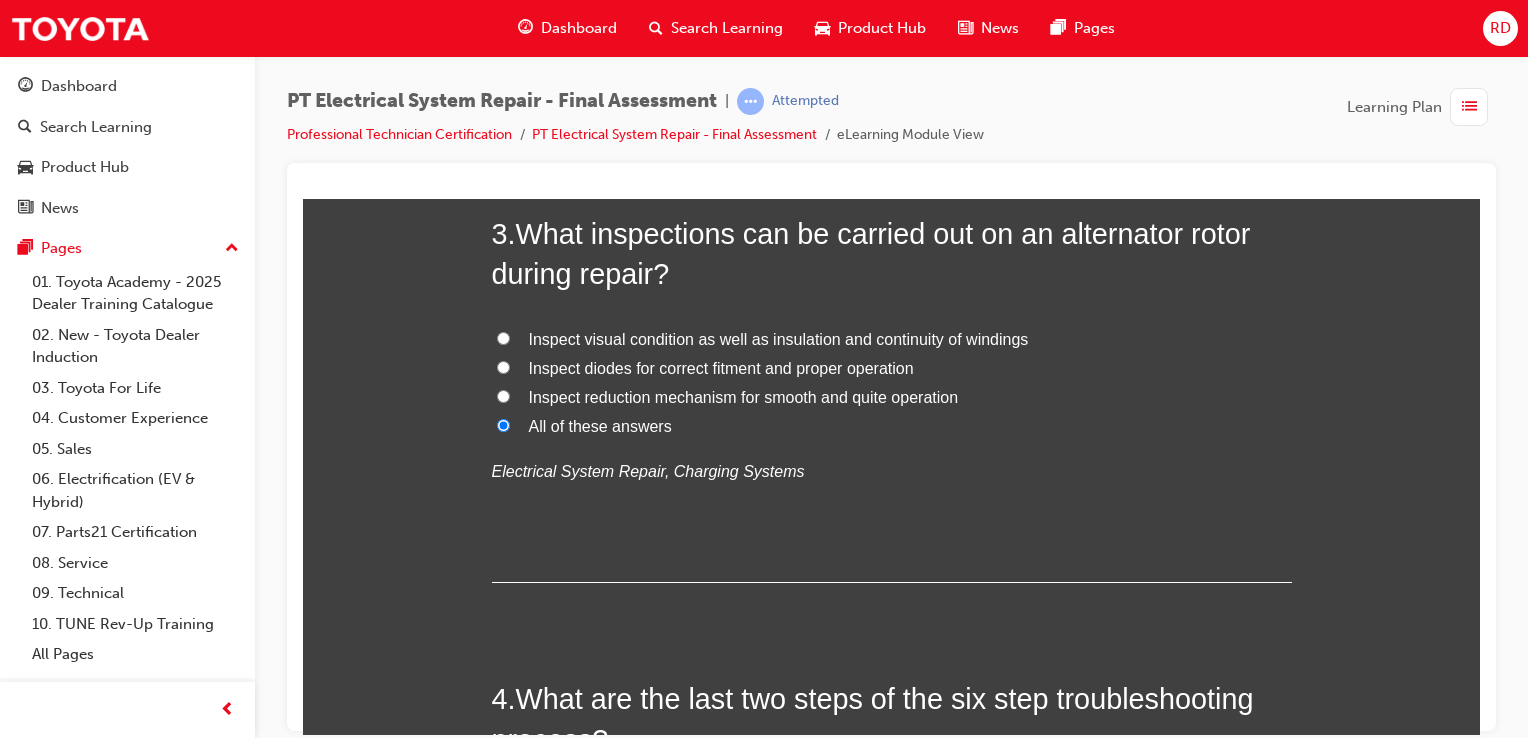 radio on "true" 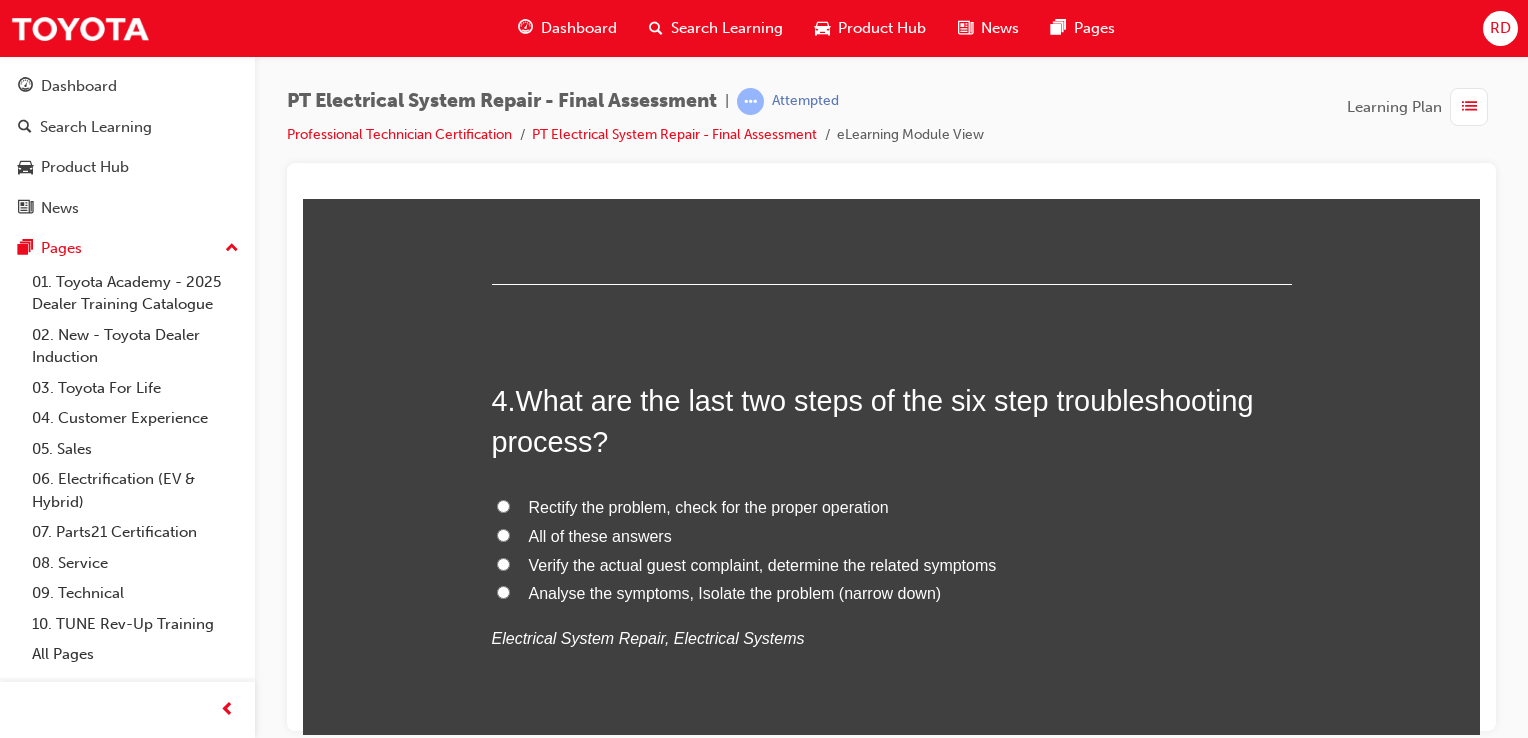 scroll, scrollTop: 1400, scrollLeft: 0, axis: vertical 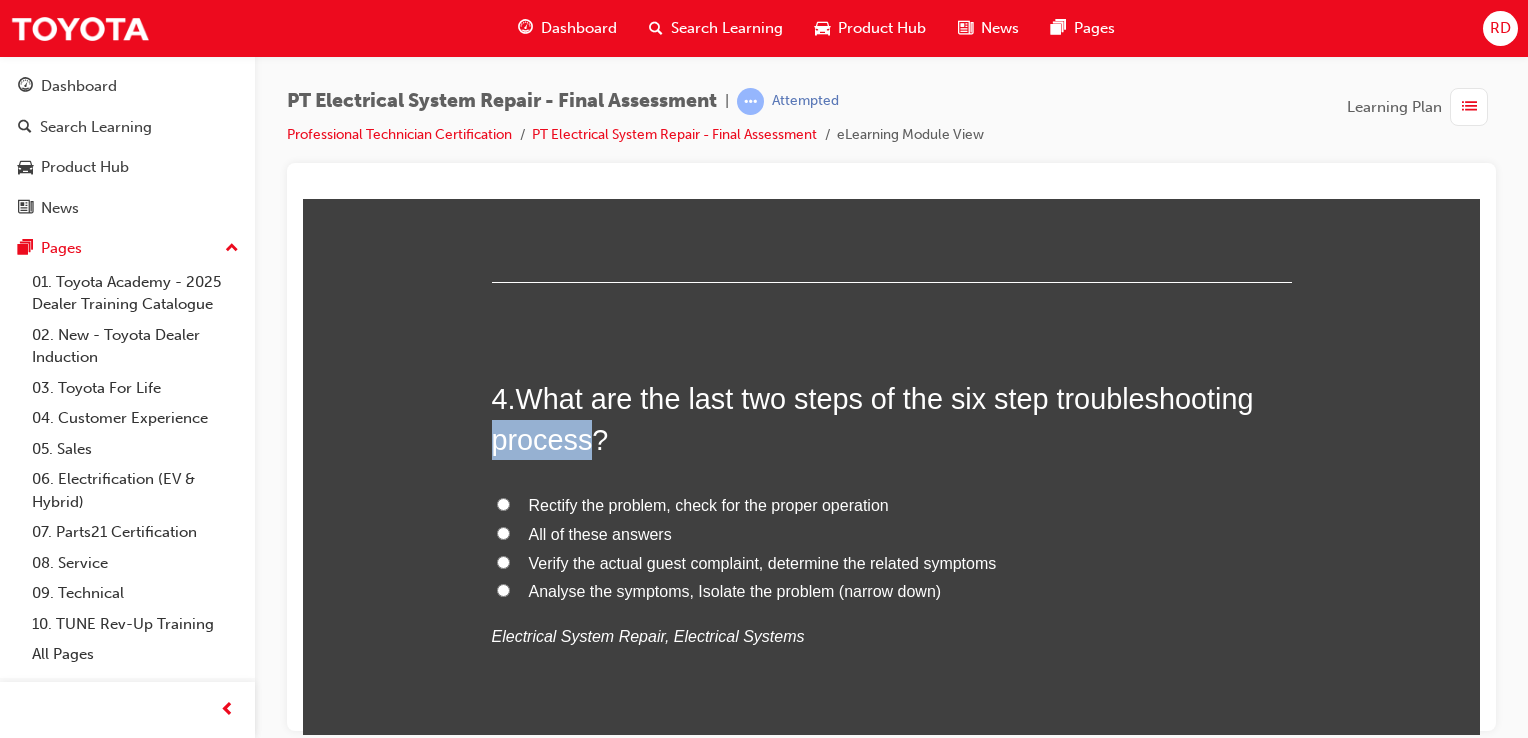 drag, startPoint x: 1326, startPoint y: 396, endPoint x: 591, endPoint y: 450, distance: 736.981 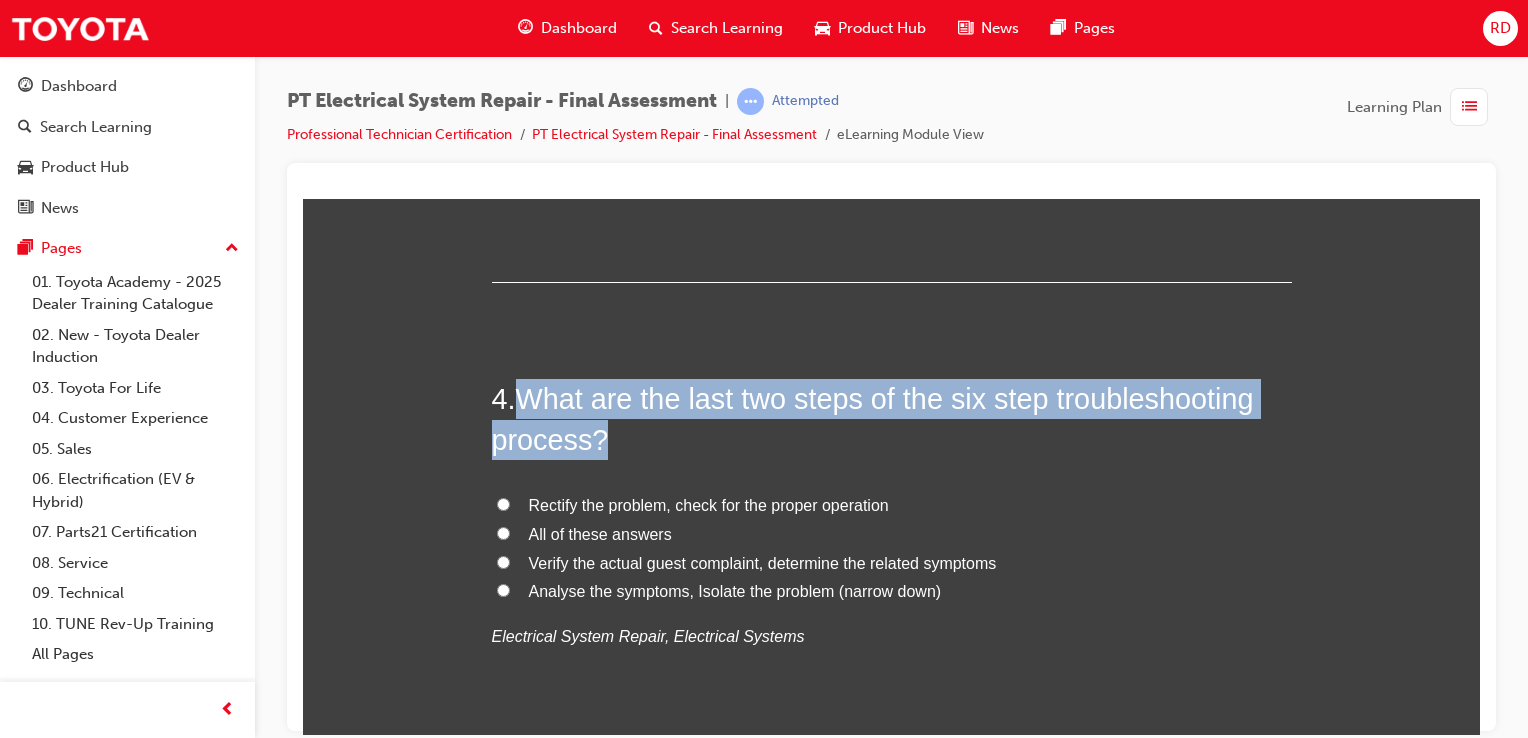 drag, startPoint x: 591, startPoint y: 450, endPoint x: 613, endPoint y: 440, distance: 24.166092 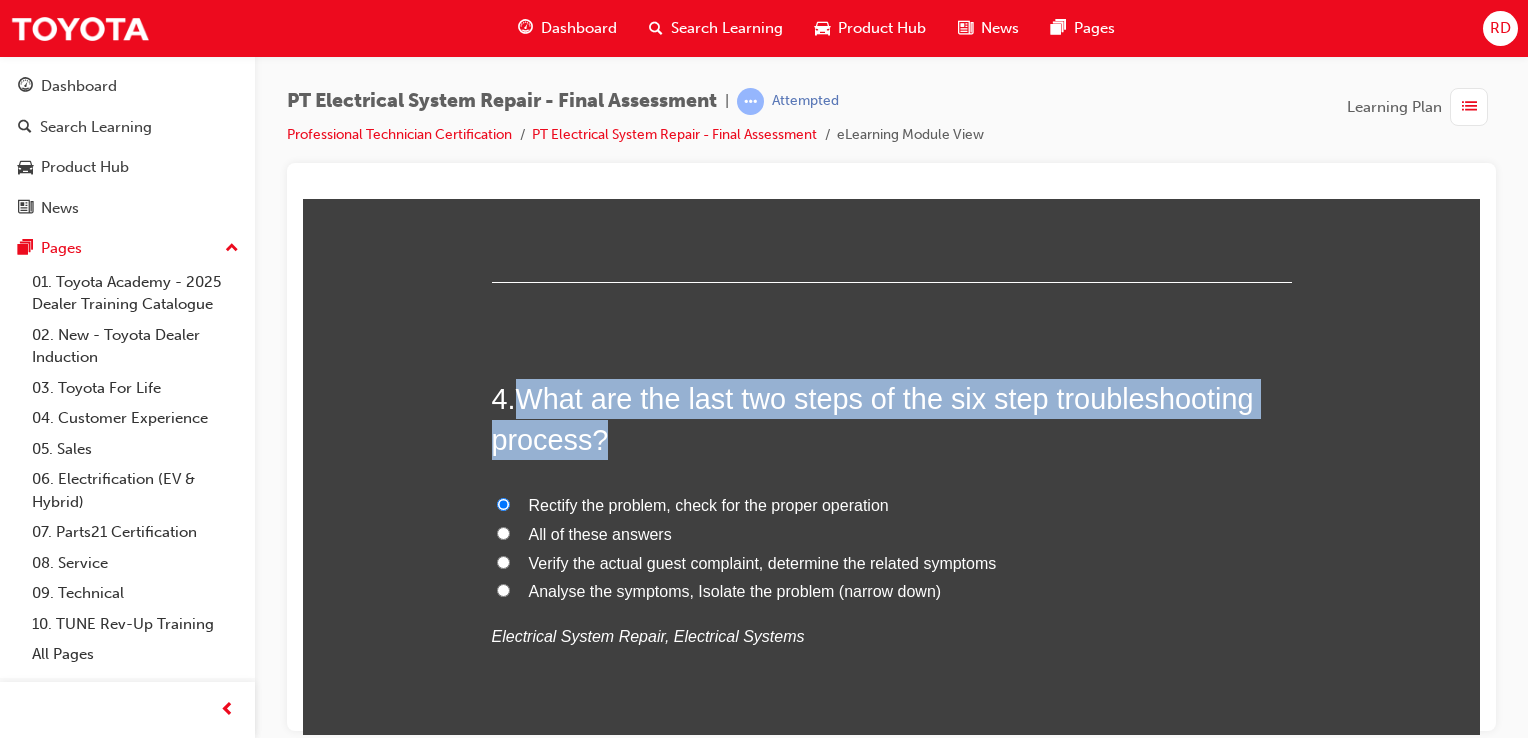 radio on "true" 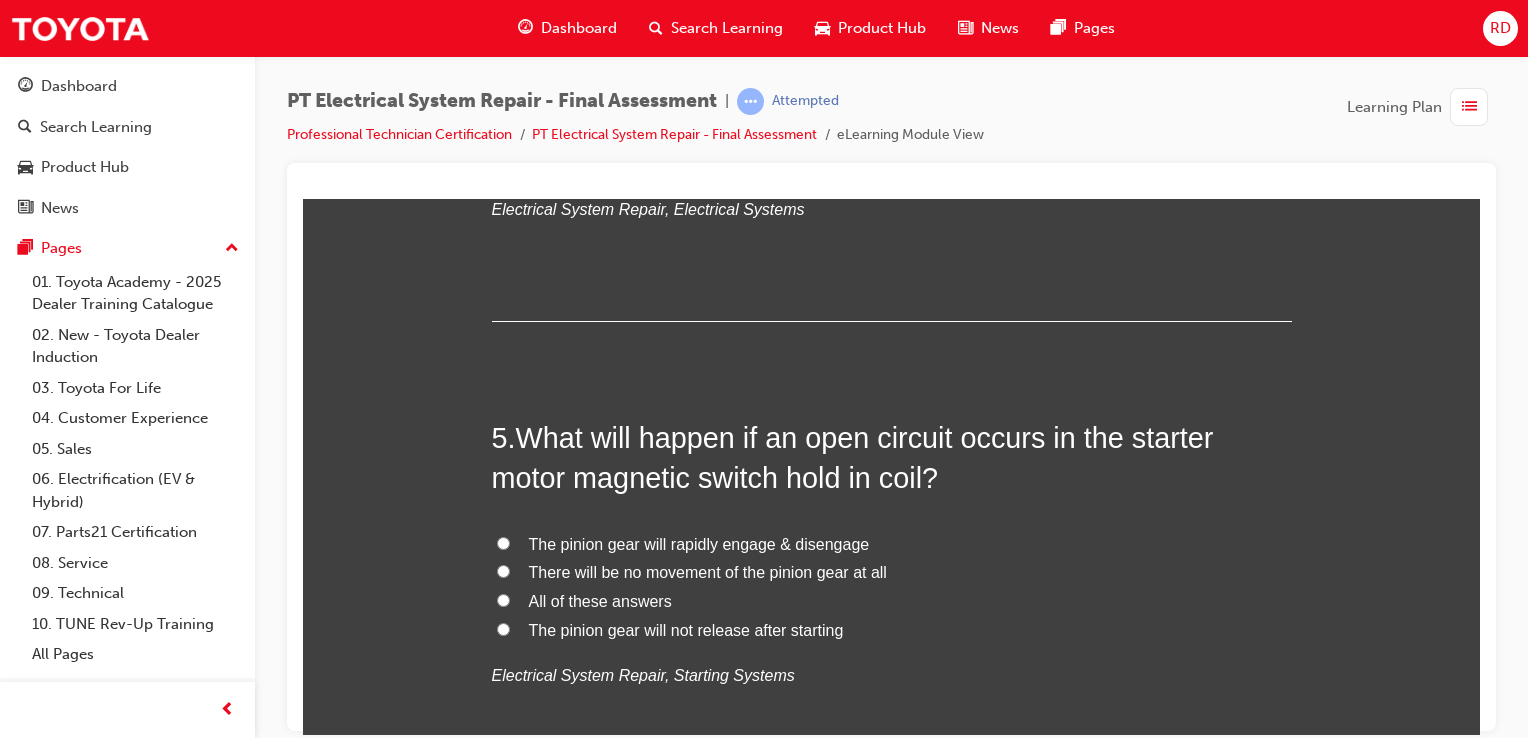 scroll, scrollTop: 1900, scrollLeft: 0, axis: vertical 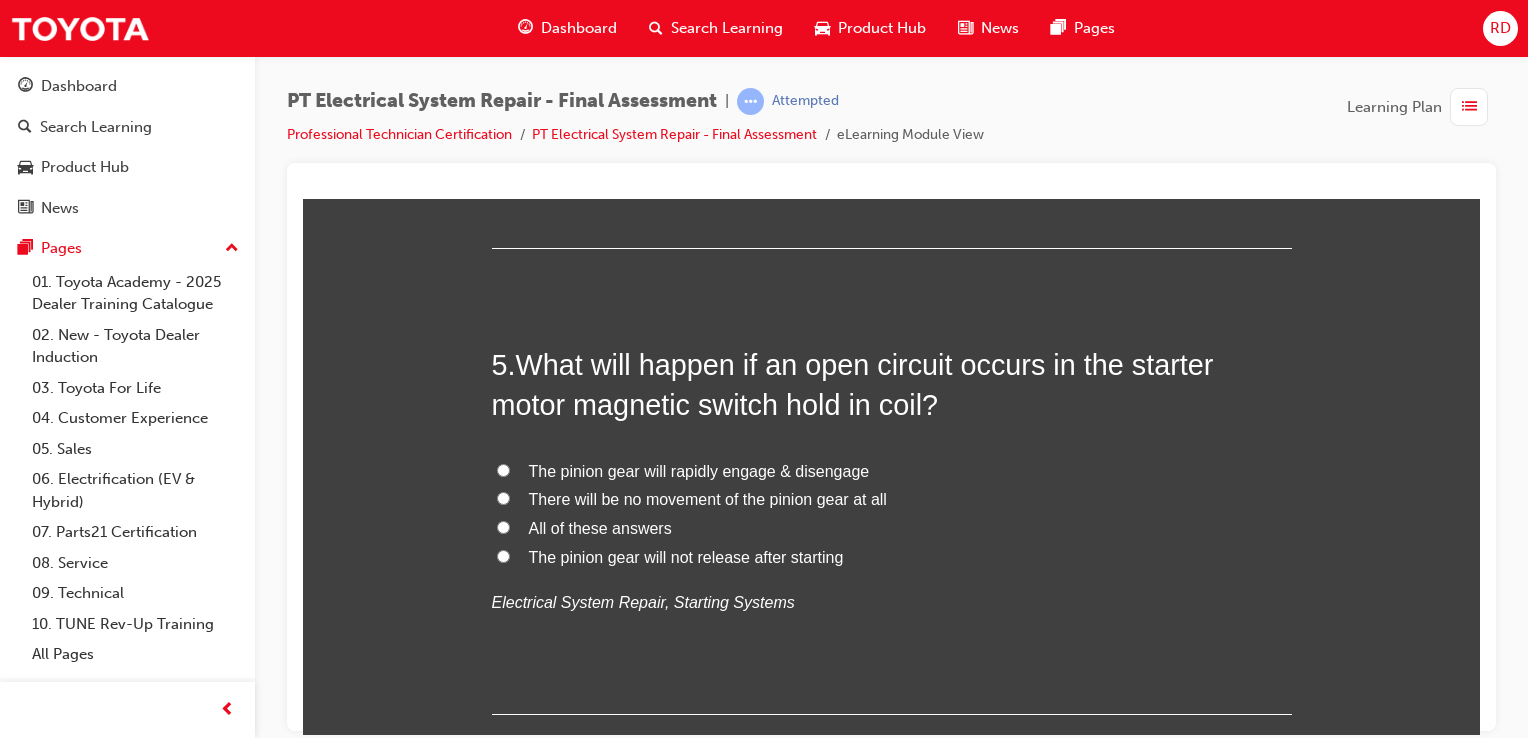 click on "There will be no movement of the pinion gear at all" at bounding box center [503, 497] 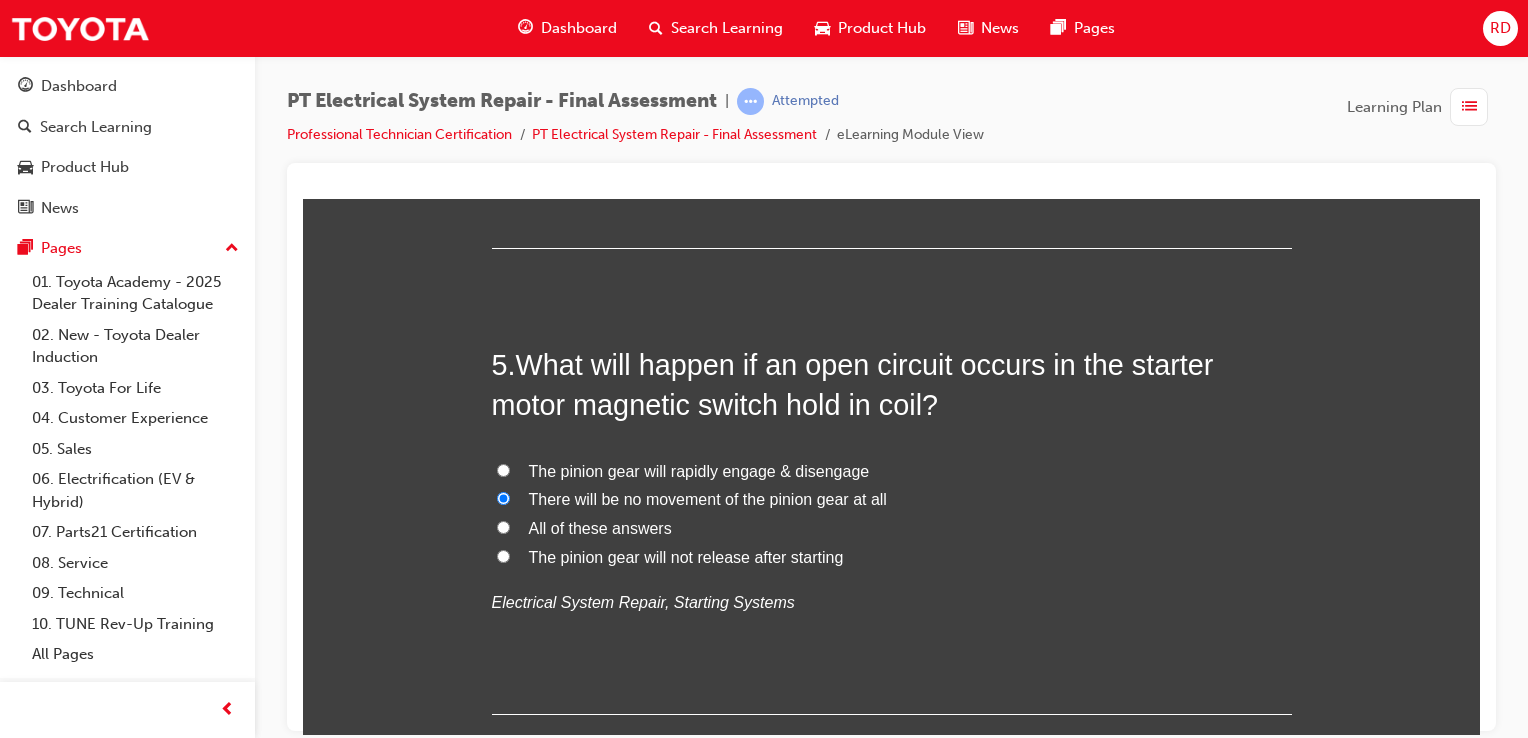 radio on "true" 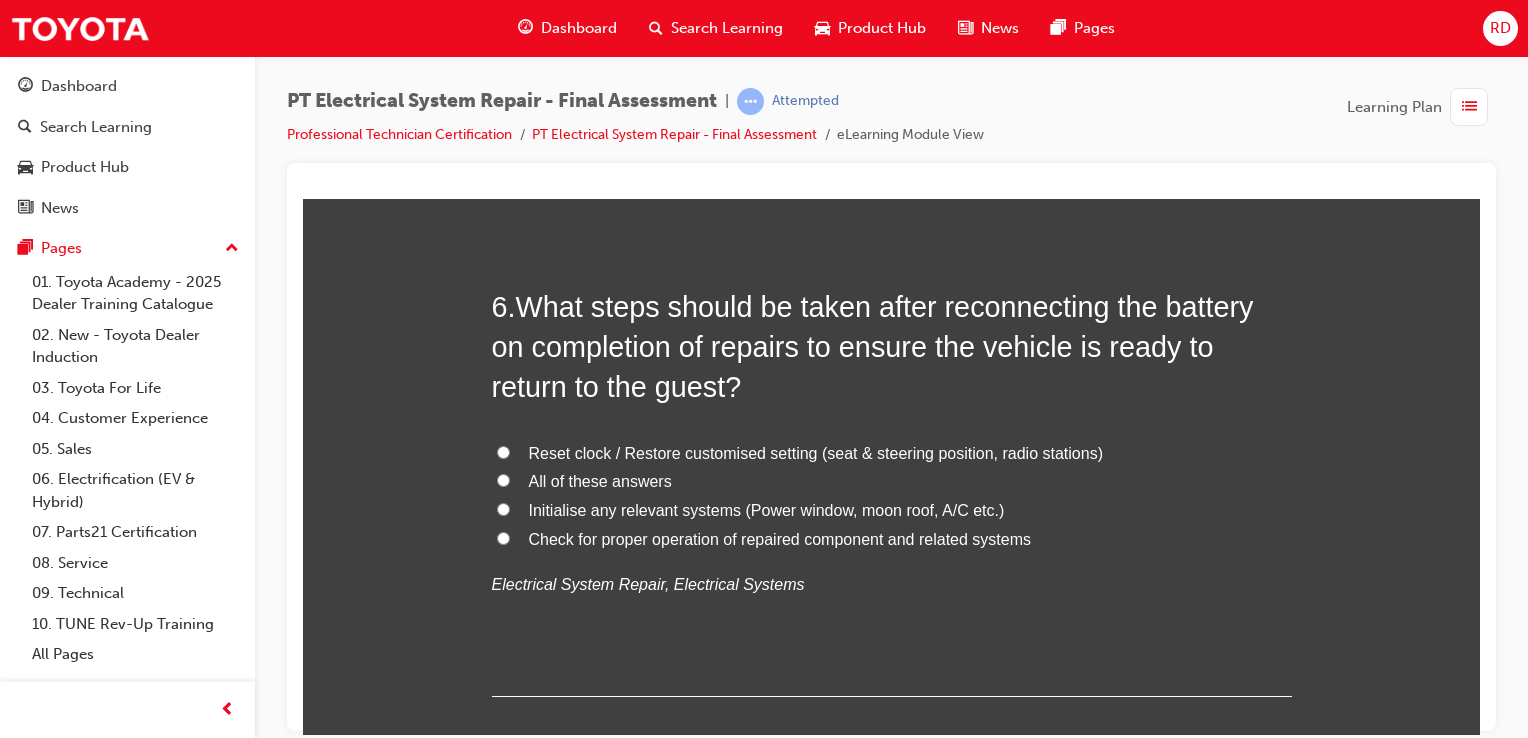 scroll, scrollTop: 2500, scrollLeft: 0, axis: vertical 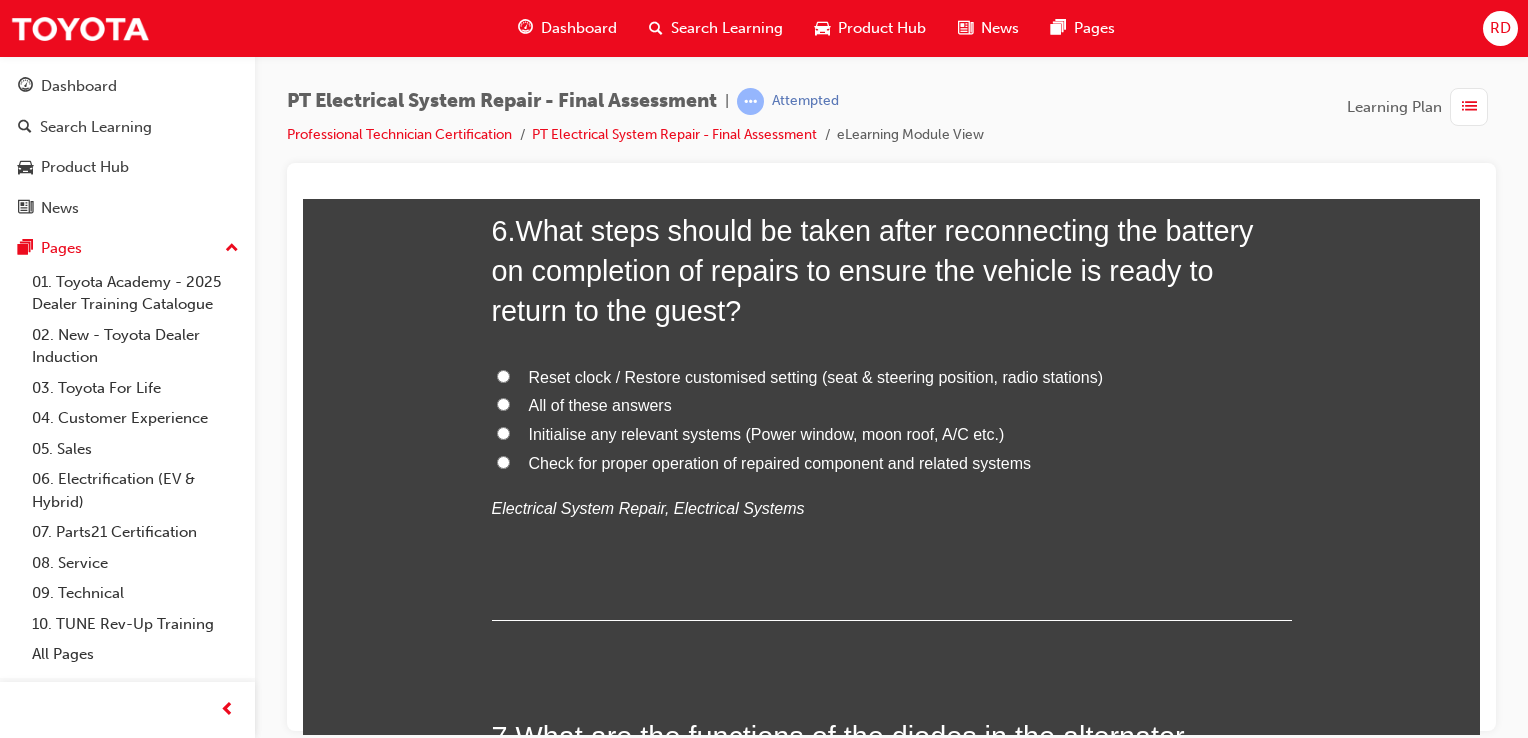 click on "All of these answers" at bounding box center (503, 403) 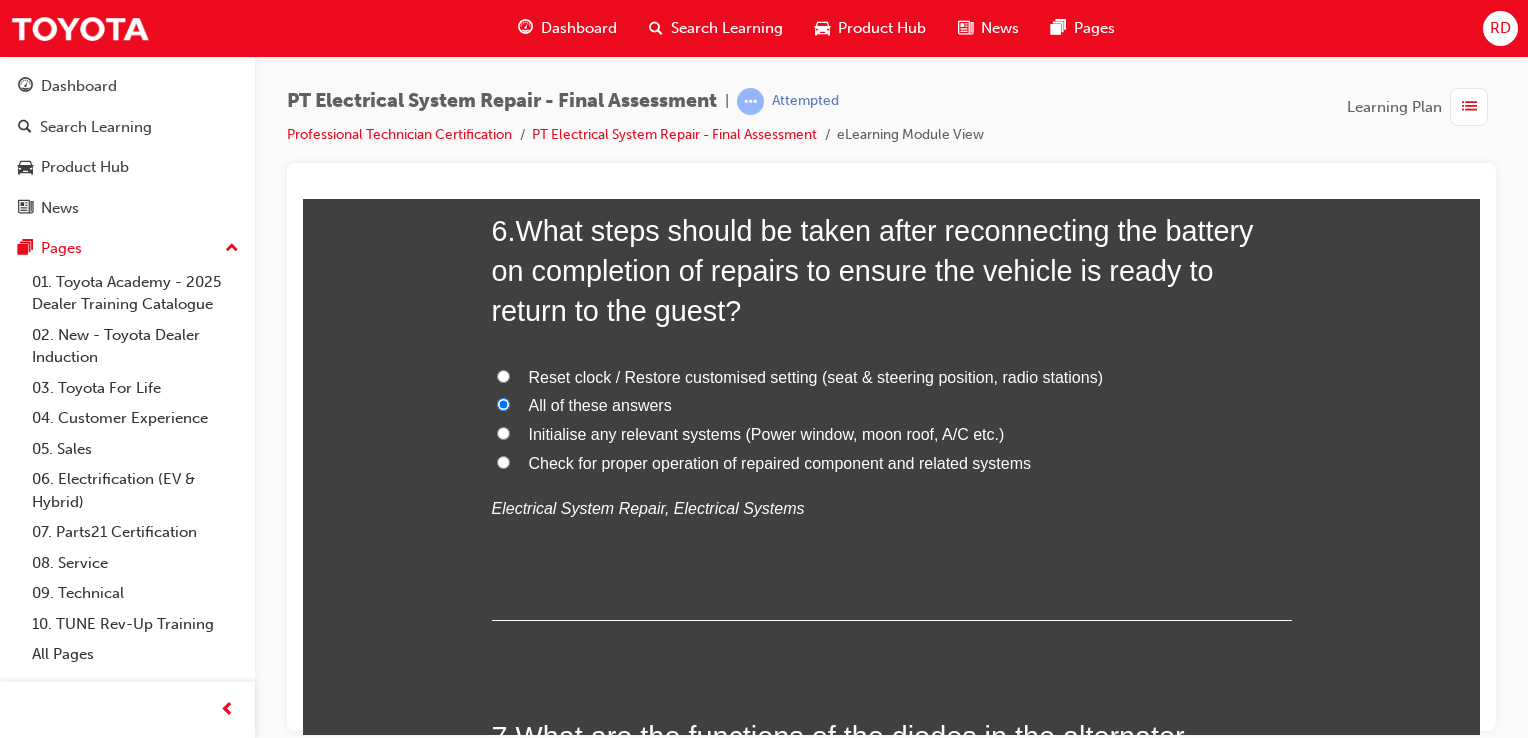 radio on "true" 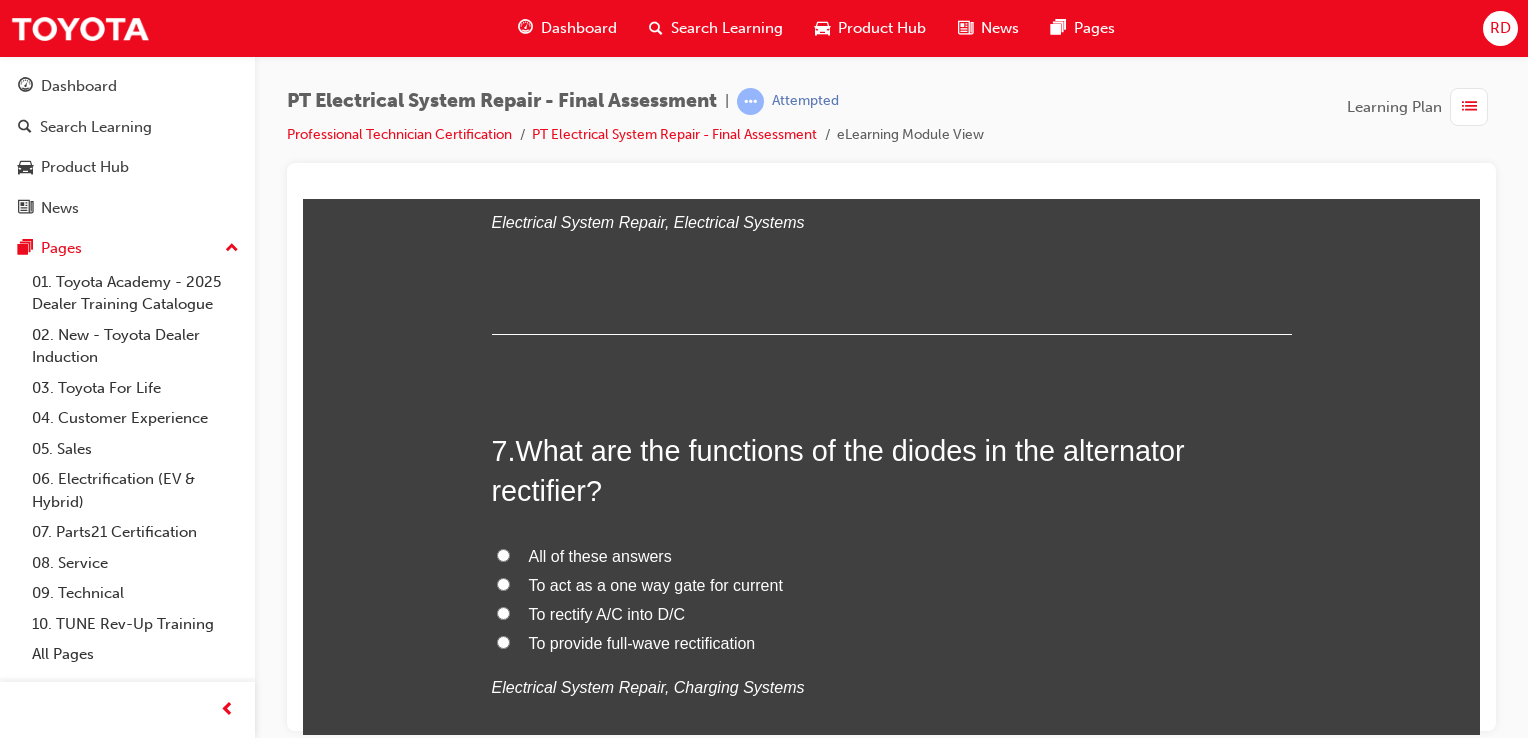 scroll, scrollTop: 2900, scrollLeft: 0, axis: vertical 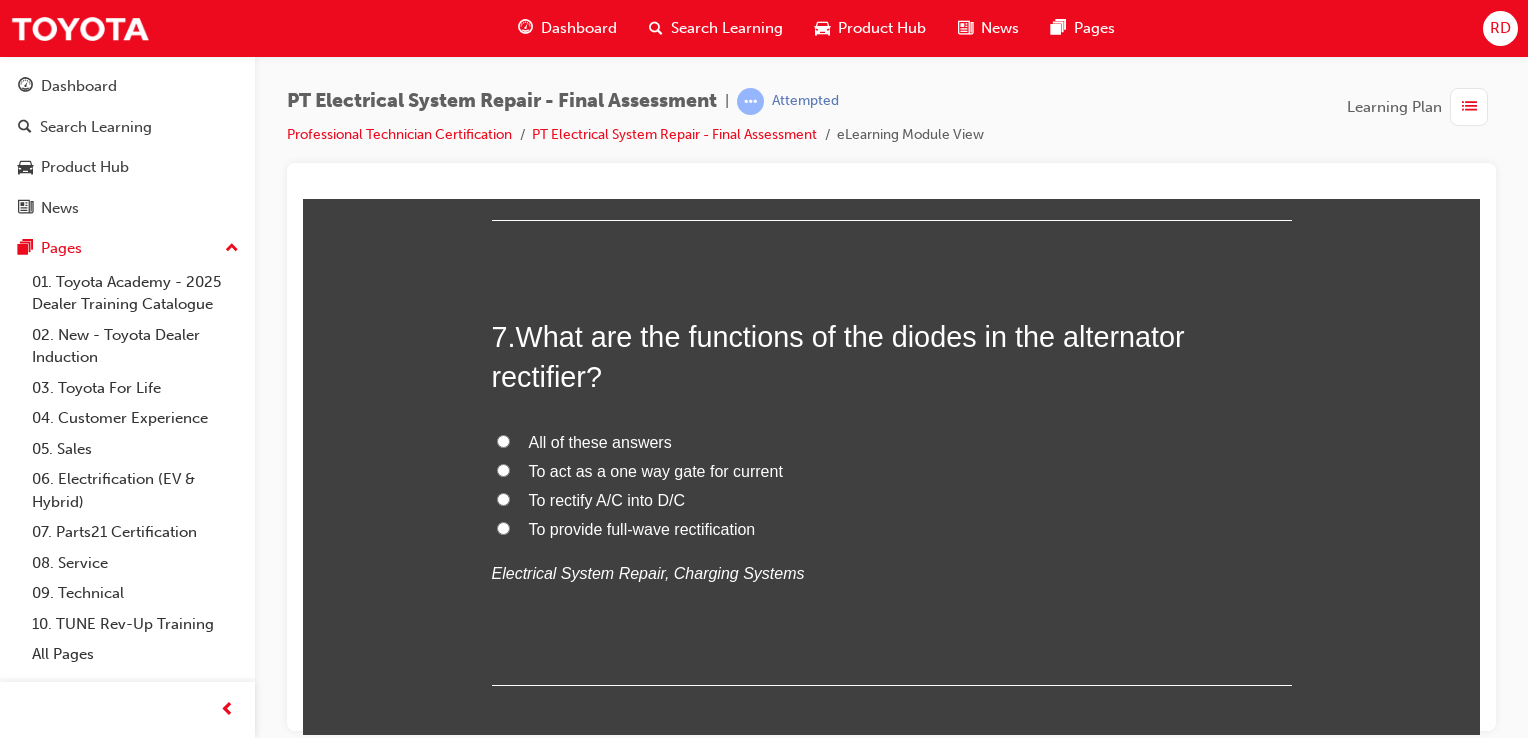 drag, startPoint x: 487, startPoint y: 437, endPoint x: 552, endPoint y: 457, distance: 68.007355 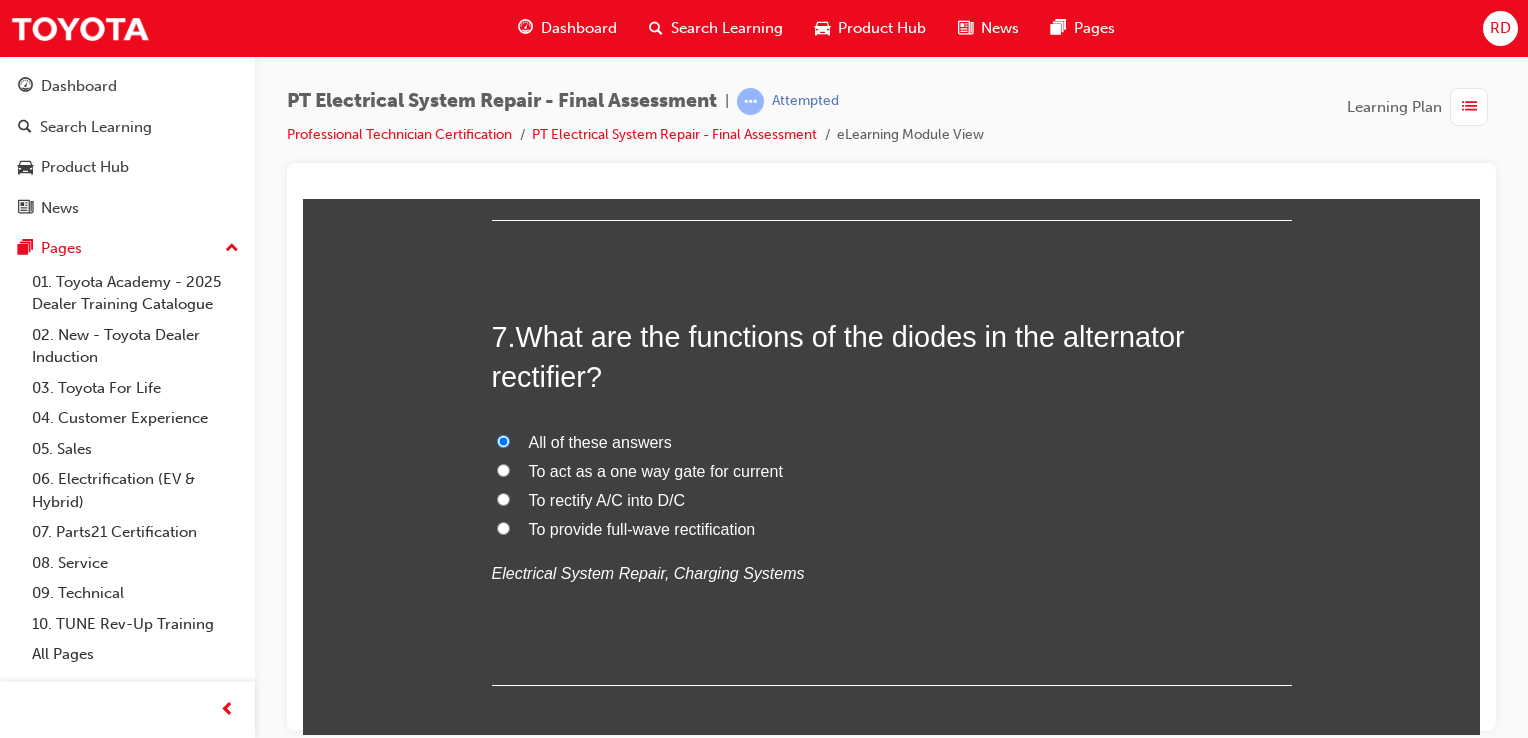radio on "true" 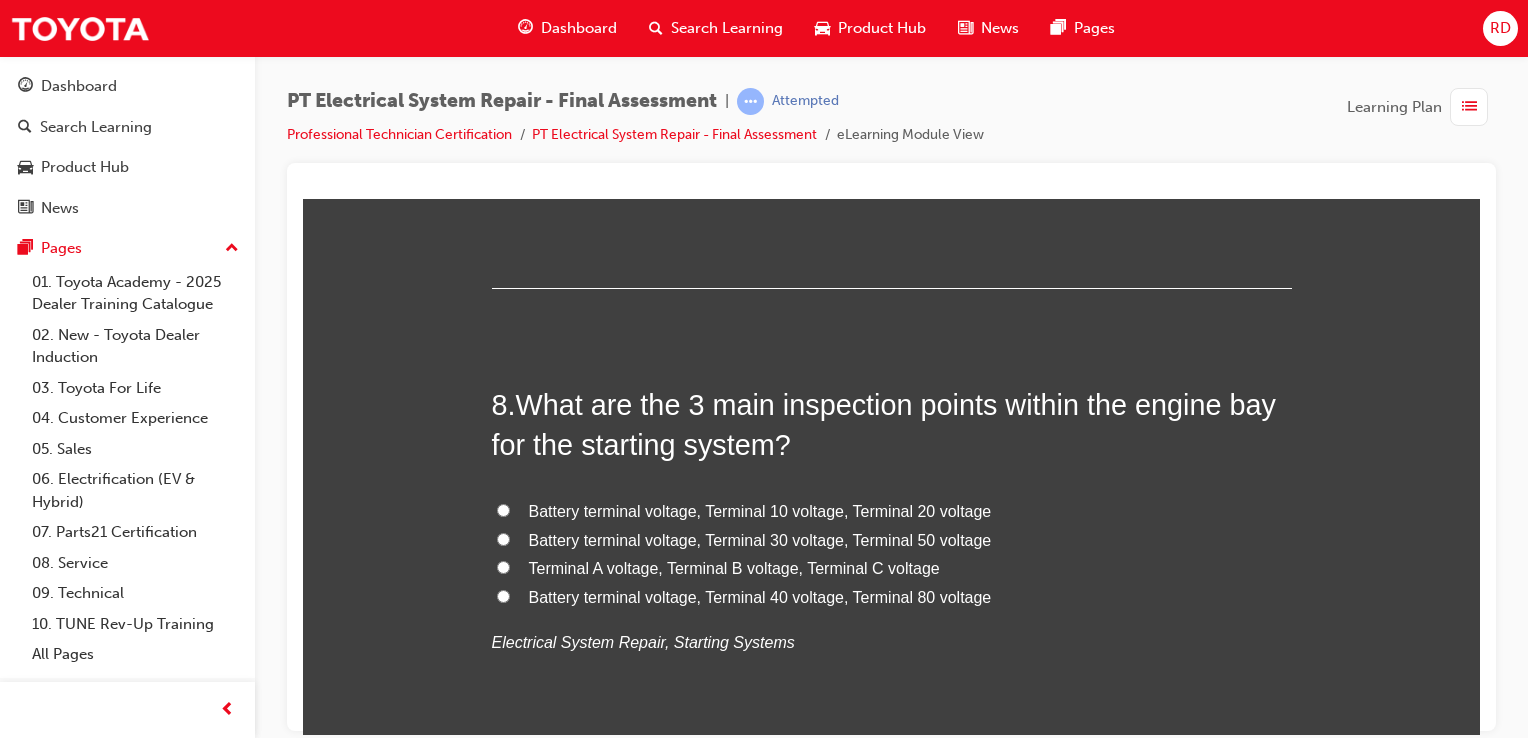 scroll, scrollTop: 3300, scrollLeft: 0, axis: vertical 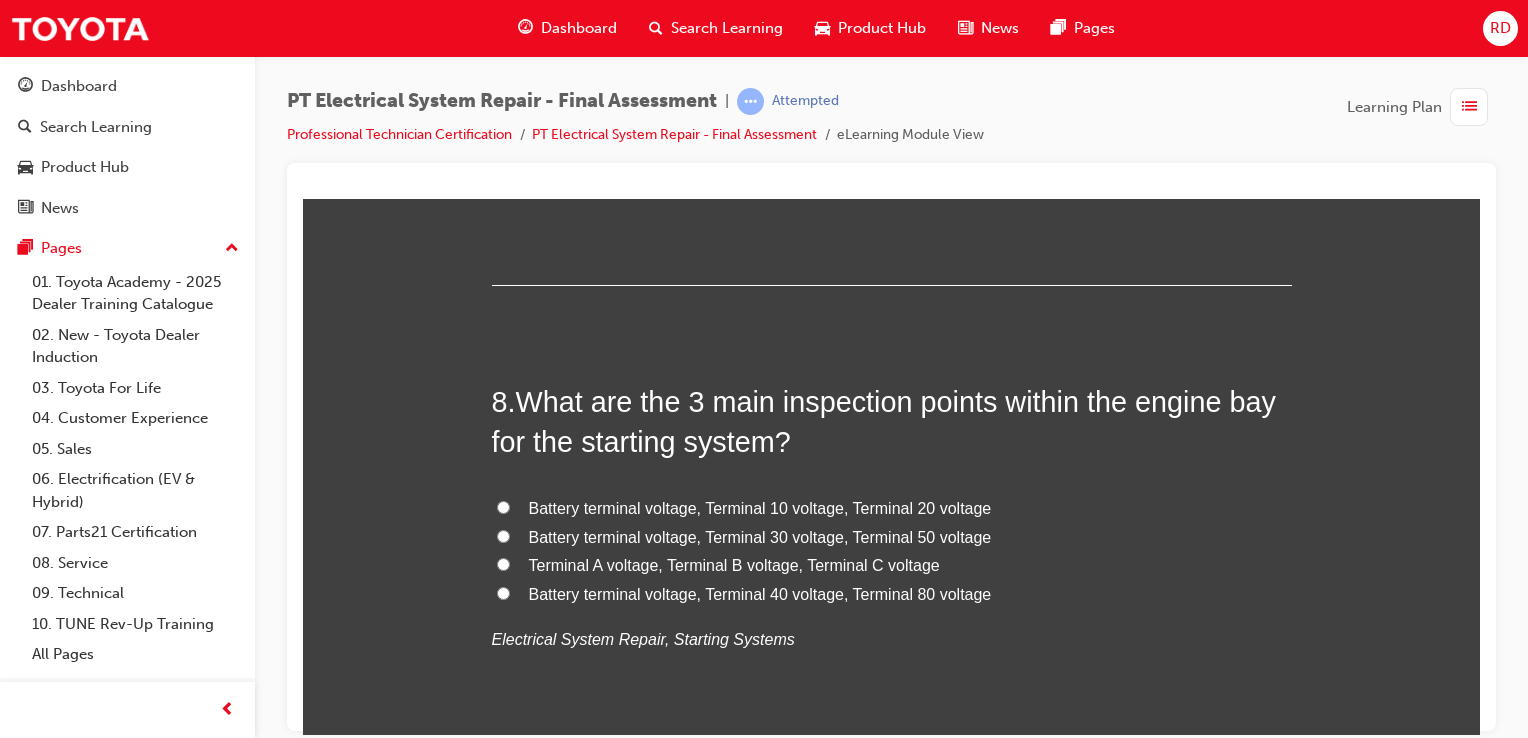 click on "Battery terminal voltage, Terminal 30 voltage, Terminal 50 voltage" at bounding box center [503, 535] 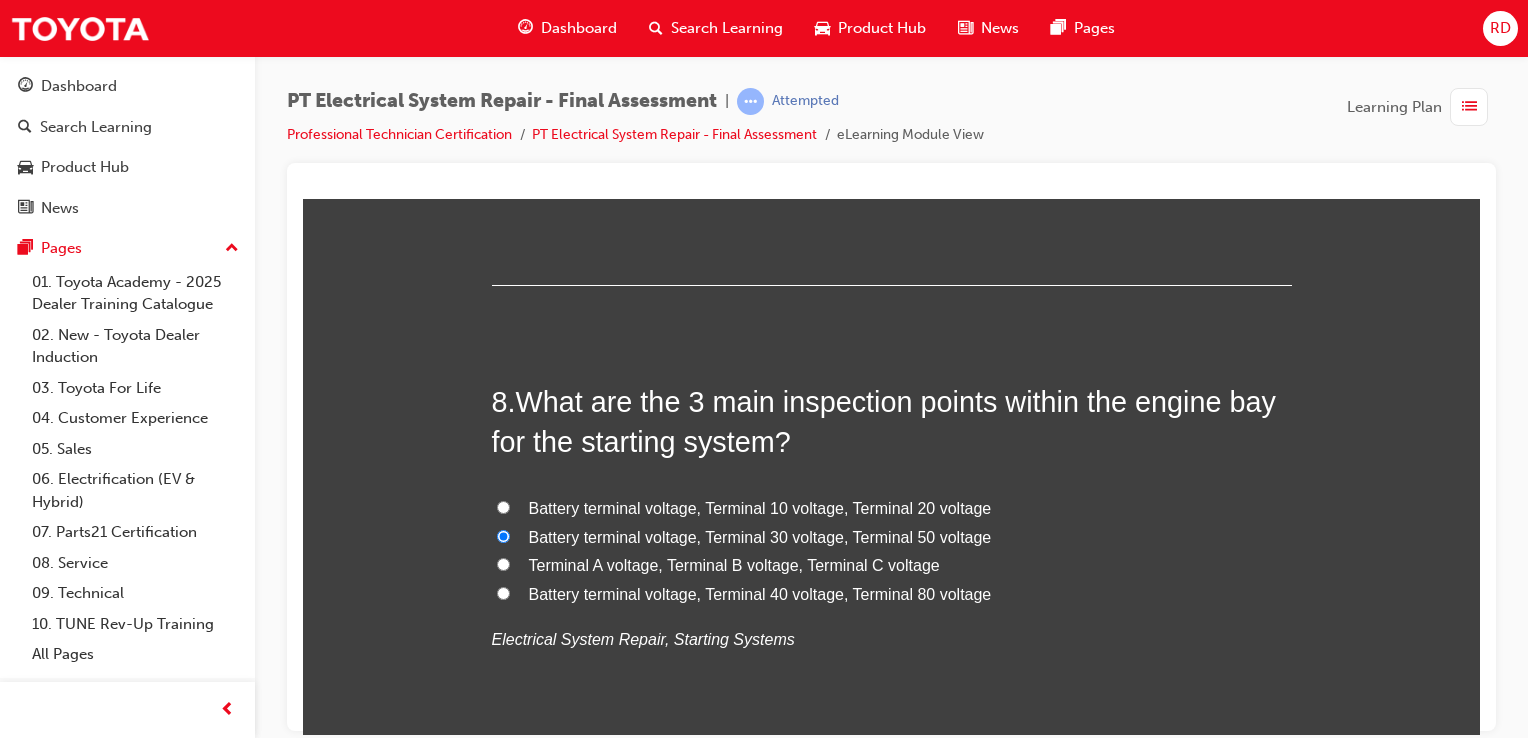 radio on "true" 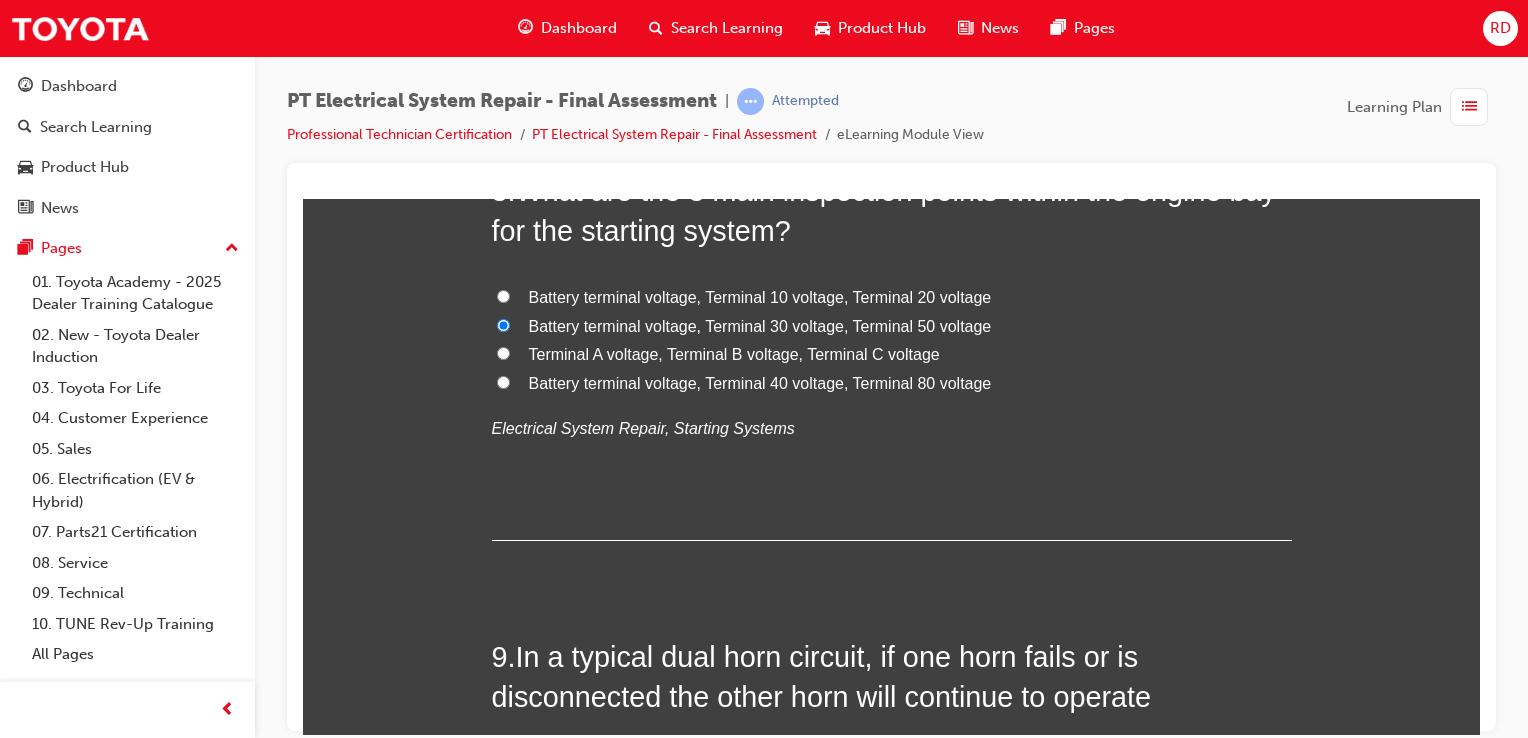 scroll, scrollTop: 3700, scrollLeft: 0, axis: vertical 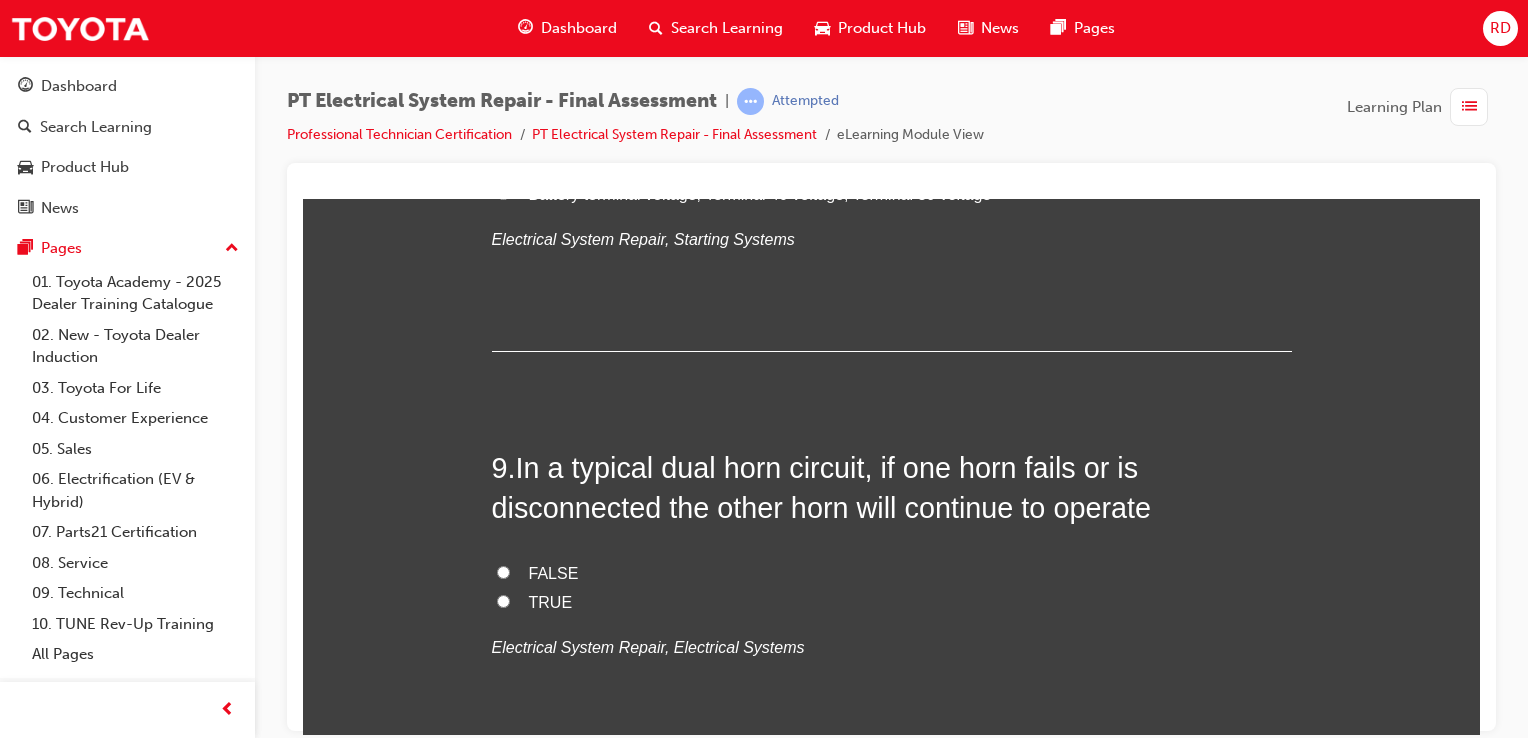 drag, startPoint x: 488, startPoint y: 596, endPoint x: 587, endPoint y: 588, distance: 99.32271 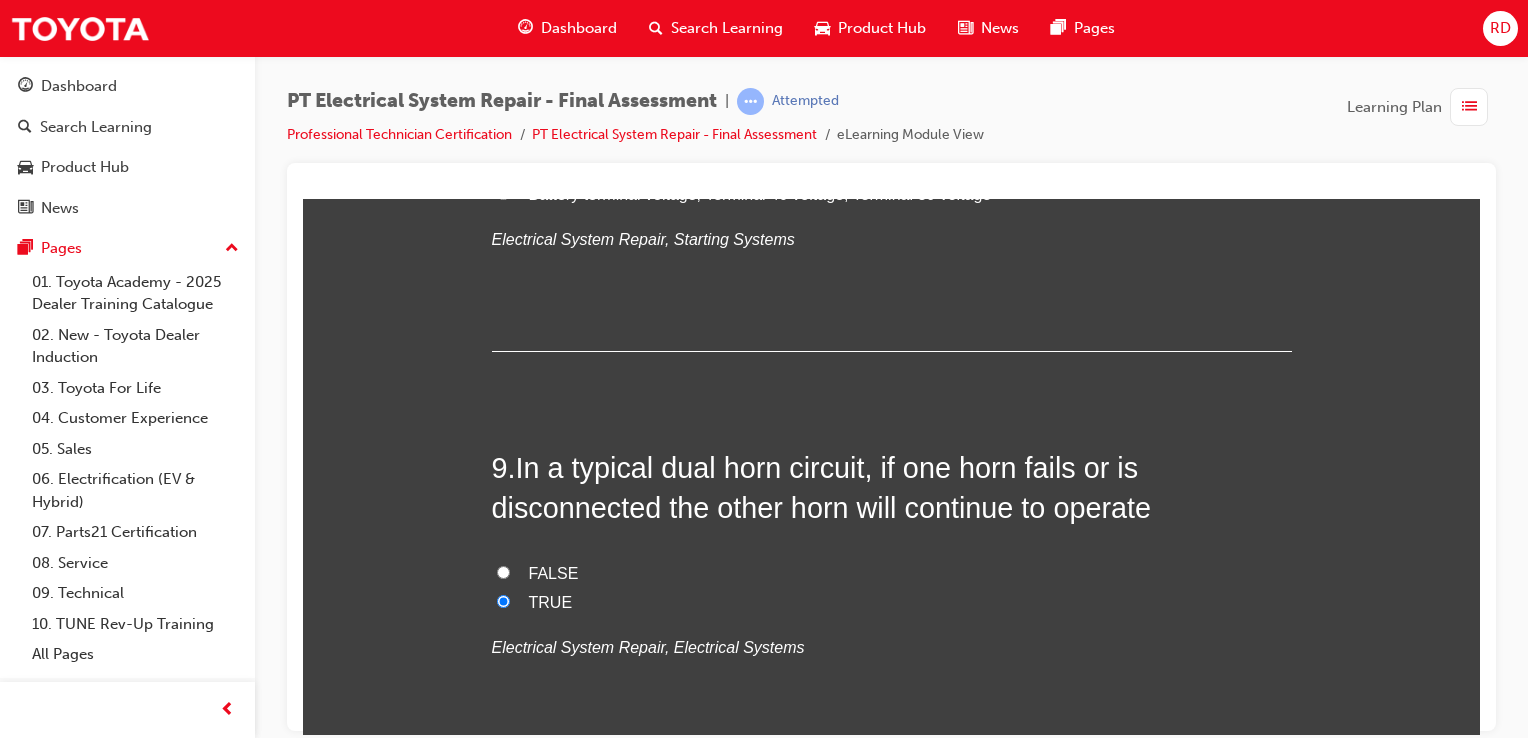 radio on "true" 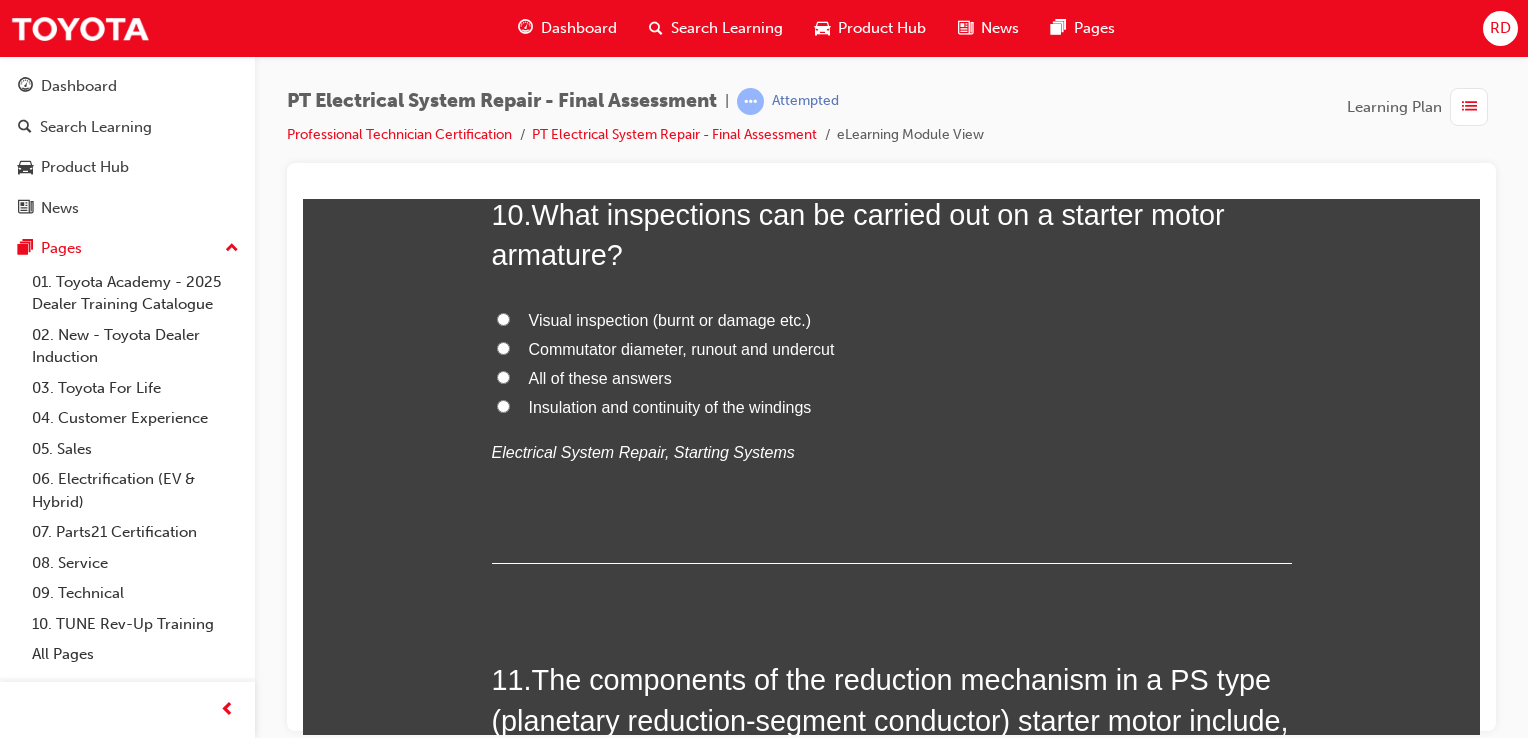 scroll, scrollTop: 4300, scrollLeft: 0, axis: vertical 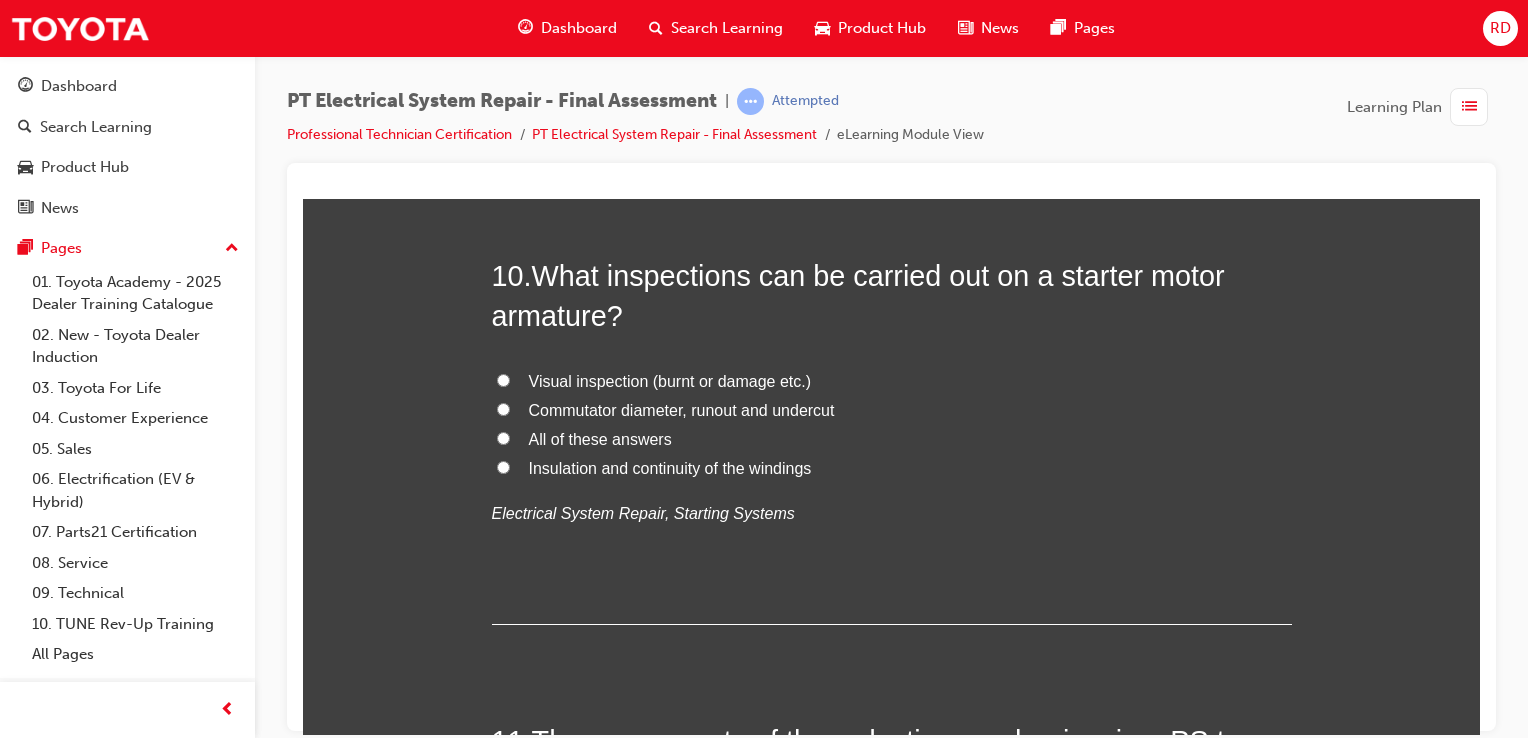 click on "All of these answers" at bounding box center (892, 439) 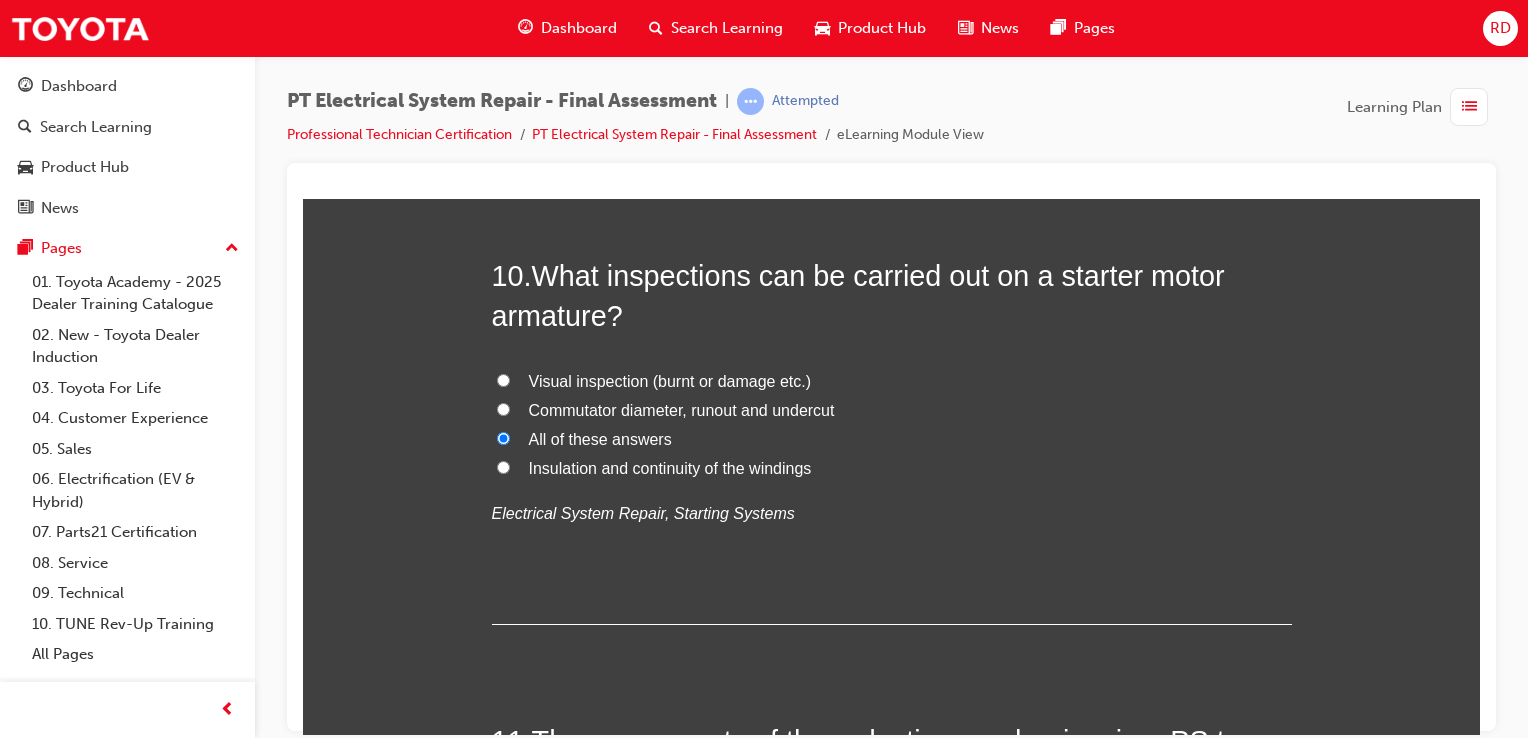 radio on "true" 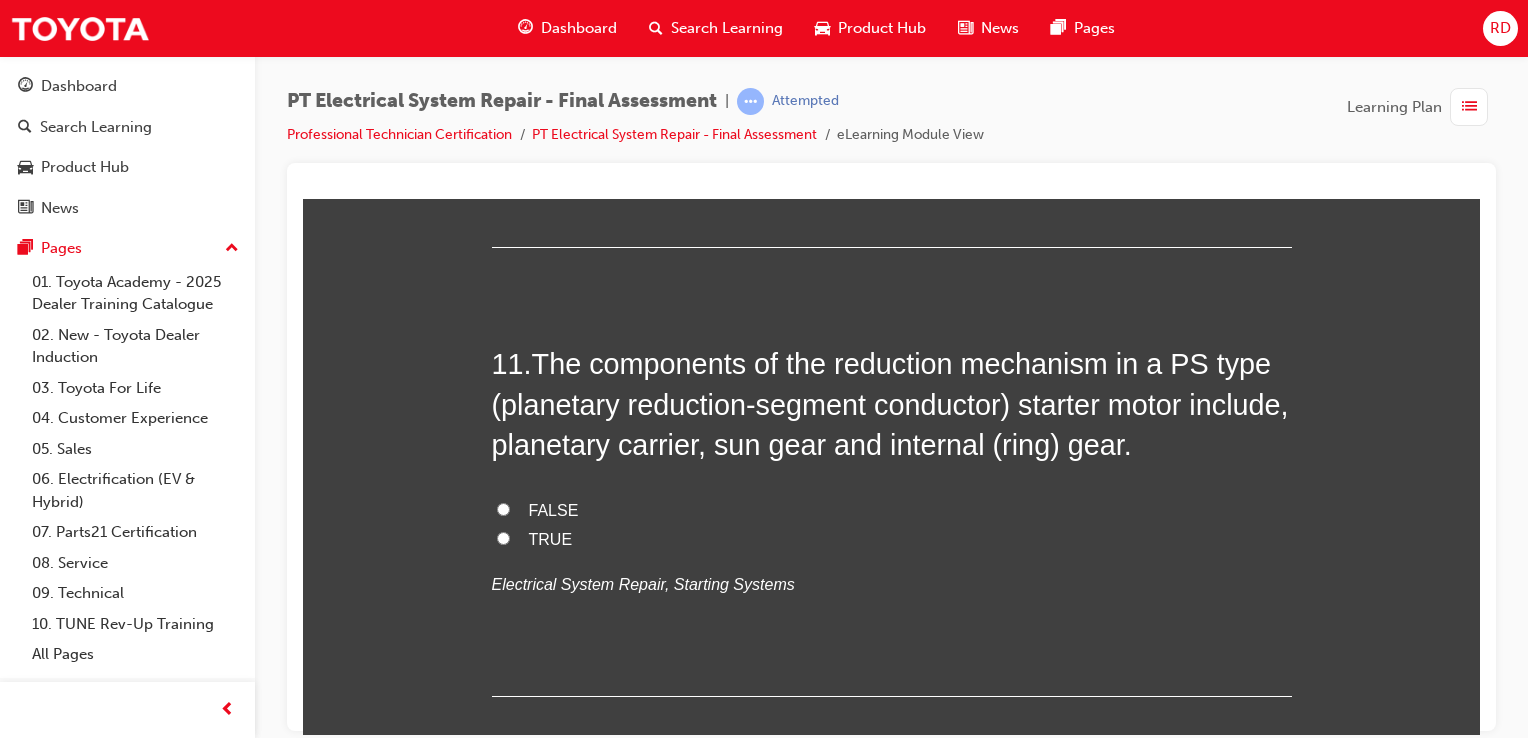 scroll, scrollTop: 4700, scrollLeft: 0, axis: vertical 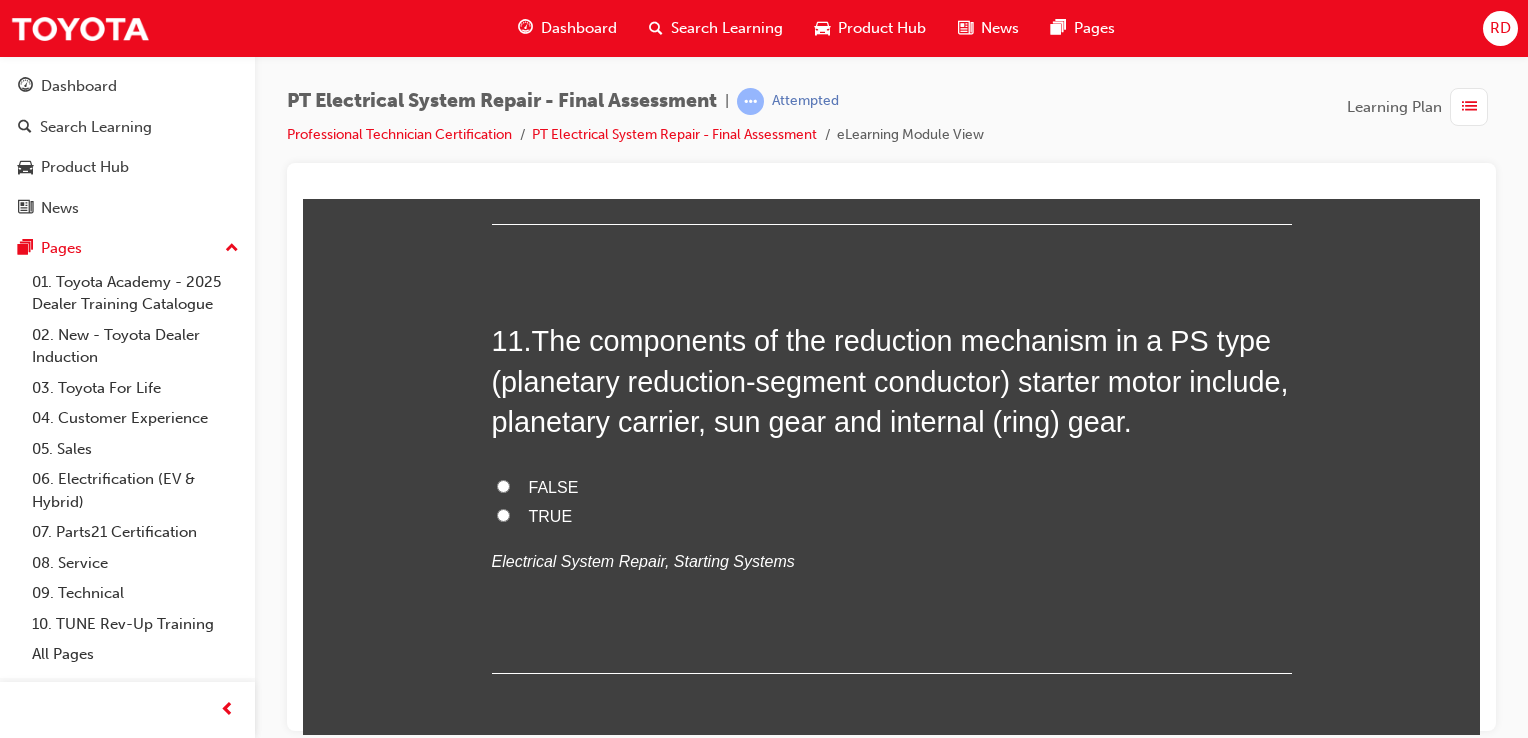 click on "FALSE" at bounding box center (503, 485) 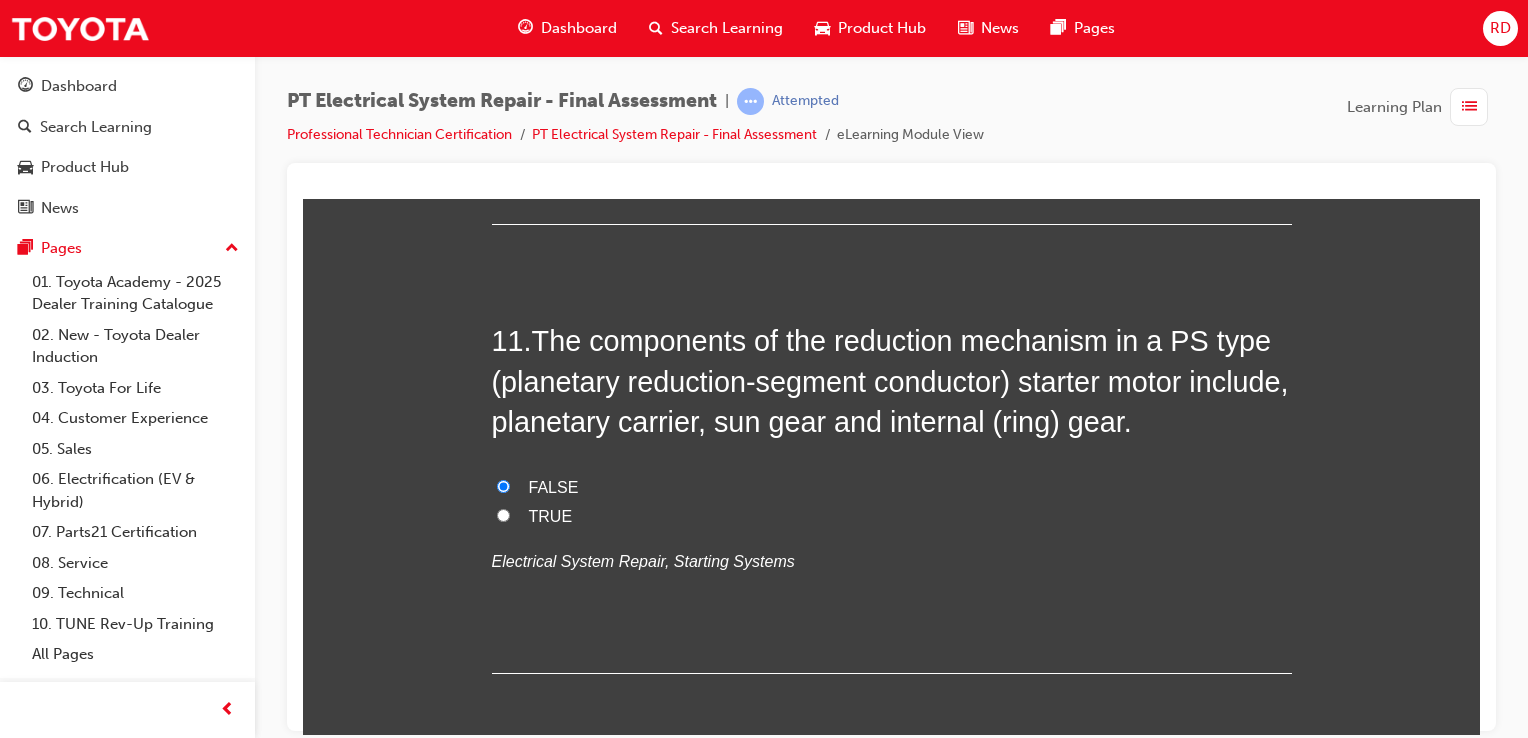 radio on "true" 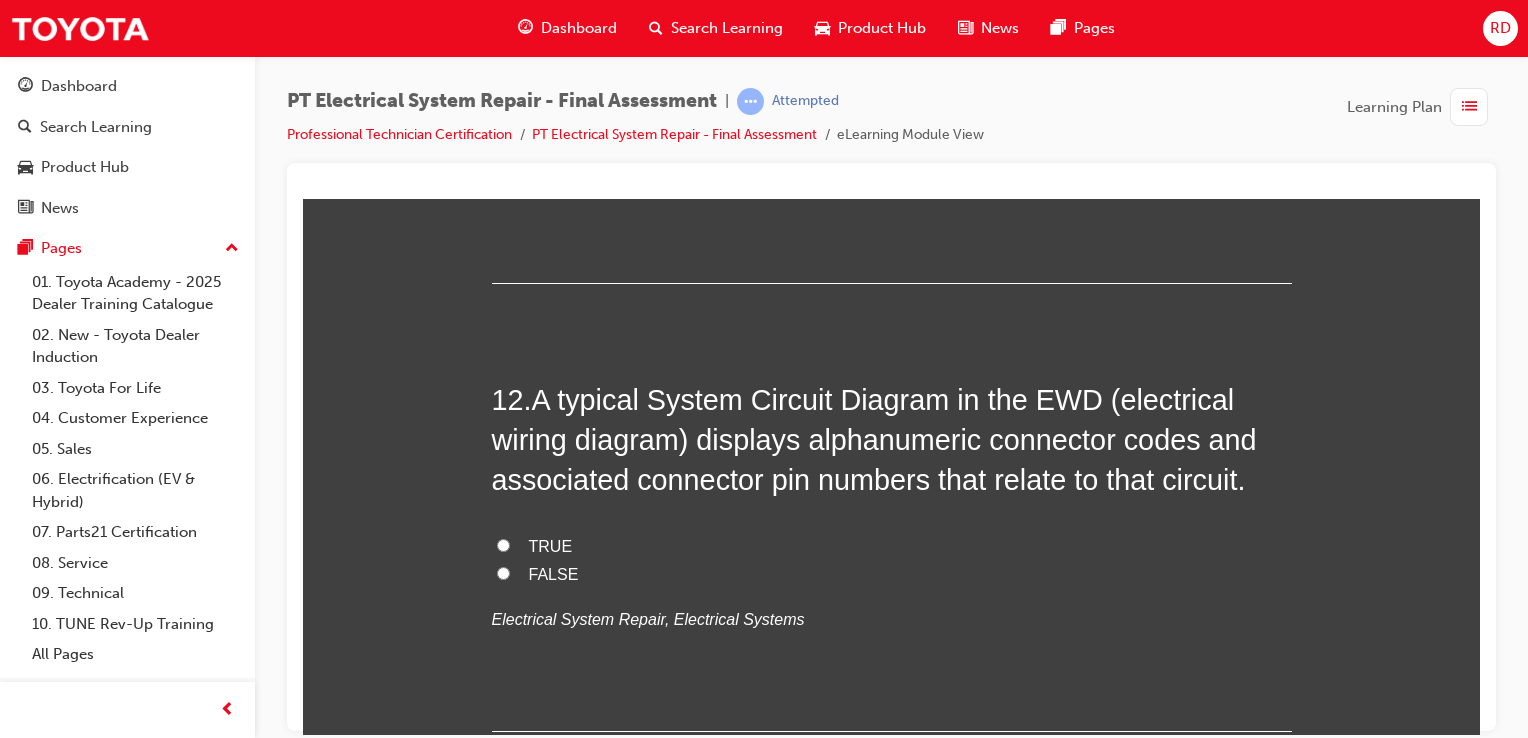 scroll, scrollTop: 5100, scrollLeft: 0, axis: vertical 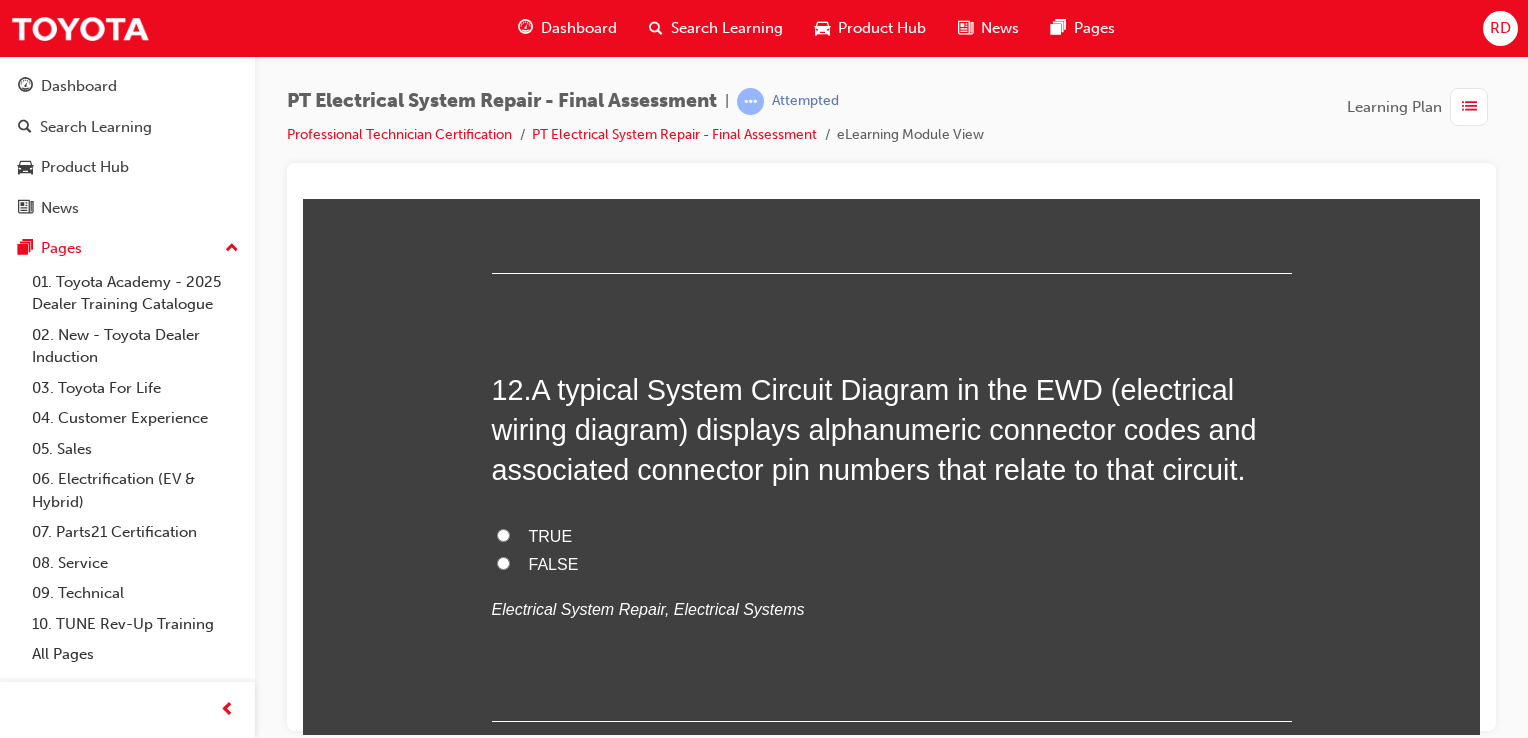 click on "FALSE" at bounding box center (503, 562) 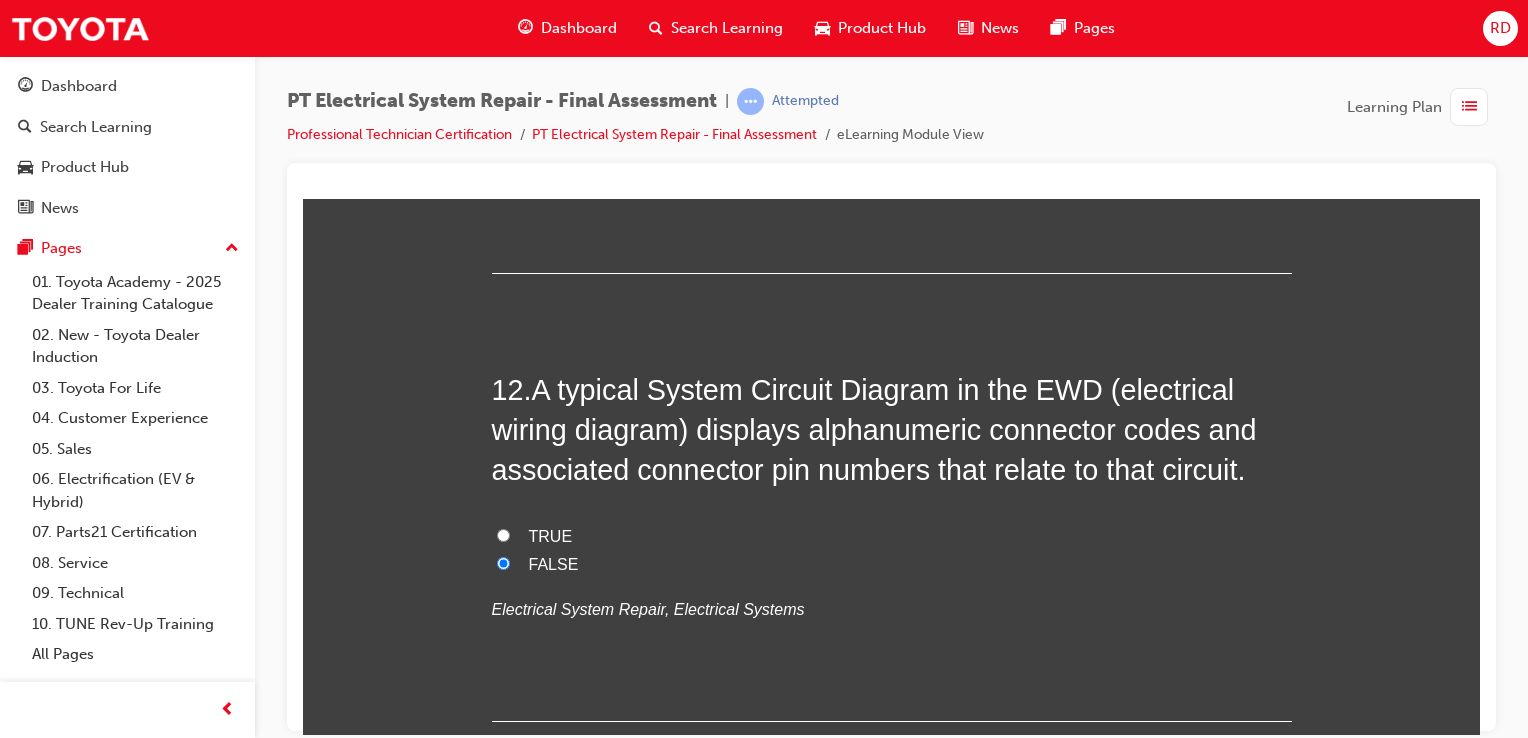 radio on "true" 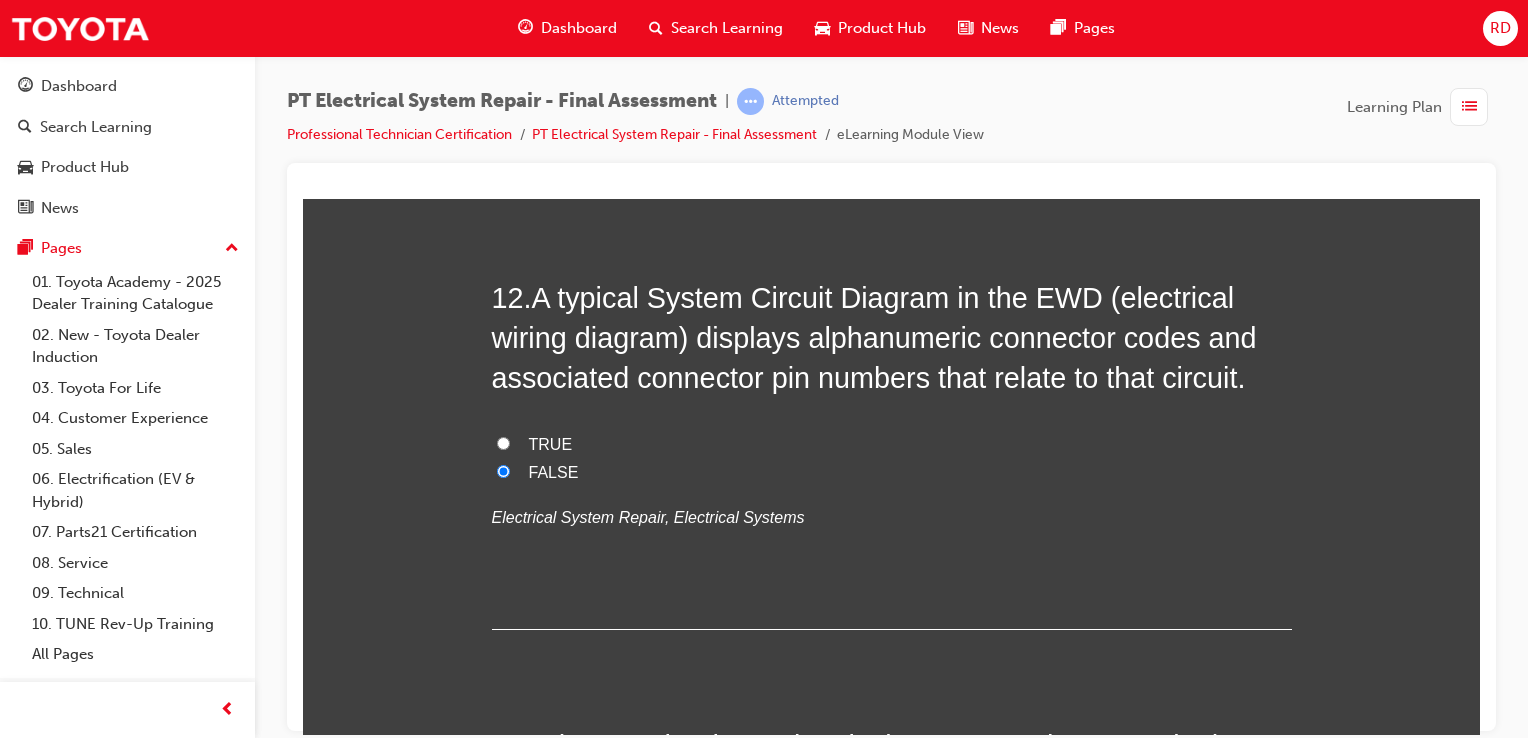 scroll, scrollTop: 5200, scrollLeft: 0, axis: vertical 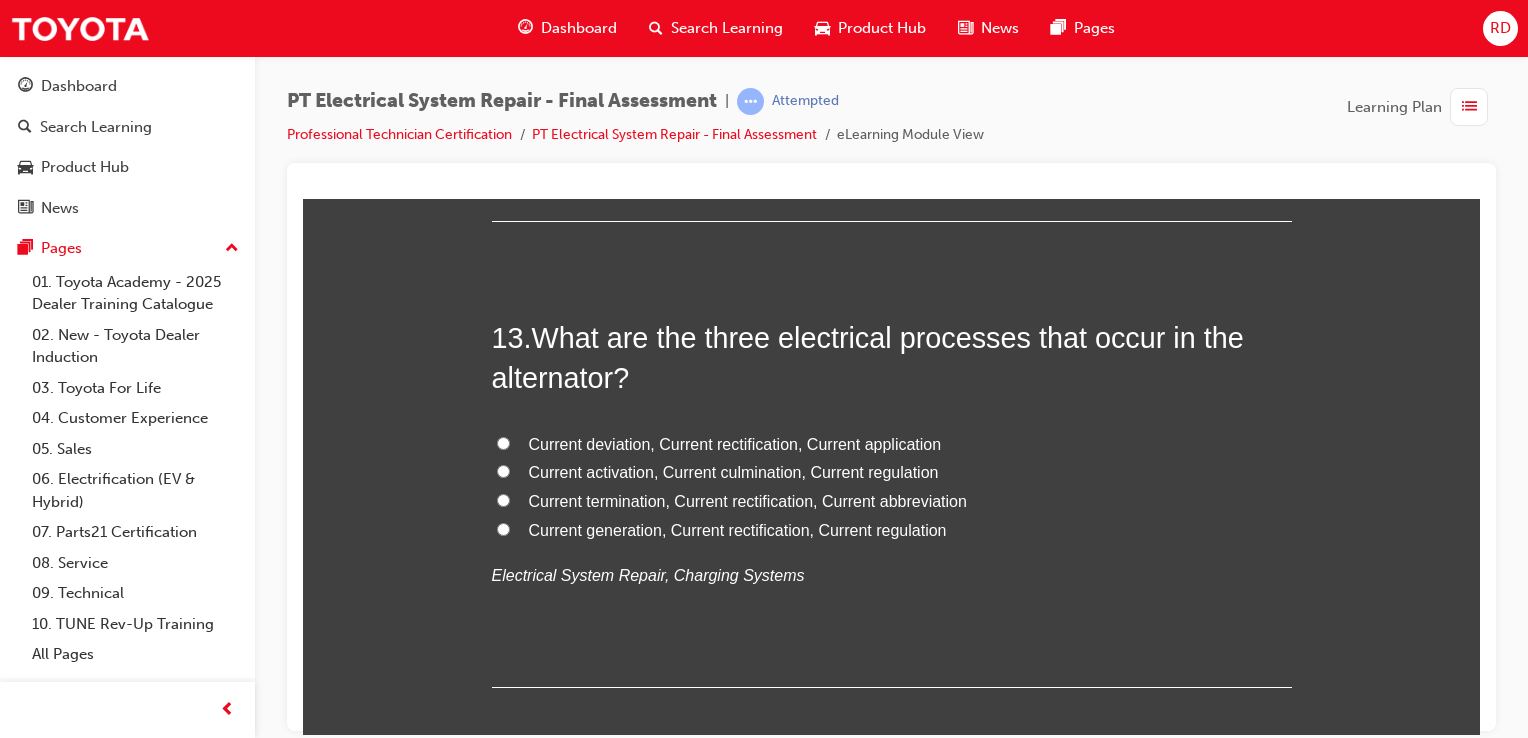 click on "Current deviation, Current rectification, Current application" at bounding box center (503, 442) 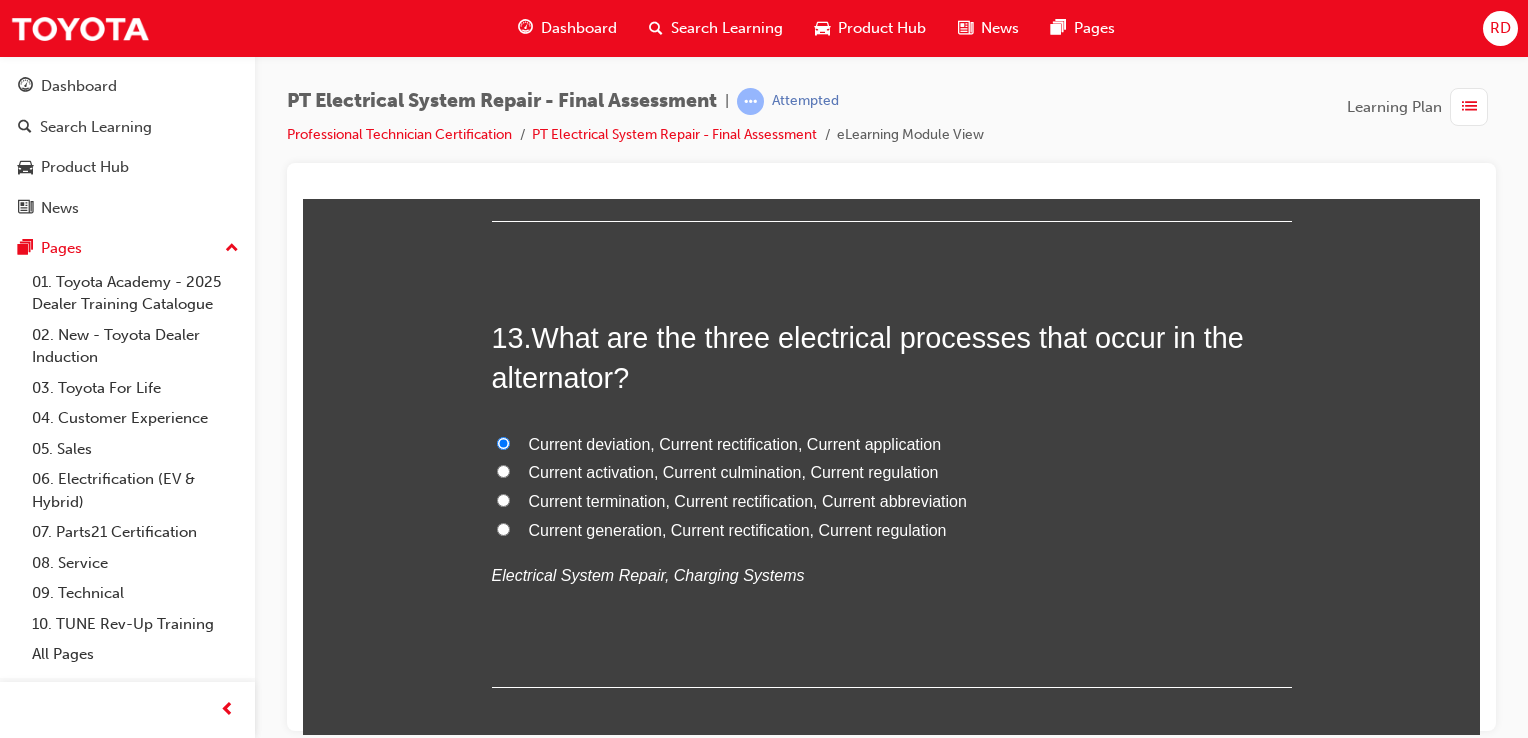 radio on "true" 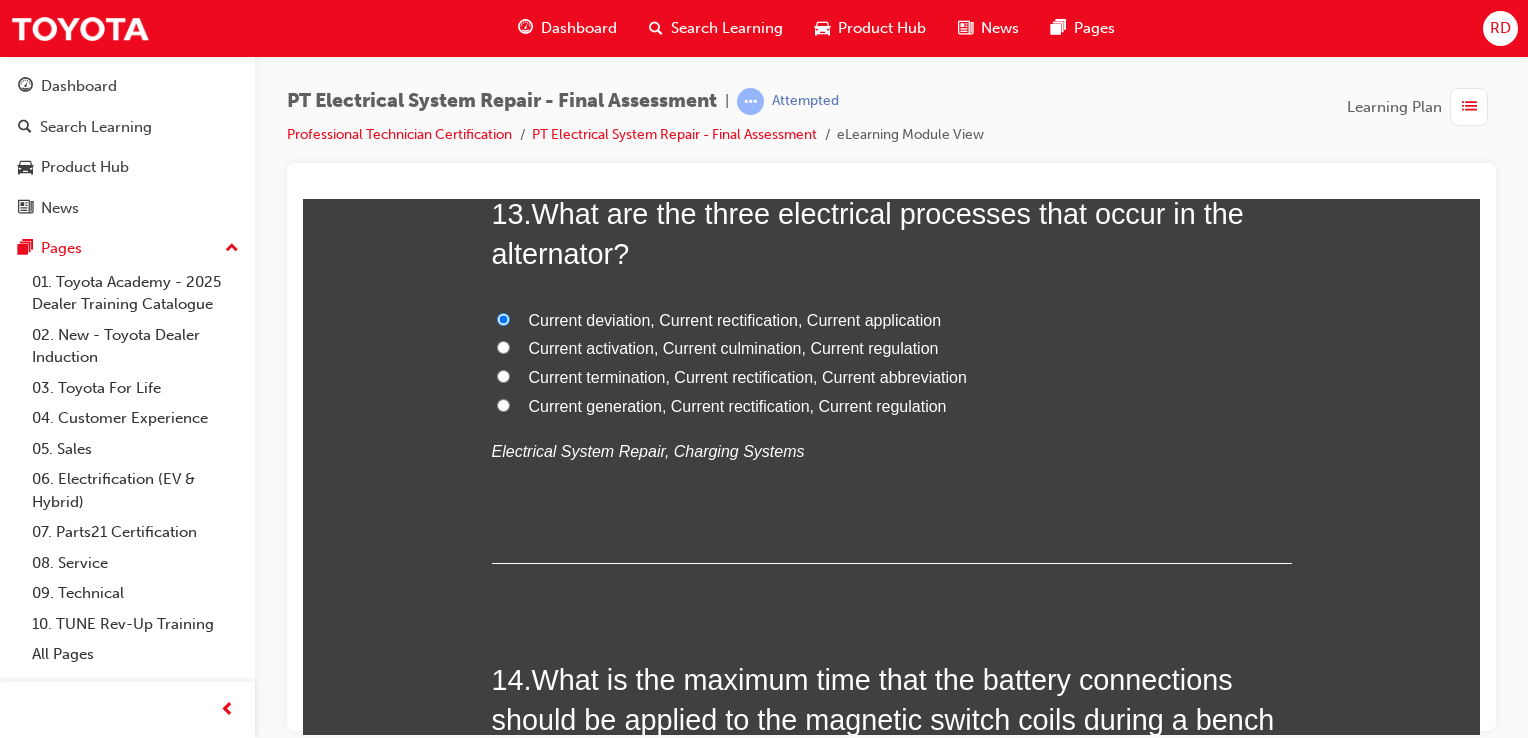 scroll, scrollTop: 5700, scrollLeft: 0, axis: vertical 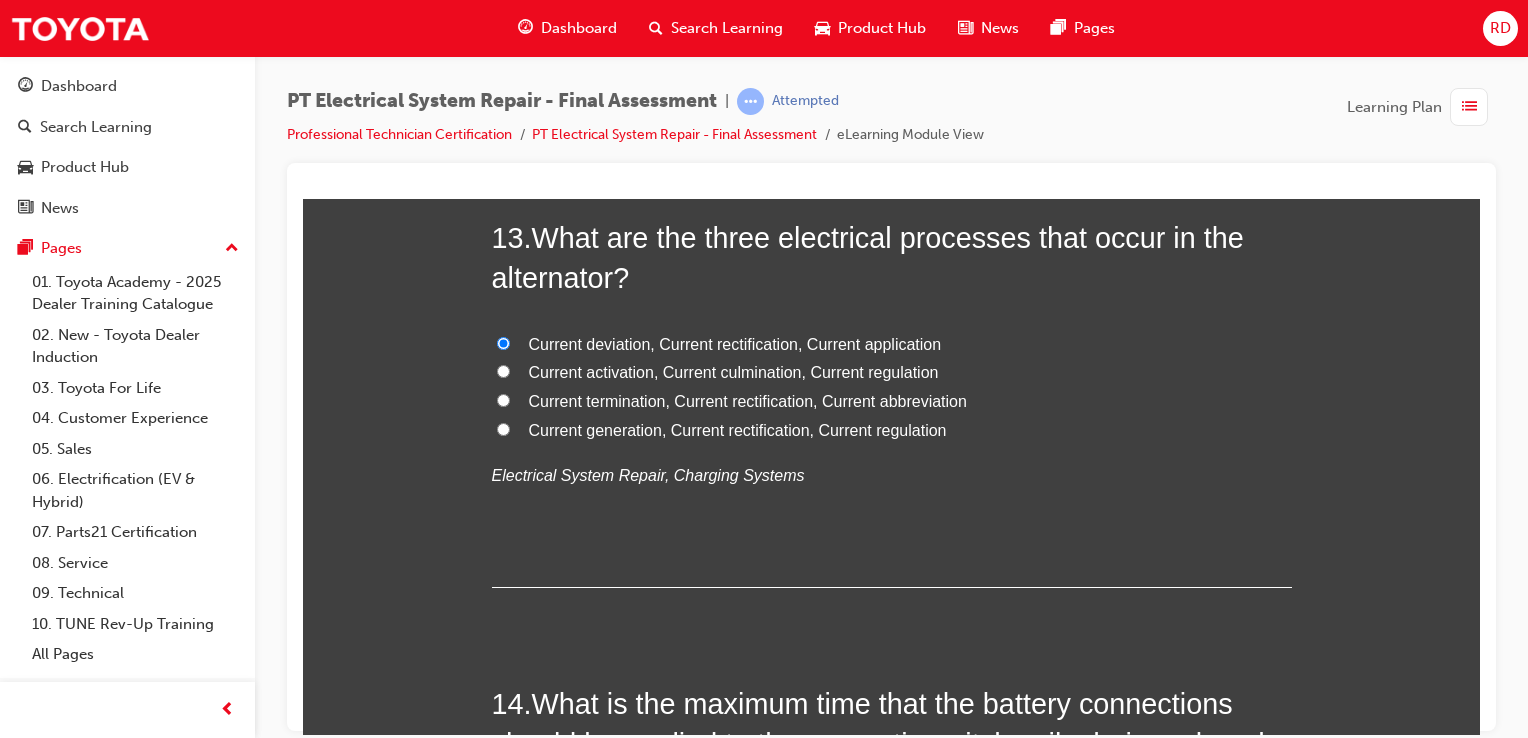 click on "Current generation, Current rectification, Current regulation" at bounding box center (892, 430) 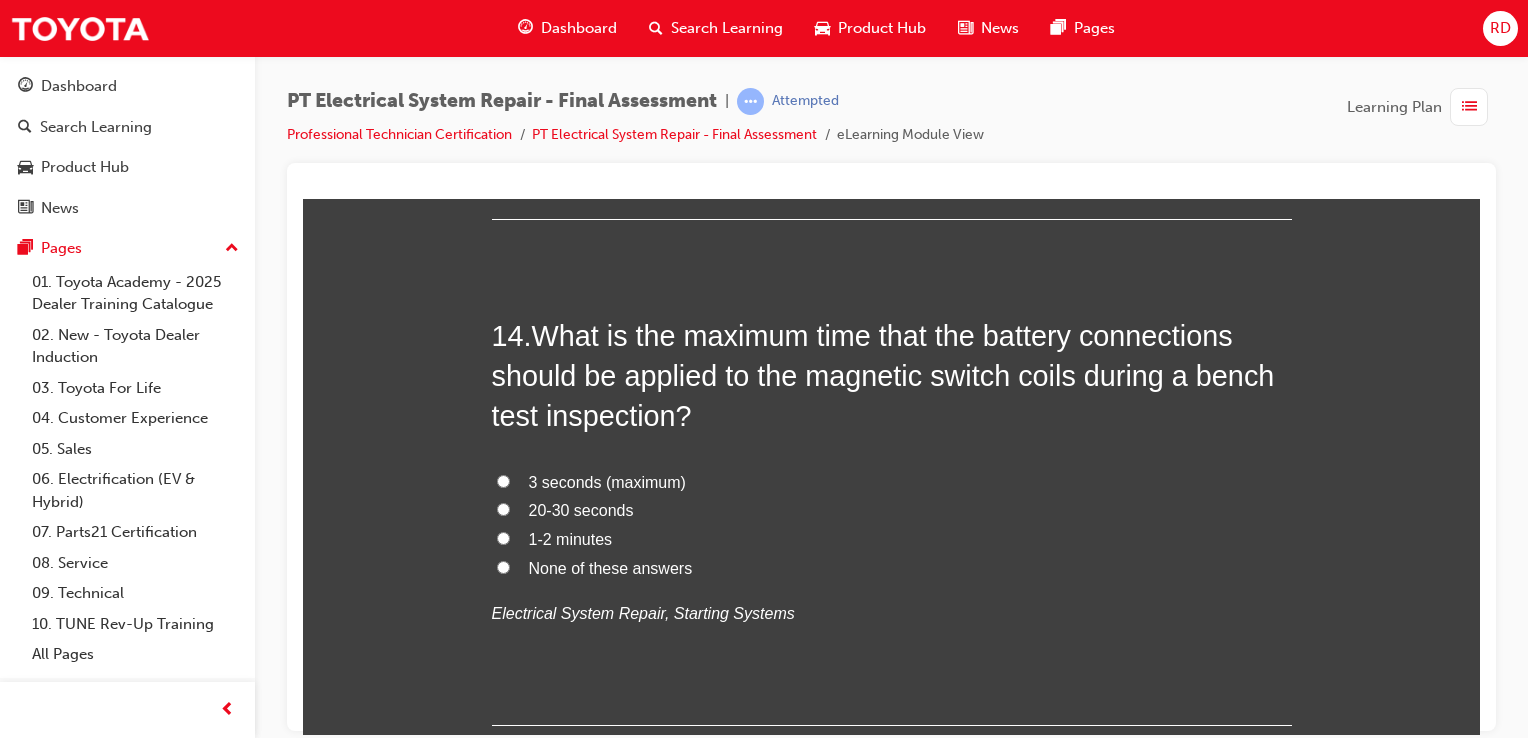 scroll, scrollTop: 6100, scrollLeft: 0, axis: vertical 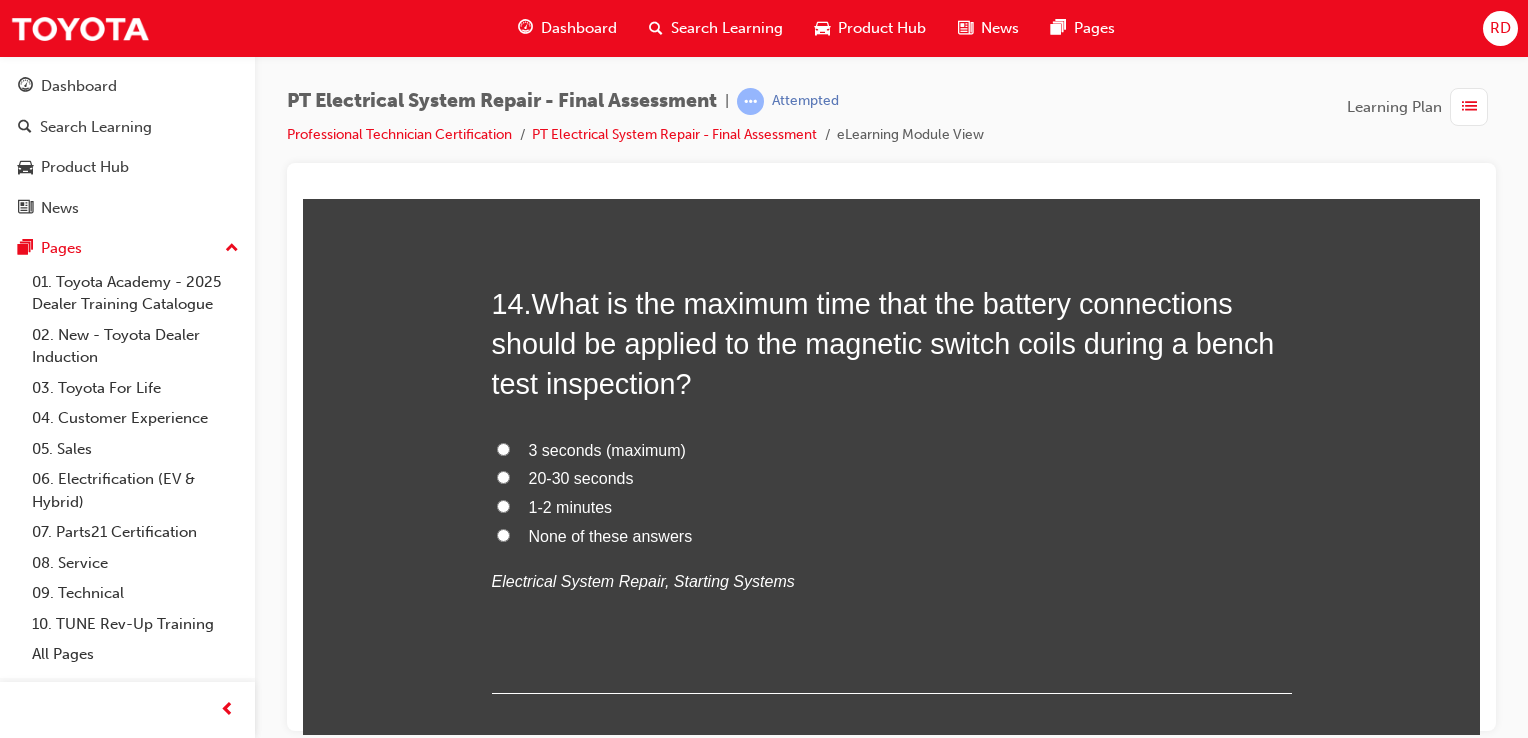 click on "3 seconds (maximum)" at bounding box center (503, 448) 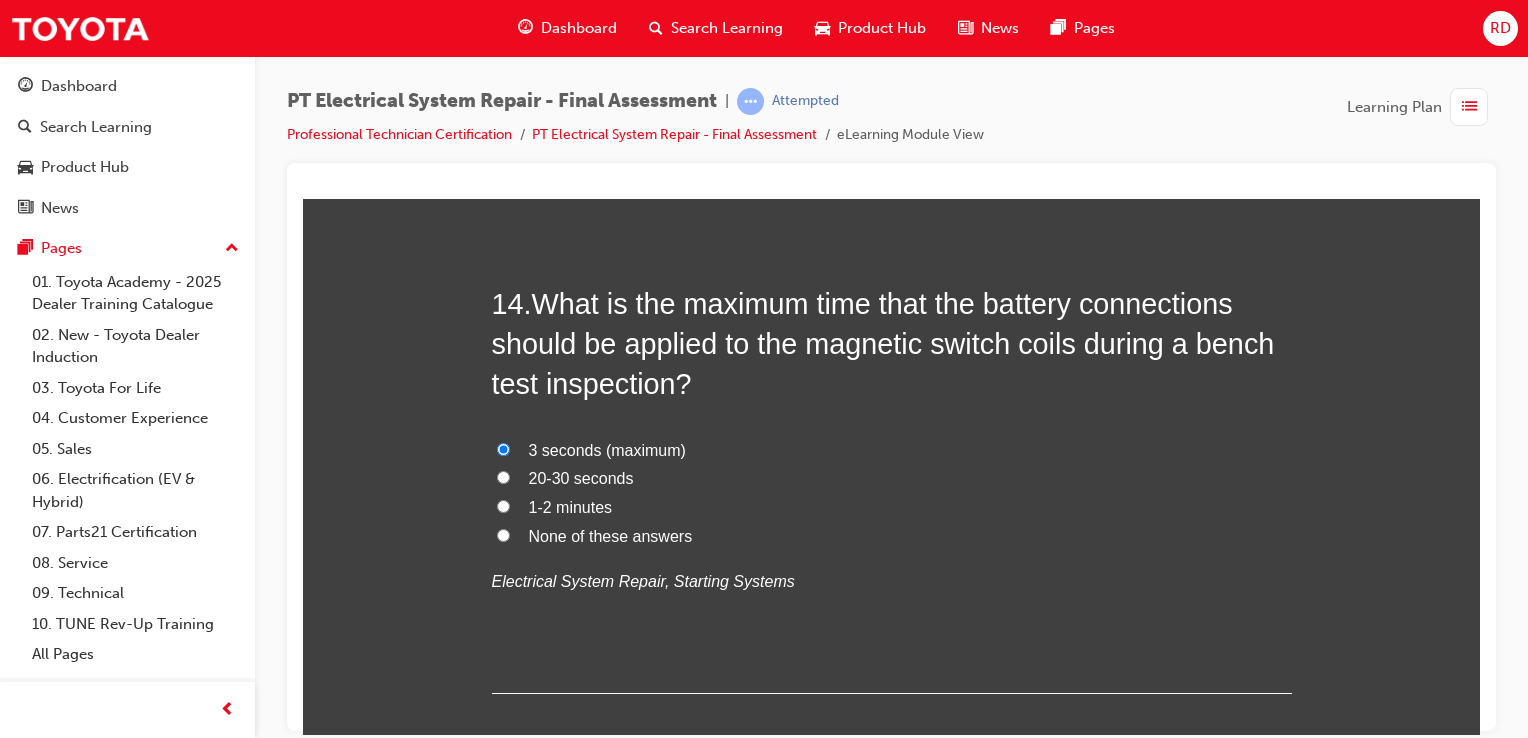 radio on "true" 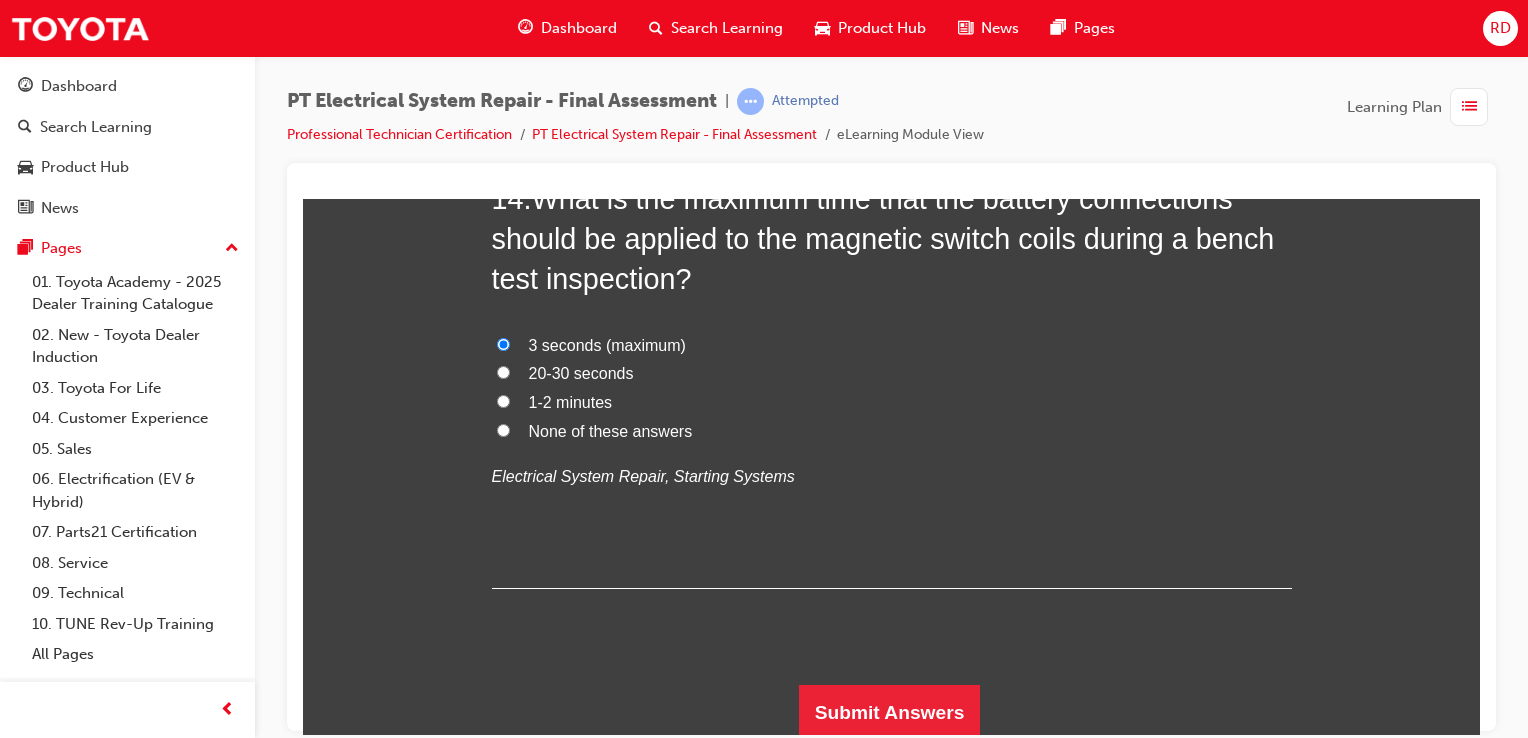 scroll, scrollTop: 6206, scrollLeft: 0, axis: vertical 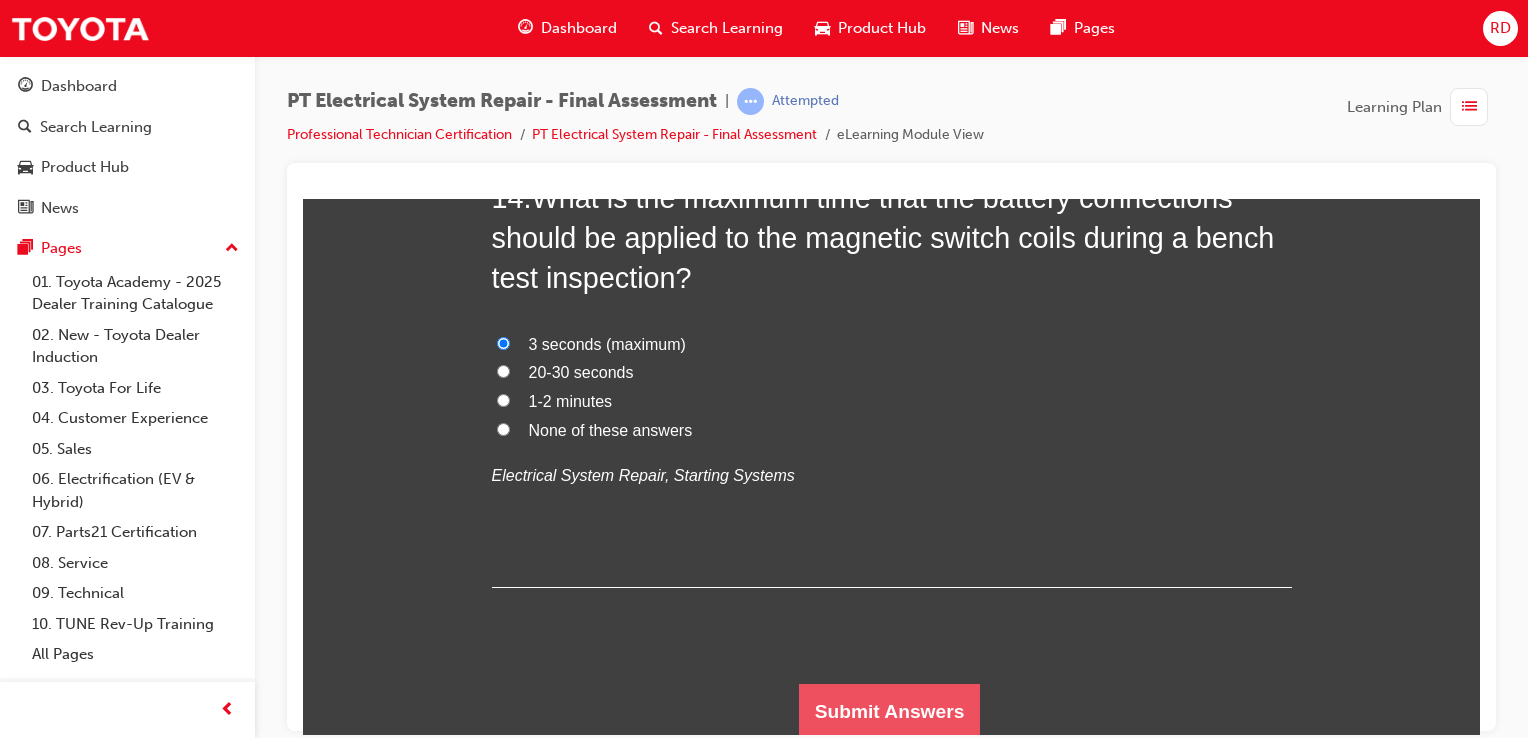 click on "Submit Answers" at bounding box center (890, 711) 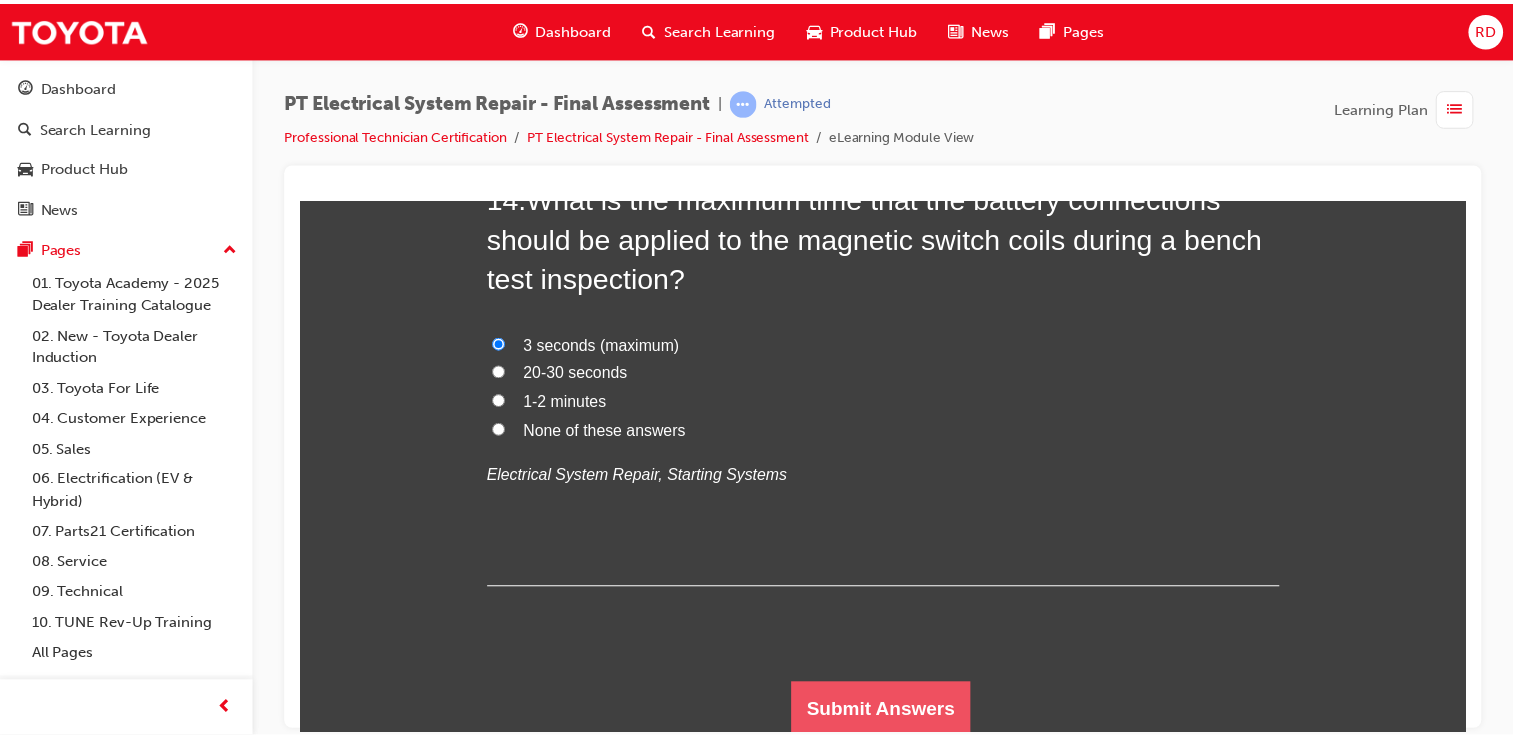 scroll, scrollTop: 0, scrollLeft: 0, axis: both 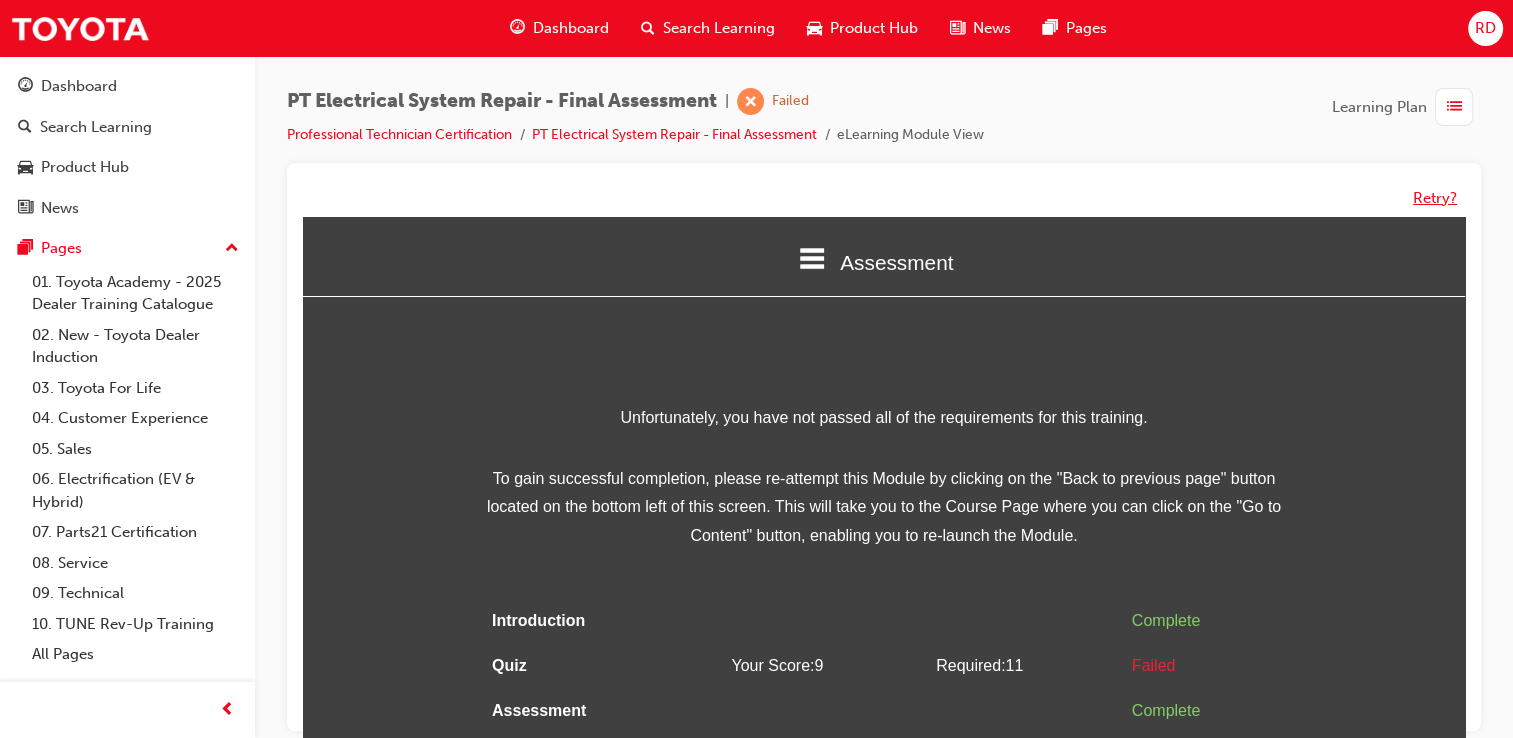 click on "Retry?" at bounding box center (1435, 198) 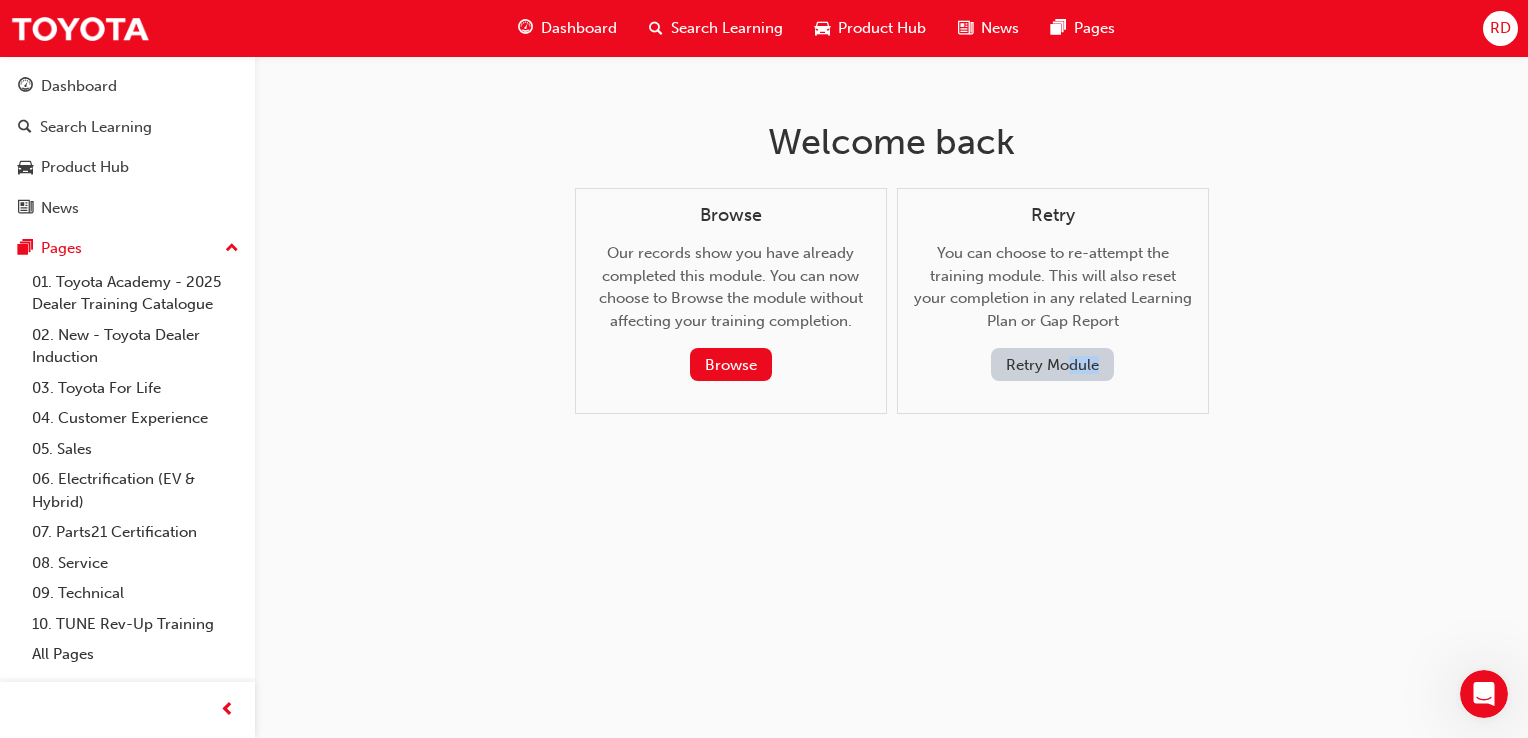 click on "Retry You can choose to re-attempt the training module. This will also reset your completion in any related Learning Plan or Gap Report Retry Module" at bounding box center [1053, 301] 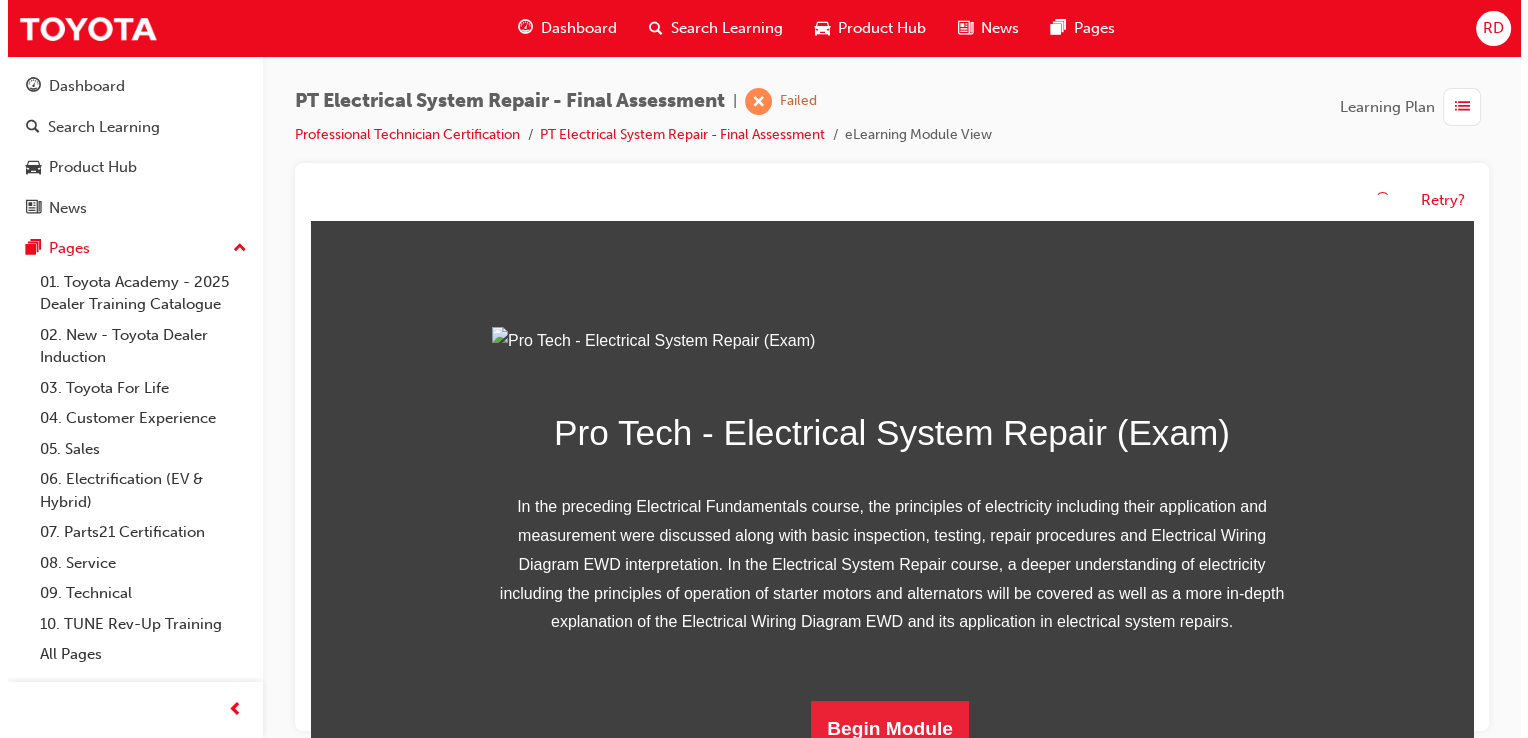 scroll, scrollTop: 300, scrollLeft: 0, axis: vertical 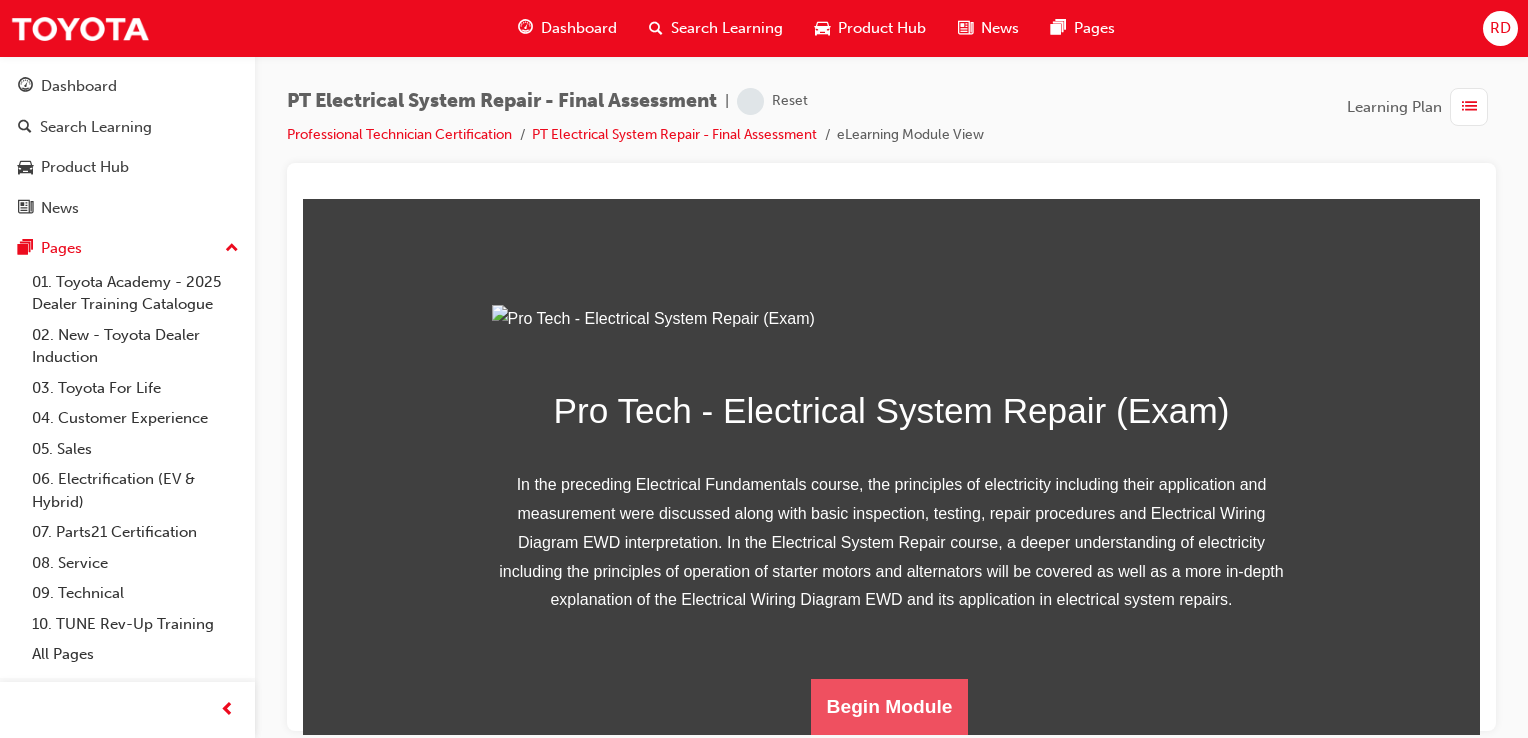click on "Begin Module" at bounding box center [890, 706] 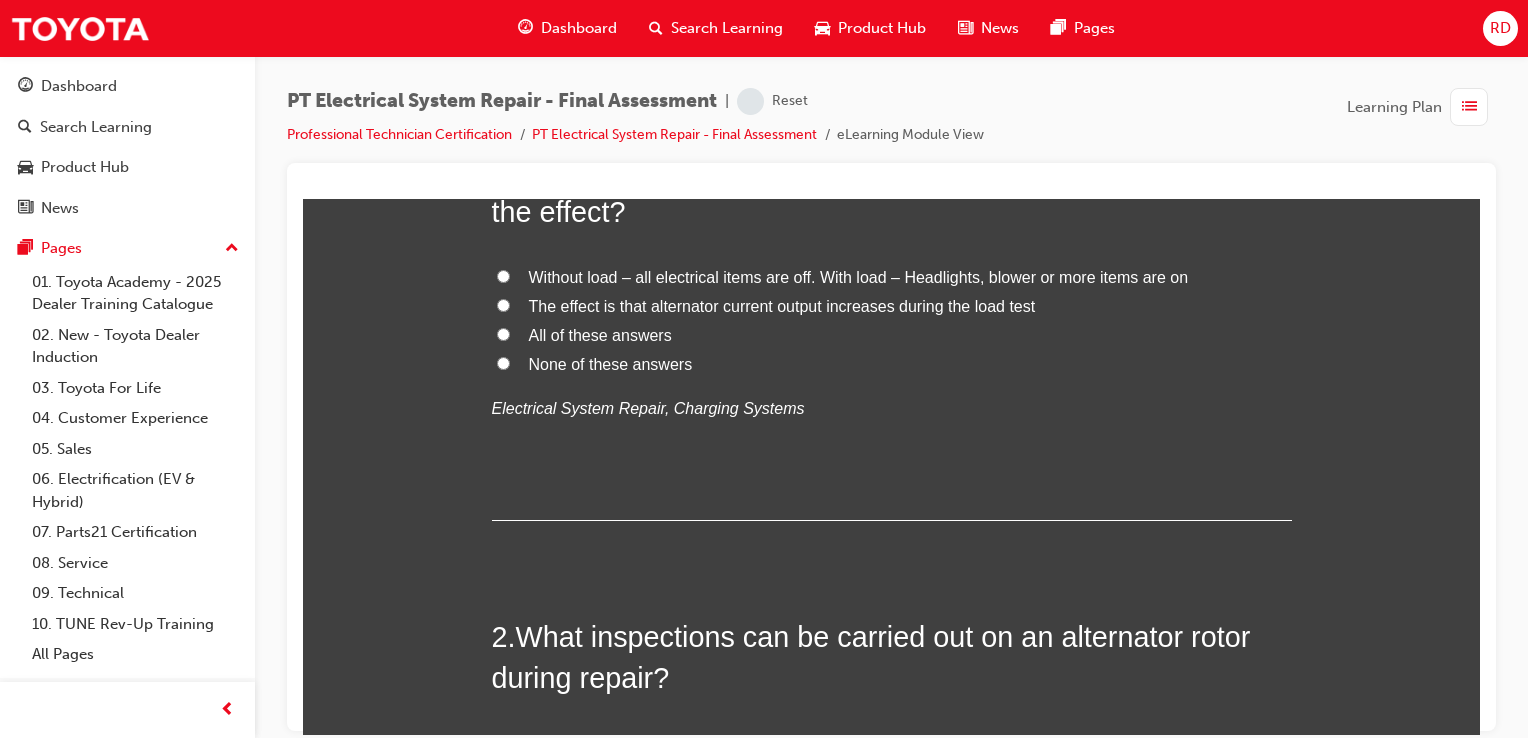 scroll, scrollTop: 0, scrollLeft: 0, axis: both 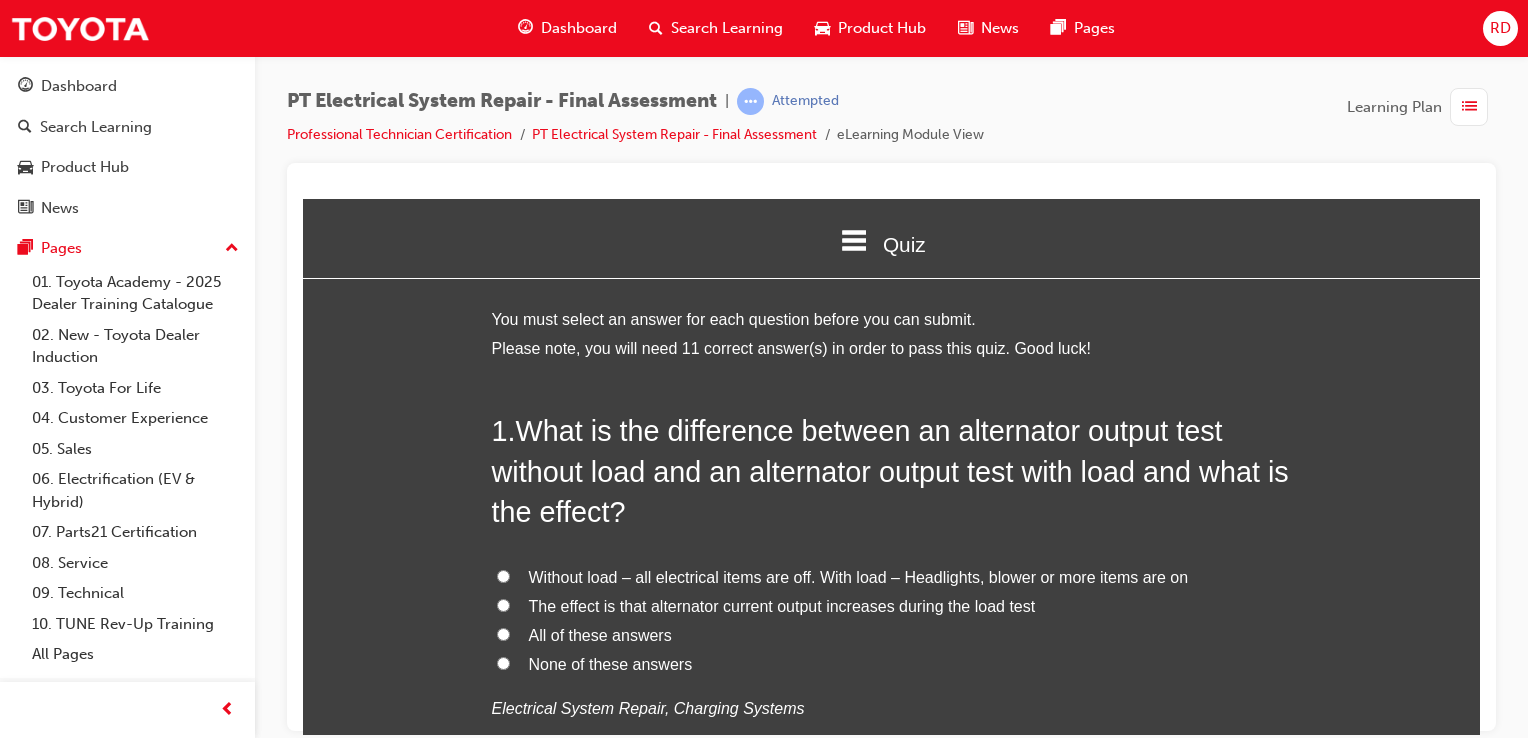 click on "Without load – all electrical items are off. With load – Headlights, blower or more items are on" at bounding box center (503, 575) 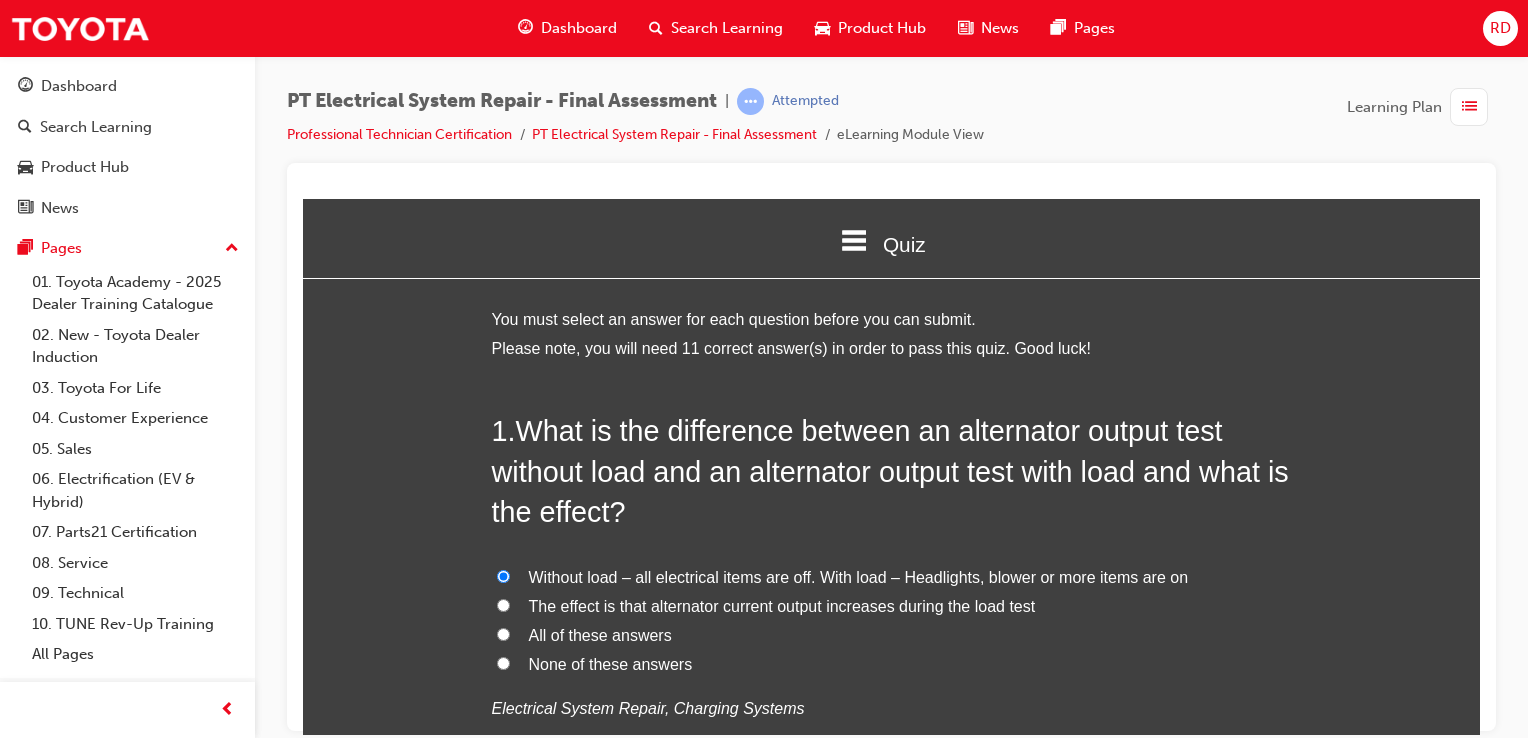 radio on "true" 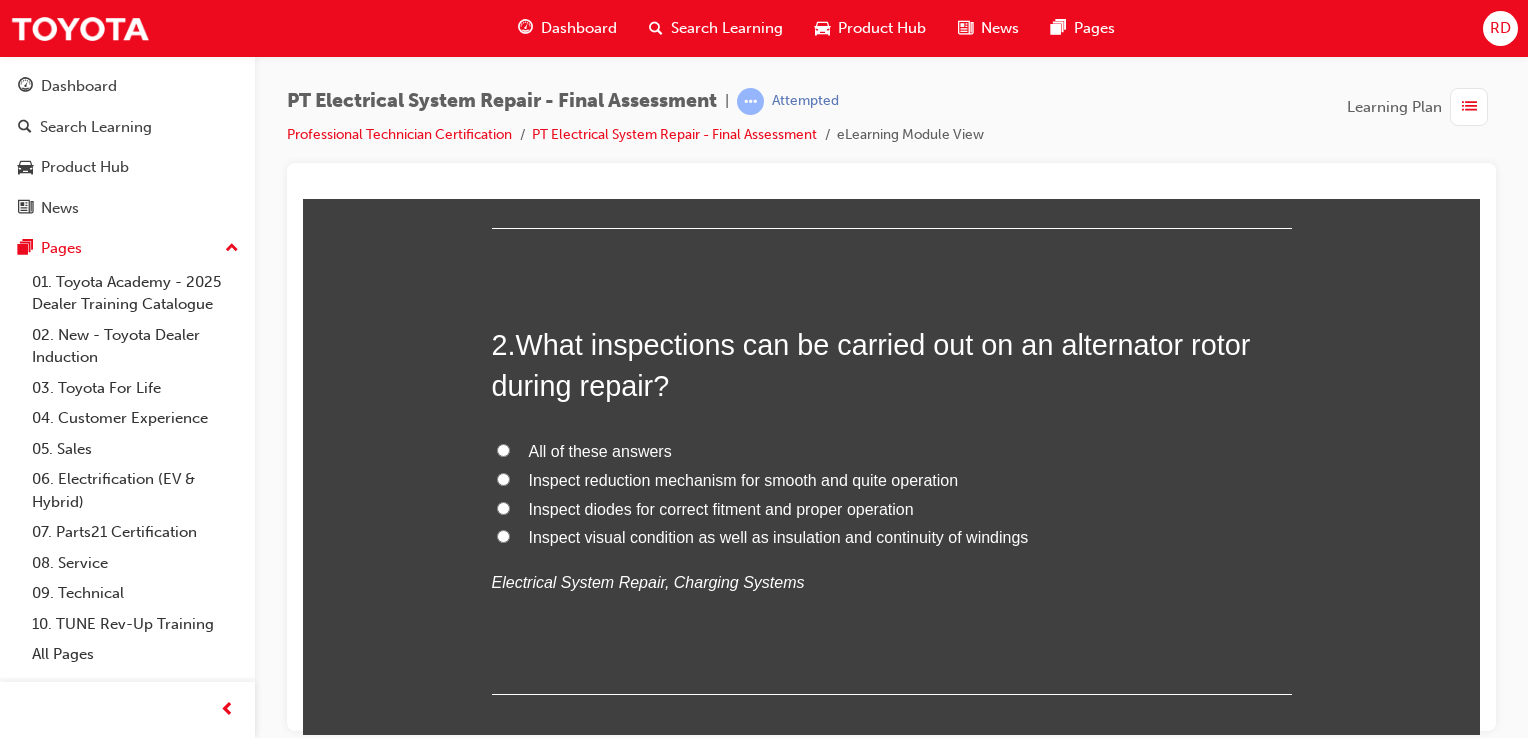 scroll, scrollTop: 600, scrollLeft: 0, axis: vertical 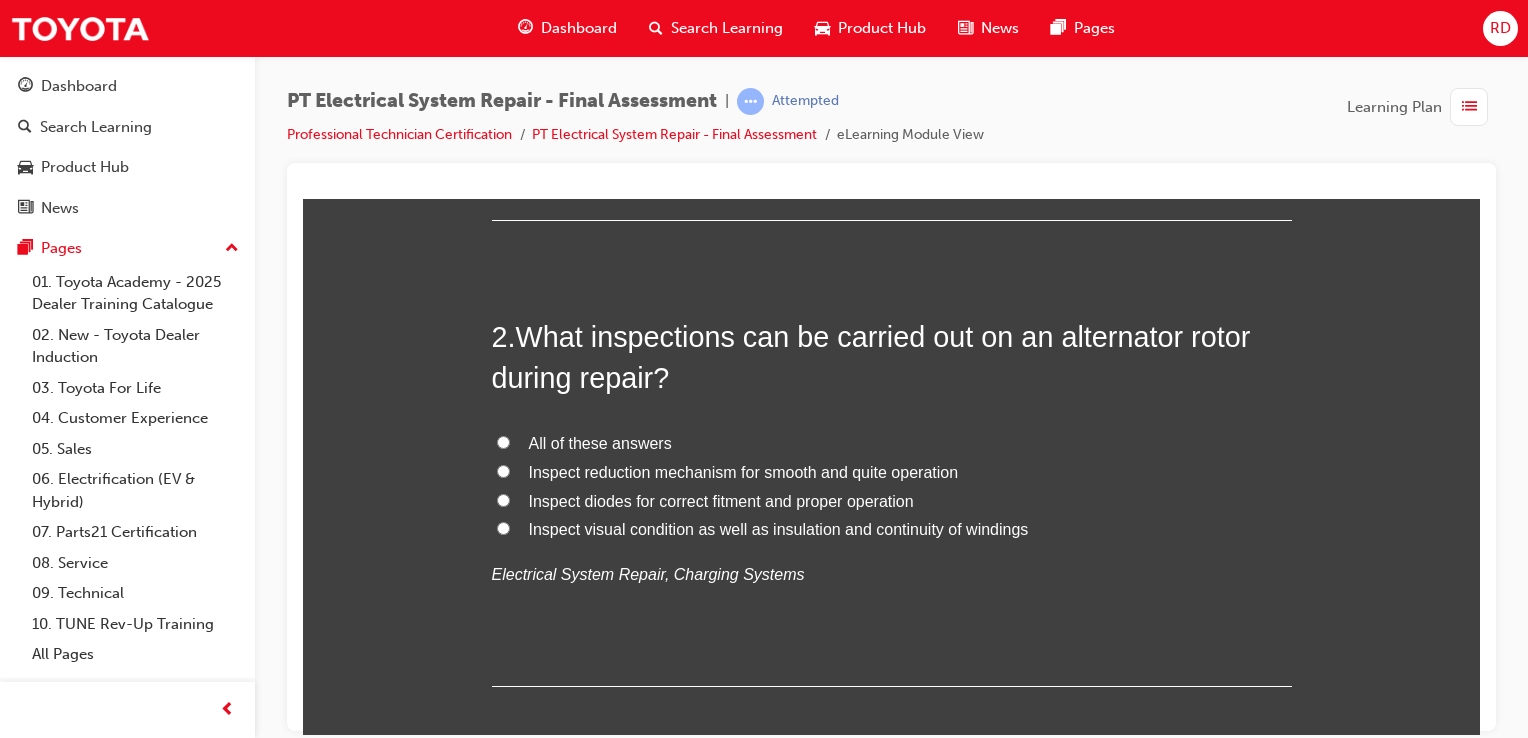 click on "All of these answers" at bounding box center (503, 441) 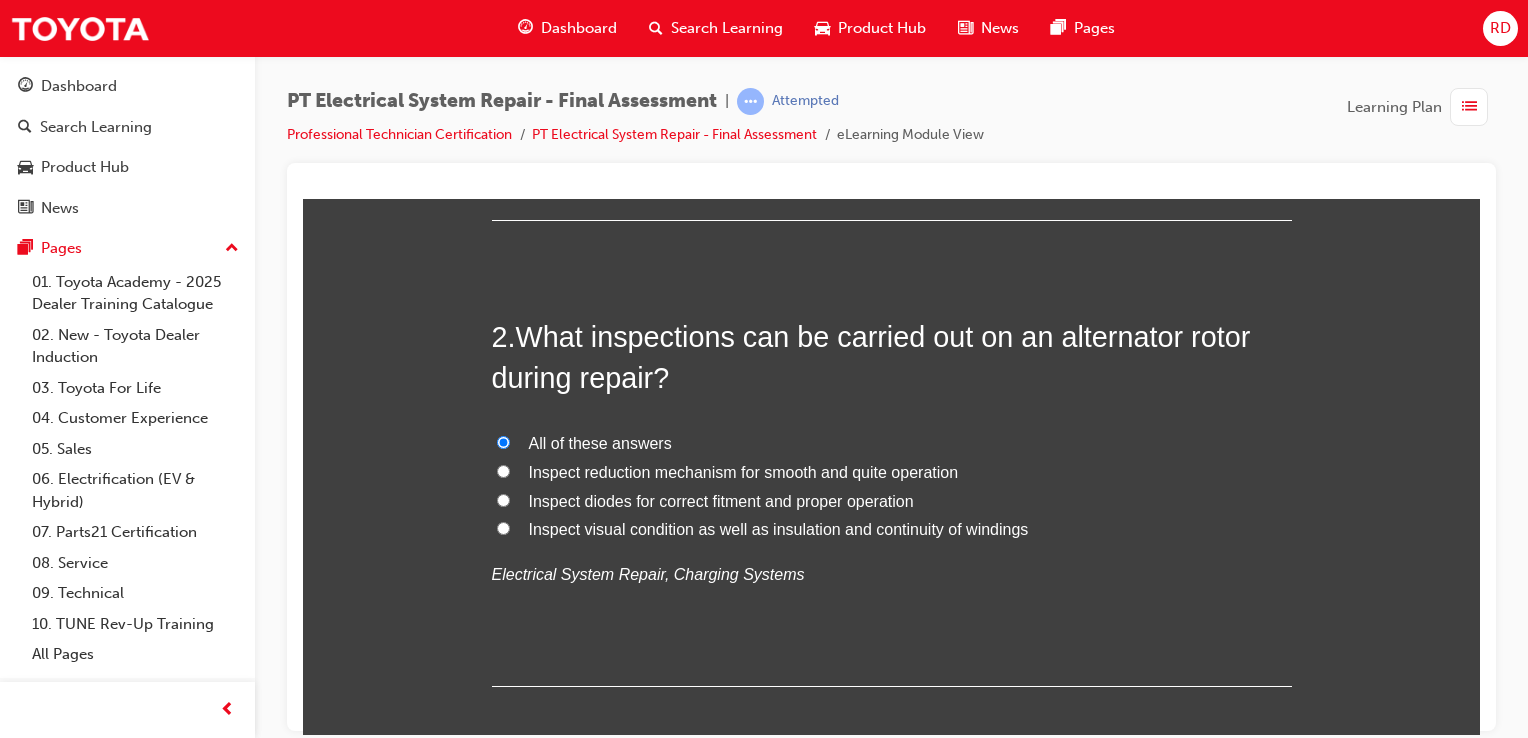 radio on "true" 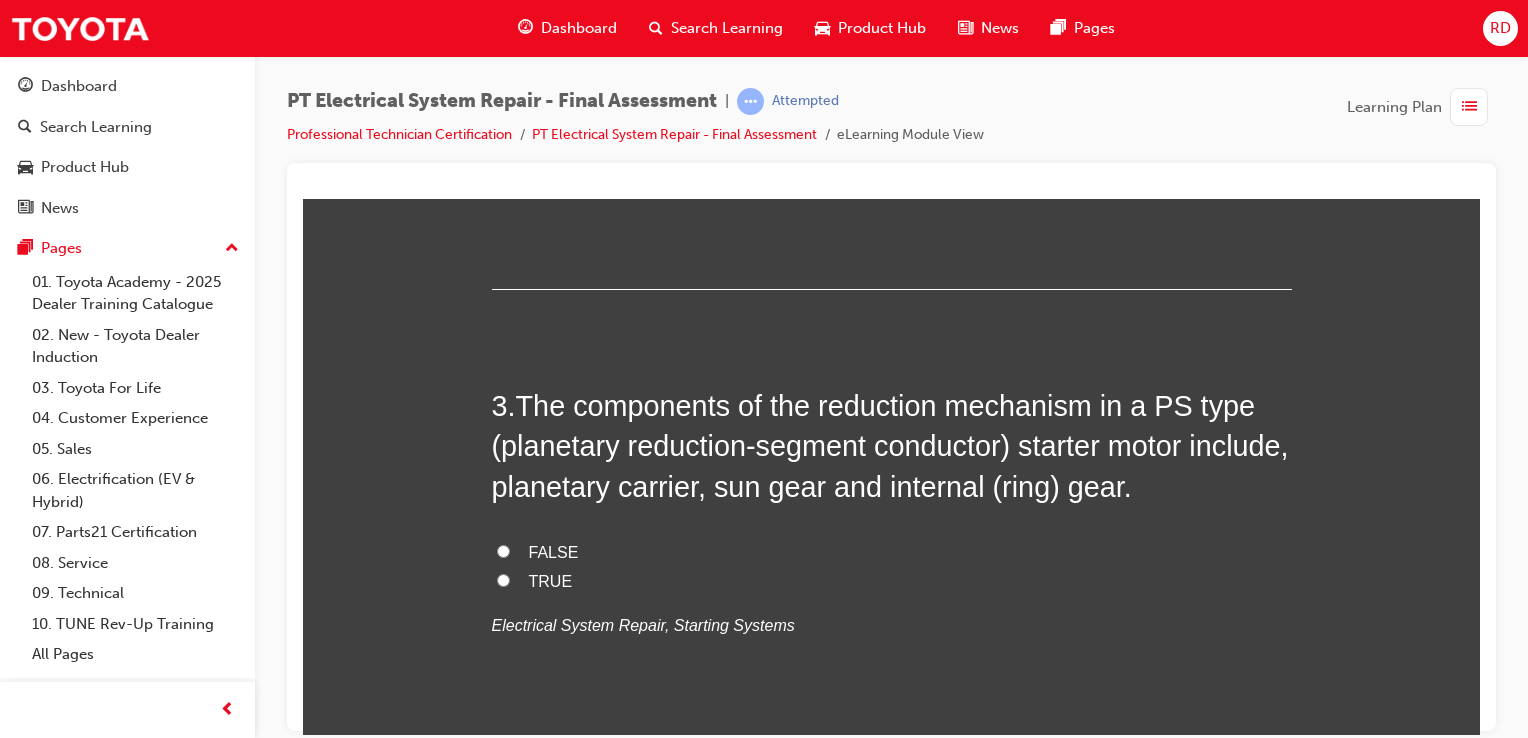 scroll, scrollTop: 1000, scrollLeft: 0, axis: vertical 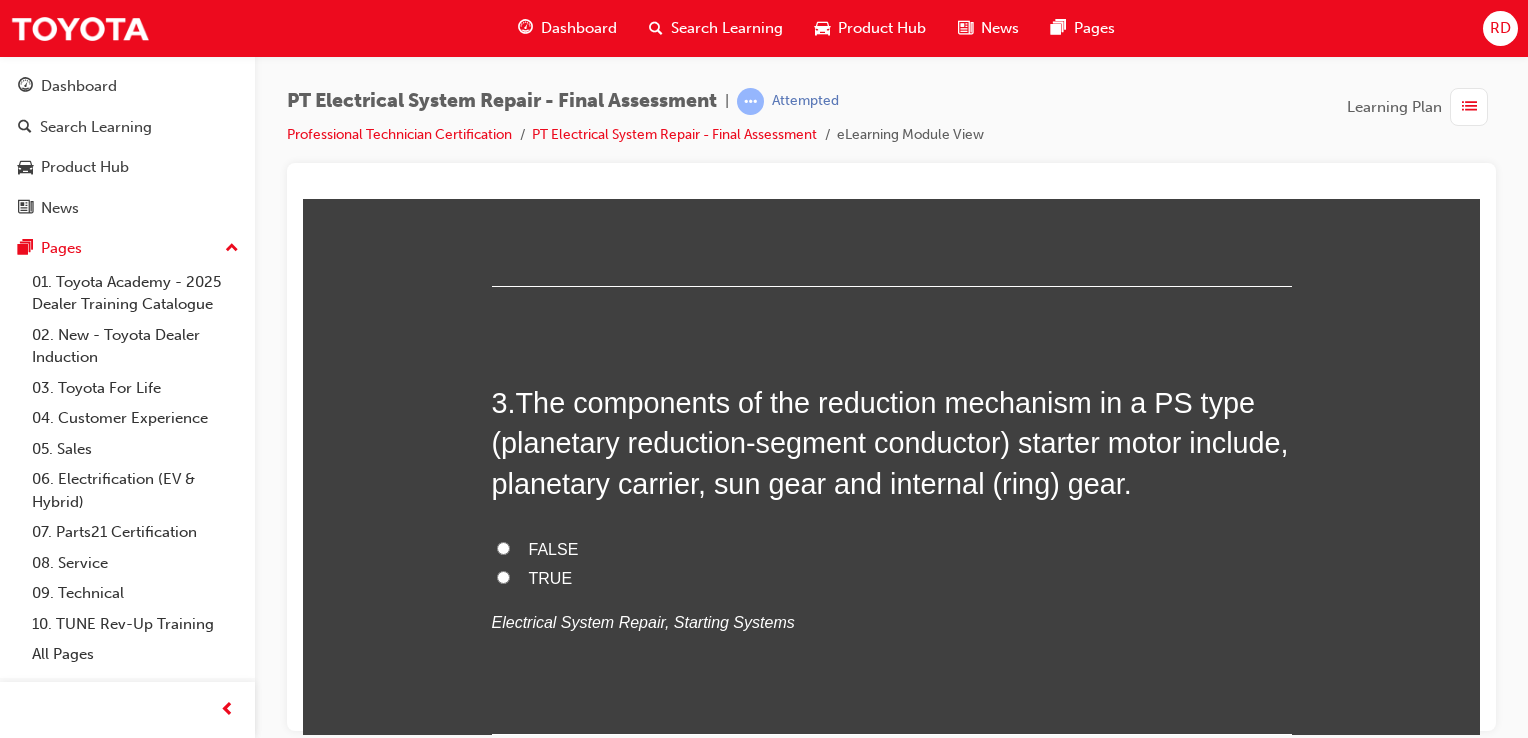 click on "FALSE" at bounding box center (892, 549) 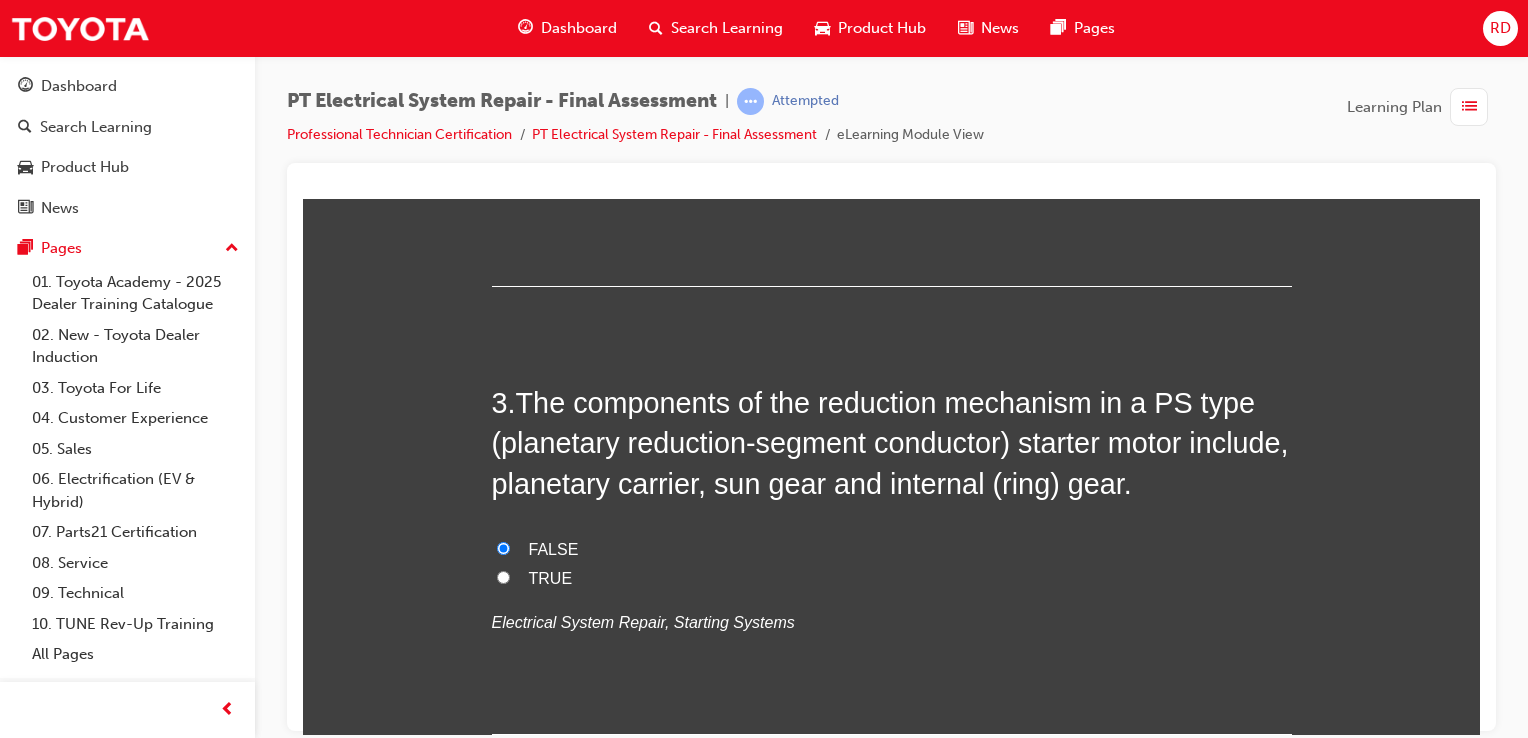 radio on "true" 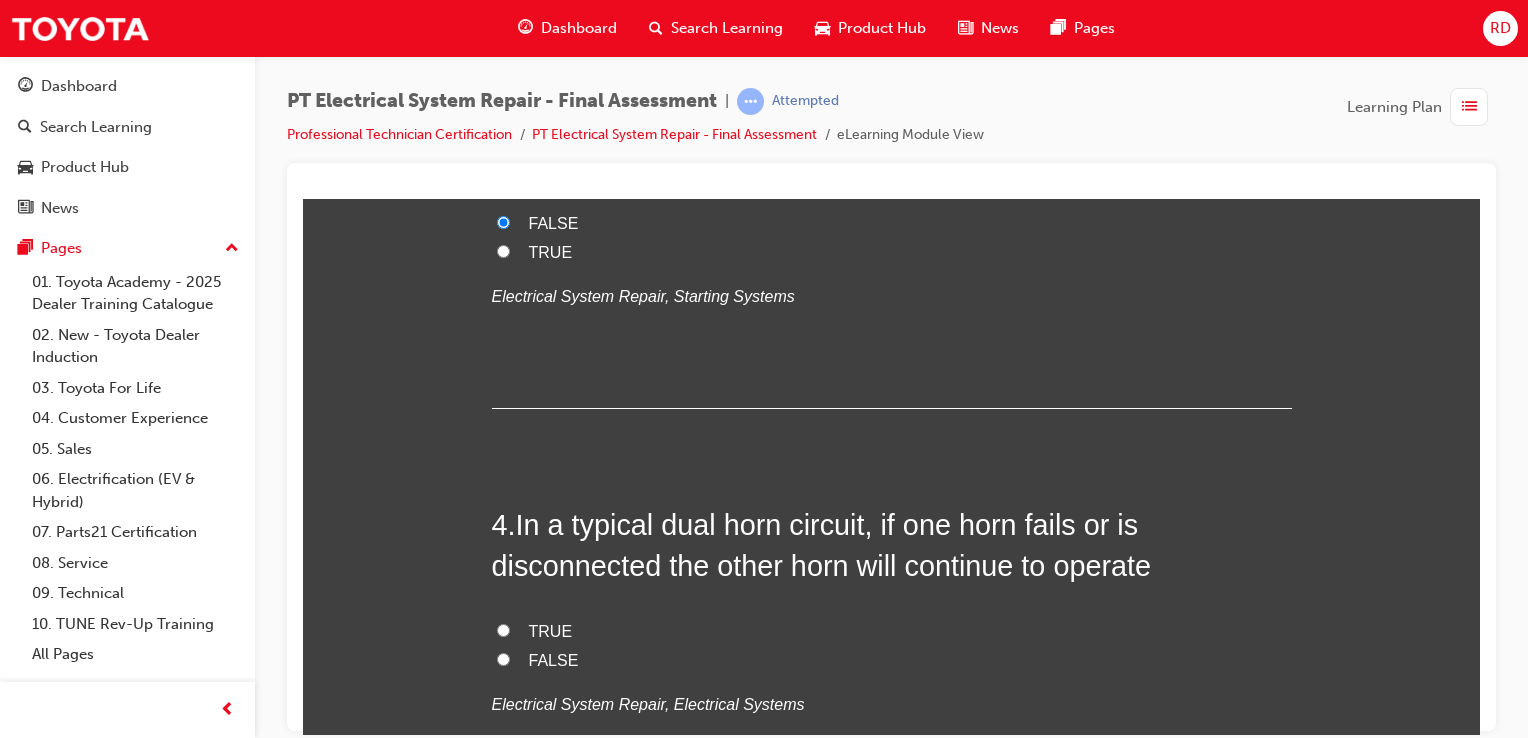scroll, scrollTop: 1400, scrollLeft: 0, axis: vertical 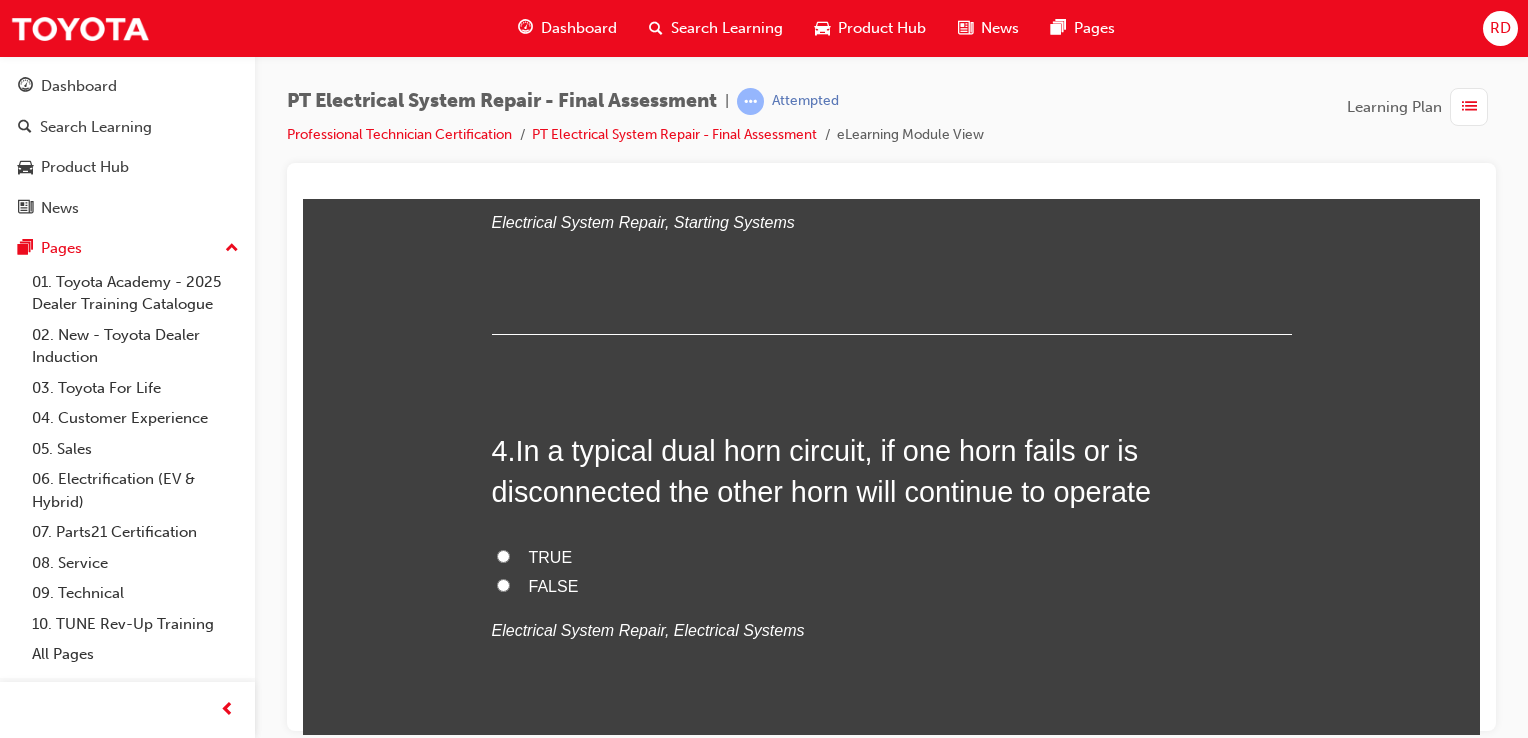 click on "TRUE" at bounding box center [892, 557] 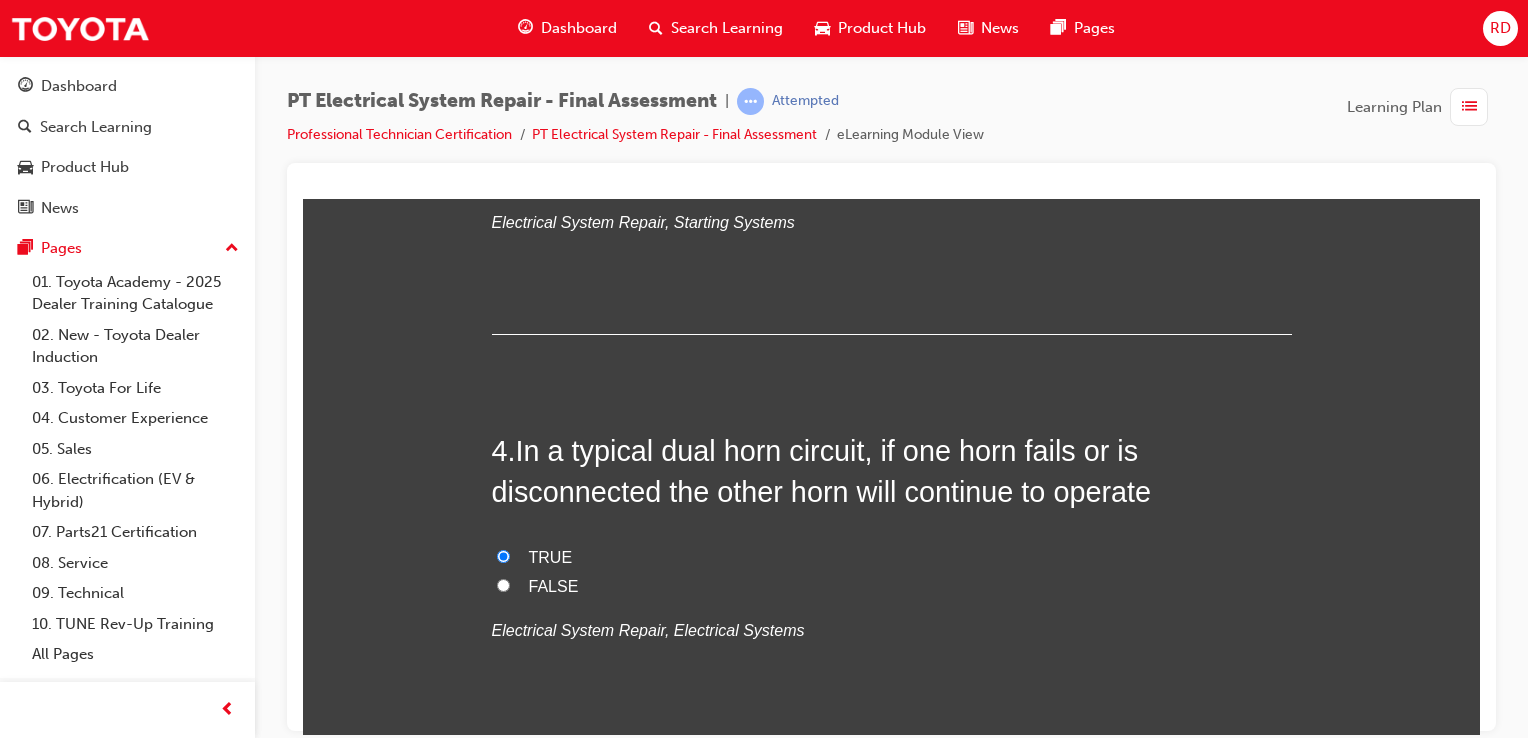 radio on "true" 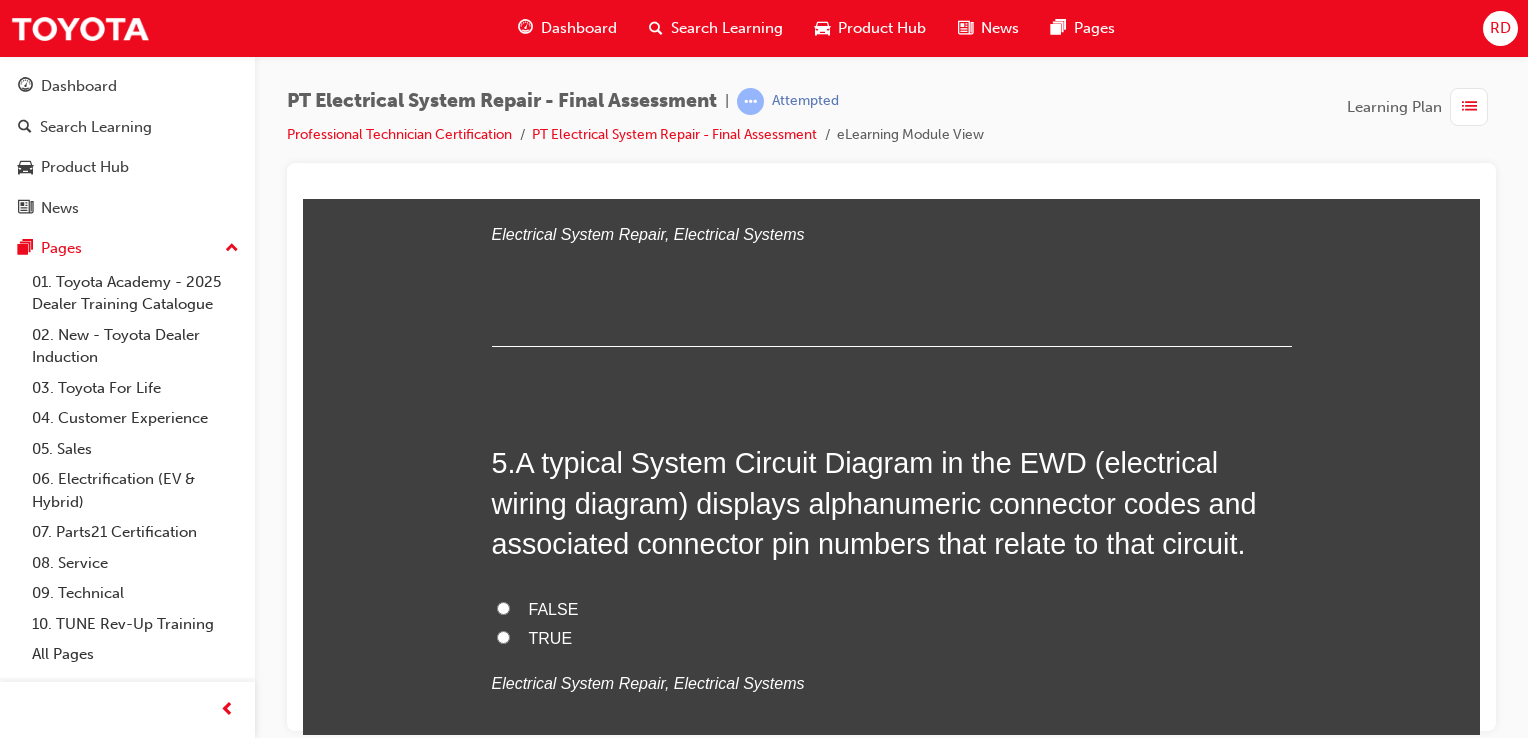 scroll, scrollTop: 1800, scrollLeft: 0, axis: vertical 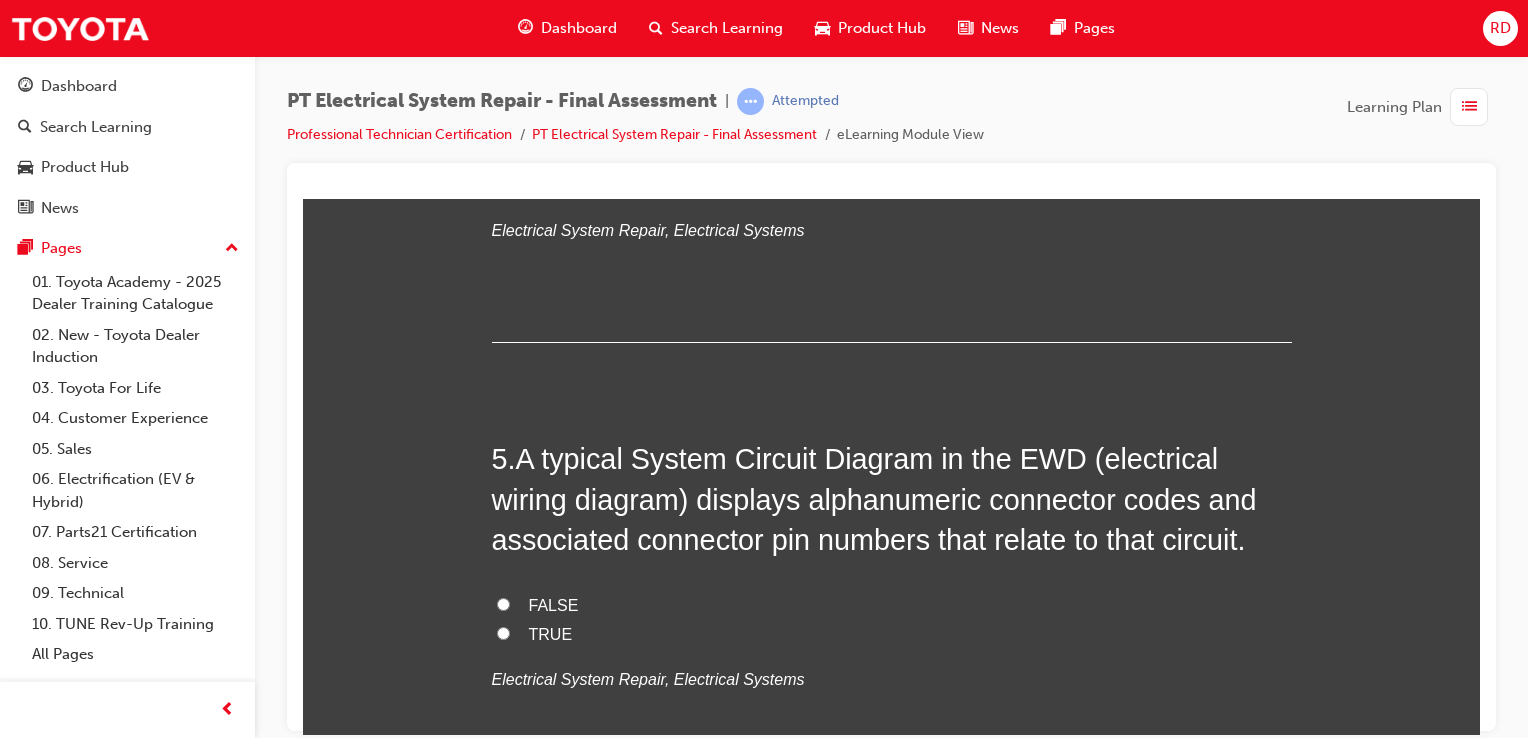 click on "FALSE" at bounding box center [503, 603] 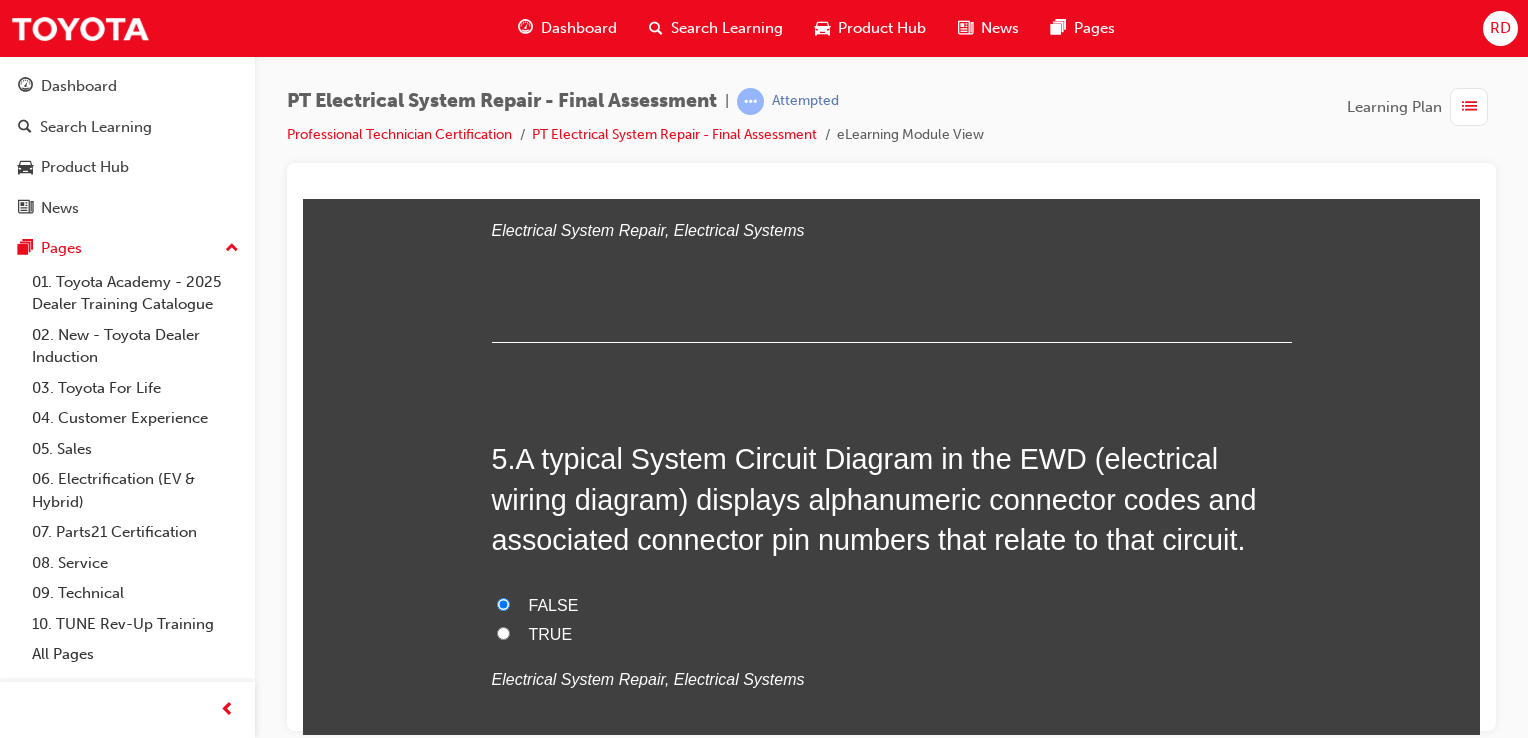 radio on "true" 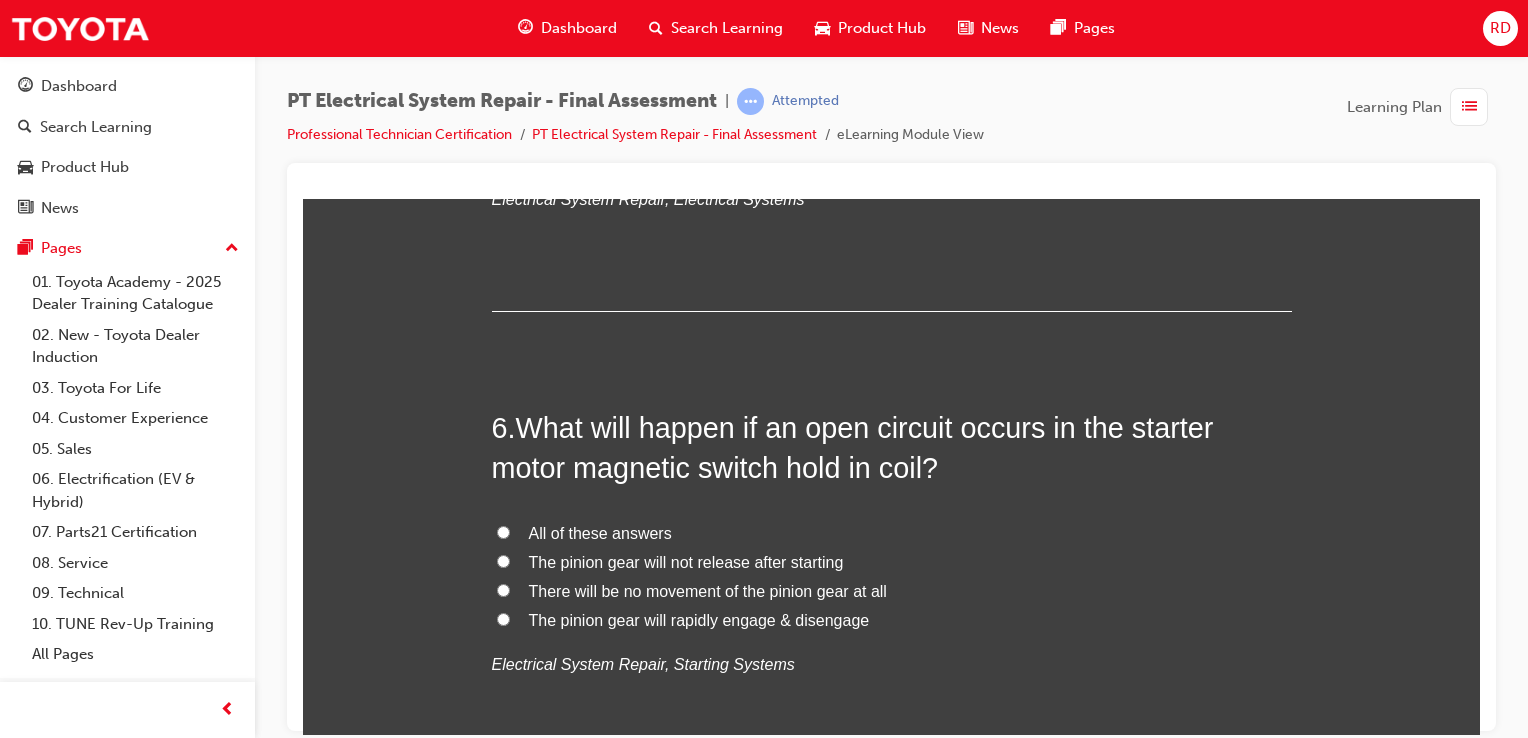 scroll, scrollTop: 2300, scrollLeft: 0, axis: vertical 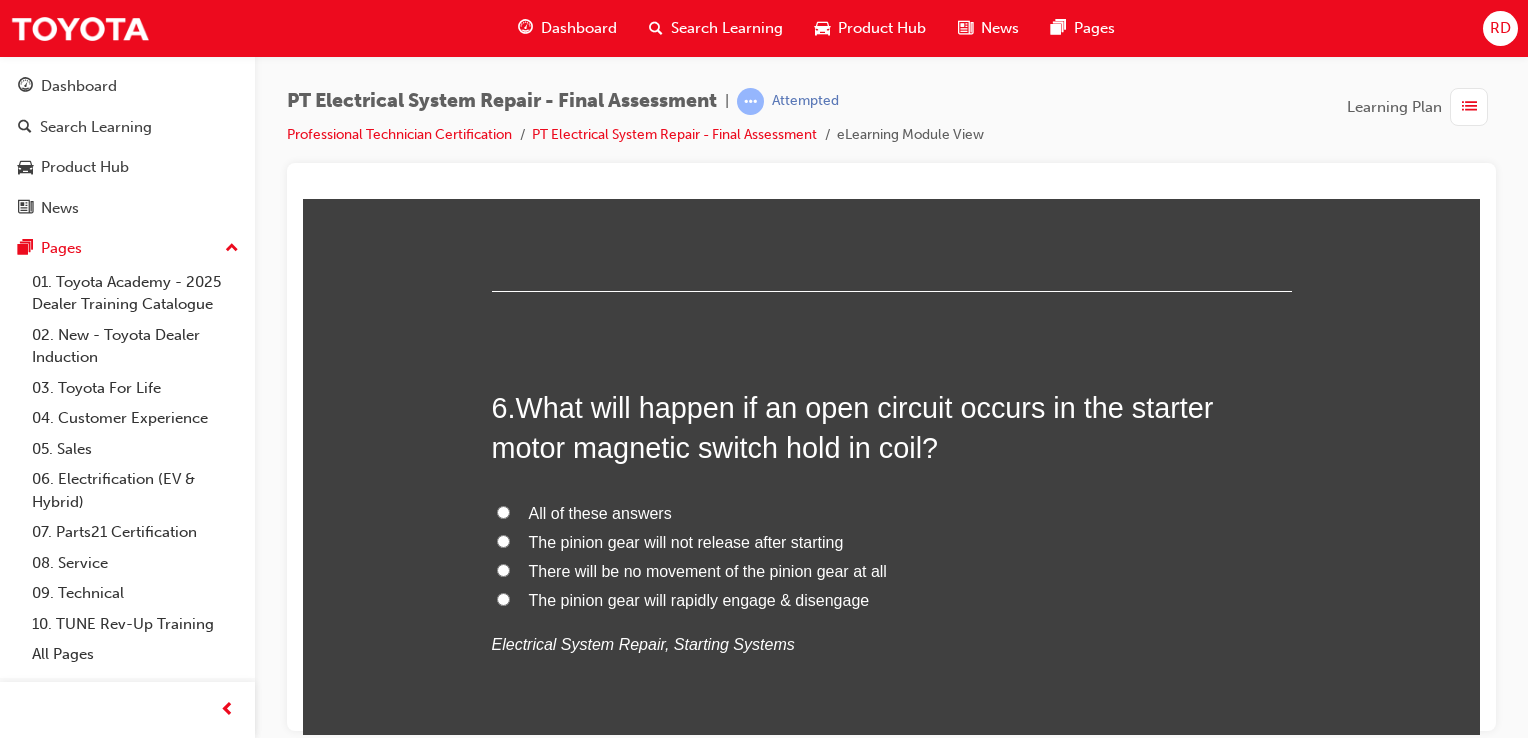 click on "There will be no movement of the pinion gear at all" at bounding box center (503, 569) 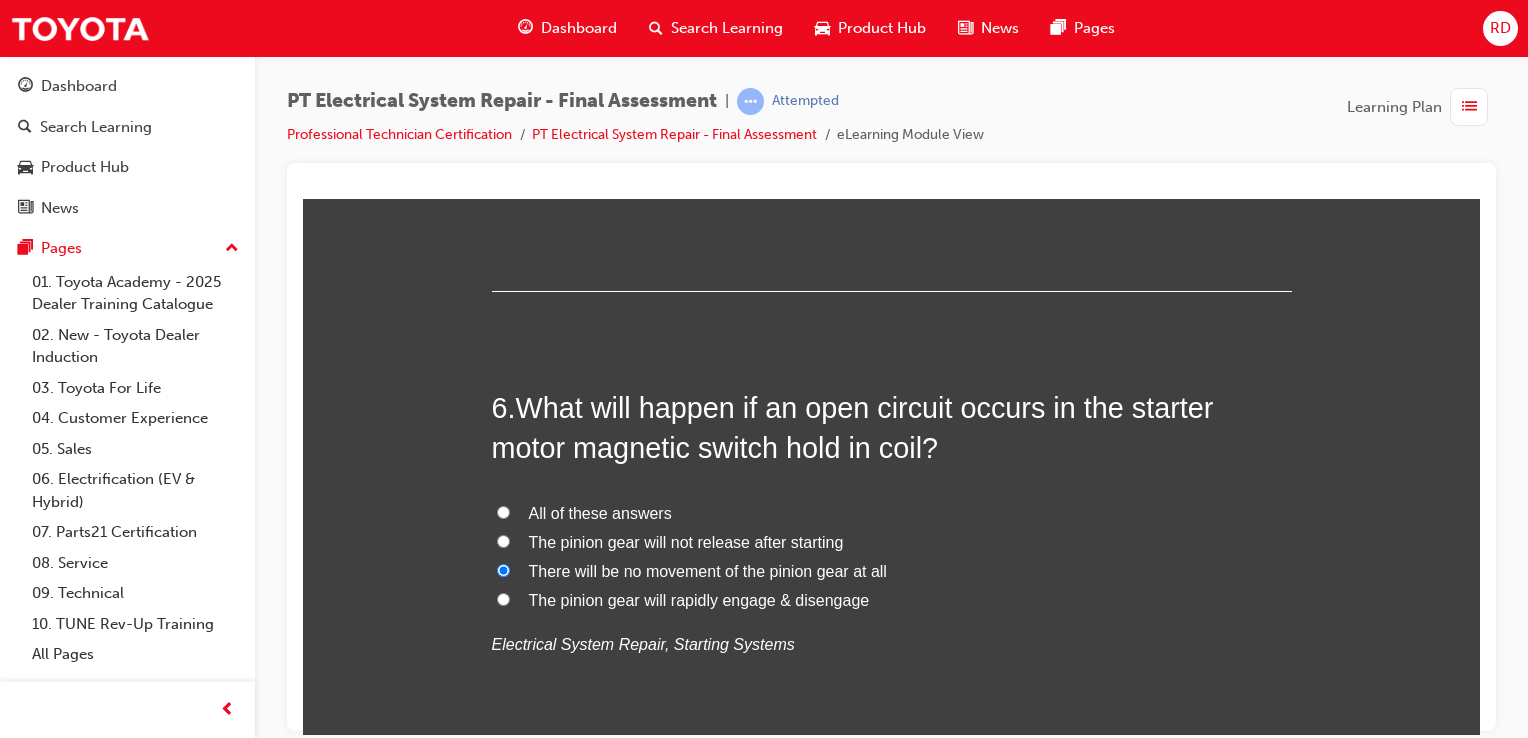 radio on "true" 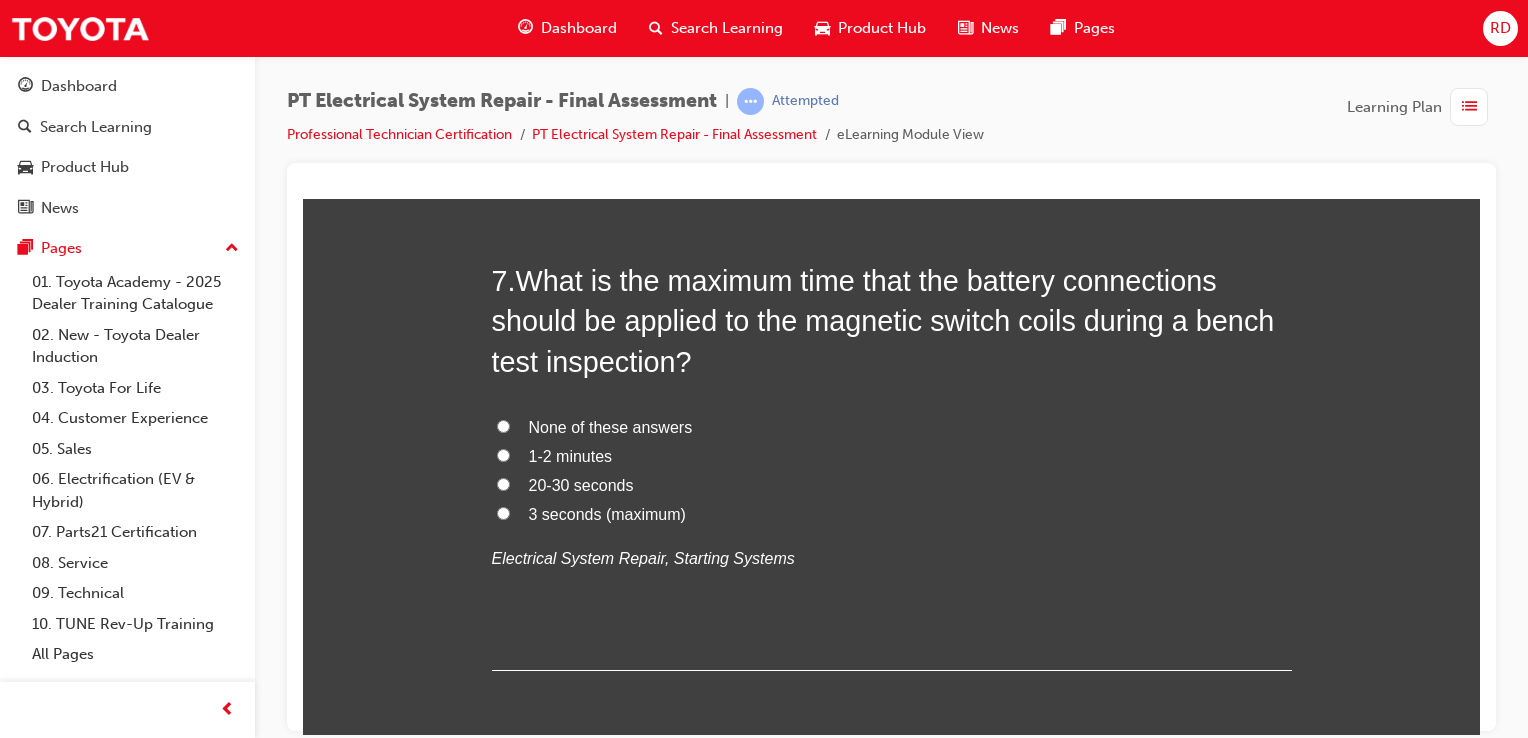 scroll, scrollTop: 2900, scrollLeft: 0, axis: vertical 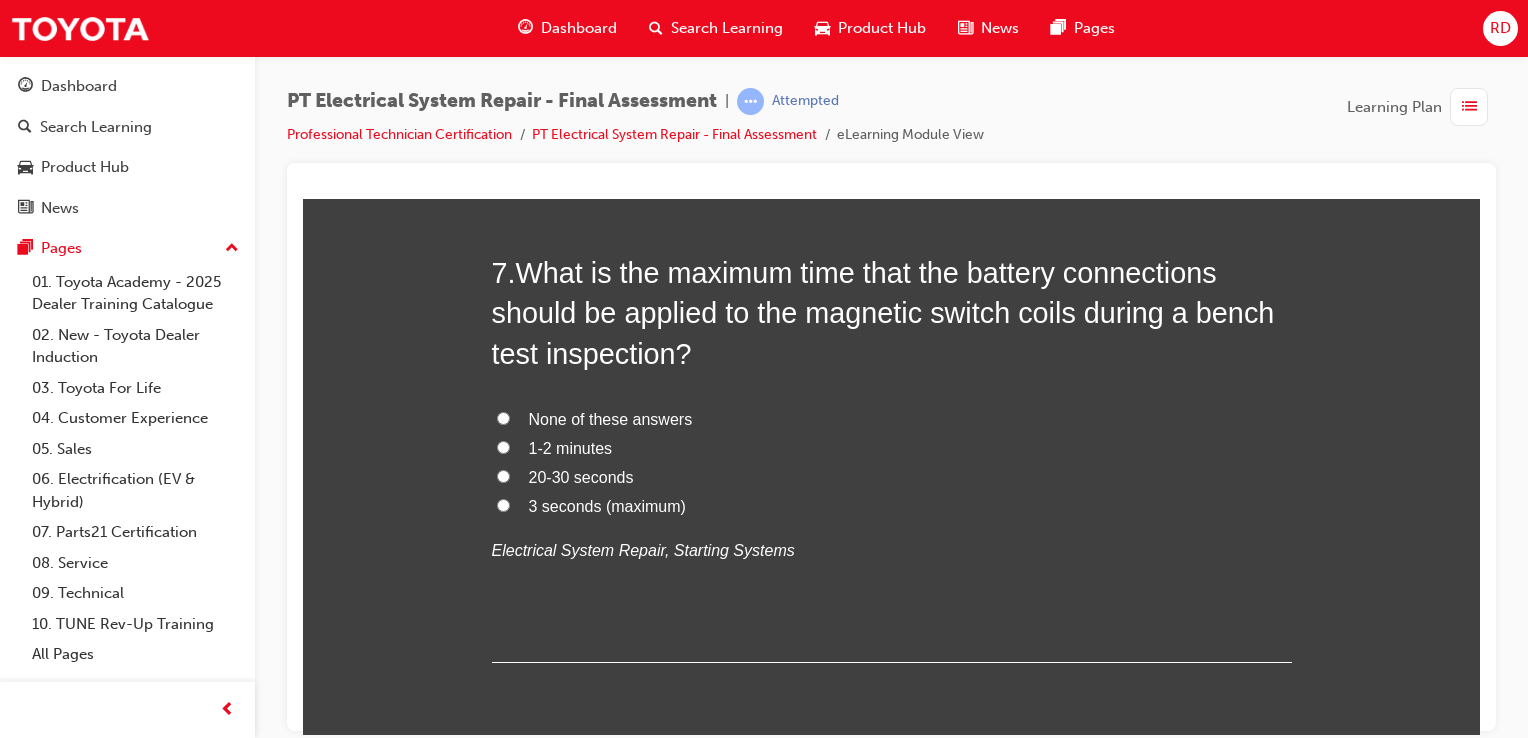 click on "3 seconds (maximum)" at bounding box center [503, 504] 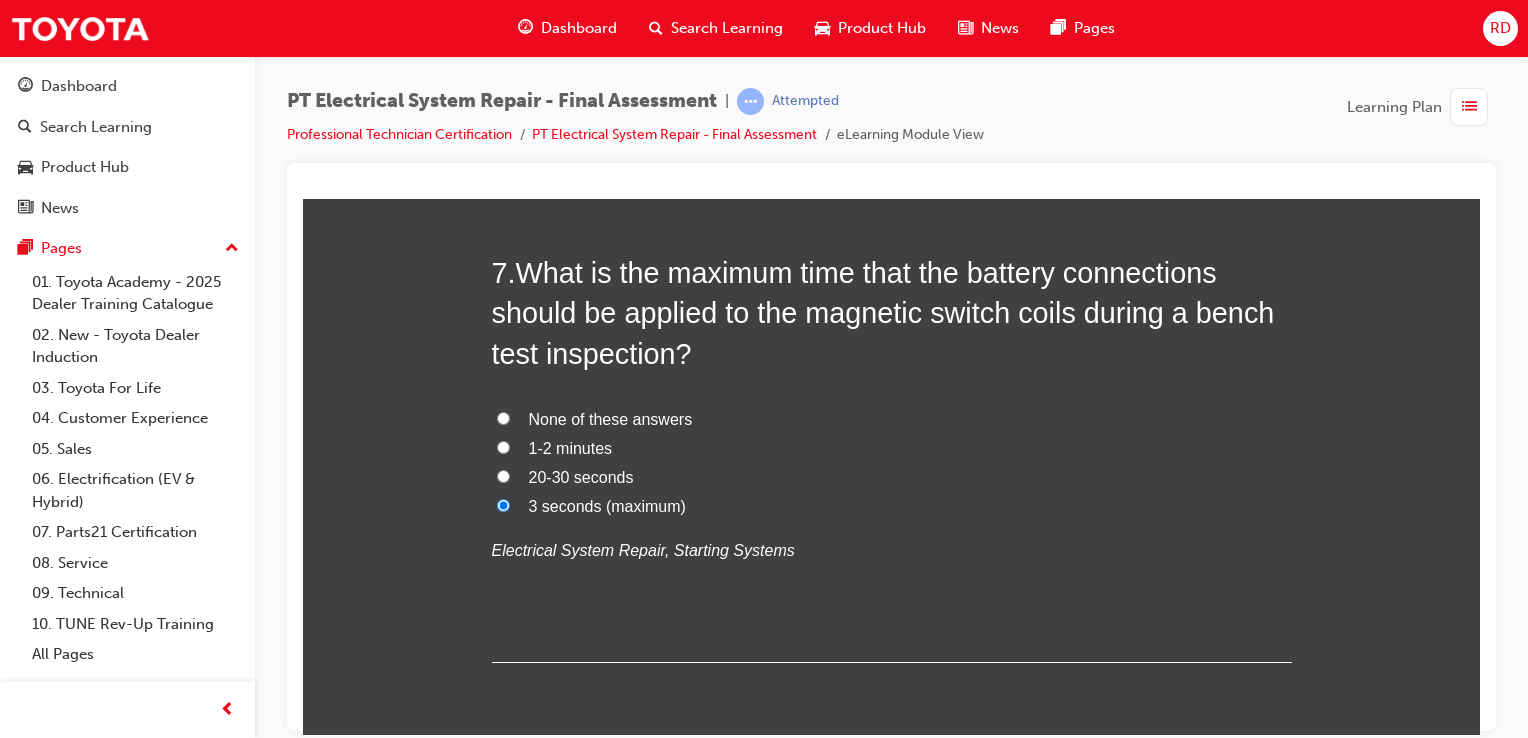 radio on "true" 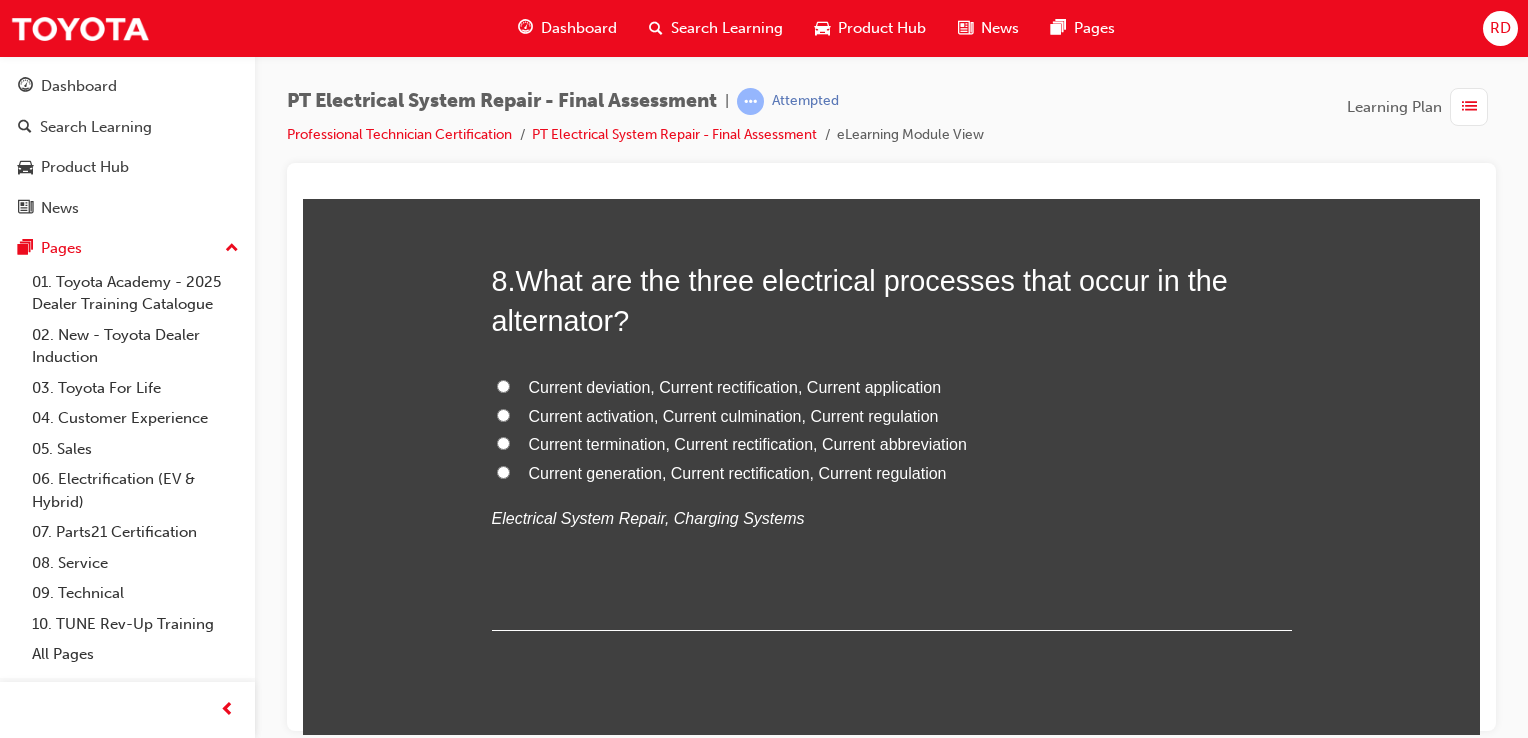 scroll, scrollTop: 3400, scrollLeft: 0, axis: vertical 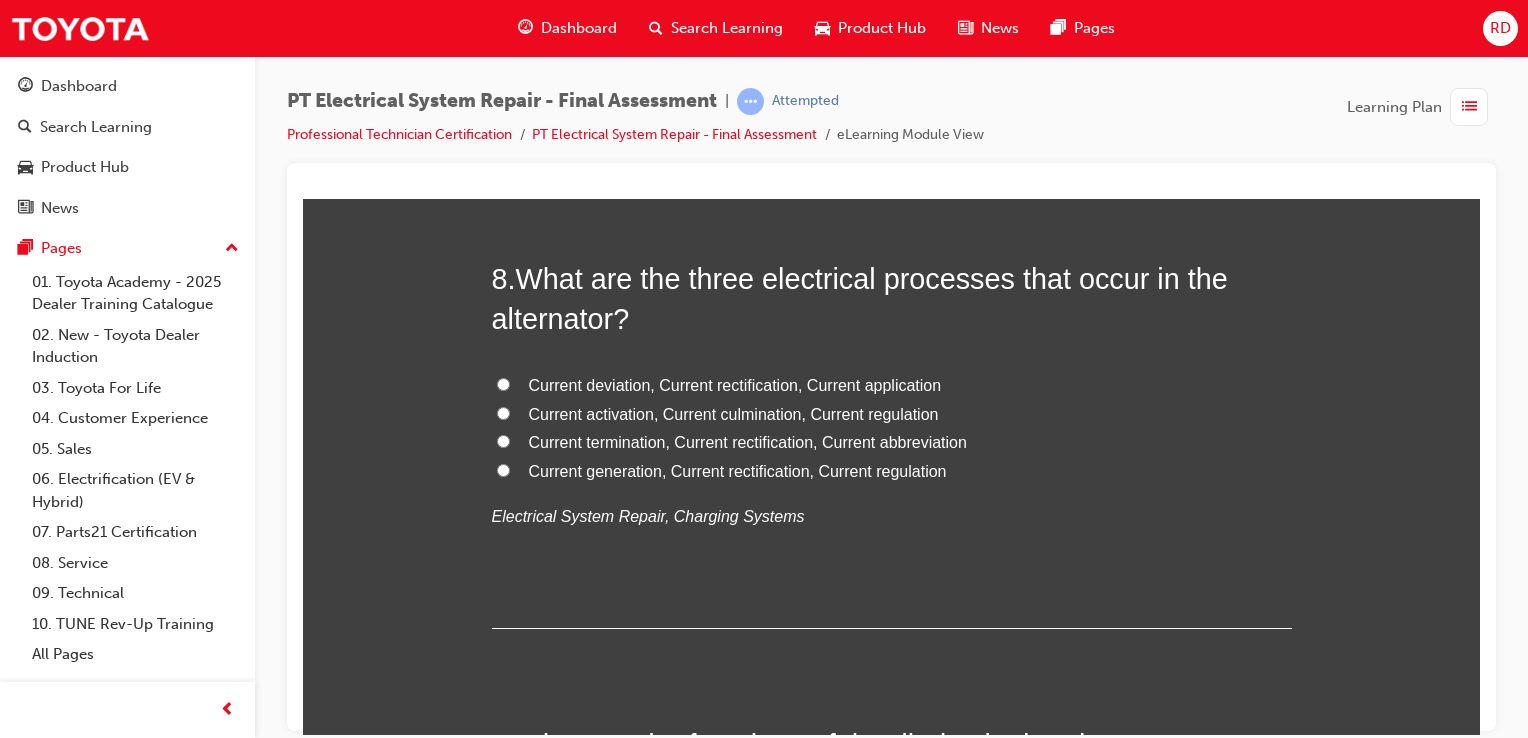 click on "Current generation, Current rectification, Current regulation" at bounding box center (503, 469) 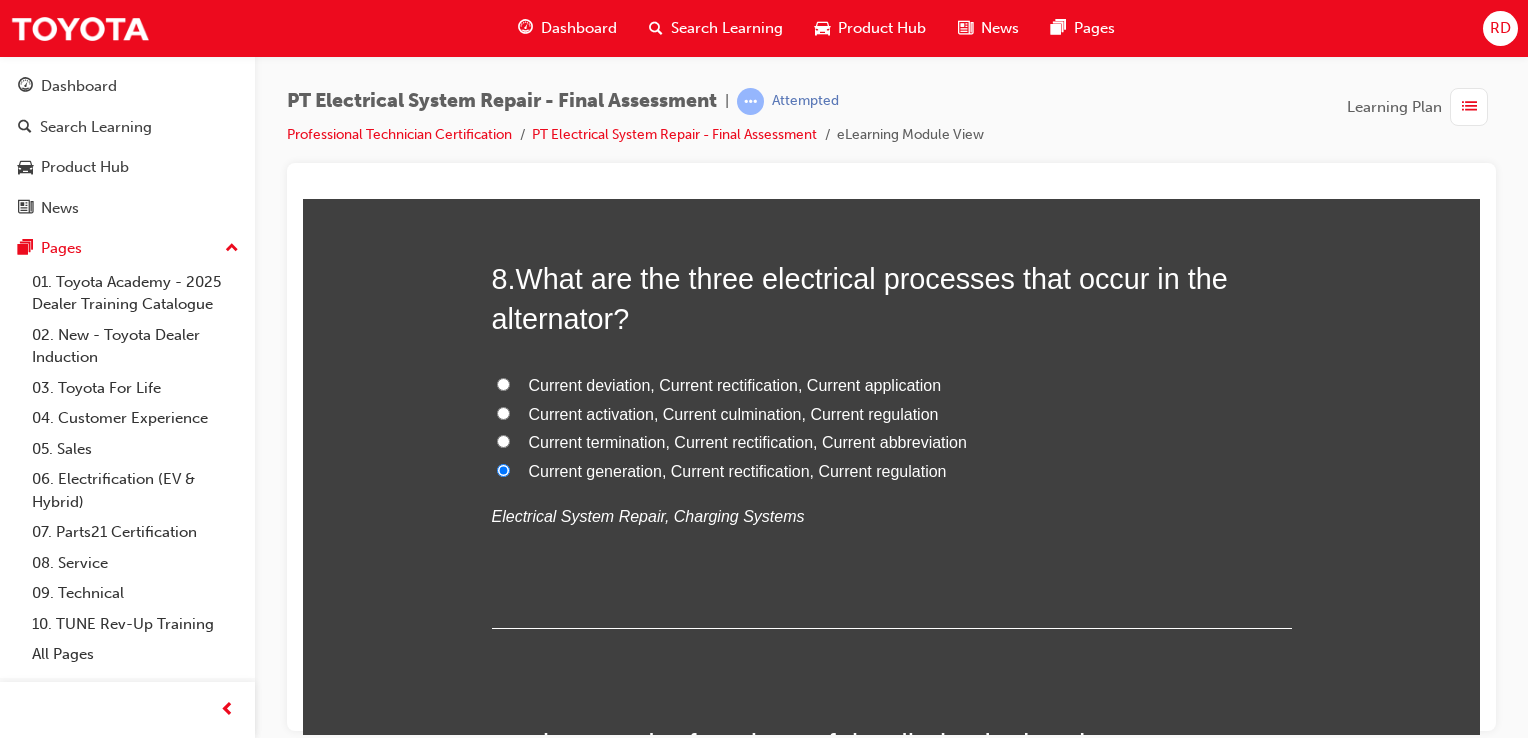 radio on "true" 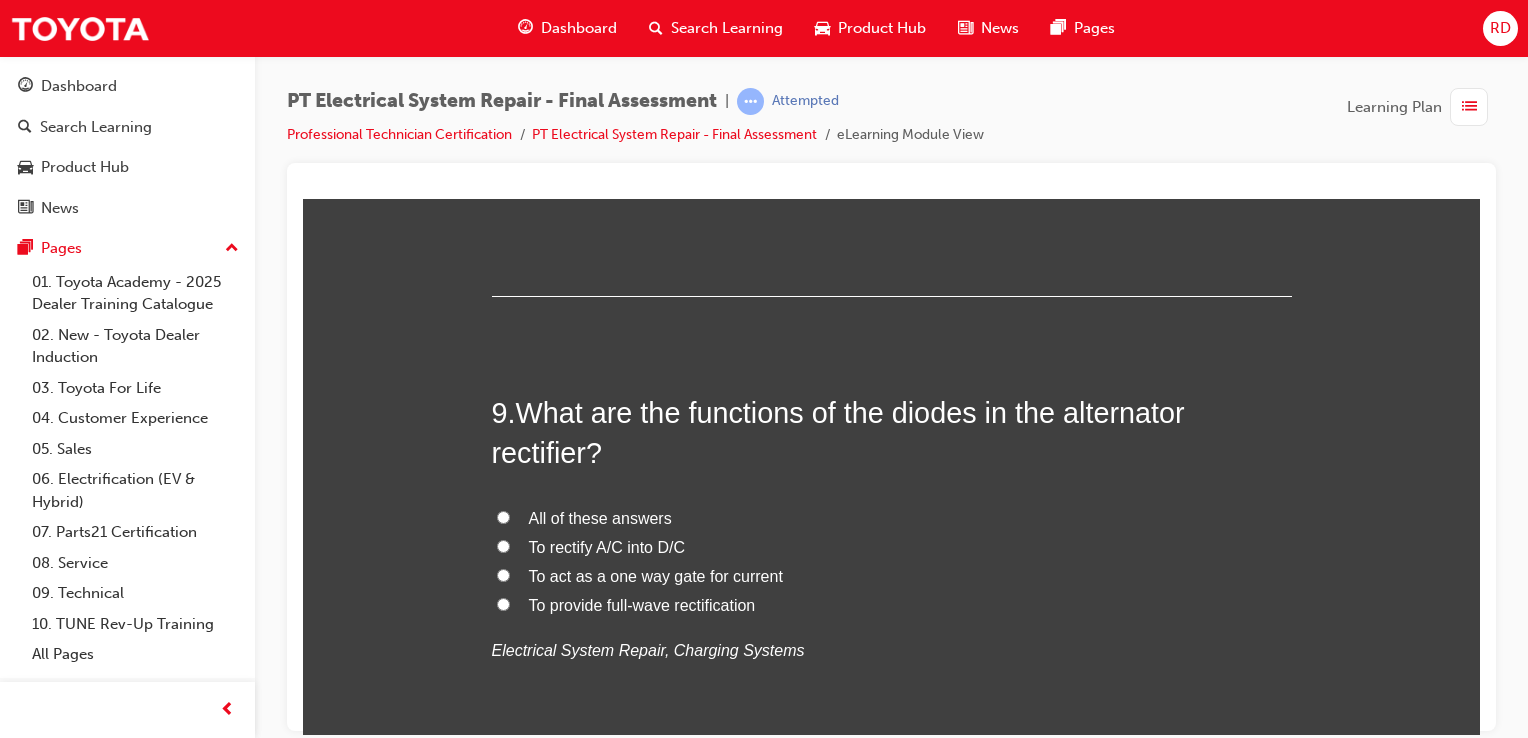 scroll, scrollTop: 3800, scrollLeft: 0, axis: vertical 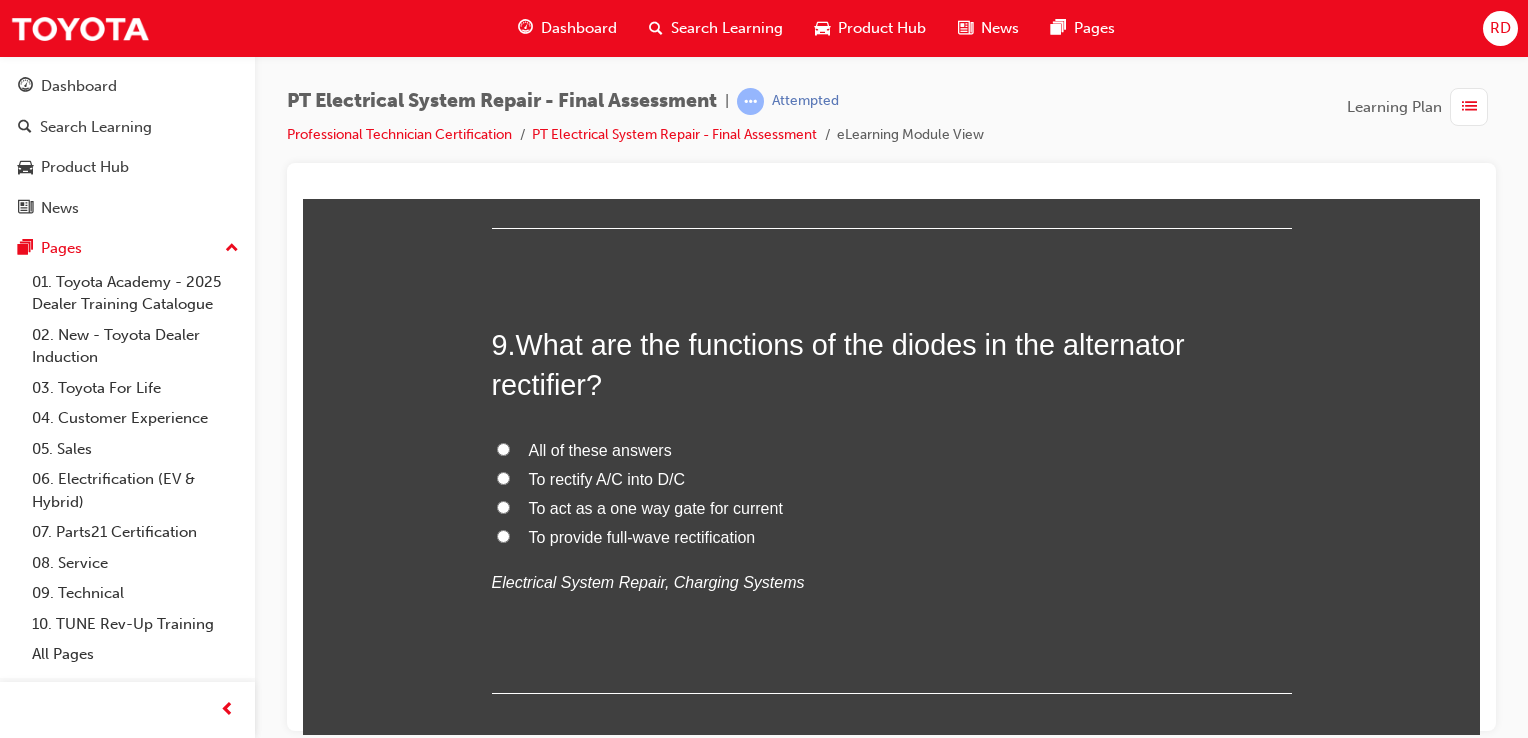 click on "All of these answers" at bounding box center [892, 450] 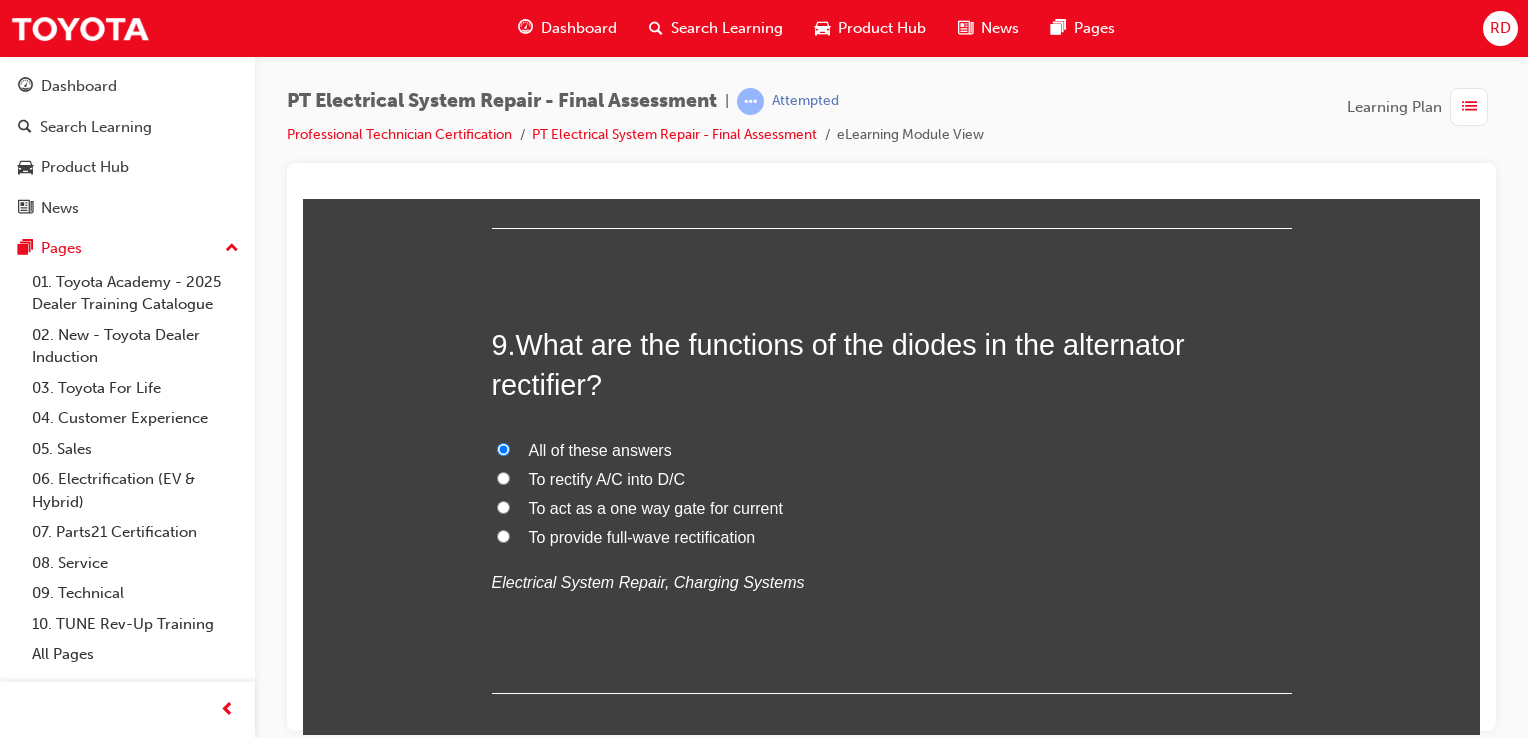 radio on "true" 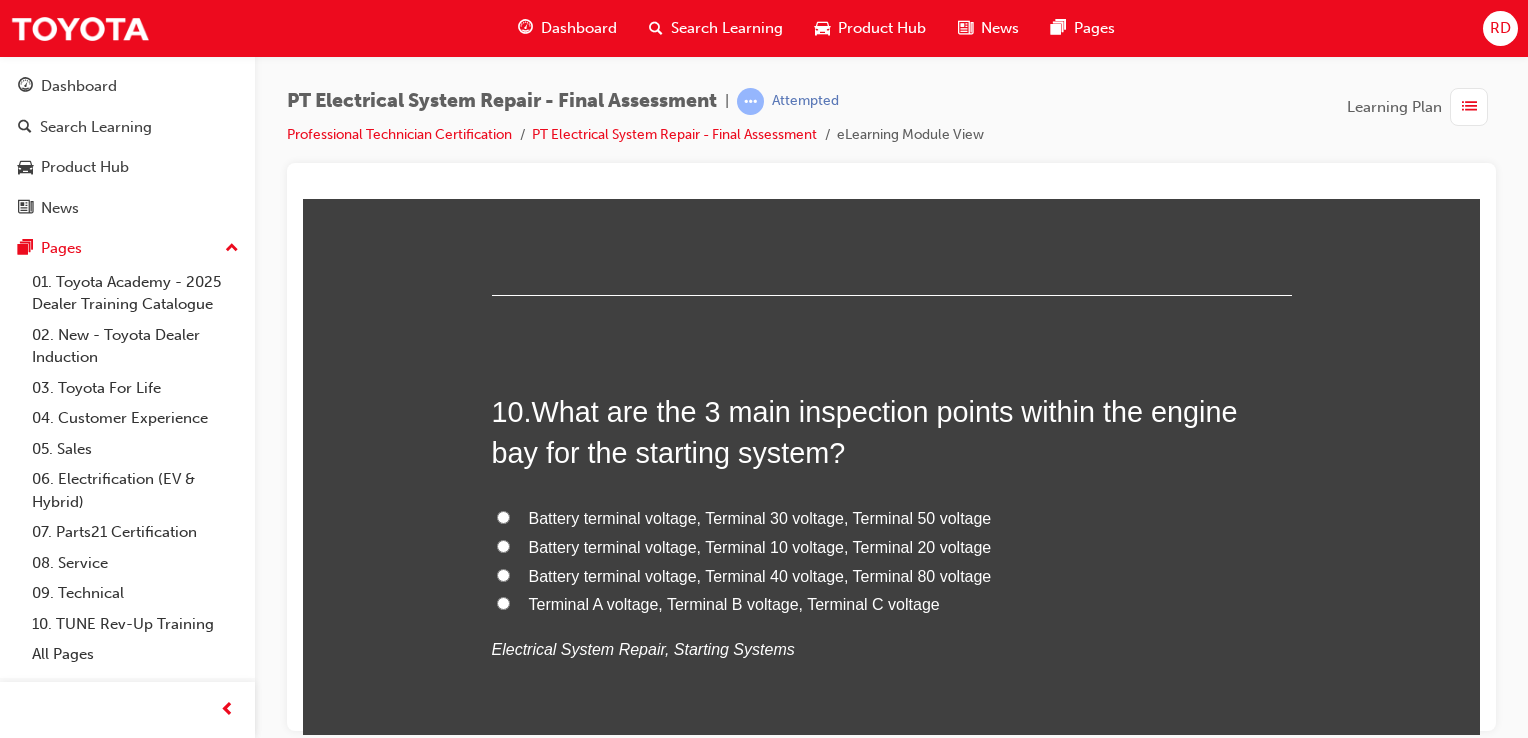 scroll, scrollTop: 4200, scrollLeft: 0, axis: vertical 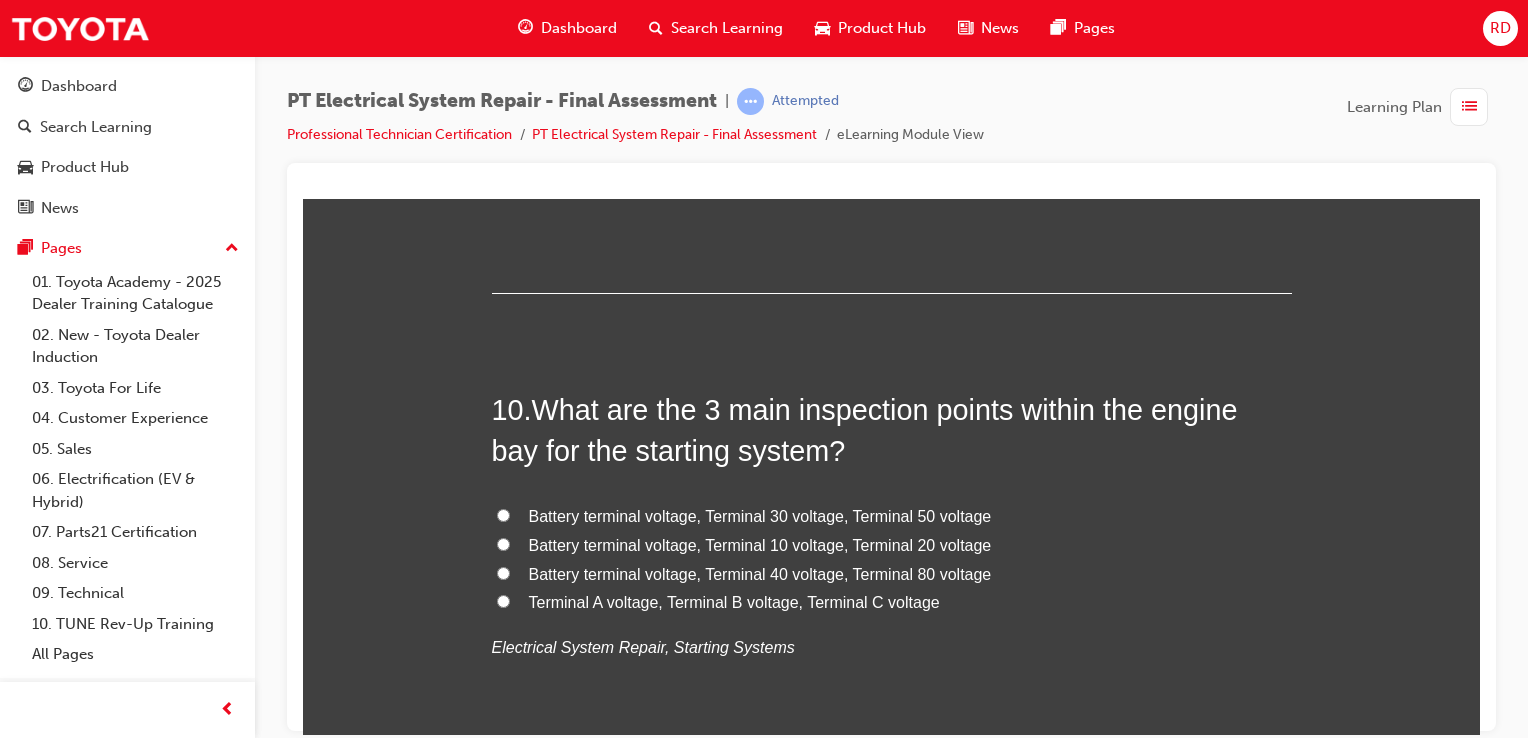 click on "Battery terminal voltage, Terminal 30 voltage, Terminal 50 voltage" at bounding box center (503, 514) 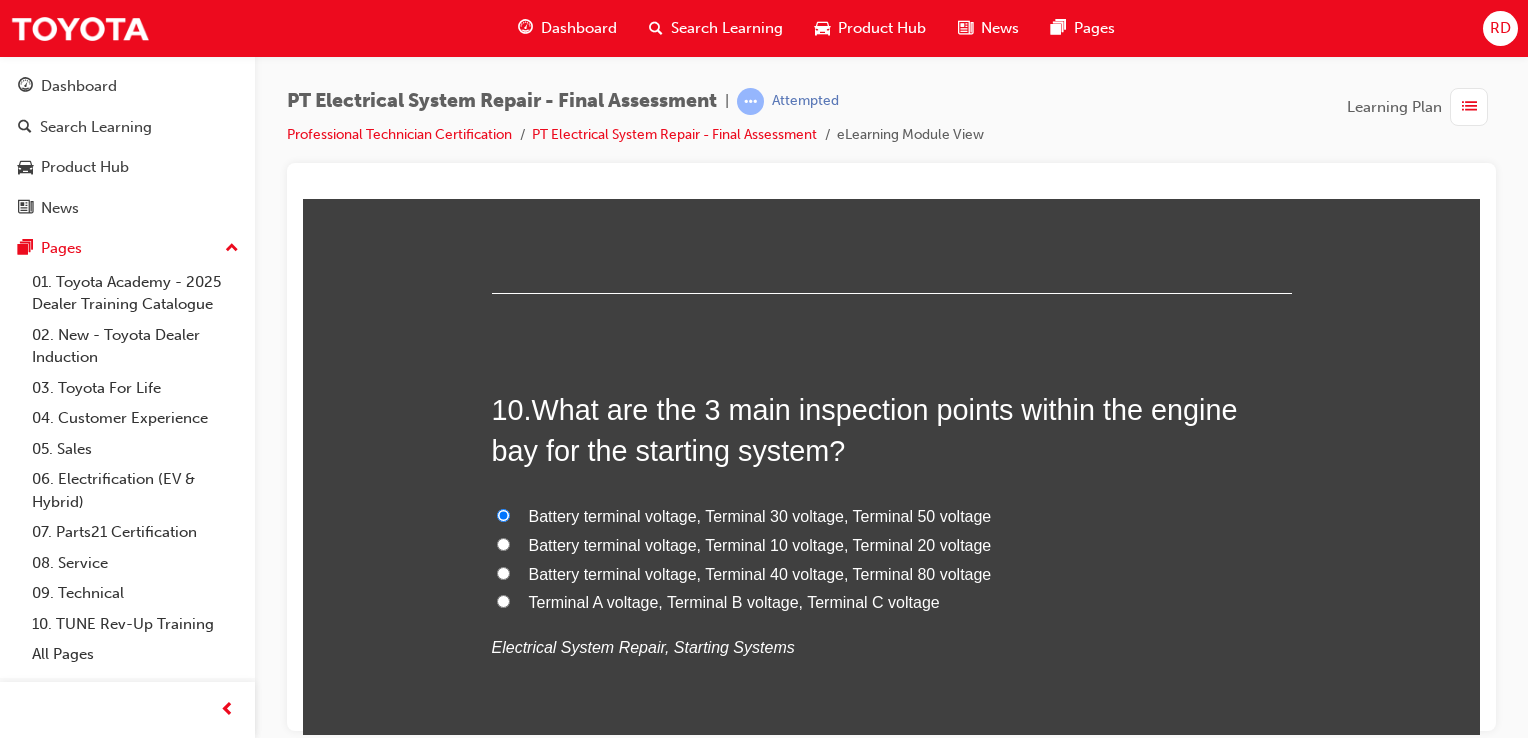 radio on "true" 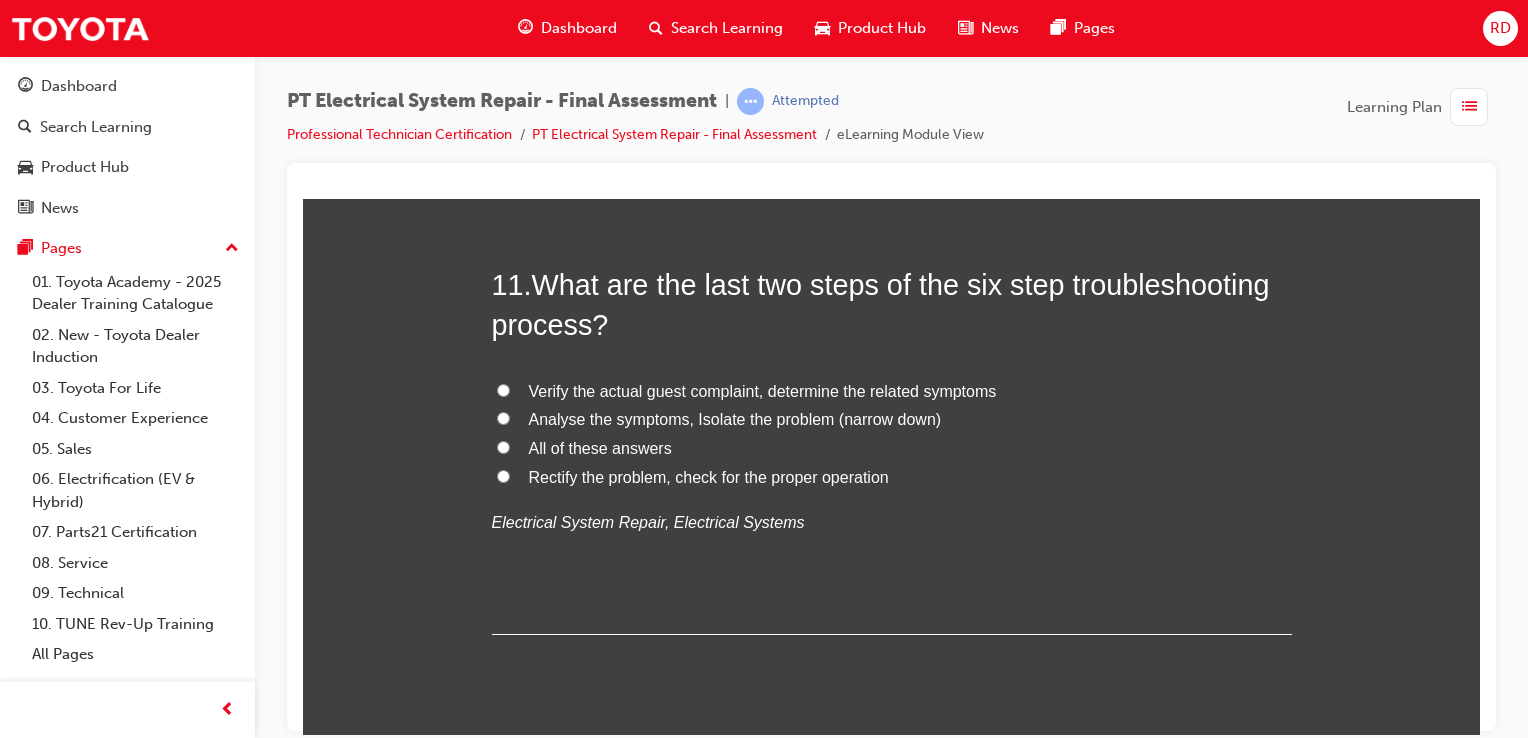 scroll, scrollTop: 4800, scrollLeft: 0, axis: vertical 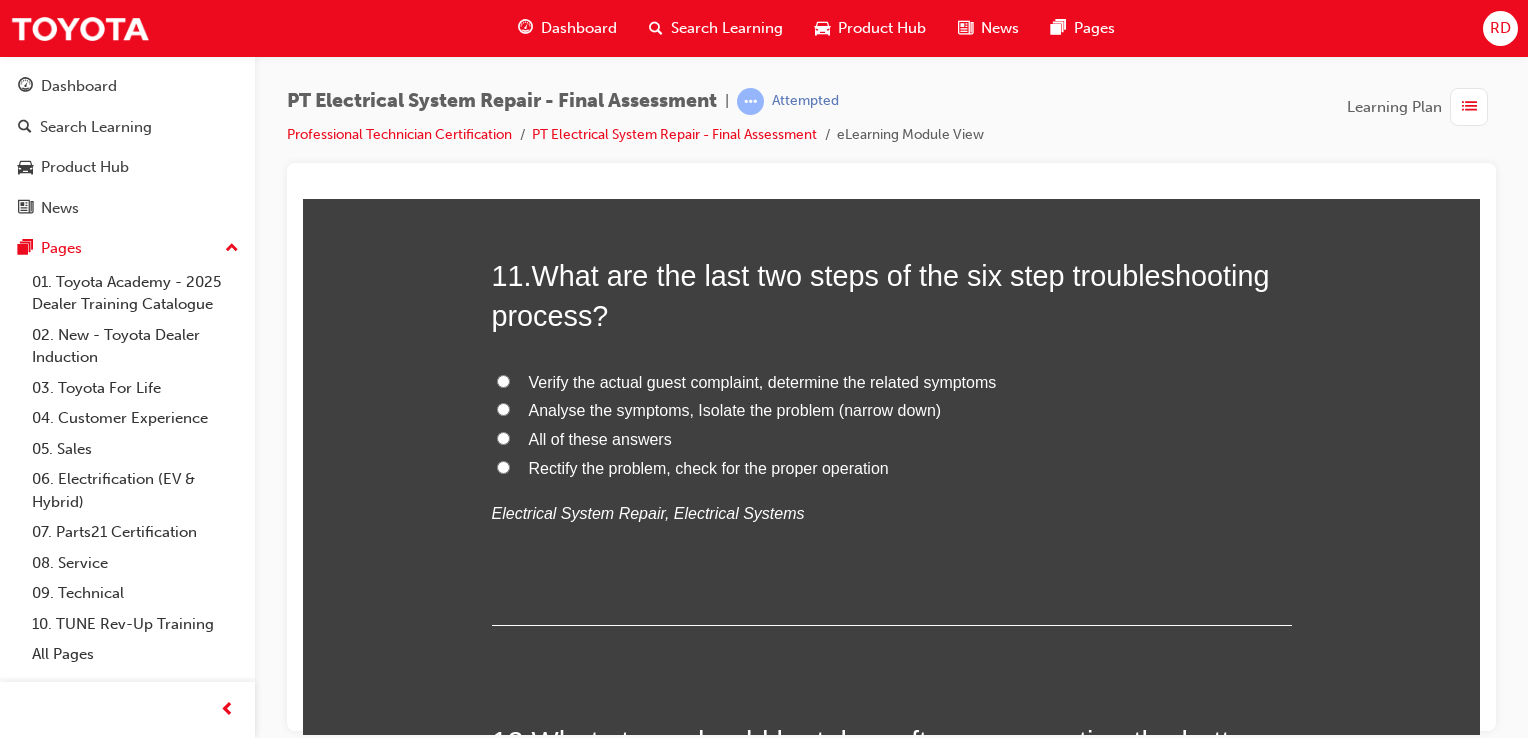 click on "Rectify the problem, check for the proper operation" at bounding box center (503, 466) 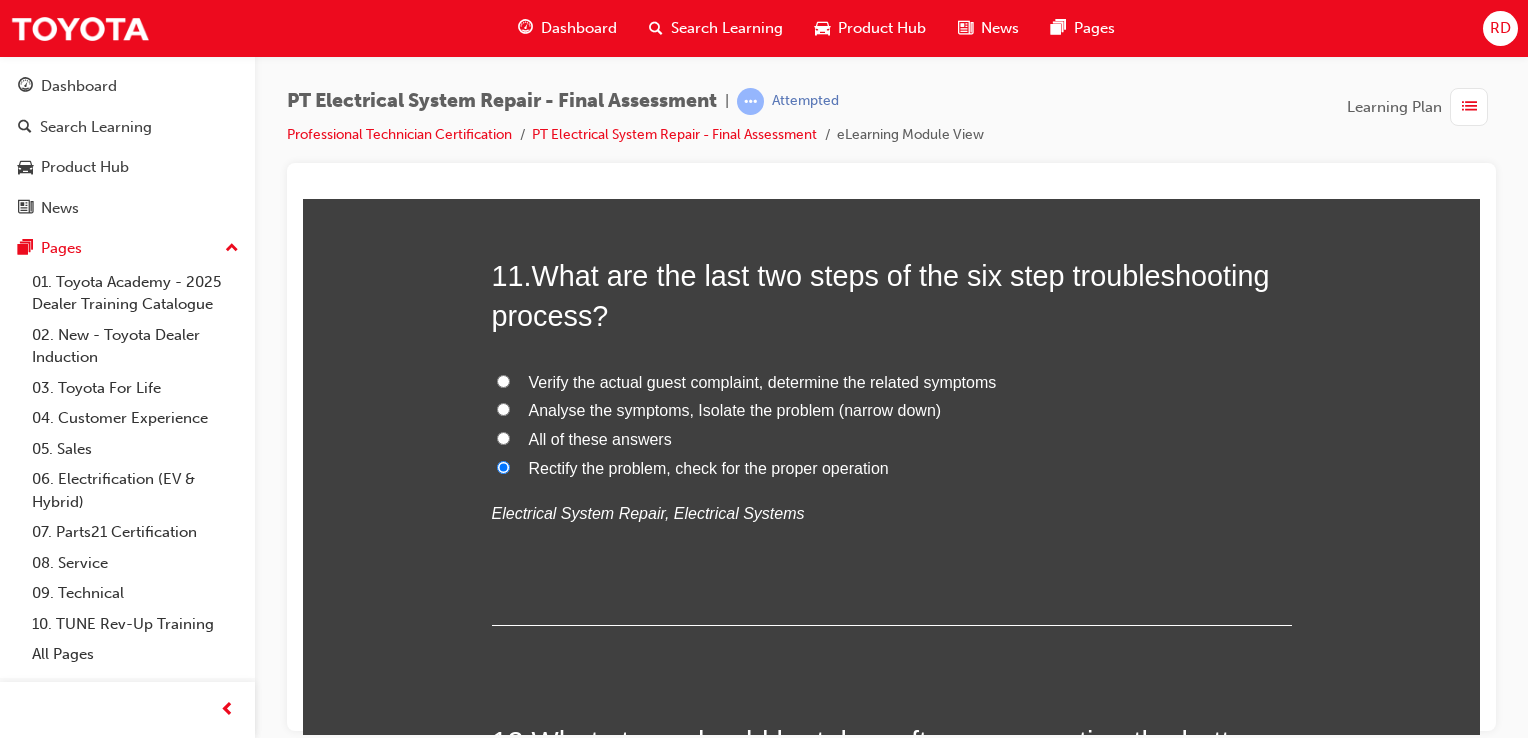 radio on "true" 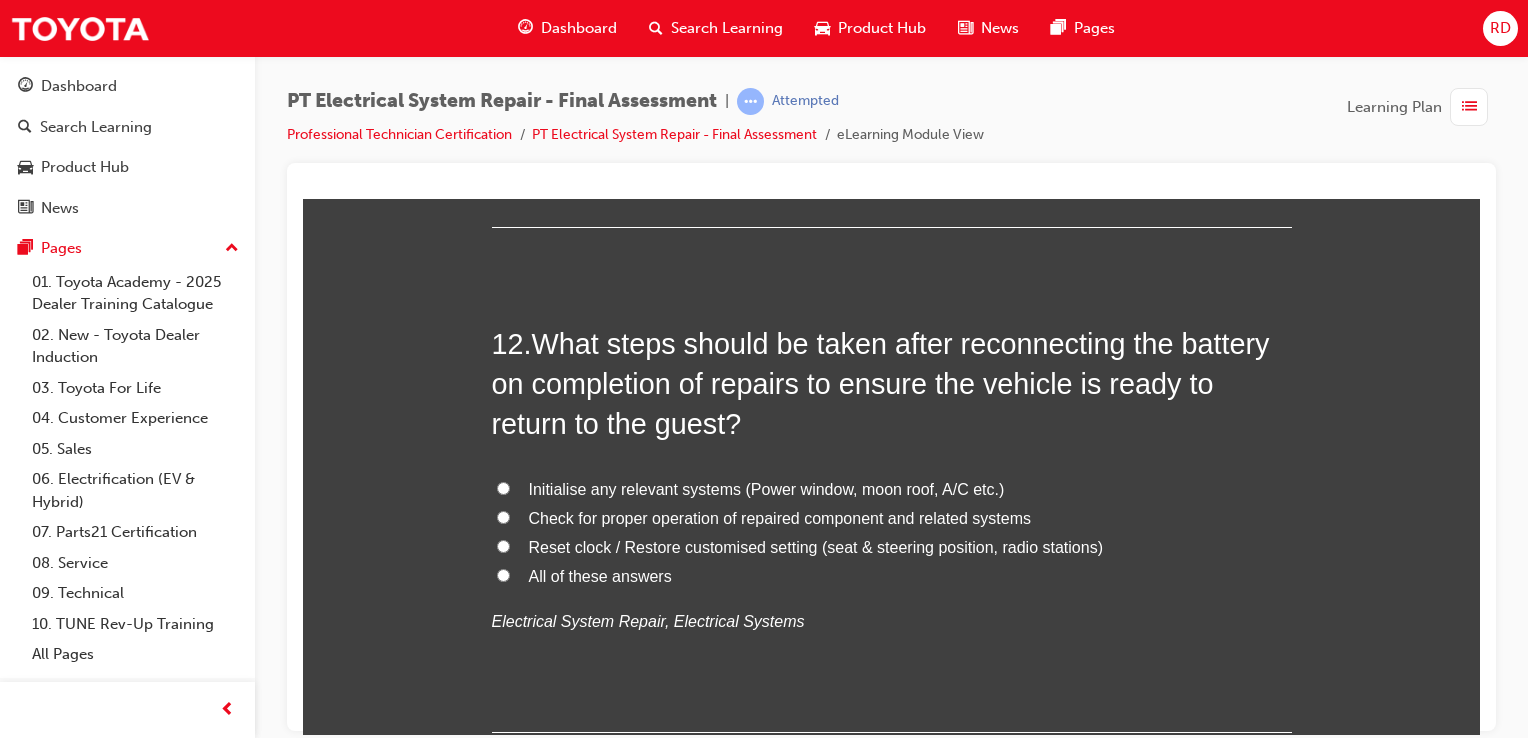 scroll, scrollTop: 5200, scrollLeft: 0, axis: vertical 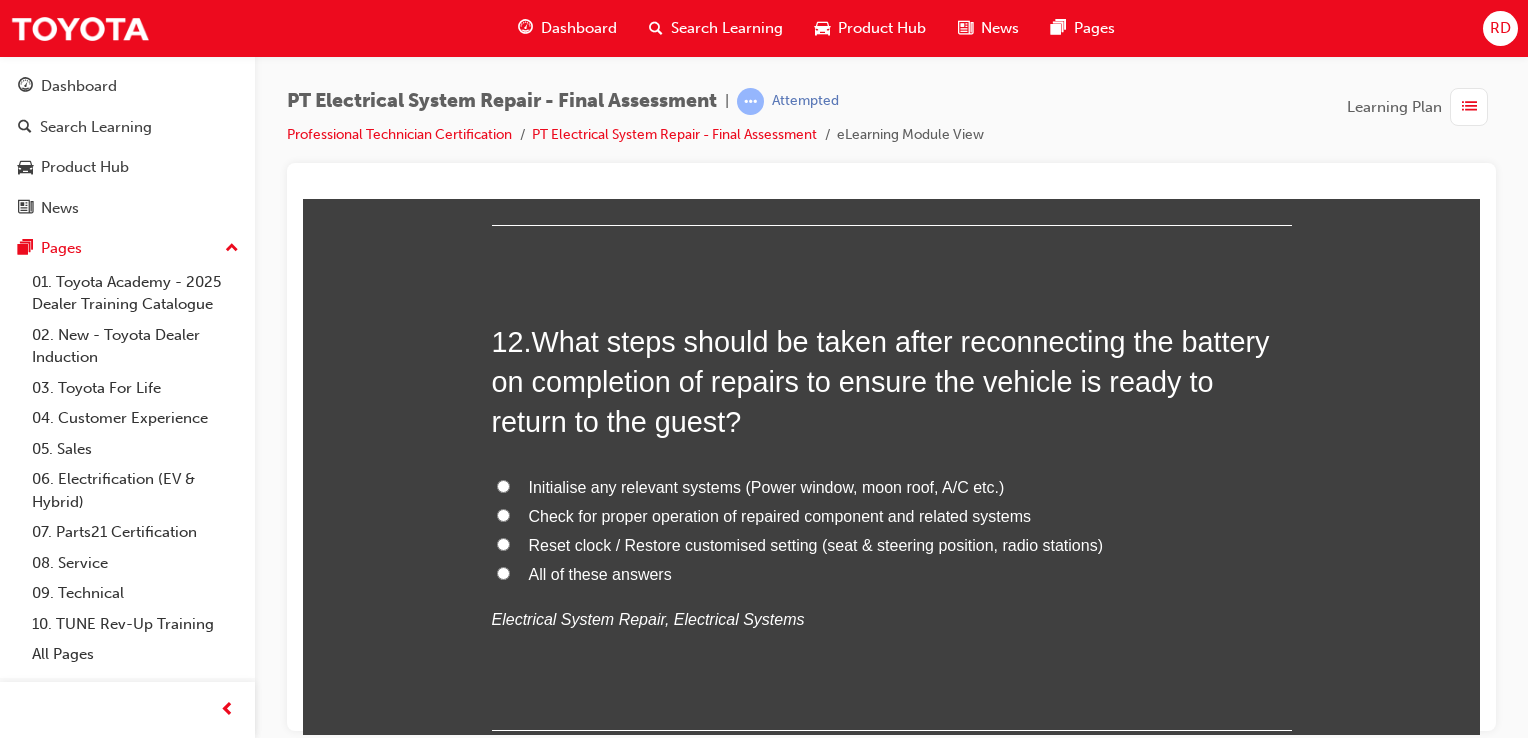 click on "All of these answers" at bounding box center (503, 572) 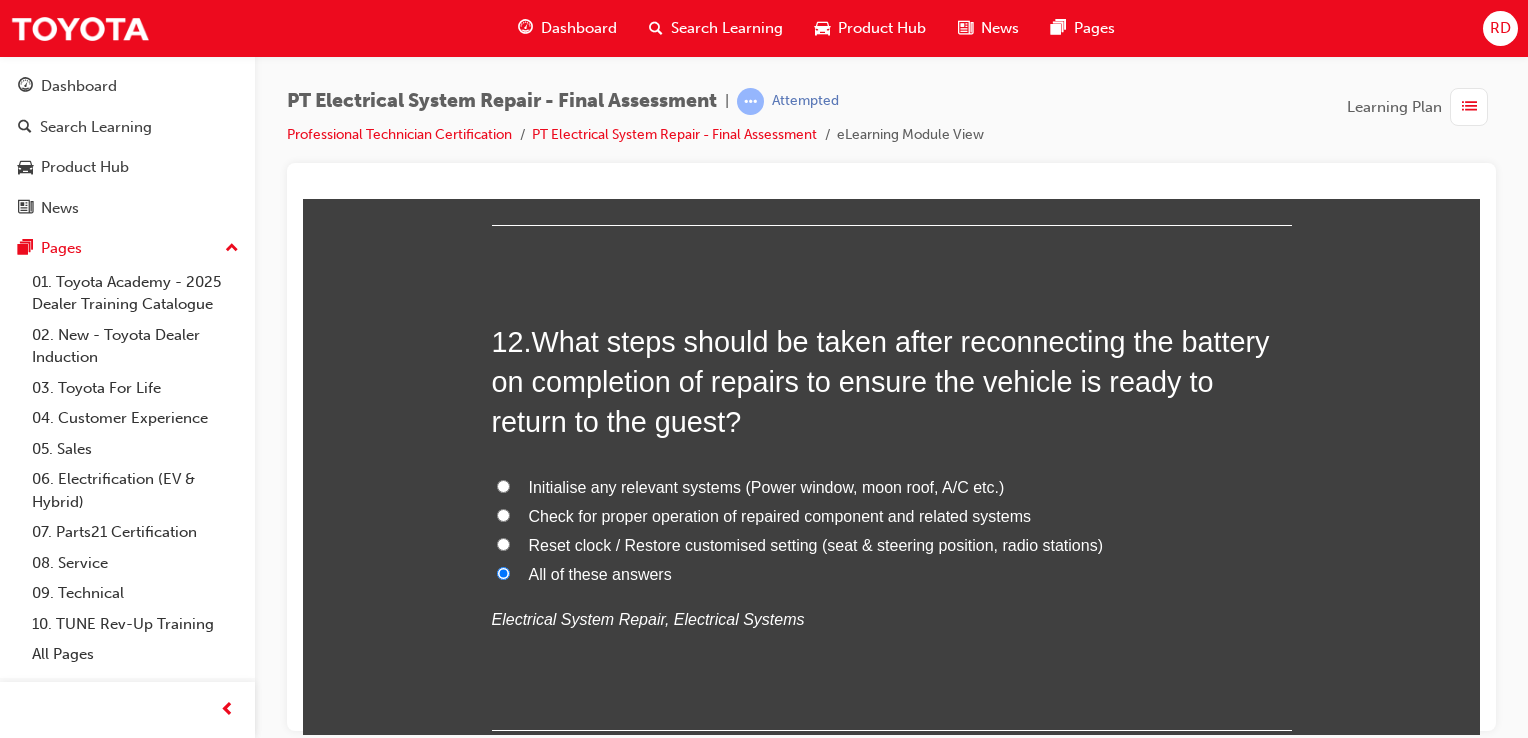 radio on "true" 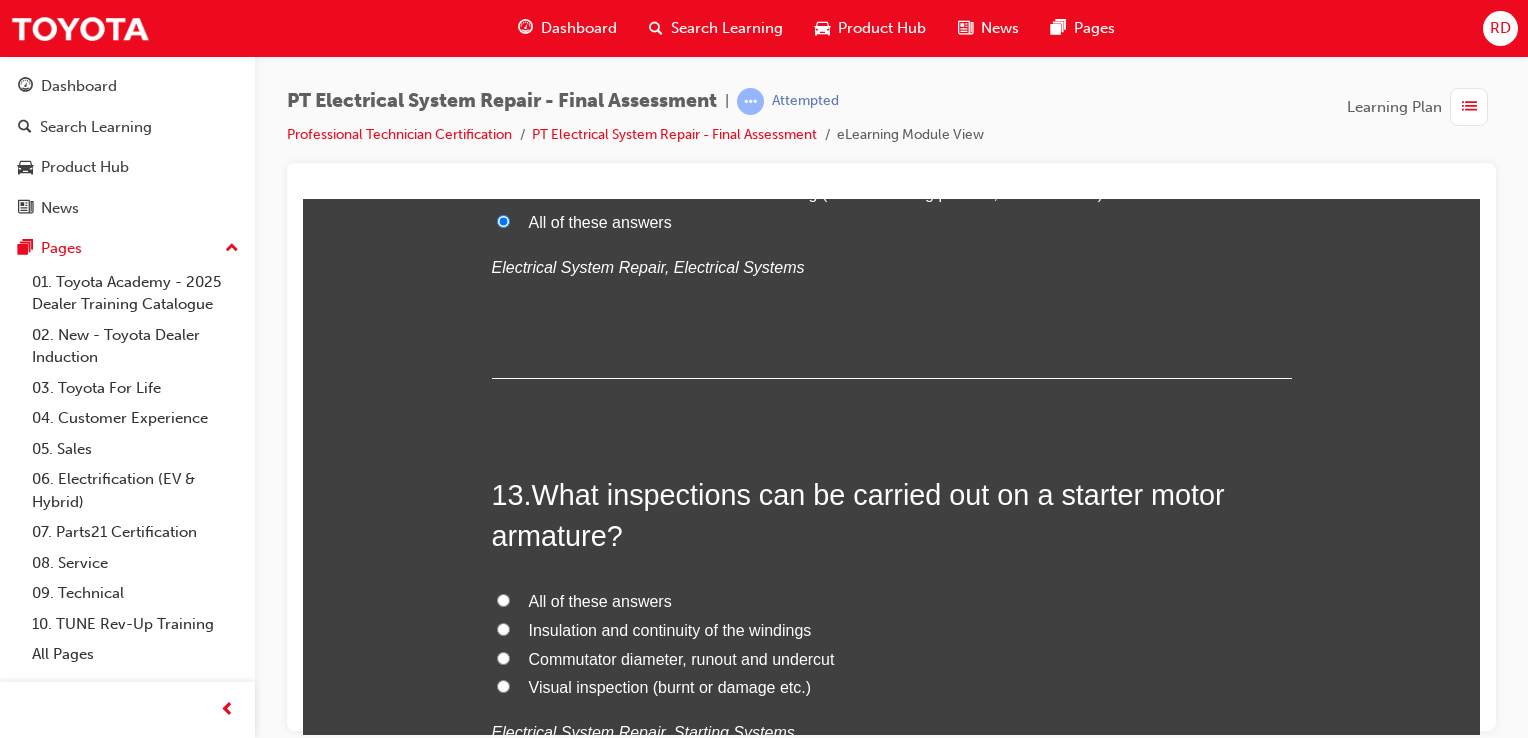 scroll, scrollTop: 5600, scrollLeft: 0, axis: vertical 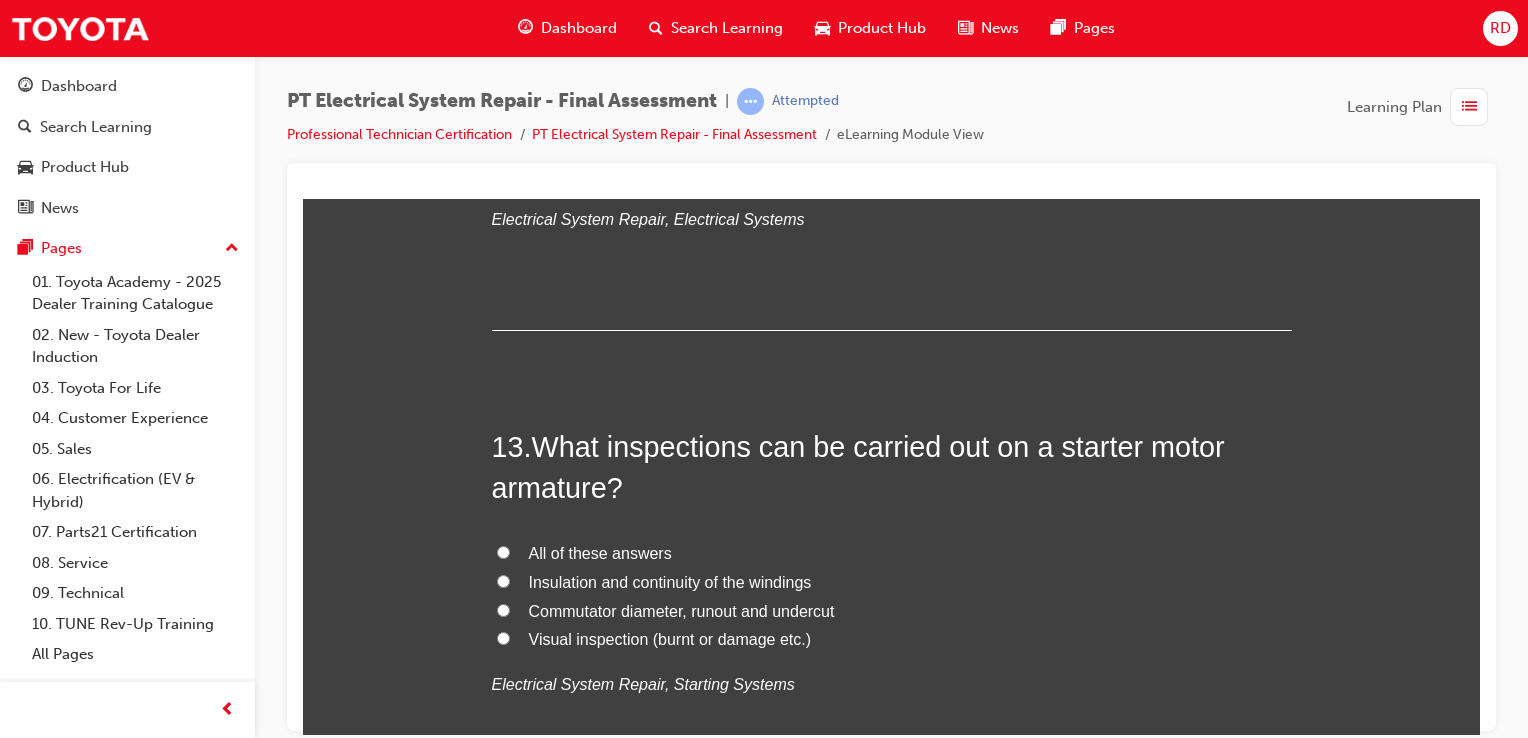 click on "All of these answers" at bounding box center [892, 553] 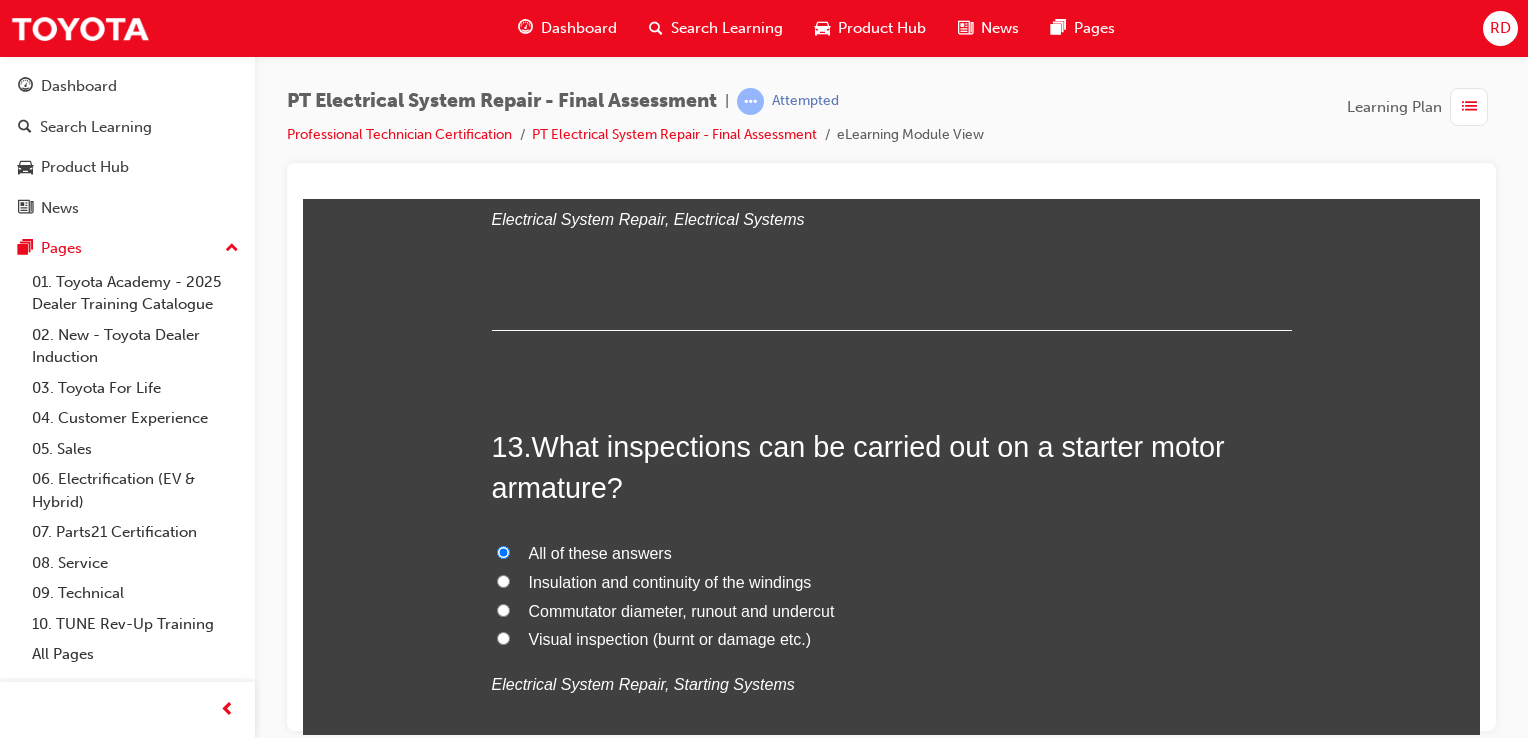 radio on "true" 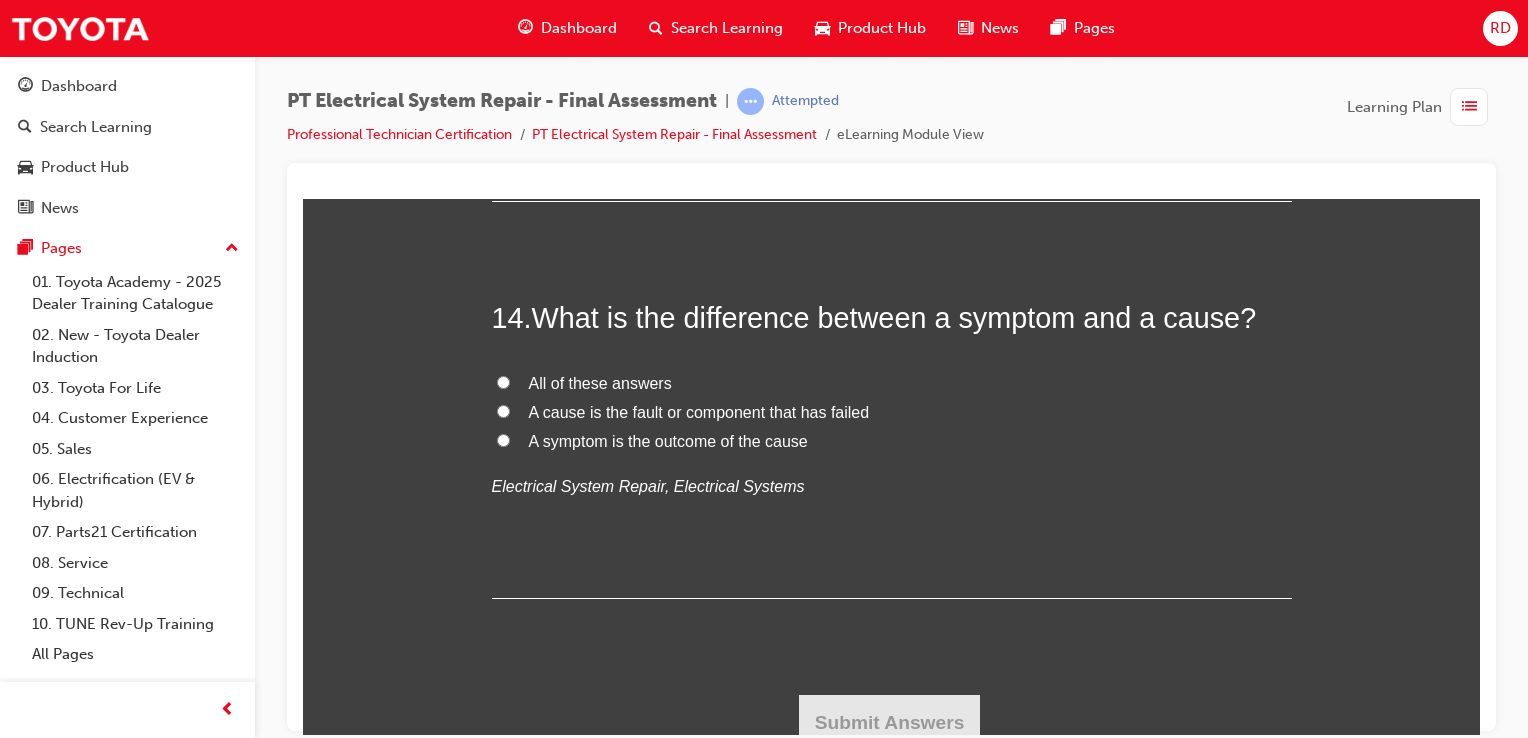 scroll, scrollTop: 6200, scrollLeft: 0, axis: vertical 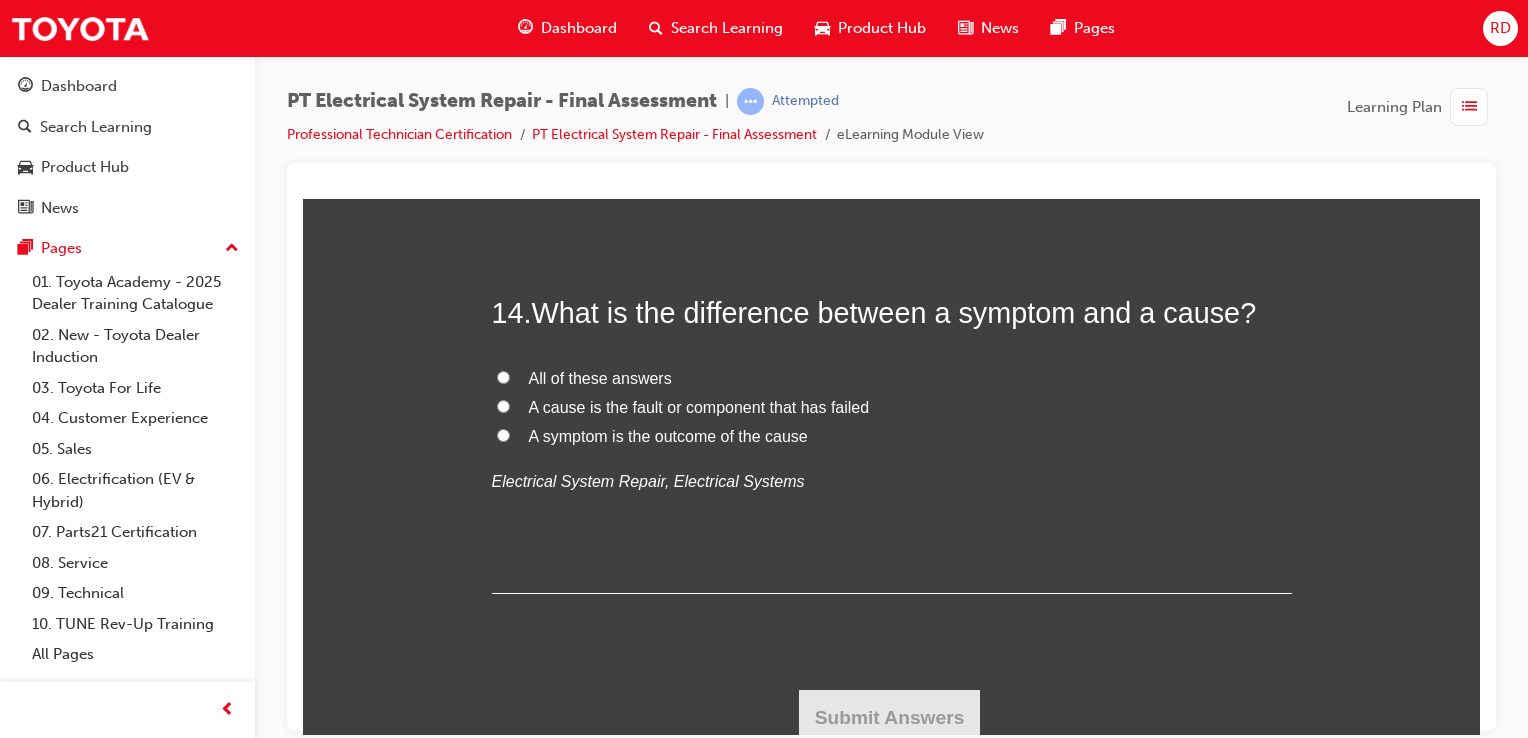 click on "All of these answers" at bounding box center (503, 376) 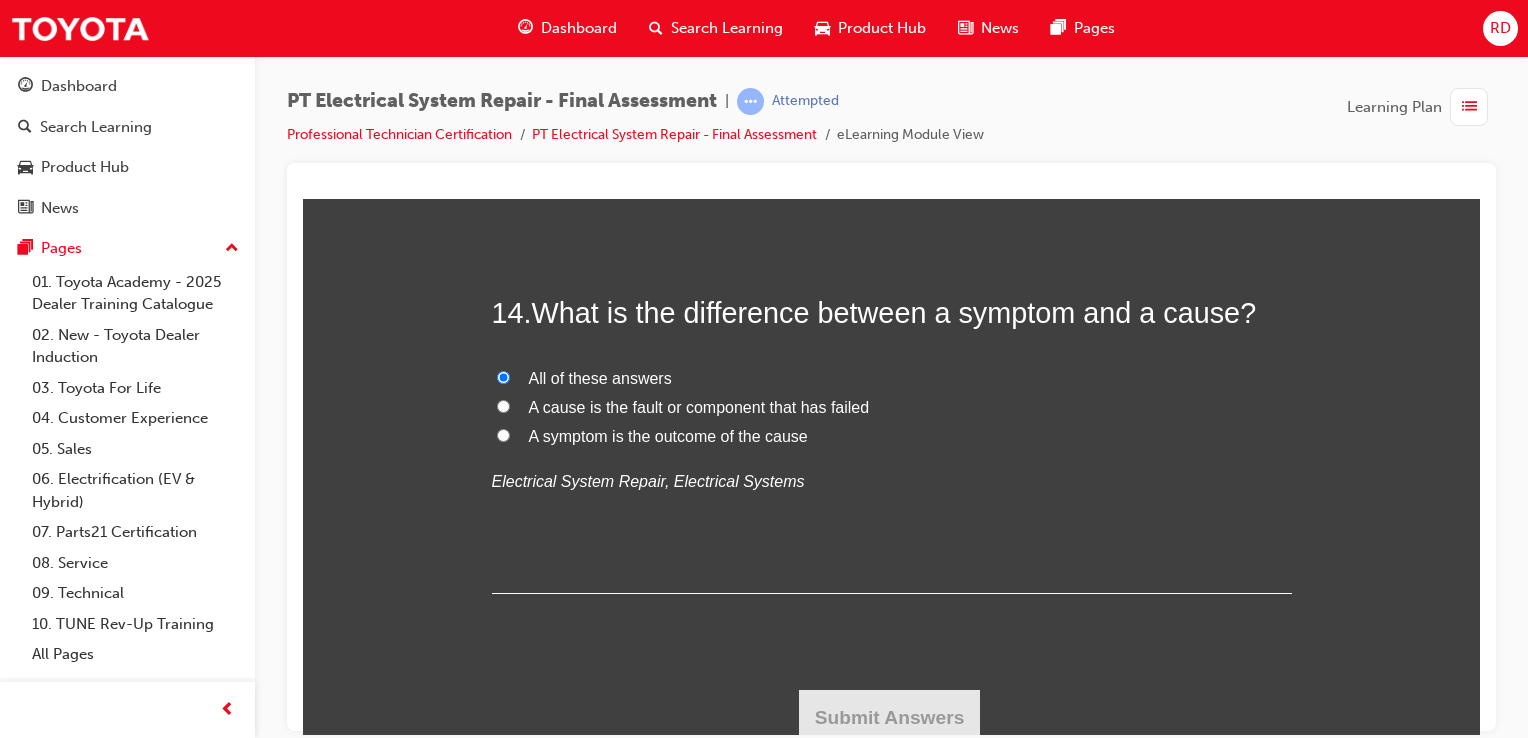 radio on "true" 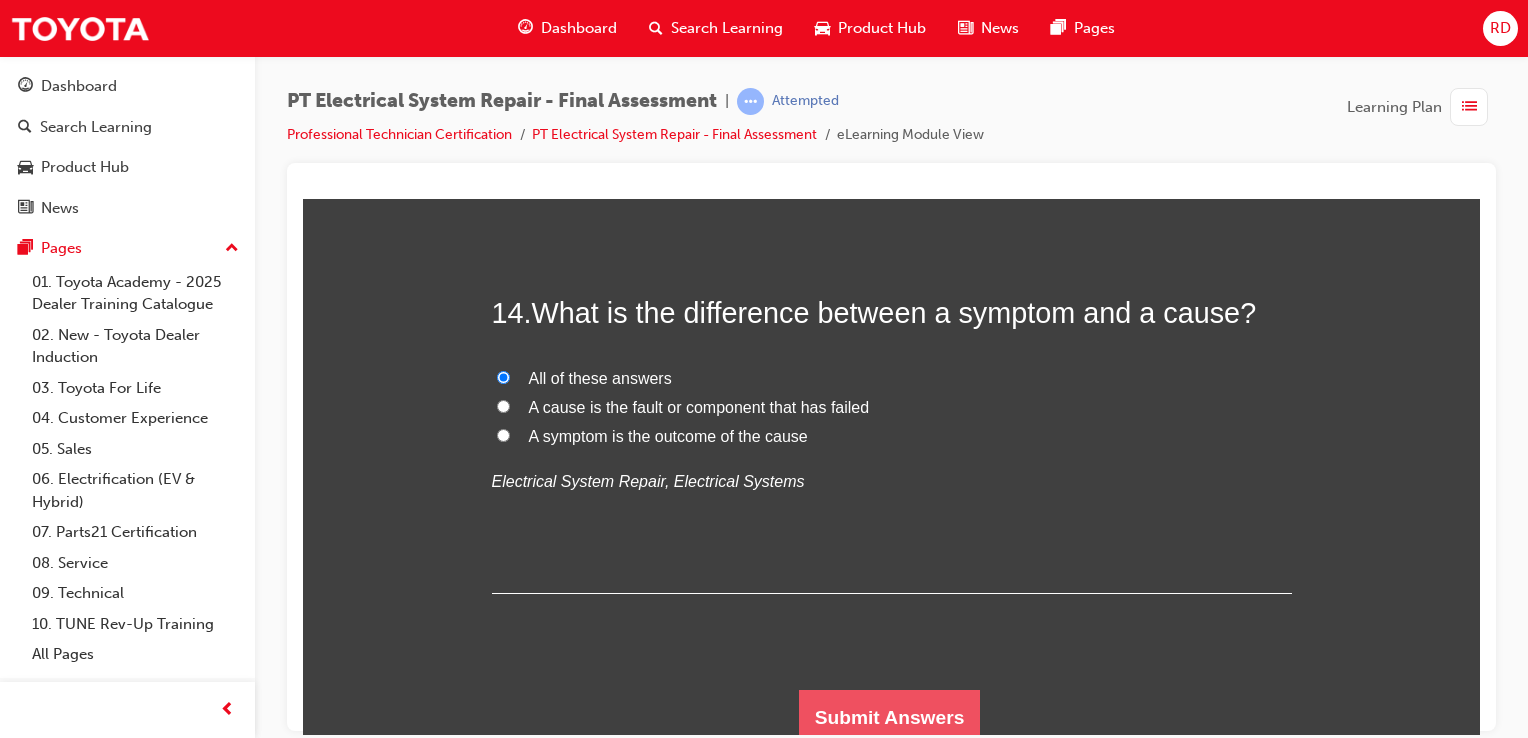 click on "Submit Answers" at bounding box center (890, 717) 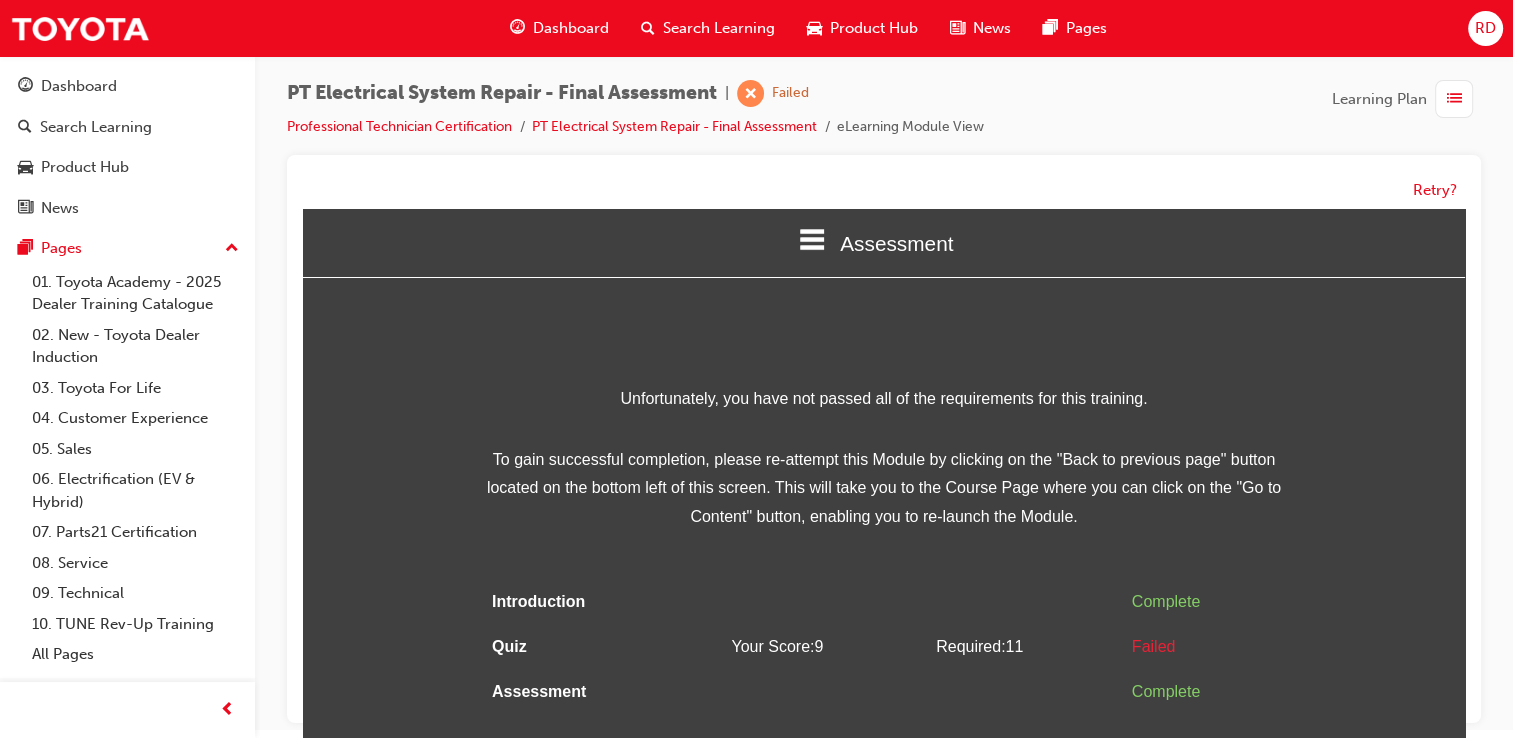 scroll, scrollTop: 14, scrollLeft: 0, axis: vertical 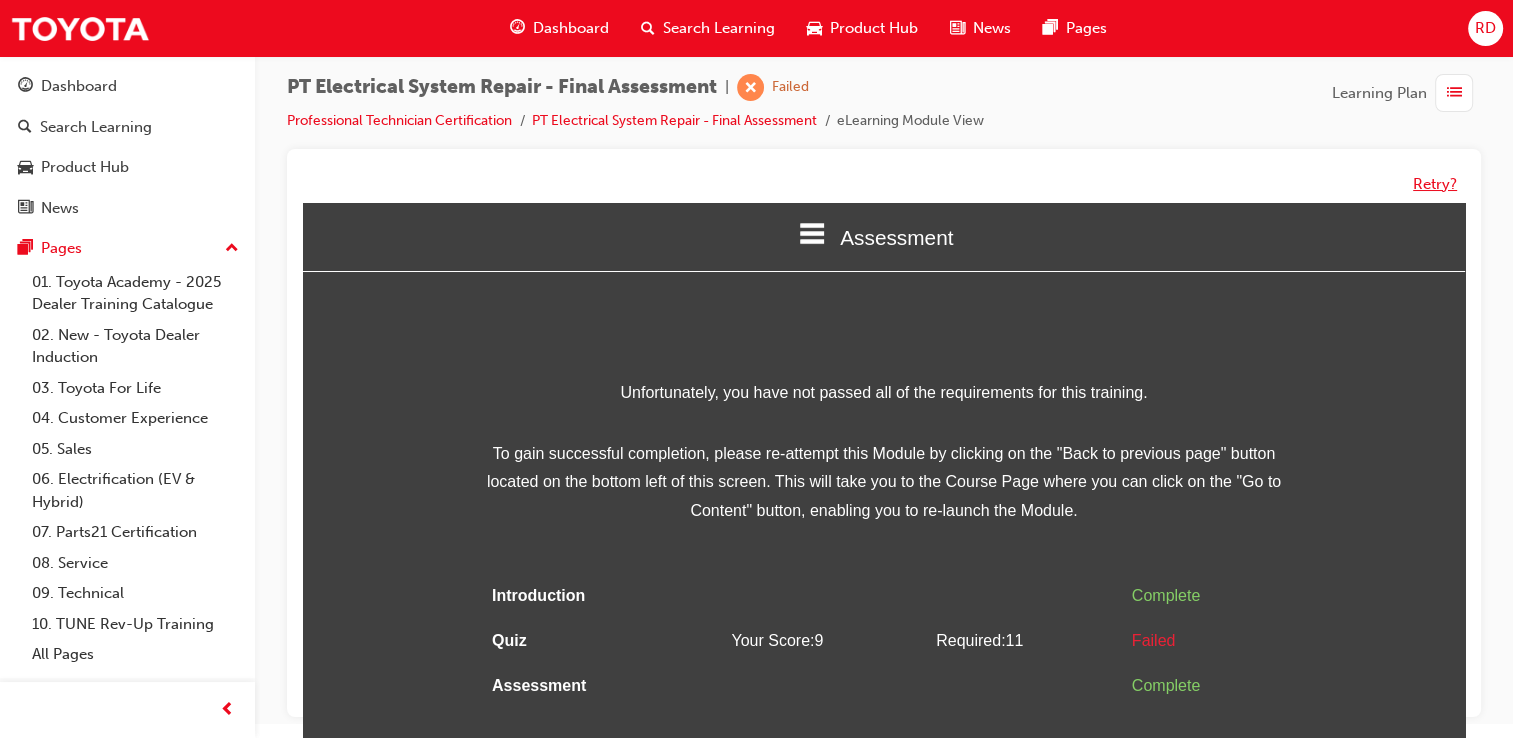 click on "Retry?" at bounding box center (1435, 184) 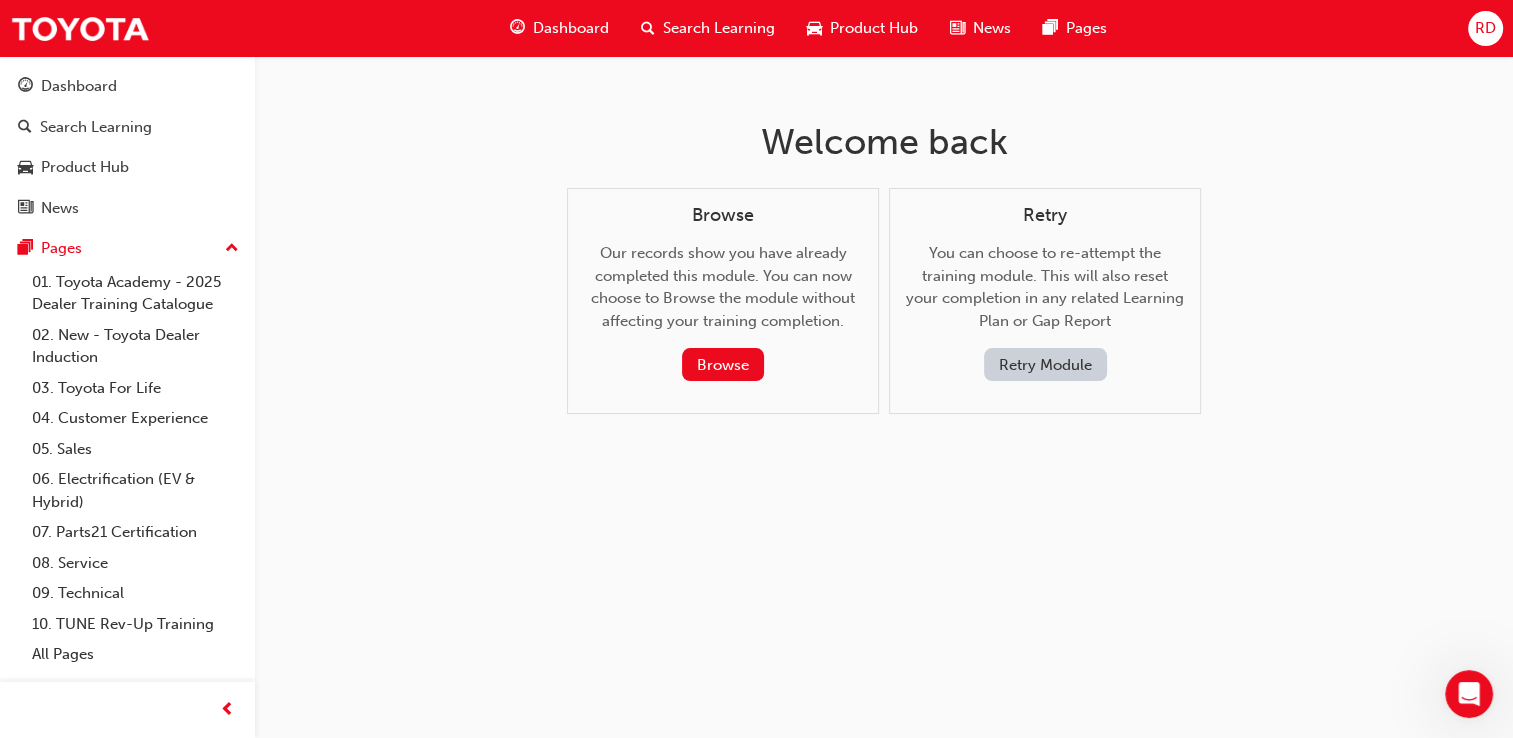 scroll, scrollTop: 0, scrollLeft: 0, axis: both 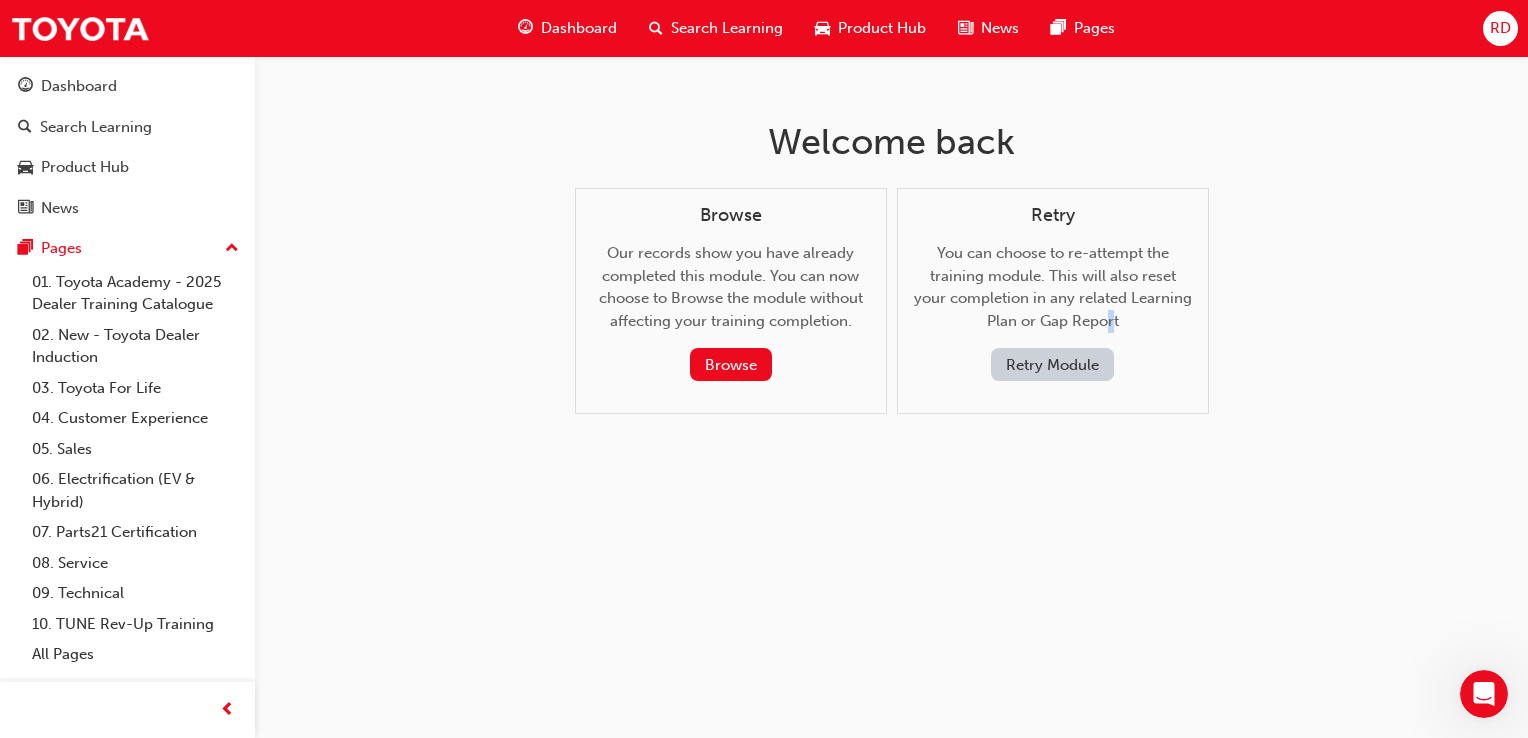 click on "Retry You can choose to re-attempt the training module. This will also reset your completion in any related Learning Plan or Gap Report Retry Module" at bounding box center [1053, 293] 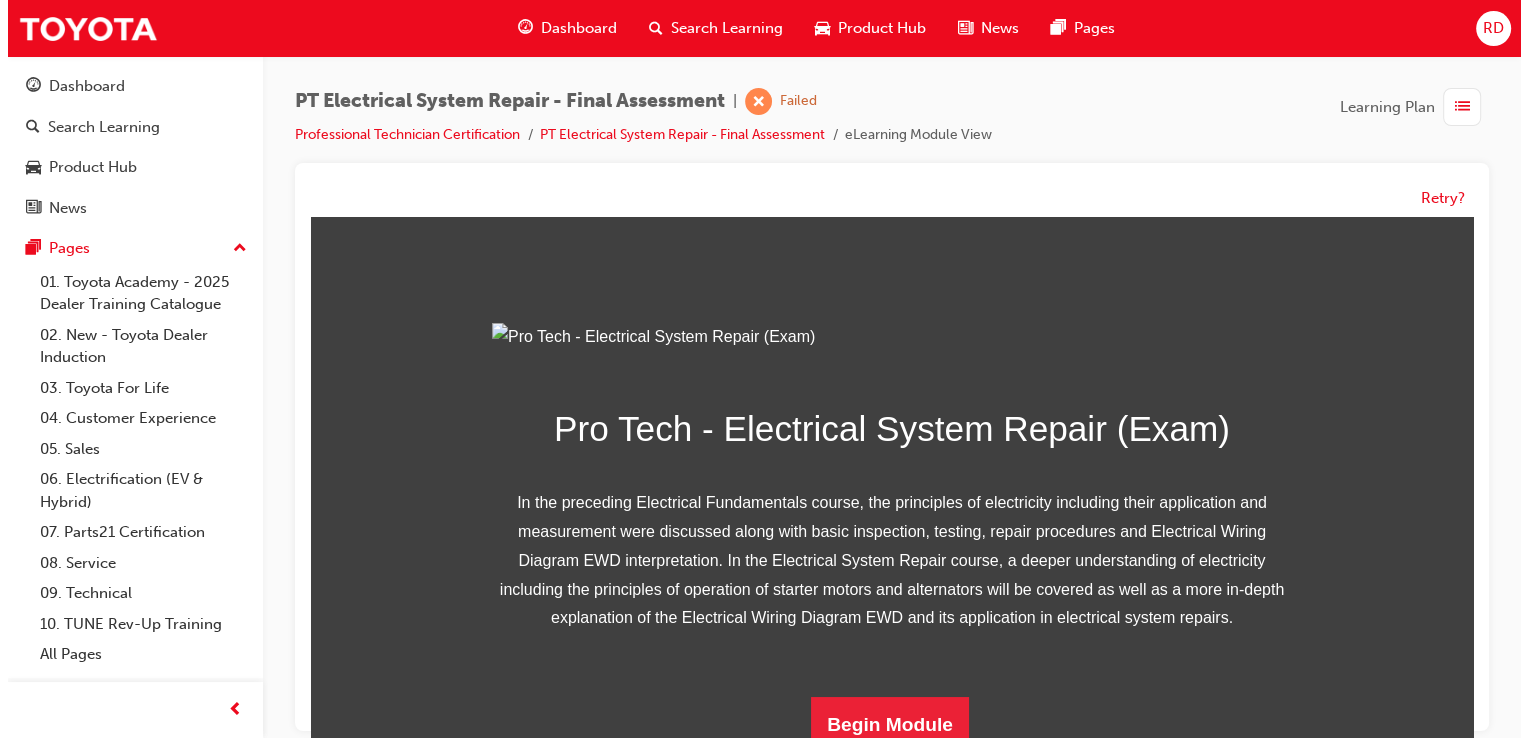 scroll, scrollTop: 300, scrollLeft: 0, axis: vertical 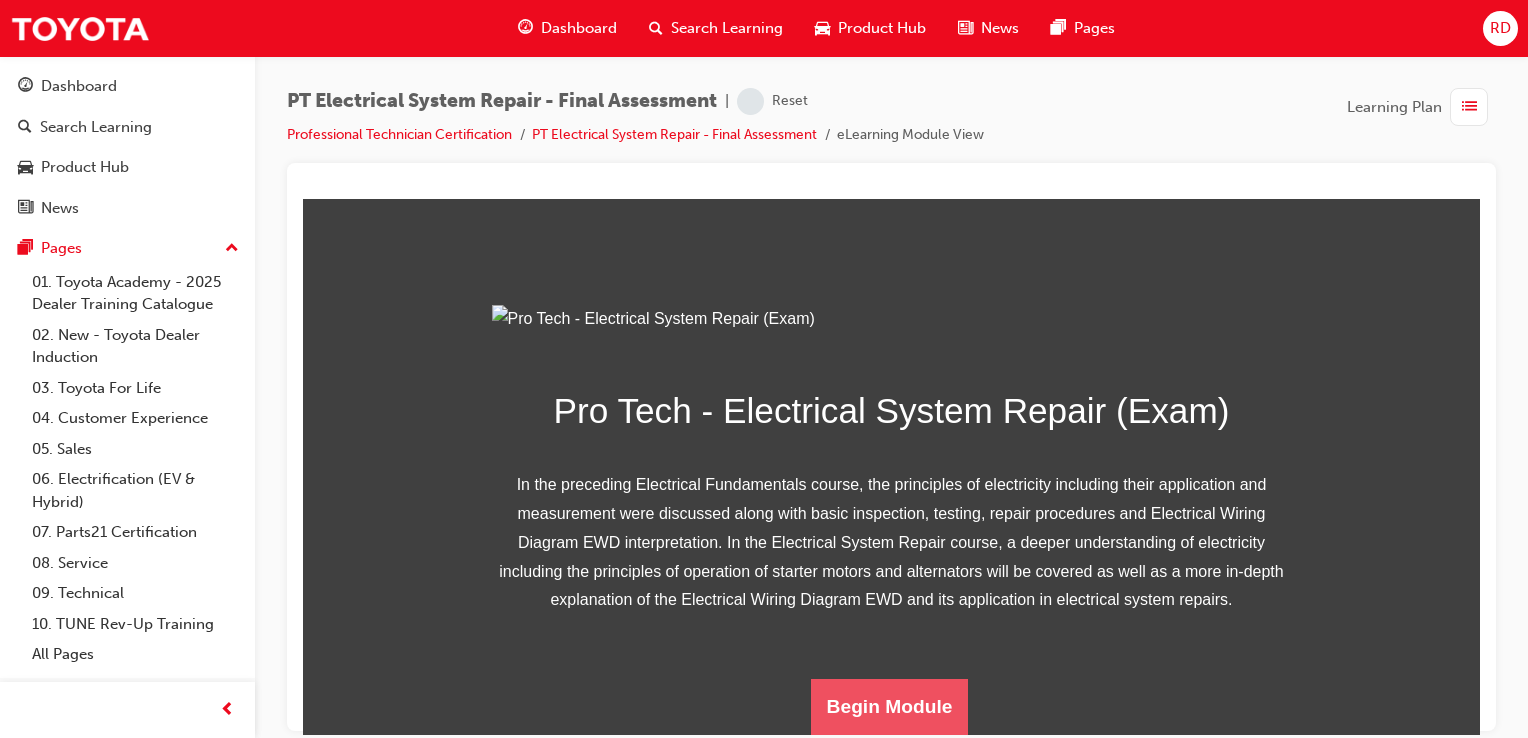 click on "Begin Module" at bounding box center [890, 706] 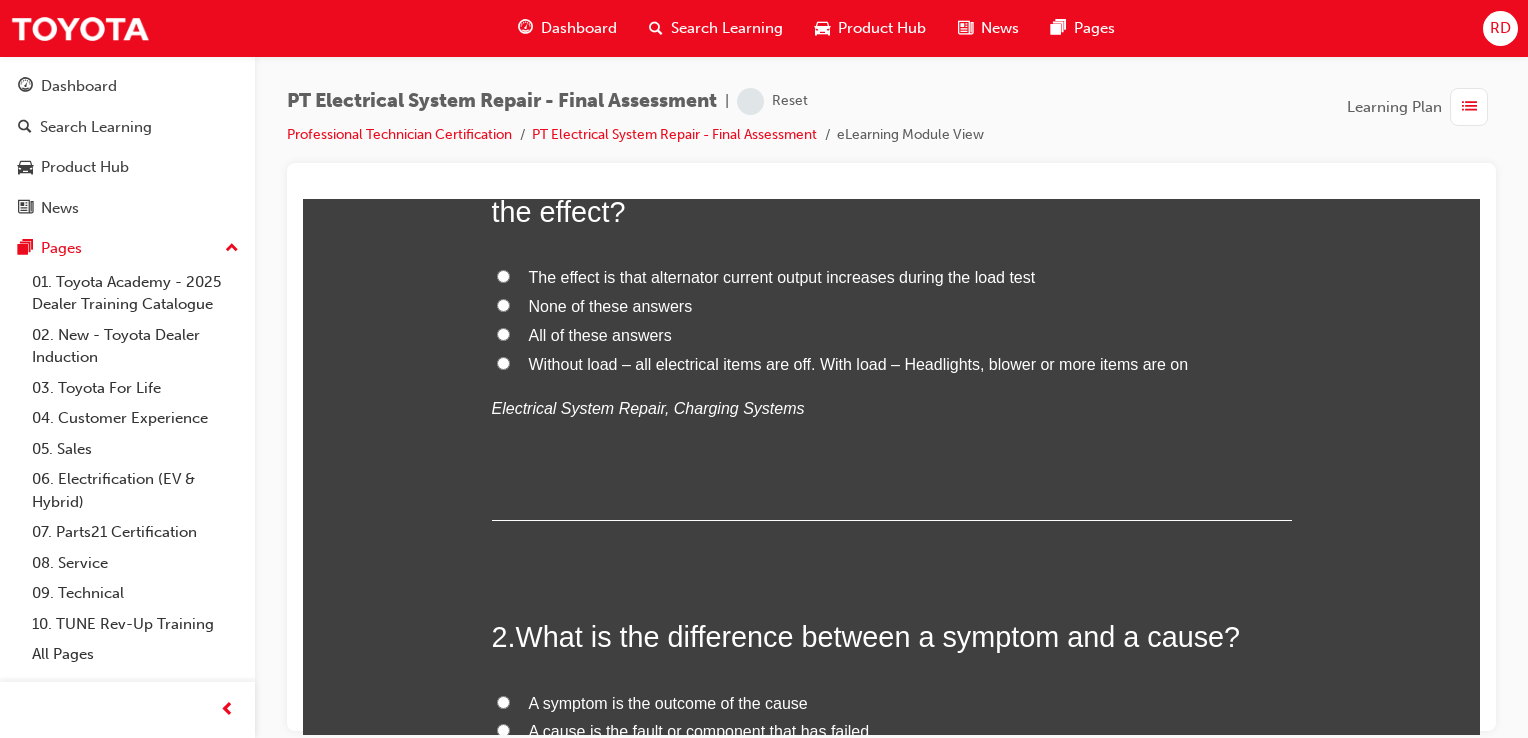 scroll, scrollTop: 0, scrollLeft: 0, axis: both 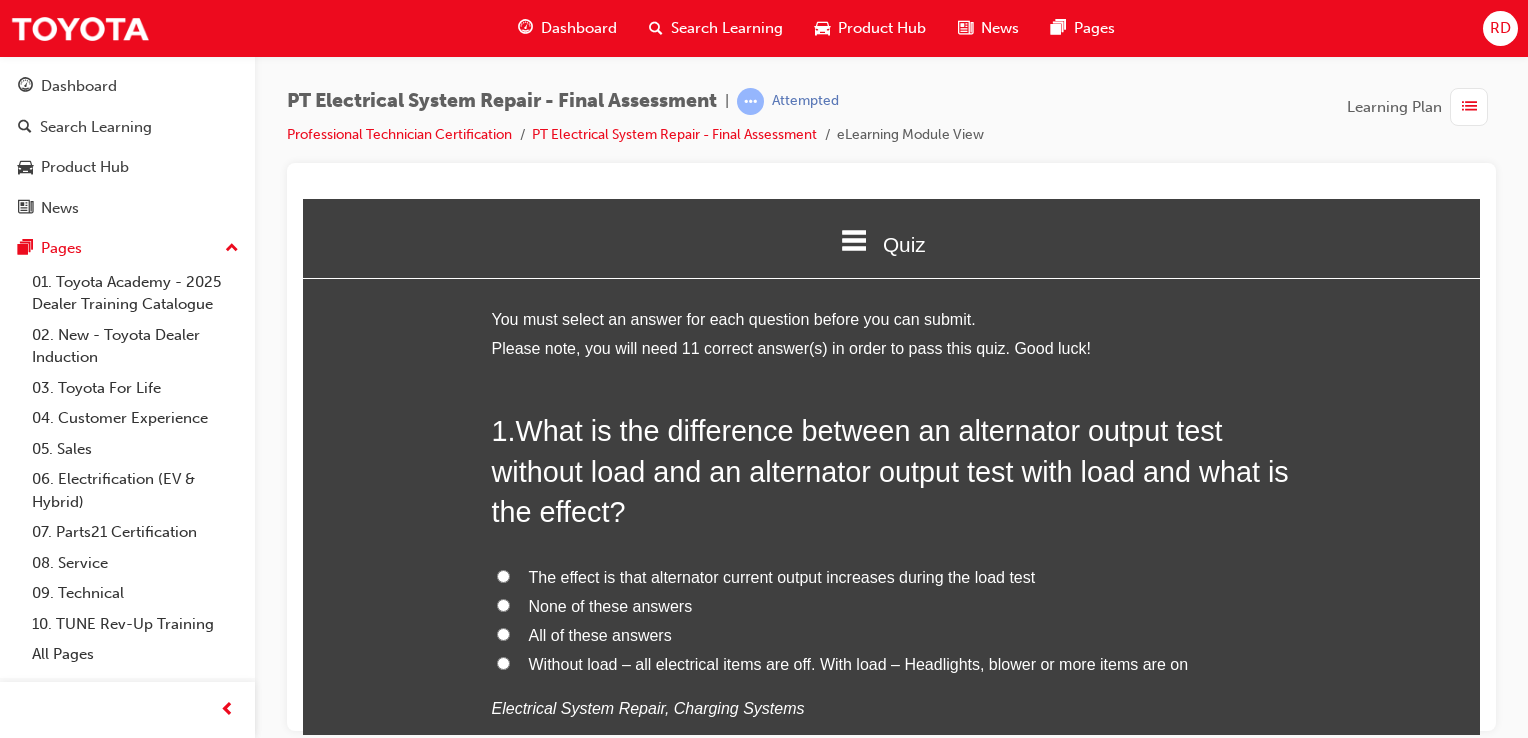 drag, startPoint x: 499, startPoint y: 664, endPoint x: 556, endPoint y: 664, distance: 57 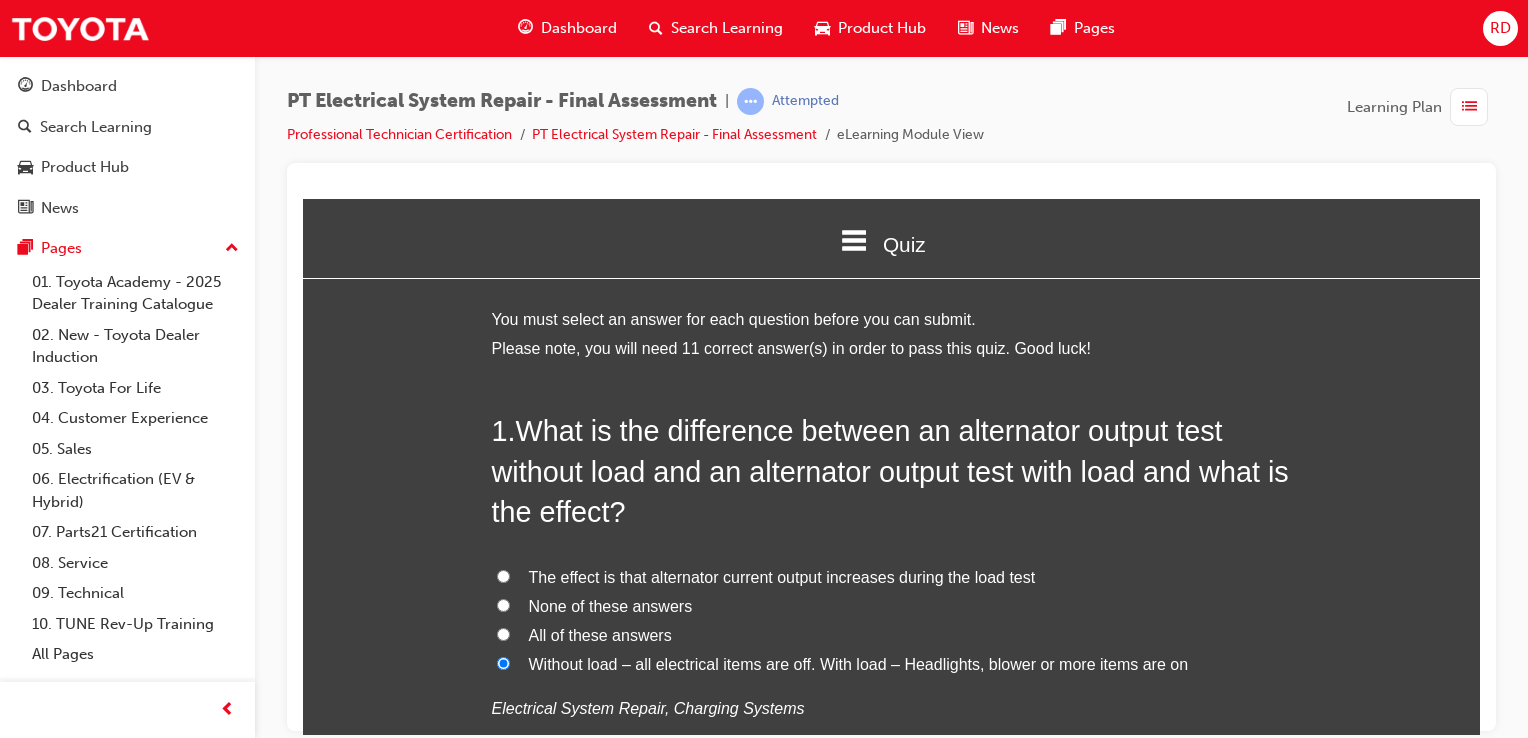 radio on "true" 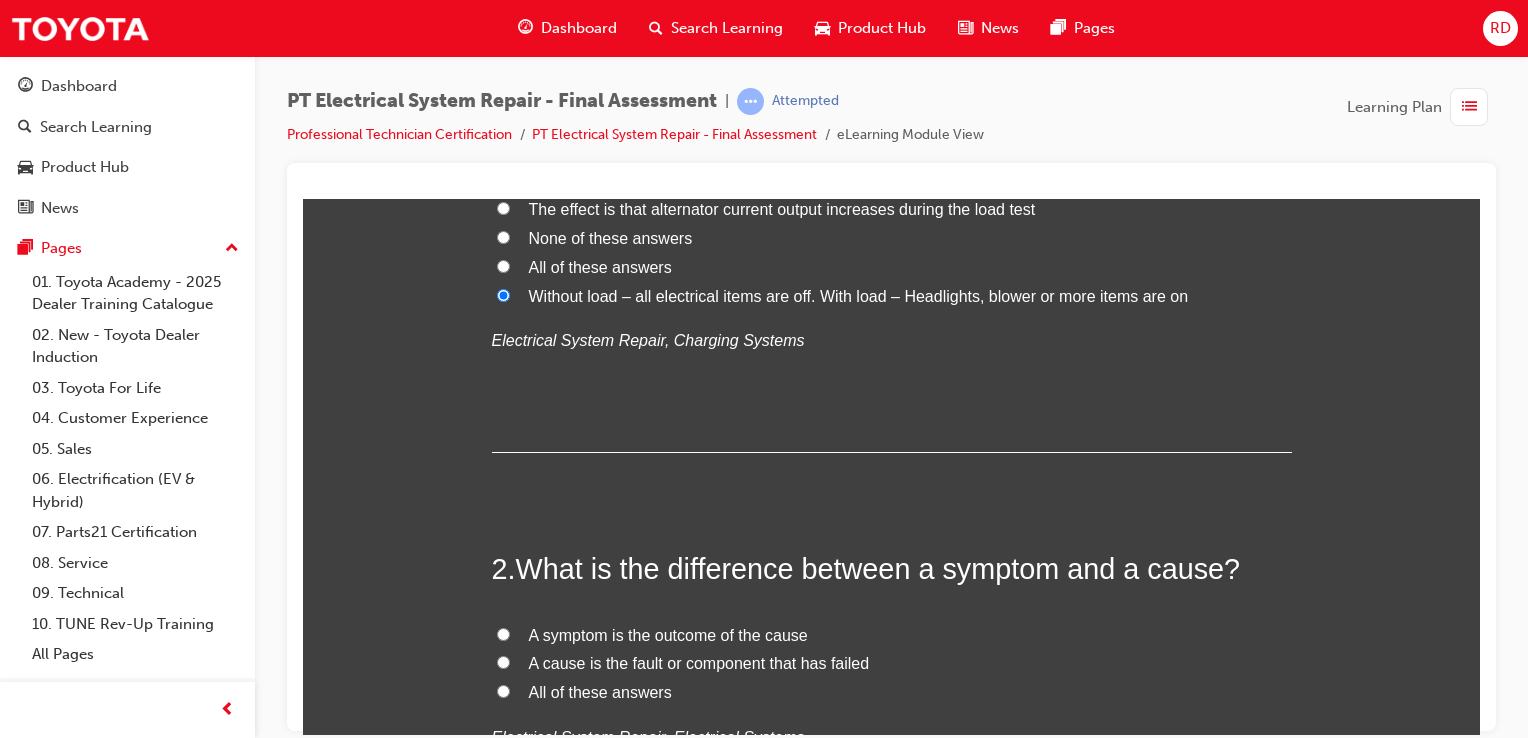 scroll, scrollTop: 400, scrollLeft: 0, axis: vertical 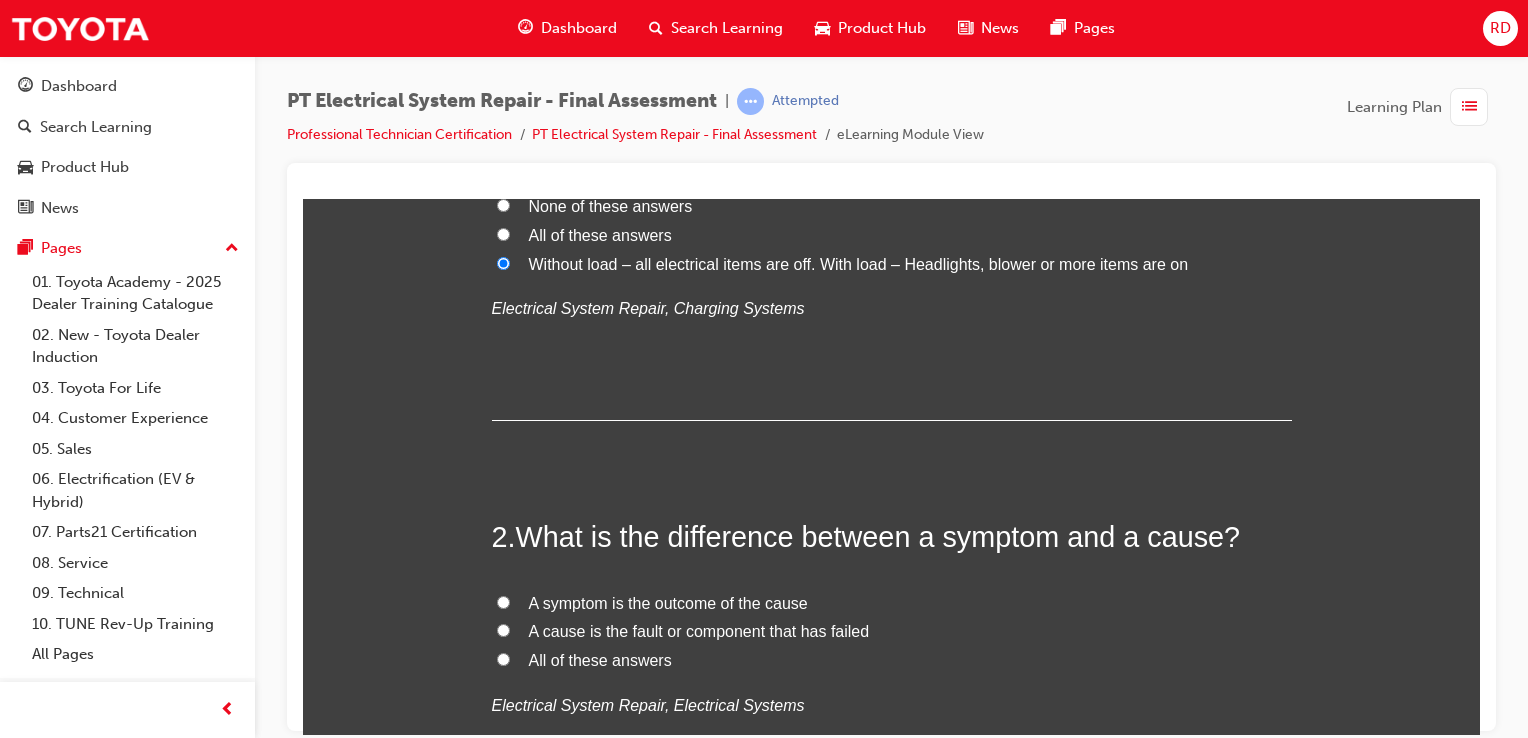 click on "All of these answers" at bounding box center (503, 658) 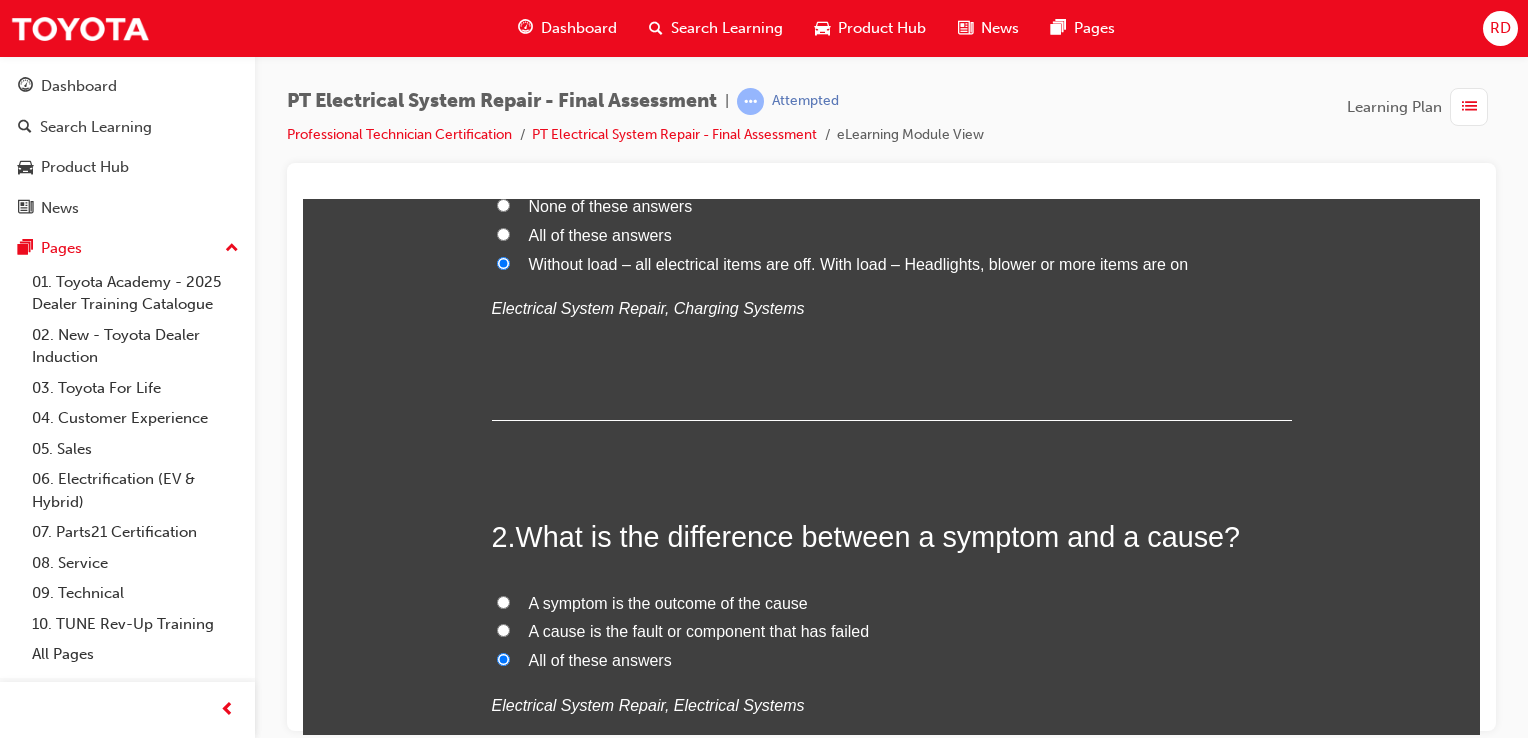 radio on "true" 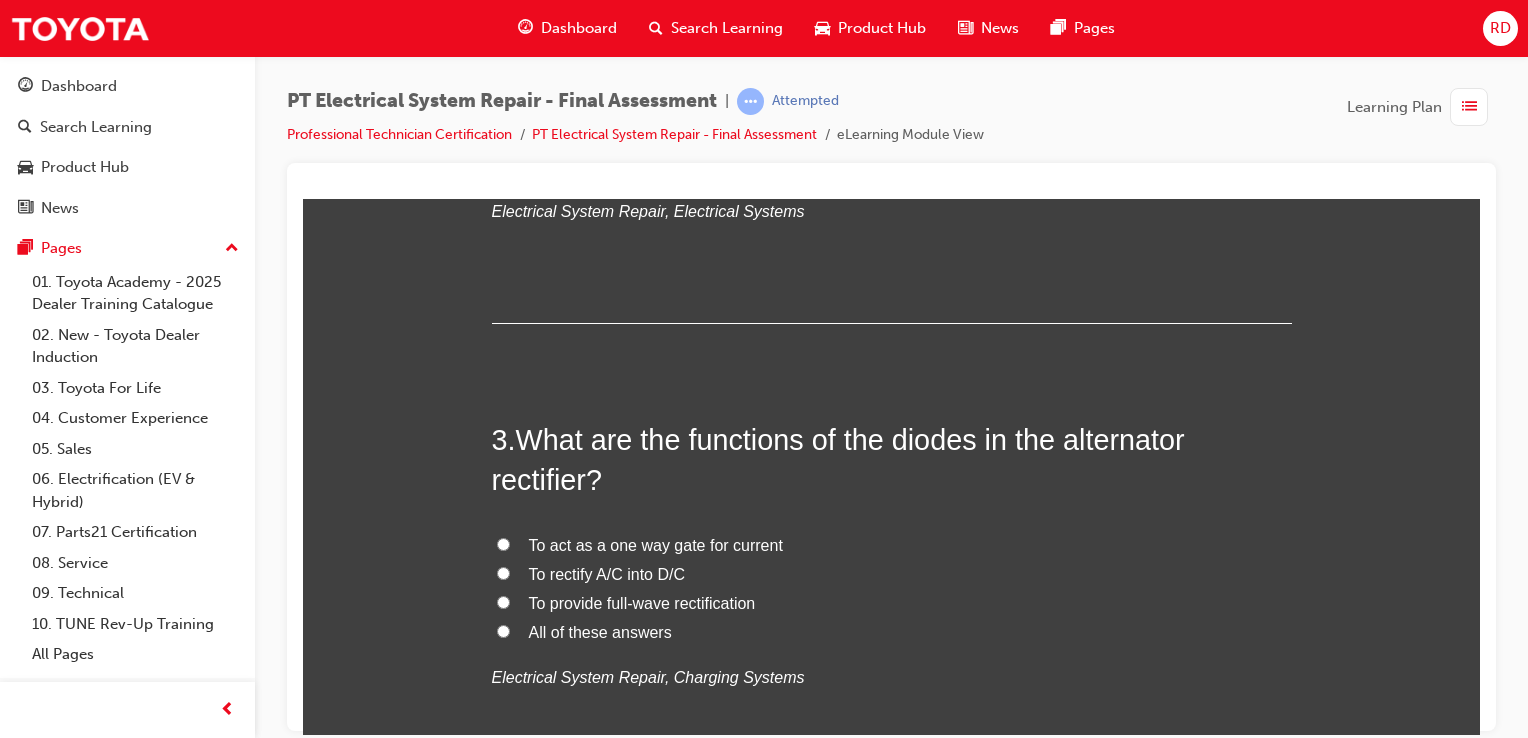 scroll, scrollTop: 900, scrollLeft: 0, axis: vertical 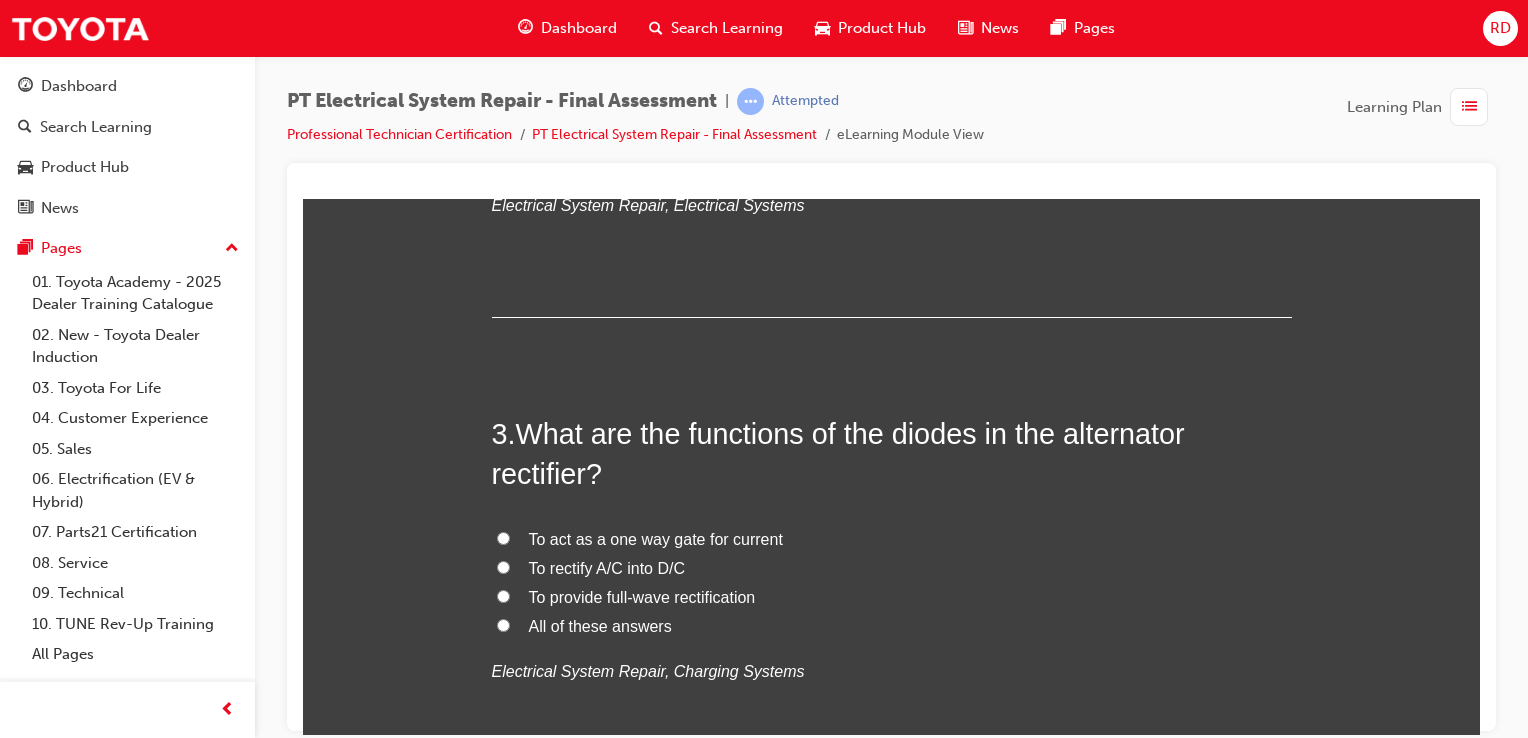 click on "All of these answers" at bounding box center (503, 624) 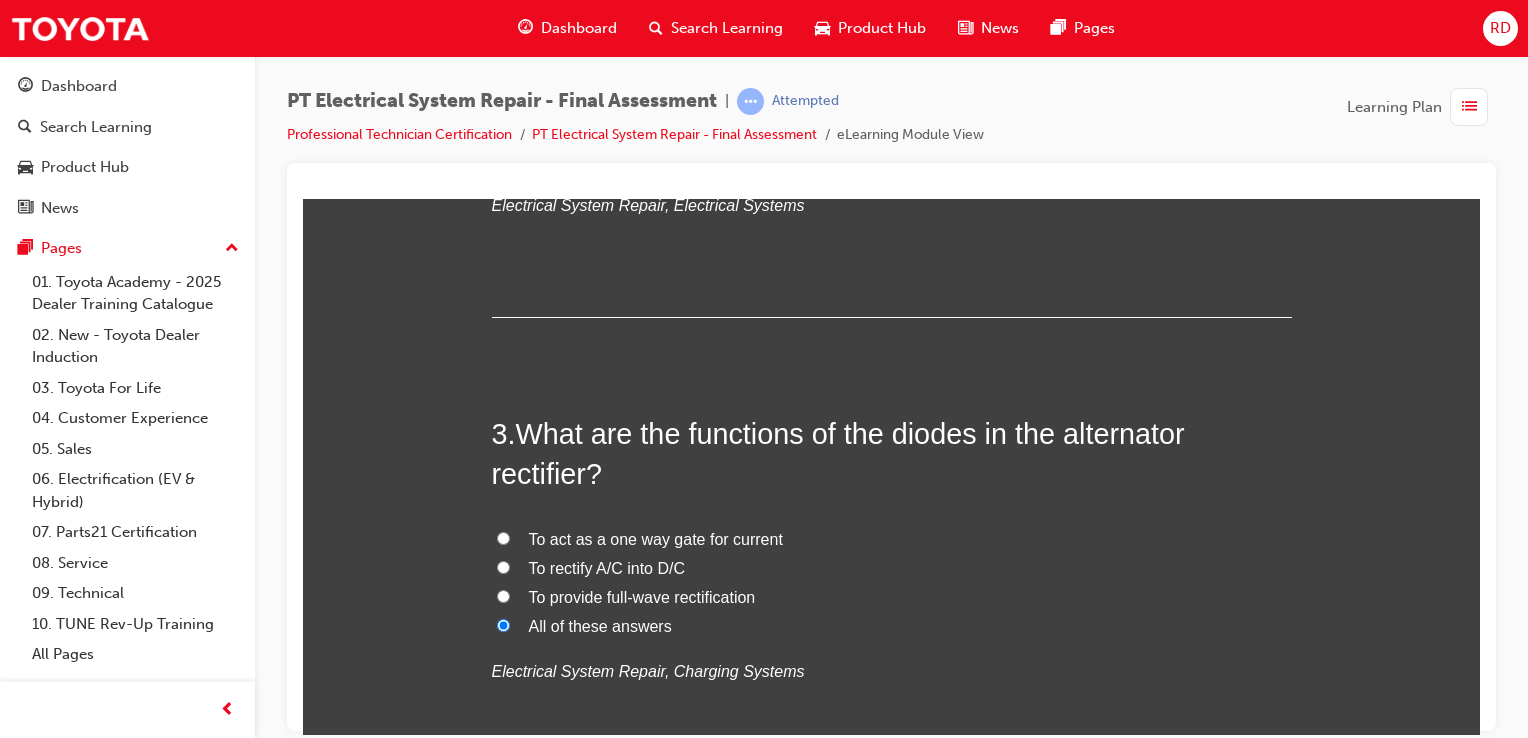radio on "true" 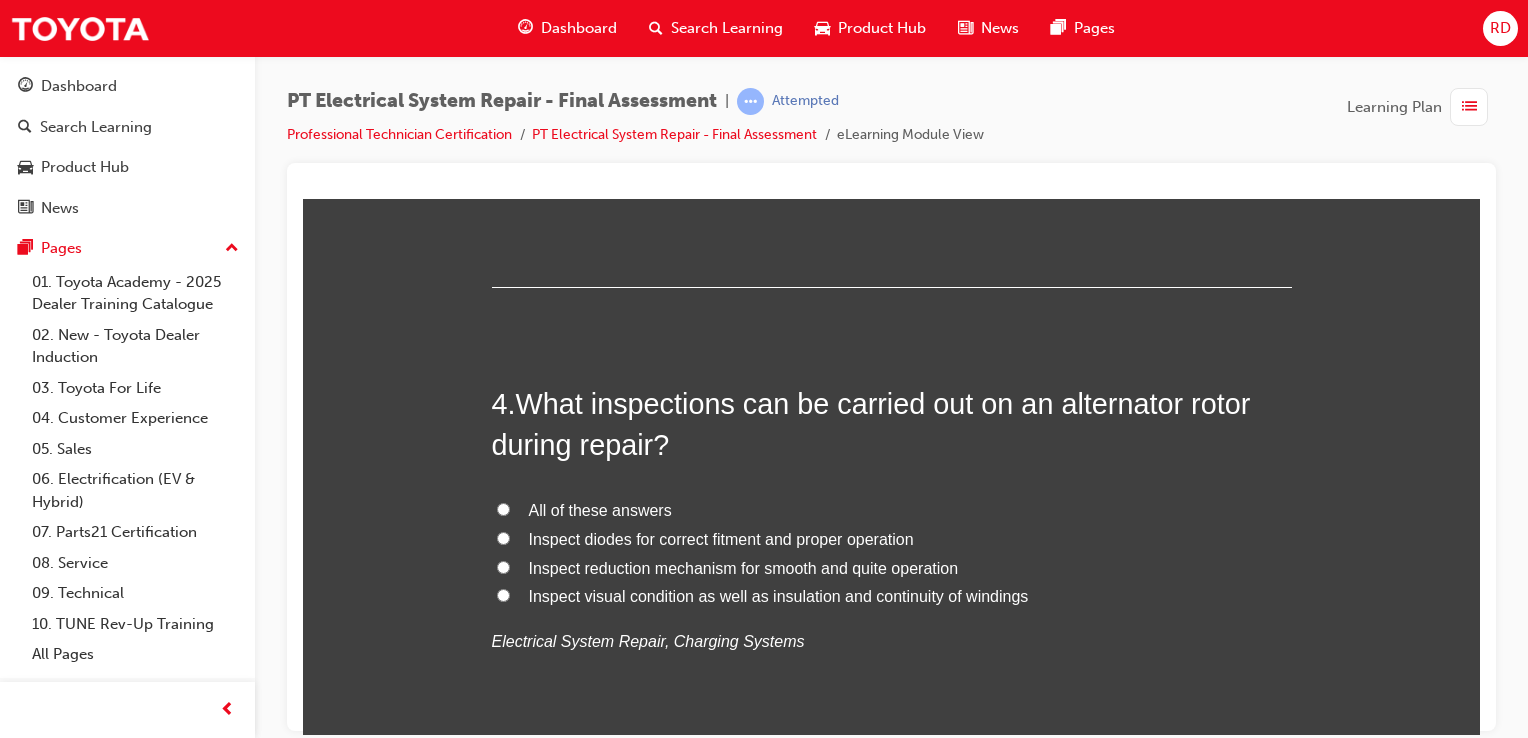 scroll, scrollTop: 1400, scrollLeft: 0, axis: vertical 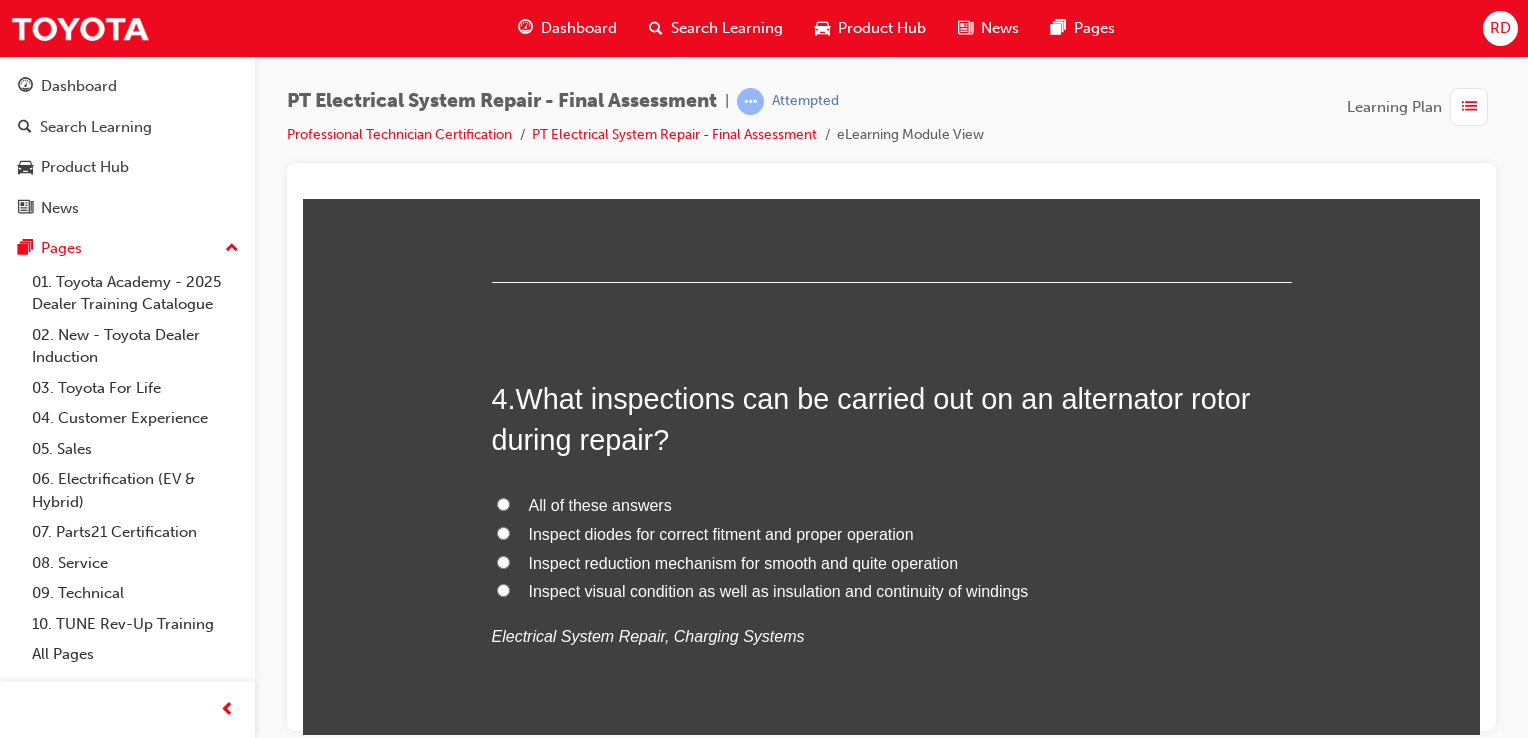 click on "Inspect visual condition as well as insulation and continuity of windings" at bounding box center [503, 589] 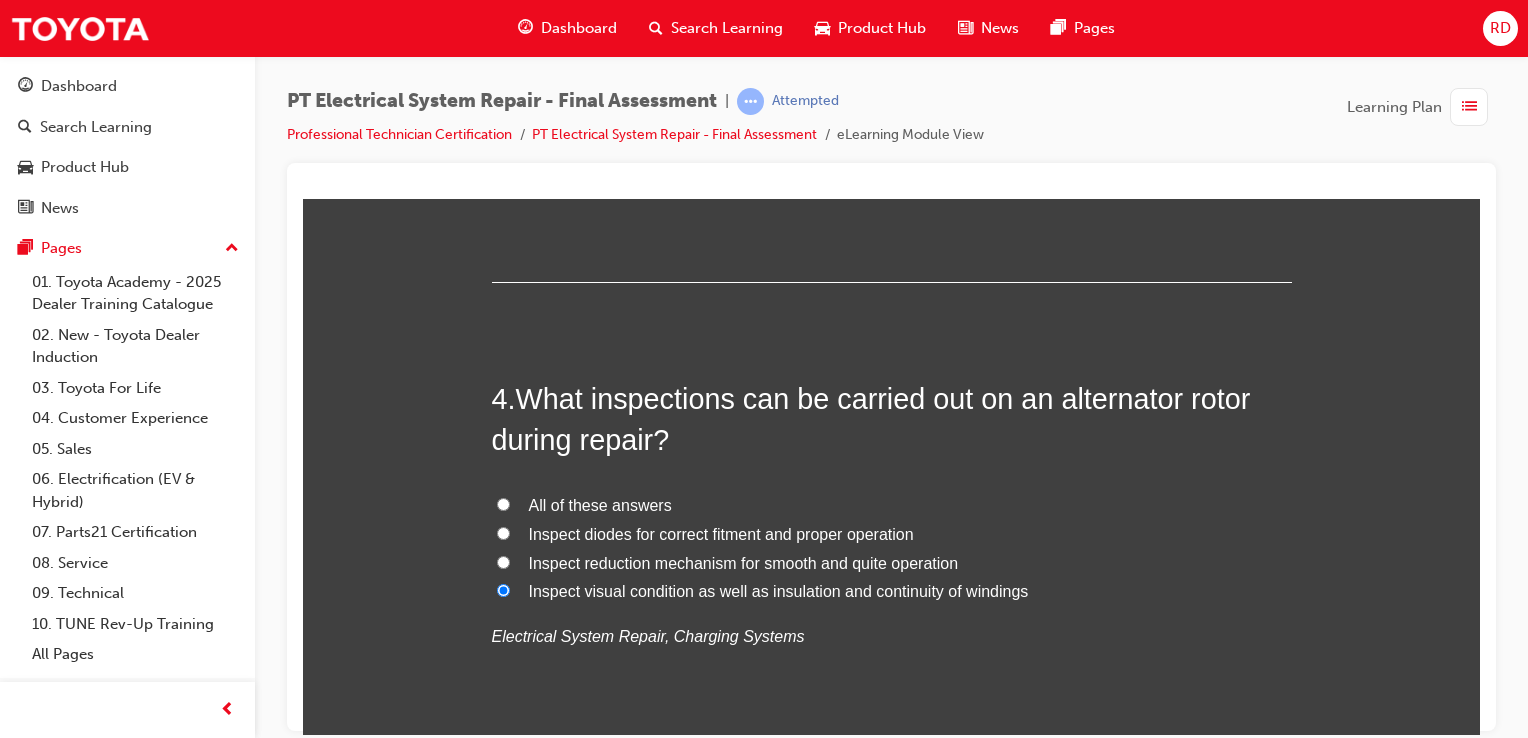 radio on "true" 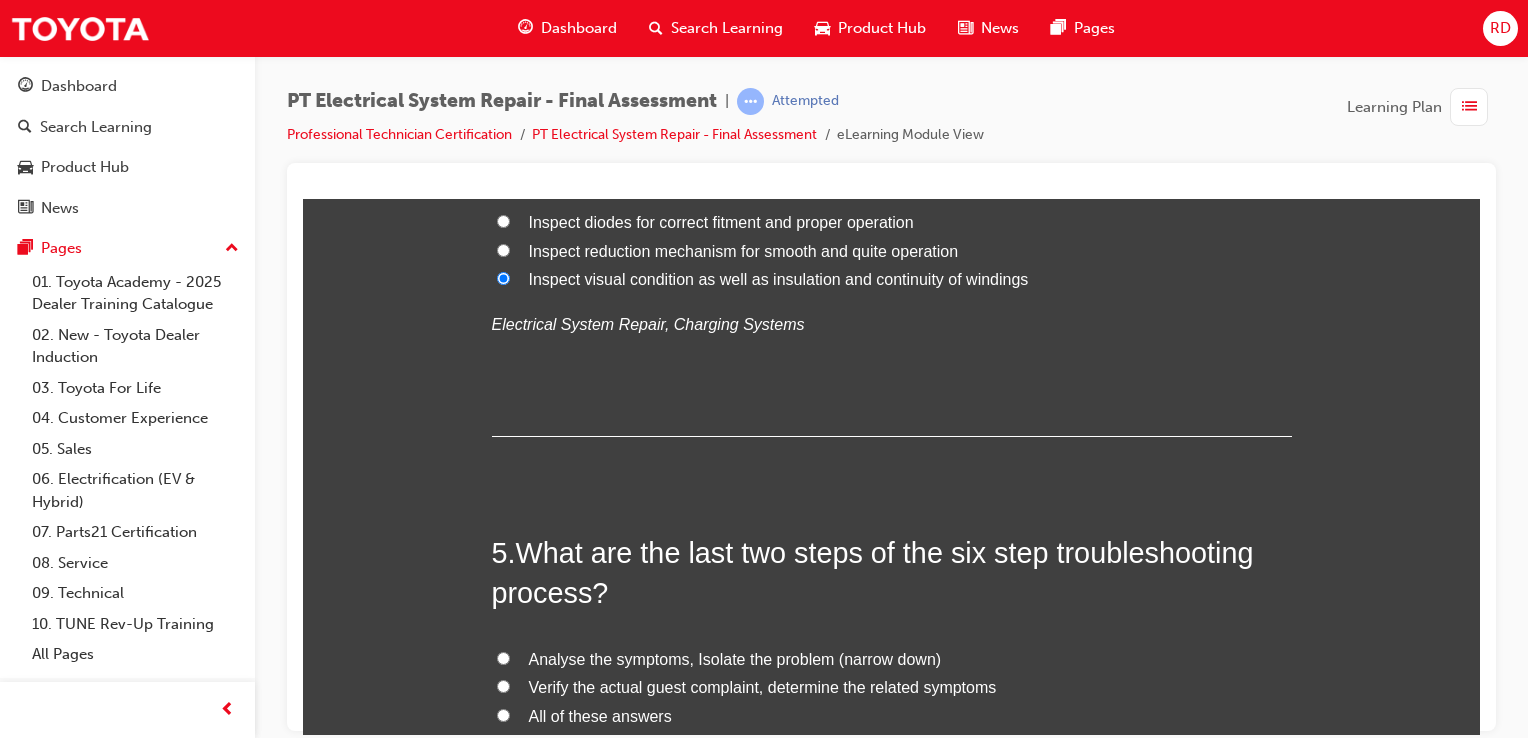 scroll, scrollTop: 1800, scrollLeft: 0, axis: vertical 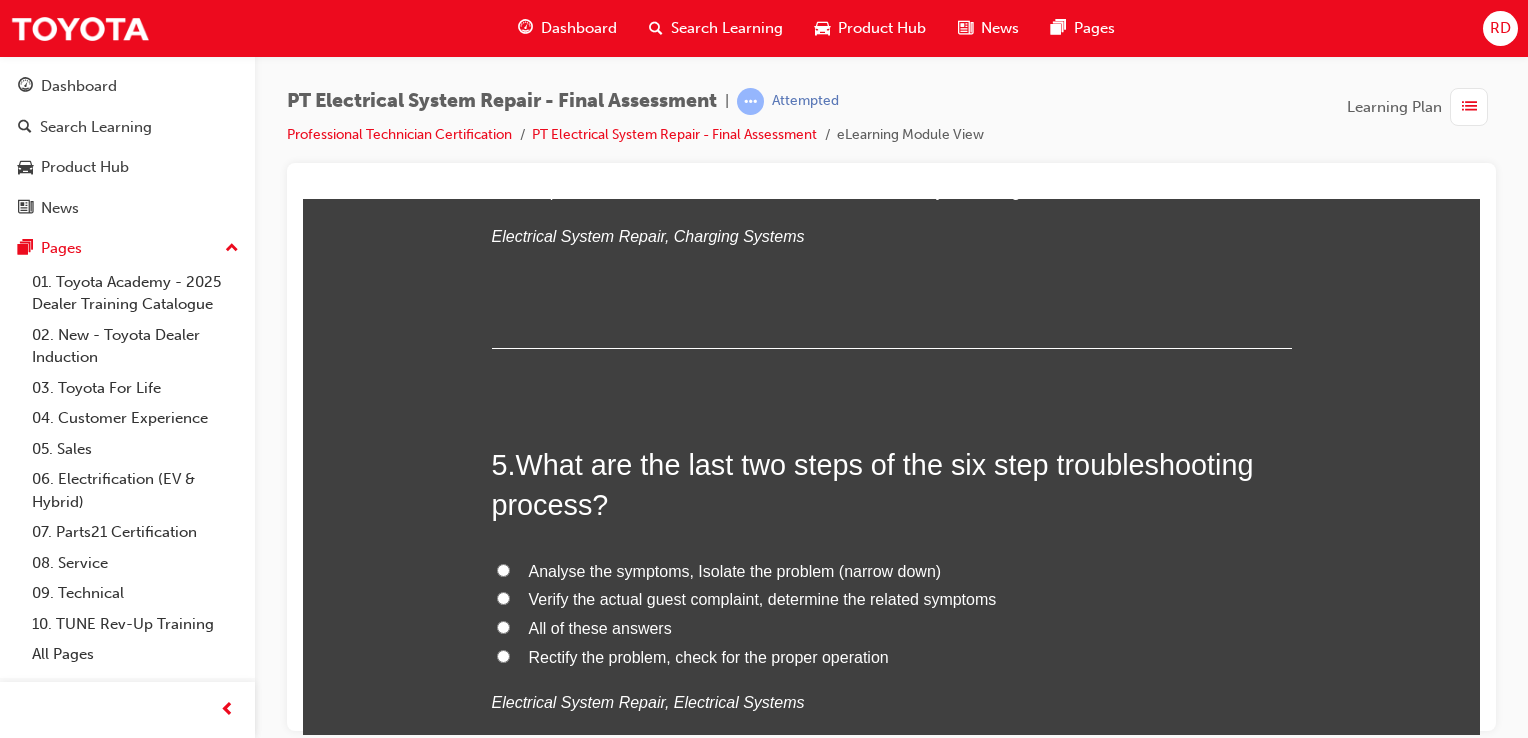 drag, startPoint x: 489, startPoint y: 659, endPoint x: 575, endPoint y: 650, distance: 86.46965 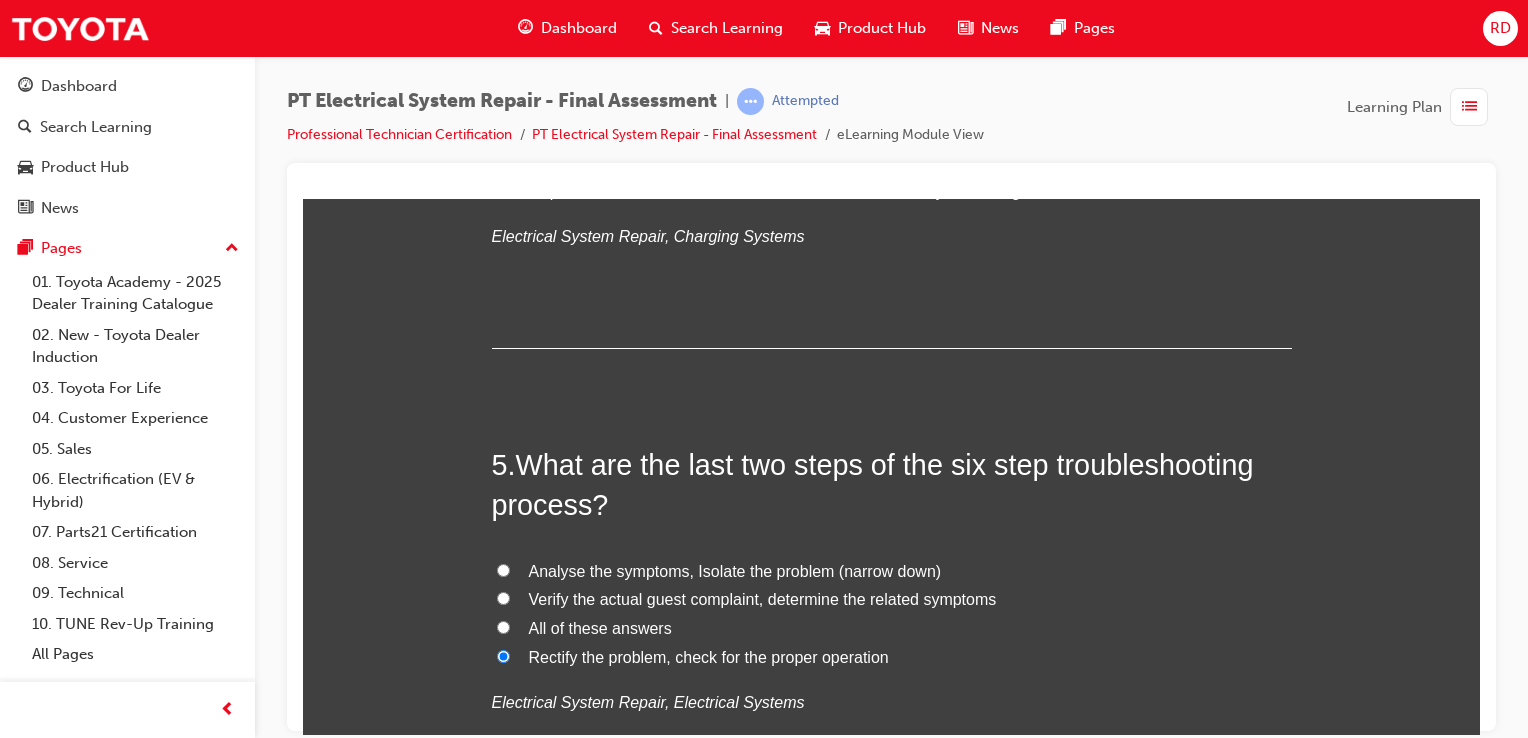 radio on "true" 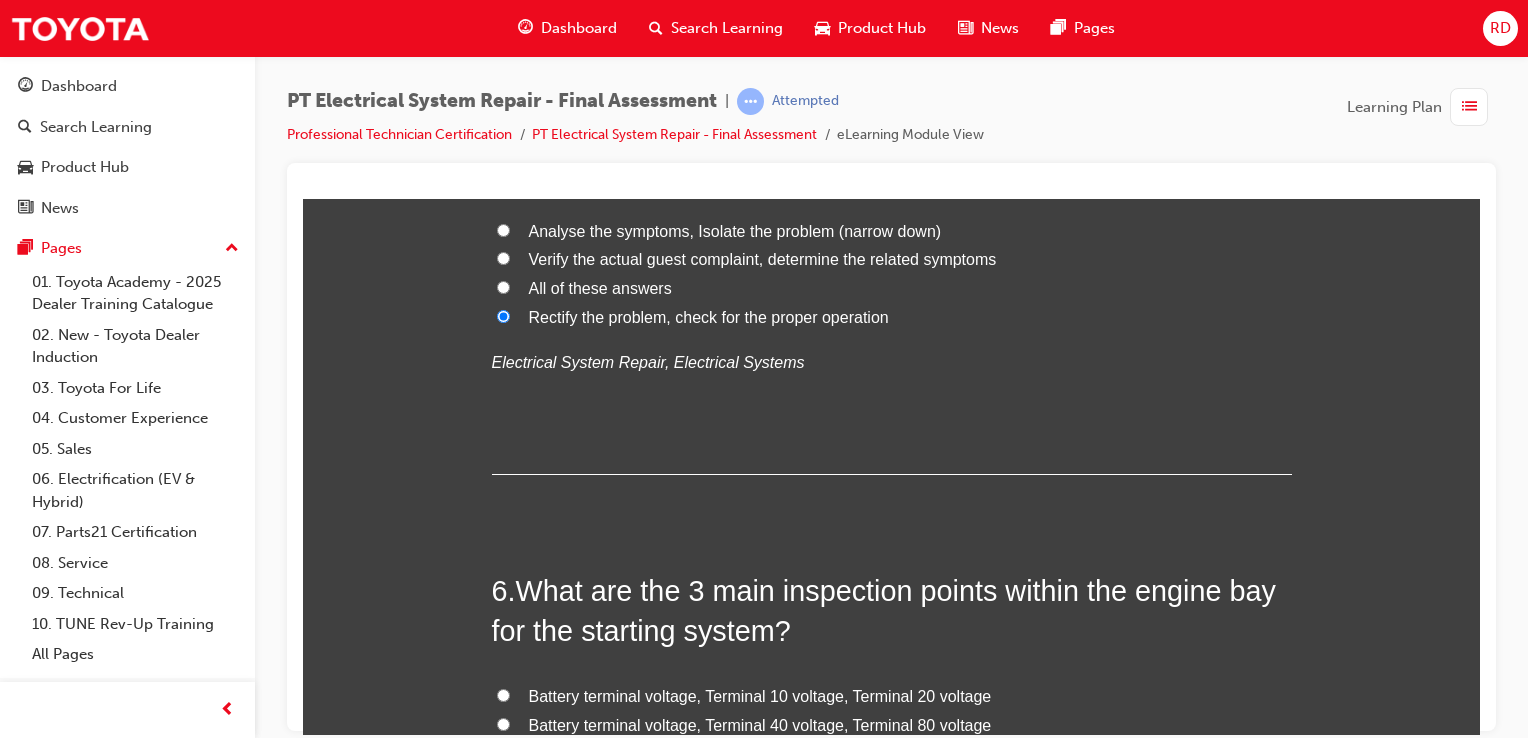 scroll, scrollTop: 2300, scrollLeft: 0, axis: vertical 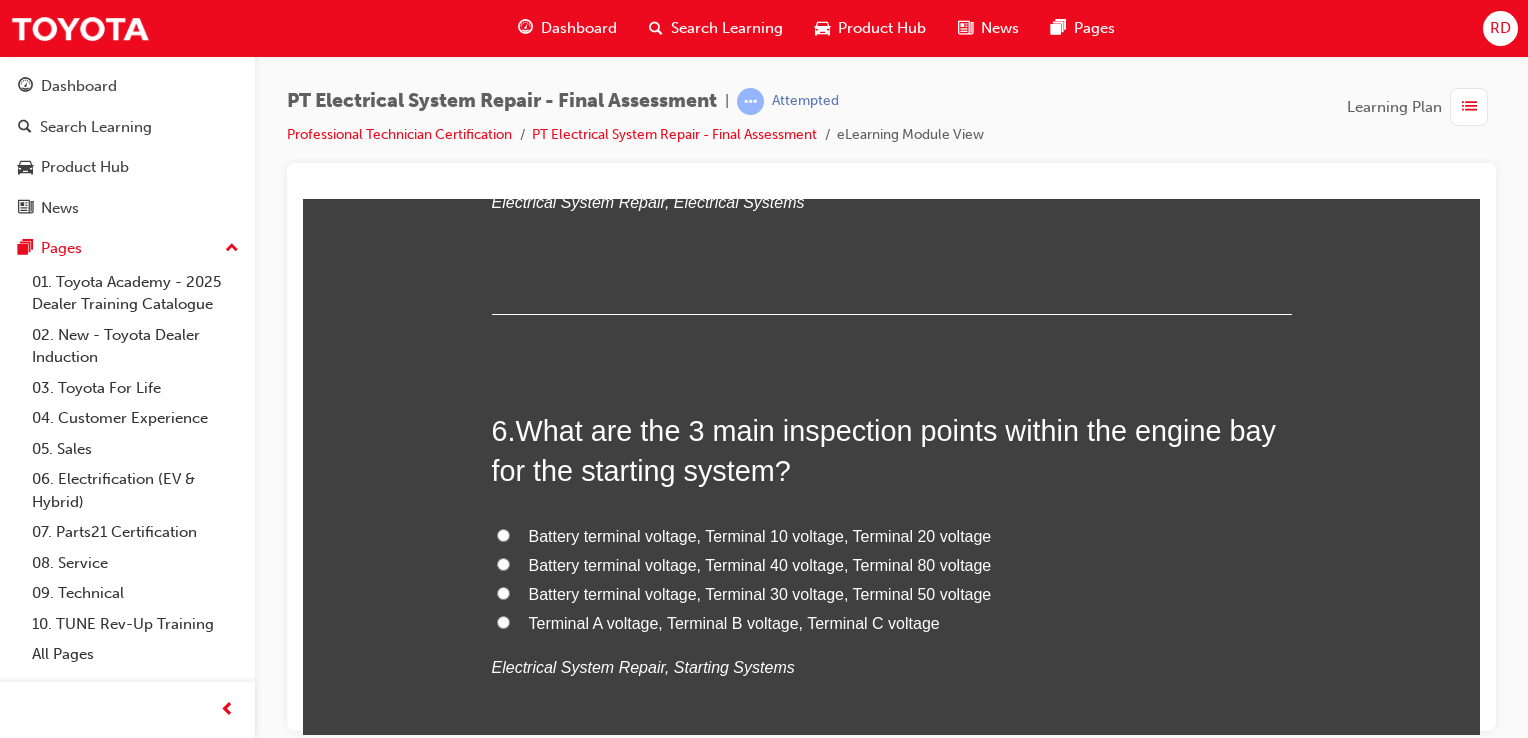 click on "Battery terminal voltage, Terminal 30 voltage, Terminal 50 voltage" at bounding box center [503, 592] 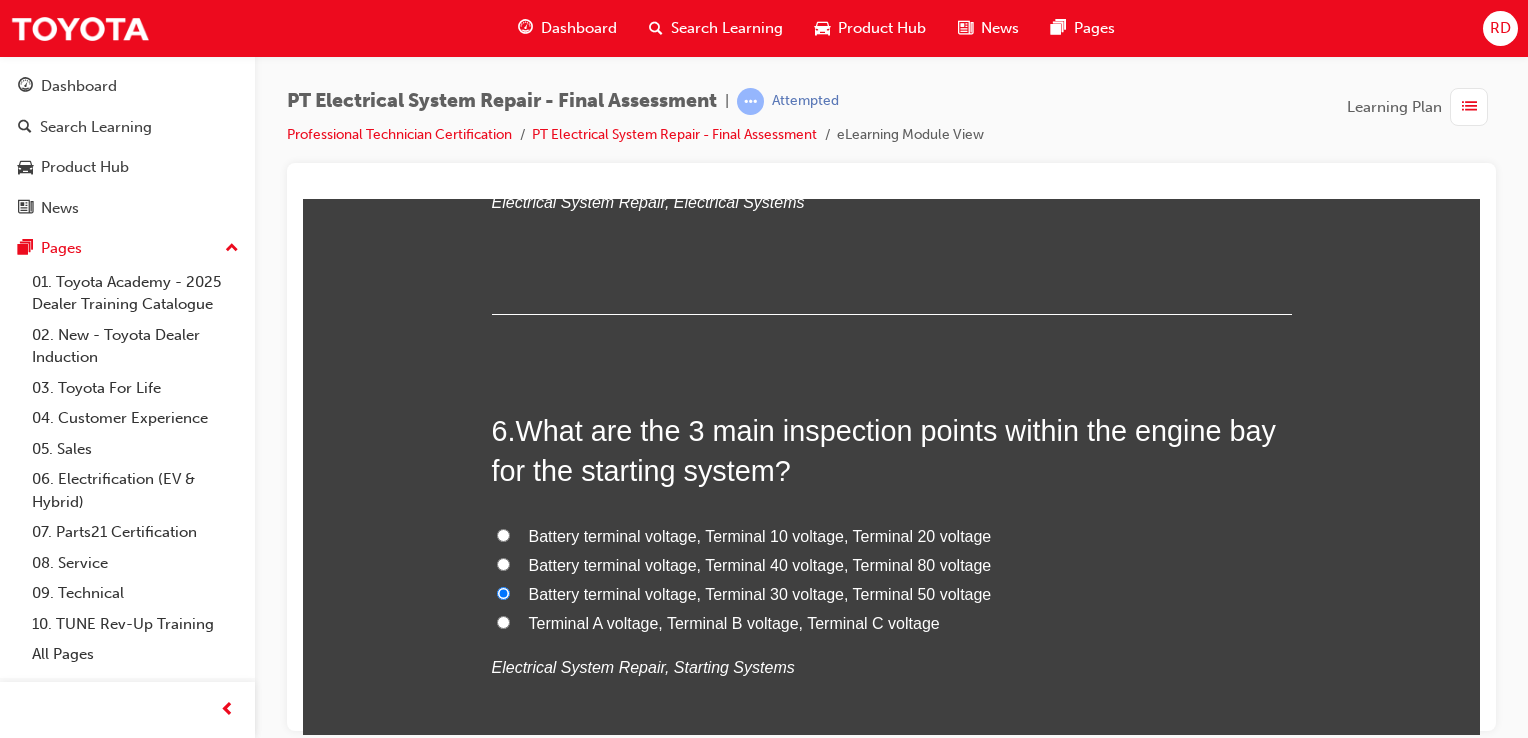 radio on "true" 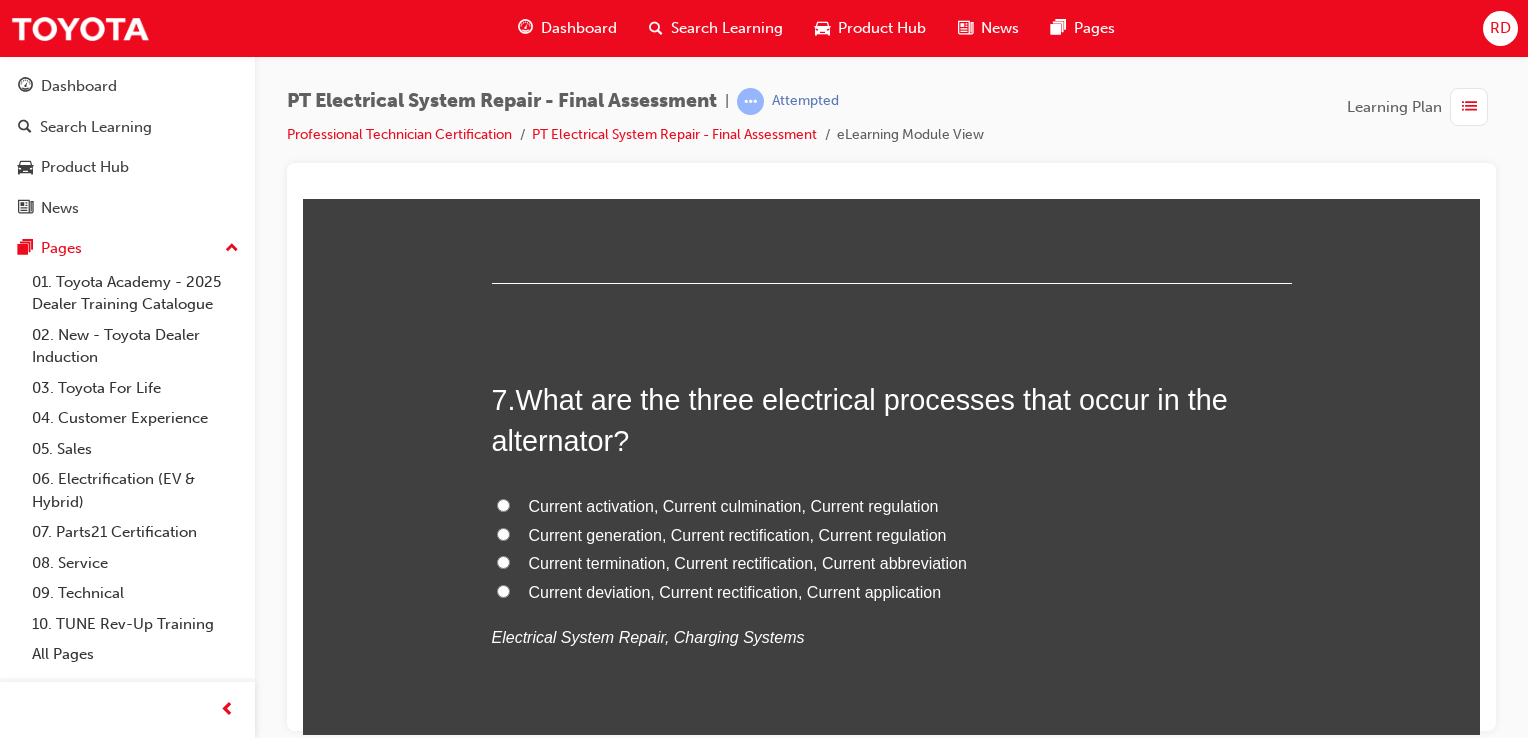 scroll, scrollTop: 2800, scrollLeft: 0, axis: vertical 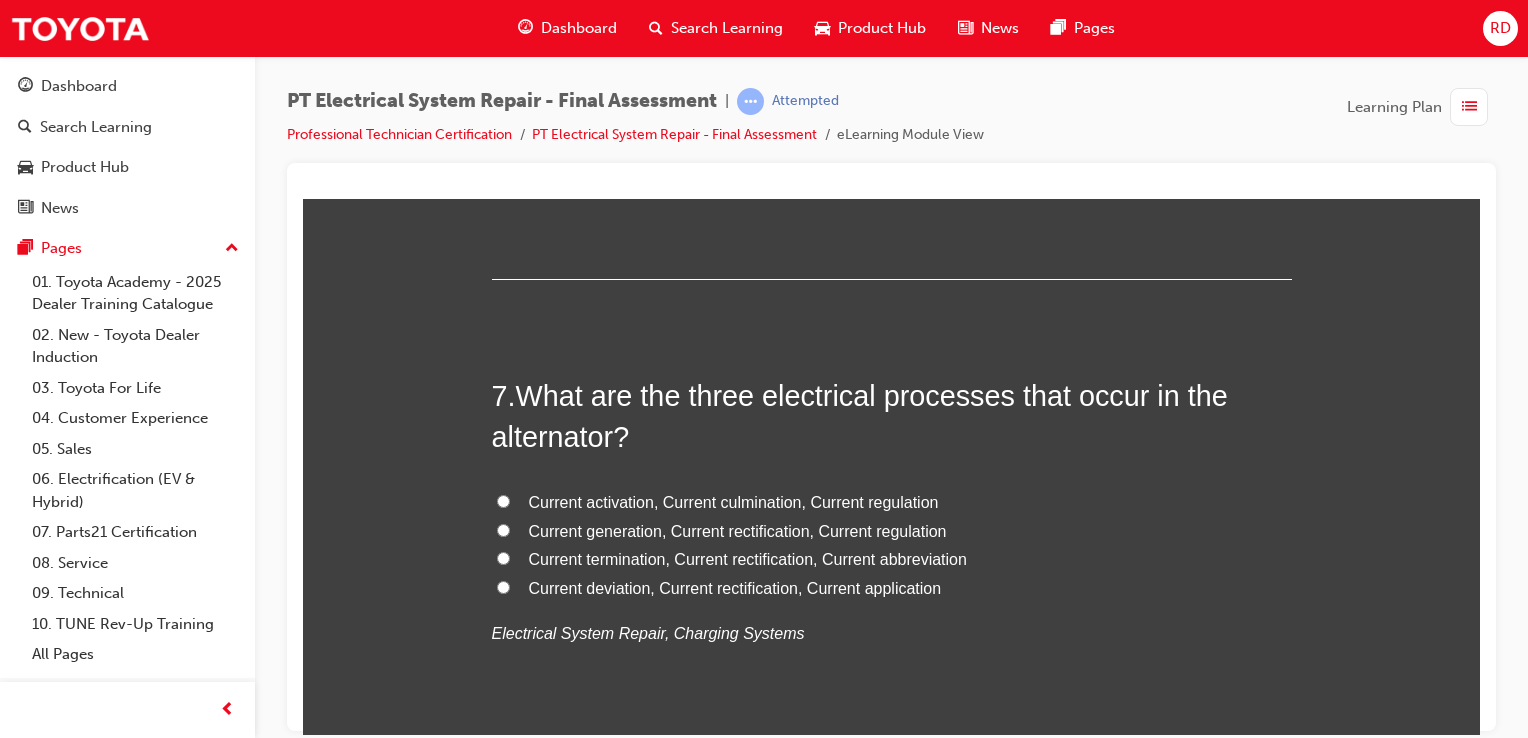 click on "Current generation, Current rectification, Current regulation" at bounding box center (892, 531) 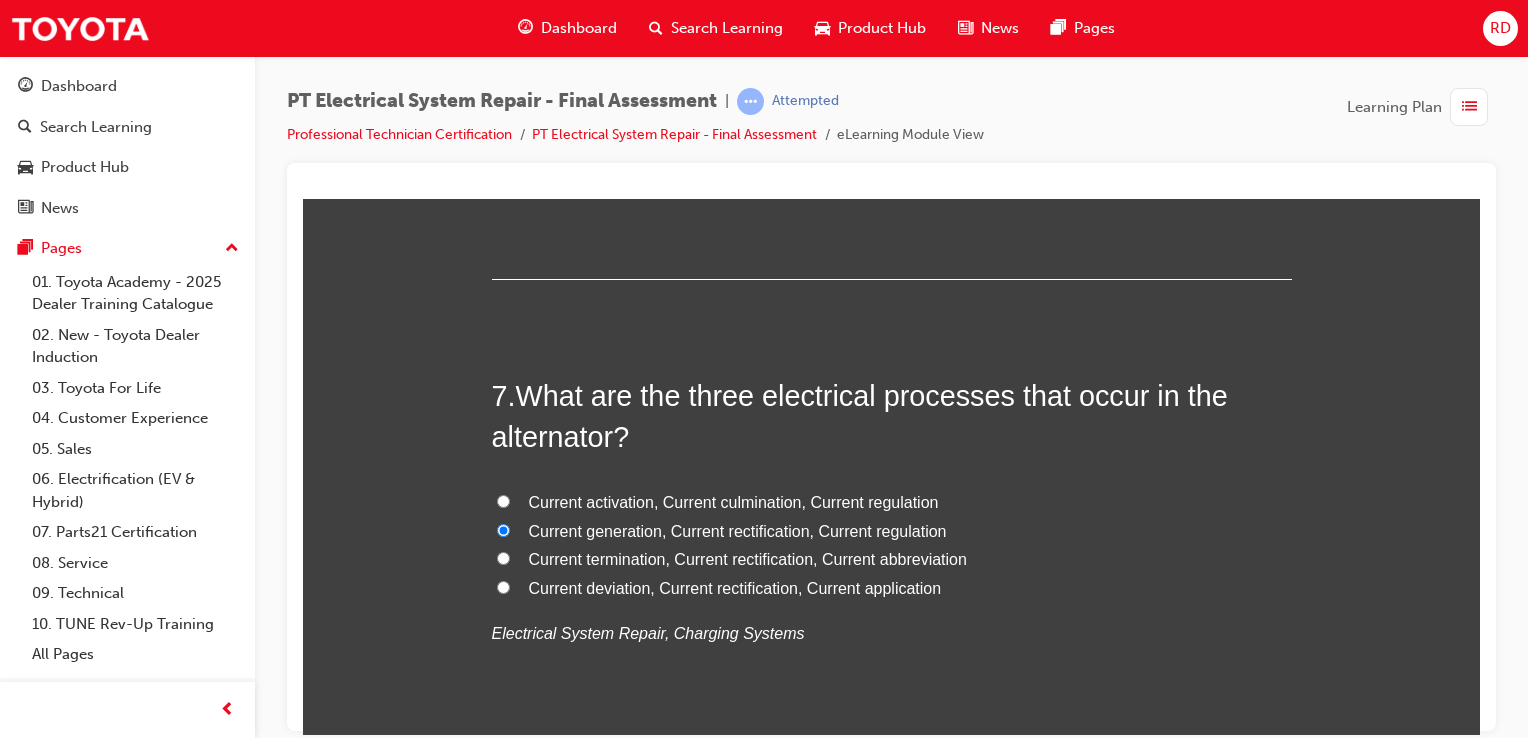 radio on "true" 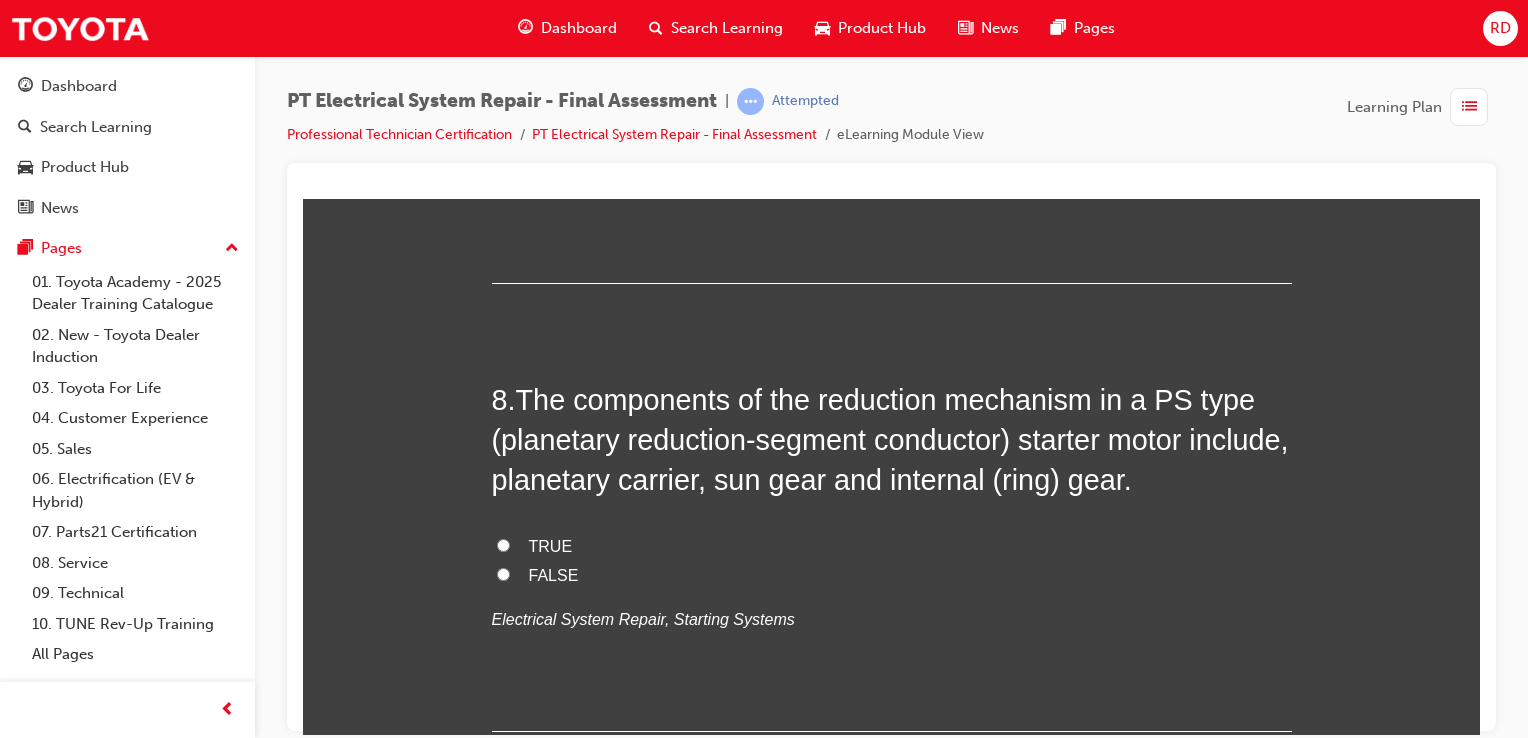 scroll, scrollTop: 3300, scrollLeft: 0, axis: vertical 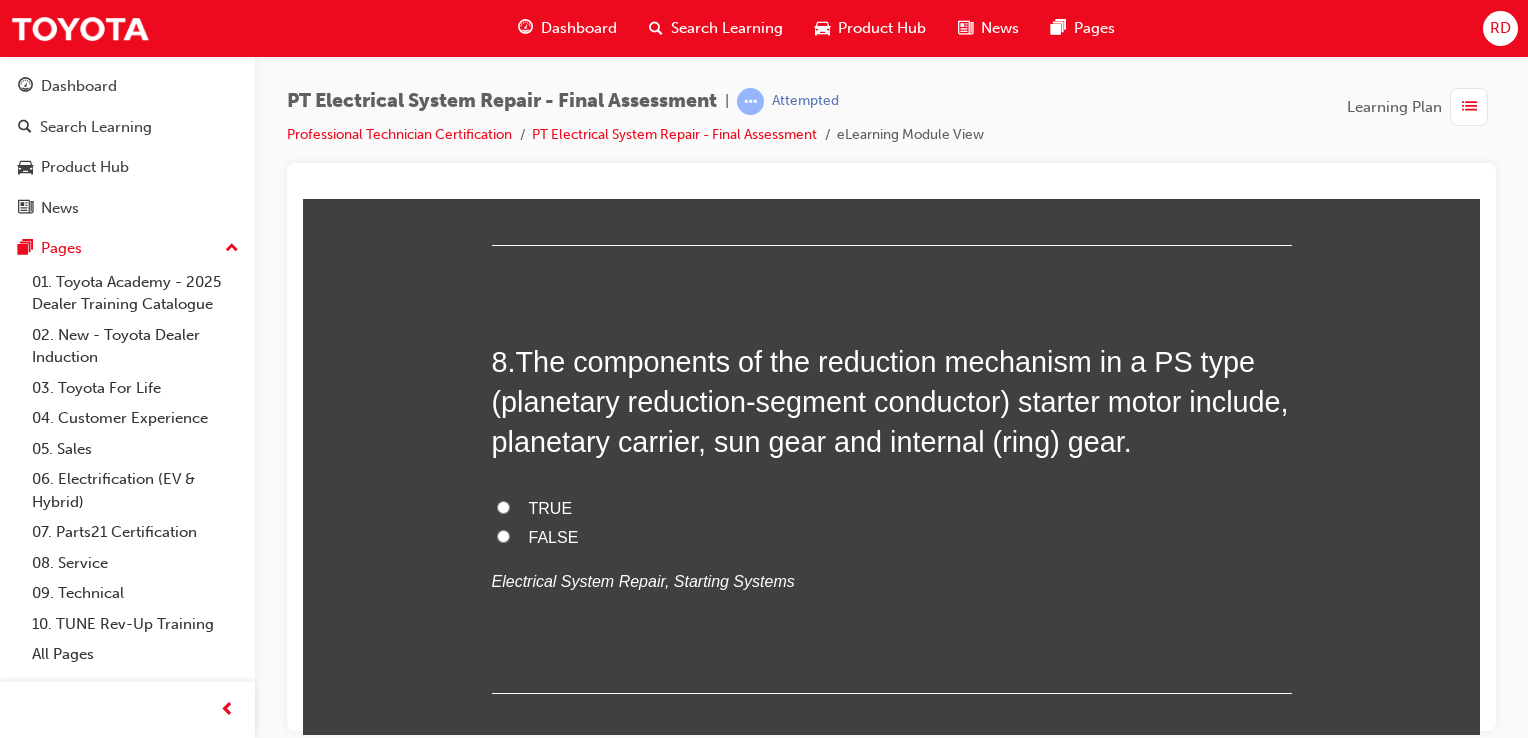 click on "FALSE" at bounding box center (892, 537) 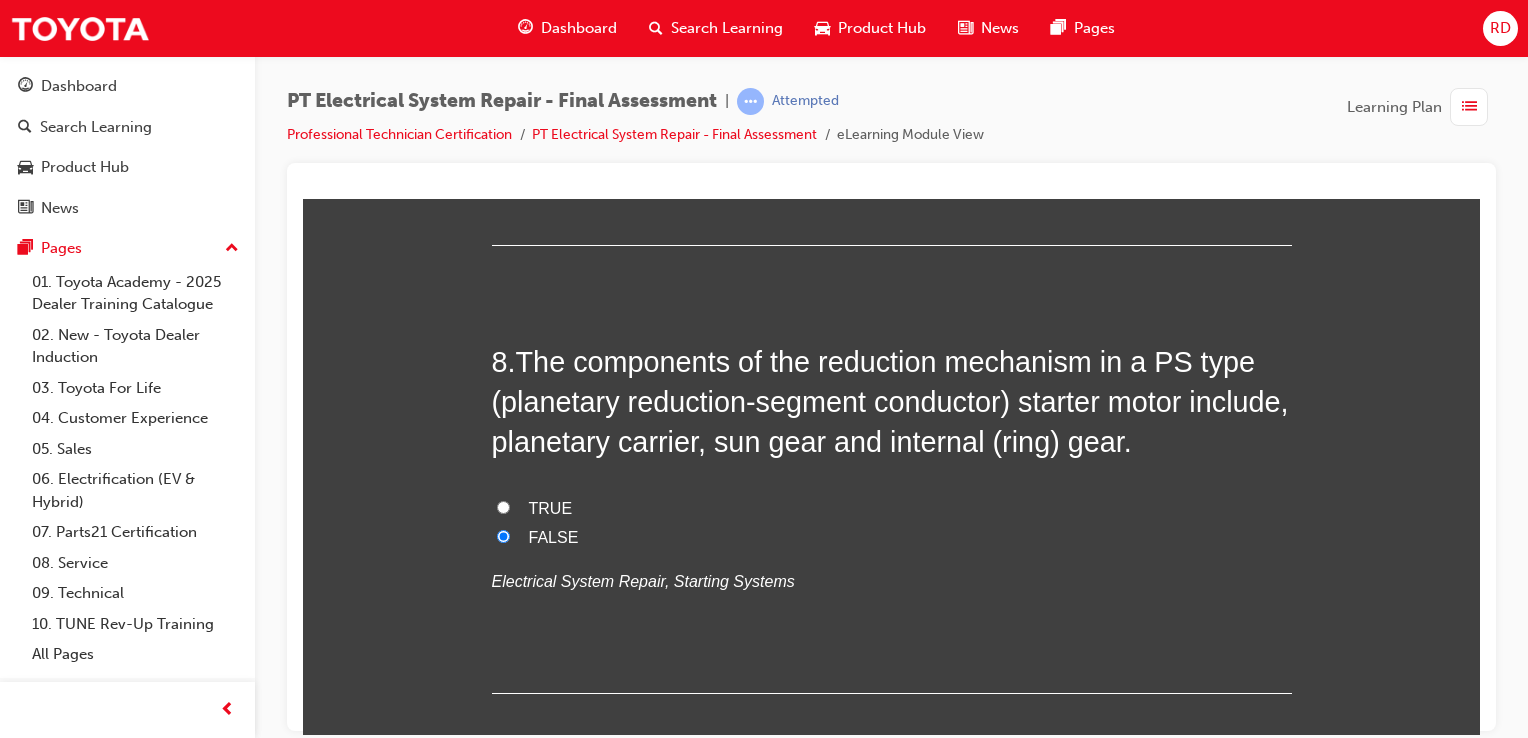 radio on "true" 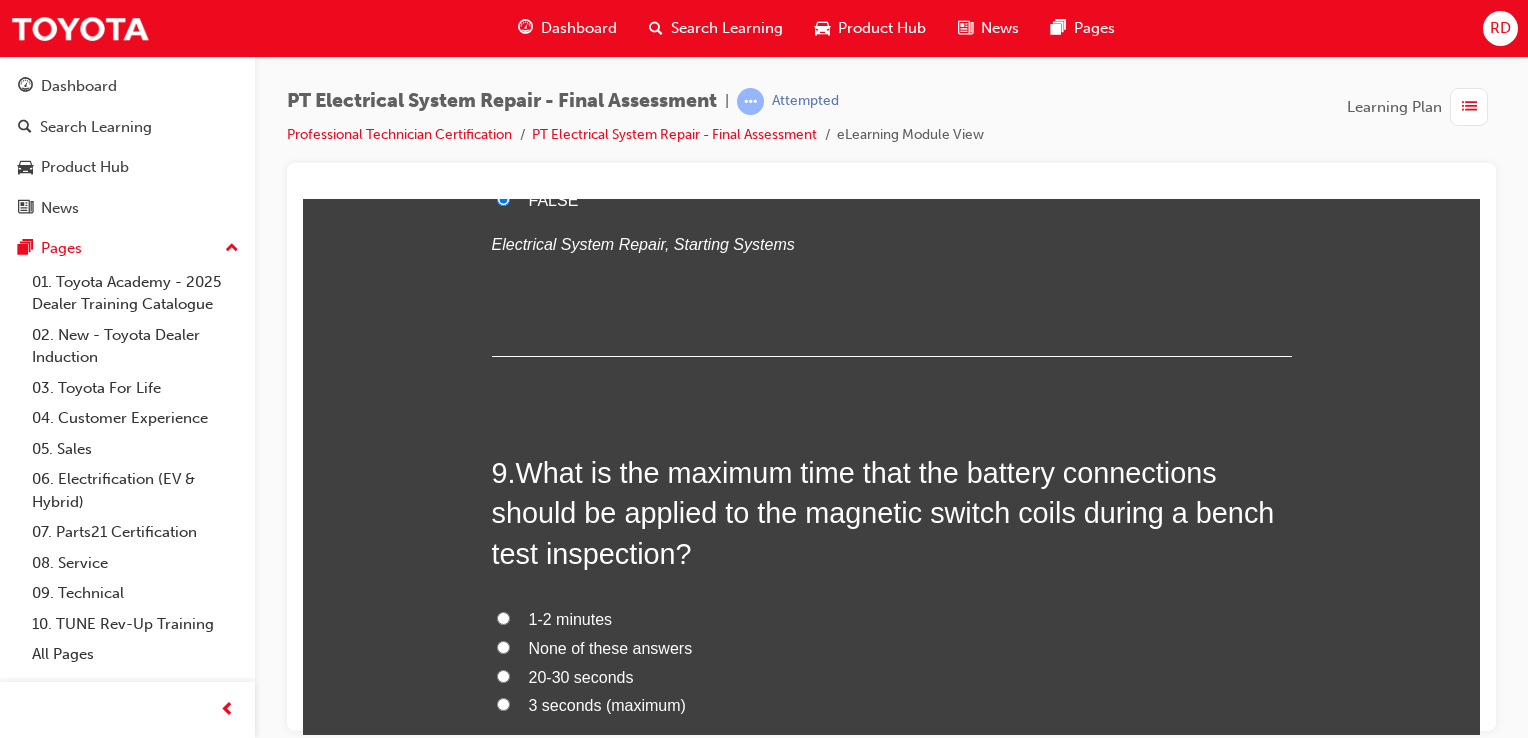 scroll, scrollTop: 3700, scrollLeft: 0, axis: vertical 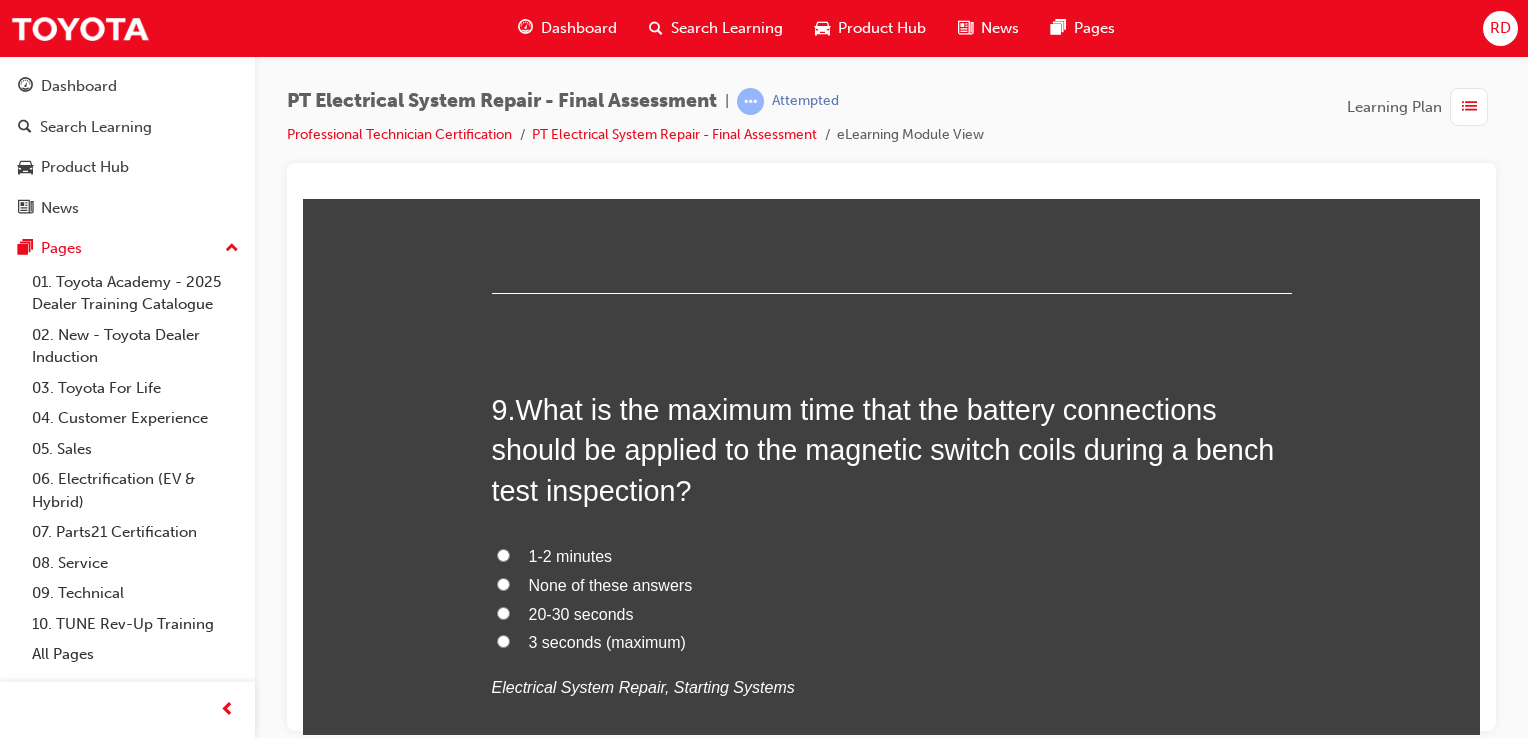 click on "3 seconds (maximum)" at bounding box center (892, 642) 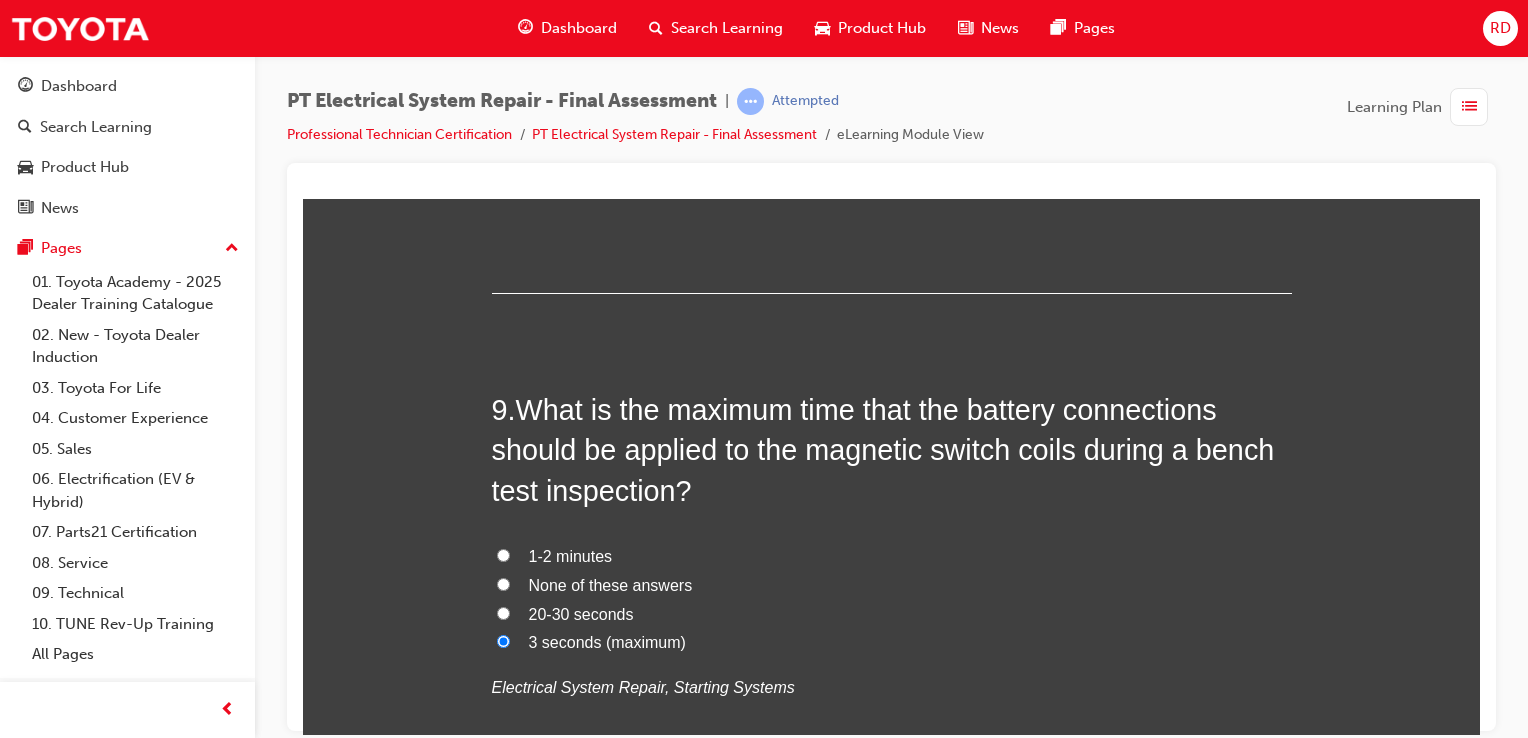 radio on "true" 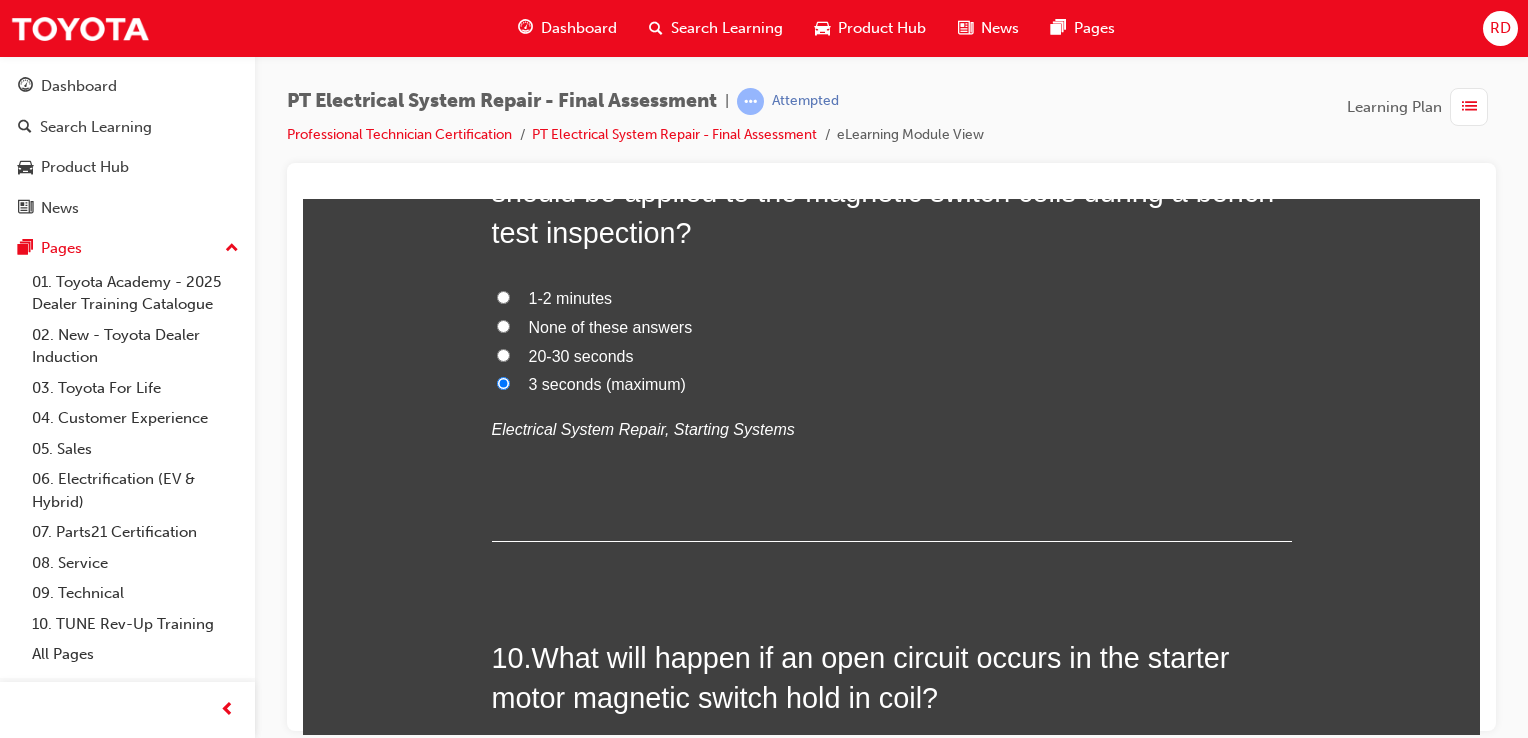 scroll, scrollTop: 4100, scrollLeft: 0, axis: vertical 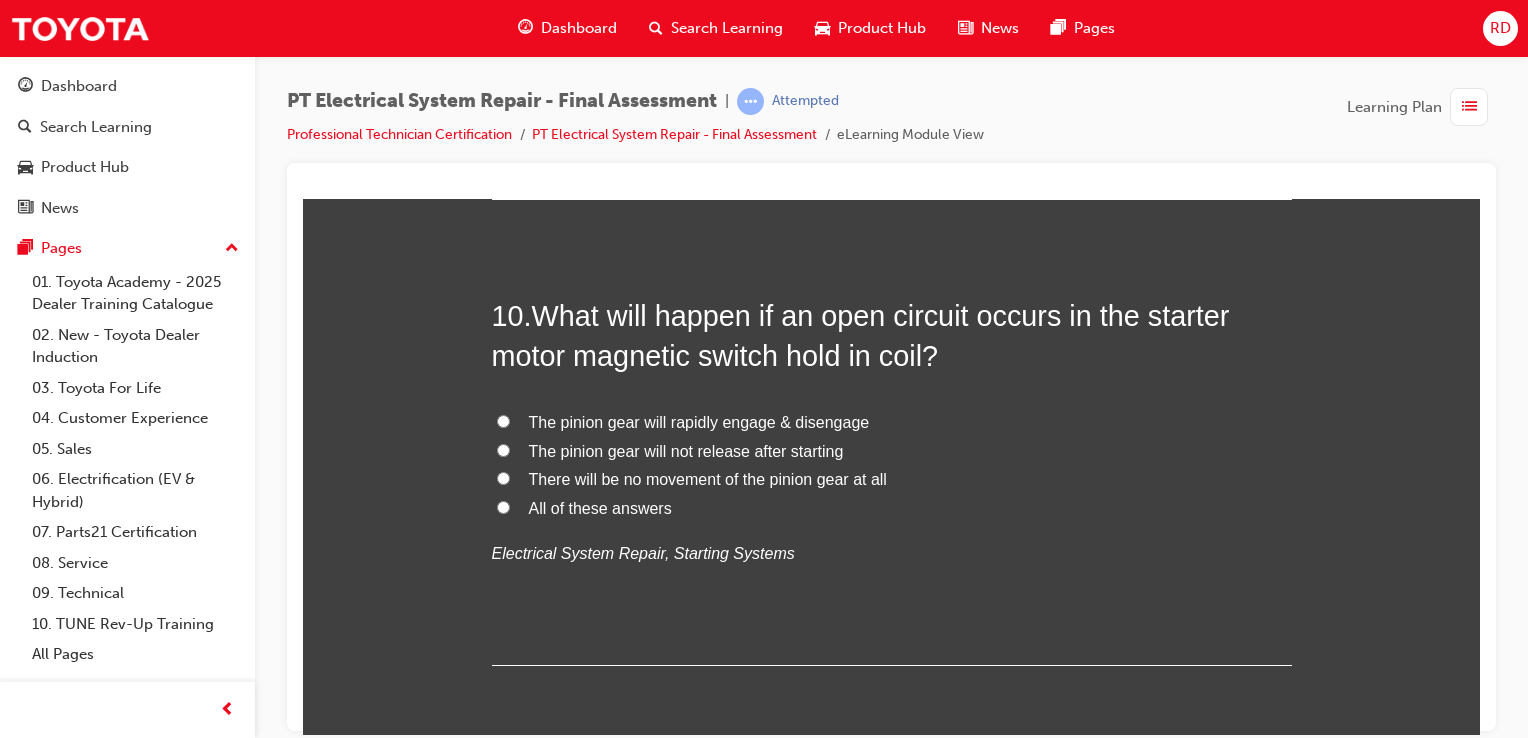 click on "There will be no movement of the pinion gear at all" at bounding box center (892, 479) 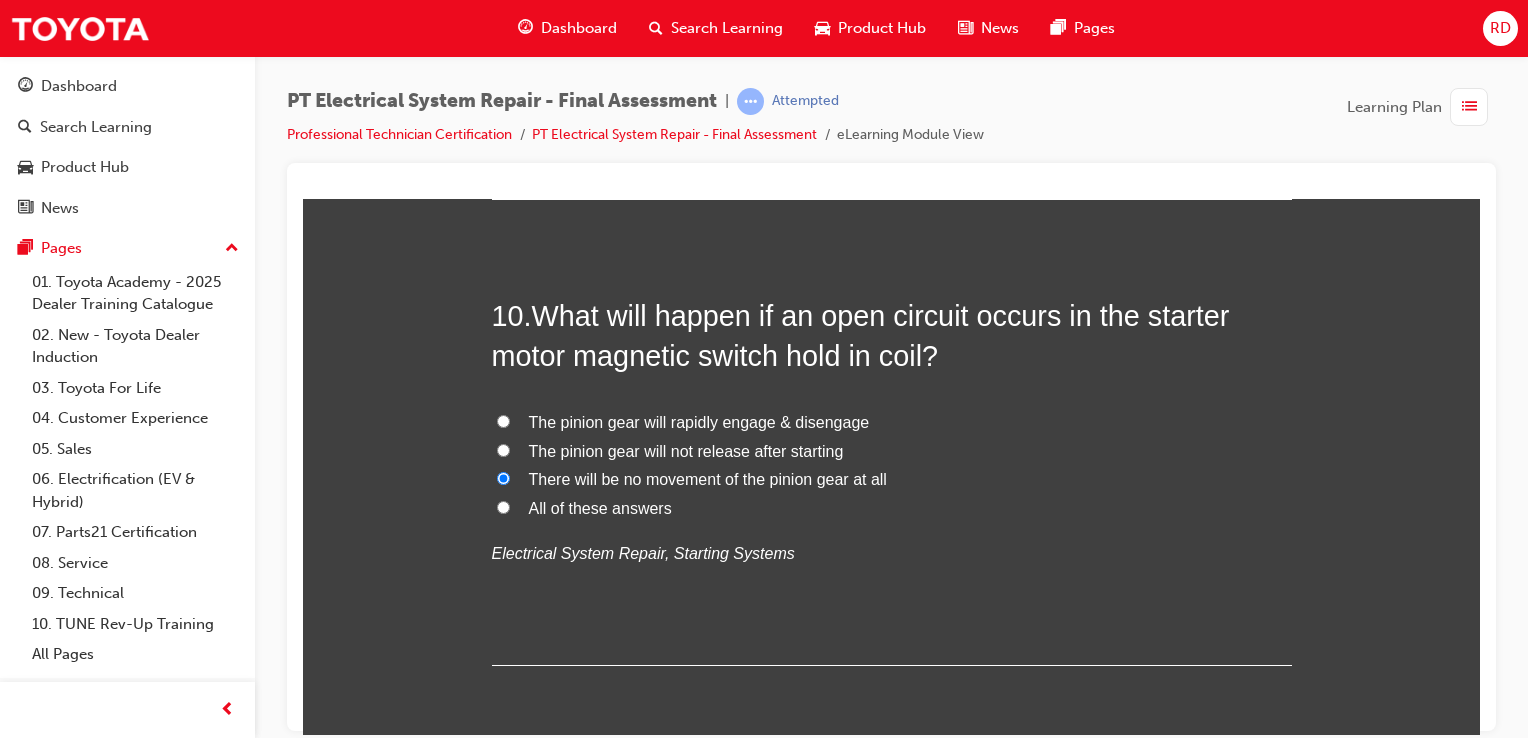radio on "true" 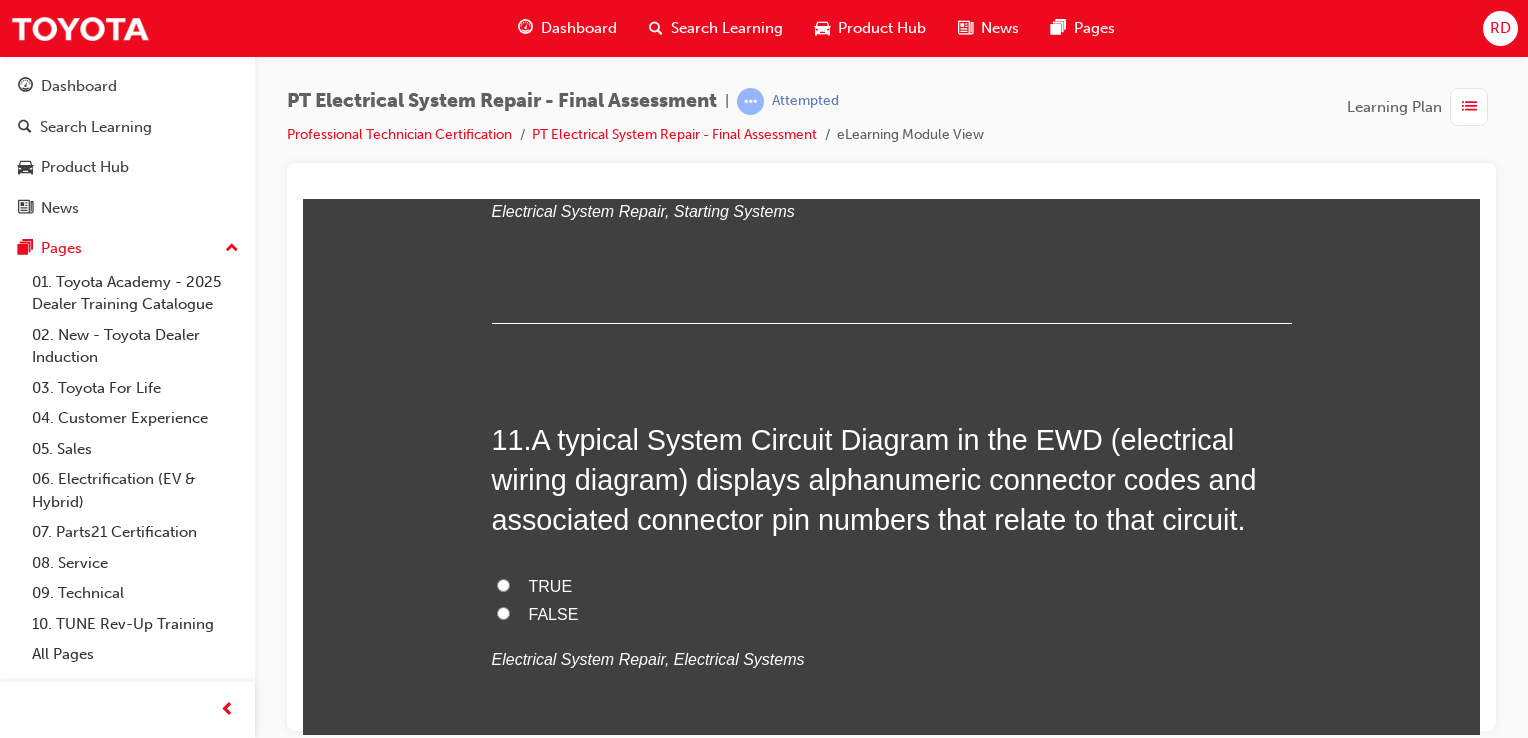 scroll, scrollTop: 4700, scrollLeft: 0, axis: vertical 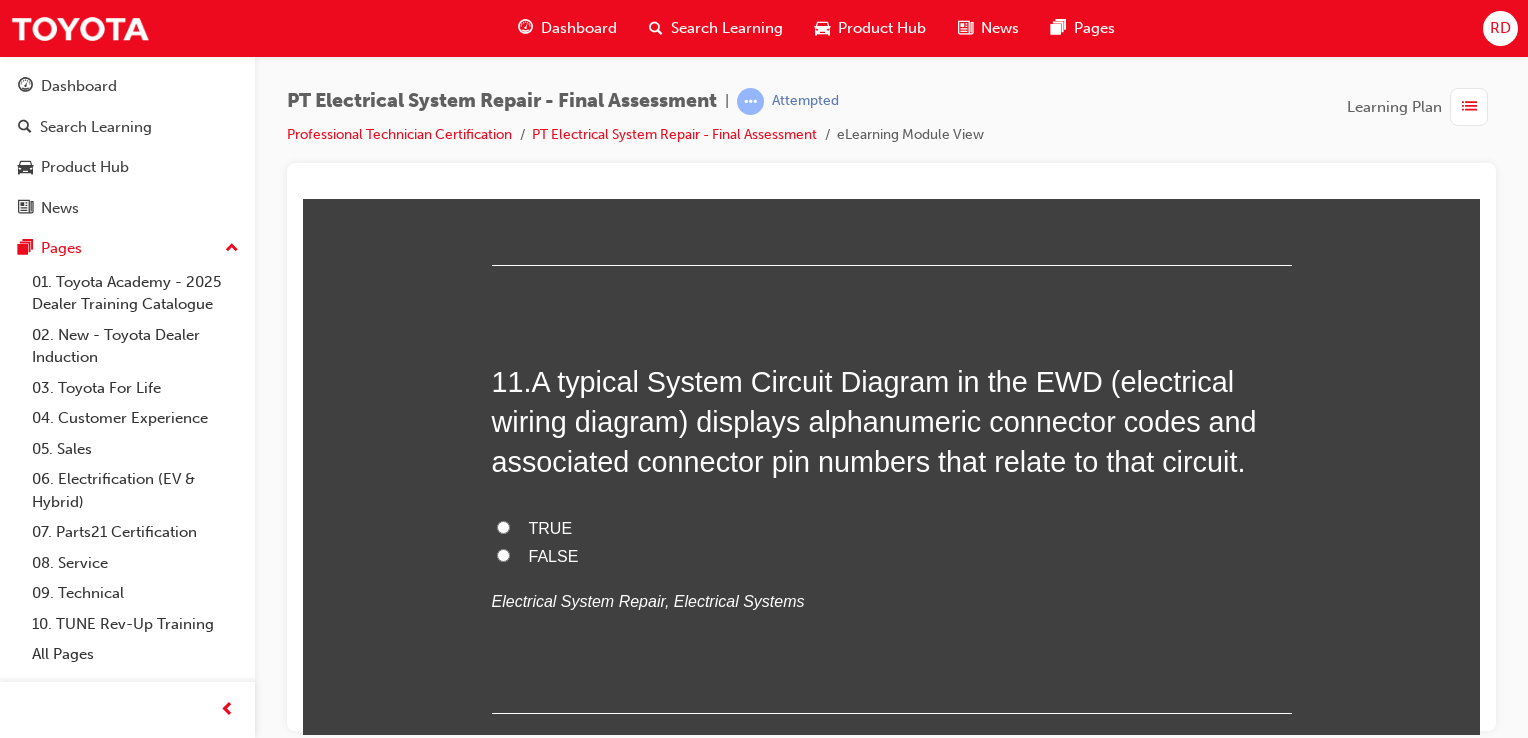 click on "FALSE" at bounding box center [503, 554] 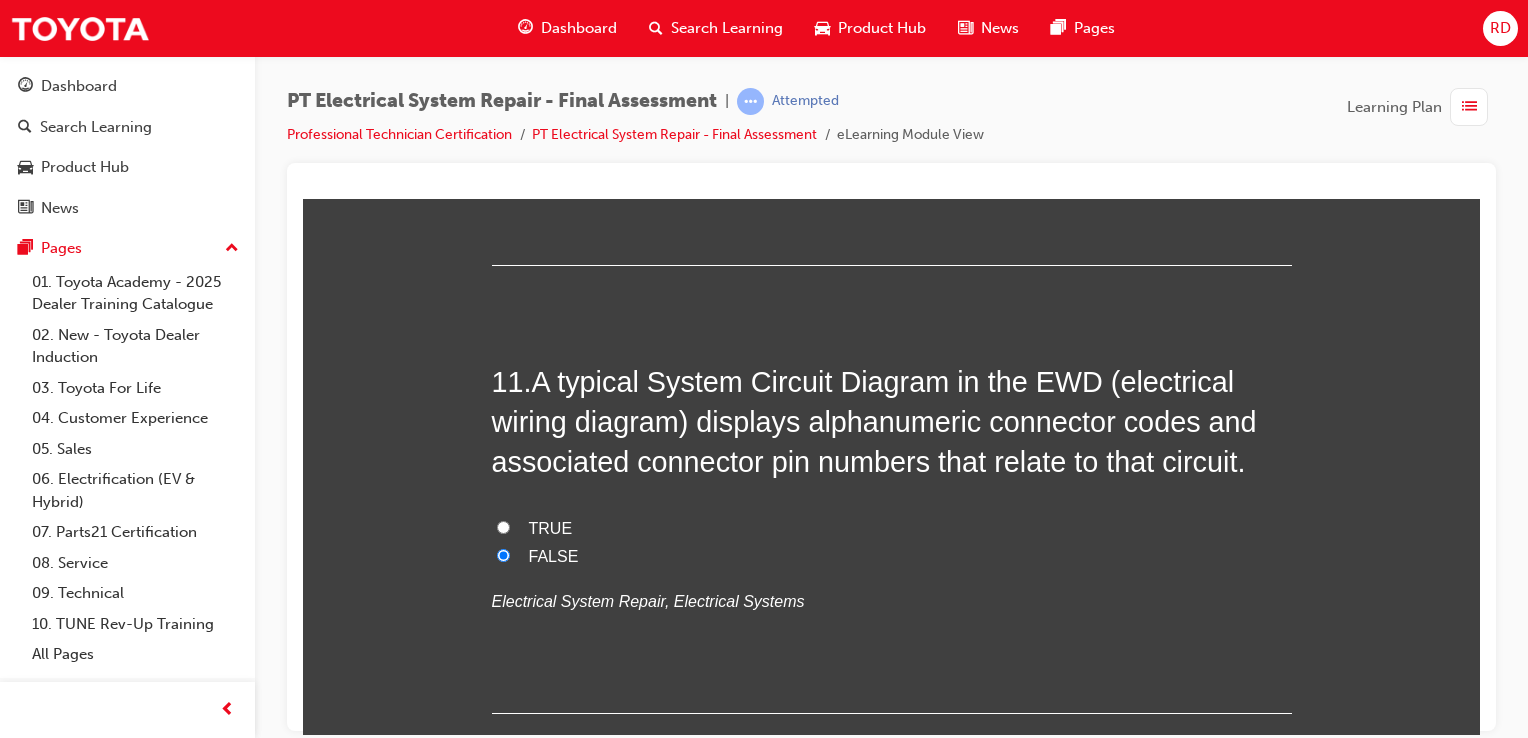 radio on "true" 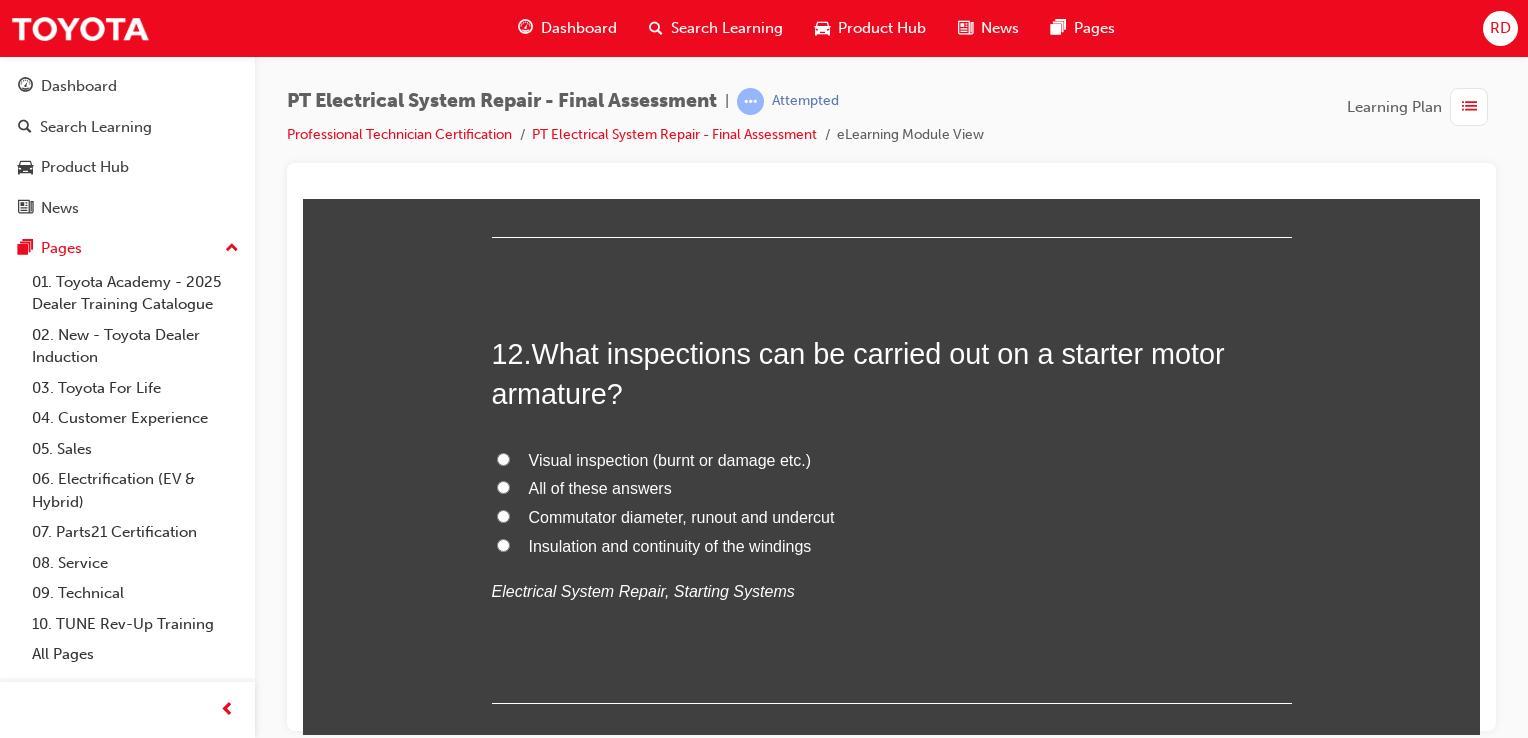 scroll, scrollTop: 5200, scrollLeft: 0, axis: vertical 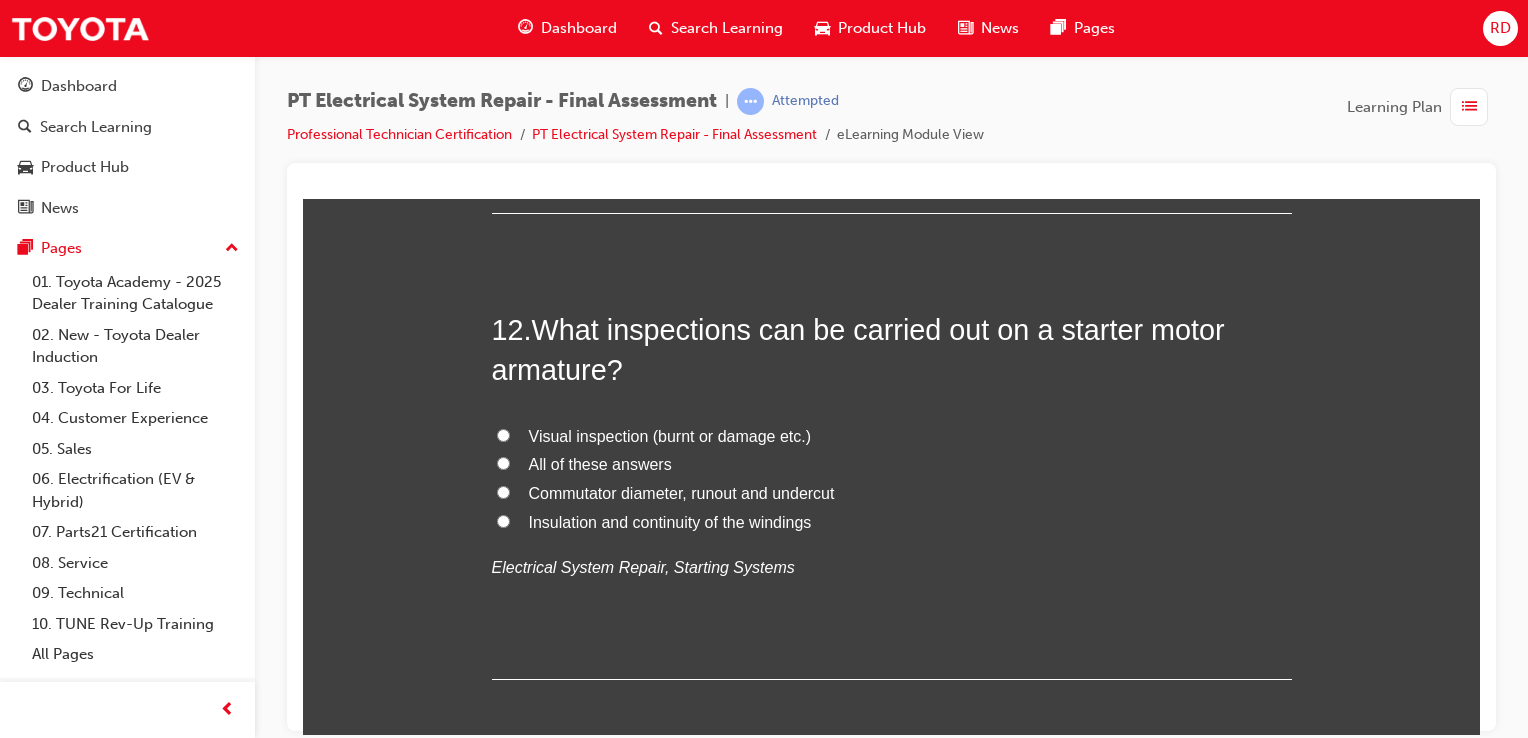click on "All of these answers" at bounding box center (503, 462) 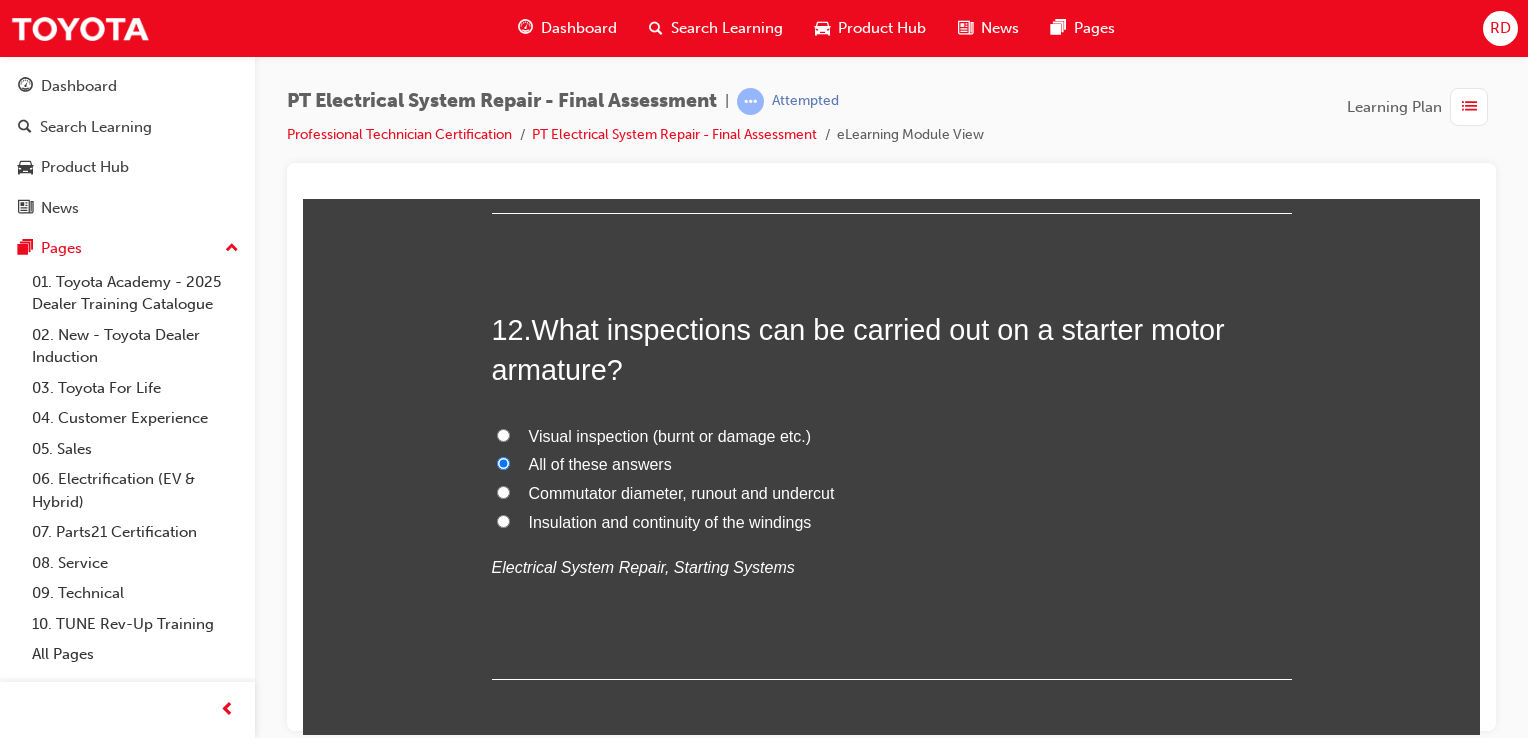 radio on "true" 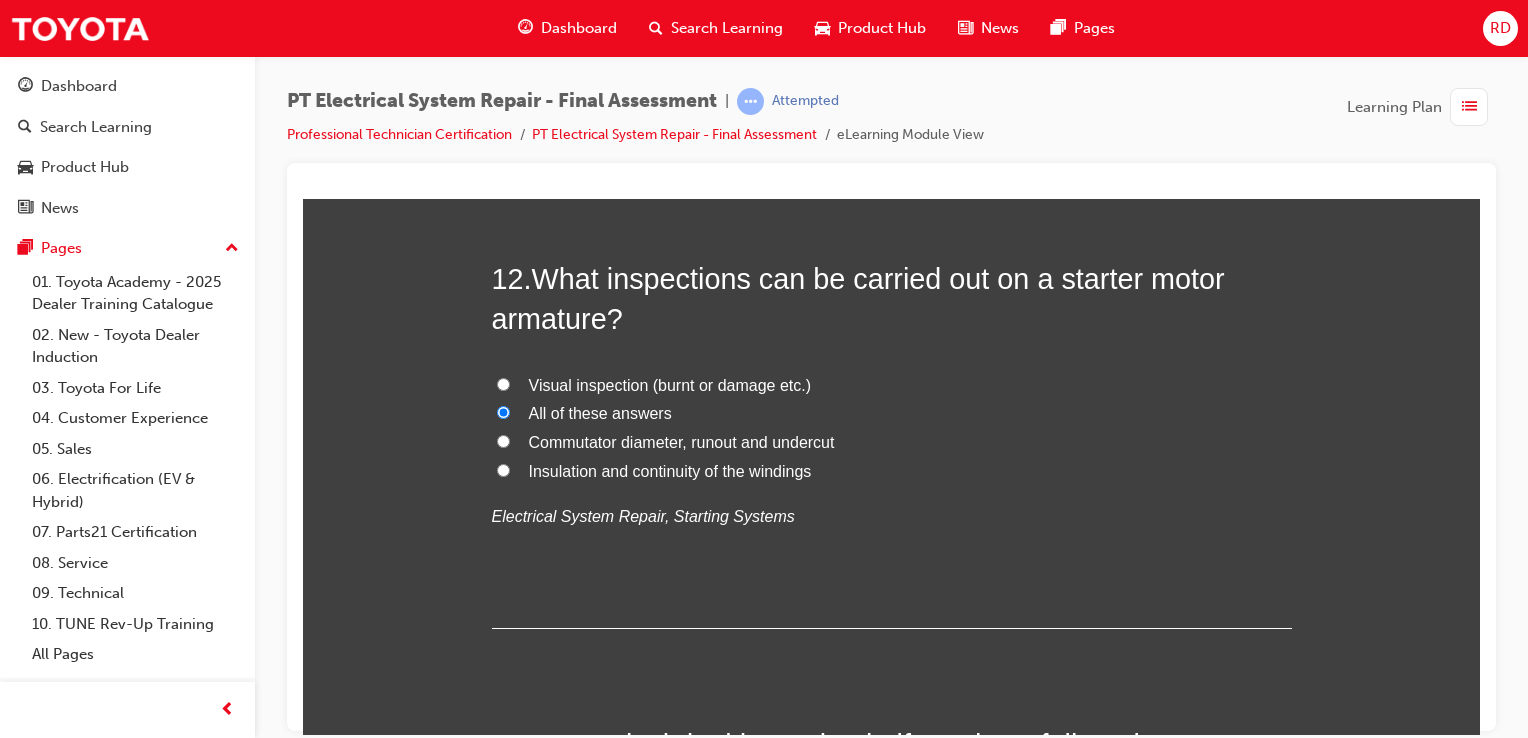 scroll, scrollTop: 5600, scrollLeft: 0, axis: vertical 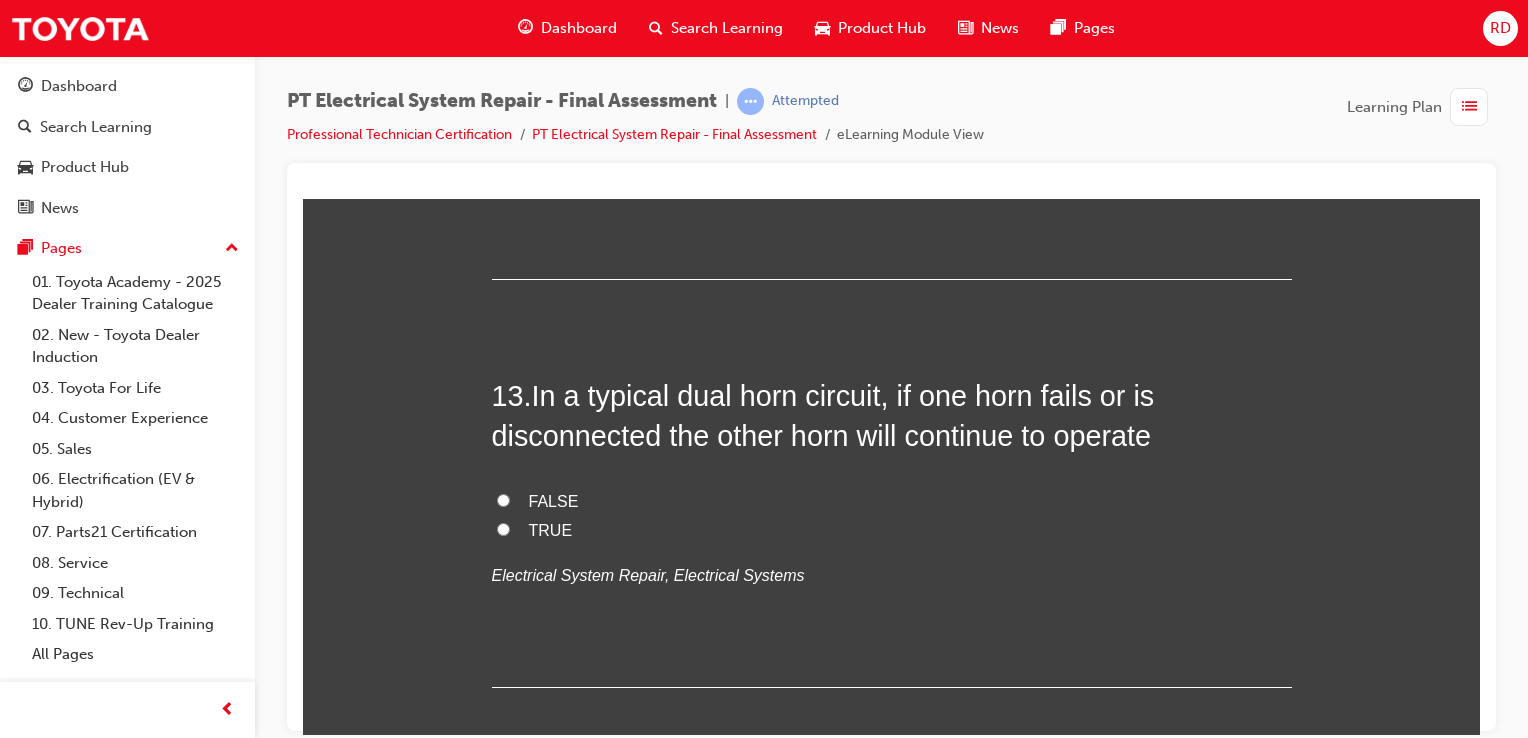 click on "TRUE" at bounding box center (503, 528) 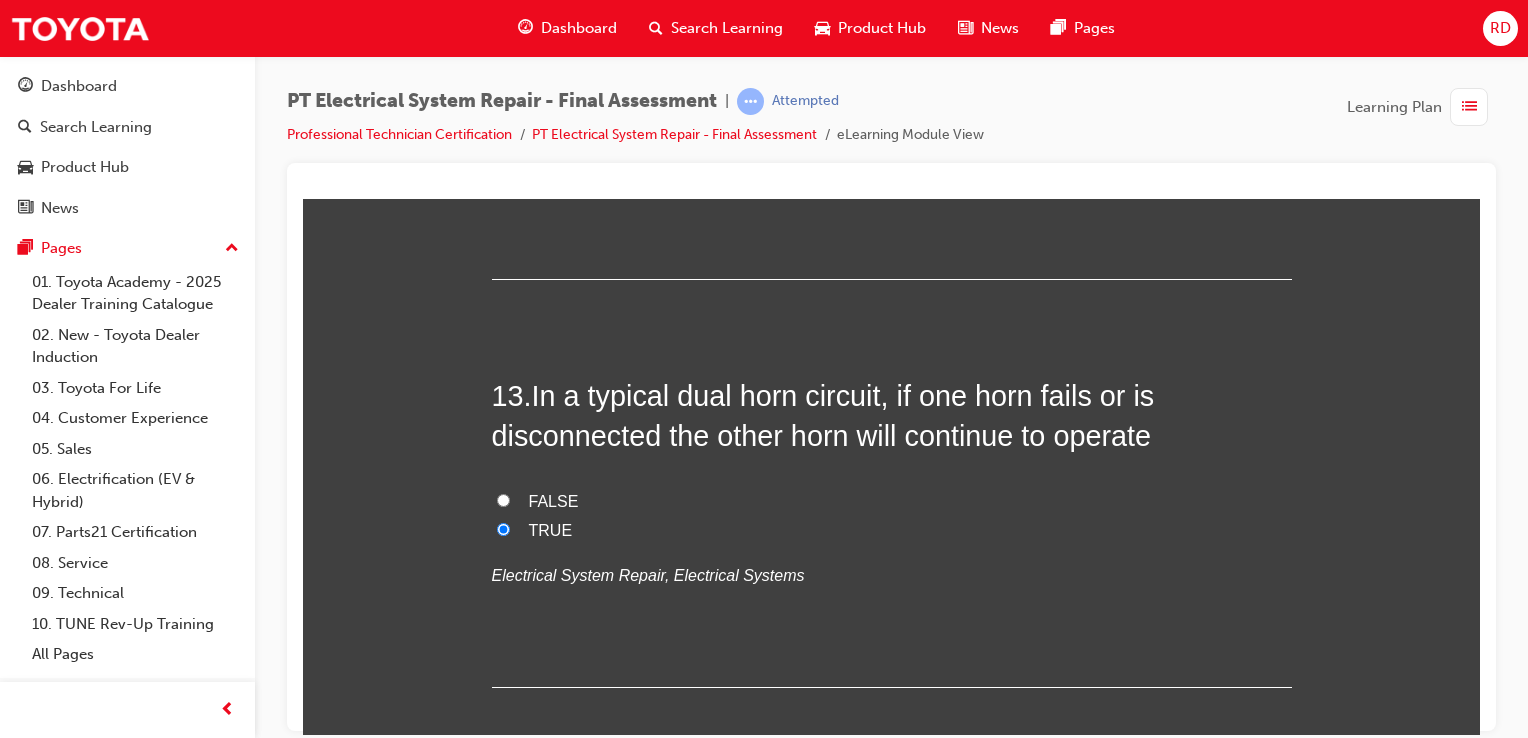 radio on "true" 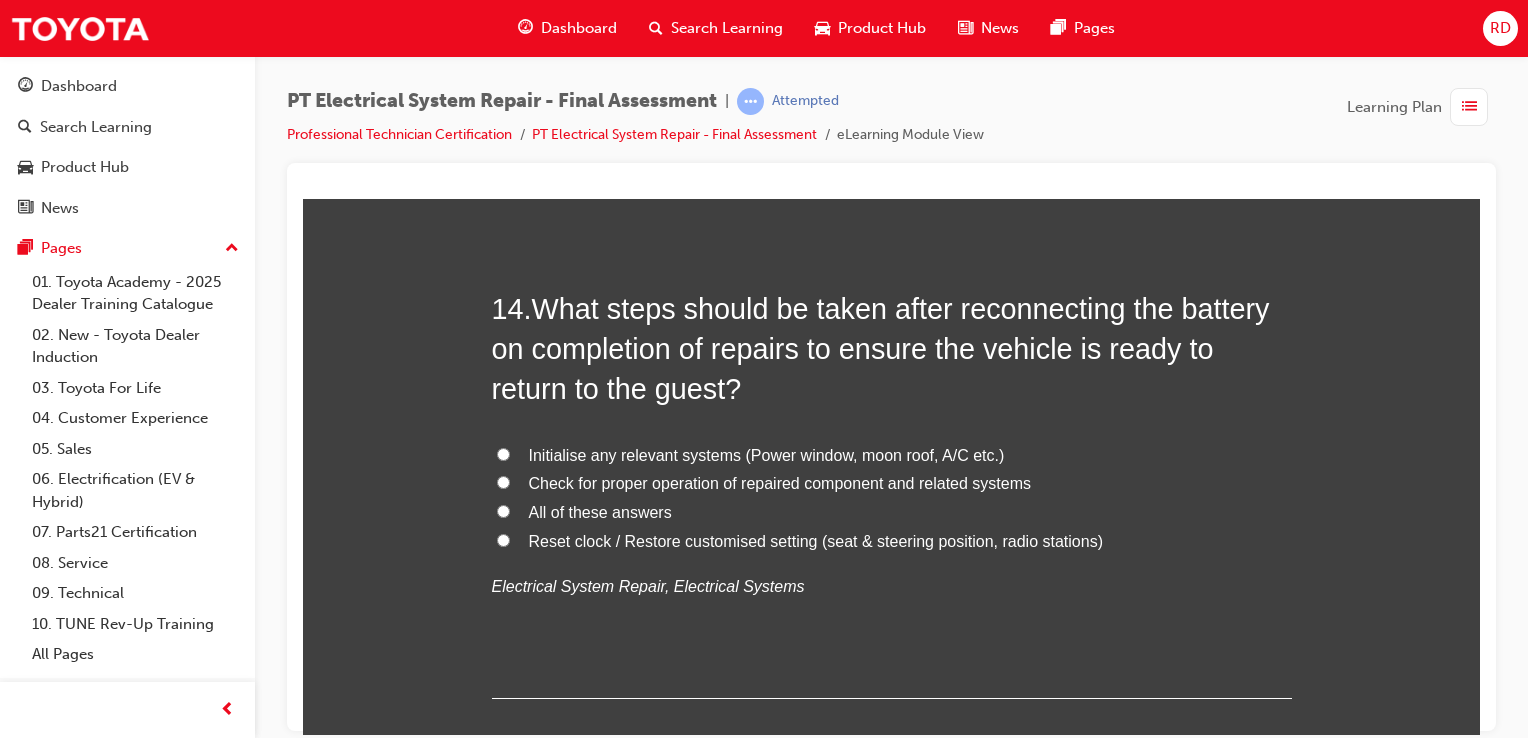 scroll, scrollTop: 6100, scrollLeft: 0, axis: vertical 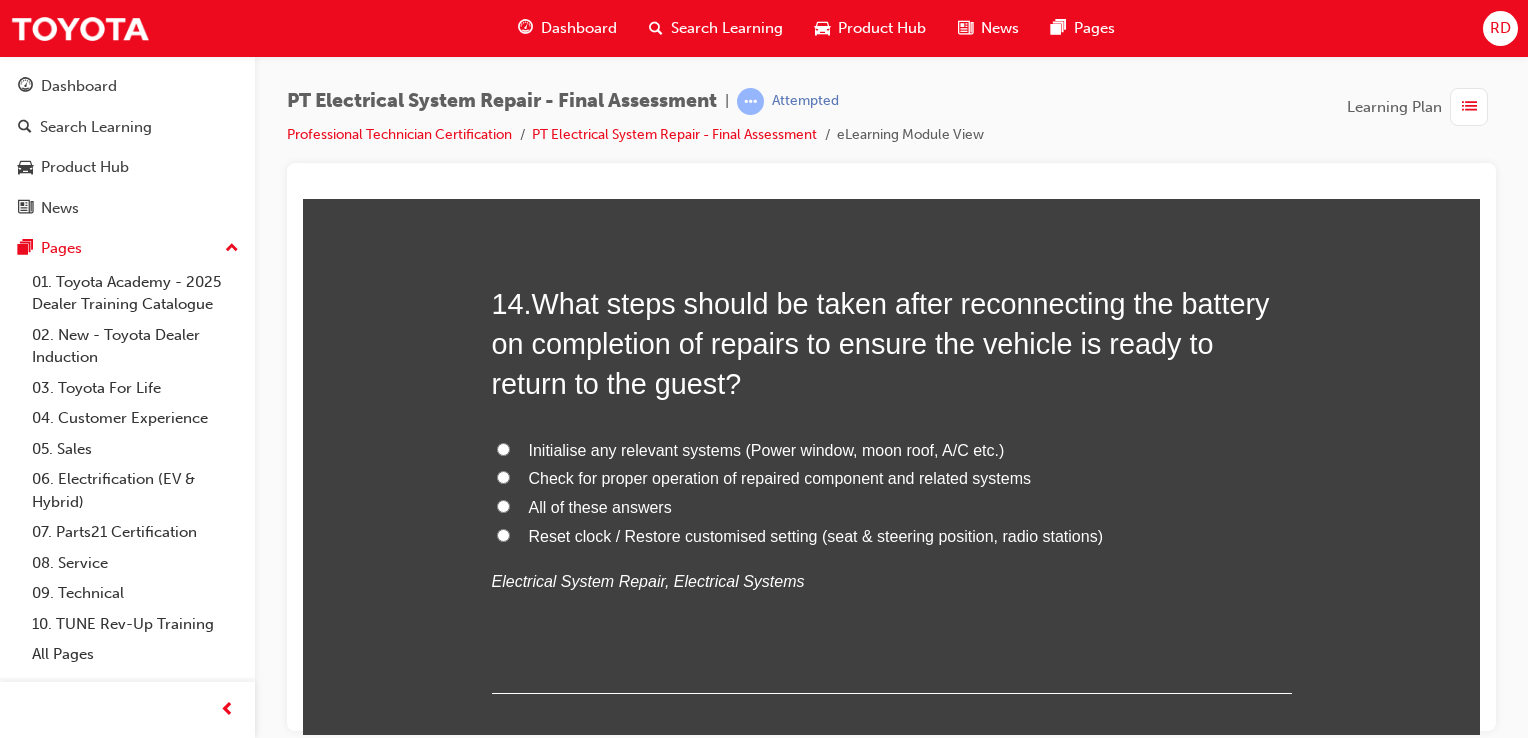 click on "All of these answers" at bounding box center [892, 507] 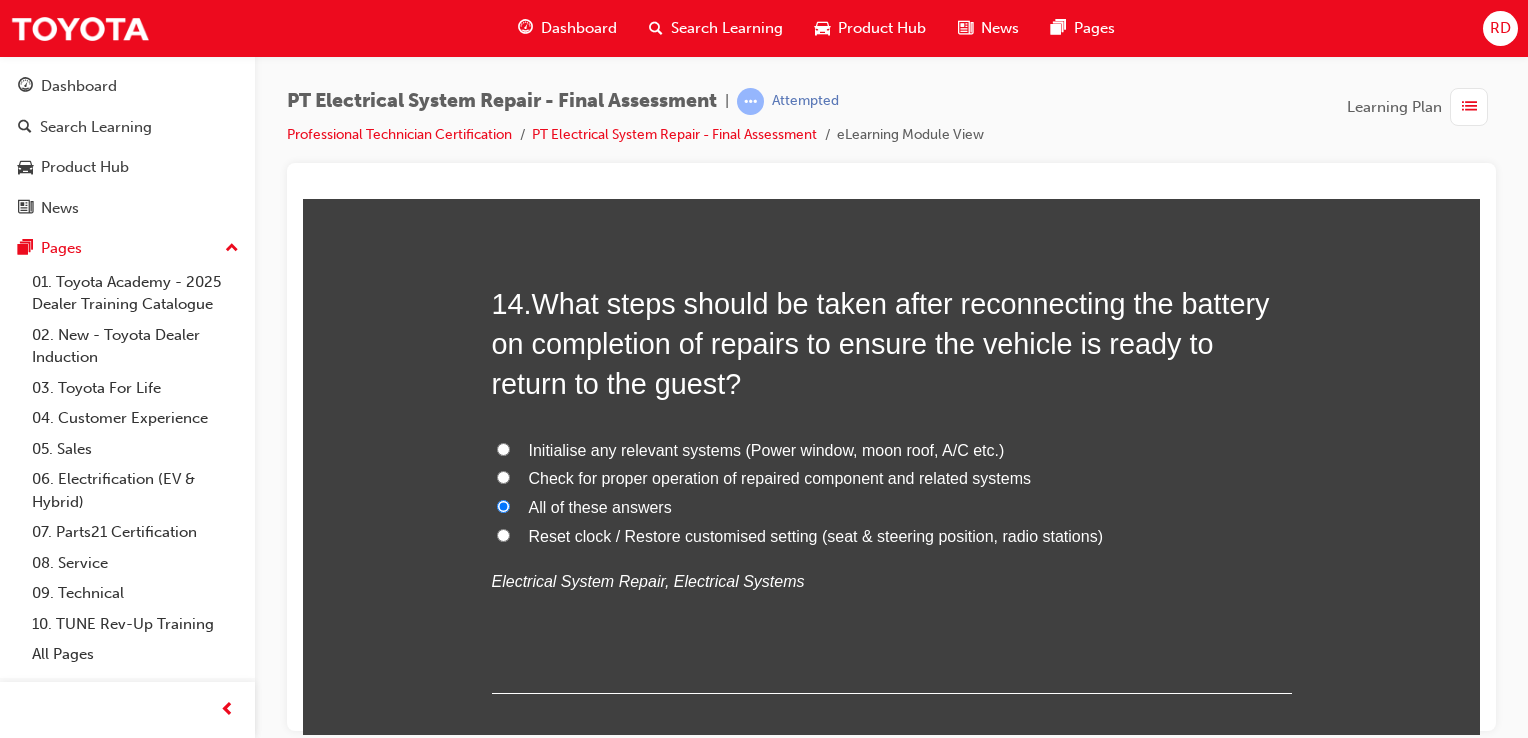 radio on "true" 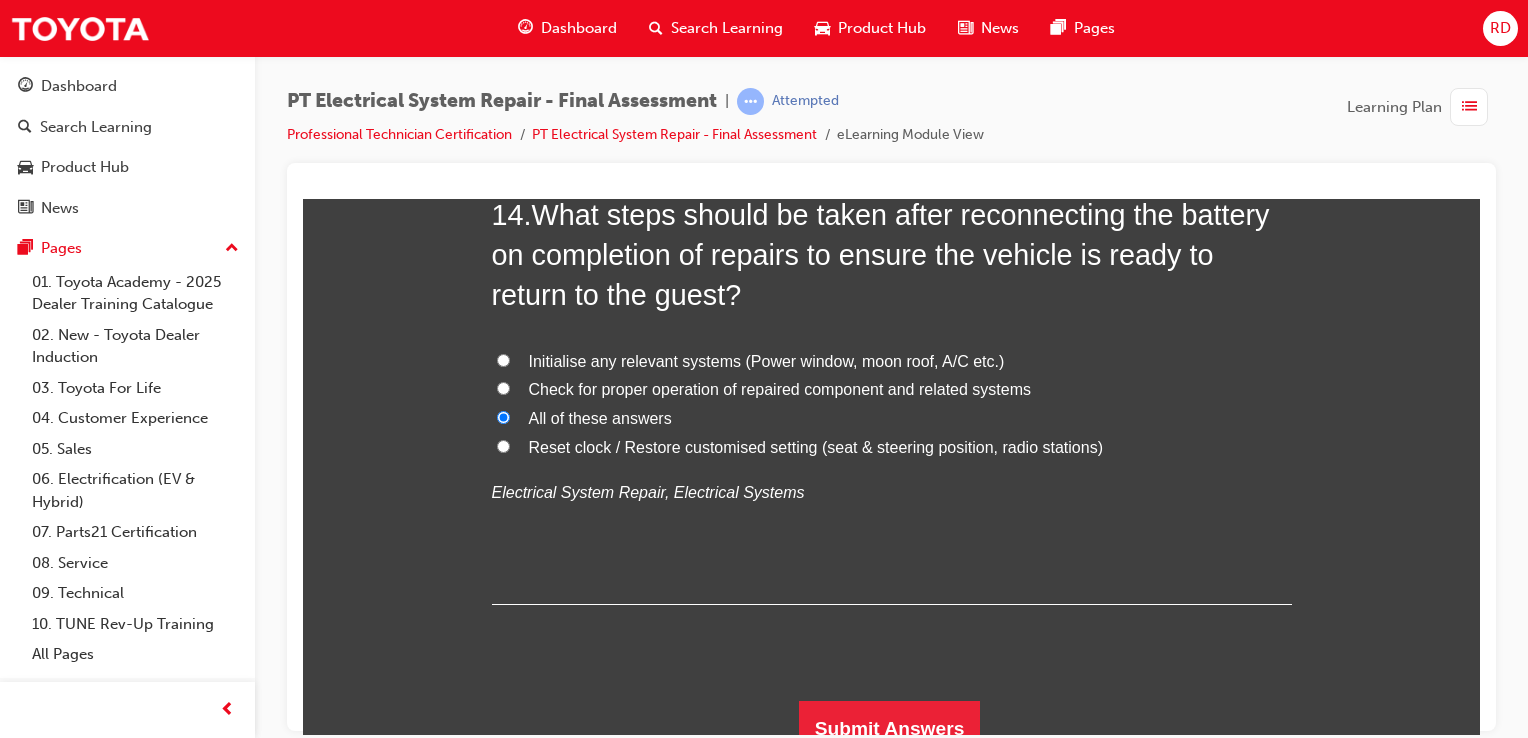 scroll, scrollTop: 6206, scrollLeft: 0, axis: vertical 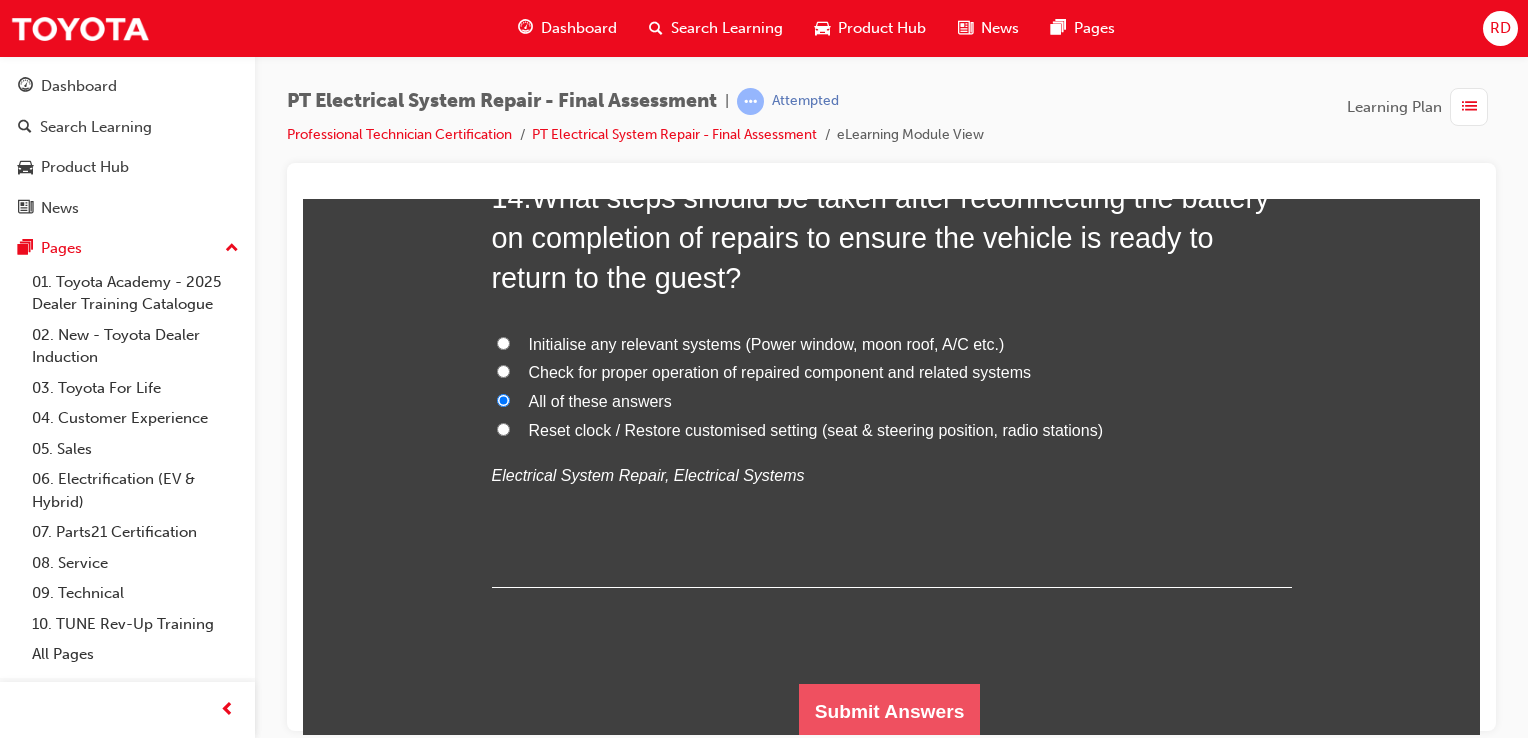 click on "Submit Answers" at bounding box center (890, 711) 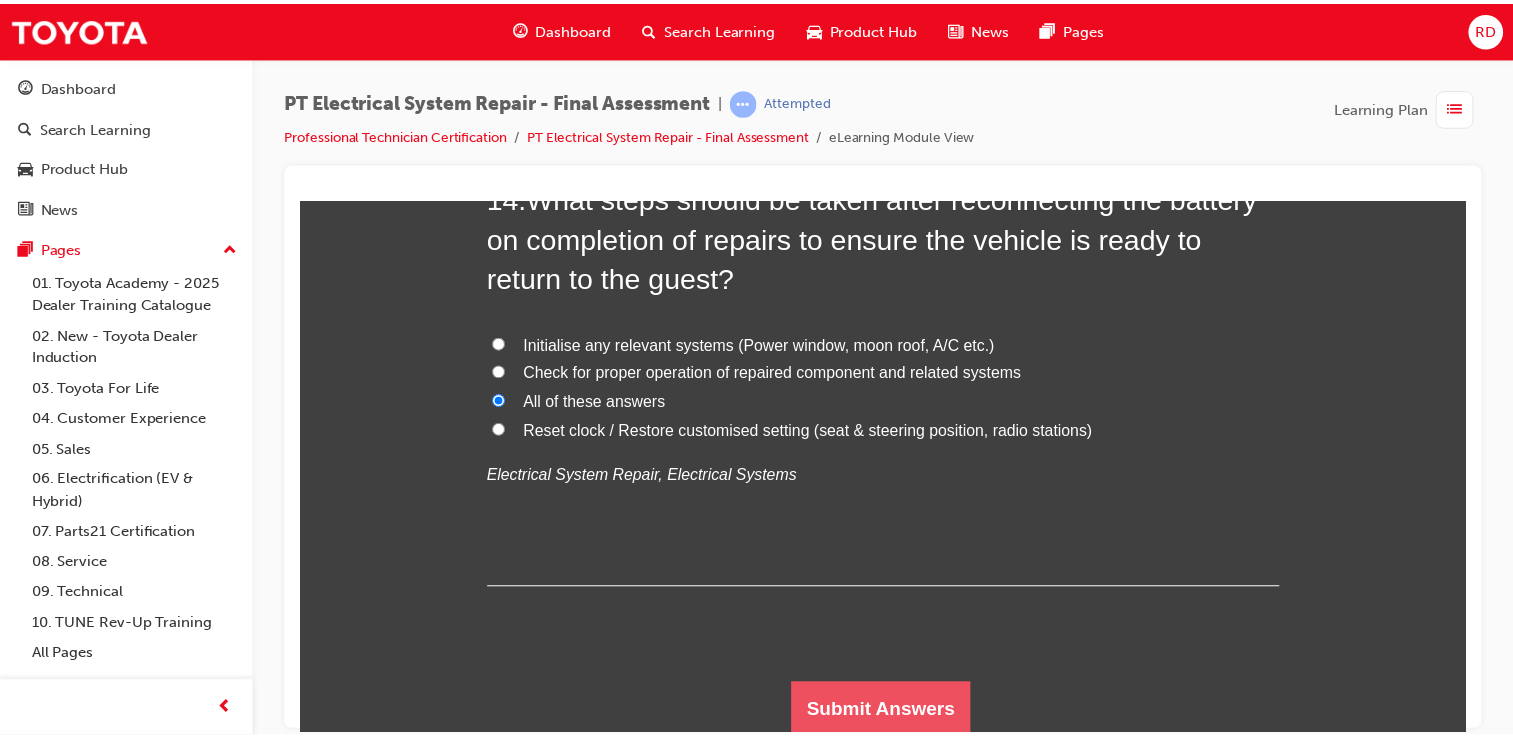 scroll, scrollTop: 0, scrollLeft: 0, axis: both 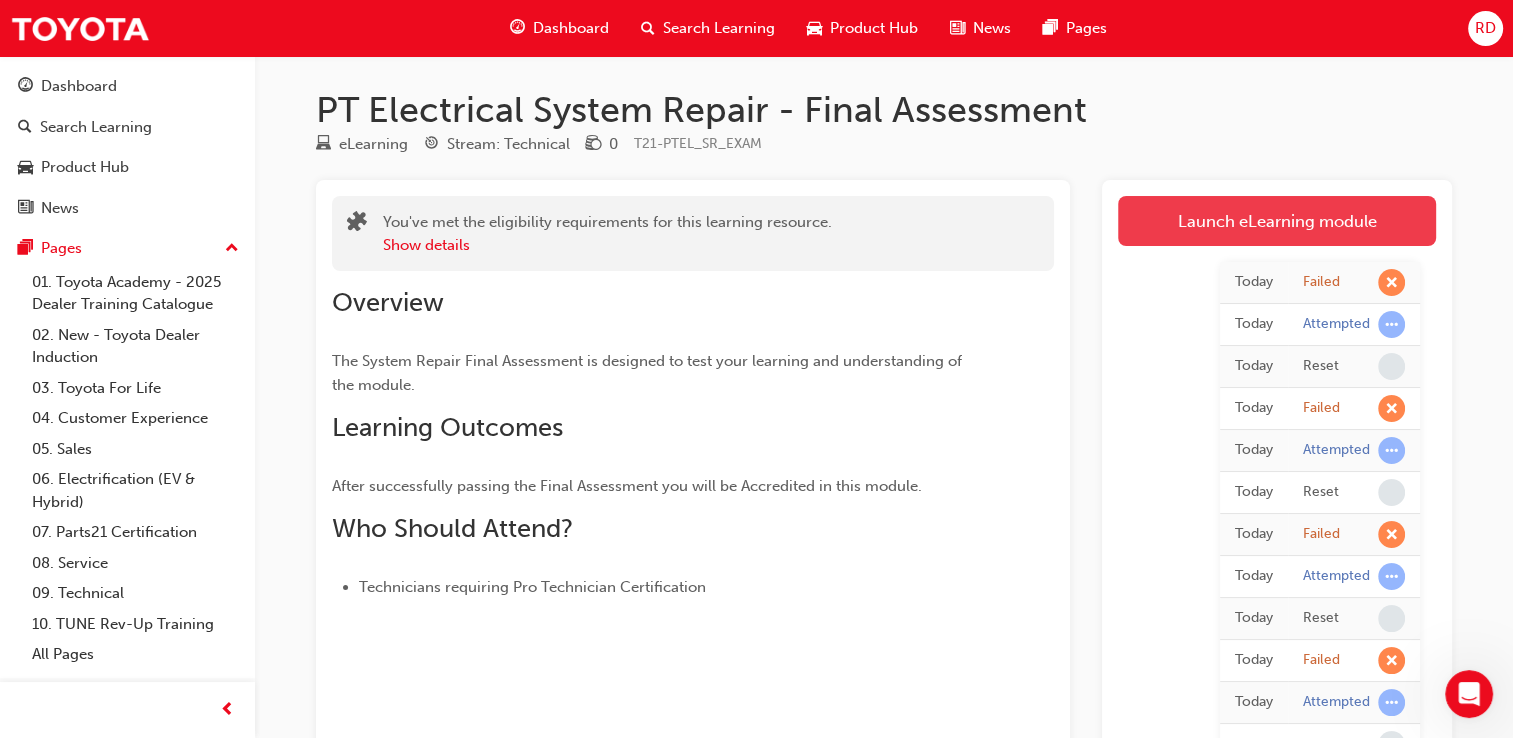 click on "Launch eLearning module" at bounding box center (1277, 221) 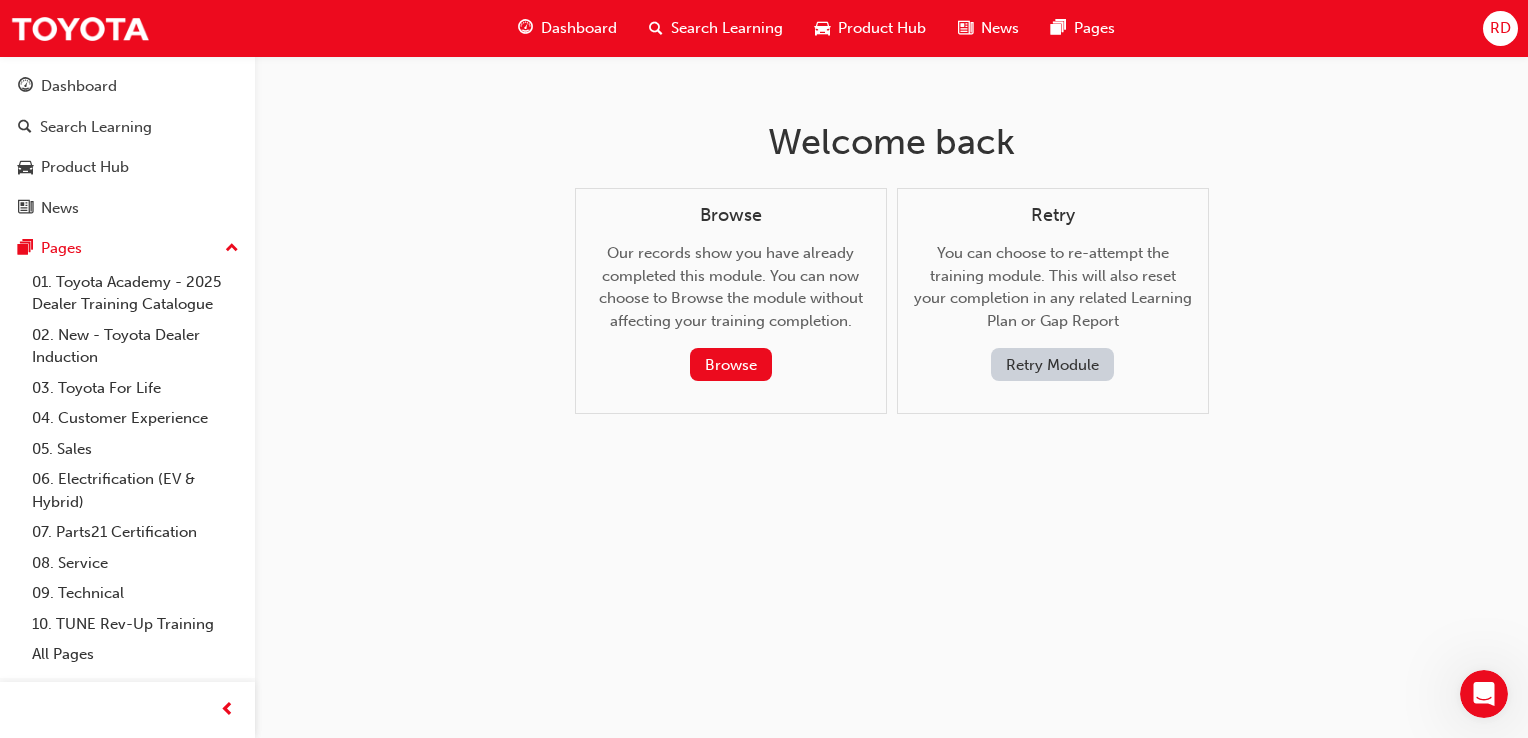 click on "Retry Module" at bounding box center [1052, 364] 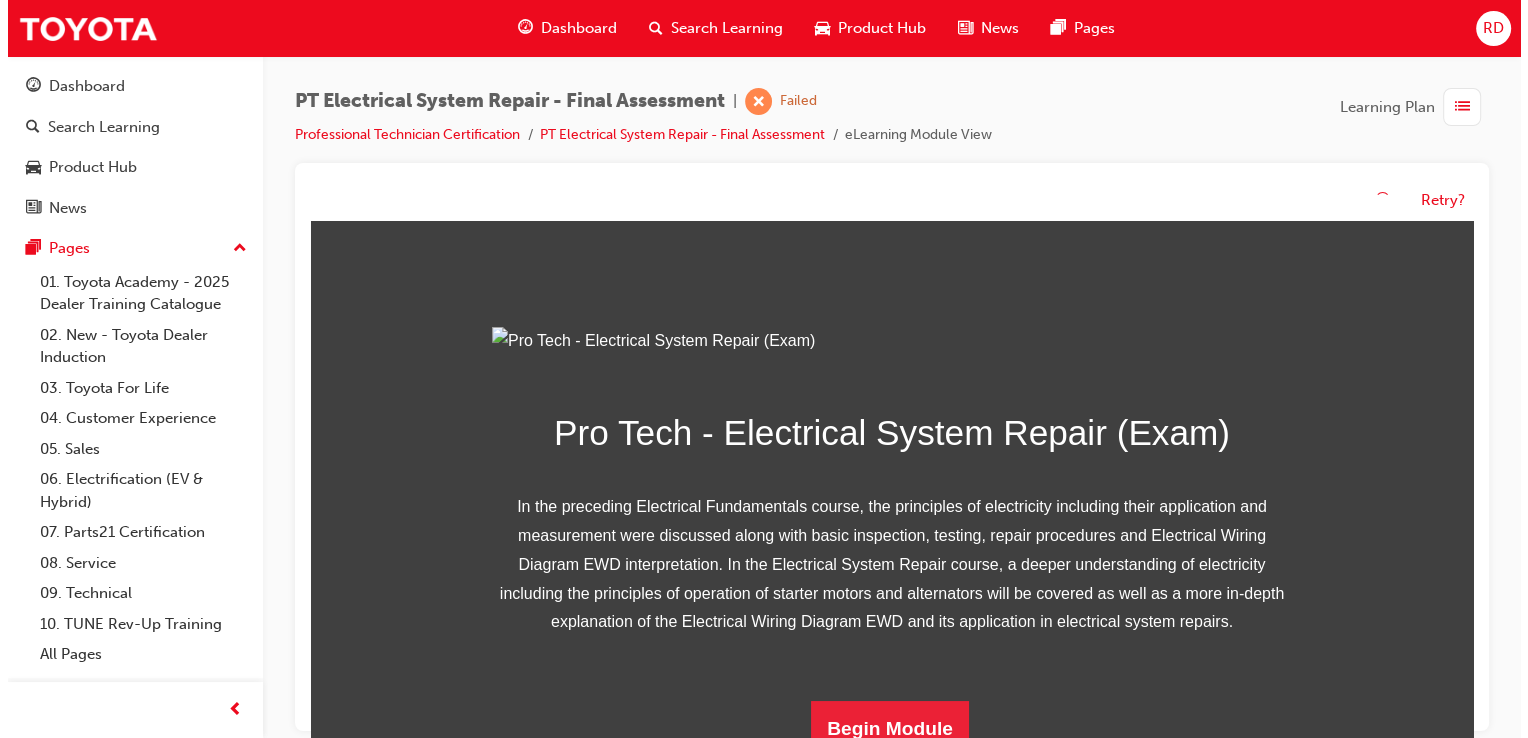 scroll, scrollTop: 300, scrollLeft: 0, axis: vertical 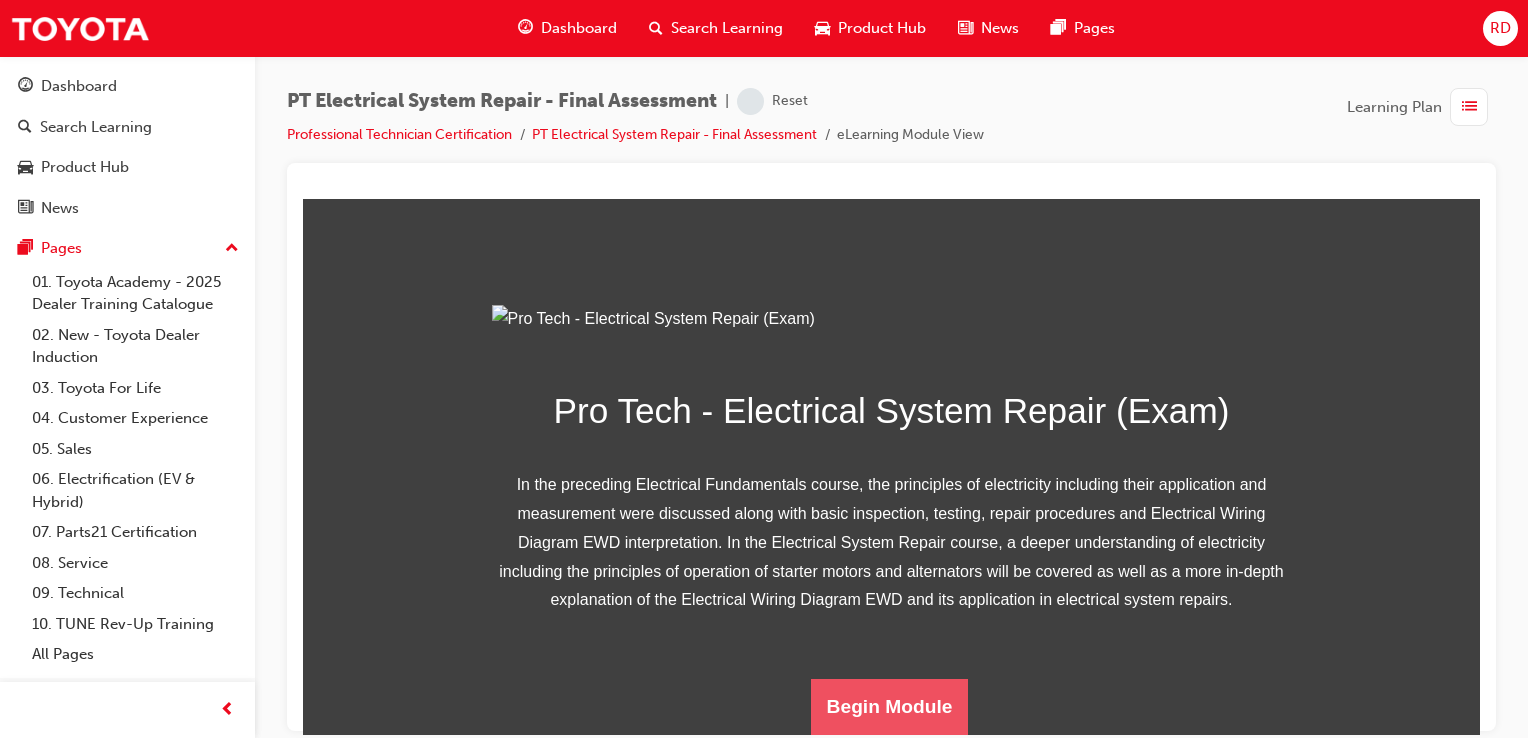 click on "Begin Module" at bounding box center [890, 706] 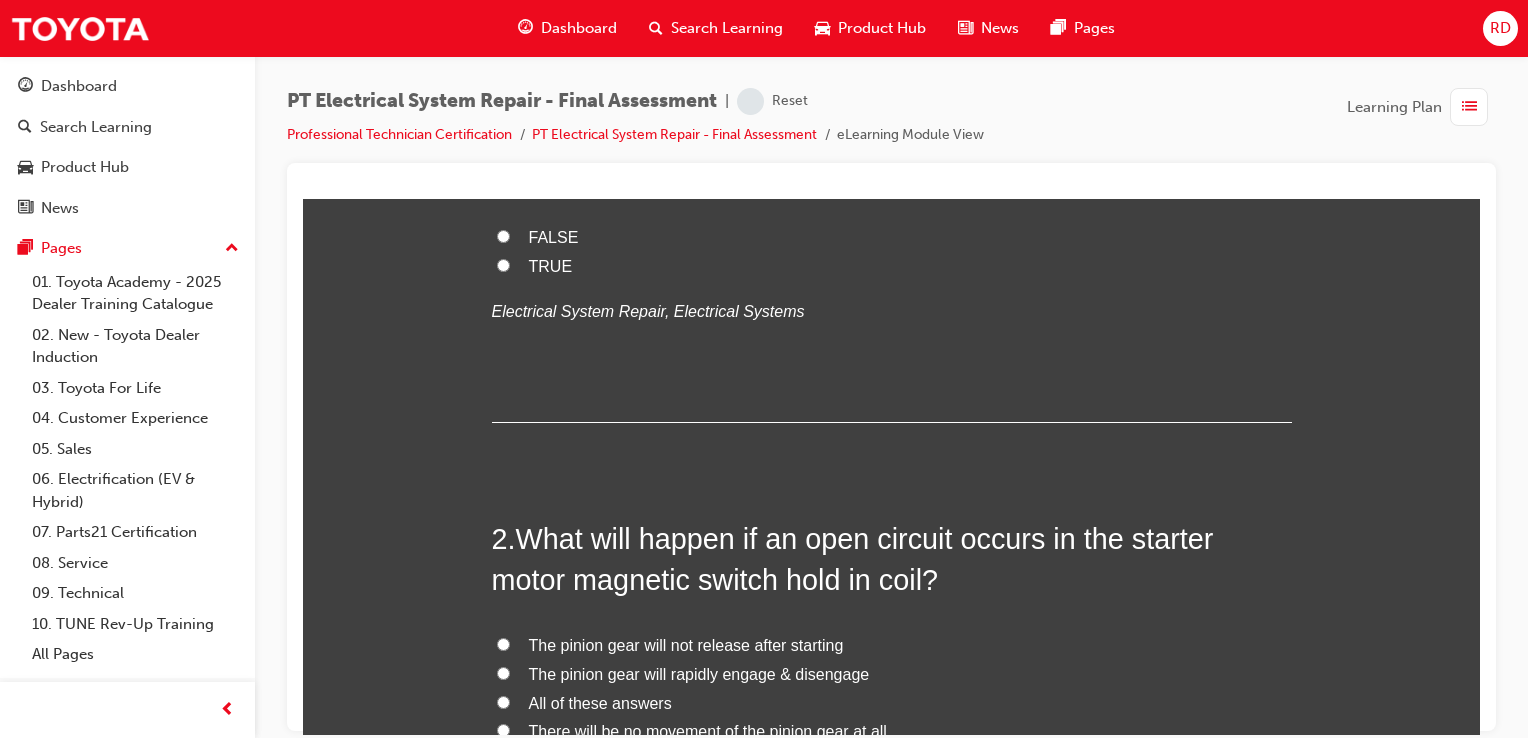 scroll, scrollTop: 0, scrollLeft: 0, axis: both 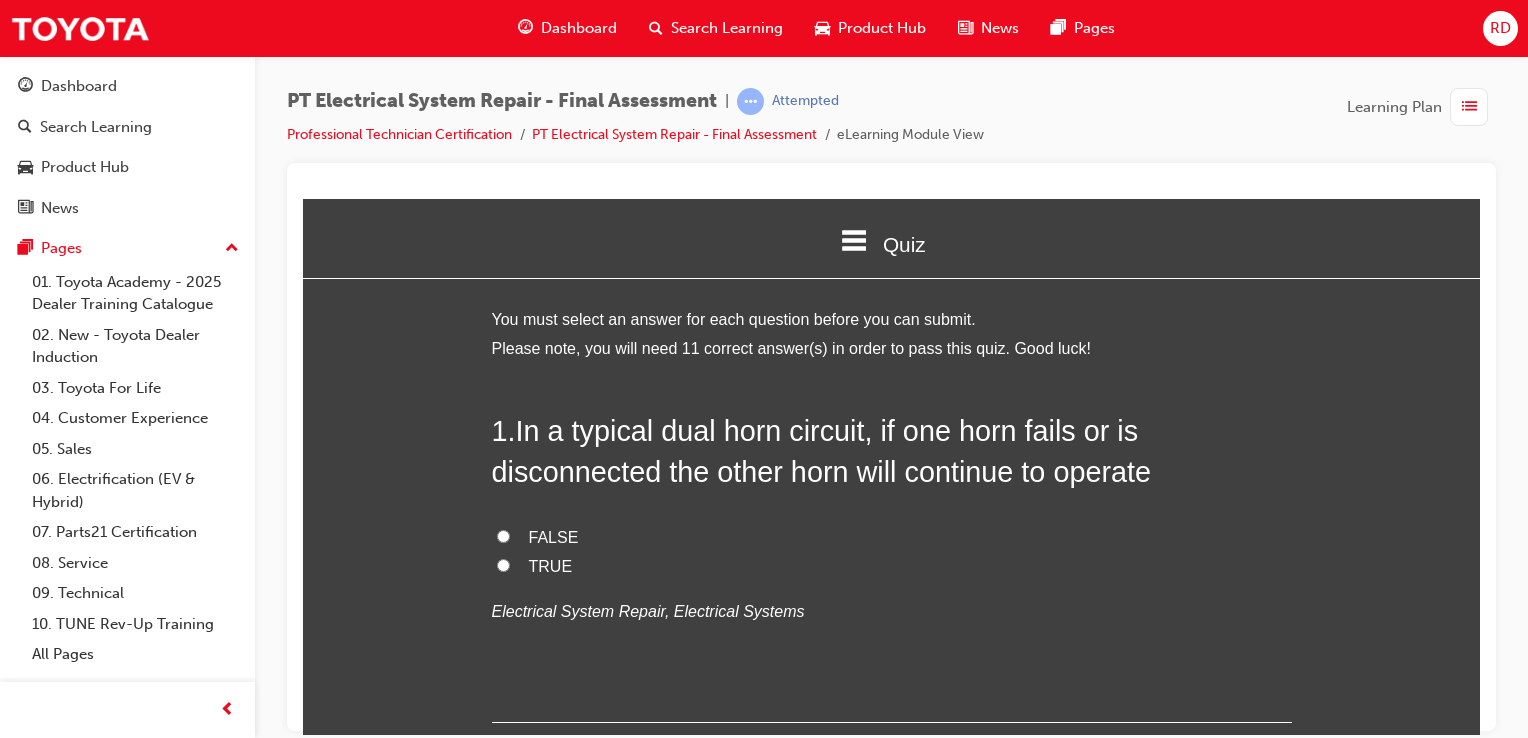 drag, startPoint x: 508, startPoint y: 558, endPoint x: 543, endPoint y: 553, distance: 35.35534 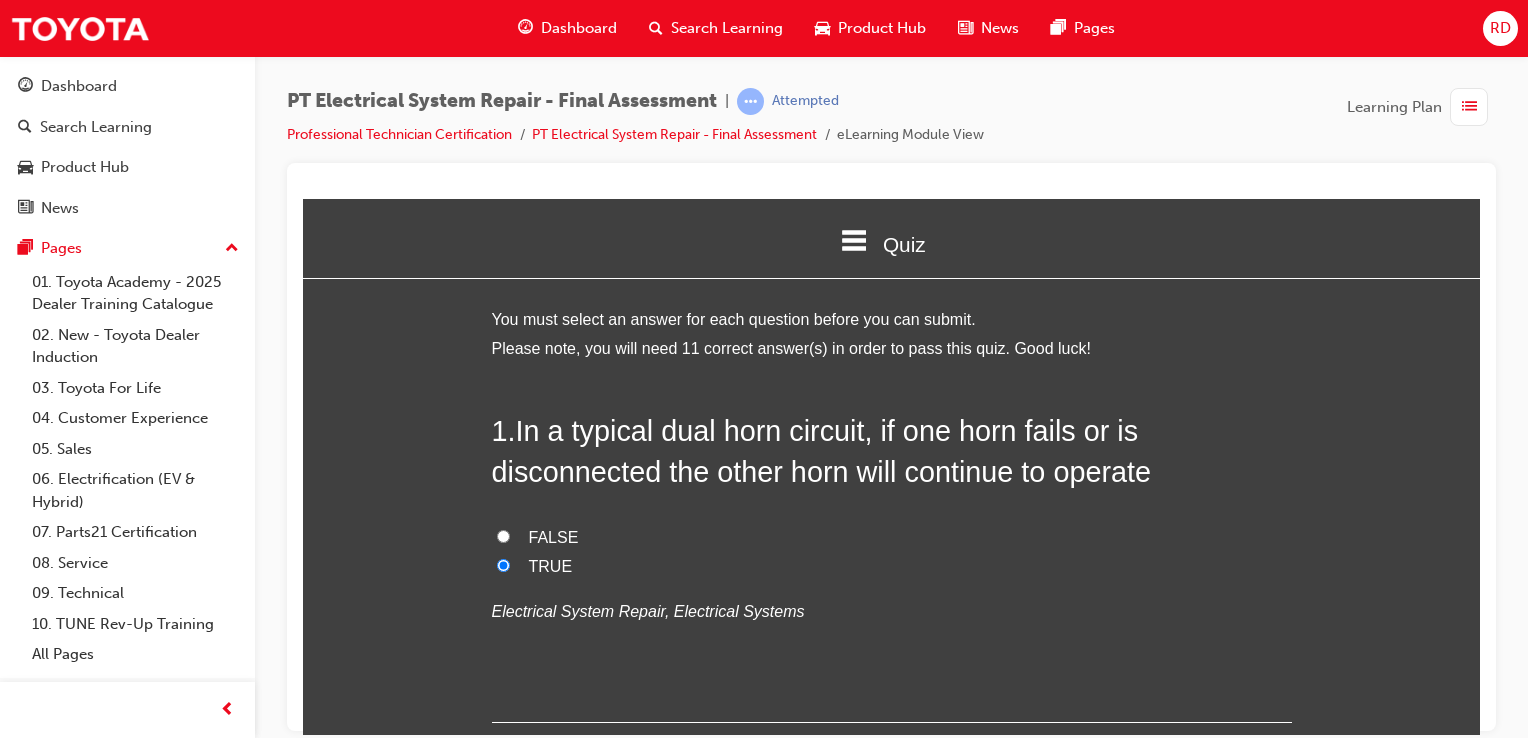 radio on "true" 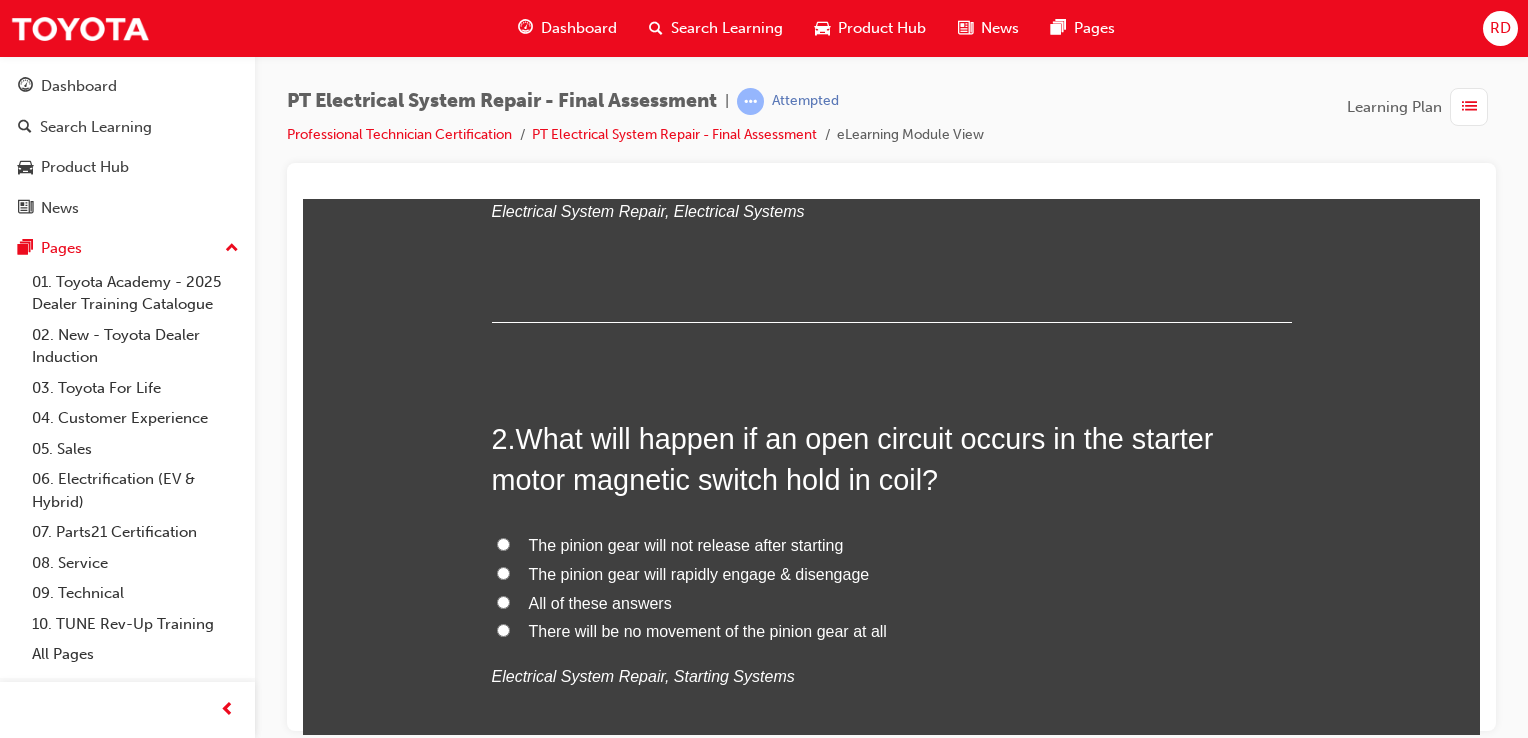 click on "There will be no movement of the pinion gear at all" at bounding box center (503, 629) 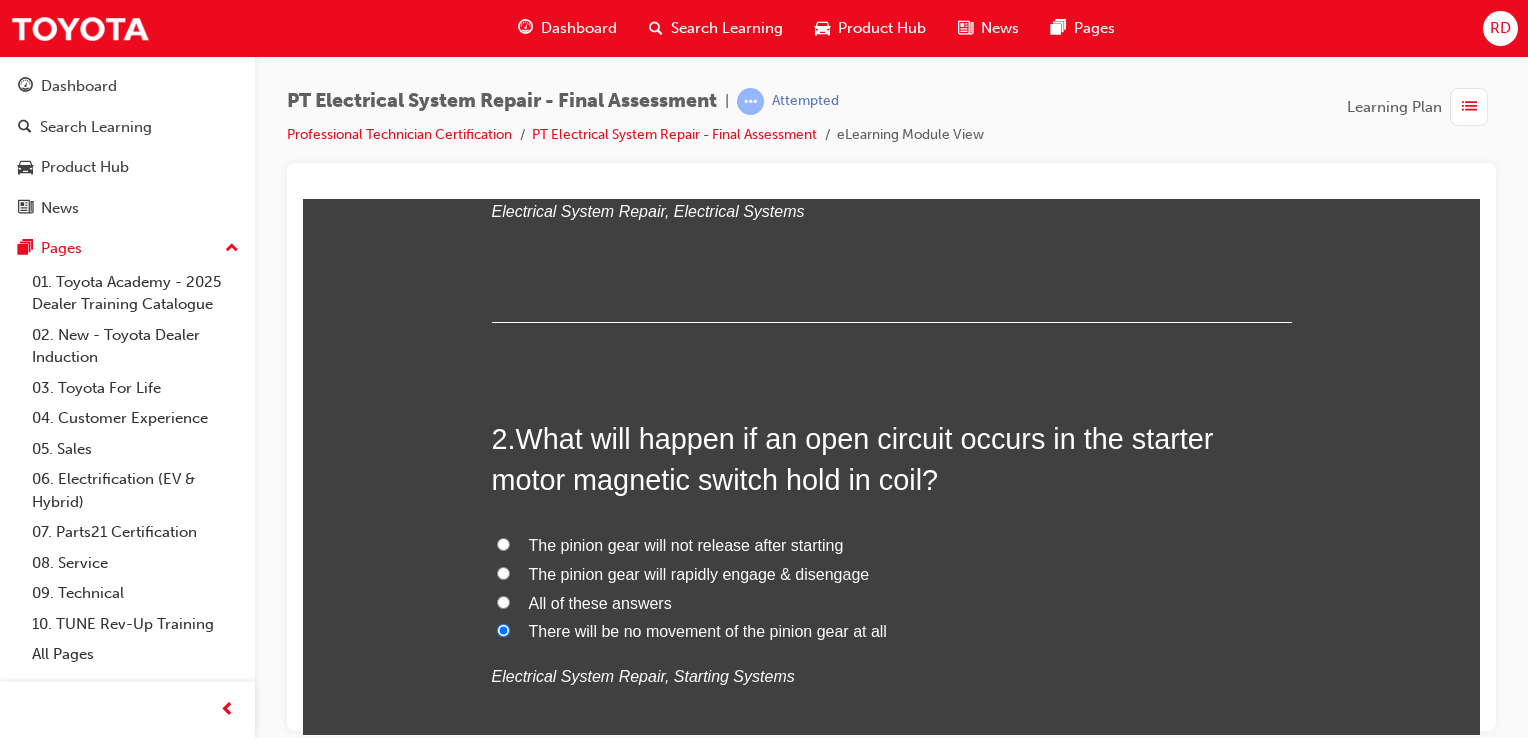 radio on "true" 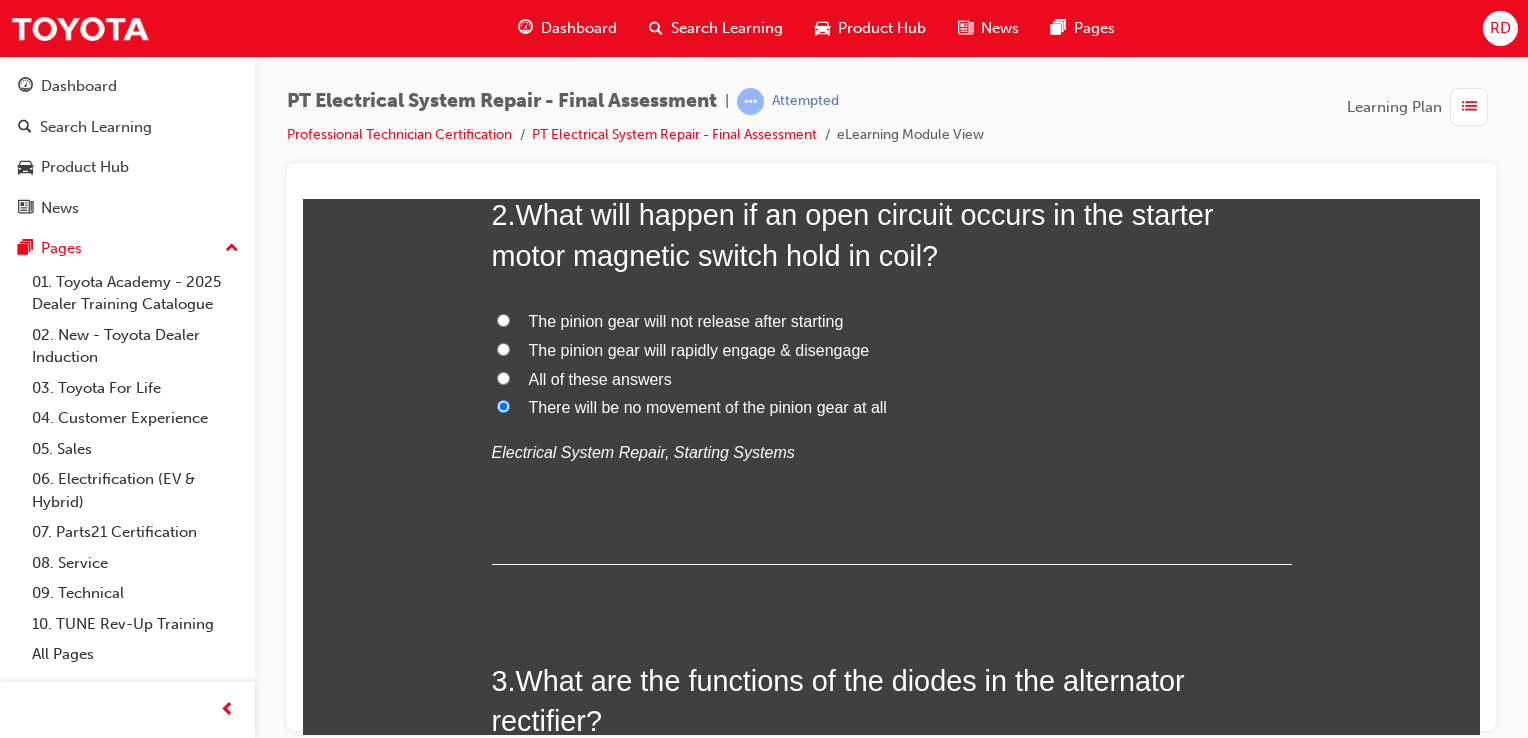 scroll, scrollTop: 800, scrollLeft: 0, axis: vertical 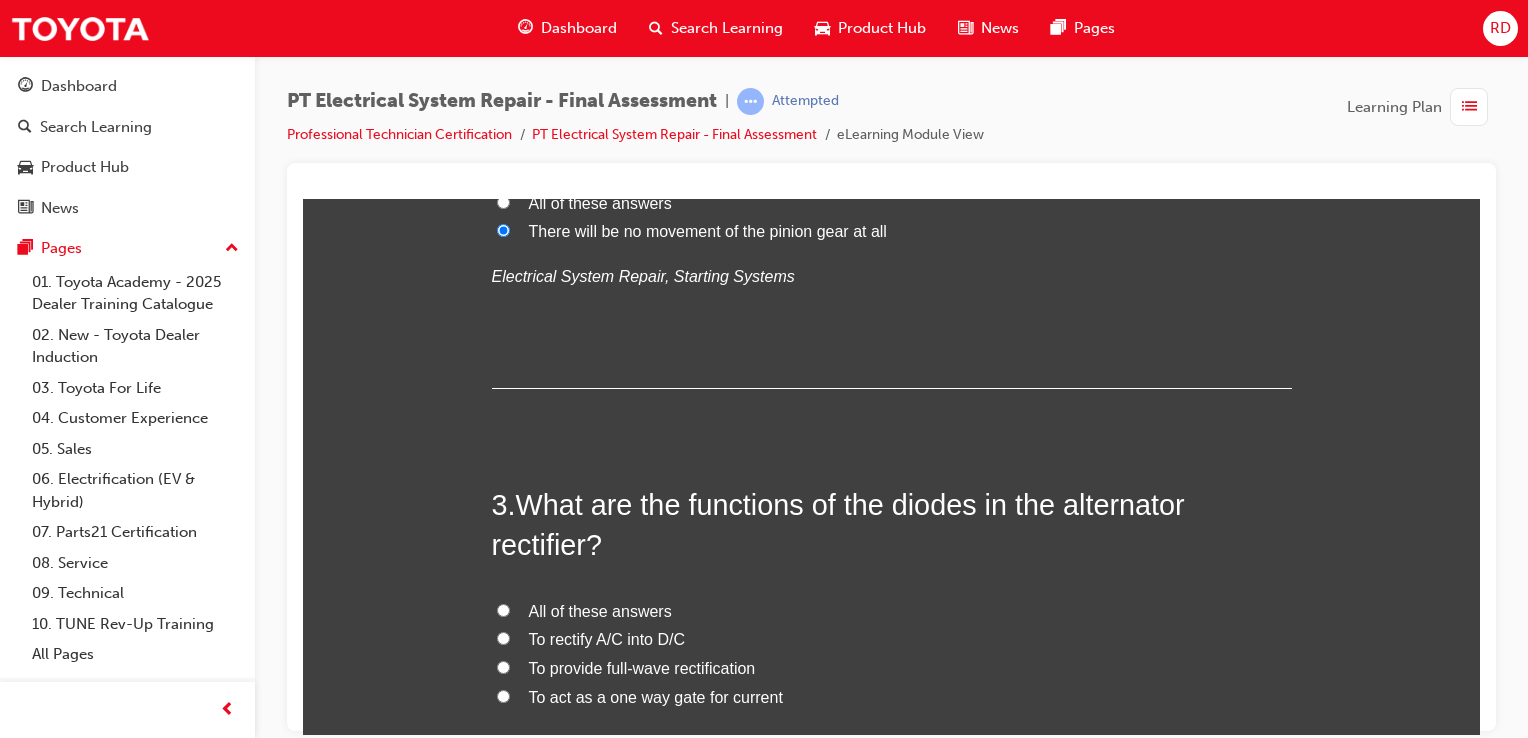 click on "All of these answers" at bounding box center [503, 609] 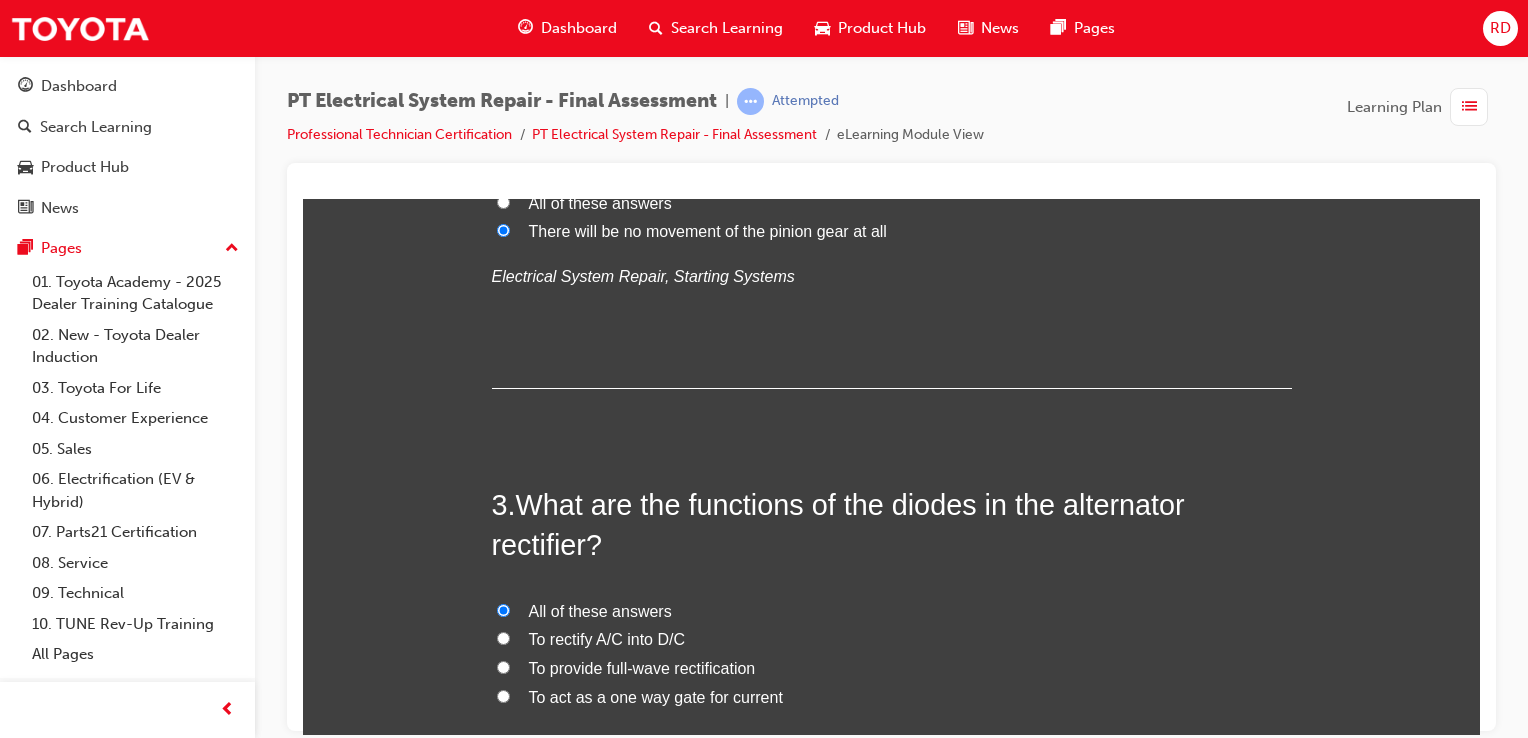 radio on "true" 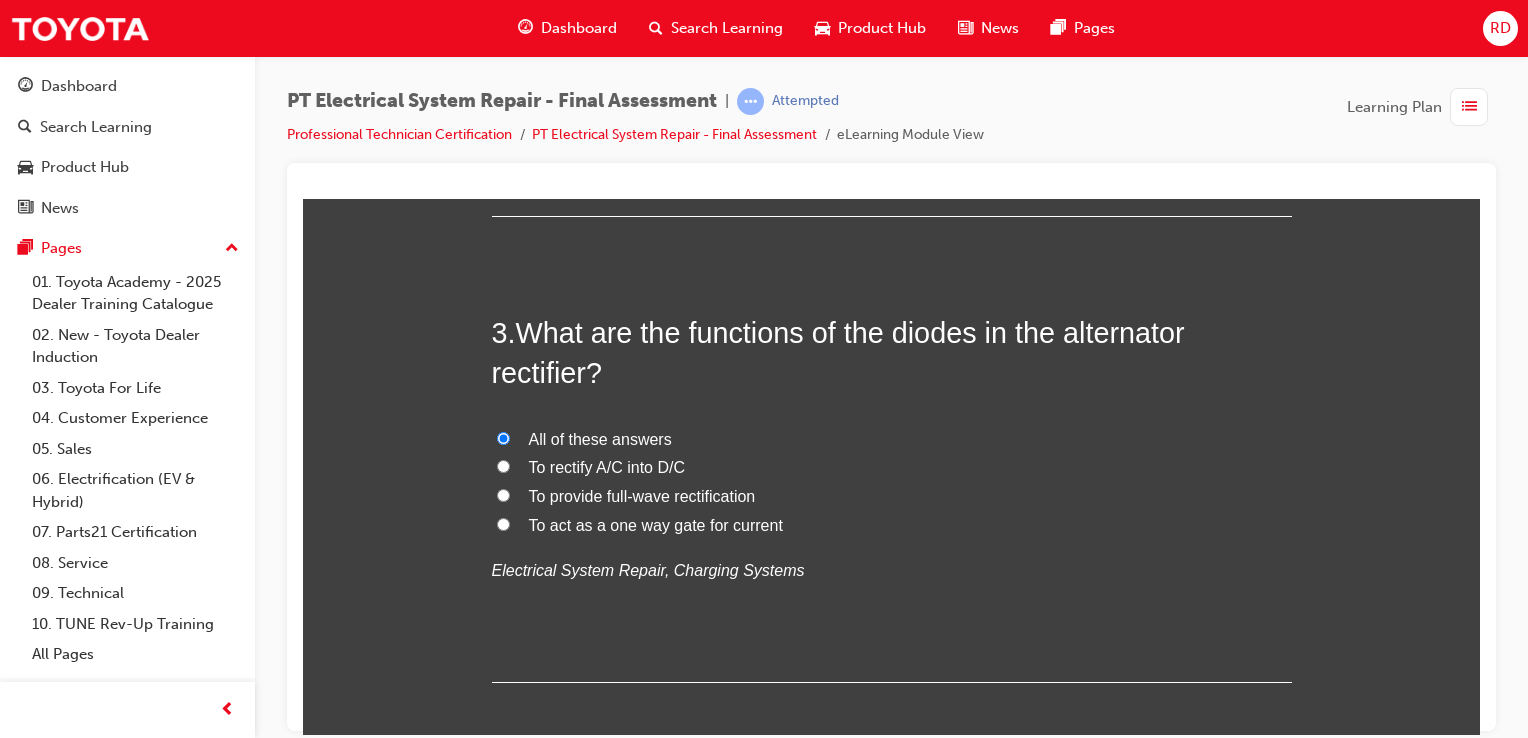 scroll, scrollTop: 1300, scrollLeft: 0, axis: vertical 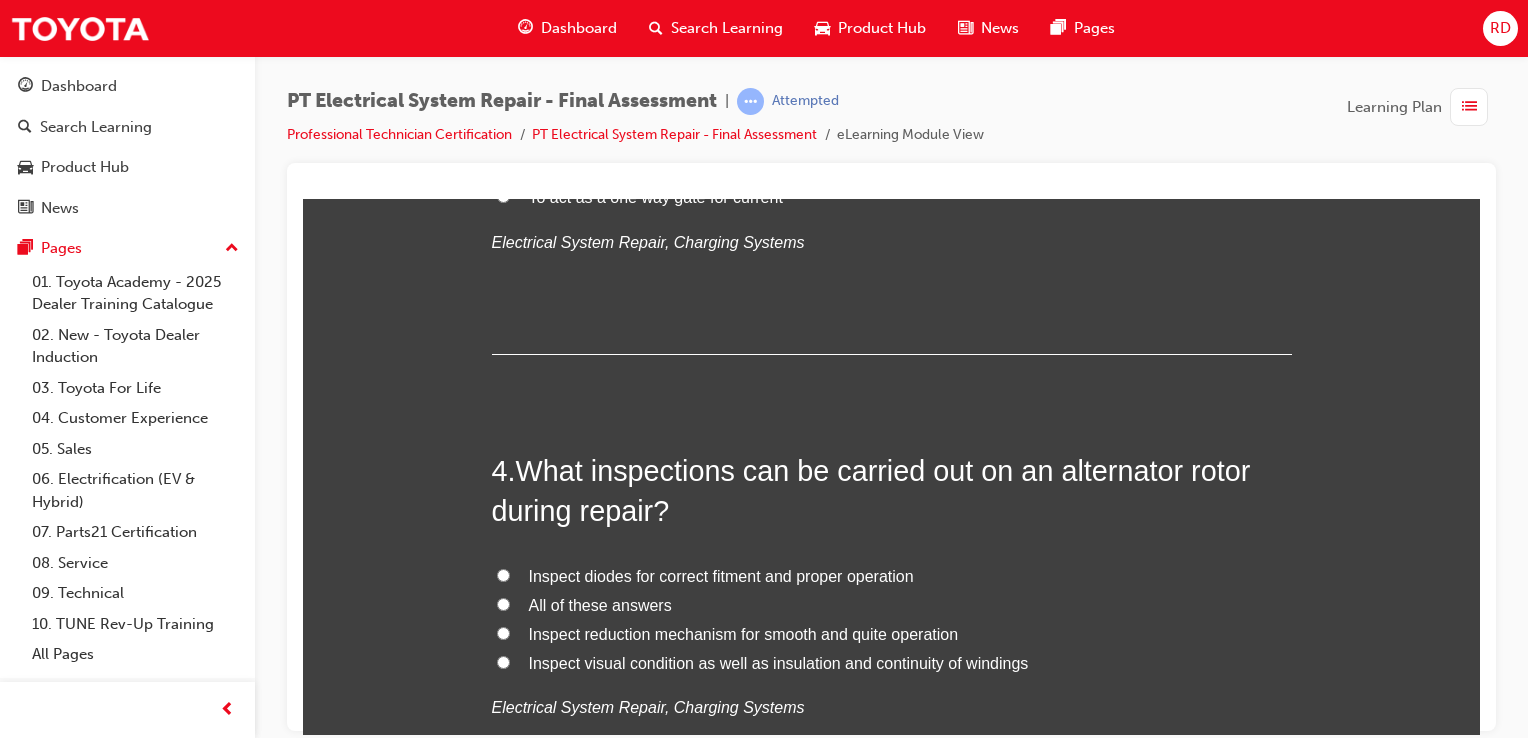 click on "Inspect visual condition as well as insulation and continuity of windings" at bounding box center [892, 663] 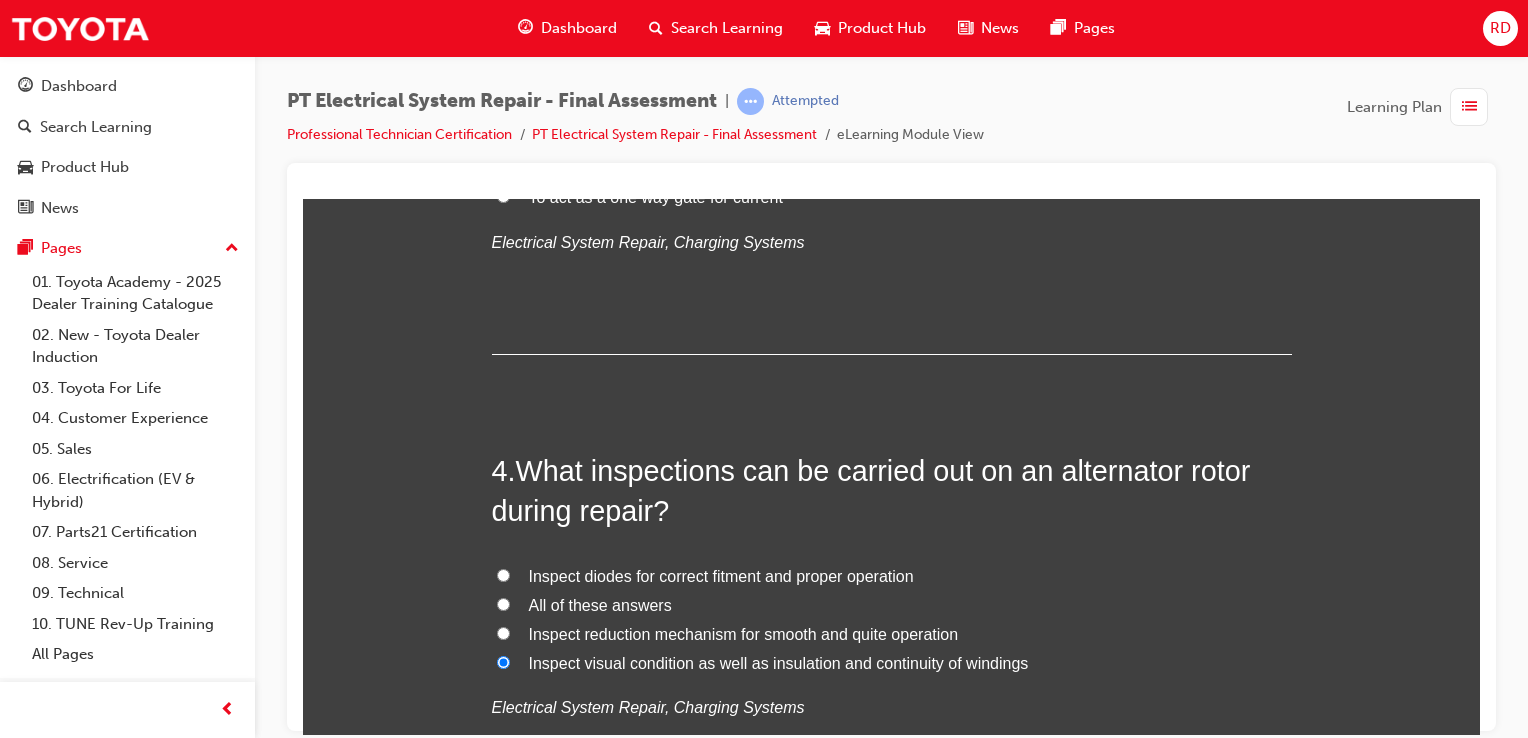 radio on "true" 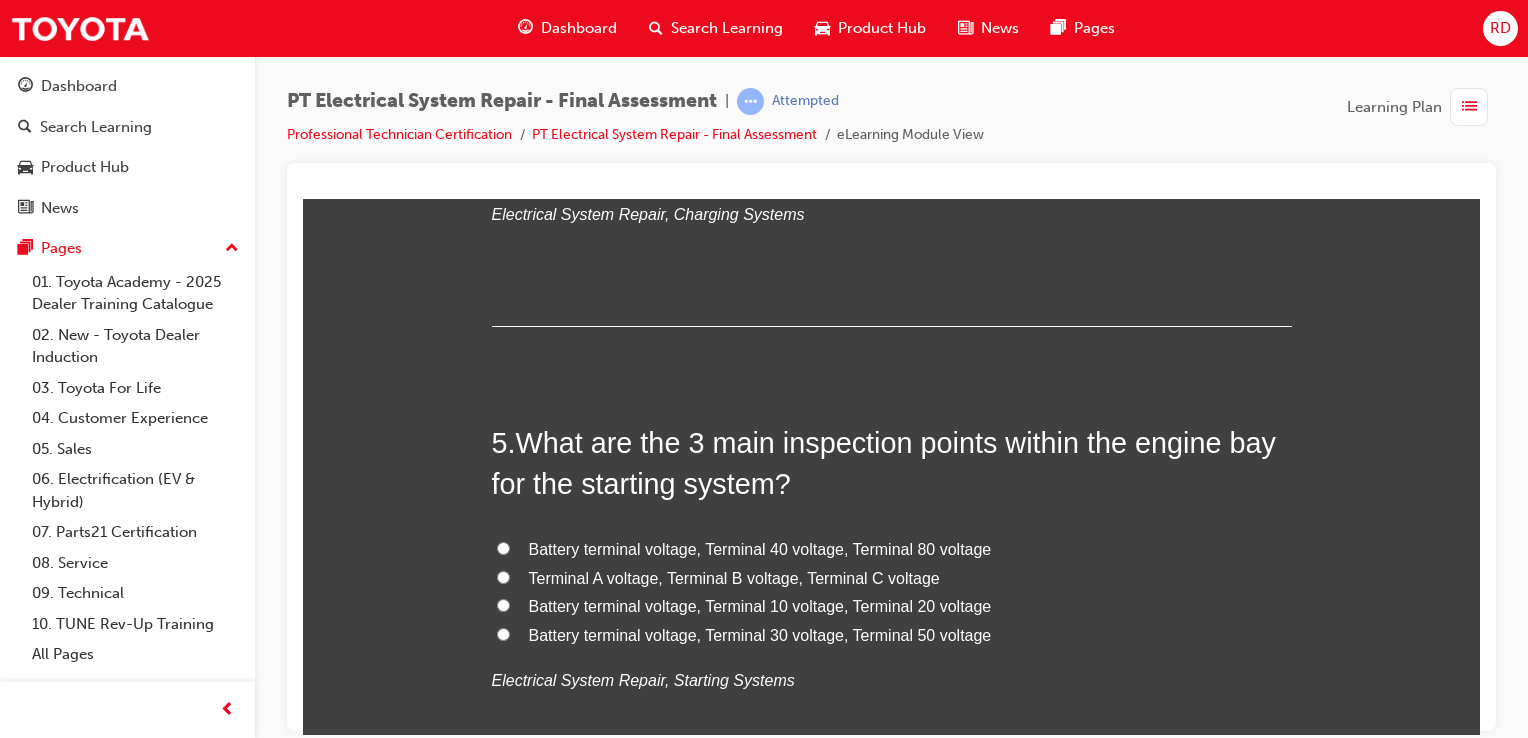 scroll, scrollTop: 1800, scrollLeft: 0, axis: vertical 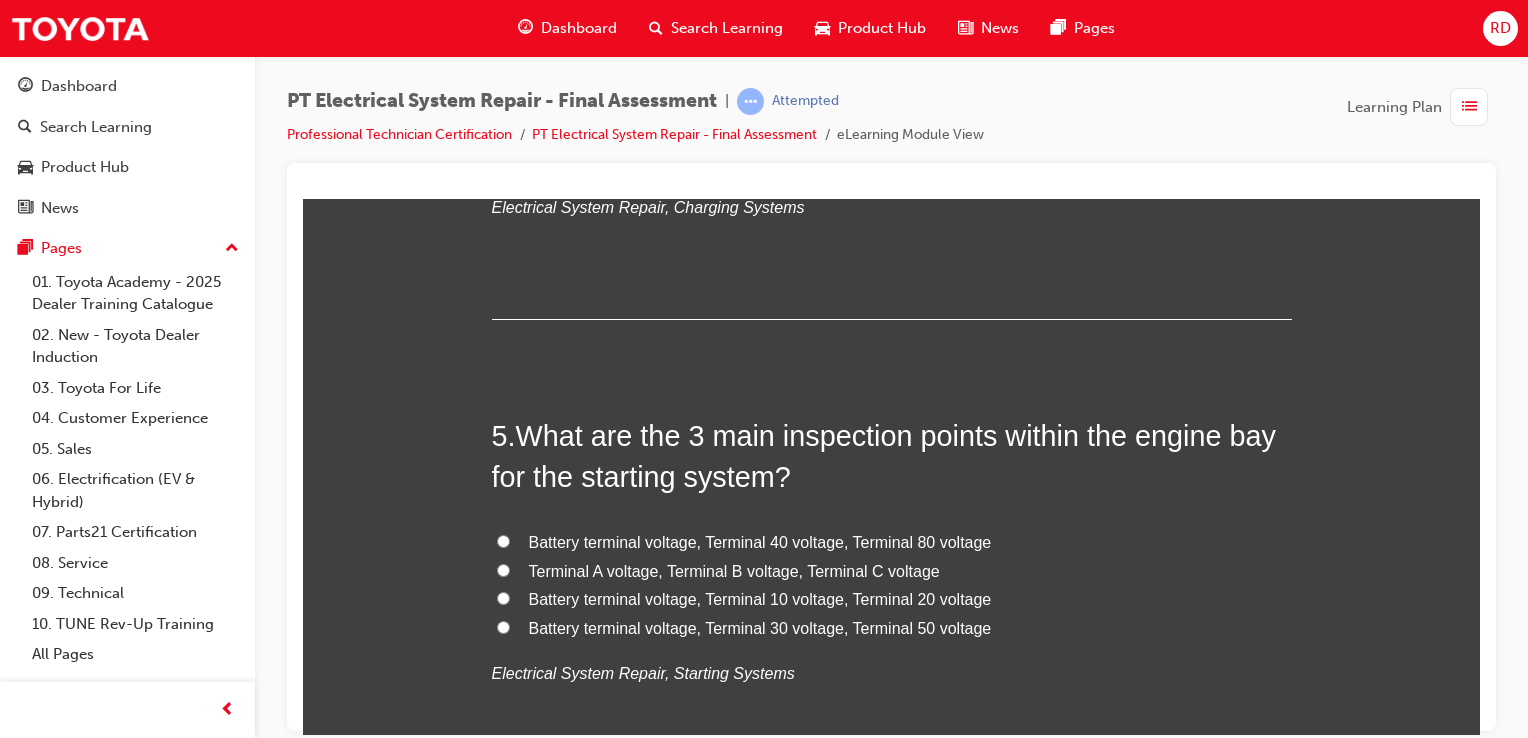 click on "Battery terminal voltage, Terminal 30 voltage, Terminal 50 voltage" at bounding box center (503, 626) 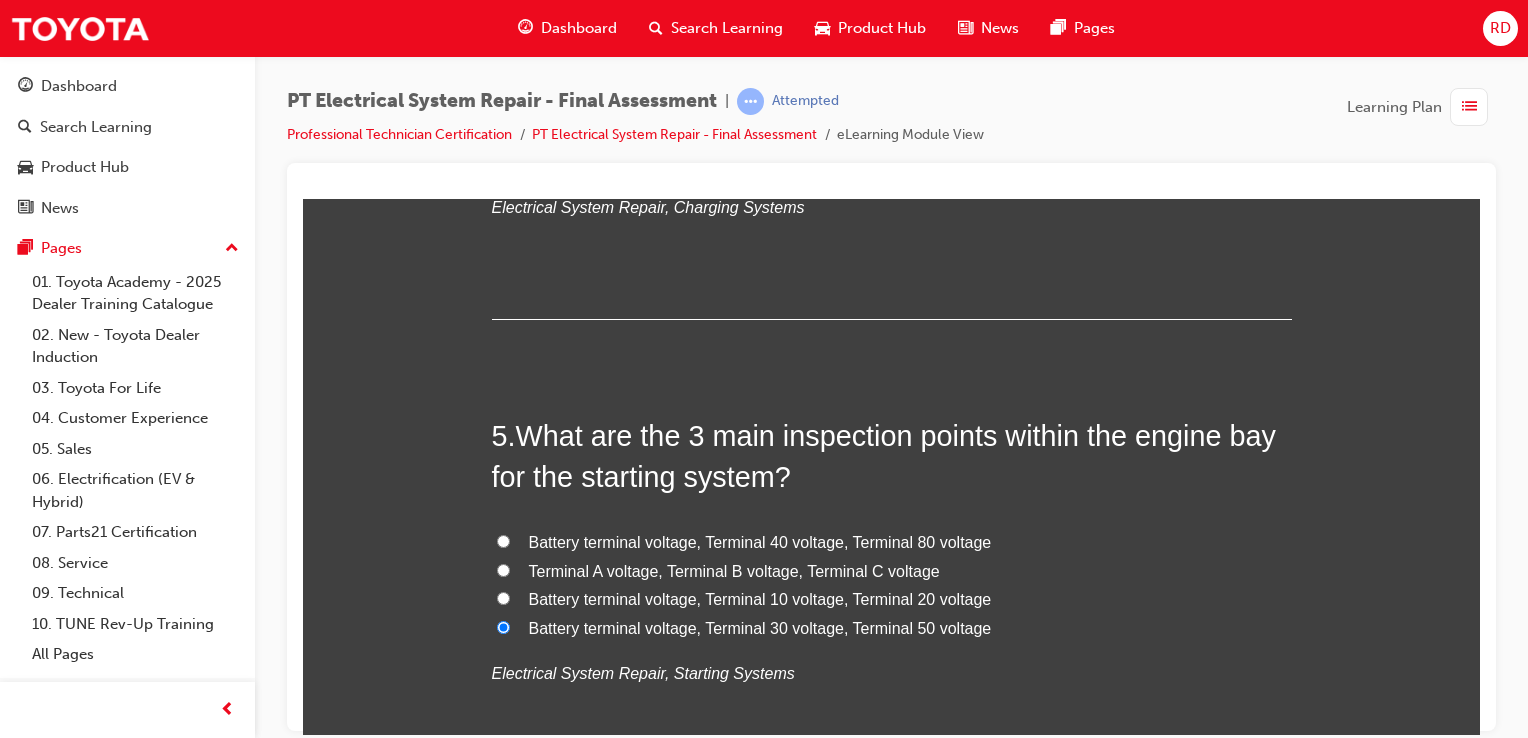 radio on "true" 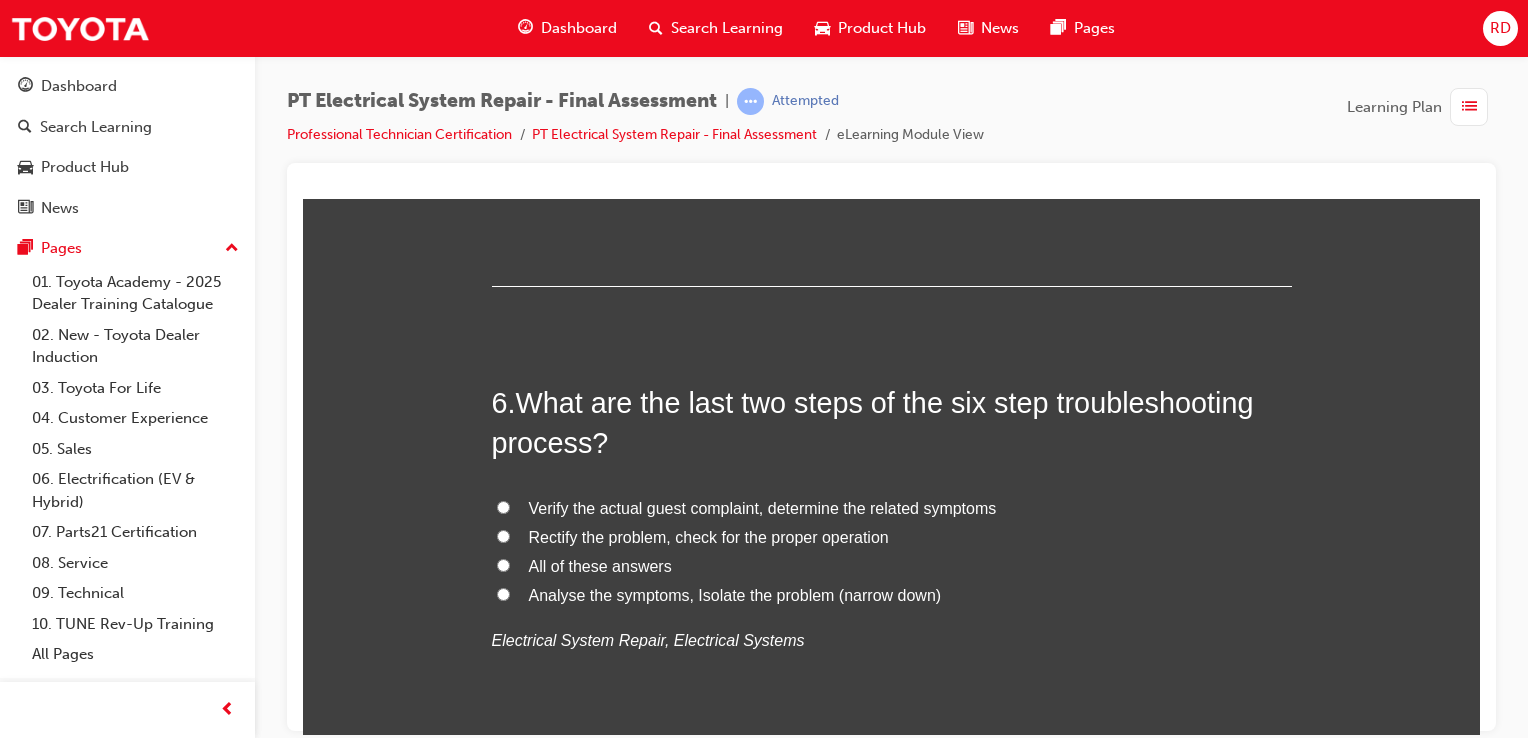 scroll, scrollTop: 2300, scrollLeft: 0, axis: vertical 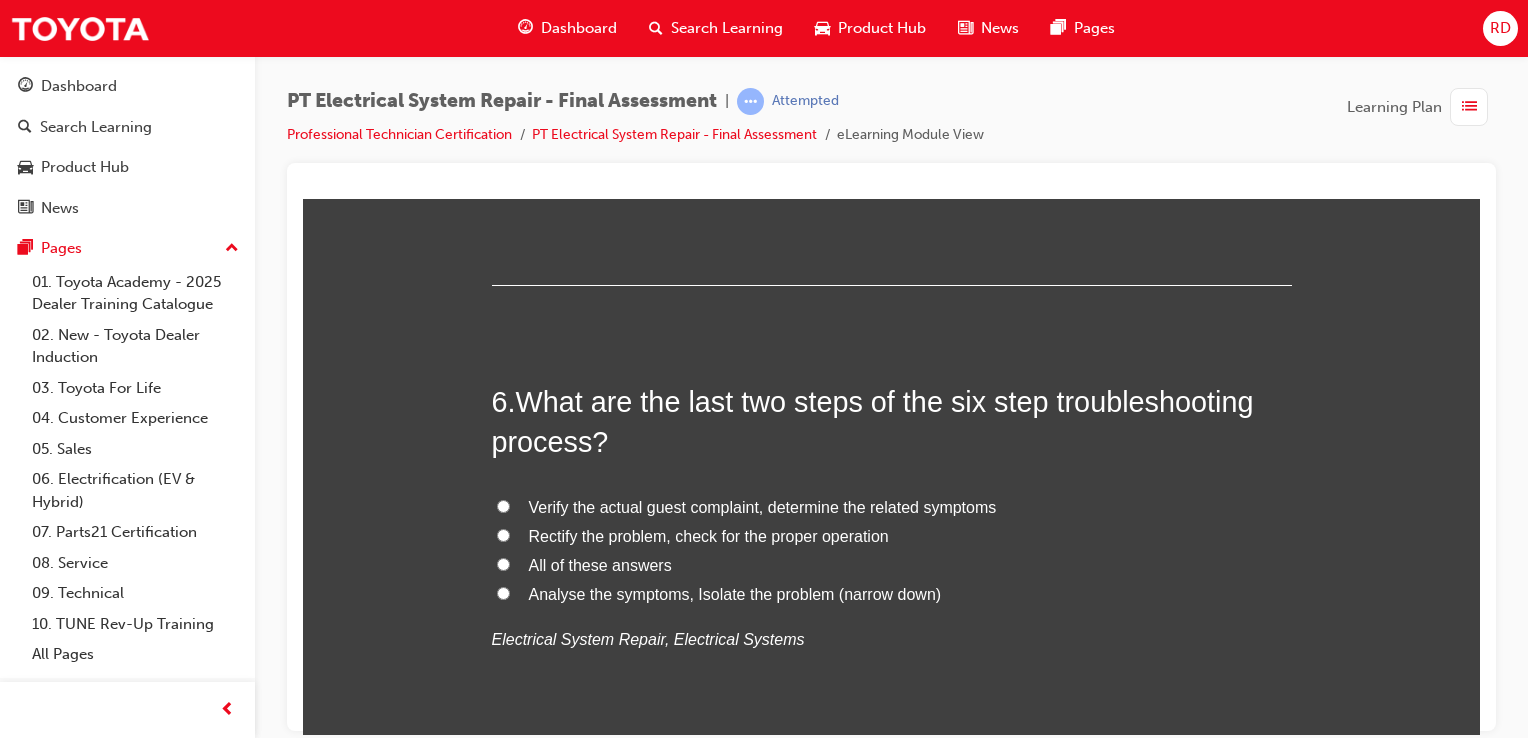 click on "Rectify the problem, check for the proper operation" at bounding box center [503, 534] 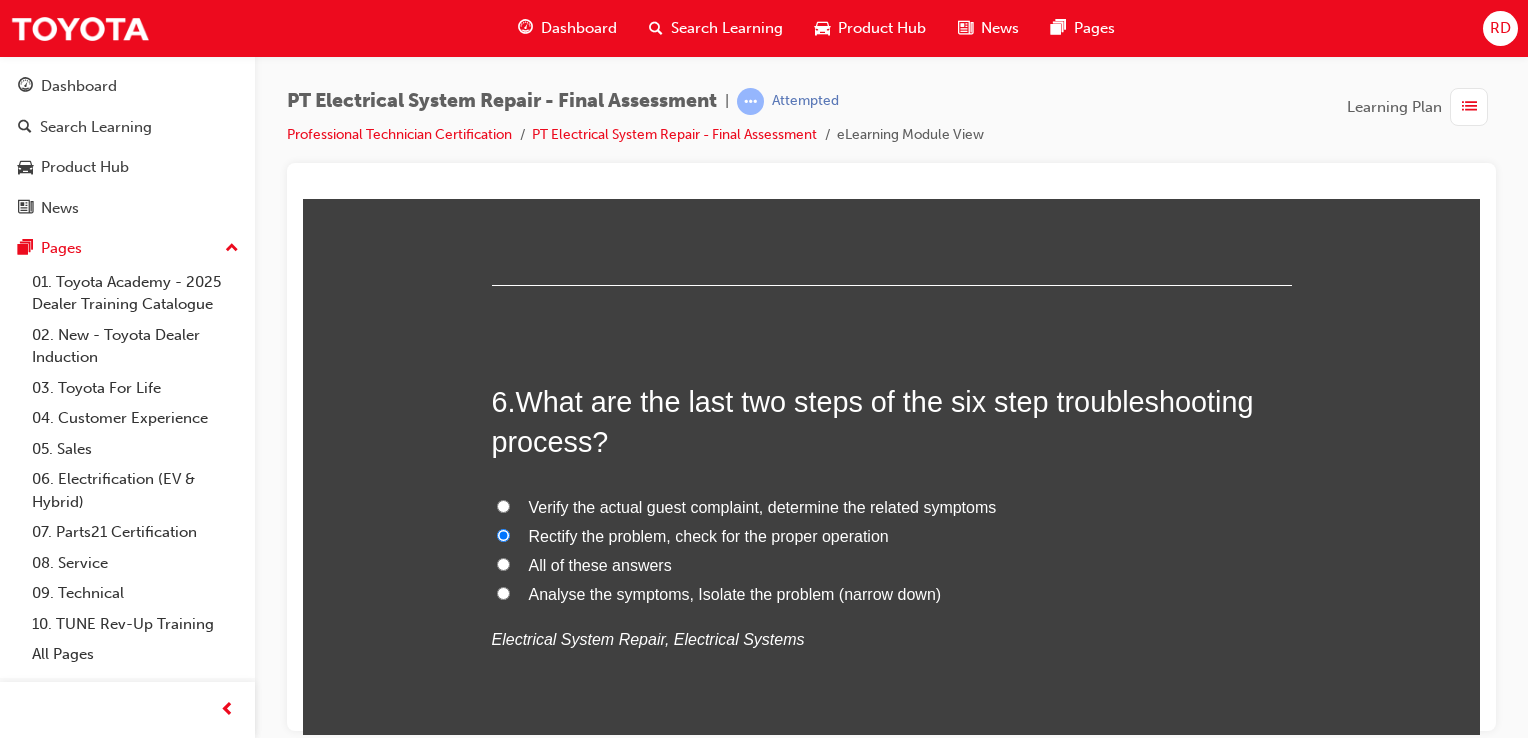 radio on "true" 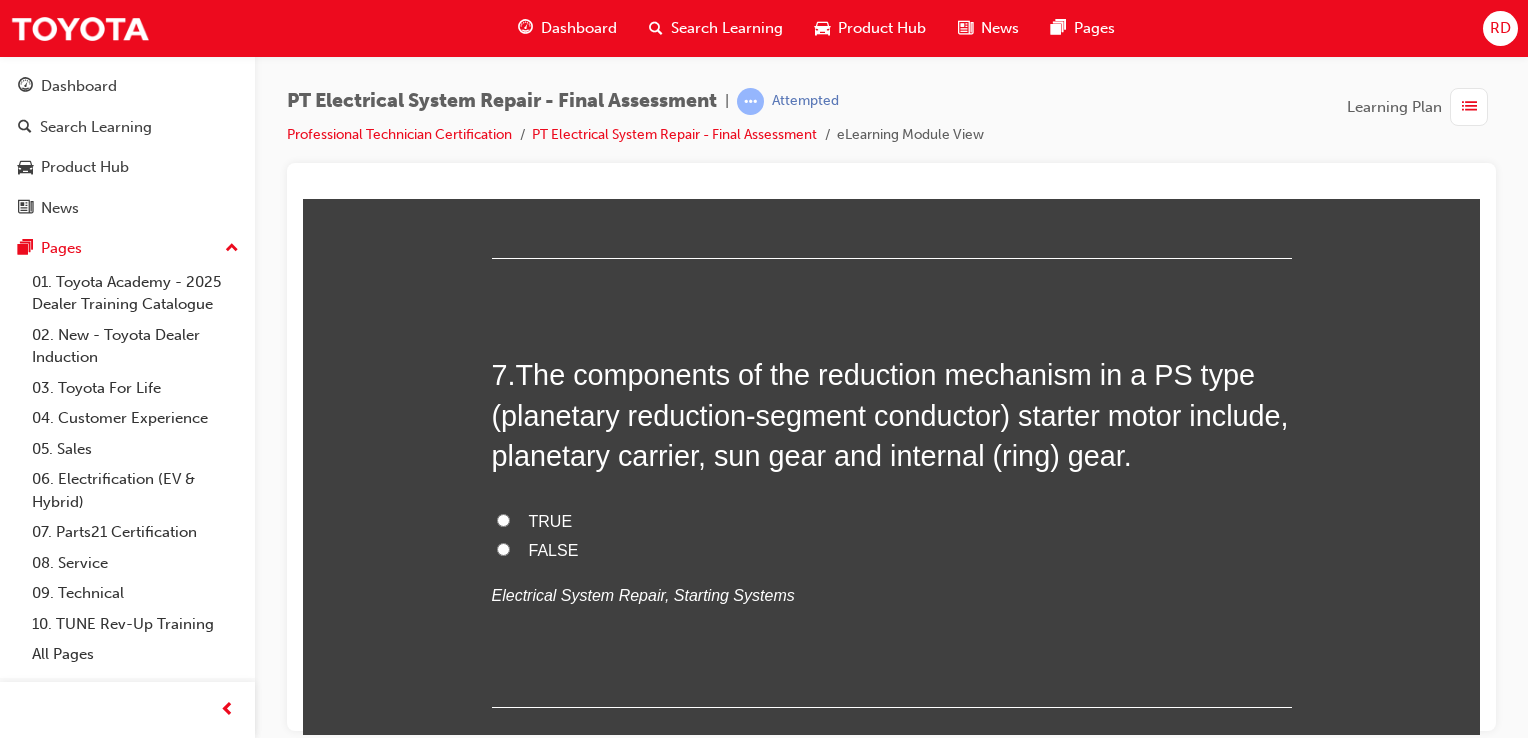 scroll, scrollTop: 2800, scrollLeft: 0, axis: vertical 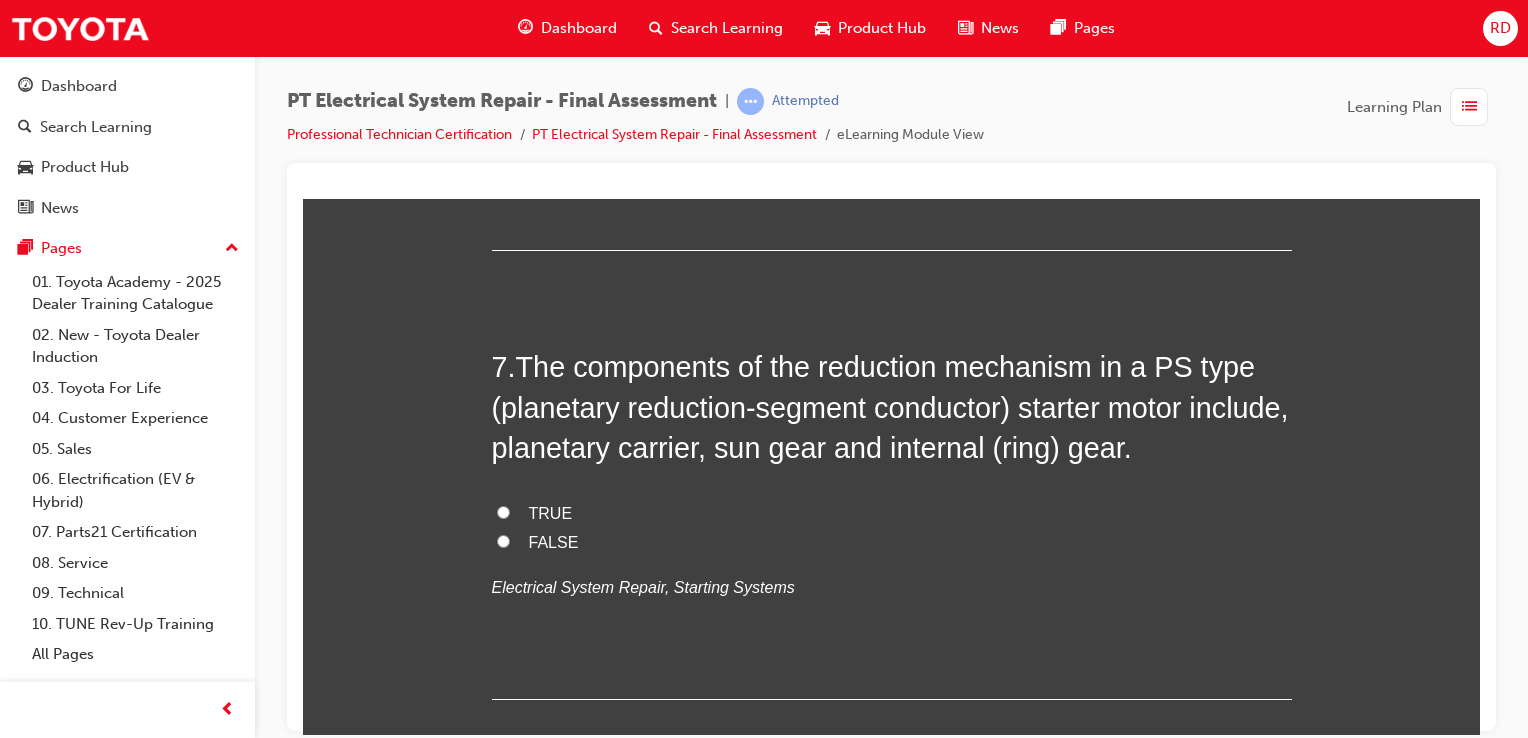 click on "FALSE" at bounding box center (892, 542) 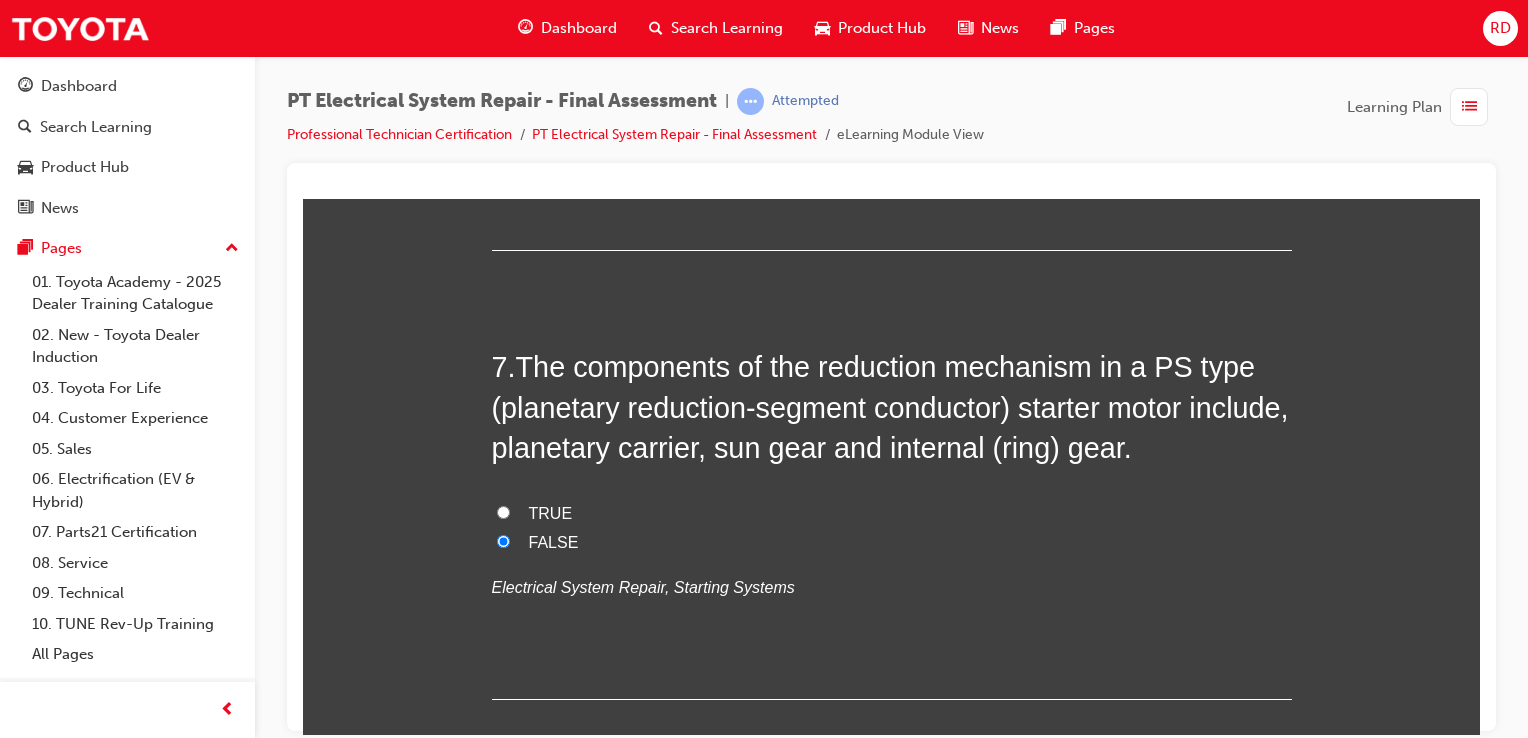radio on "true" 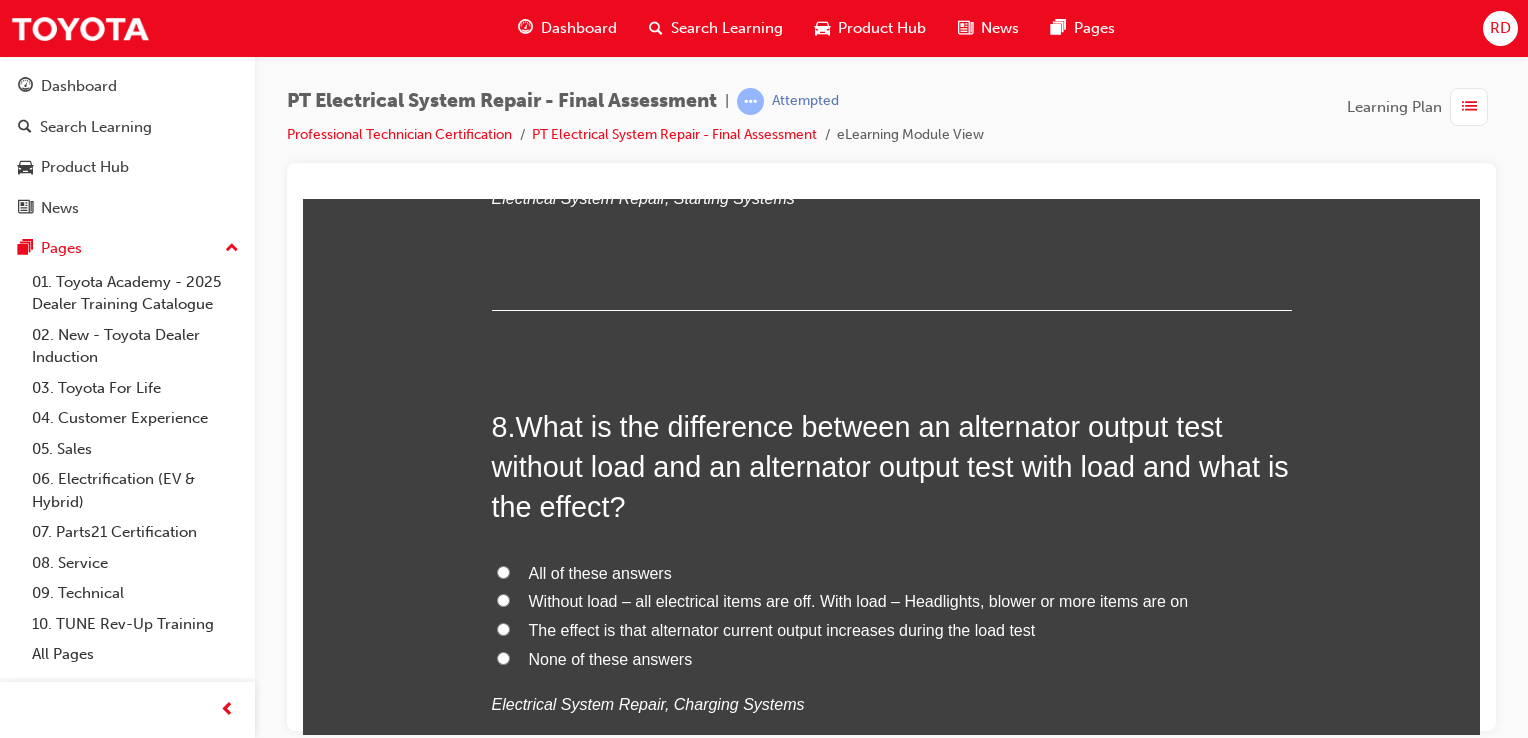scroll, scrollTop: 3300, scrollLeft: 0, axis: vertical 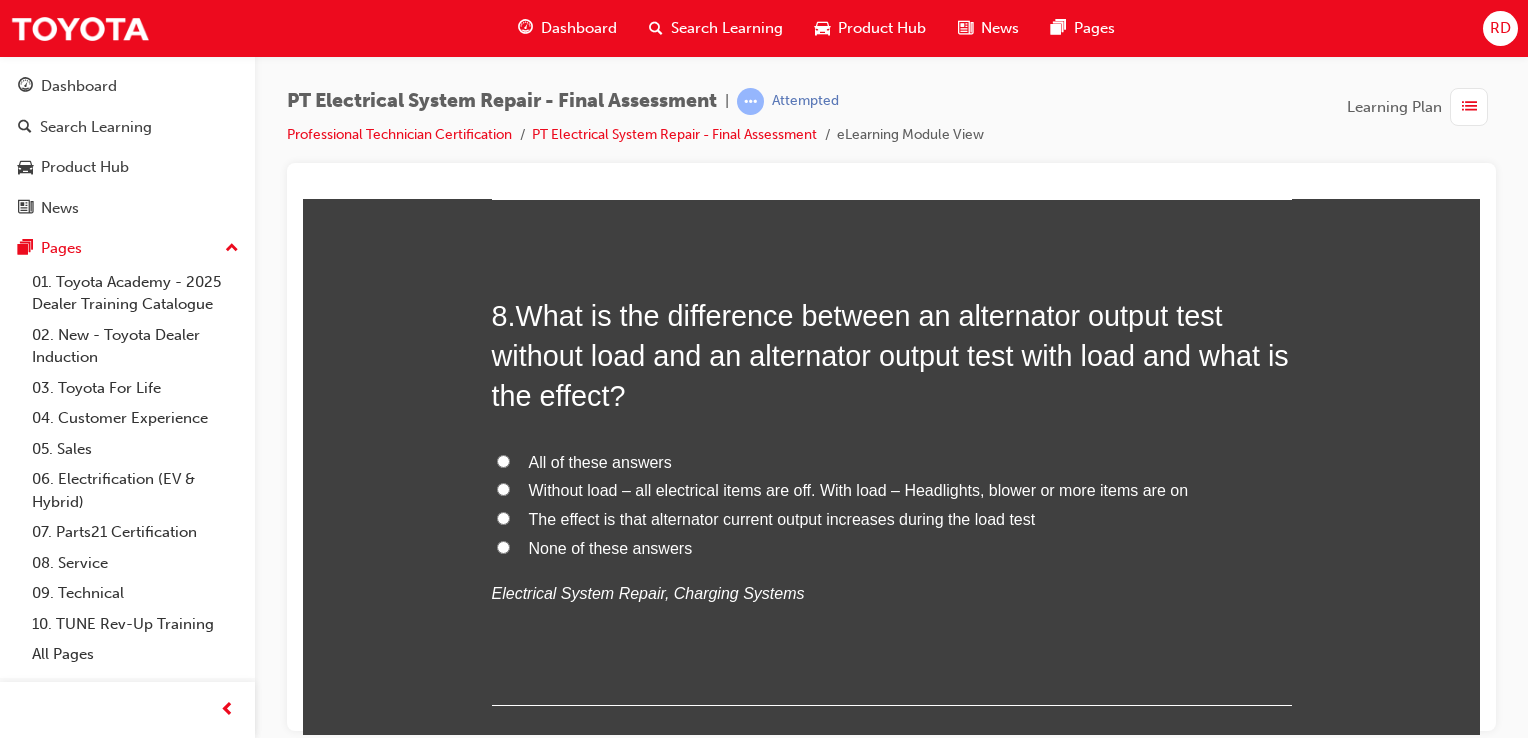 click on "Without load – all electrical items are off. With load – Headlights, blower or more items are on" at bounding box center (503, 488) 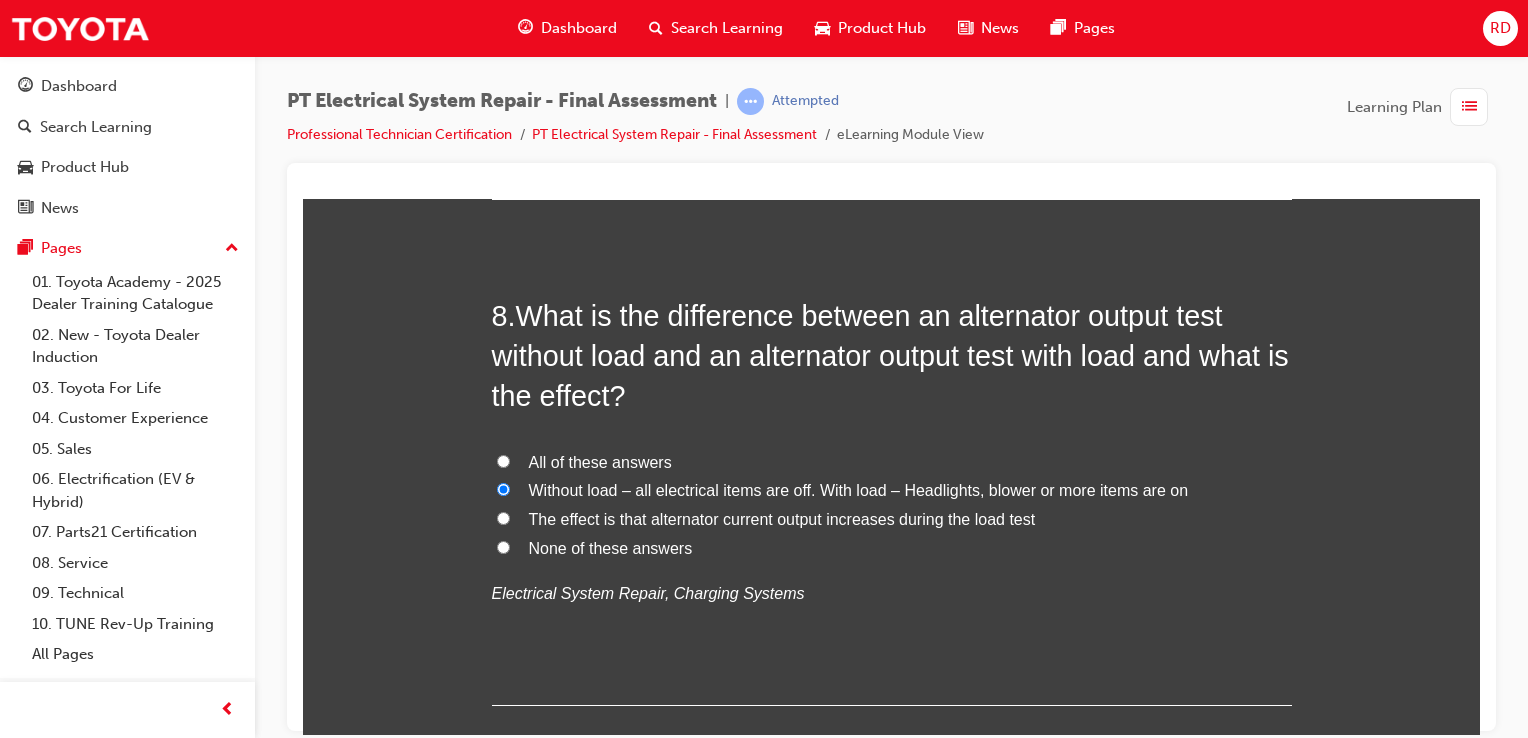 radio on "true" 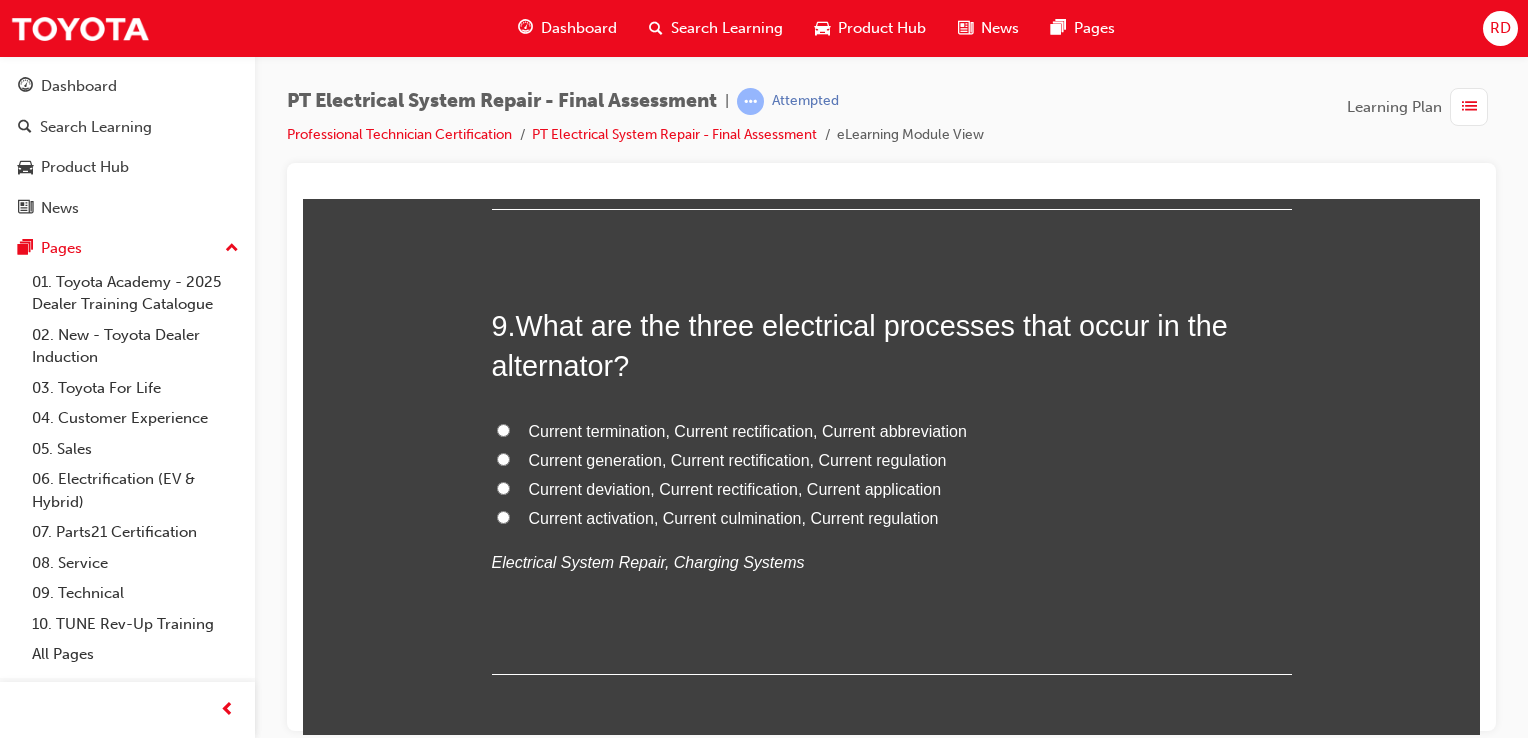 scroll, scrollTop: 3800, scrollLeft: 0, axis: vertical 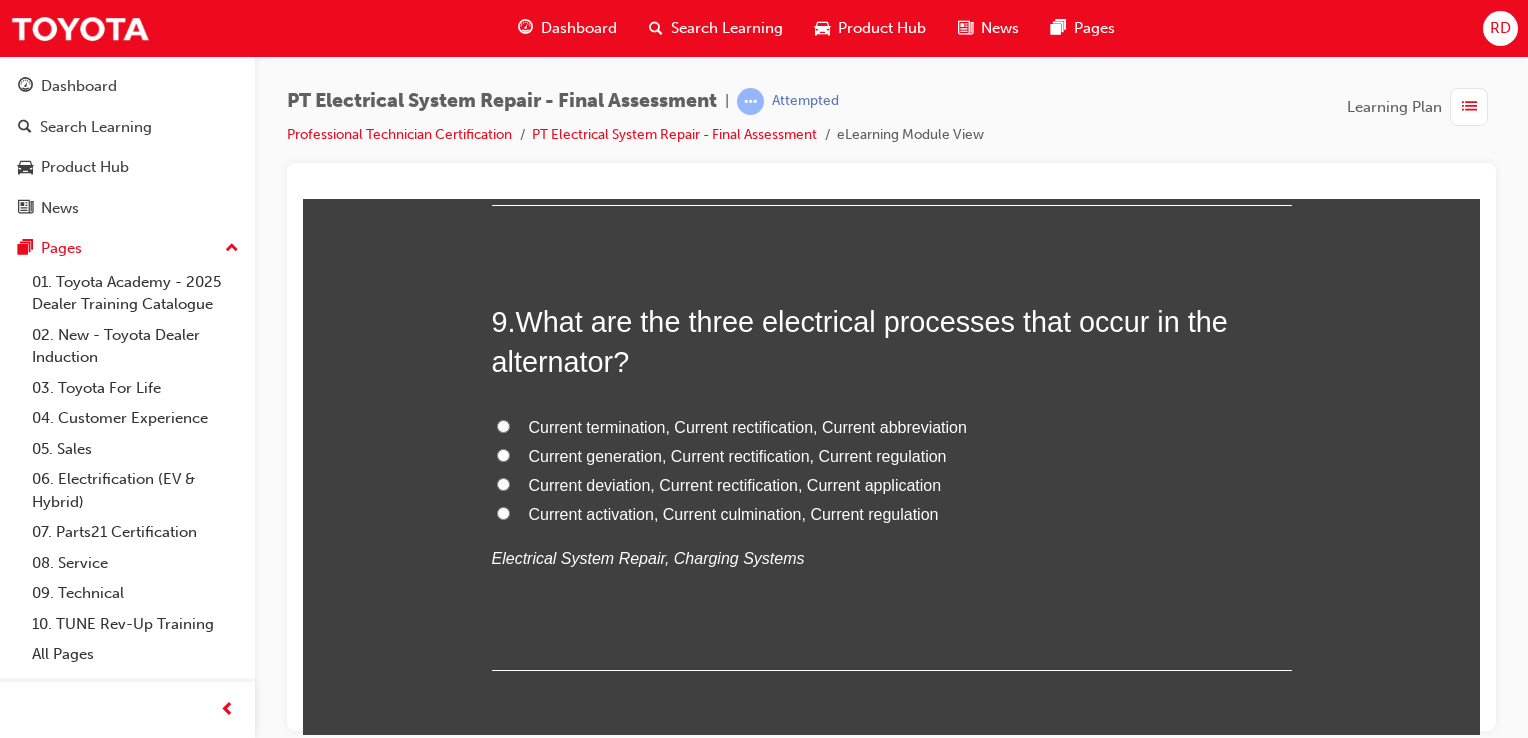 click on "Current generation, Current rectification, Current regulation" at bounding box center (892, 456) 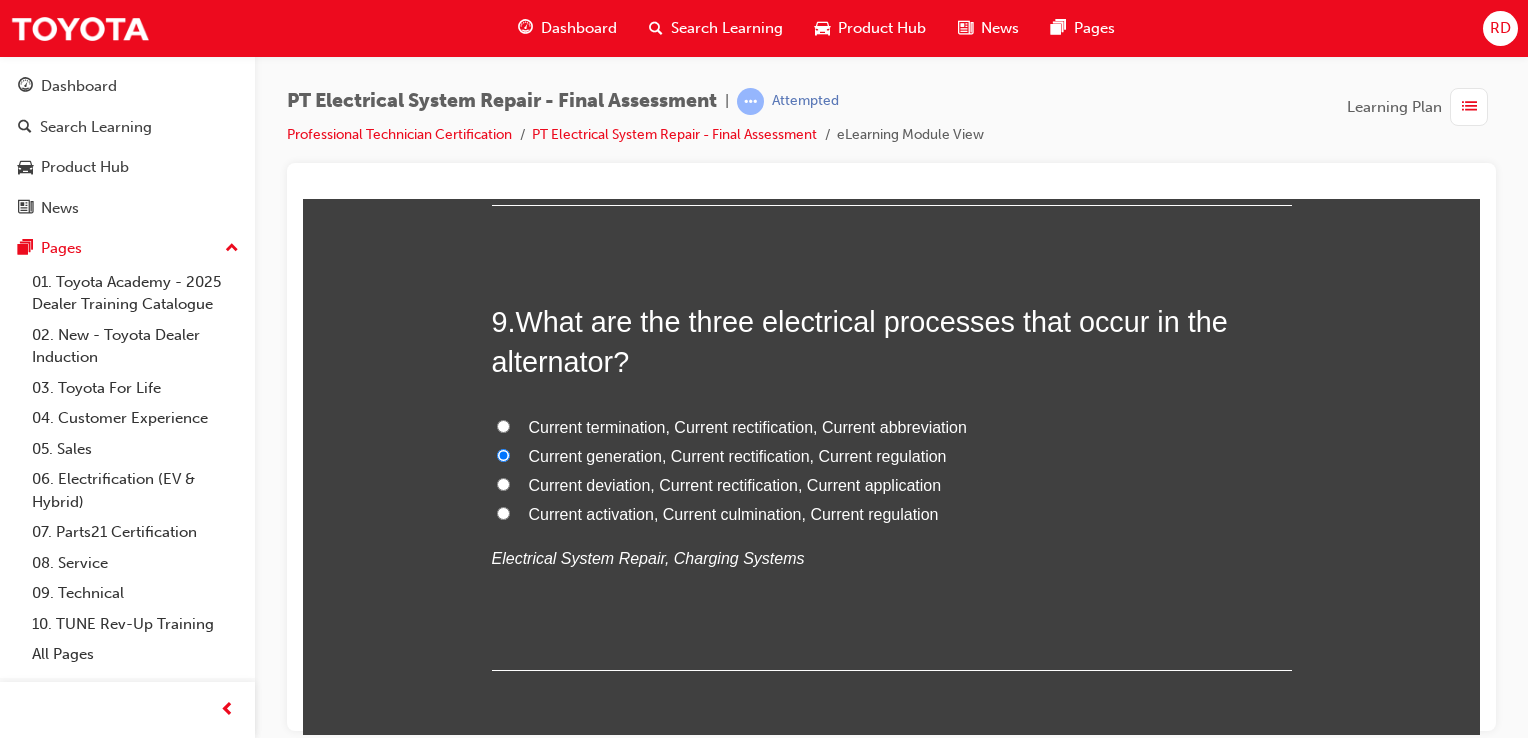 radio on "true" 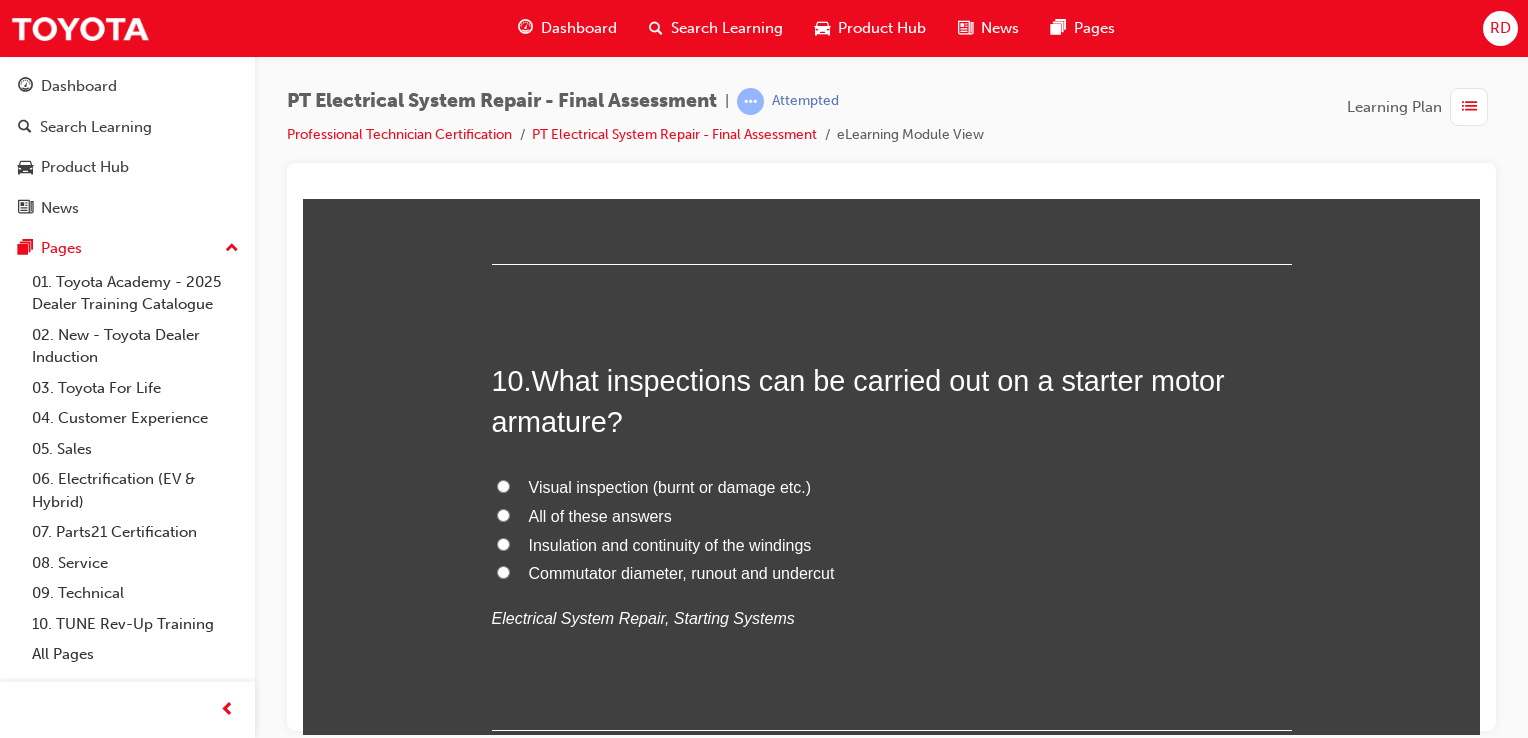 scroll, scrollTop: 4300, scrollLeft: 0, axis: vertical 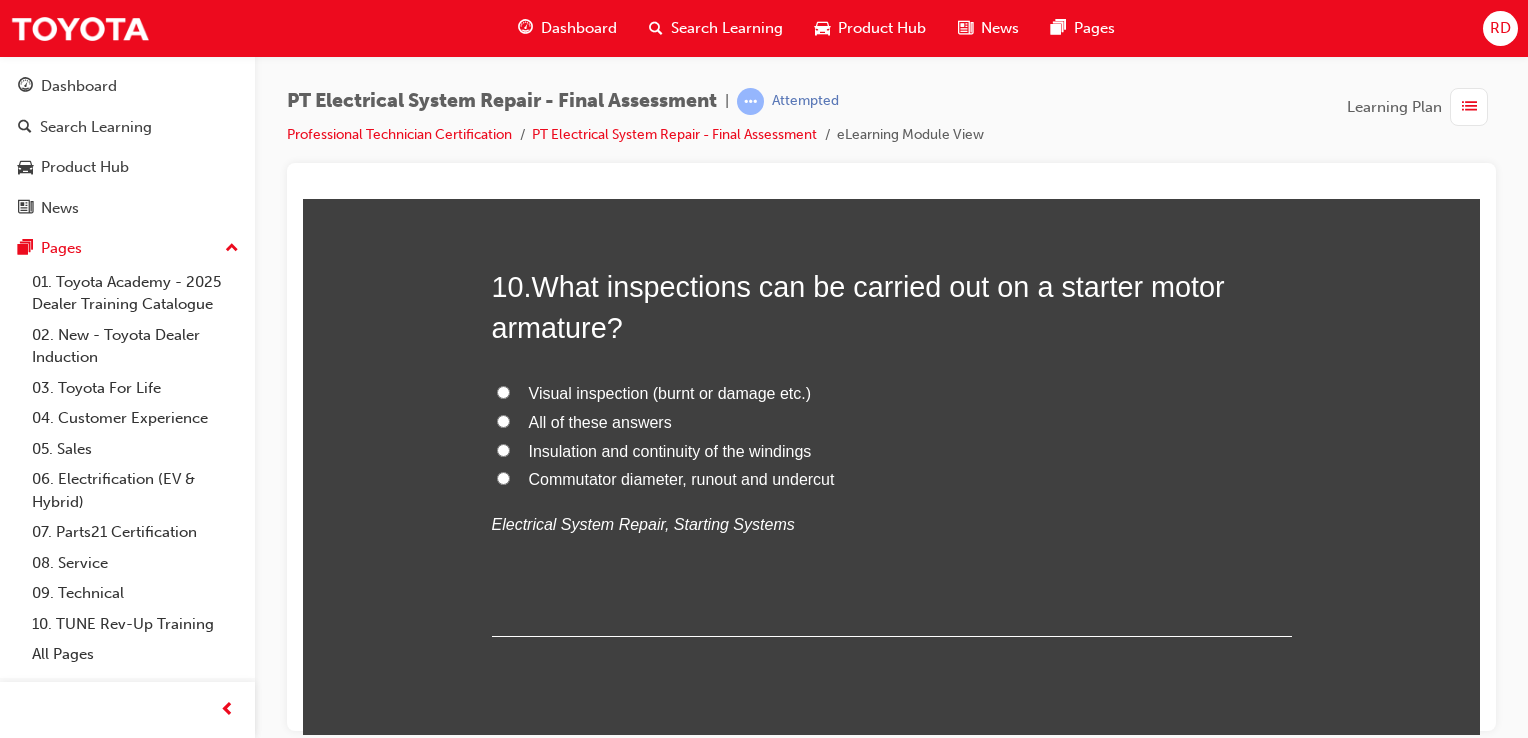 click on "All of these answers" at bounding box center (892, 422) 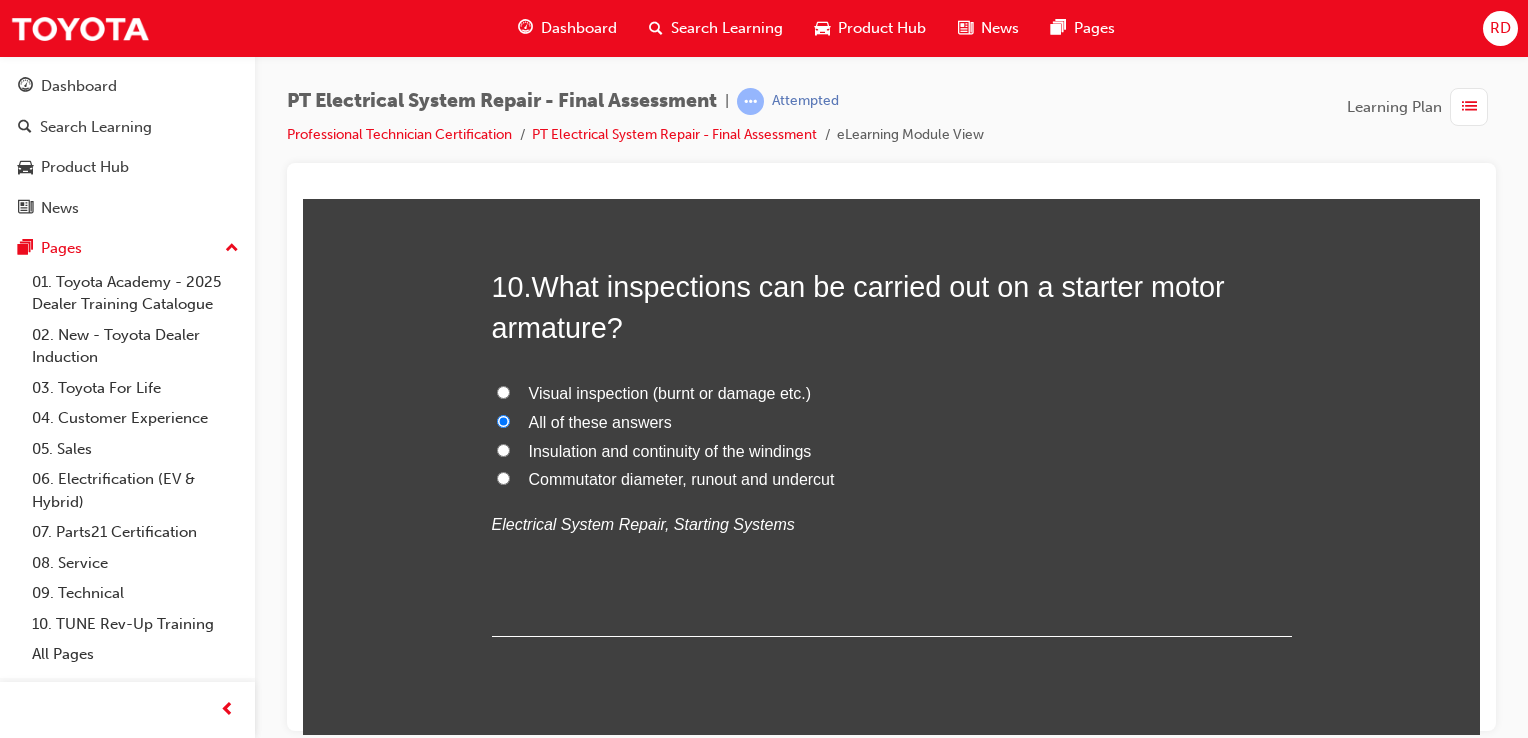 radio on "true" 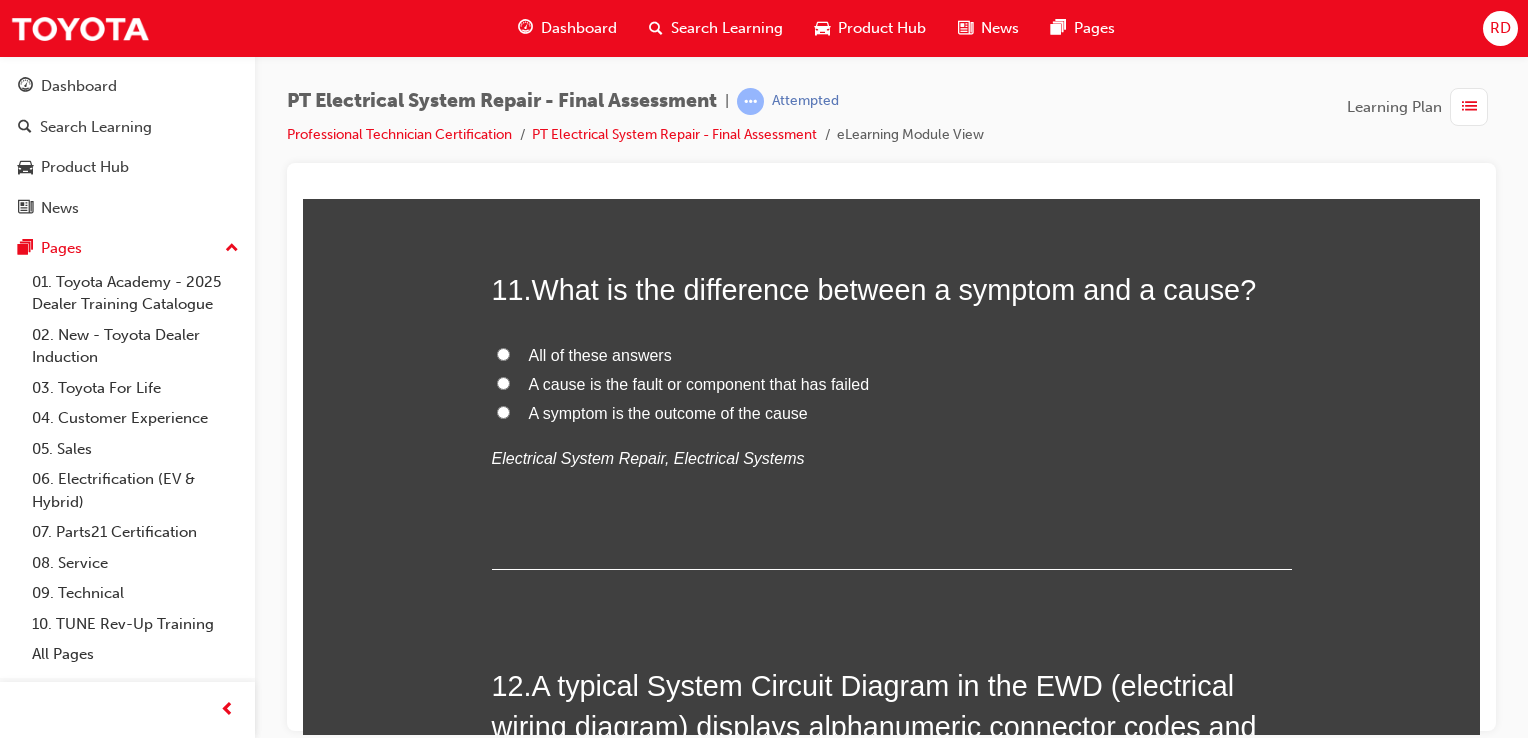 scroll, scrollTop: 4800, scrollLeft: 0, axis: vertical 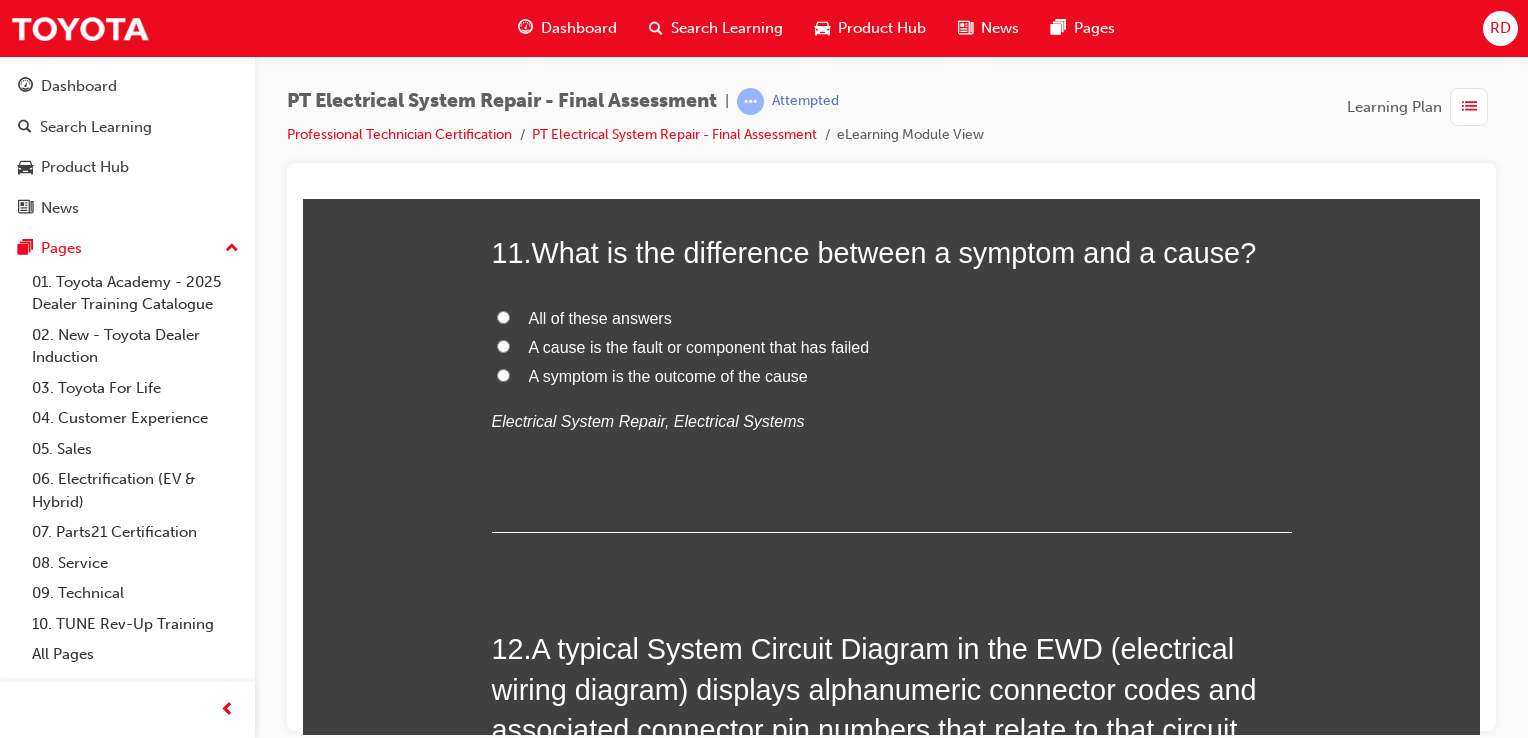click on "A cause is the fault or component that has failed" at bounding box center (503, 345) 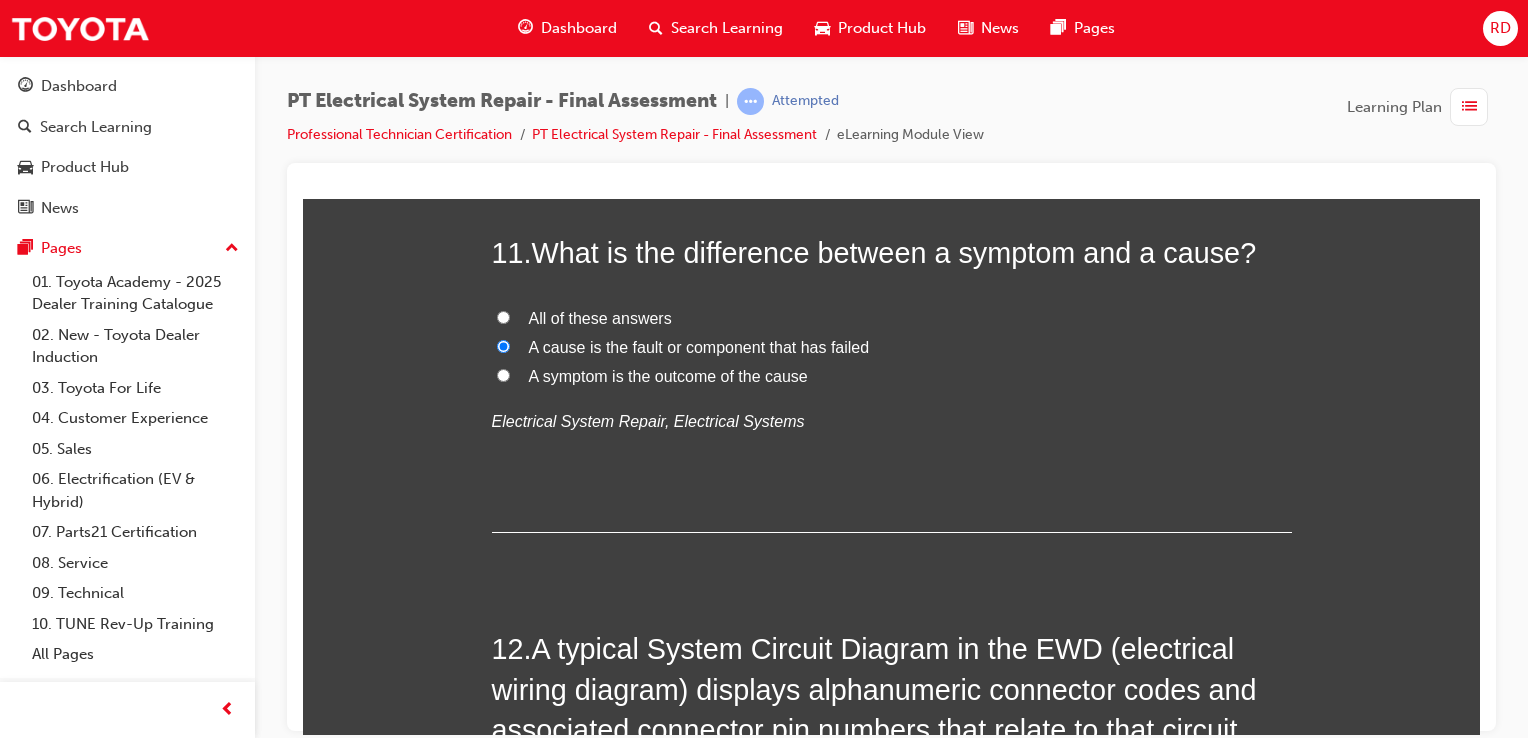 radio on "true" 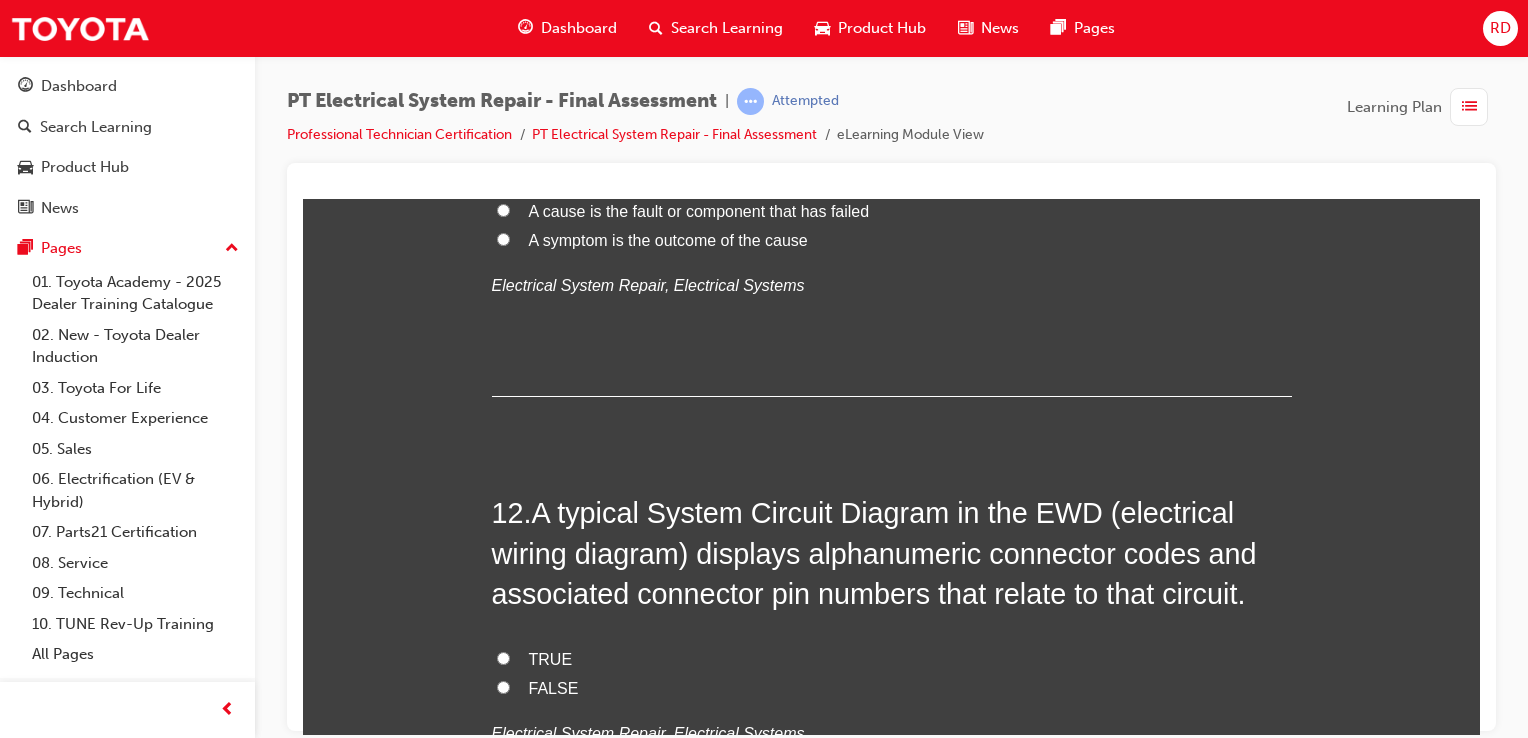 scroll, scrollTop: 5100, scrollLeft: 0, axis: vertical 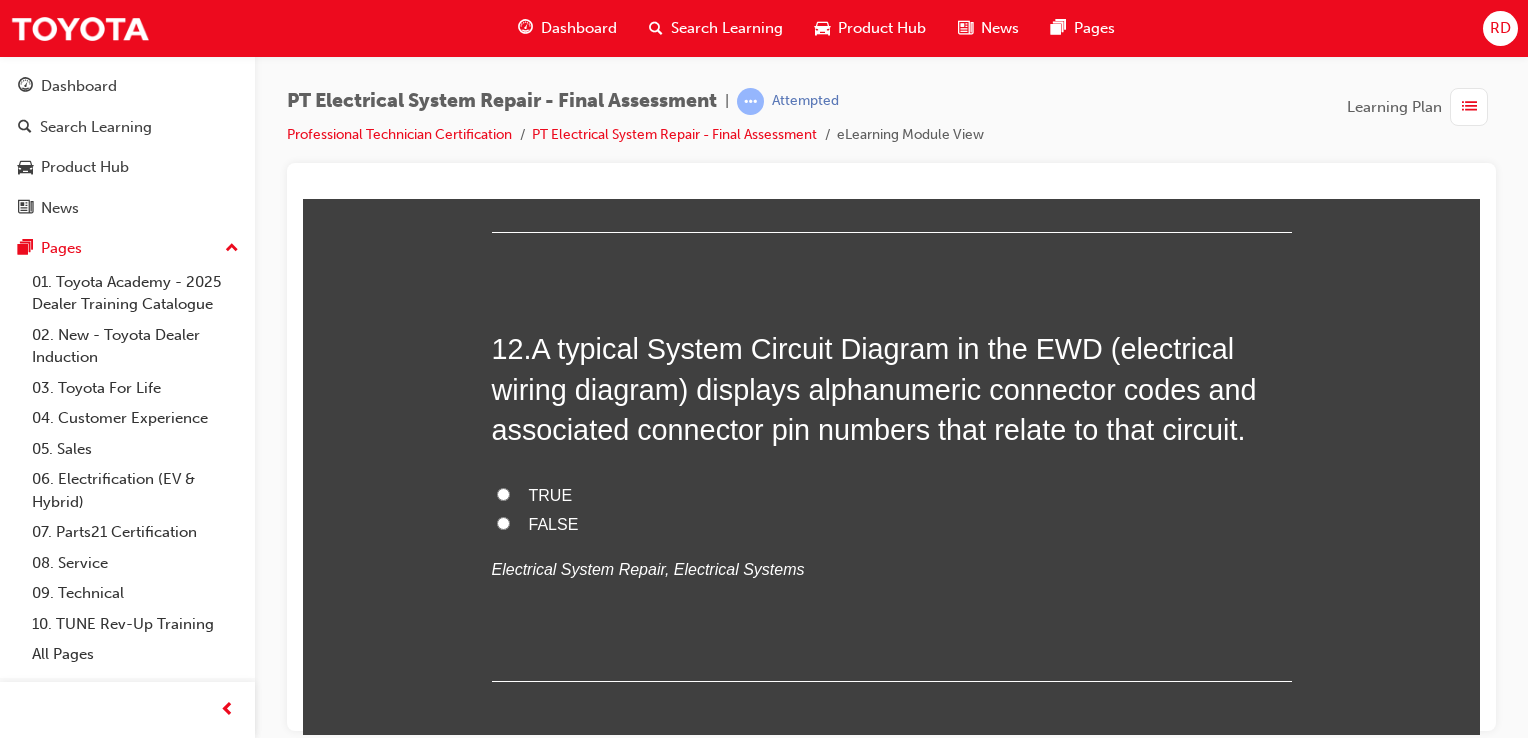 click on "TRUE" at bounding box center (503, 493) 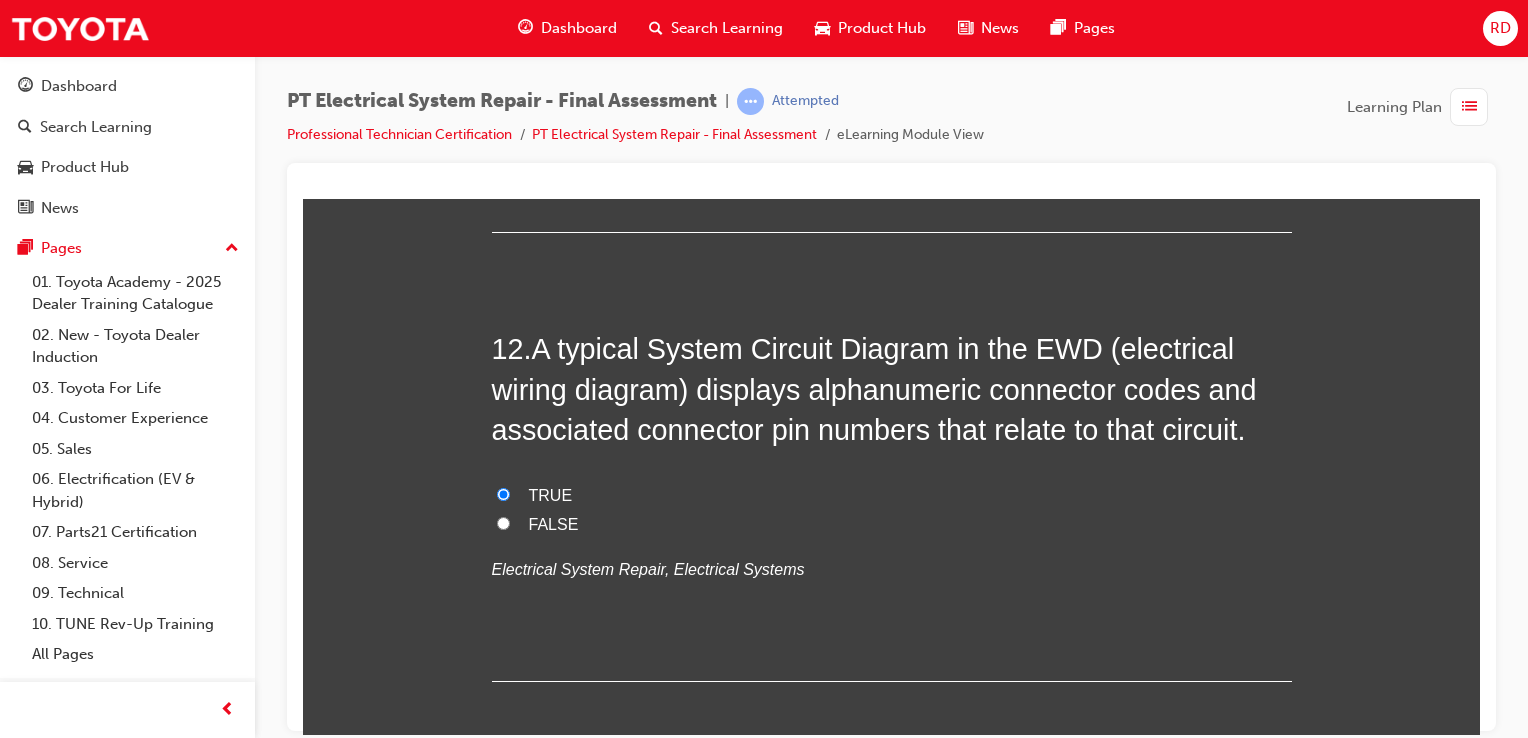 radio on "true" 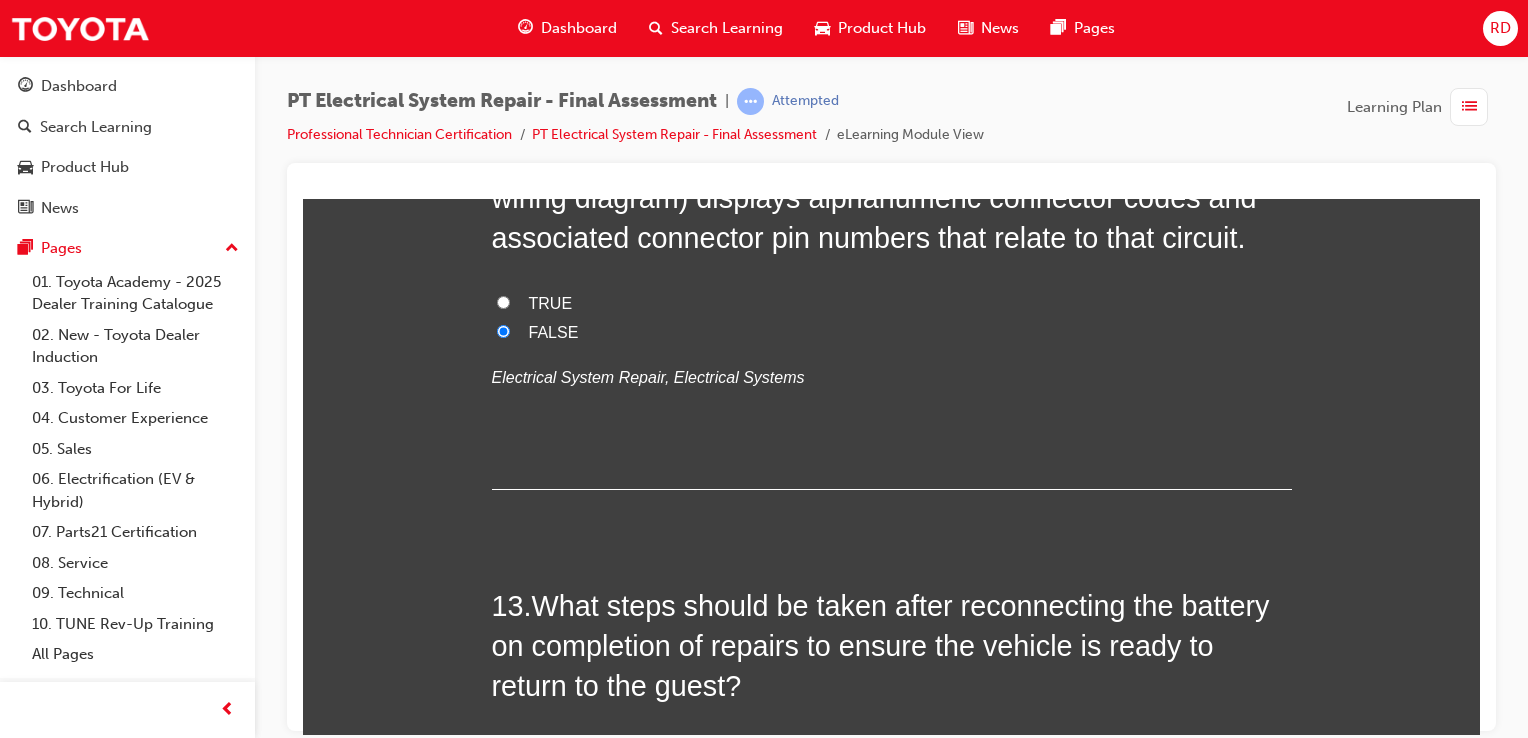 scroll, scrollTop: 5500, scrollLeft: 0, axis: vertical 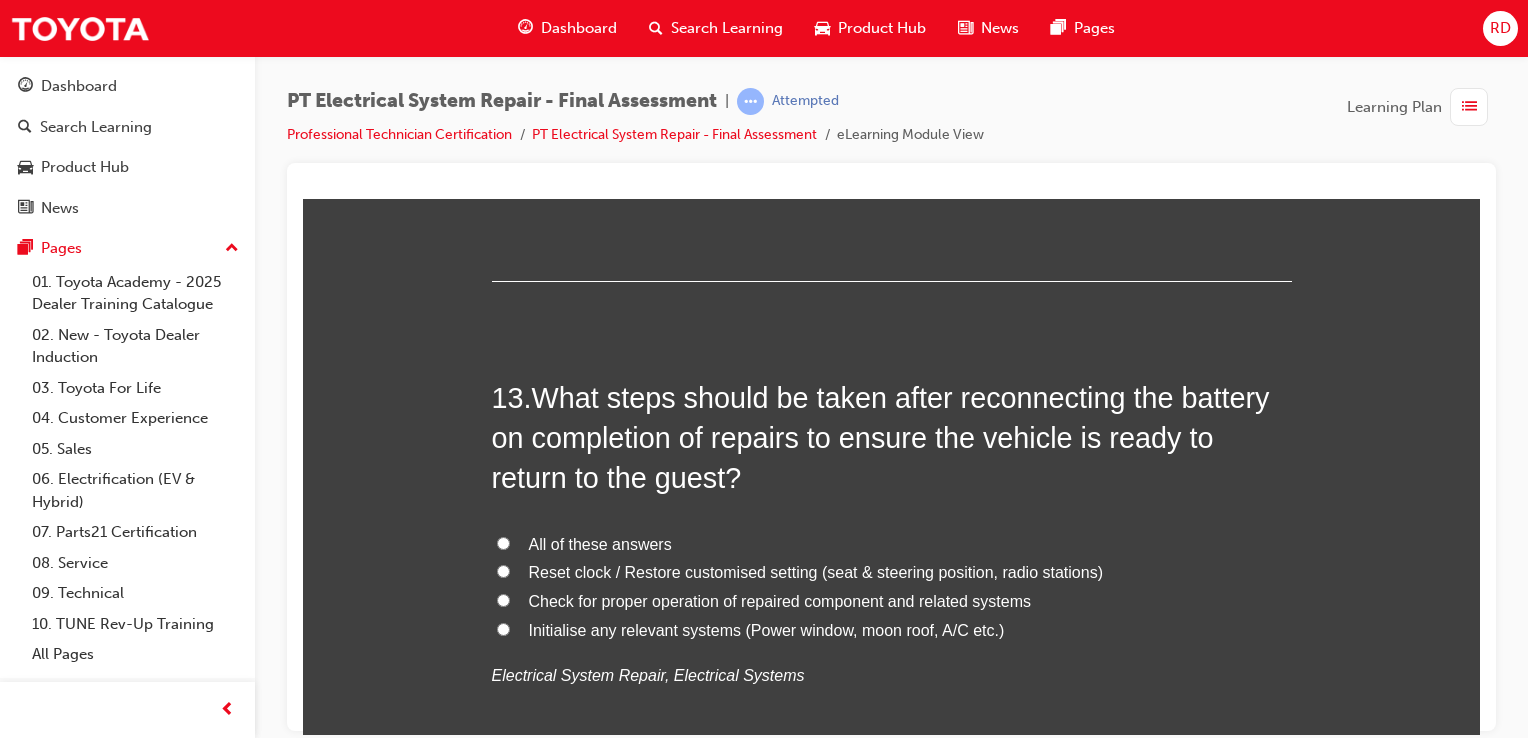 click on "All of these answers" at bounding box center (503, 542) 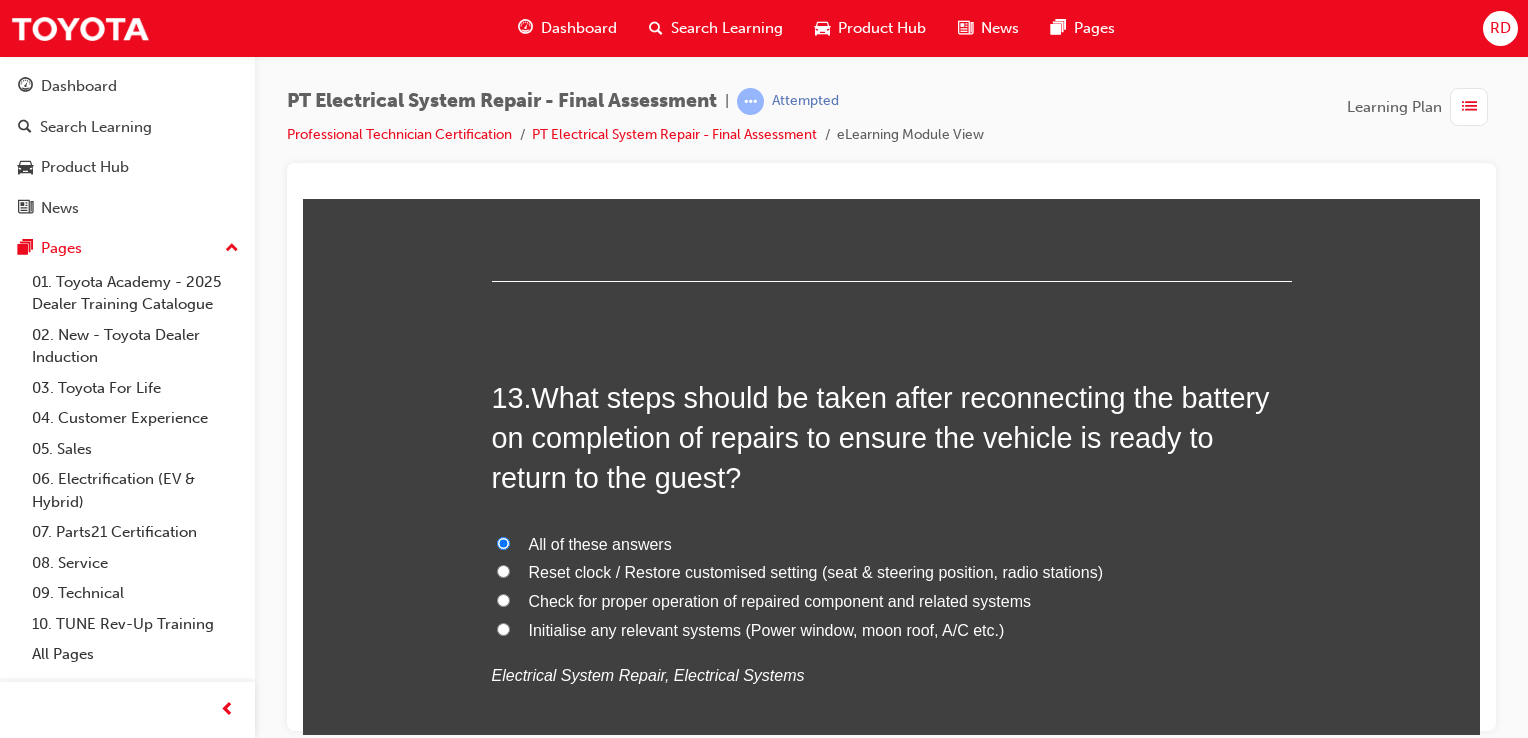 radio on "true" 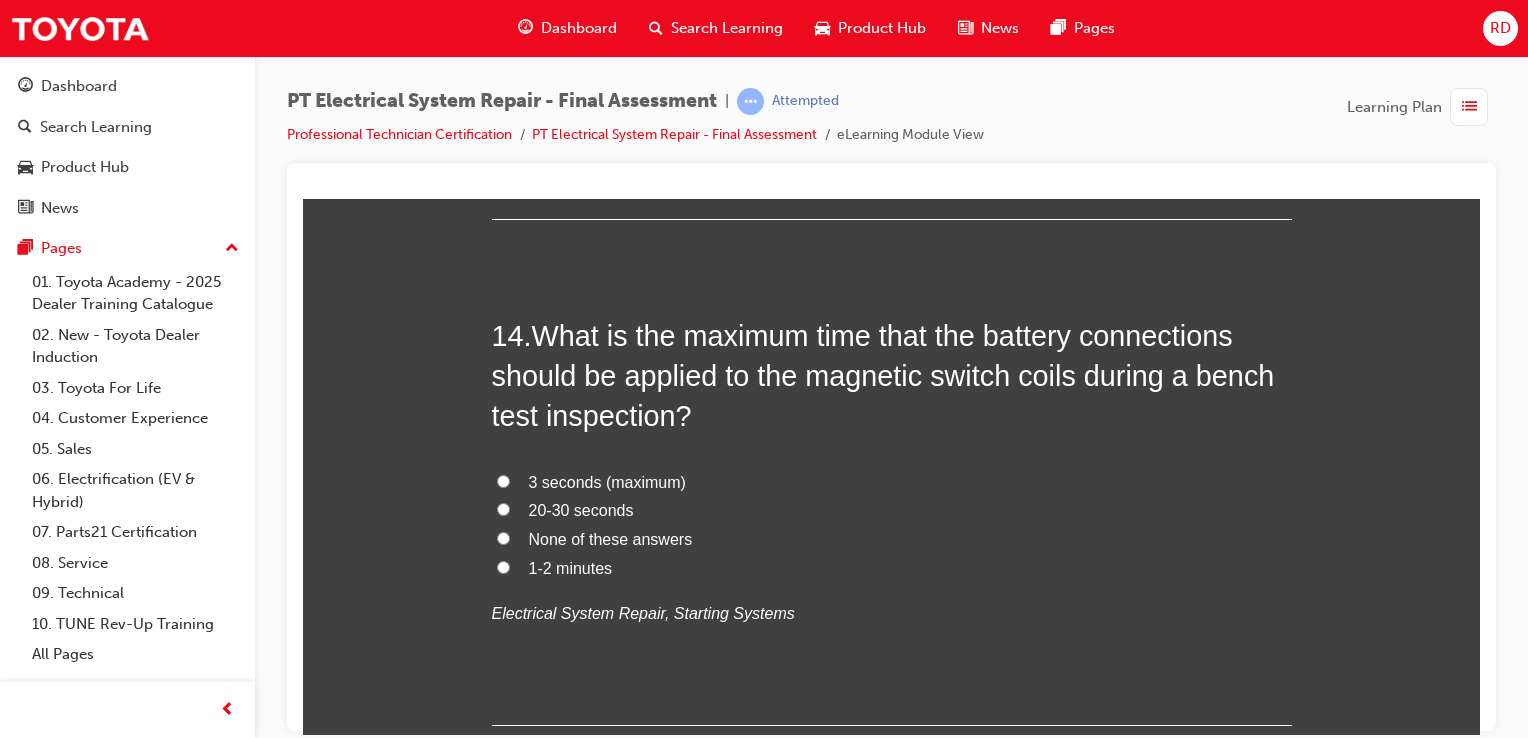 scroll, scrollTop: 6100, scrollLeft: 0, axis: vertical 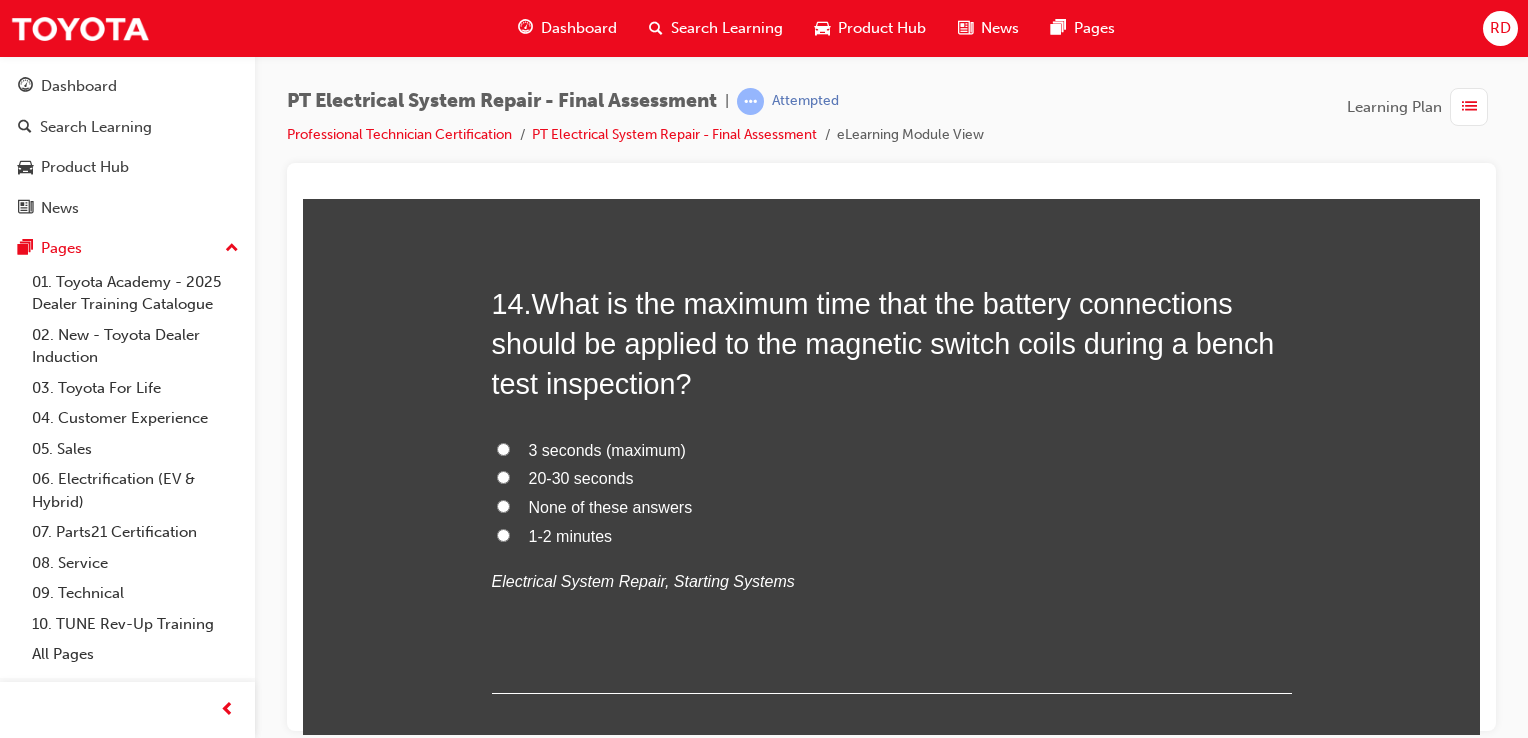 click on "3 seconds (maximum)" at bounding box center [503, 448] 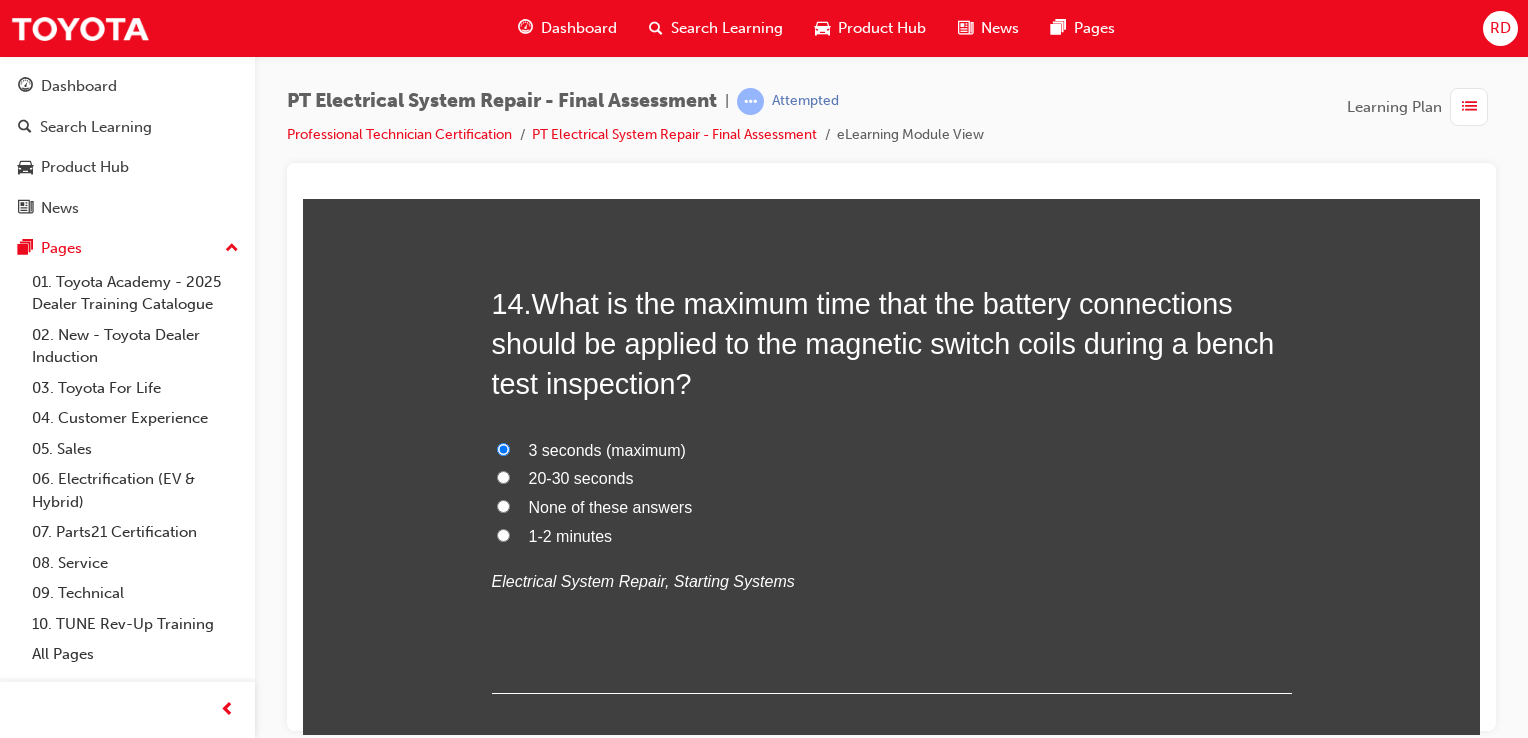 radio on "true" 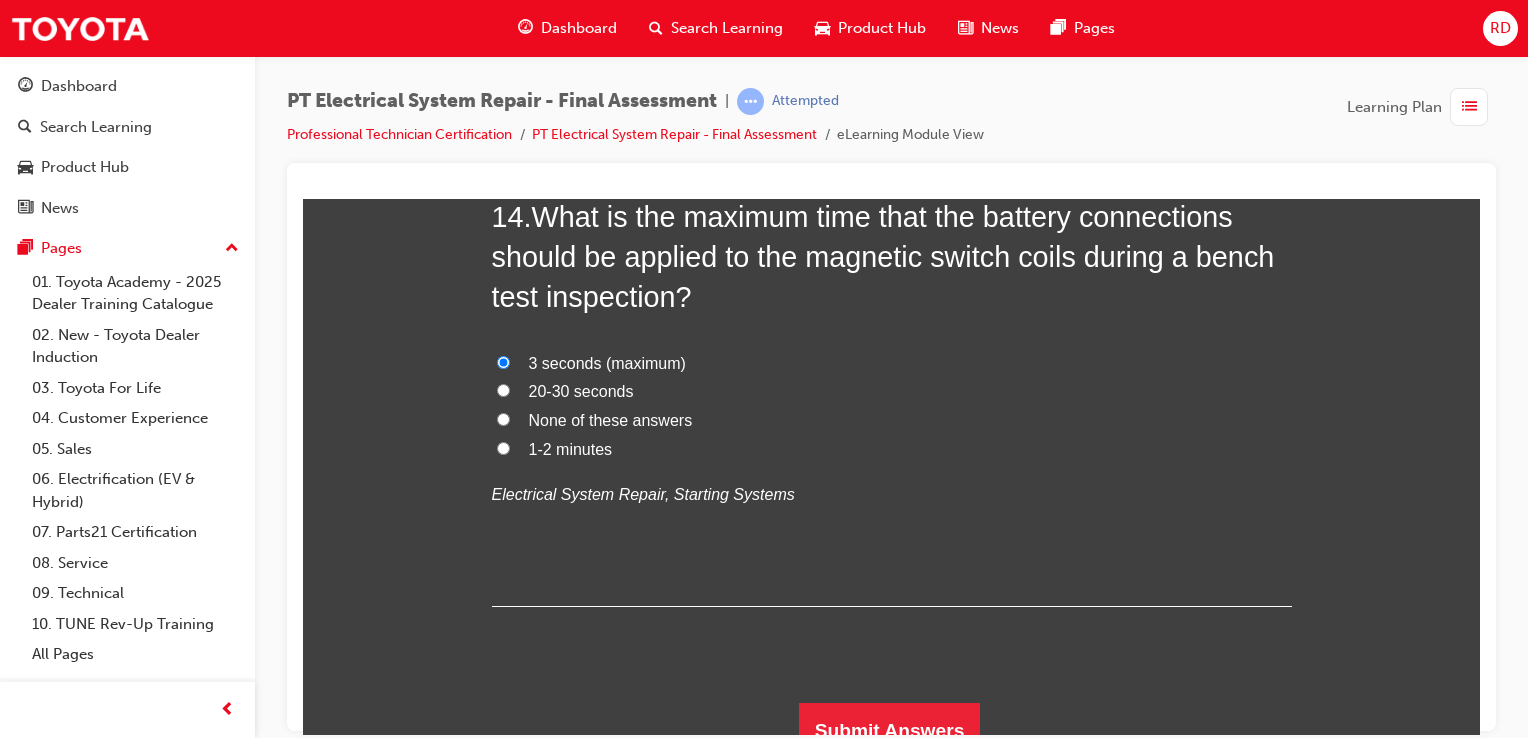 scroll, scrollTop: 6206, scrollLeft: 0, axis: vertical 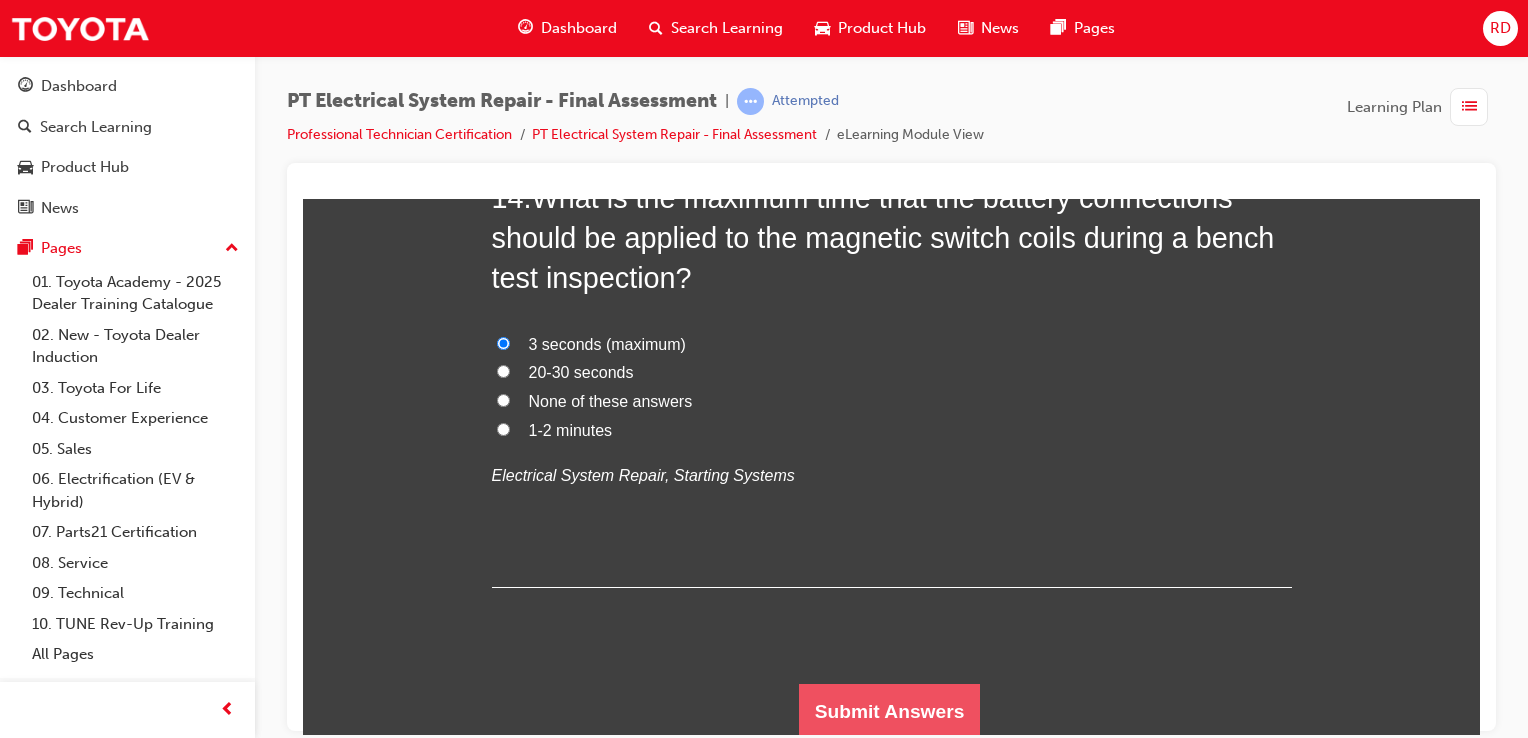 click on "Submit Answers" at bounding box center [890, 711] 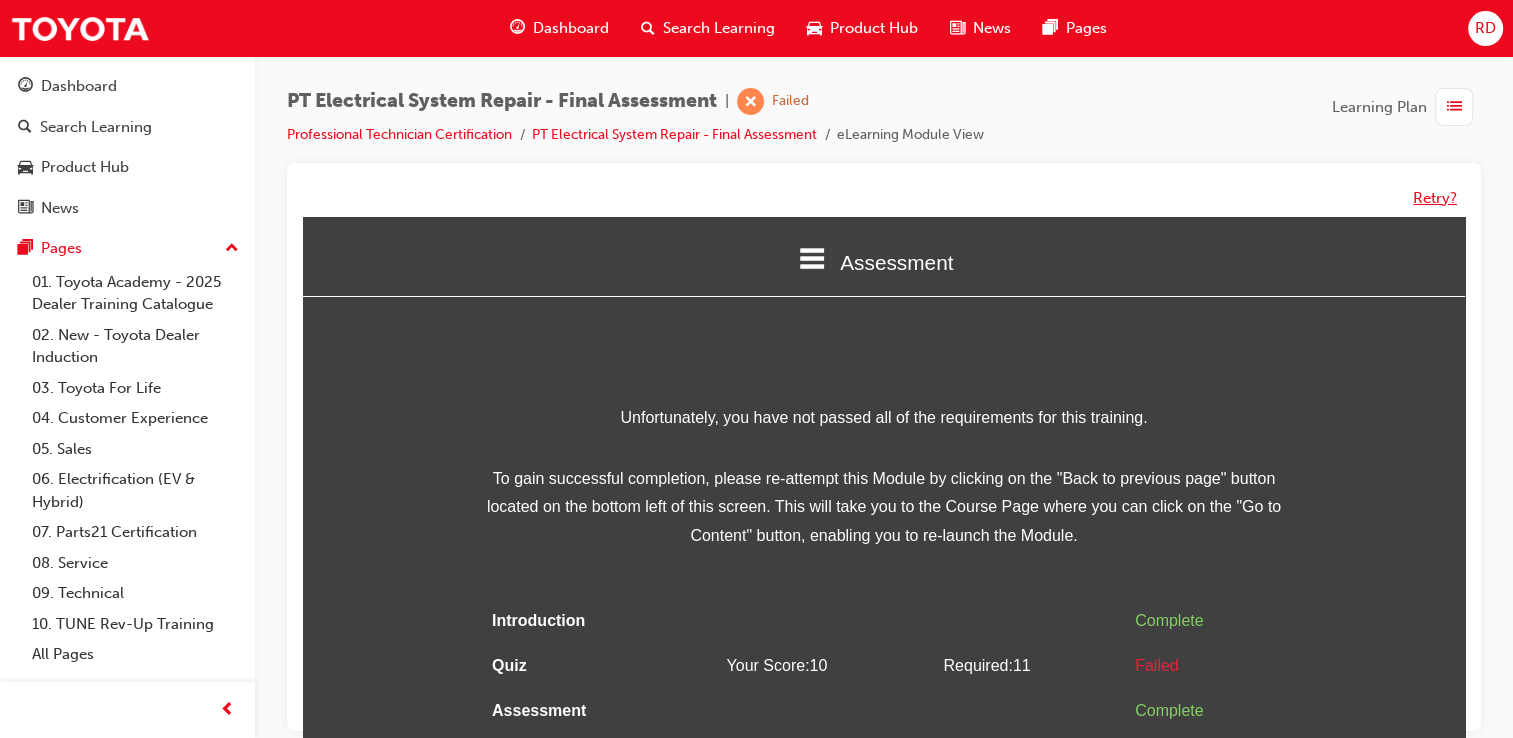 click on "Retry?" at bounding box center [884, 198] 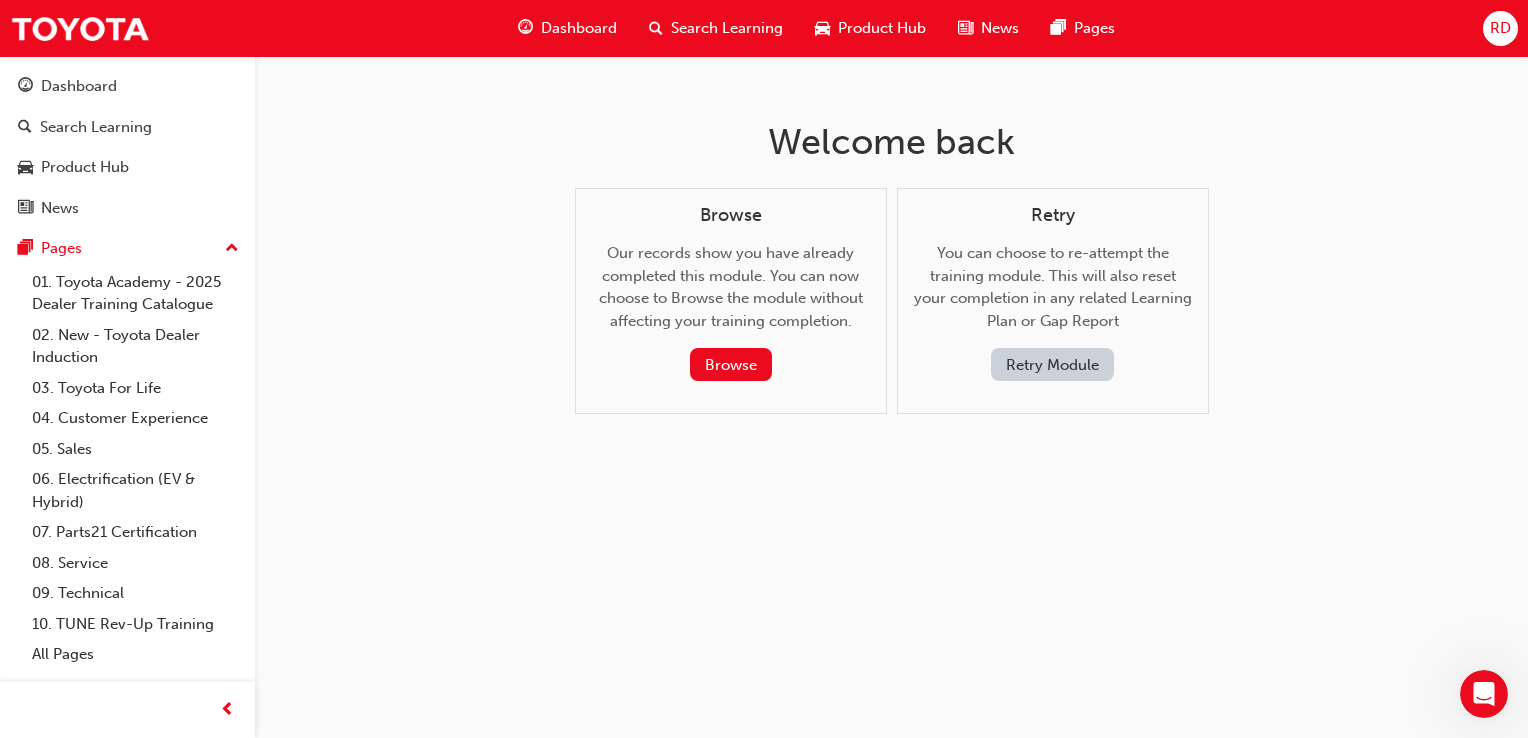 click on "Retry Module" at bounding box center (1052, 364) 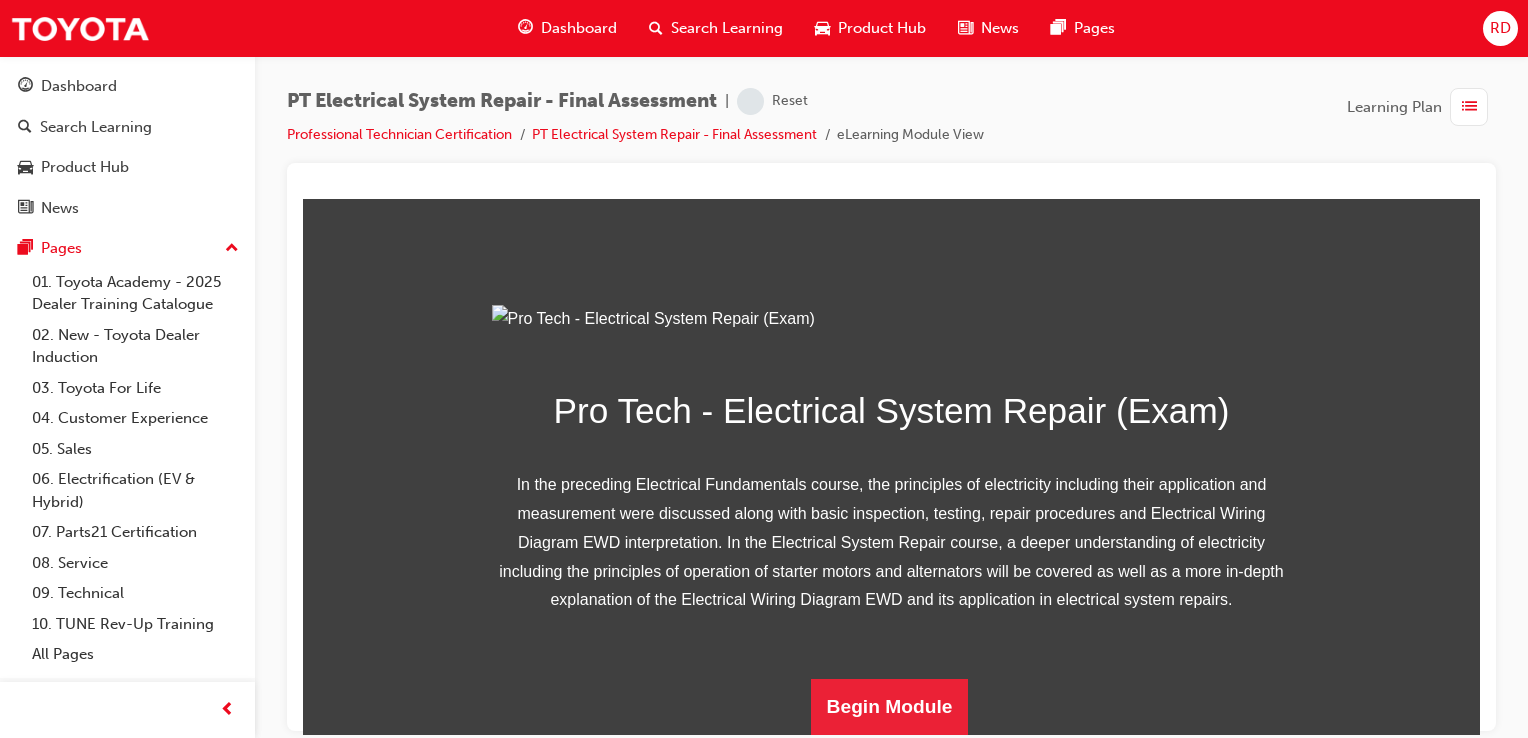 scroll, scrollTop: 300, scrollLeft: 0, axis: vertical 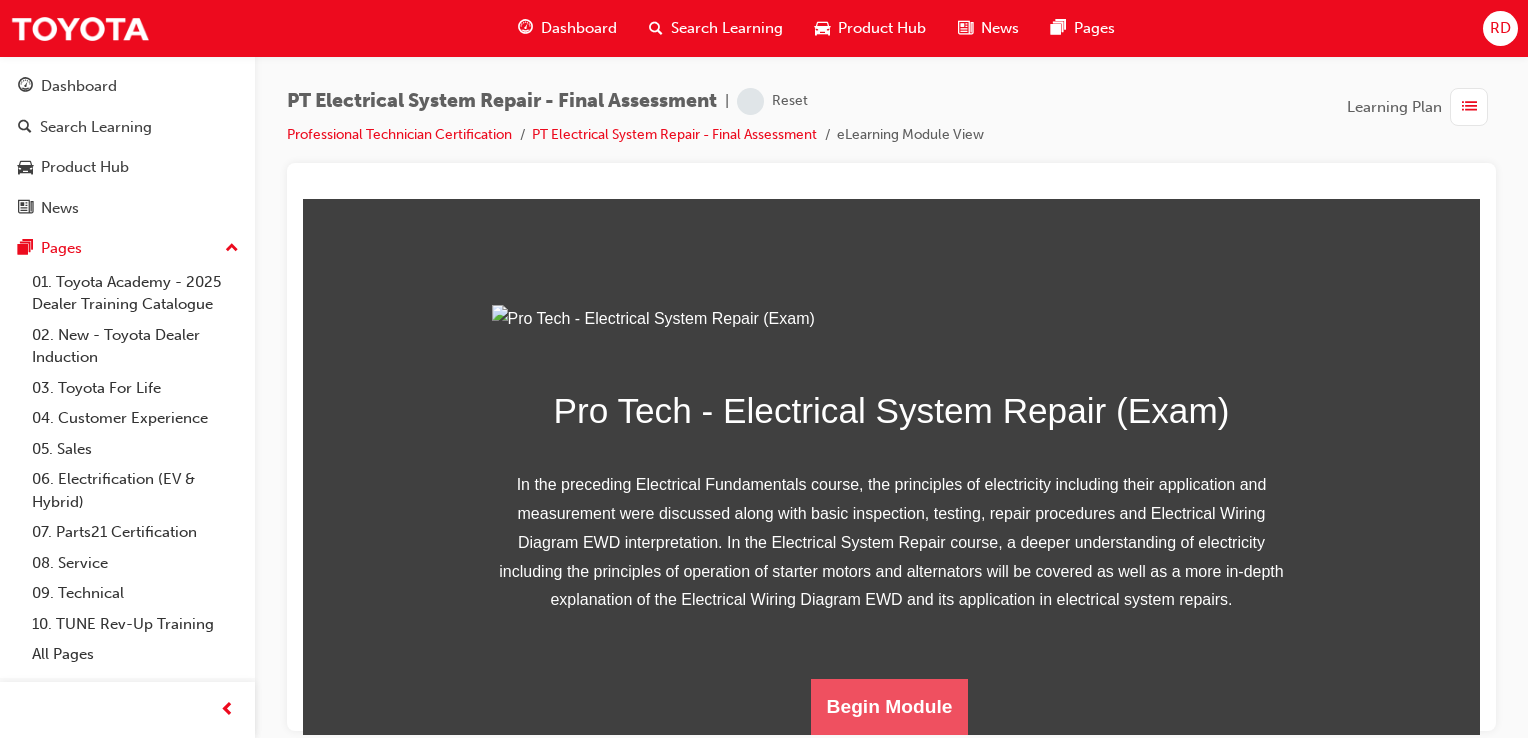 click on "Begin Module" at bounding box center (890, 706) 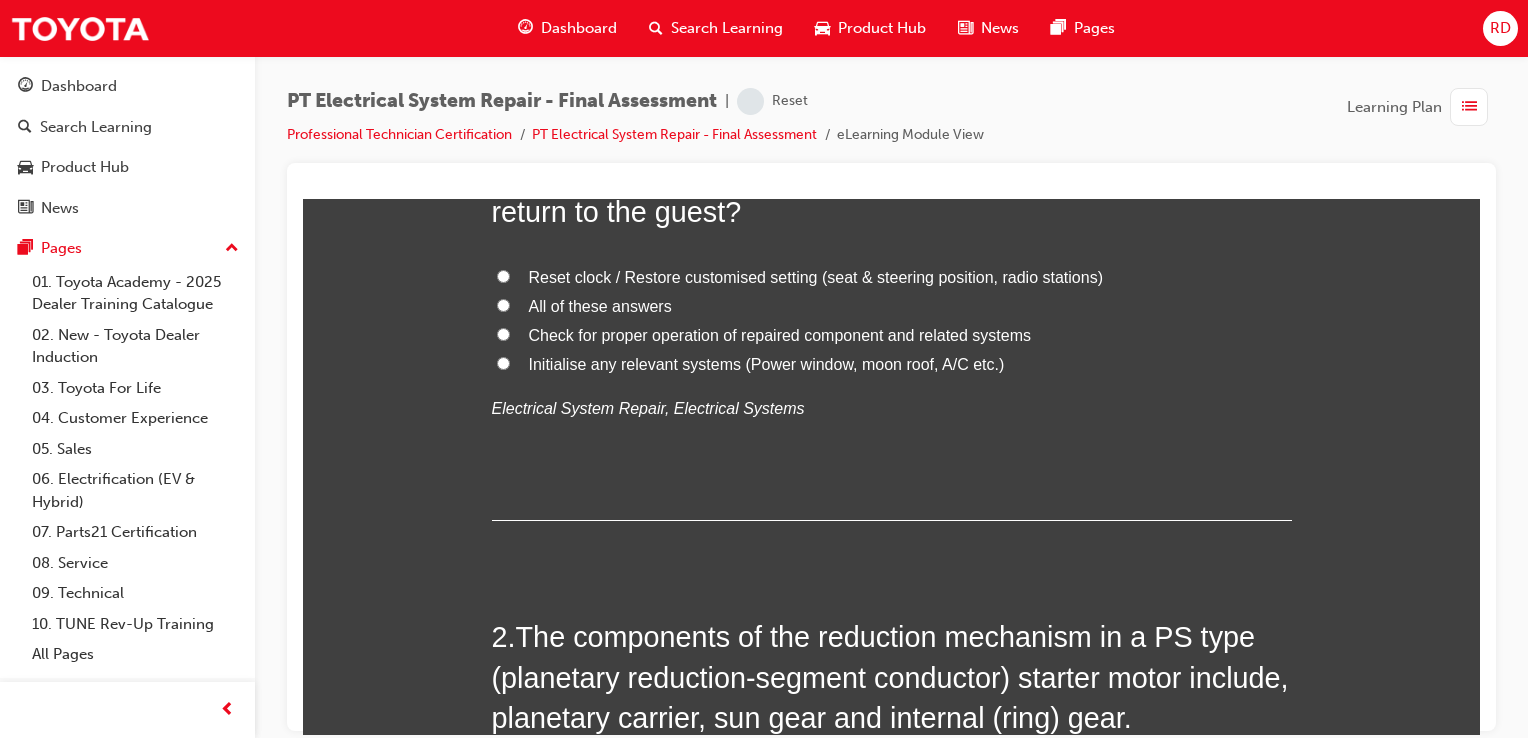 scroll, scrollTop: 0, scrollLeft: 0, axis: both 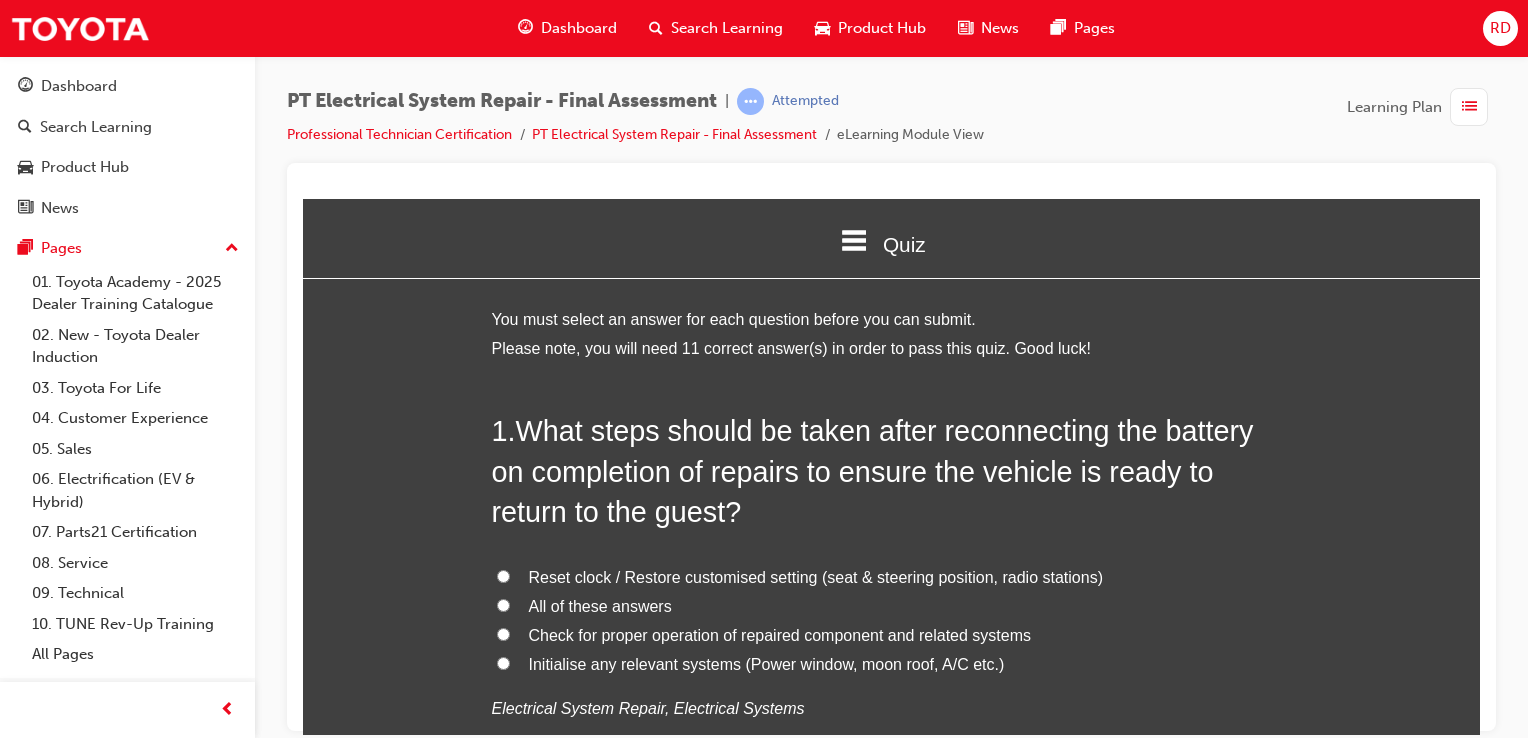 click on "All of these answers" at bounding box center (892, 606) 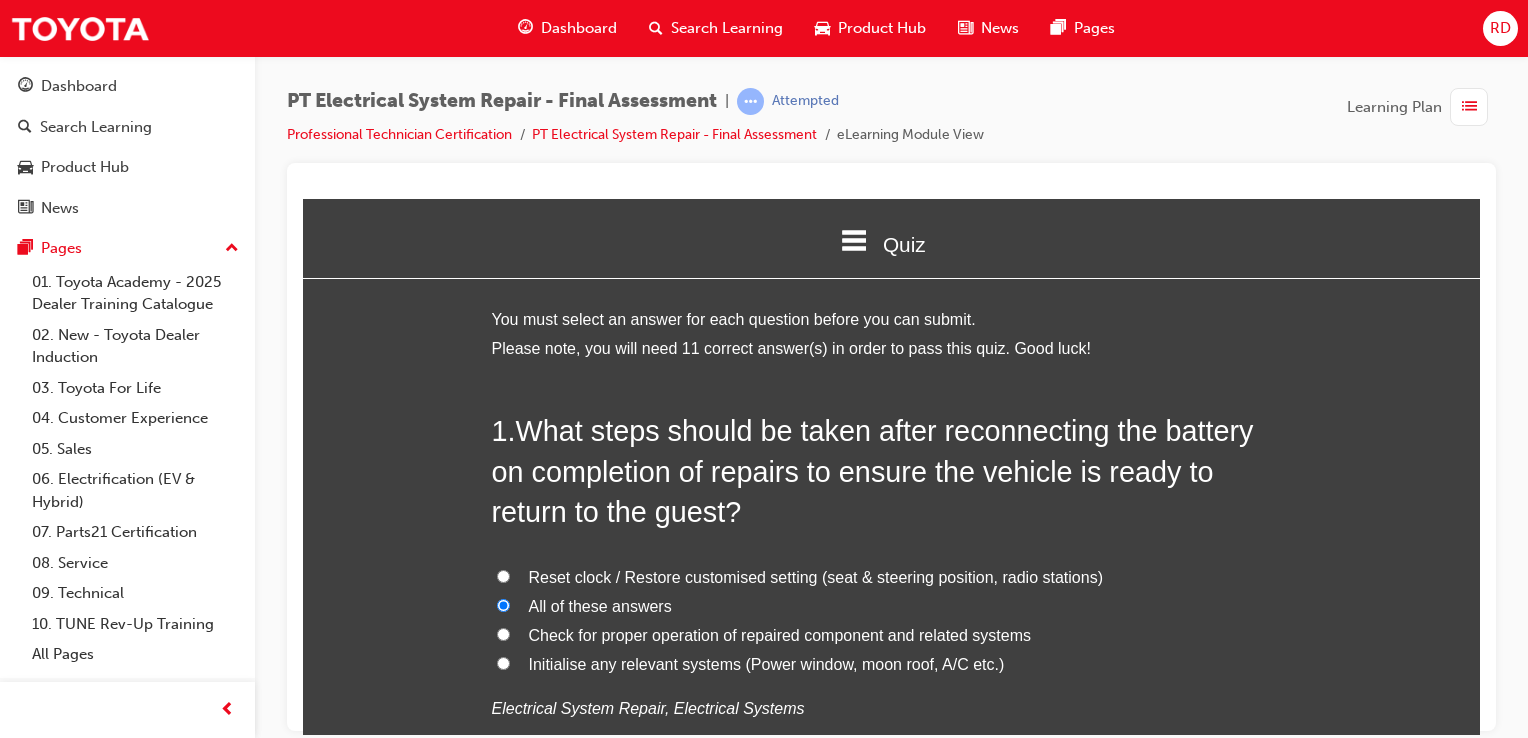 radio on "true" 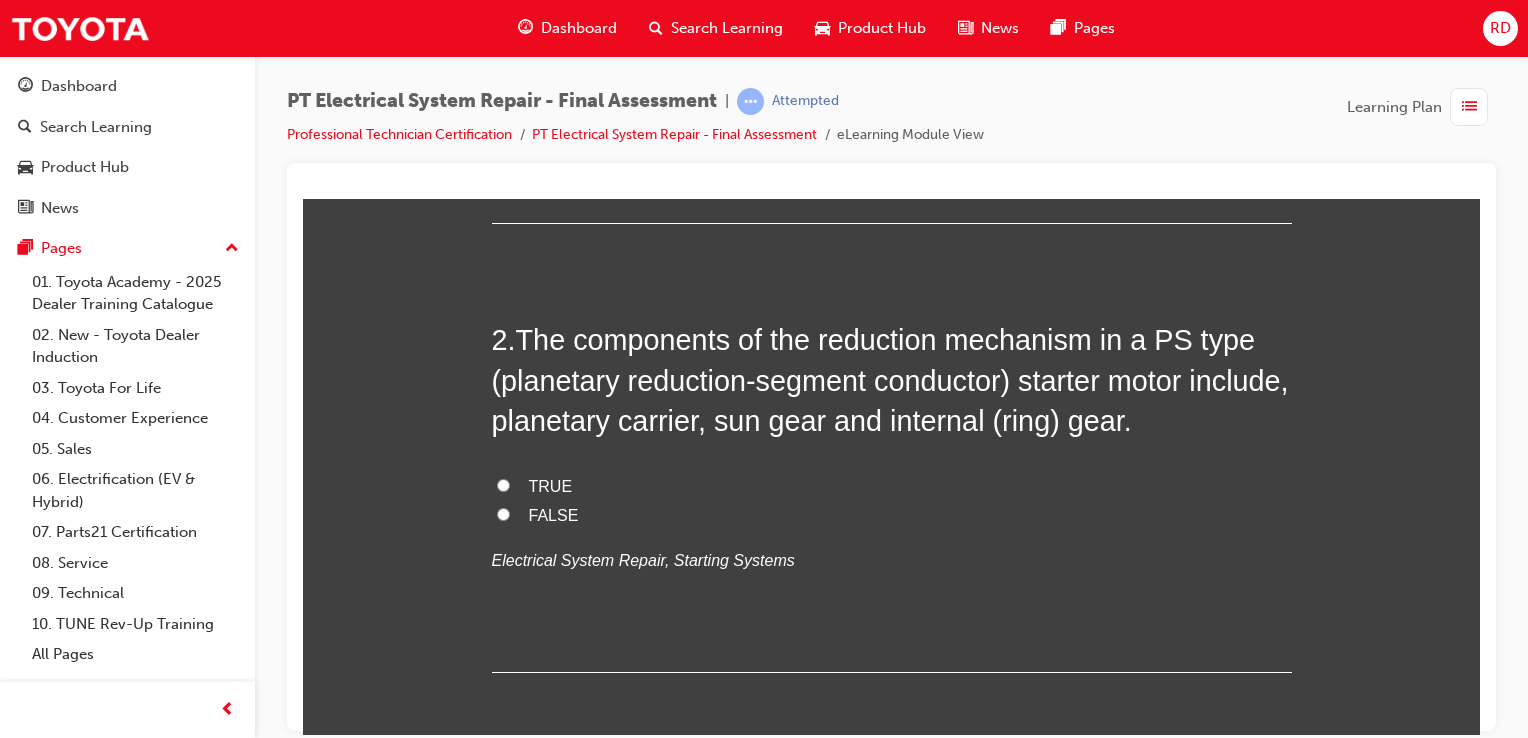scroll, scrollTop: 600, scrollLeft: 0, axis: vertical 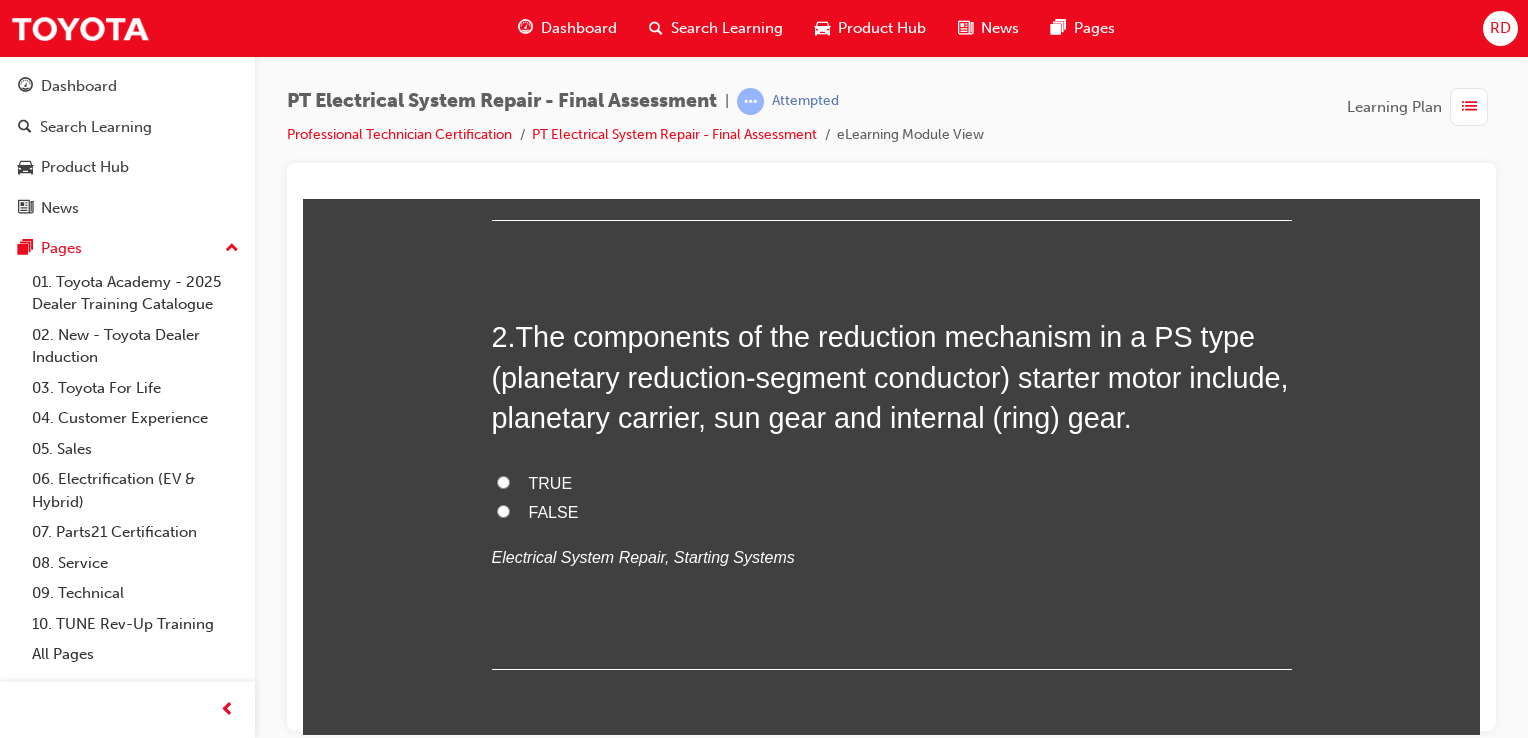 click on "TRUE" at bounding box center (892, 483) 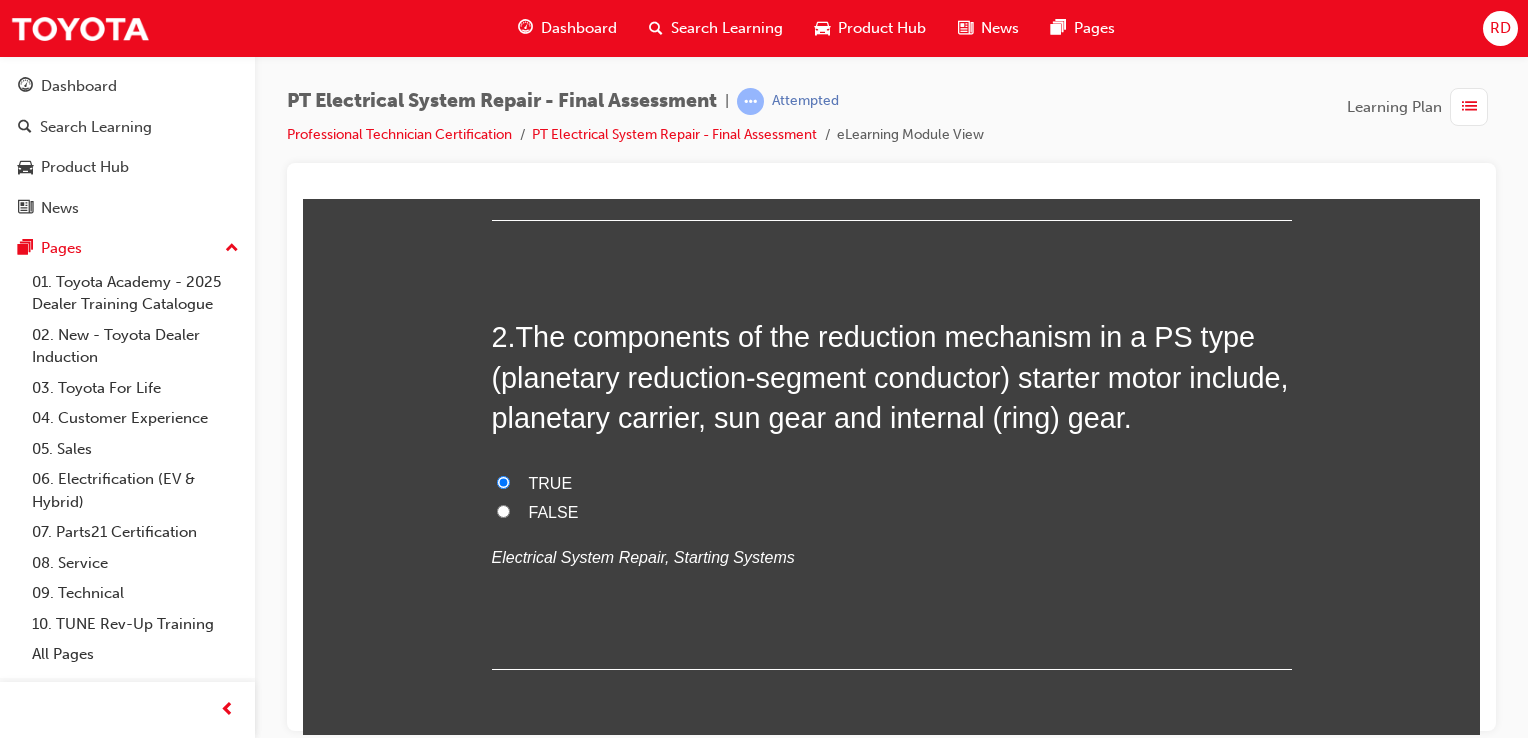 radio on "true" 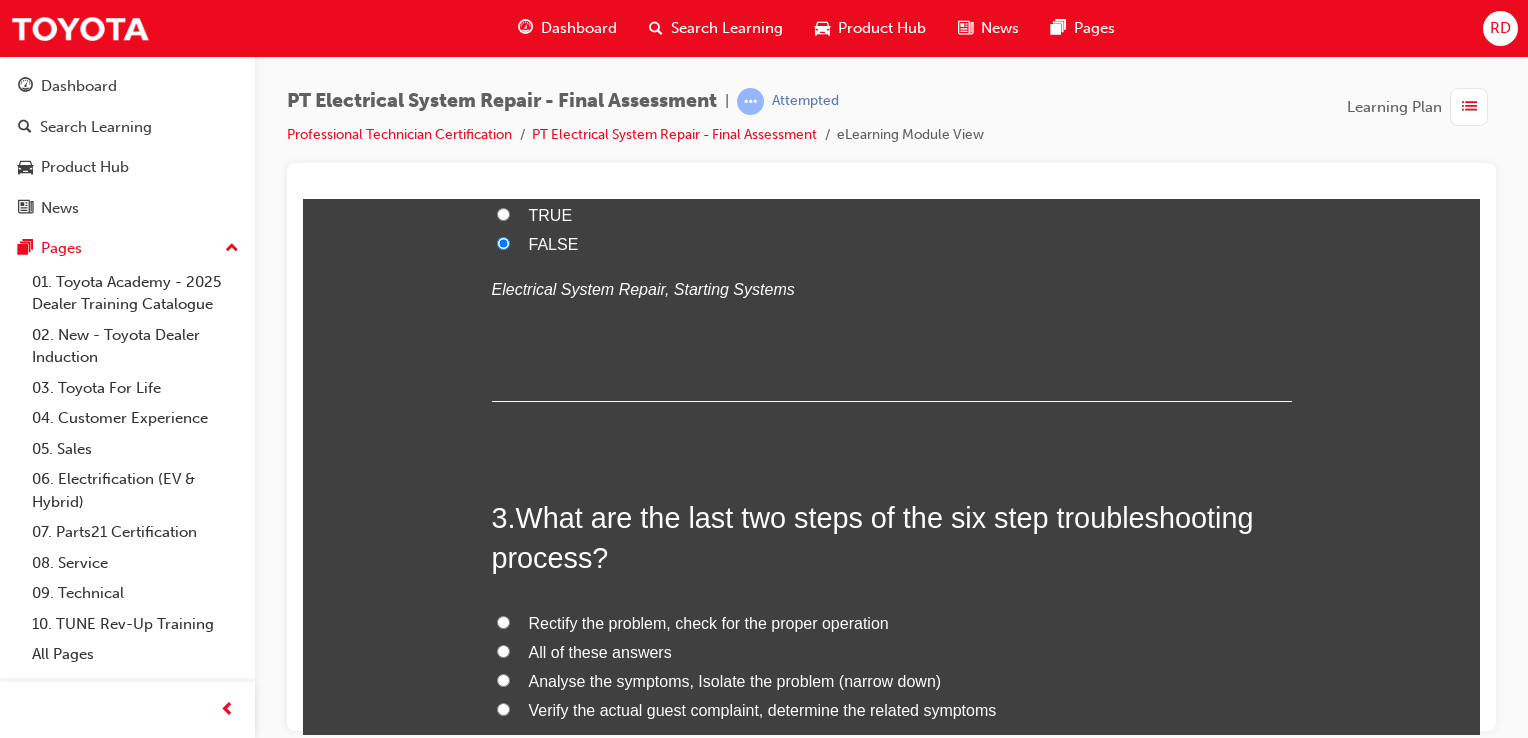 scroll, scrollTop: 1000, scrollLeft: 0, axis: vertical 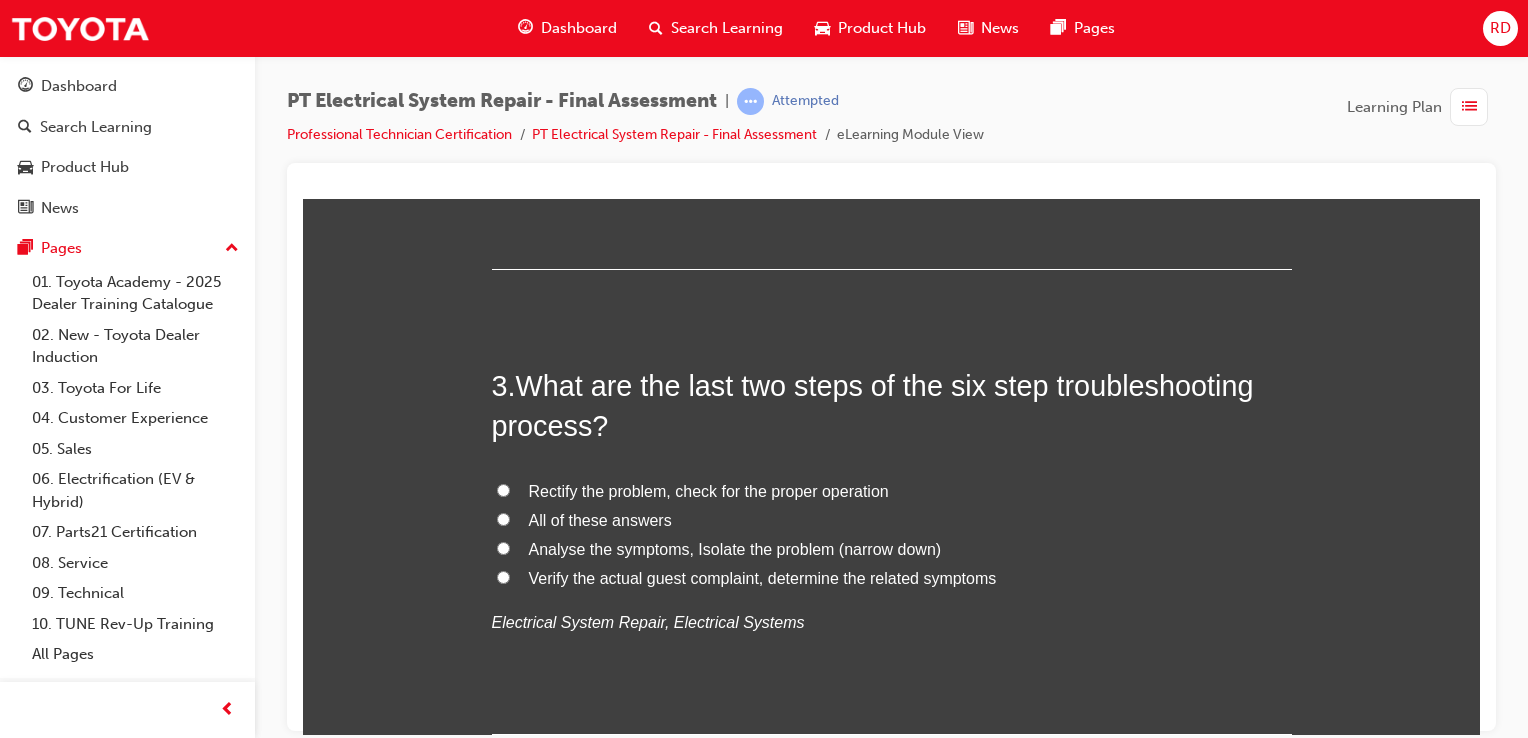 drag, startPoint x: 492, startPoint y: 482, endPoint x: 508, endPoint y: 501, distance: 24.839485 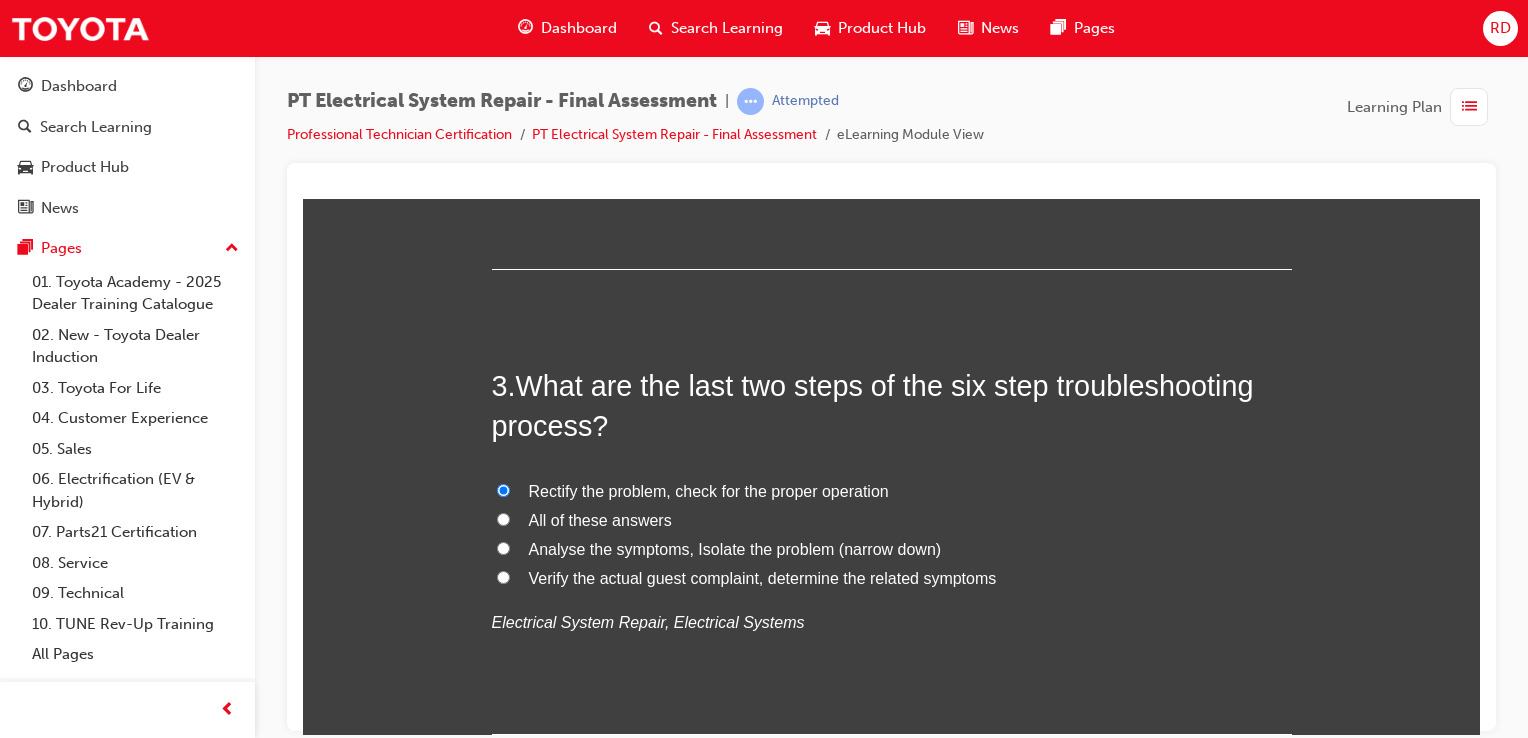 radio on "true" 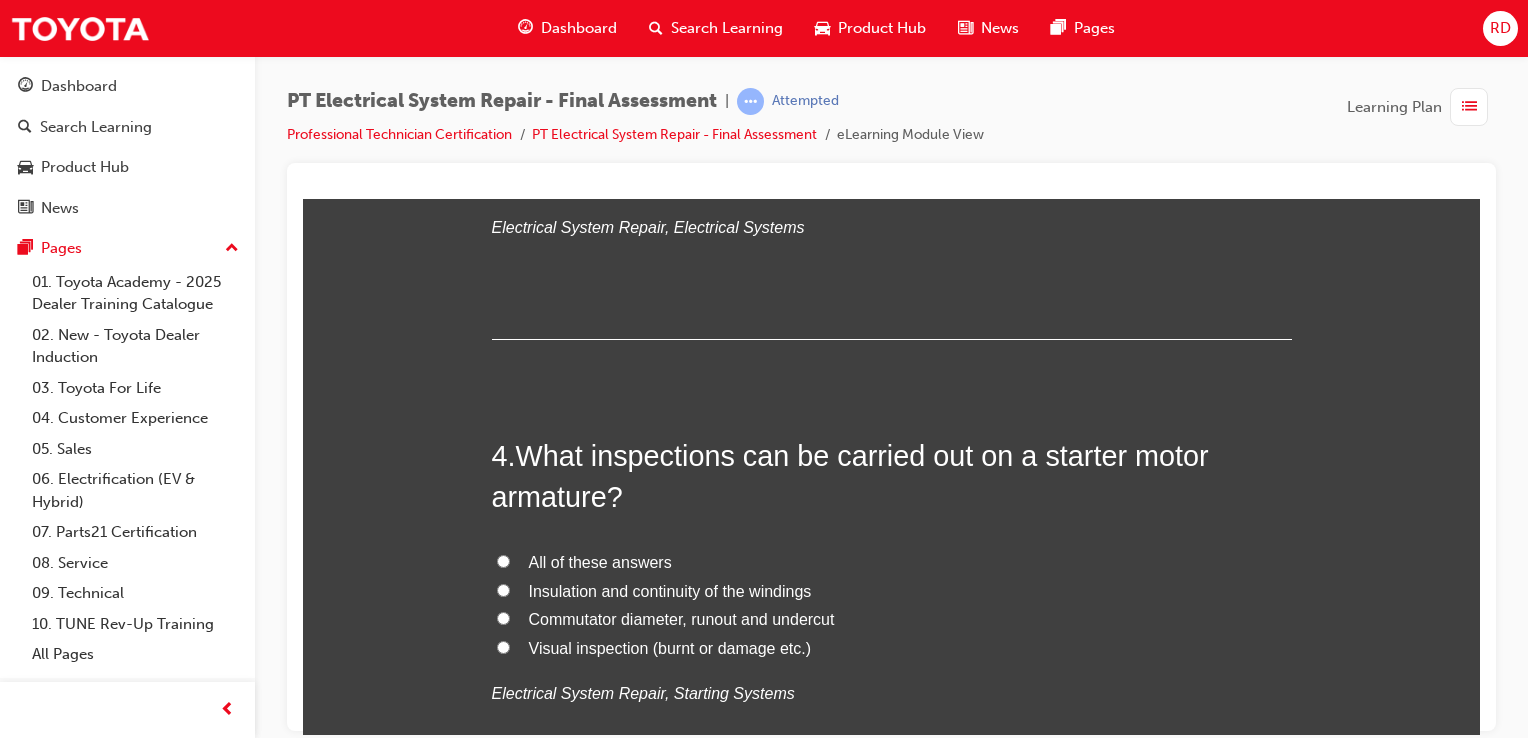 scroll, scrollTop: 1400, scrollLeft: 0, axis: vertical 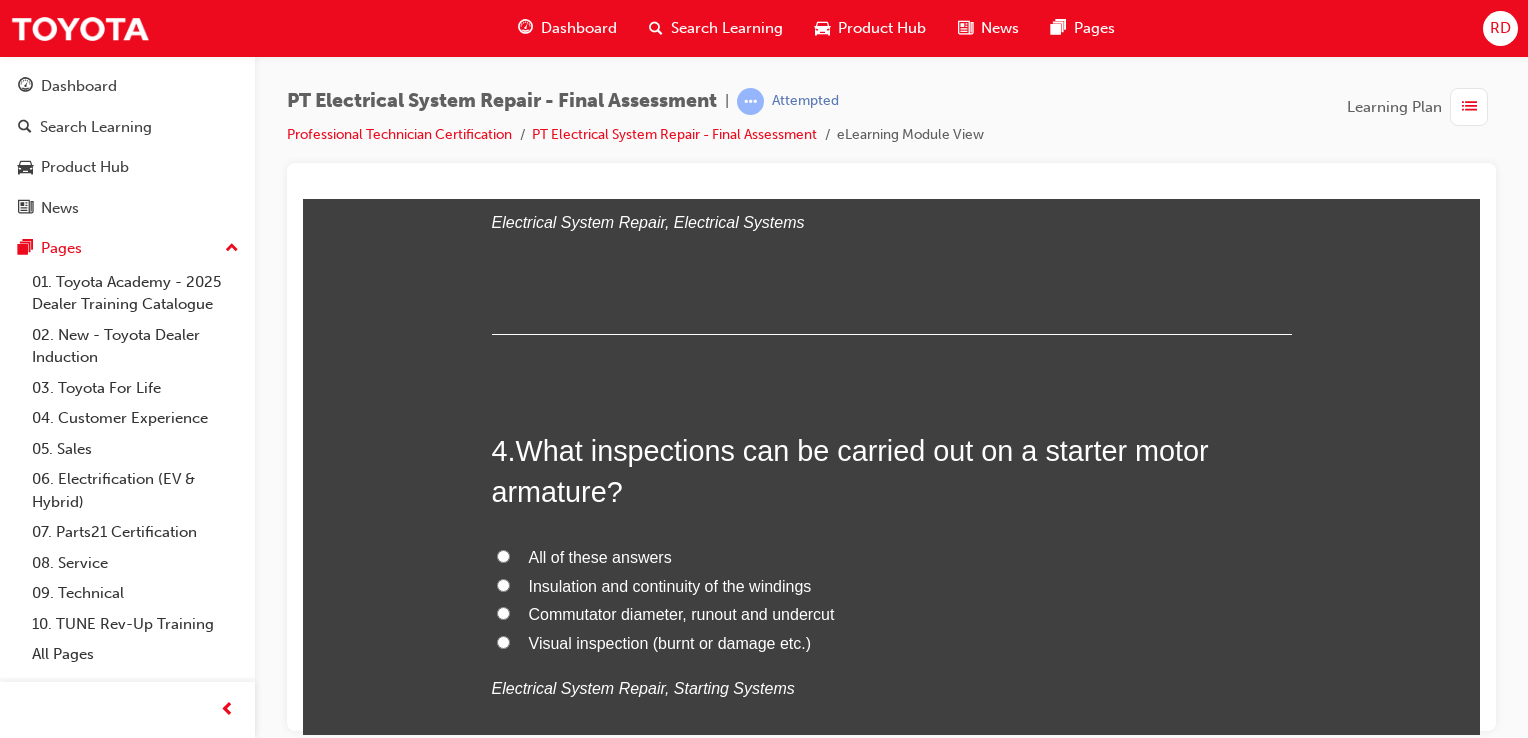 click on "All of these answers" at bounding box center [503, 555] 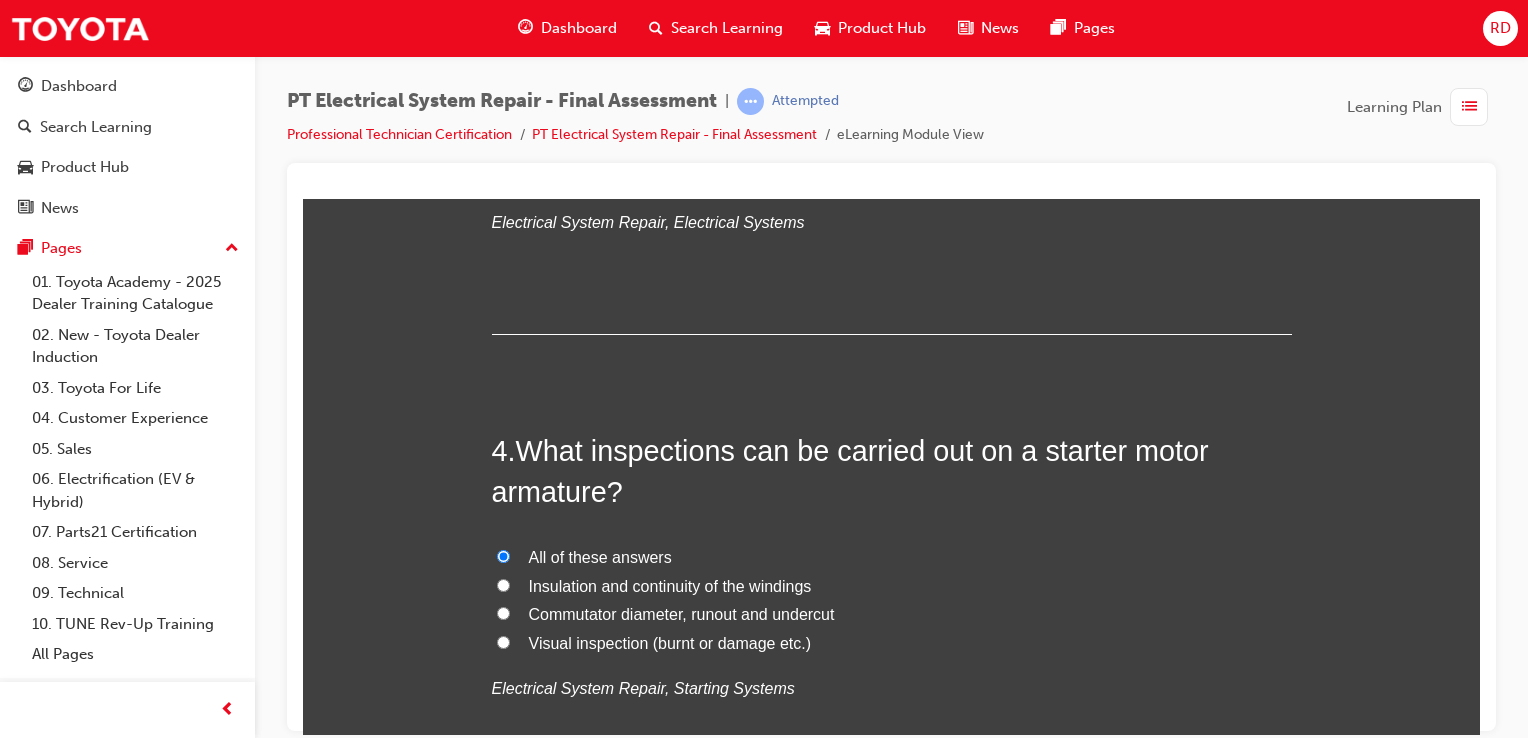 radio on "true" 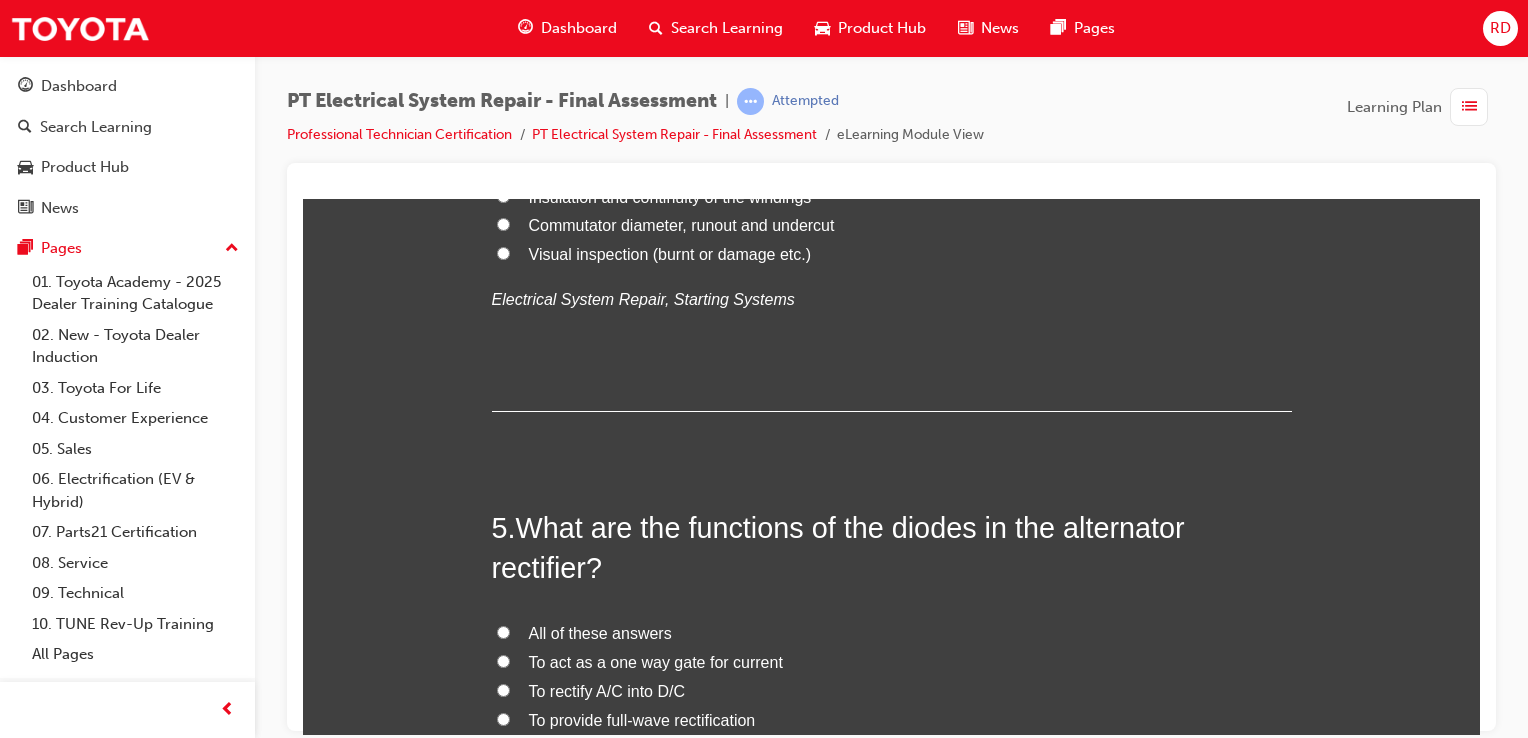 scroll, scrollTop: 1800, scrollLeft: 0, axis: vertical 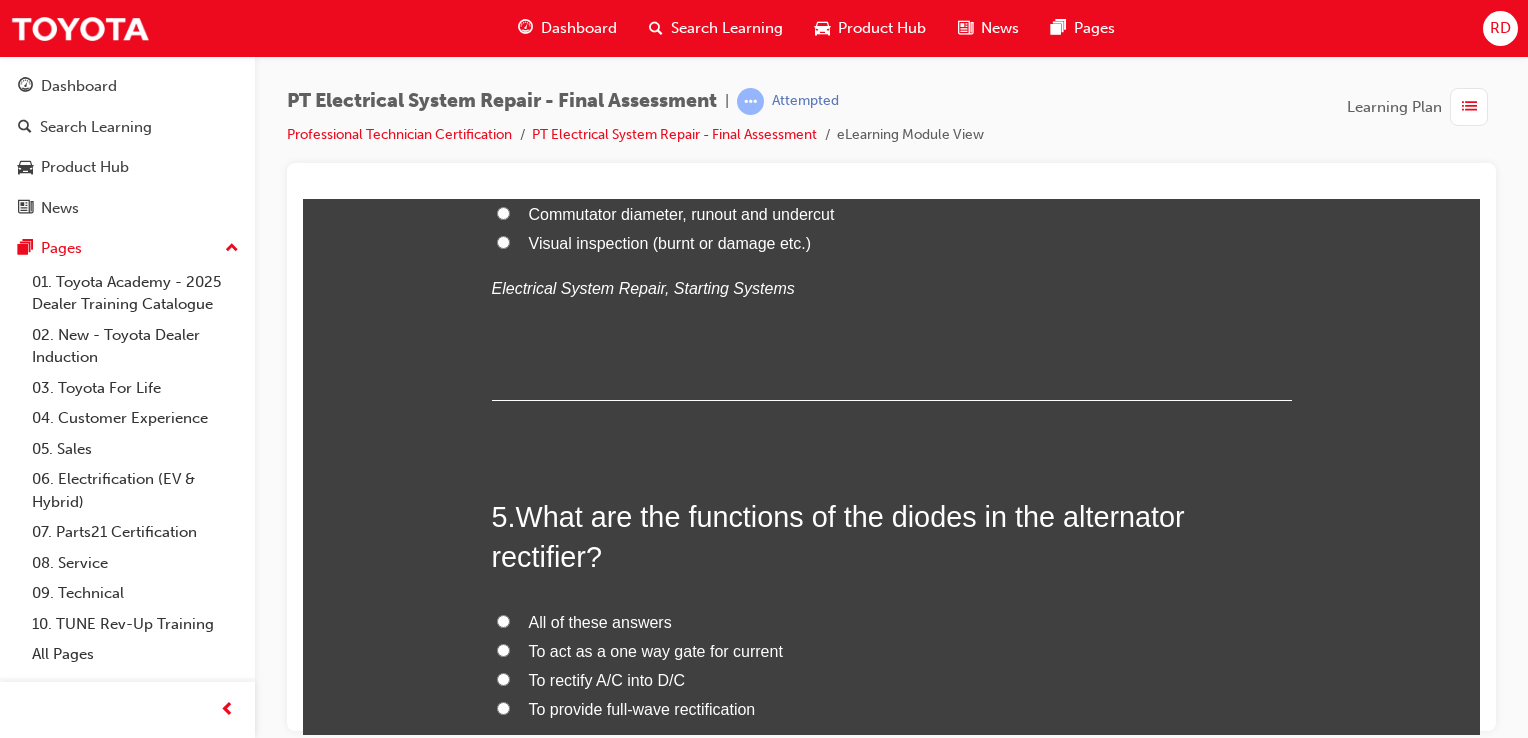 click on "All of these answers" at bounding box center (503, 620) 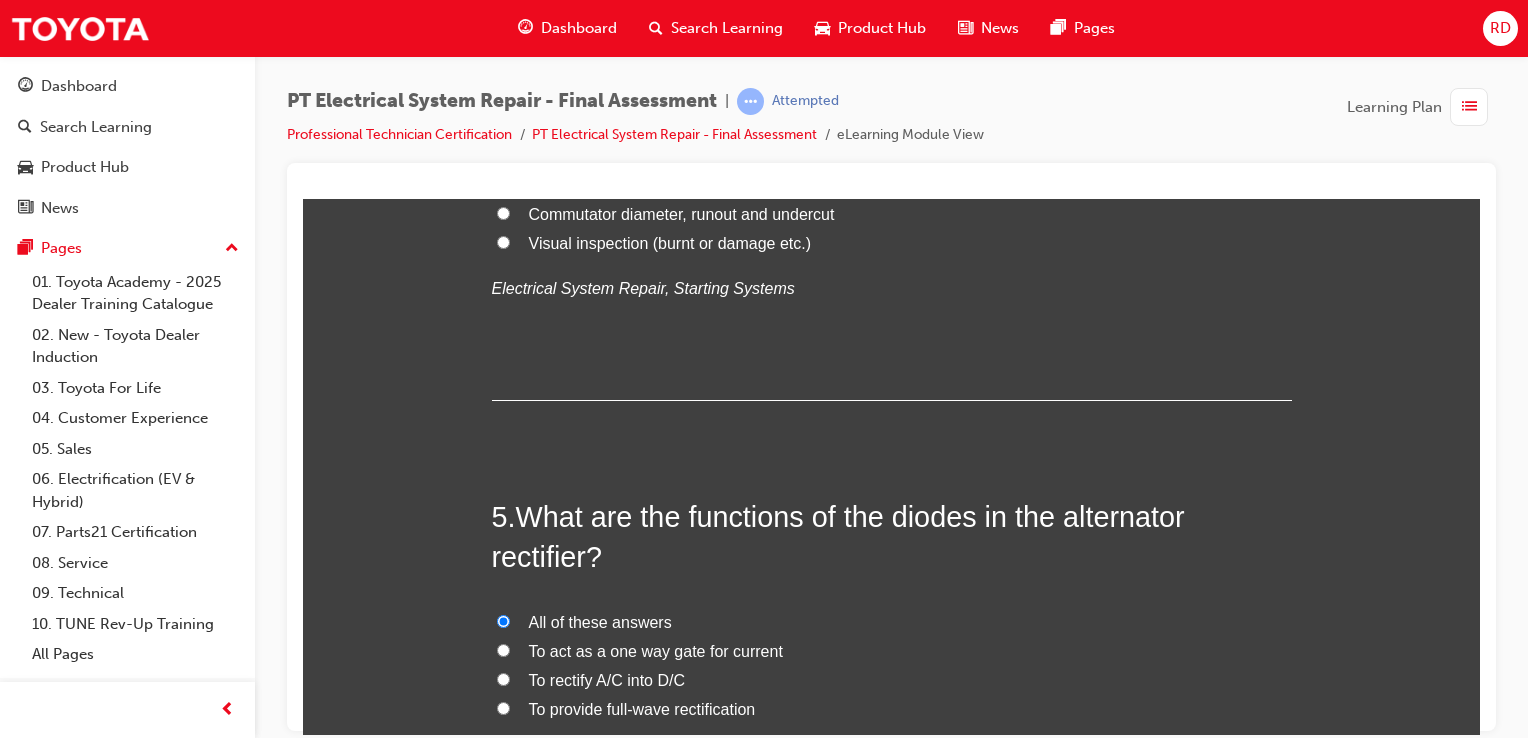 radio on "true" 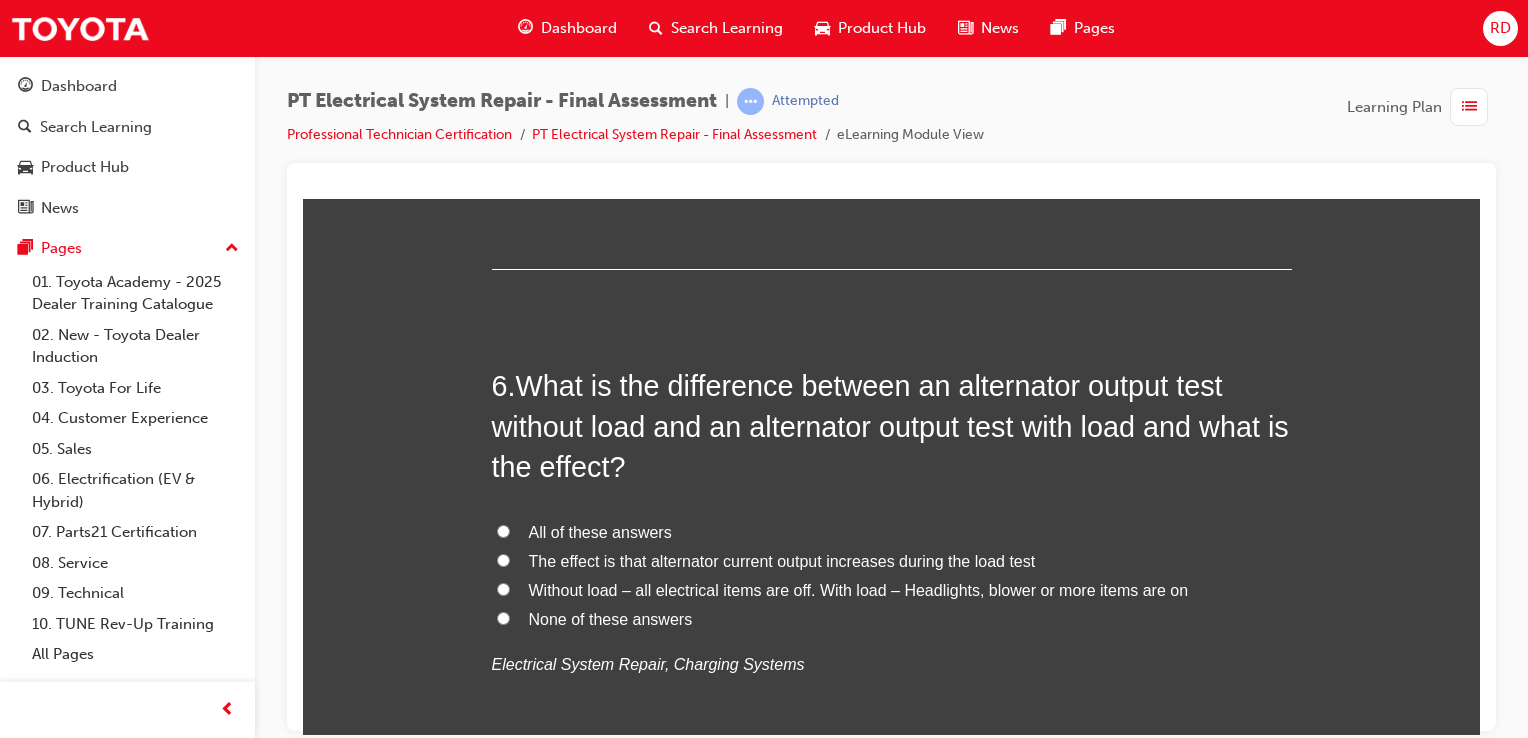 scroll, scrollTop: 2400, scrollLeft: 0, axis: vertical 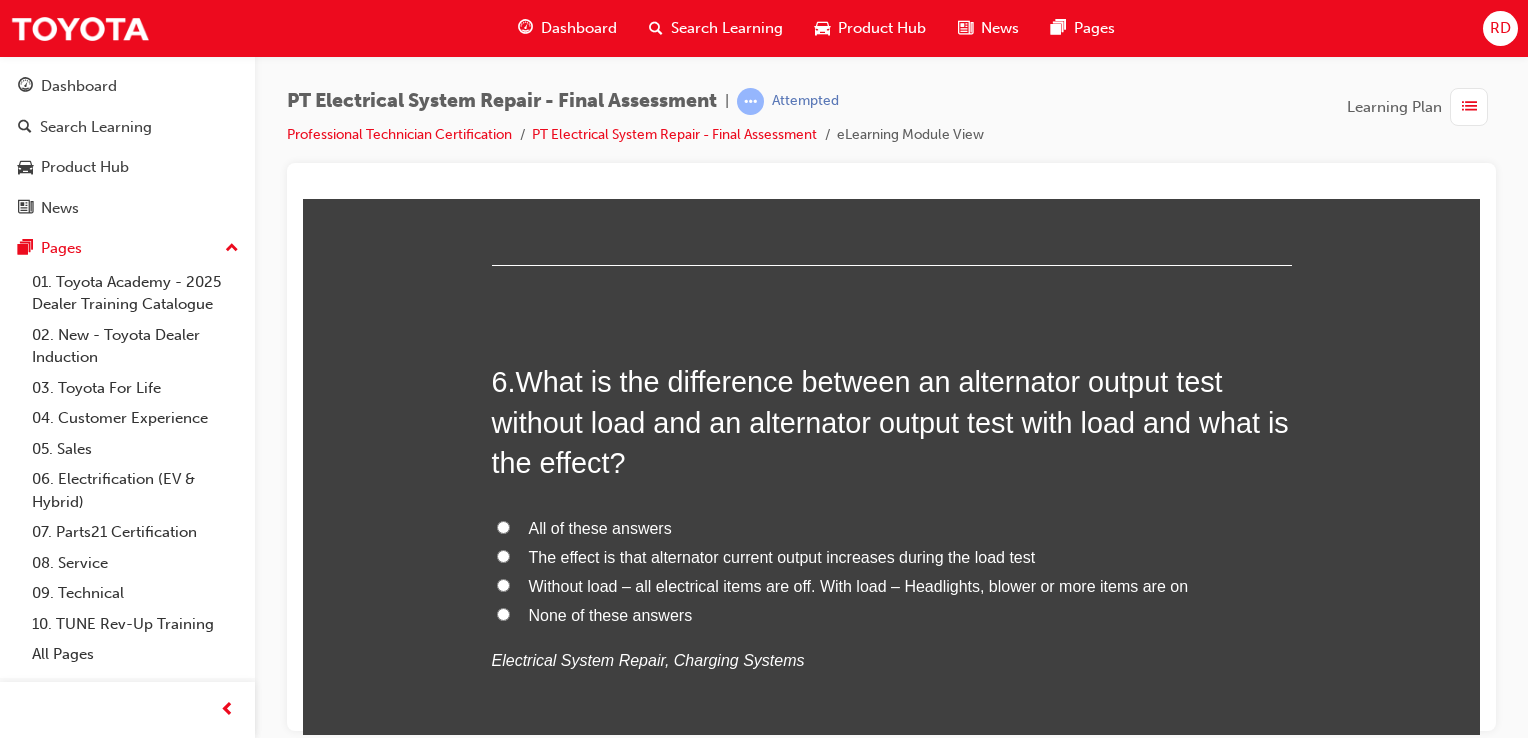 click on "Without load – all electrical items are off. With load – Headlights, blower or more items are on" at bounding box center (503, 584) 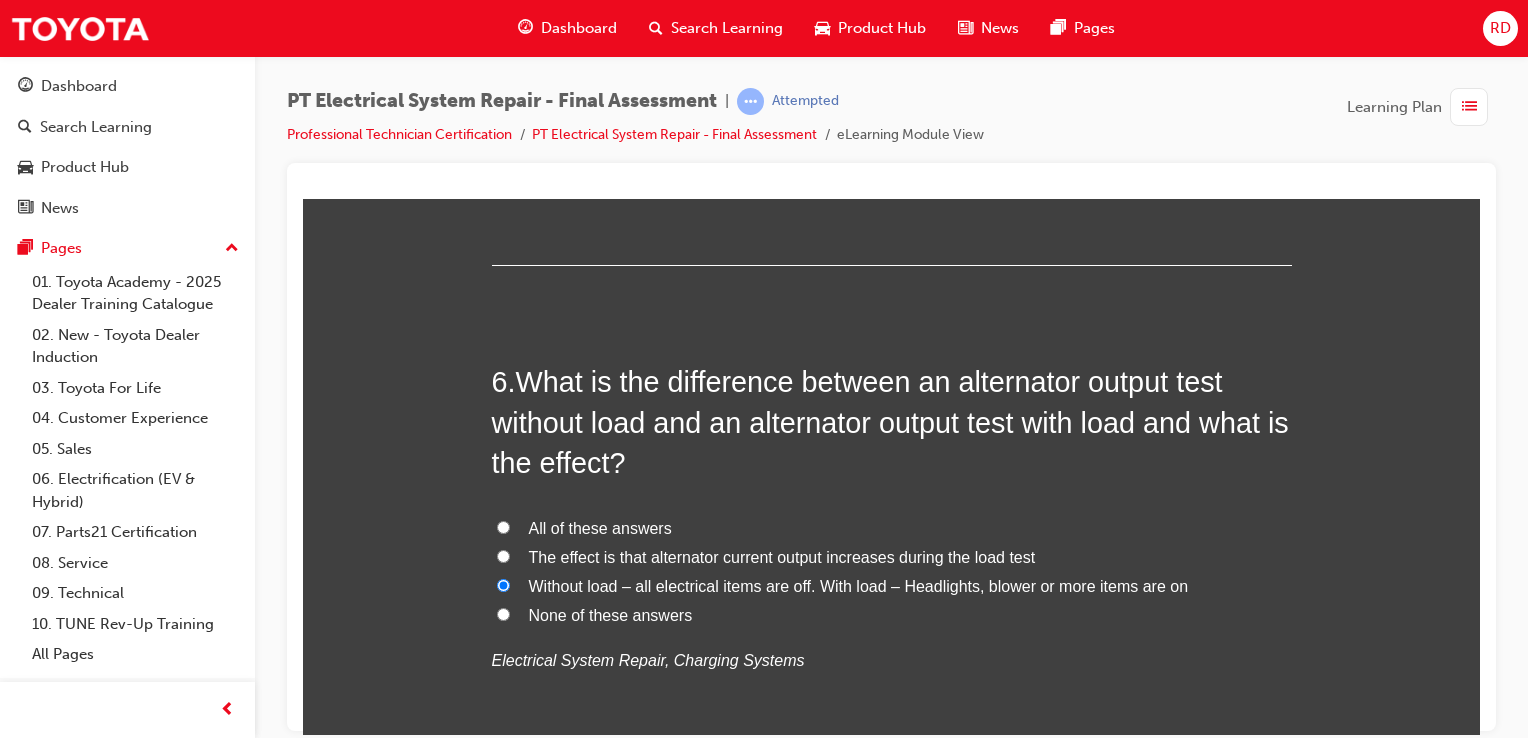 radio on "true" 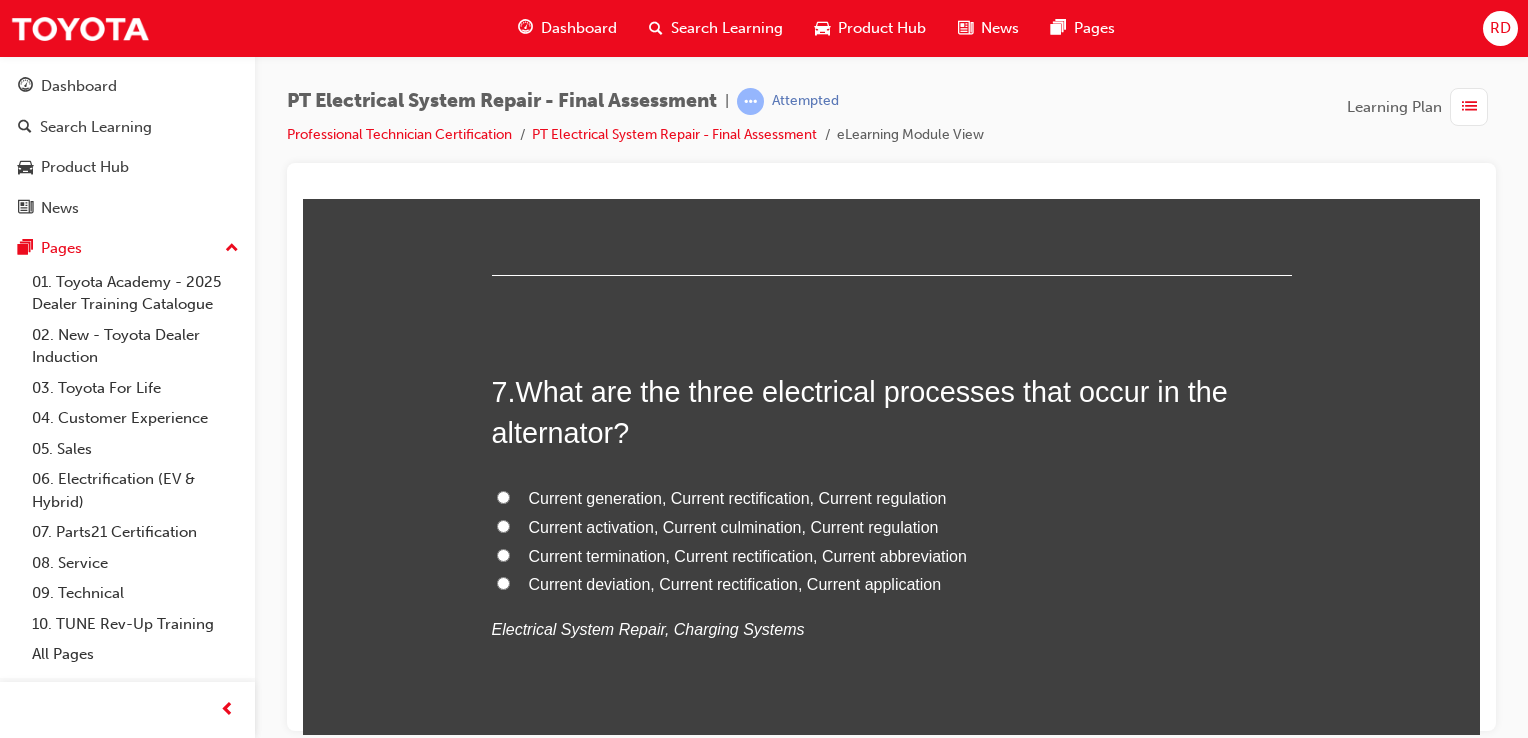 scroll, scrollTop: 2900, scrollLeft: 0, axis: vertical 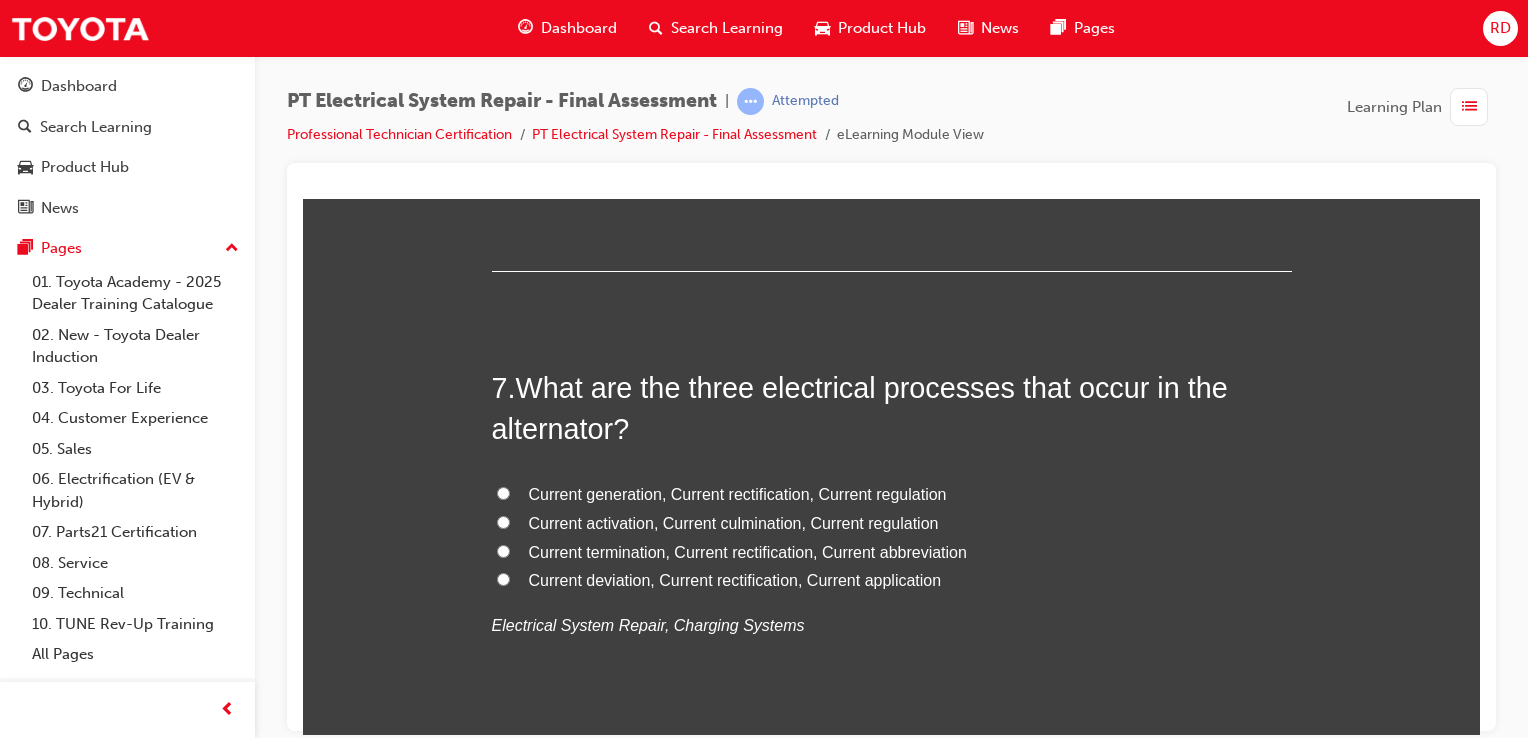 click on "Current generation, Current rectification, Current regulation" at bounding box center [892, 494] 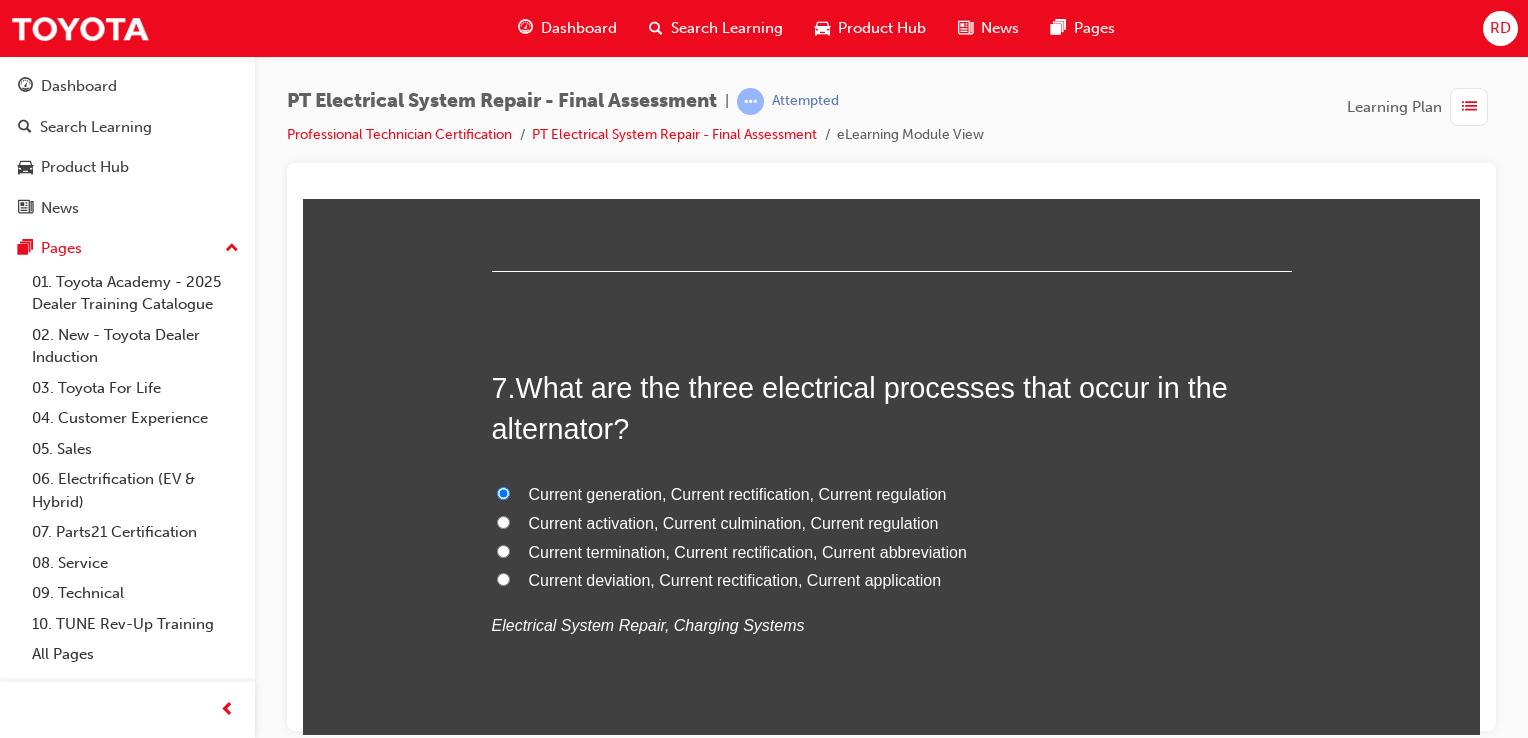 radio on "true" 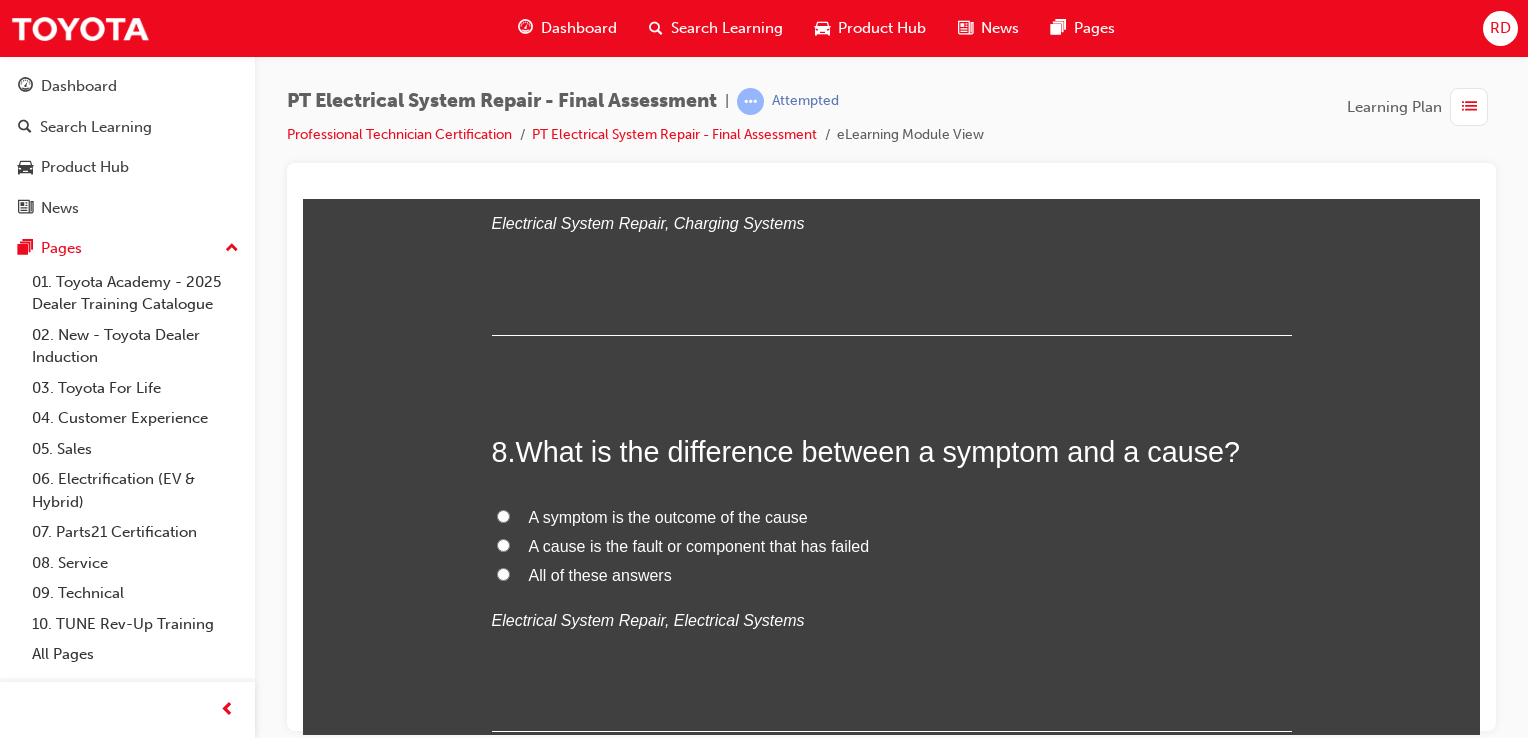 scroll, scrollTop: 3300, scrollLeft: 0, axis: vertical 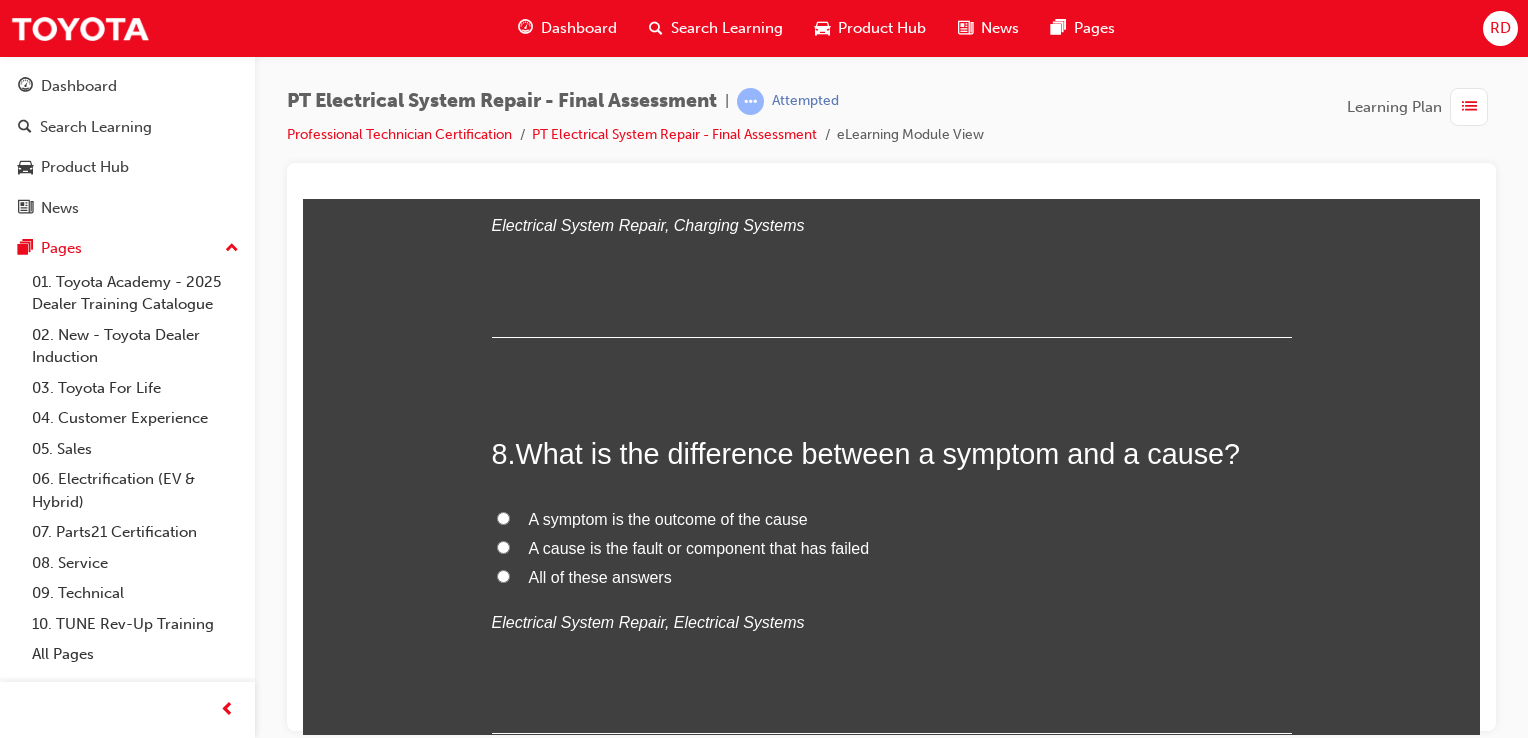 drag, startPoint x: 501, startPoint y: 576, endPoint x: 653, endPoint y: 592, distance: 152.83978 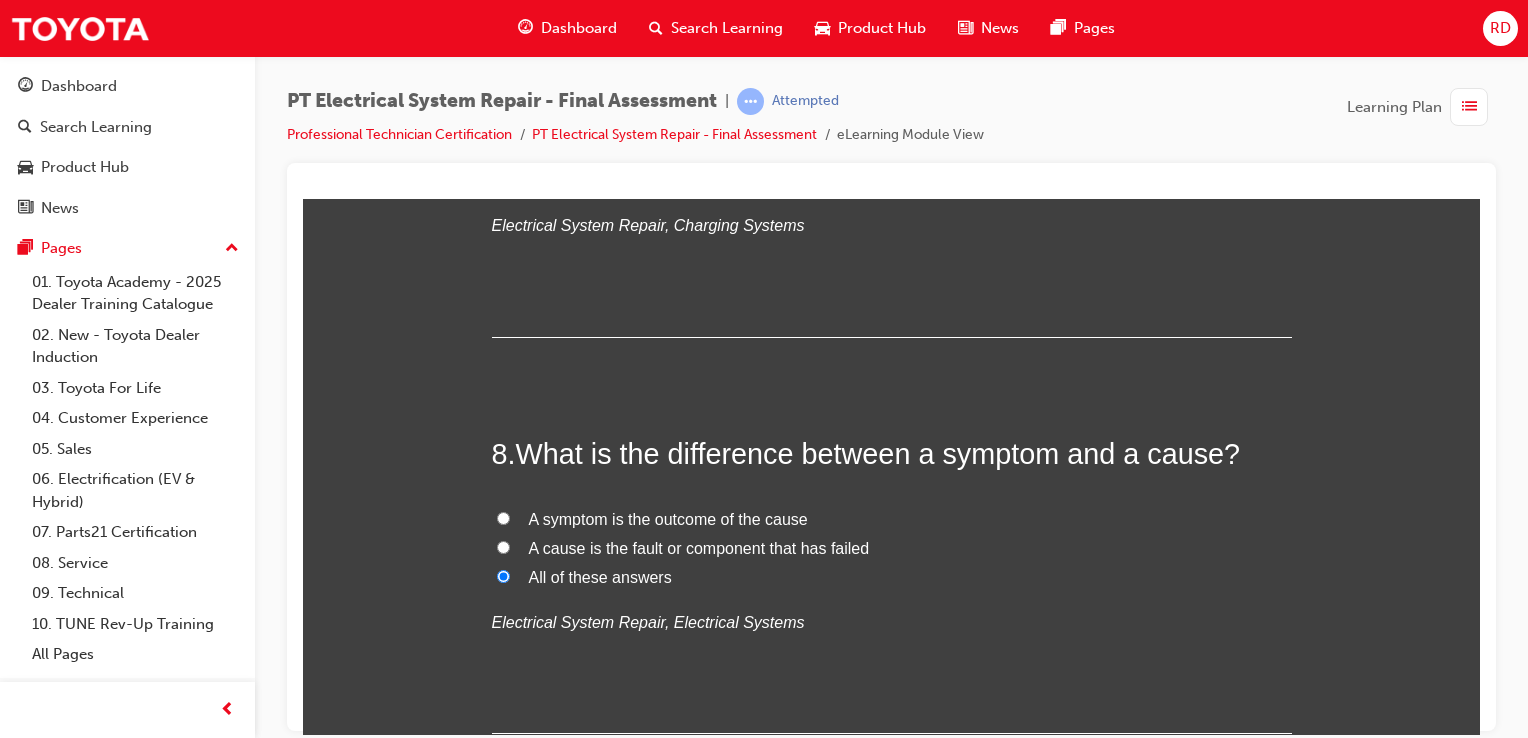 radio on "true" 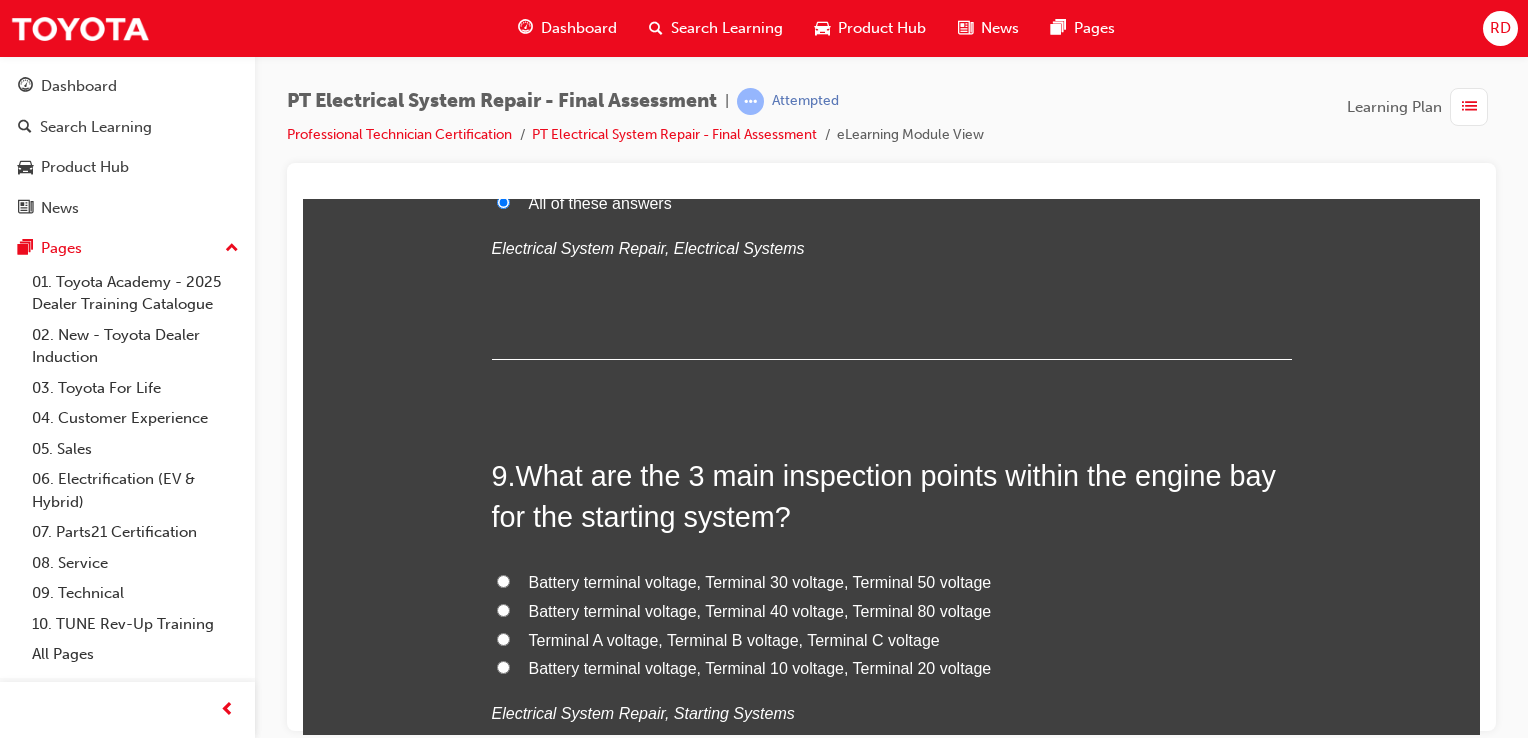 scroll, scrollTop: 3800, scrollLeft: 0, axis: vertical 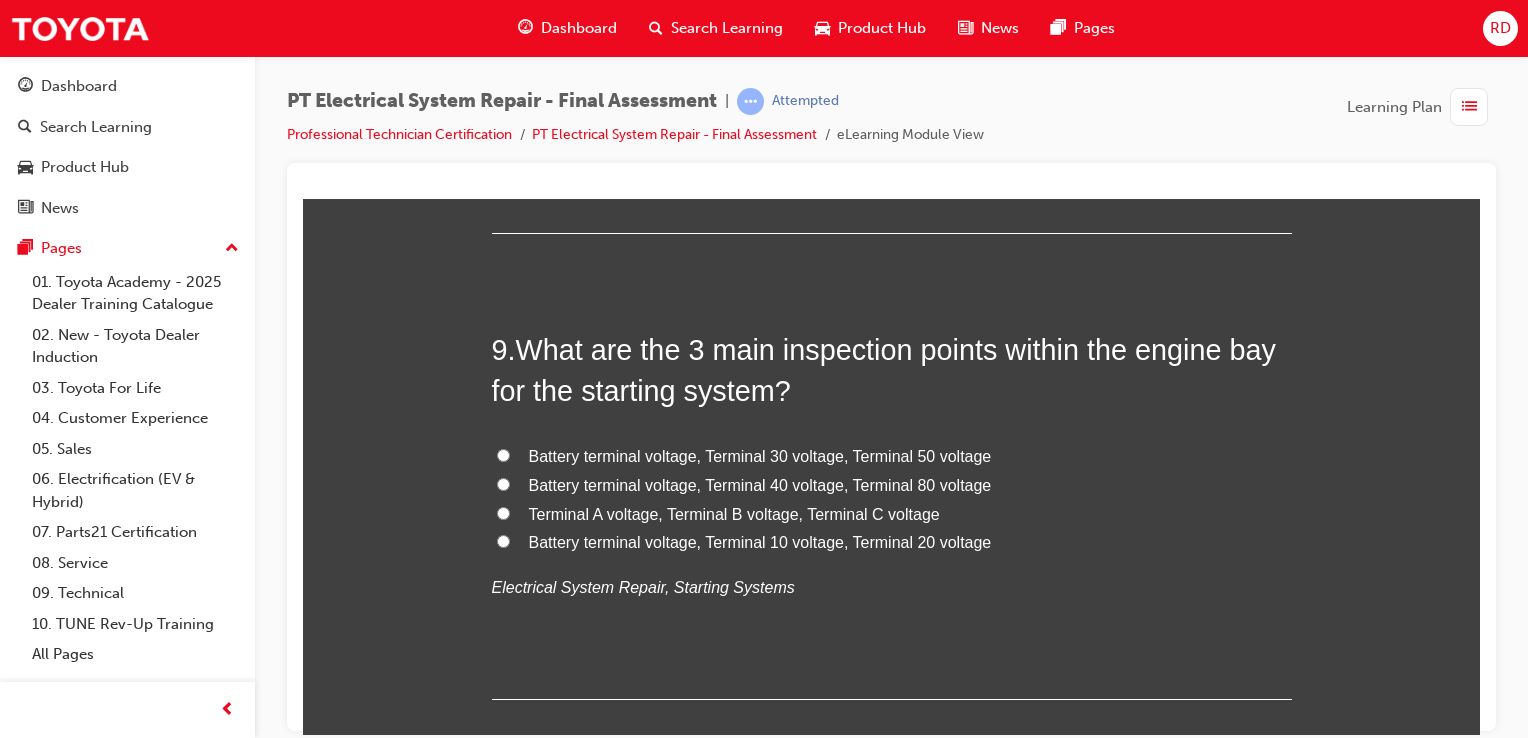 click on "Battery terminal voltage, Terminal 30 voltage, Terminal 50 voltage" at bounding box center (503, 454) 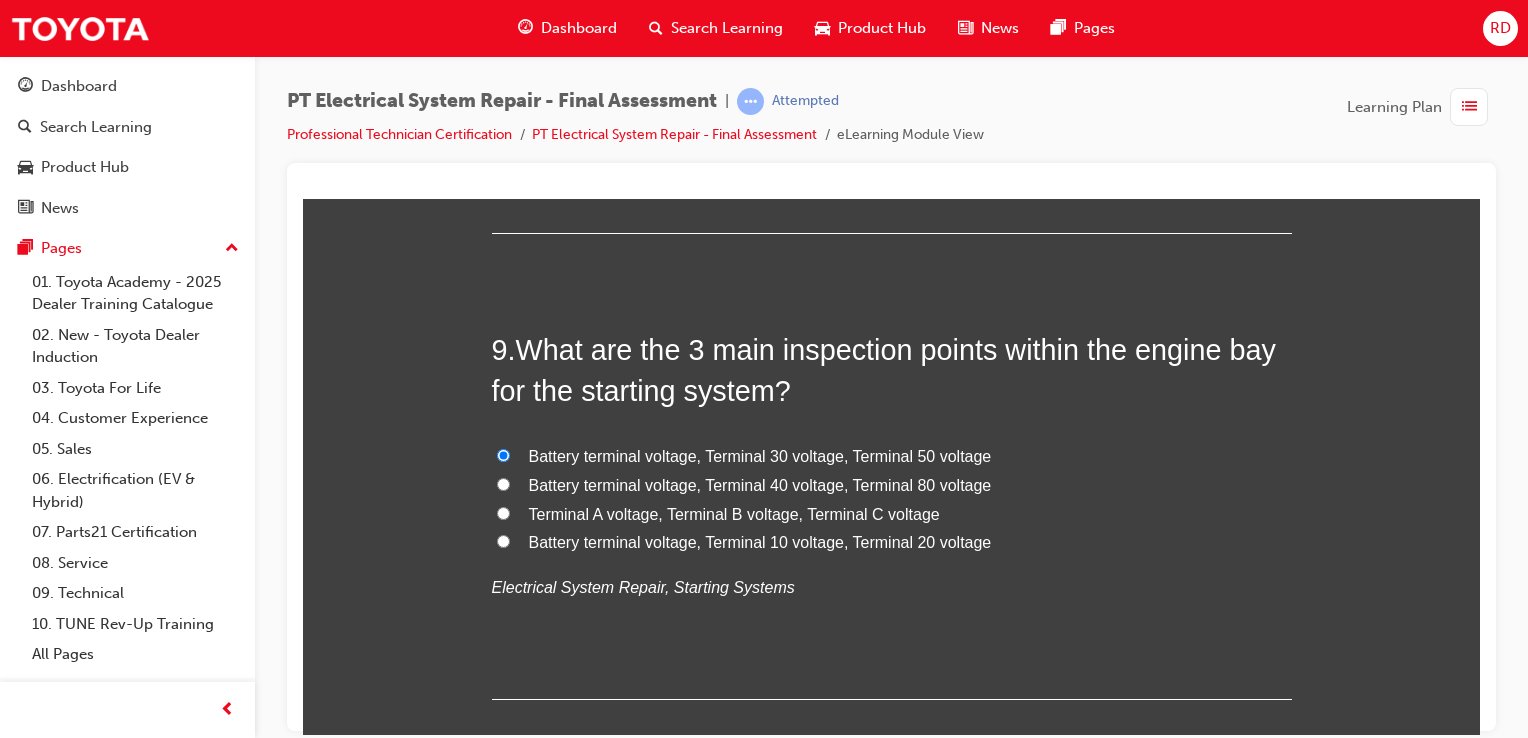 radio on "true" 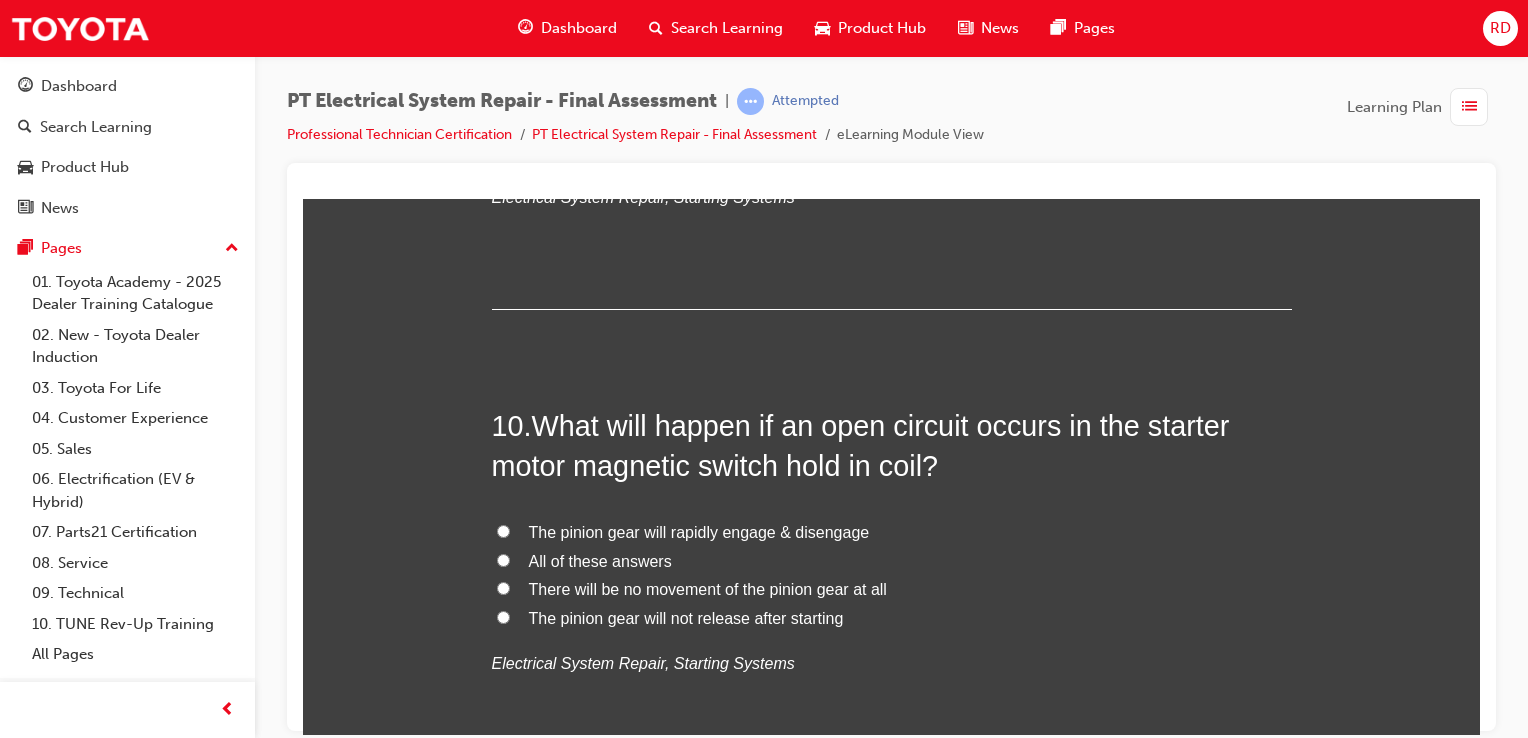 scroll, scrollTop: 4200, scrollLeft: 0, axis: vertical 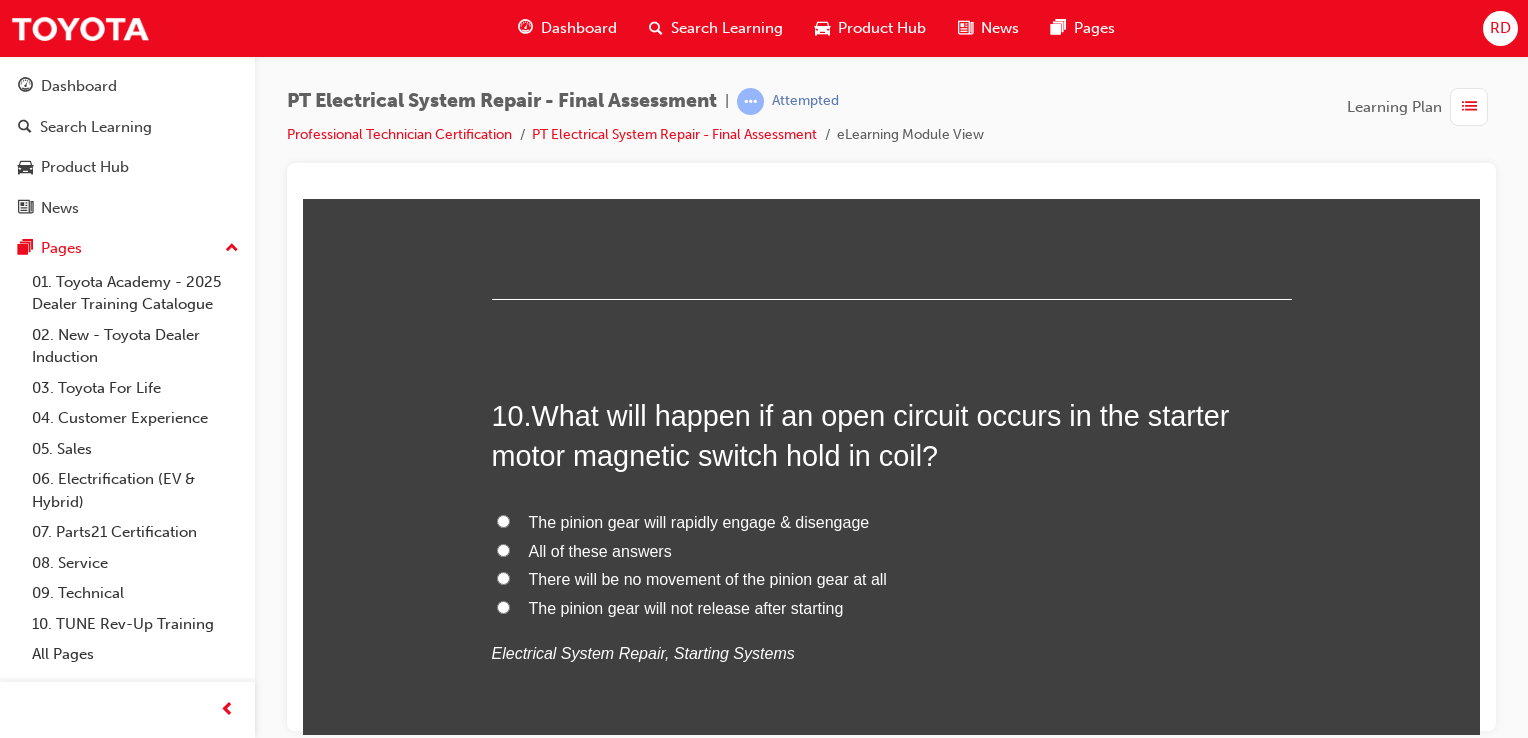 click on "The pinion gear will not release after starting" at bounding box center [892, 608] 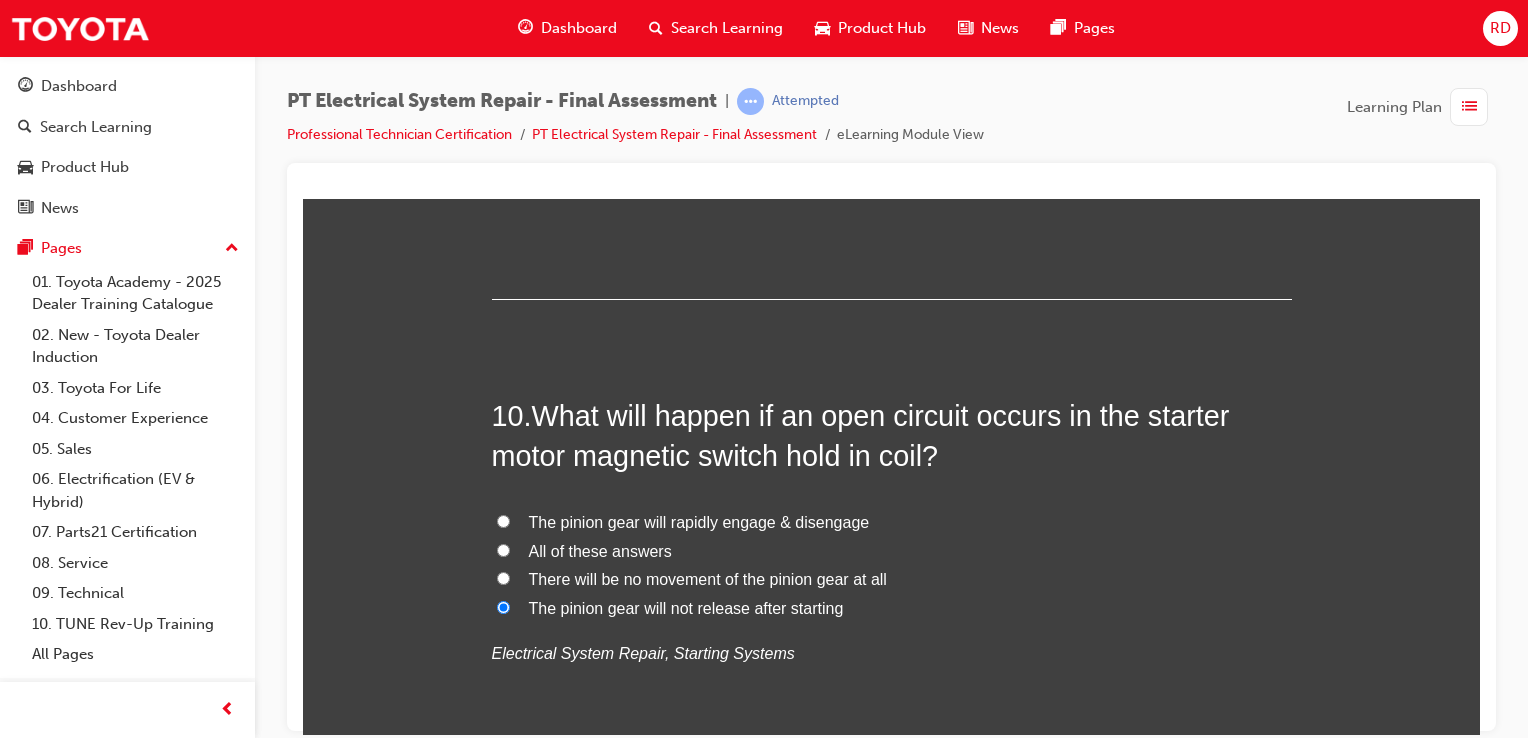 radio on "true" 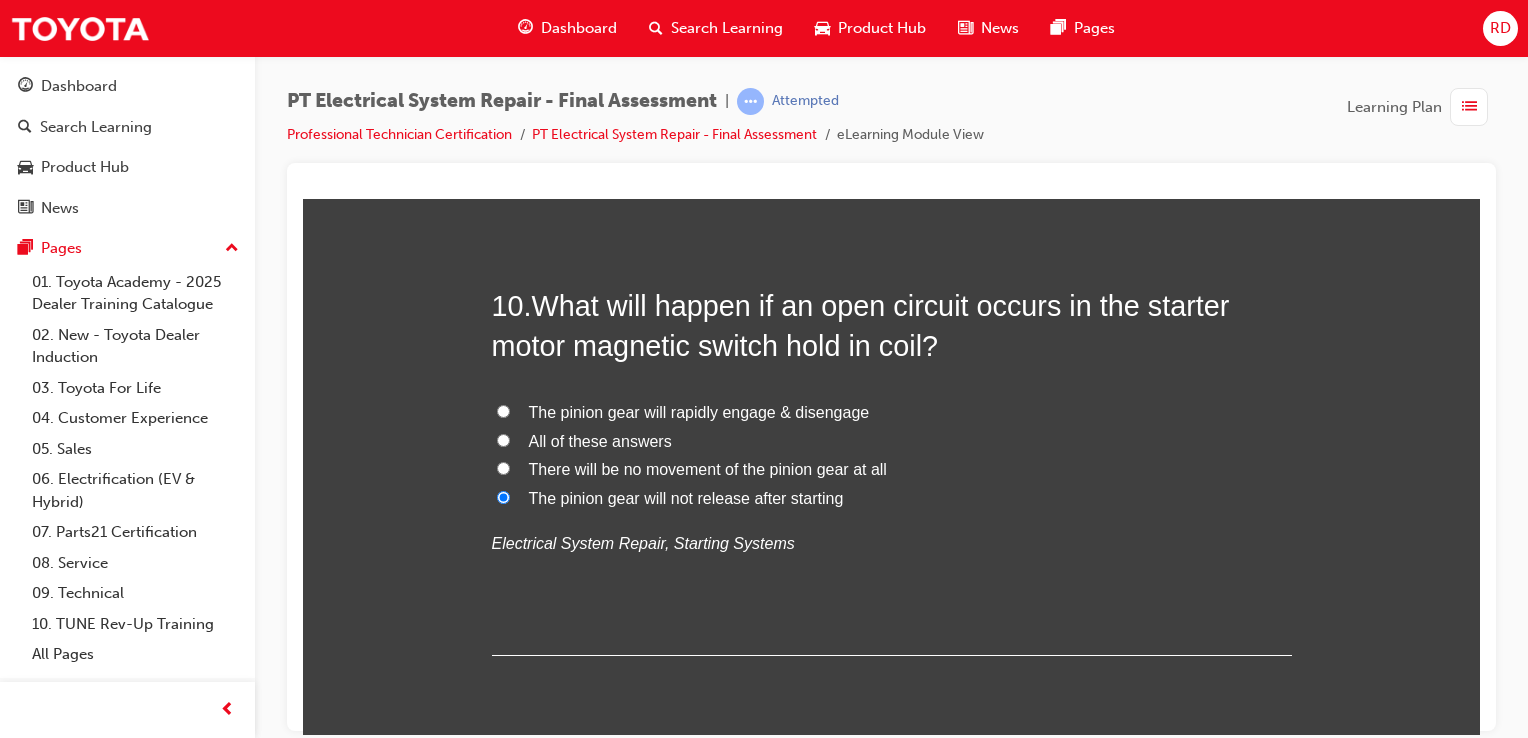 scroll, scrollTop: 4300, scrollLeft: 0, axis: vertical 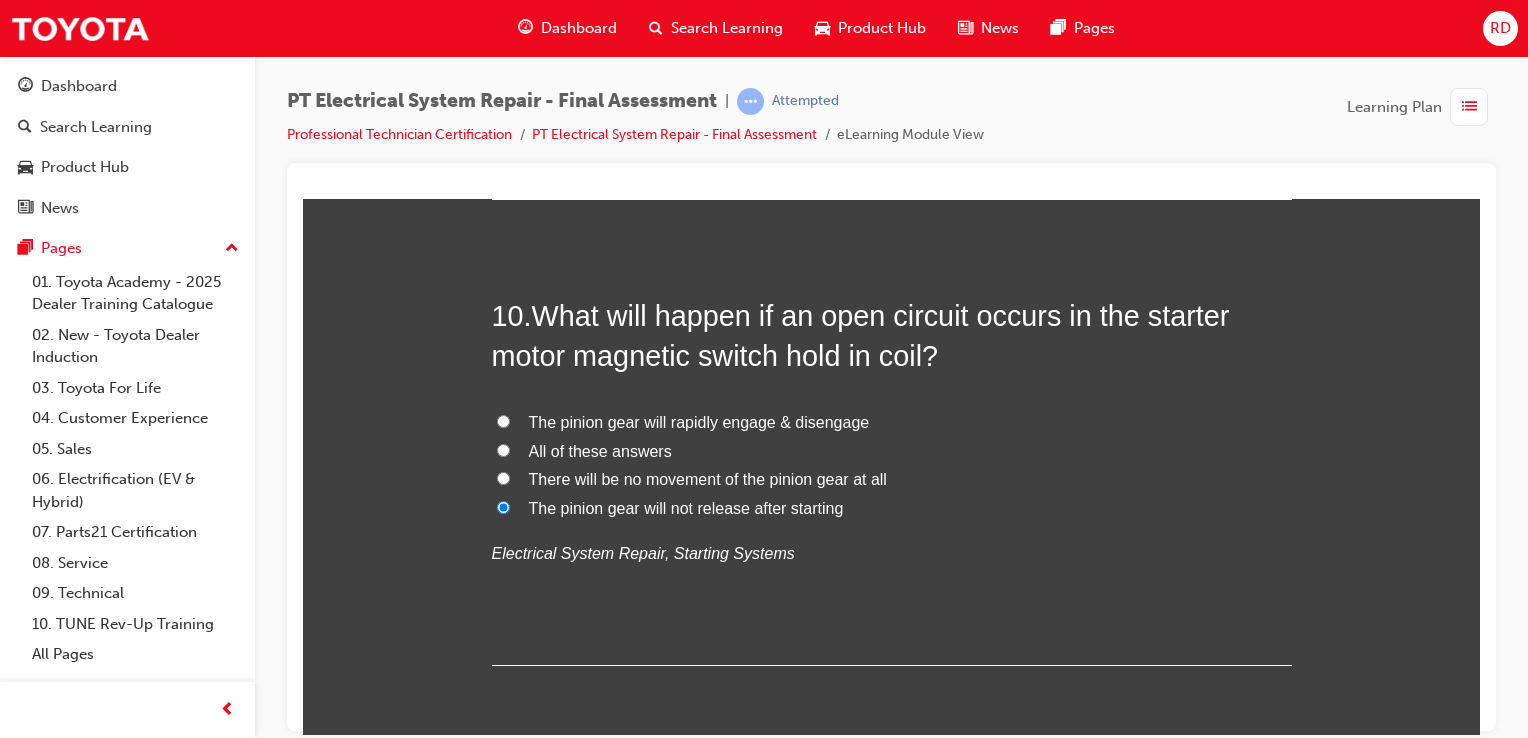 click on "There will be no movement of the pinion gear at all" at bounding box center (892, 479) 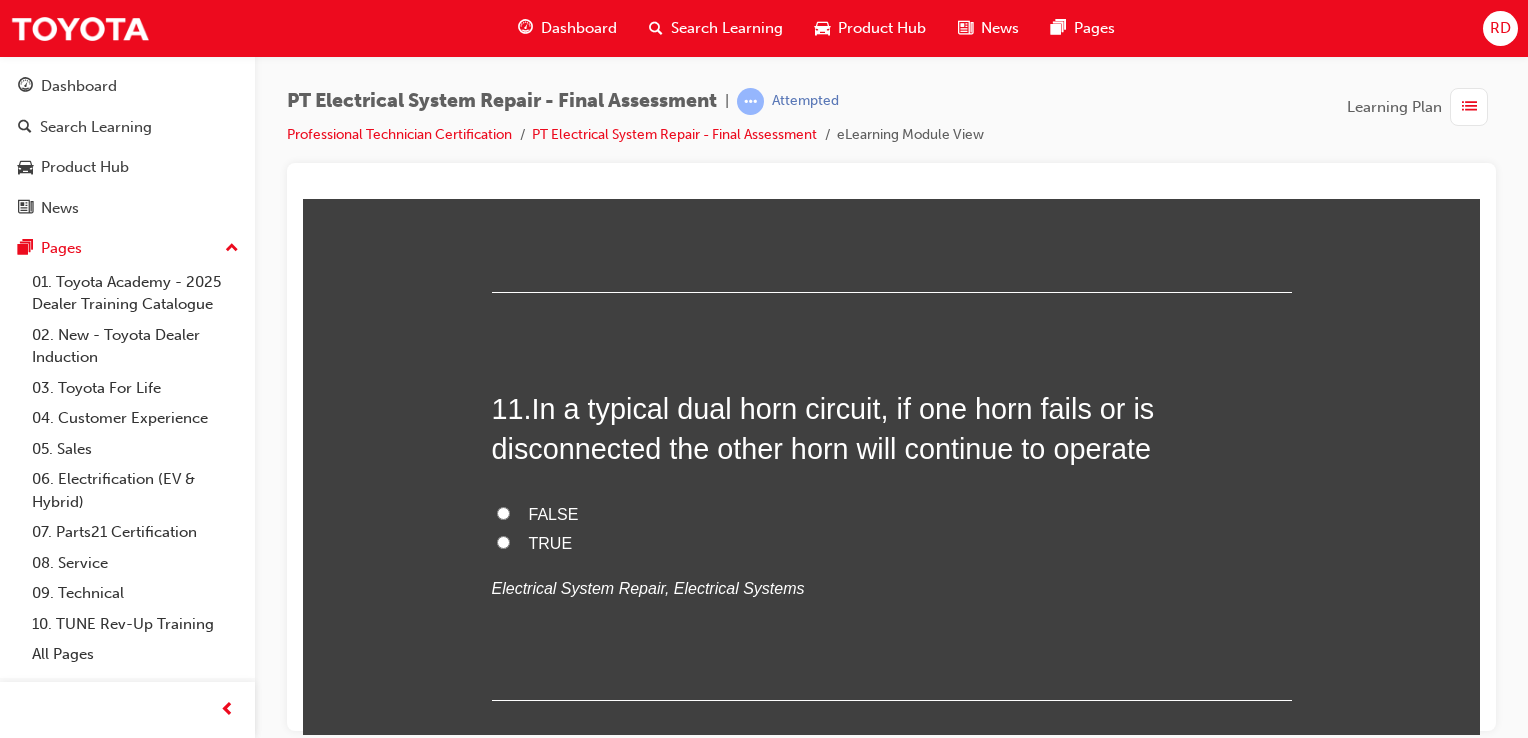 scroll, scrollTop: 4700, scrollLeft: 0, axis: vertical 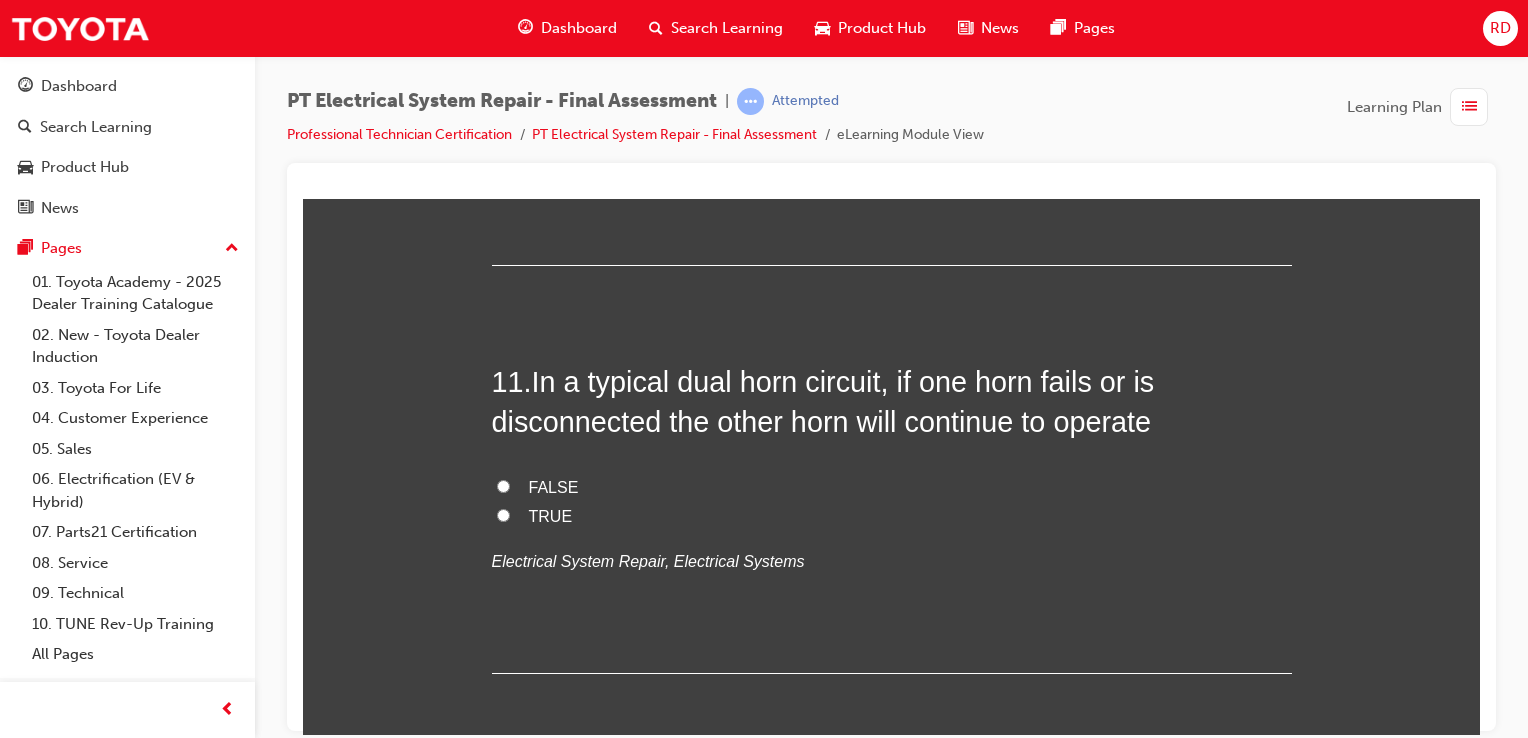 click on "FALSE" at bounding box center [892, 487] 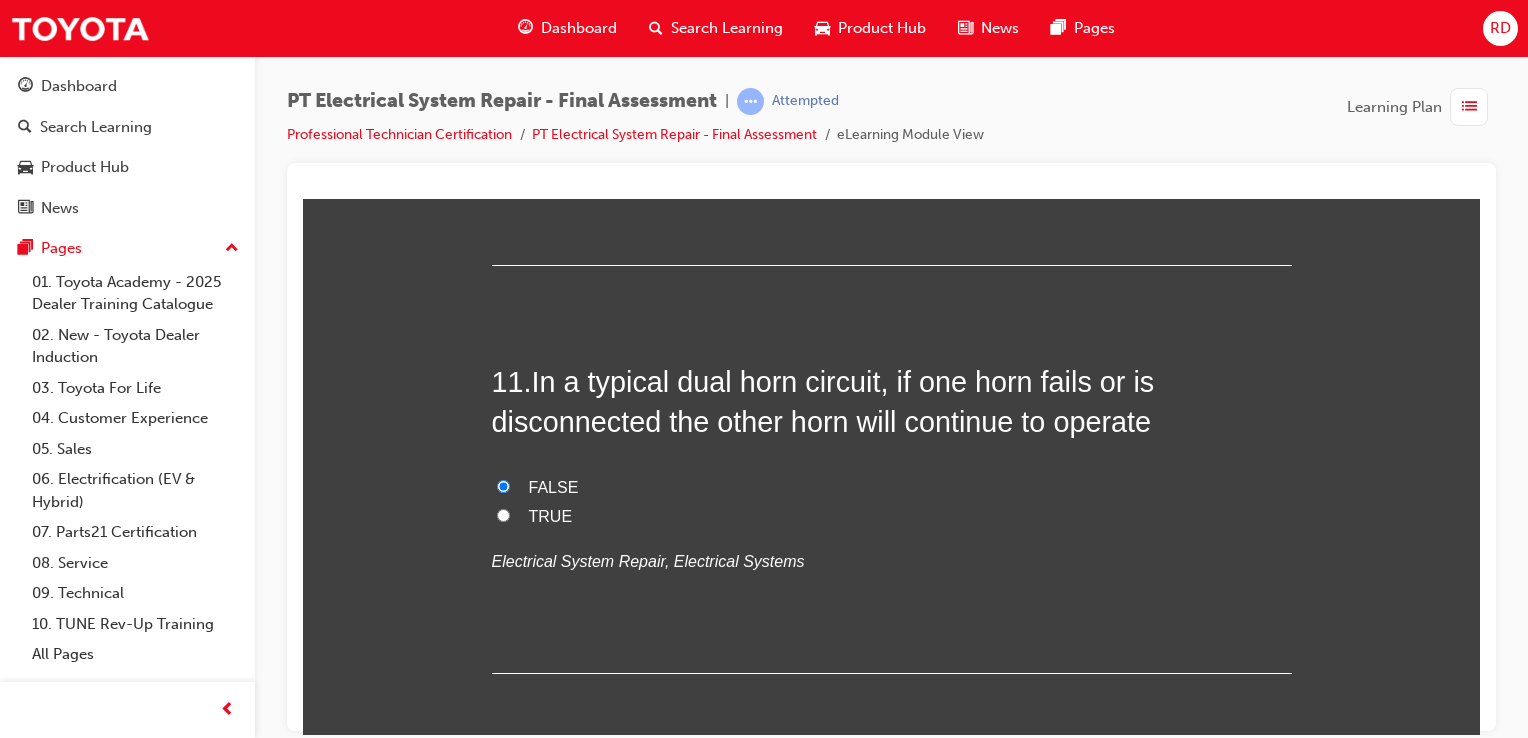 radio on "true" 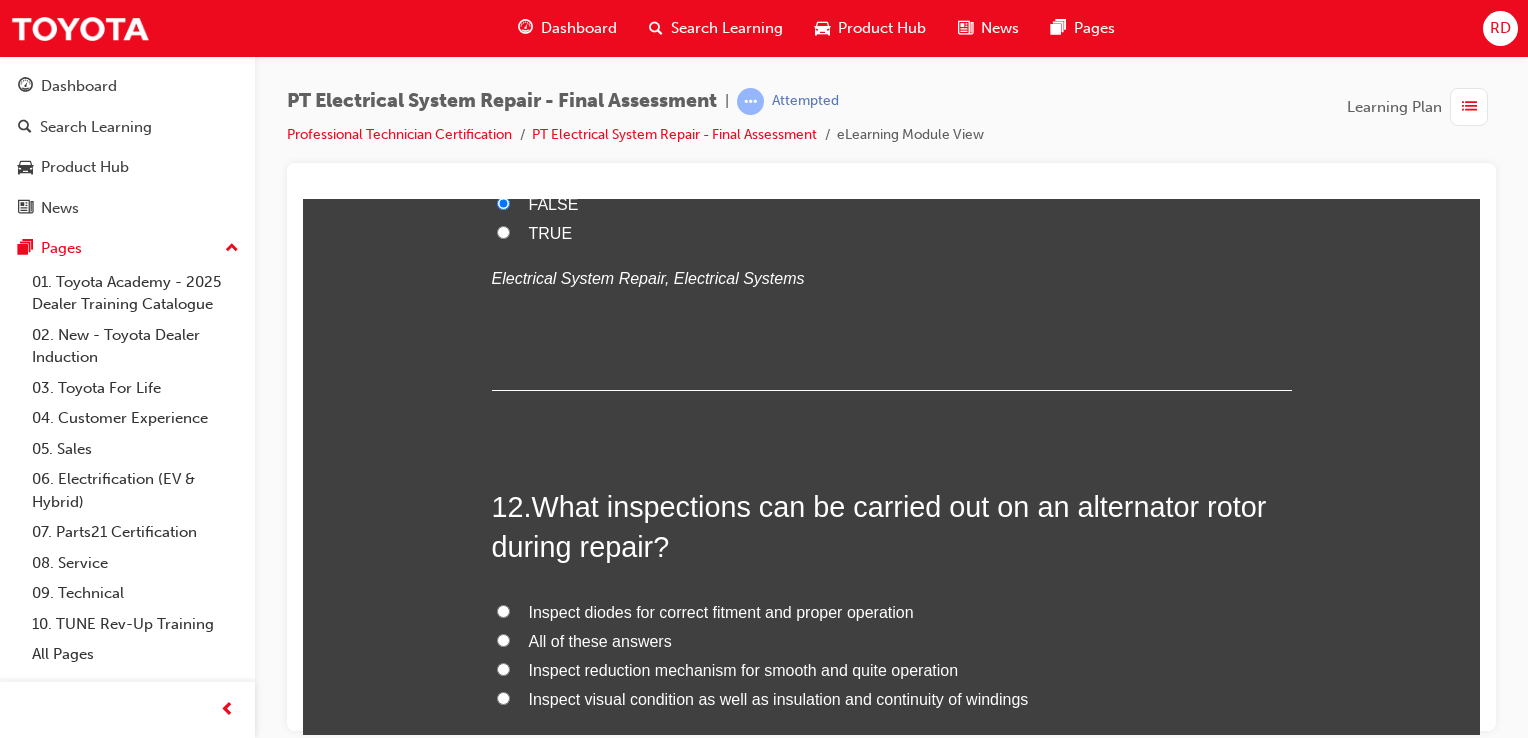 scroll, scrollTop: 5100, scrollLeft: 0, axis: vertical 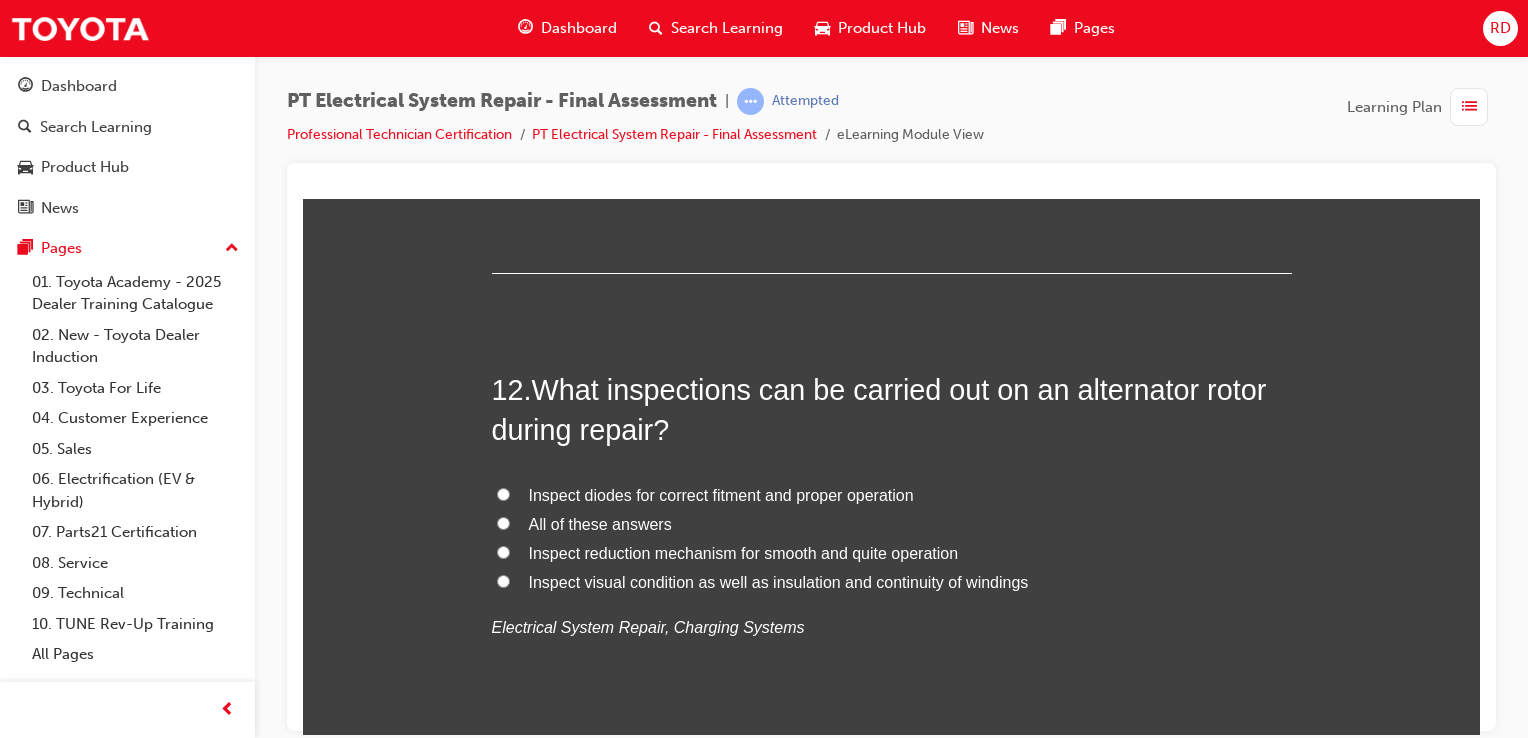 click on "Inspect visual condition as well as insulation and continuity of windings" at bounding box center [892, 582] 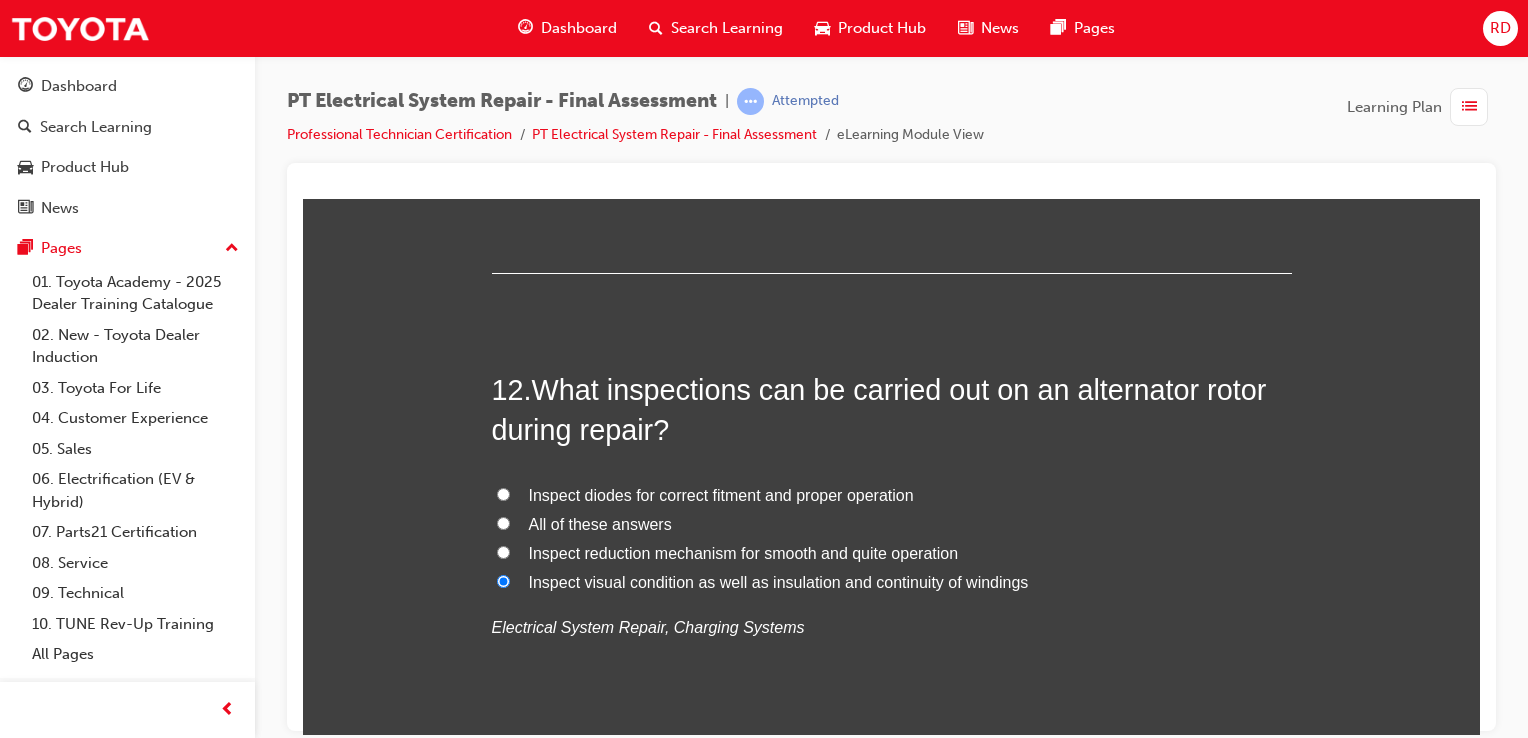 radio on "true" 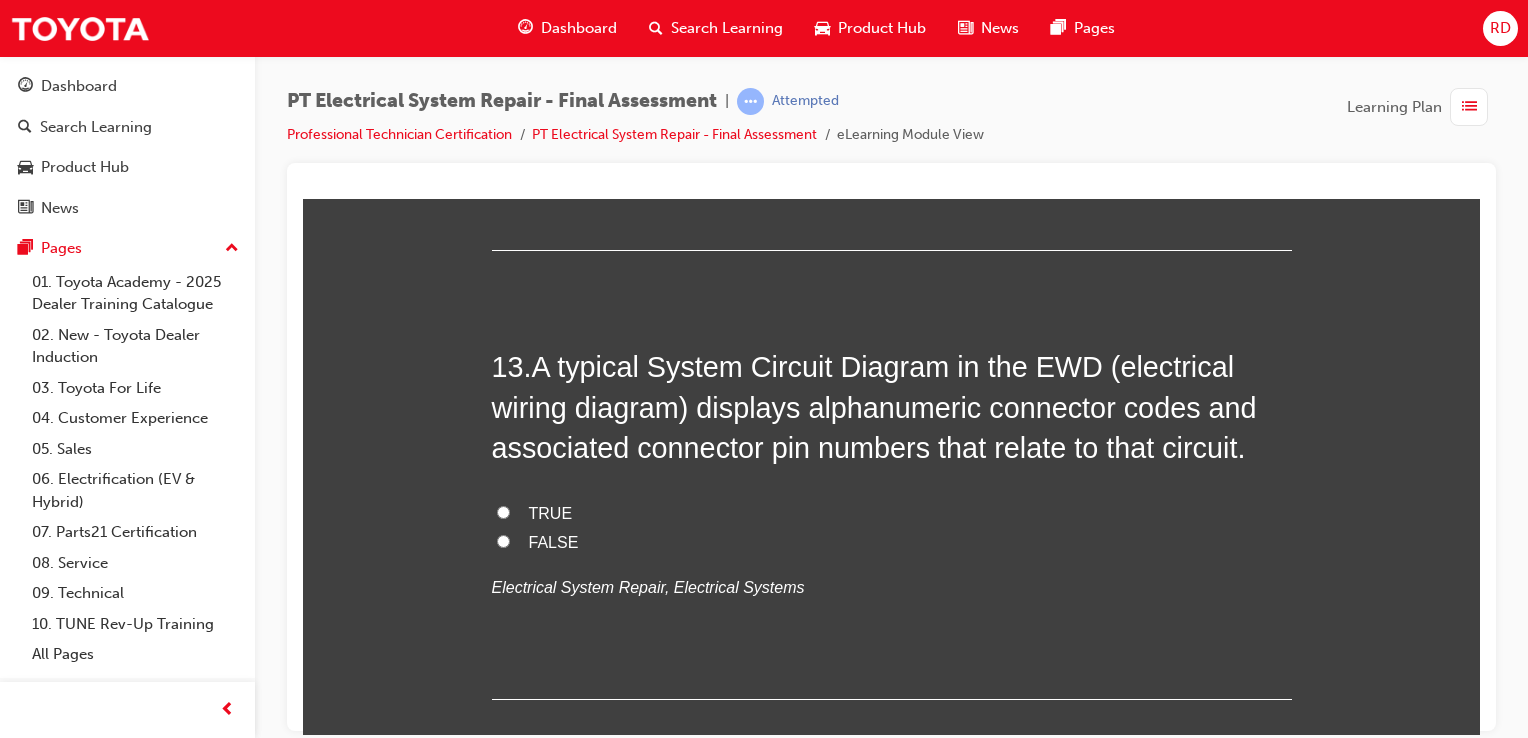 scroll, scrollTop: 5600, scrollLeft: 0, axis: vertical 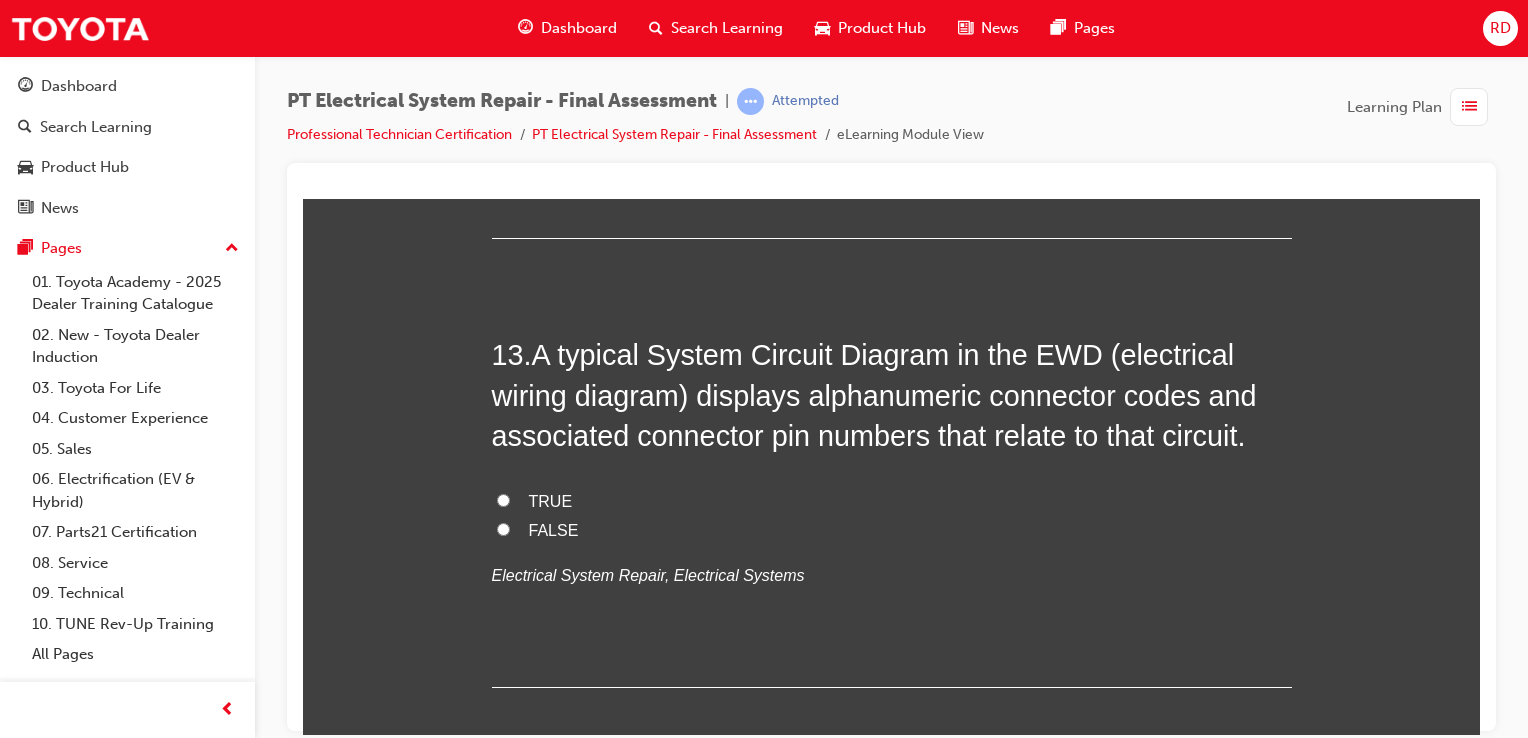 click on "FALSE" at bounding box center [892, 530] 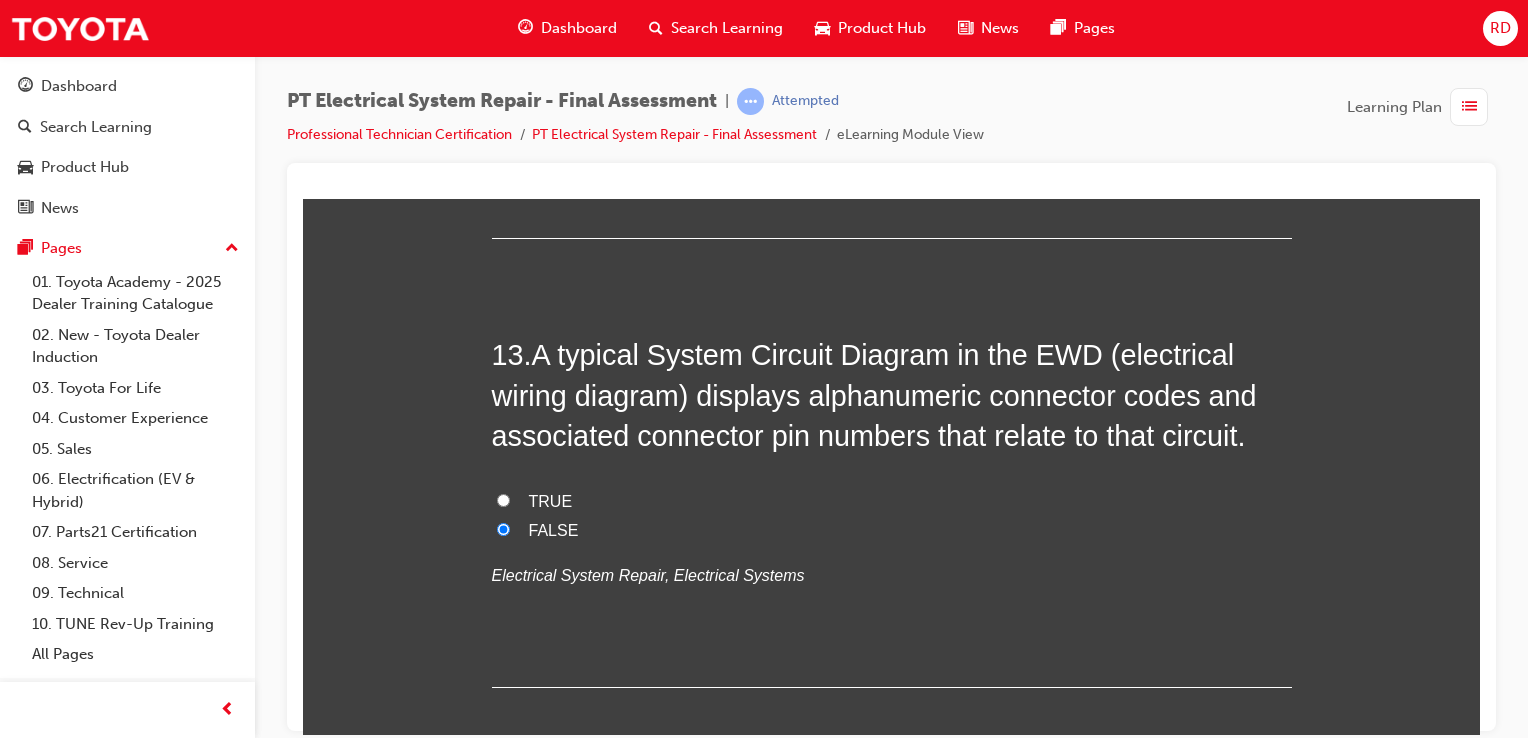 radio on "true" 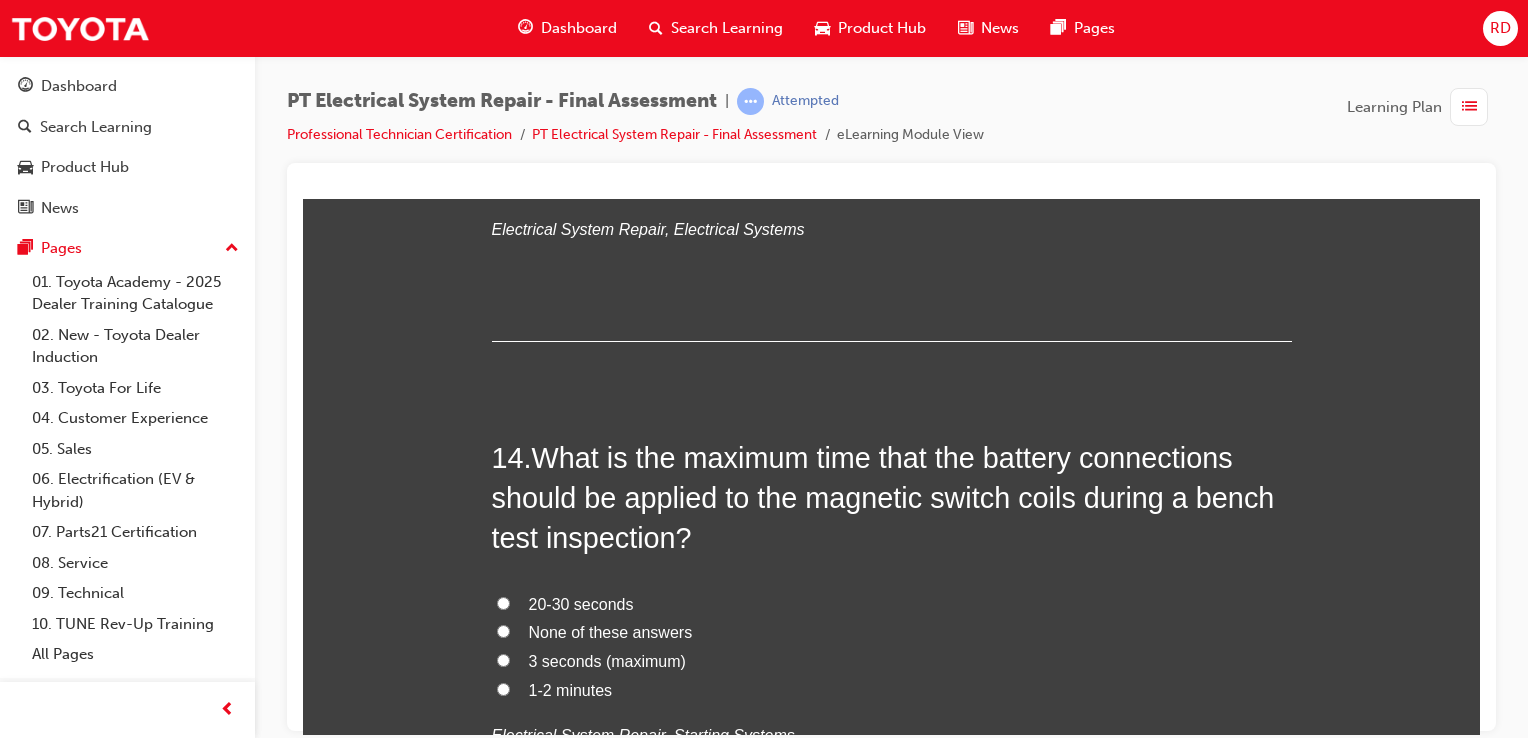scroll, scrollTop: 5700, scrollLeft: 0, axis: vertical 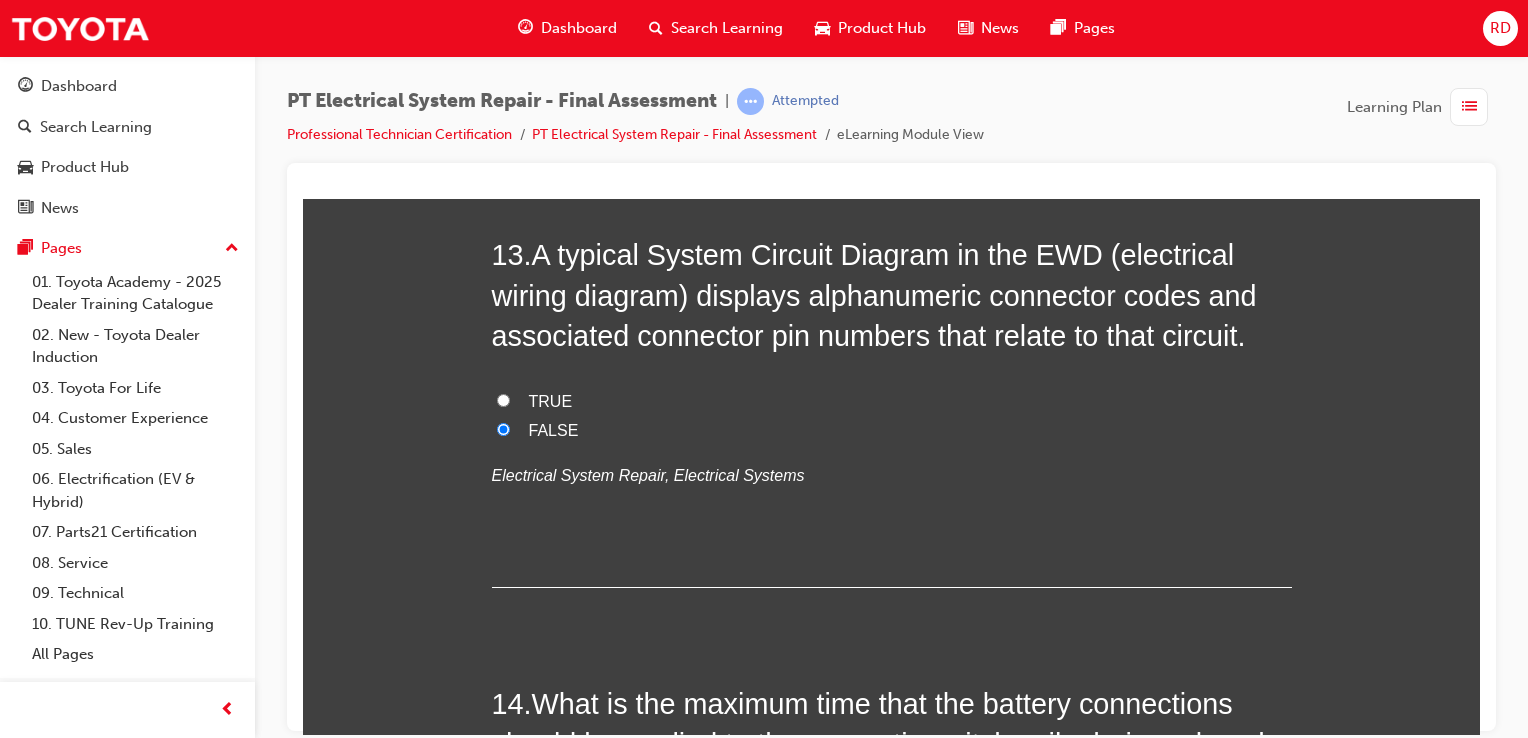 click on "TRUE" at bounding box center [892, 401] 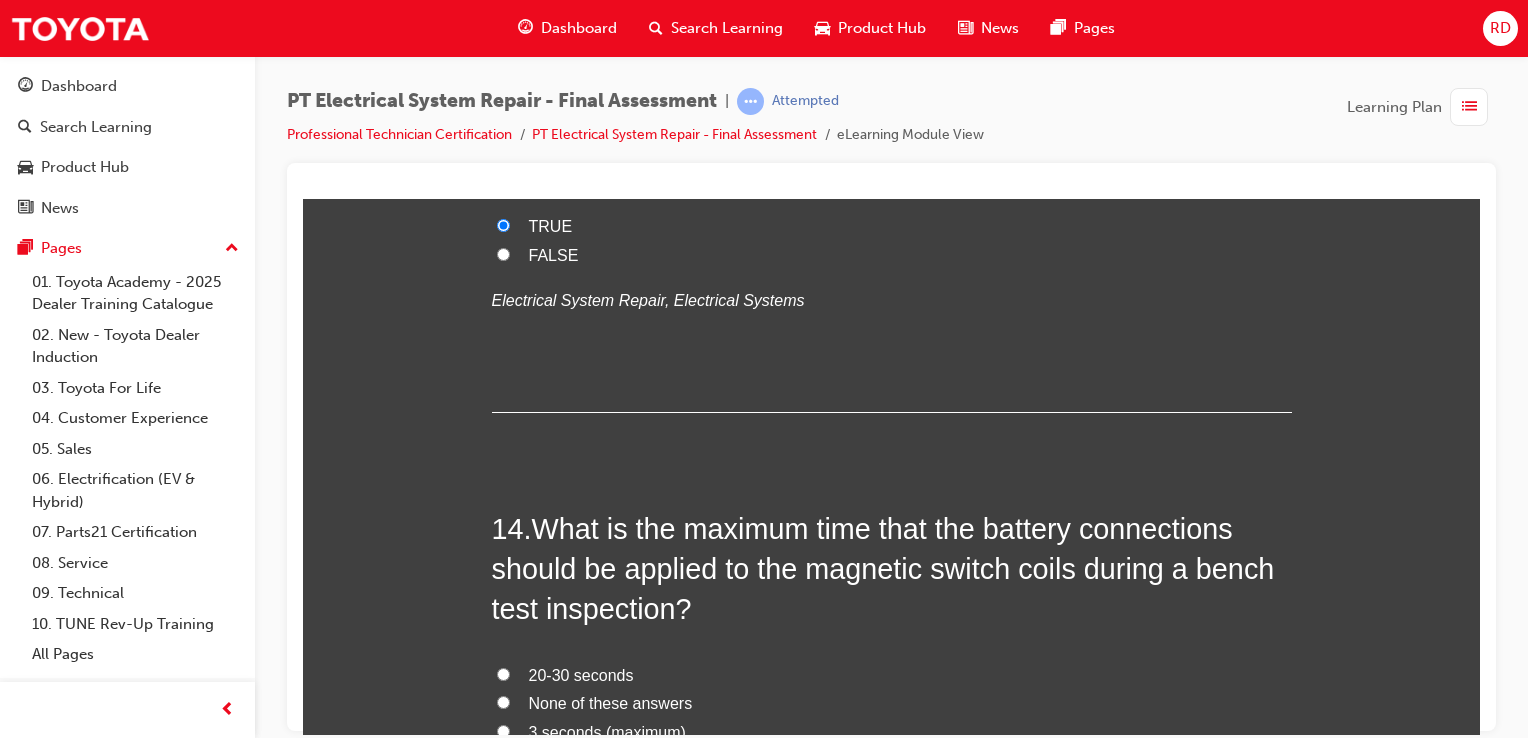 scroll, scrollTop: 6000, scrollLeft: 0, axis: vertical 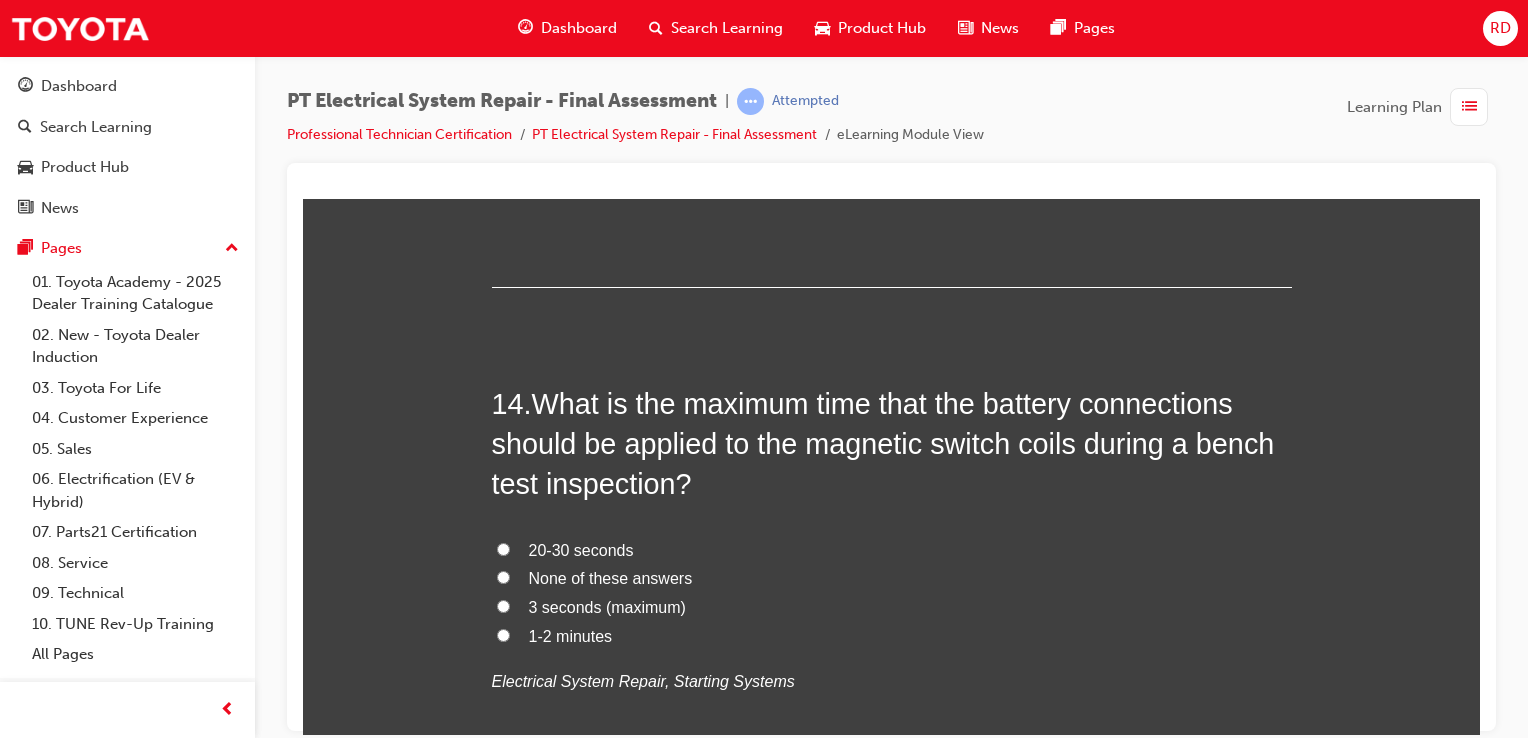 click on "3 seconds (maximum)" at bounding box center [503, 605] 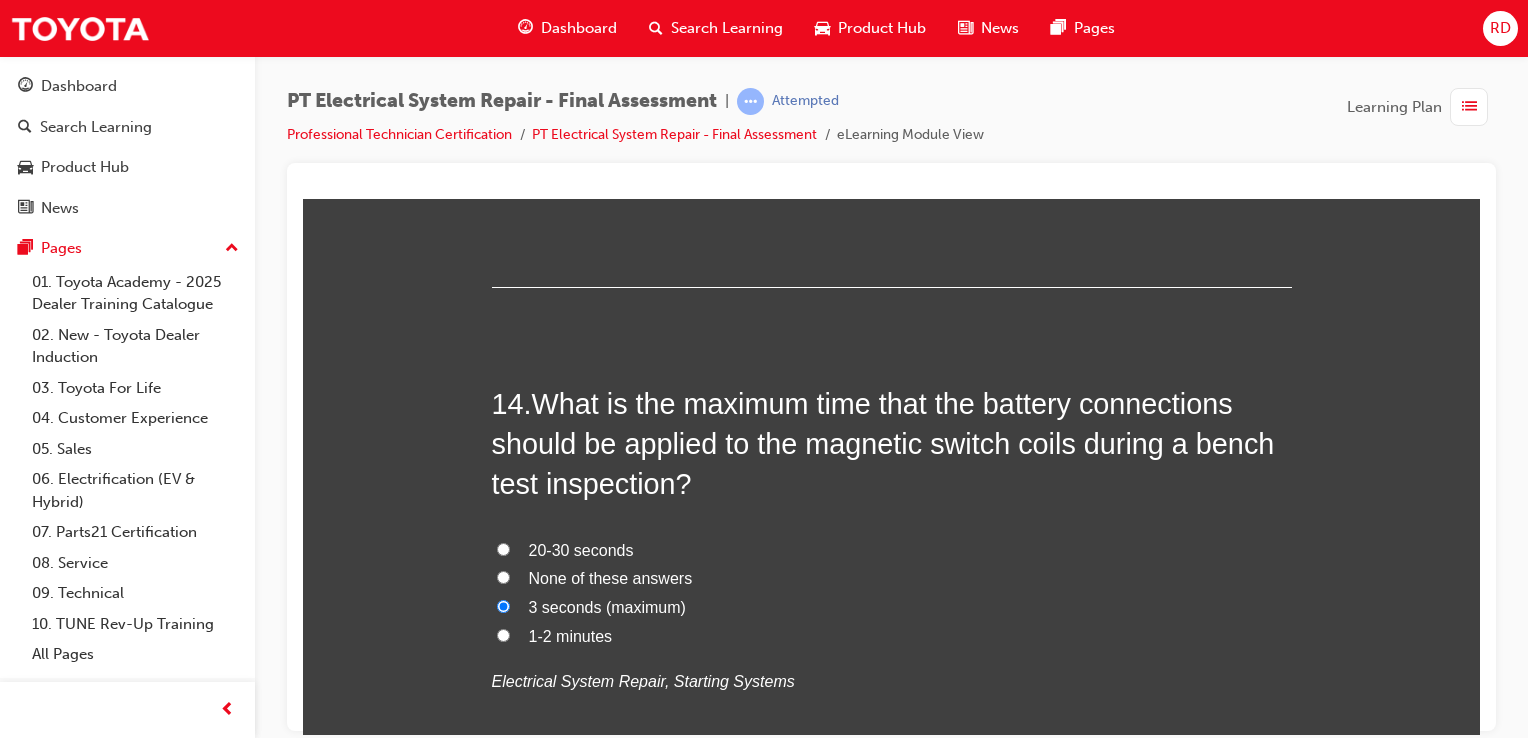 radio on "true" 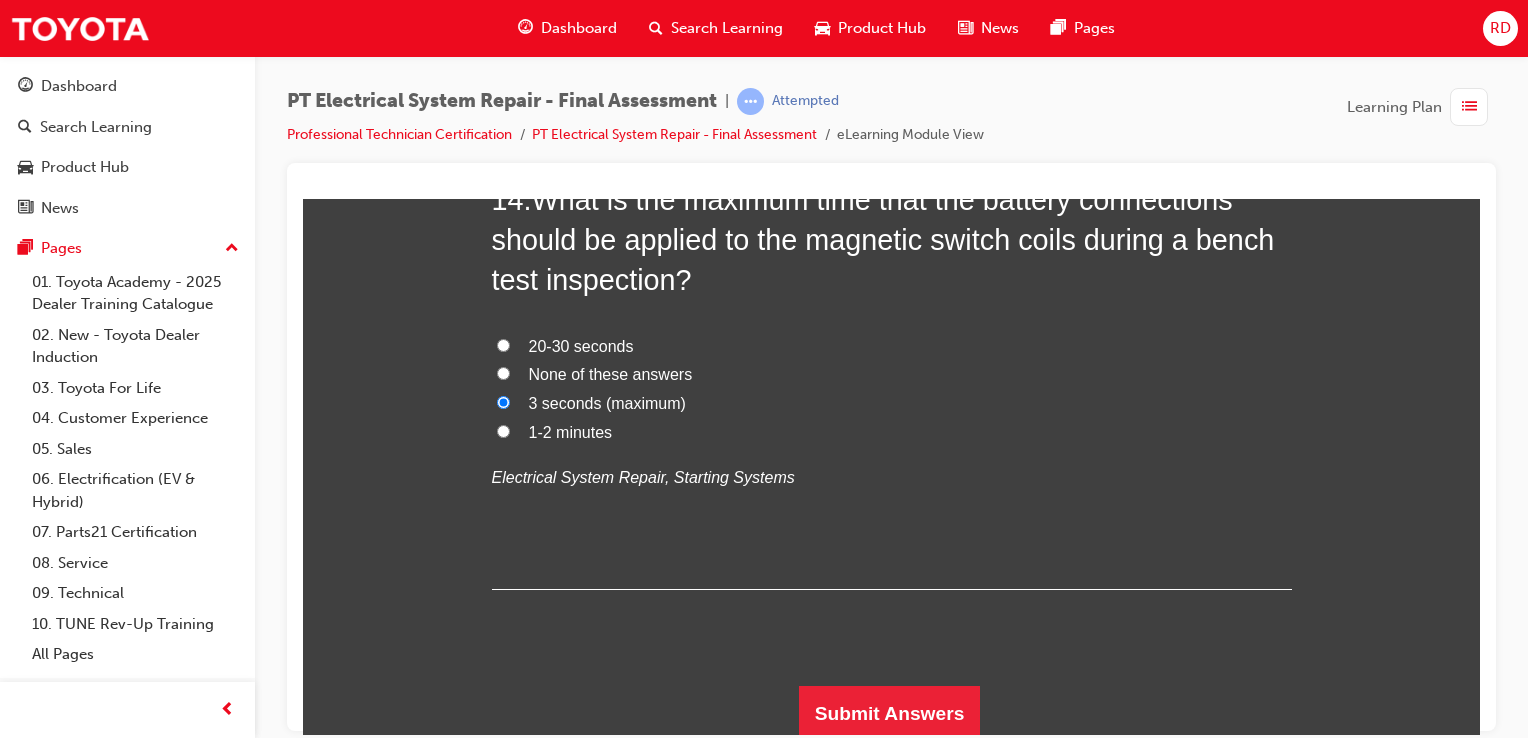 scroll, scrollTop: 6206, scrollLeft: 0, axis: vertical 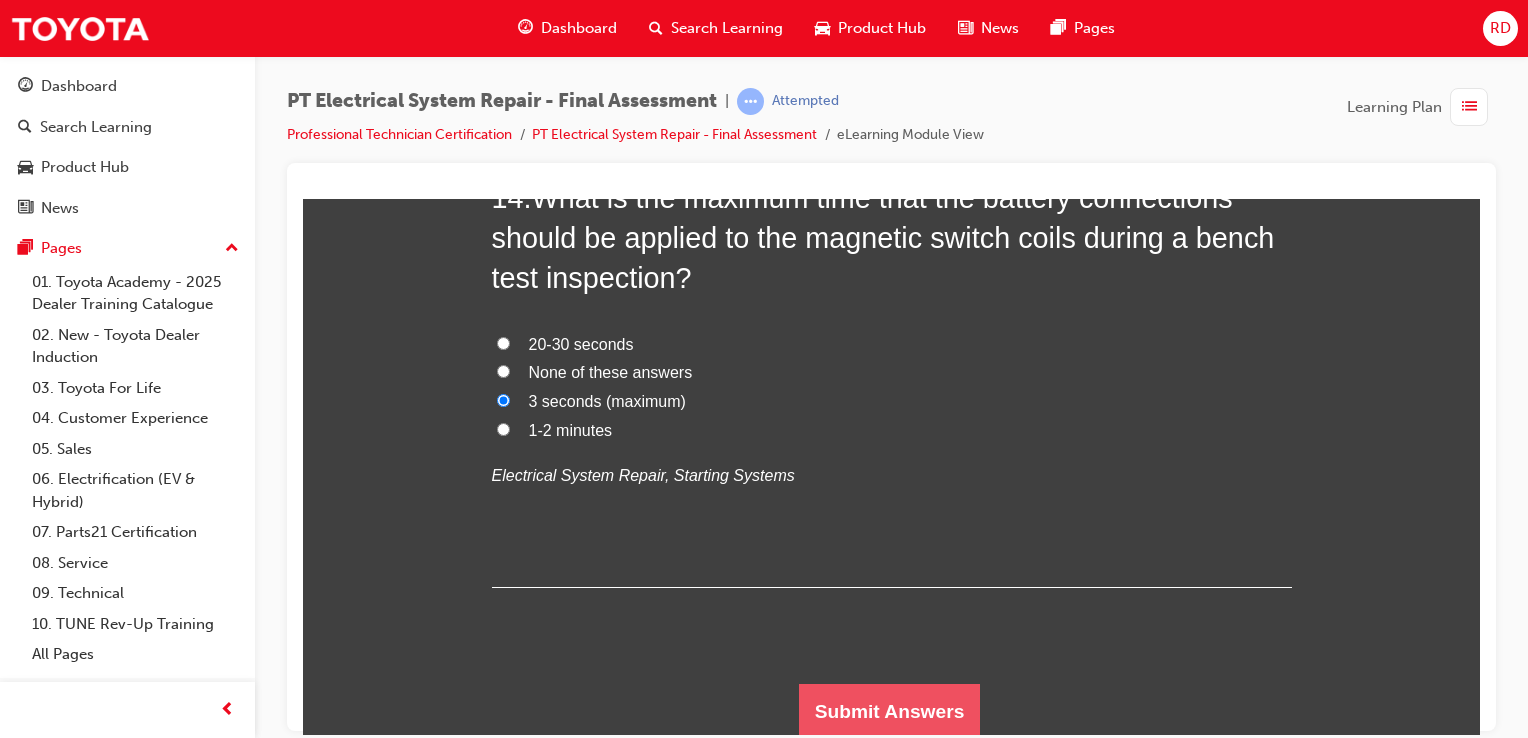 click on "Submit Answers" at bounding box center [890, 711] 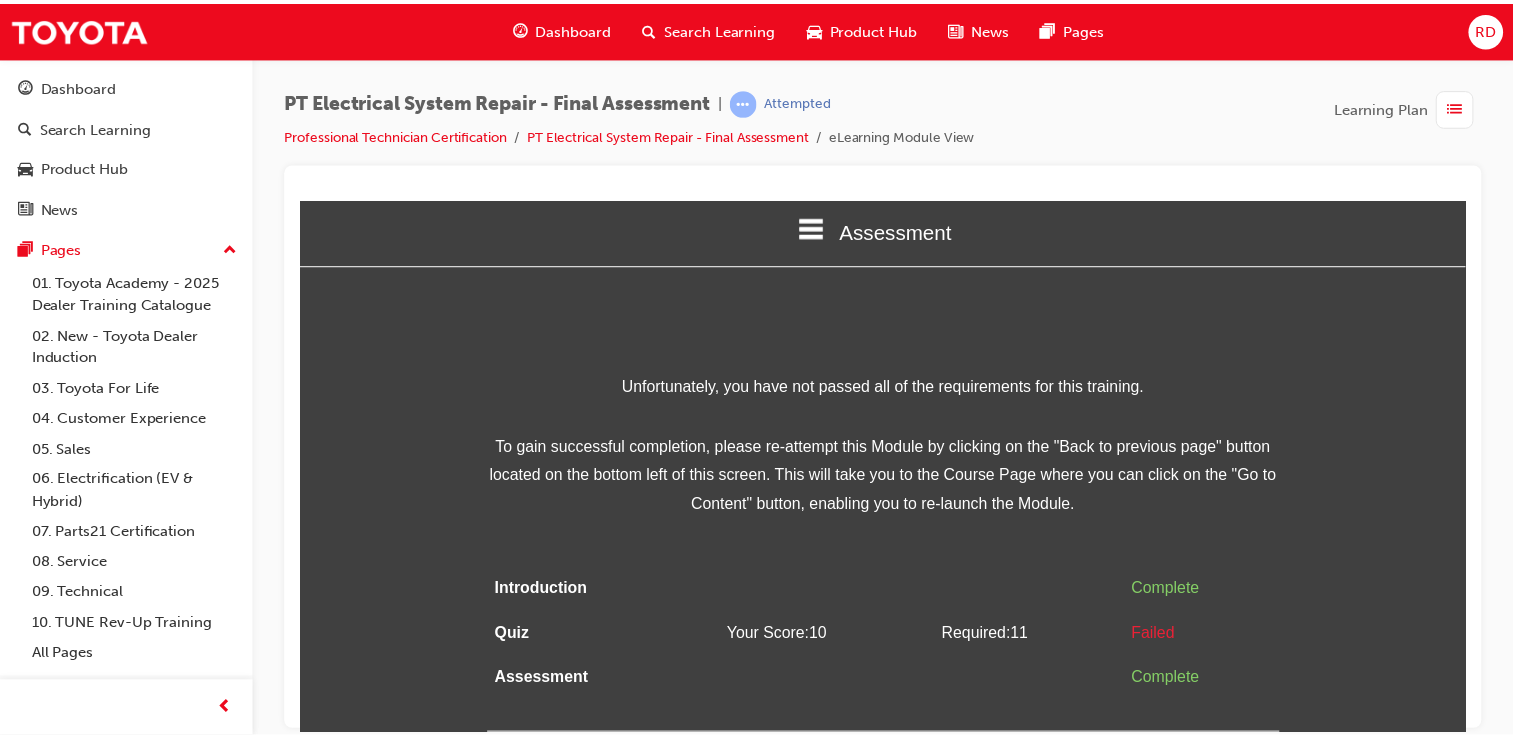 scroll, scrollTop: 0, scrollLeft: 0, axis: both 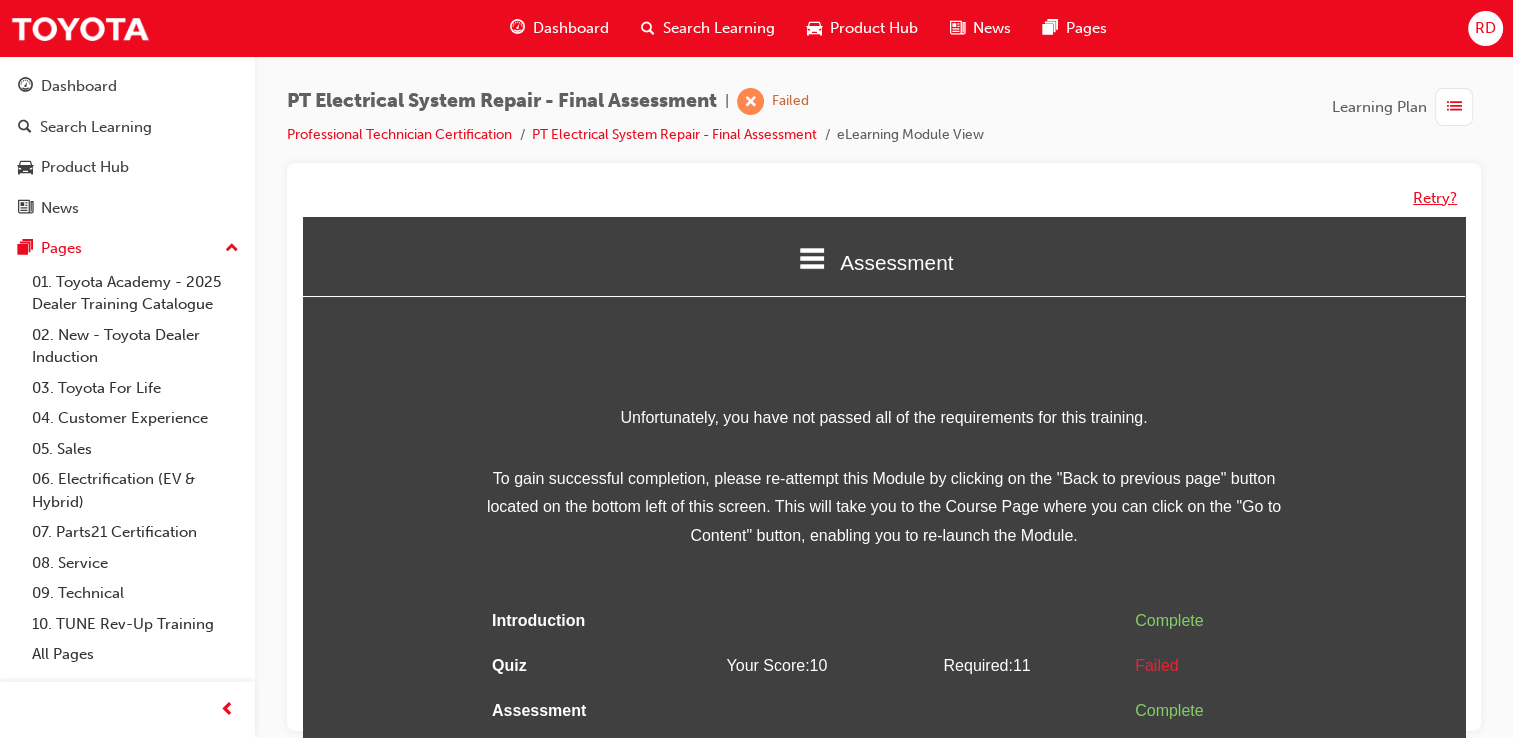 click on "Retry?" at bounding box center (1435, 198) 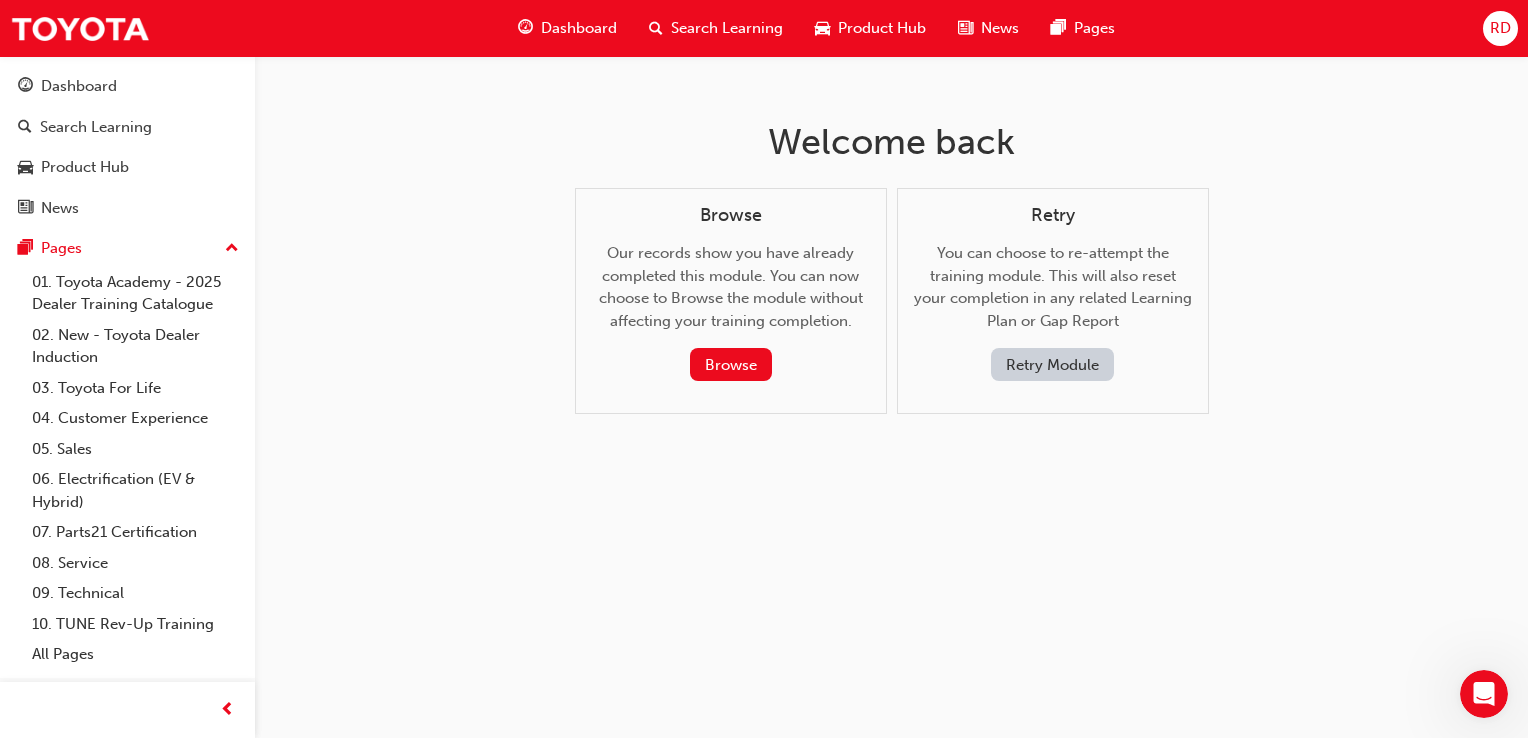 click on "Retry Module" at bounding box center [1052, 364] 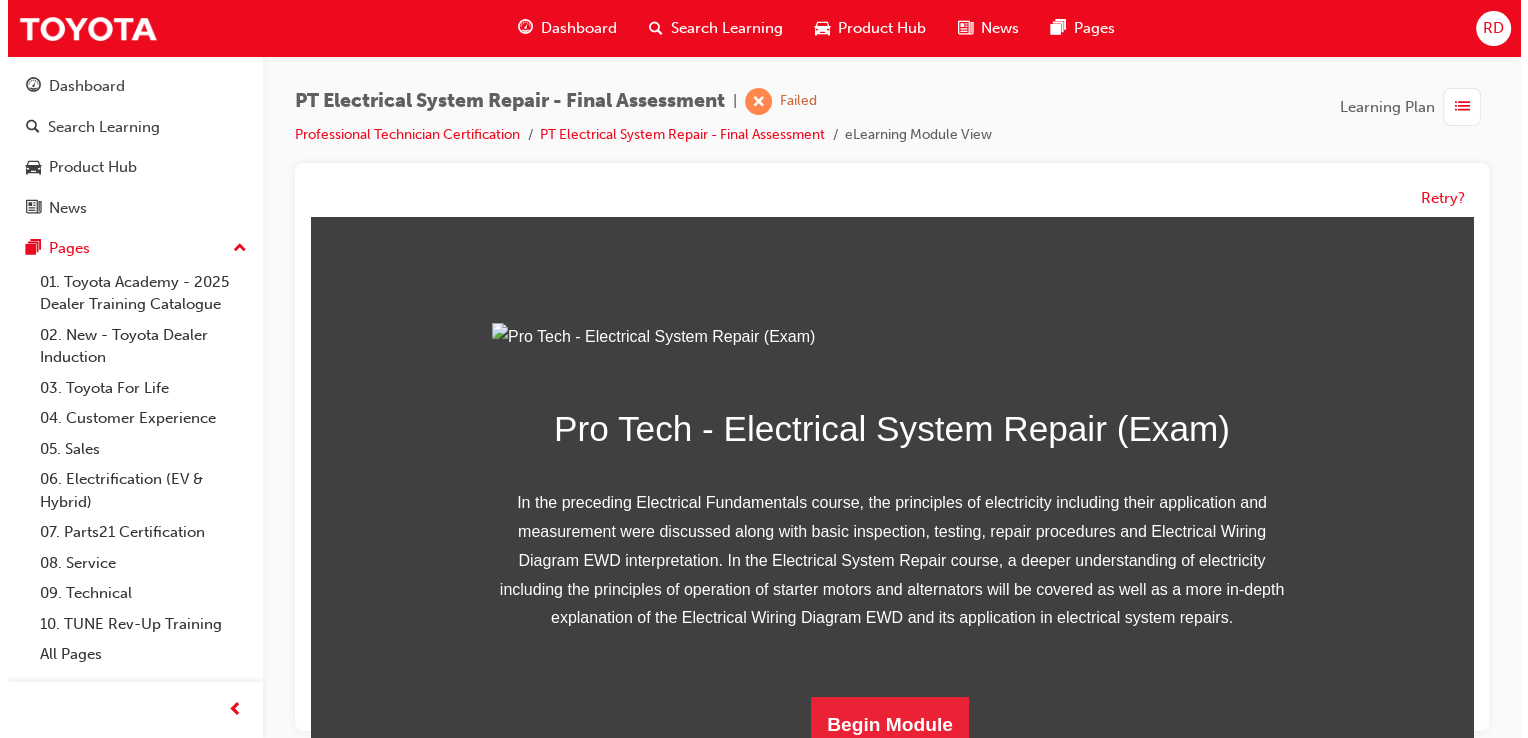 scroll, scrollTop: 300, scrollLeft: 0, axis: vertical 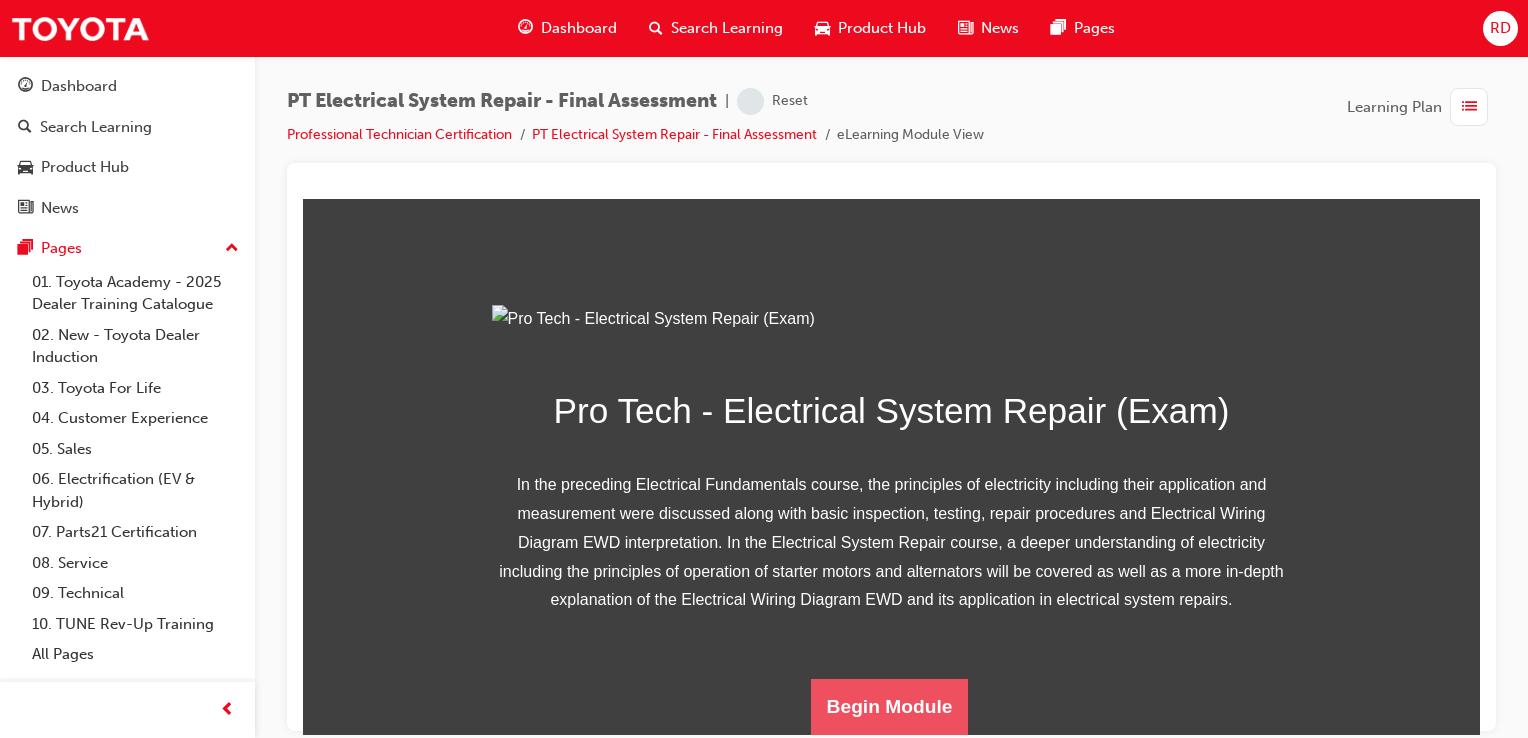click on "Begin Module" at bounding box center [890, 706] 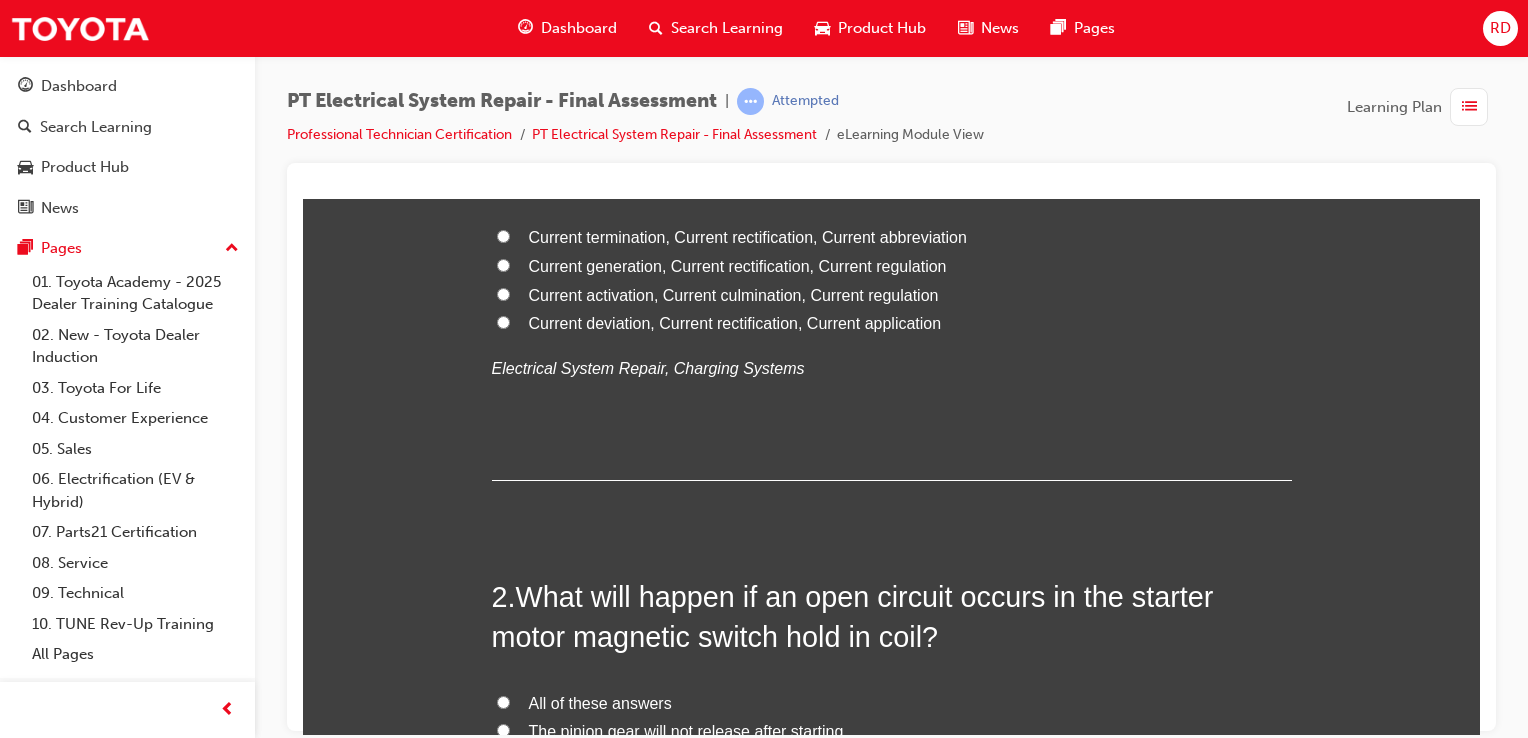 scroll, scrollTop: 0, scrollLeft: 0, axis: both 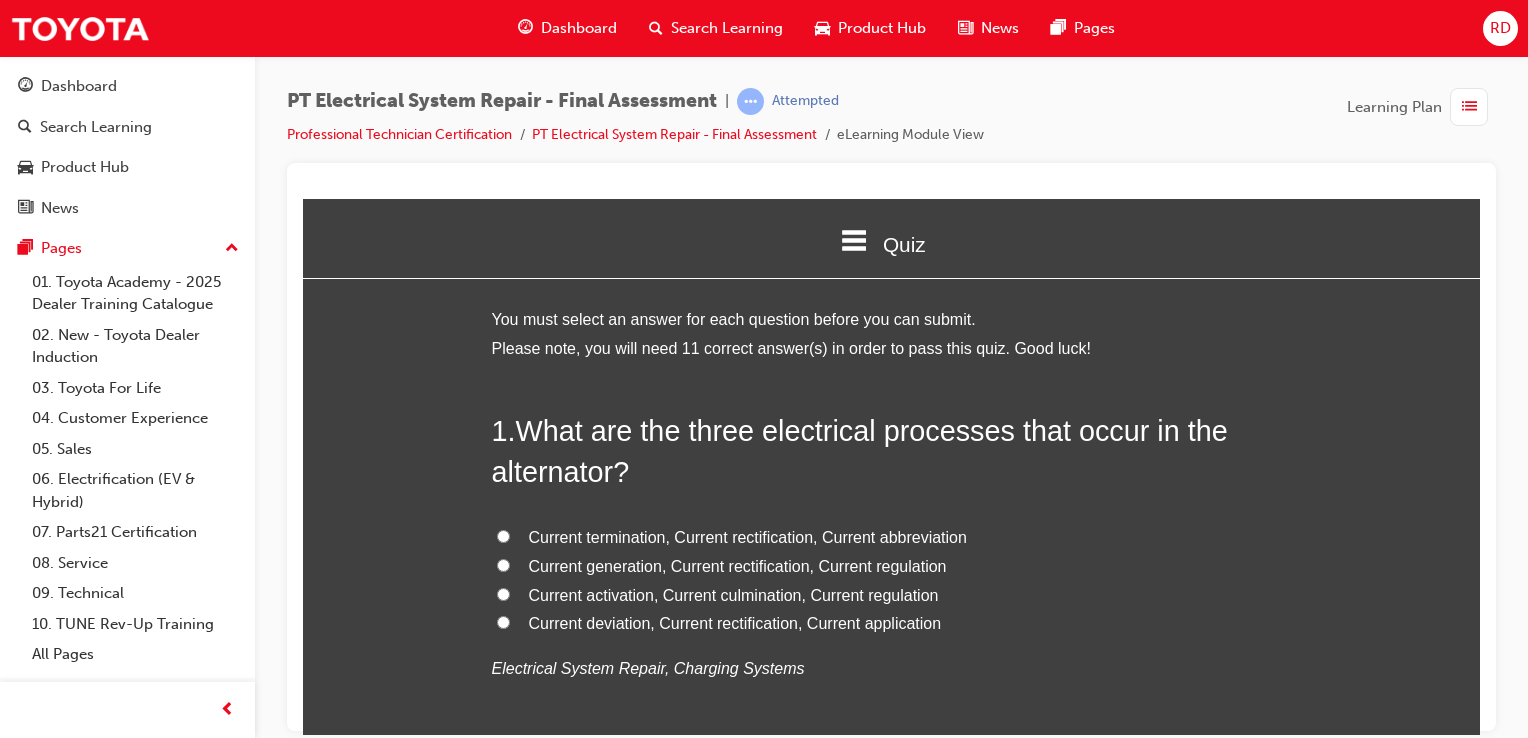click on "Current termination, Current rectification, Current abbreviation" at bounding box center (892, 537) 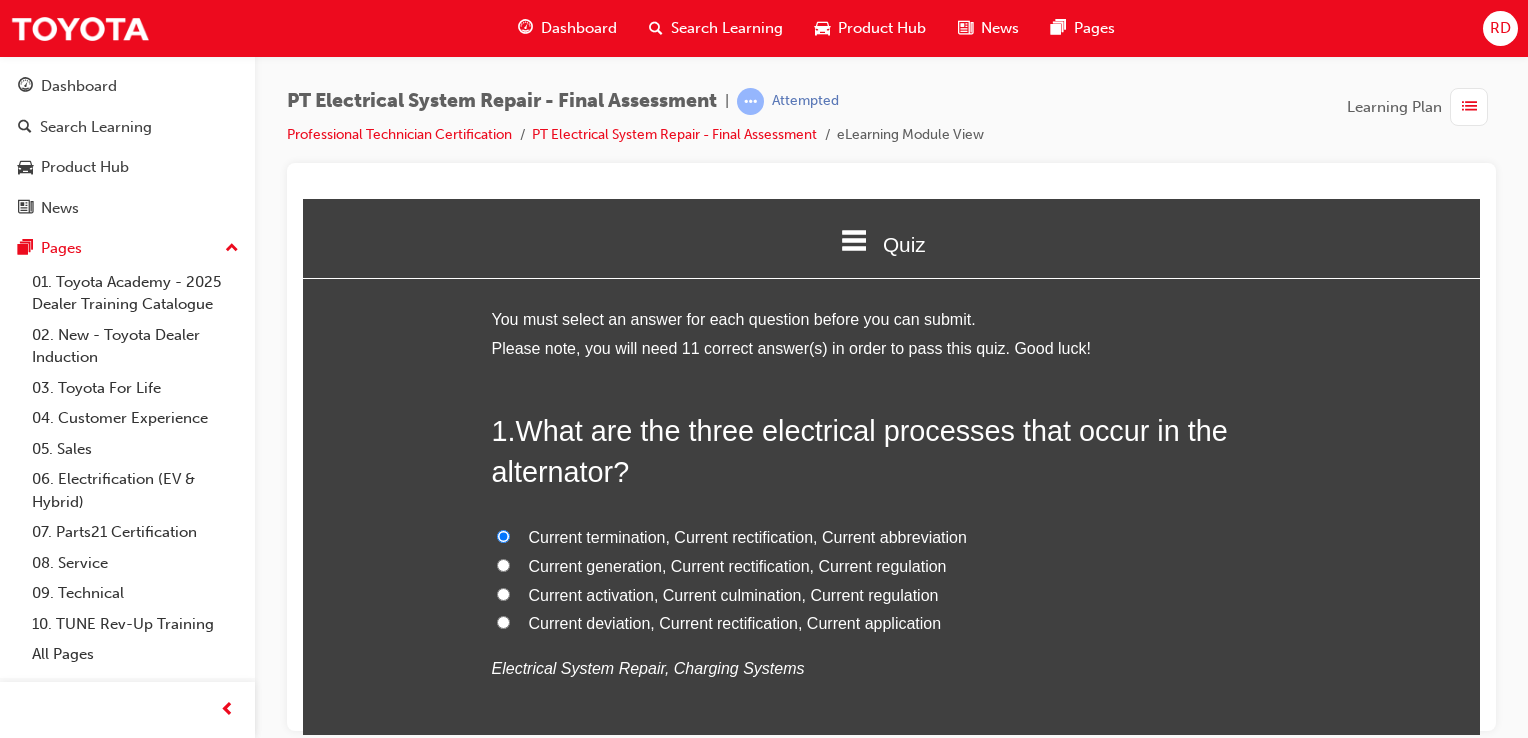 radio on "true" 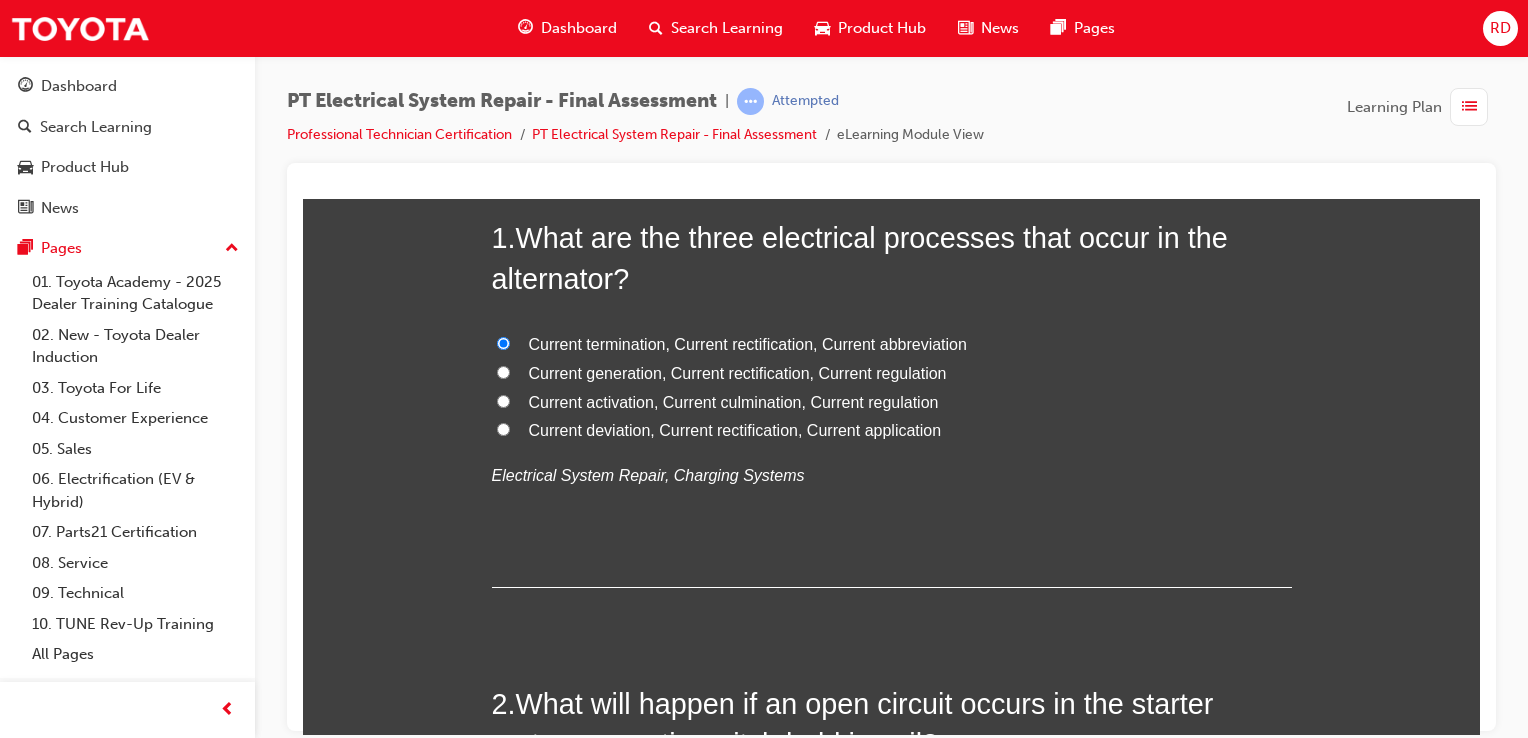 scroll, scrollTop: 200, scrollLeft: 0, axis: vertical 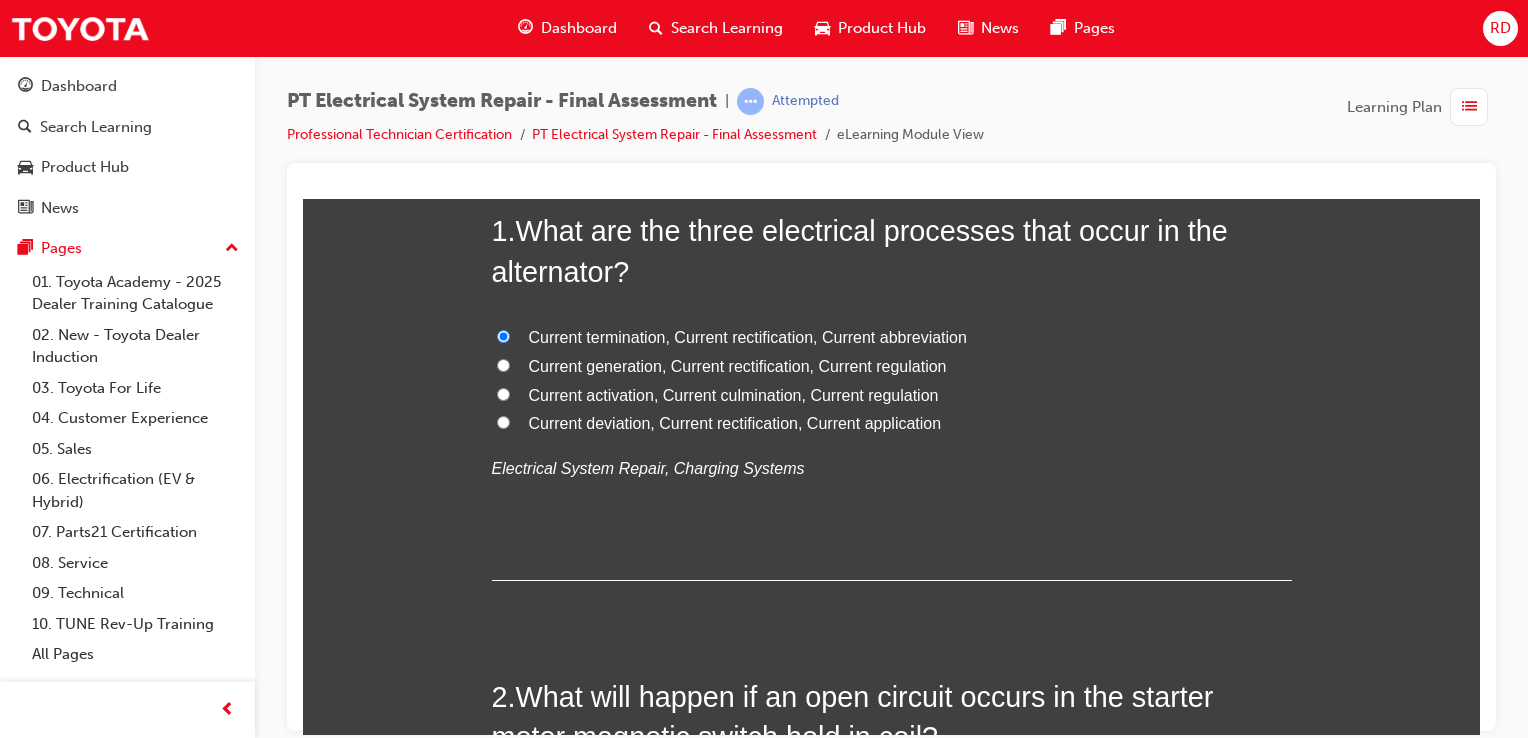click on "Current generation, Current rectification, Current regulation" at bounding box center (738, 365) 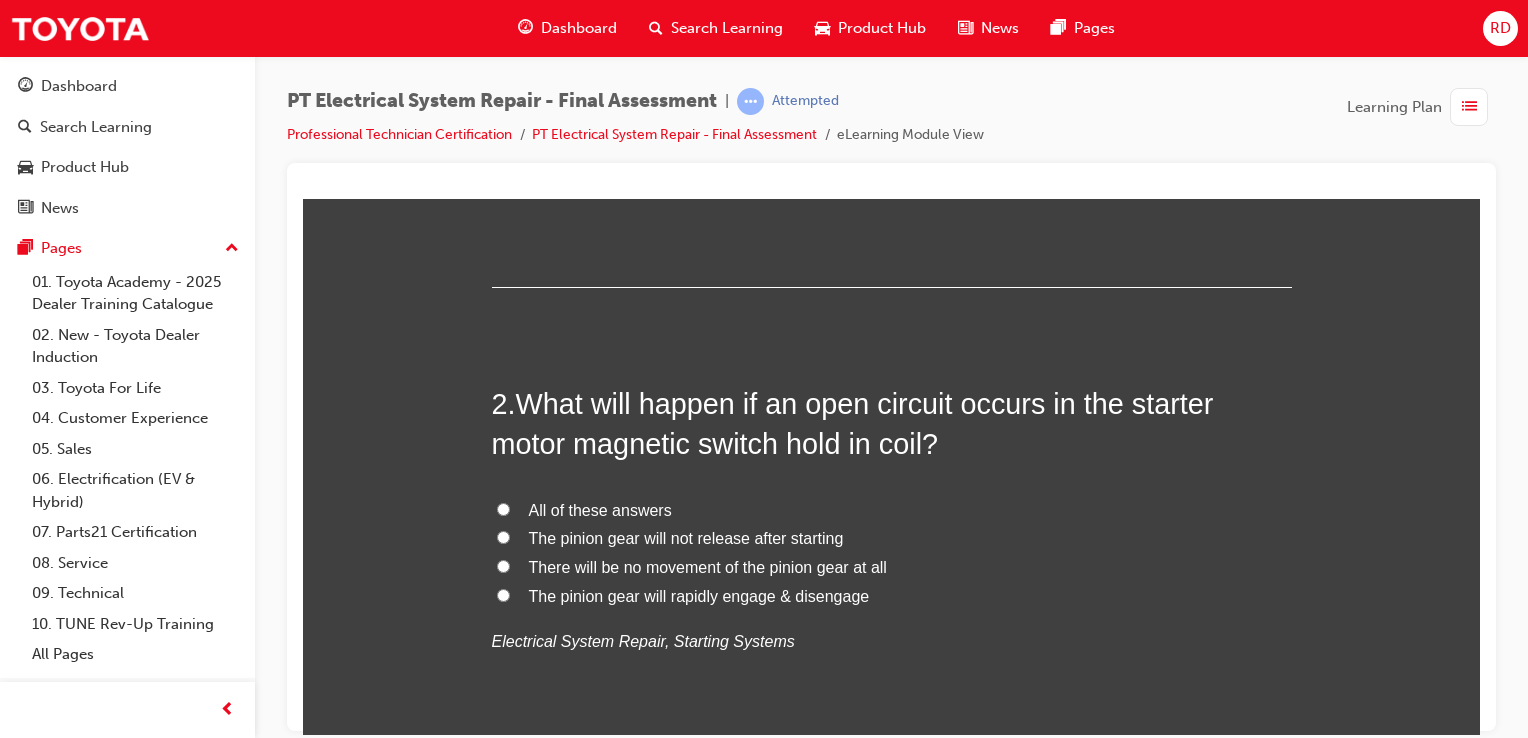 scroll, scrollTop: 500, scrollLeft: 0, axis: vertical 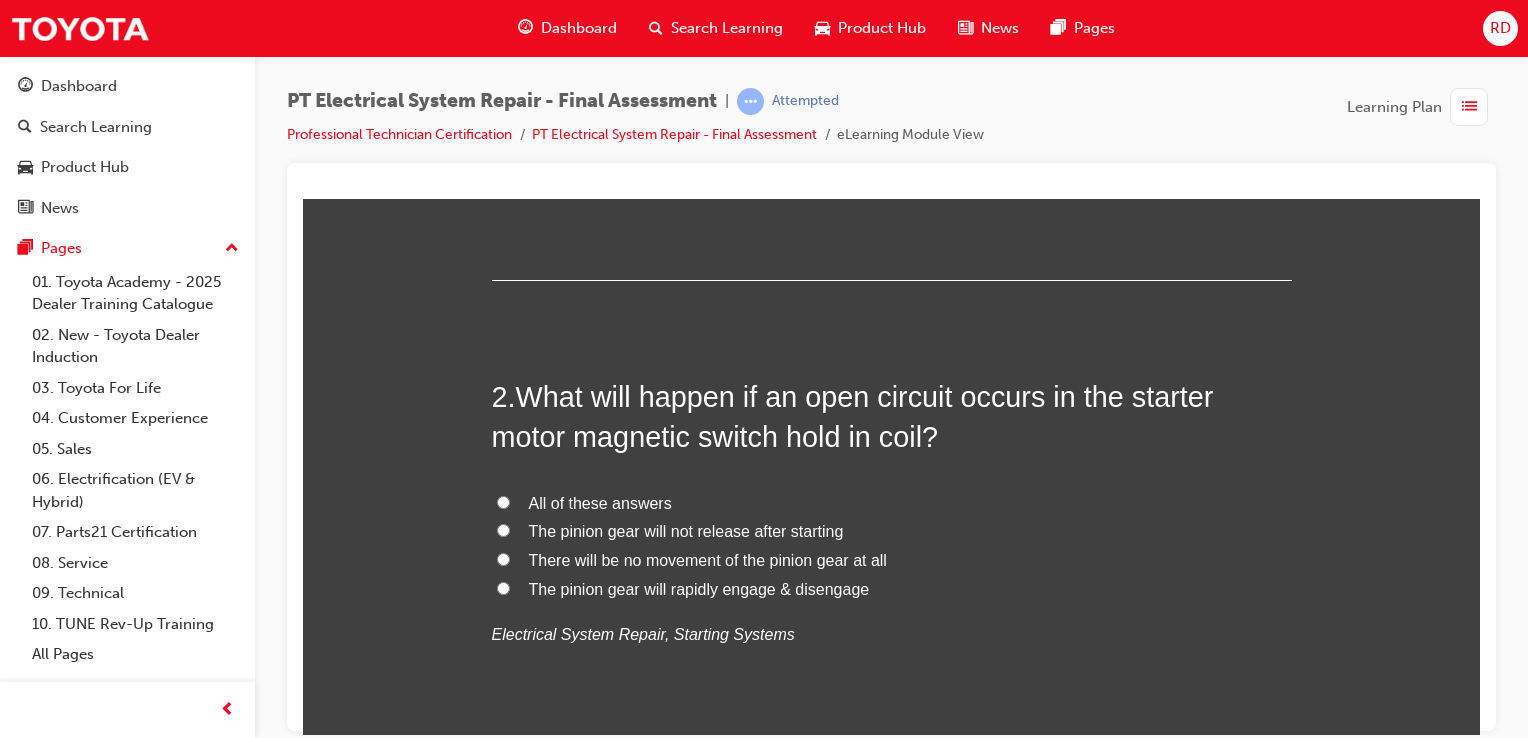 click on "The pinion gear will not release after starting" at bounding box center [503, 529] 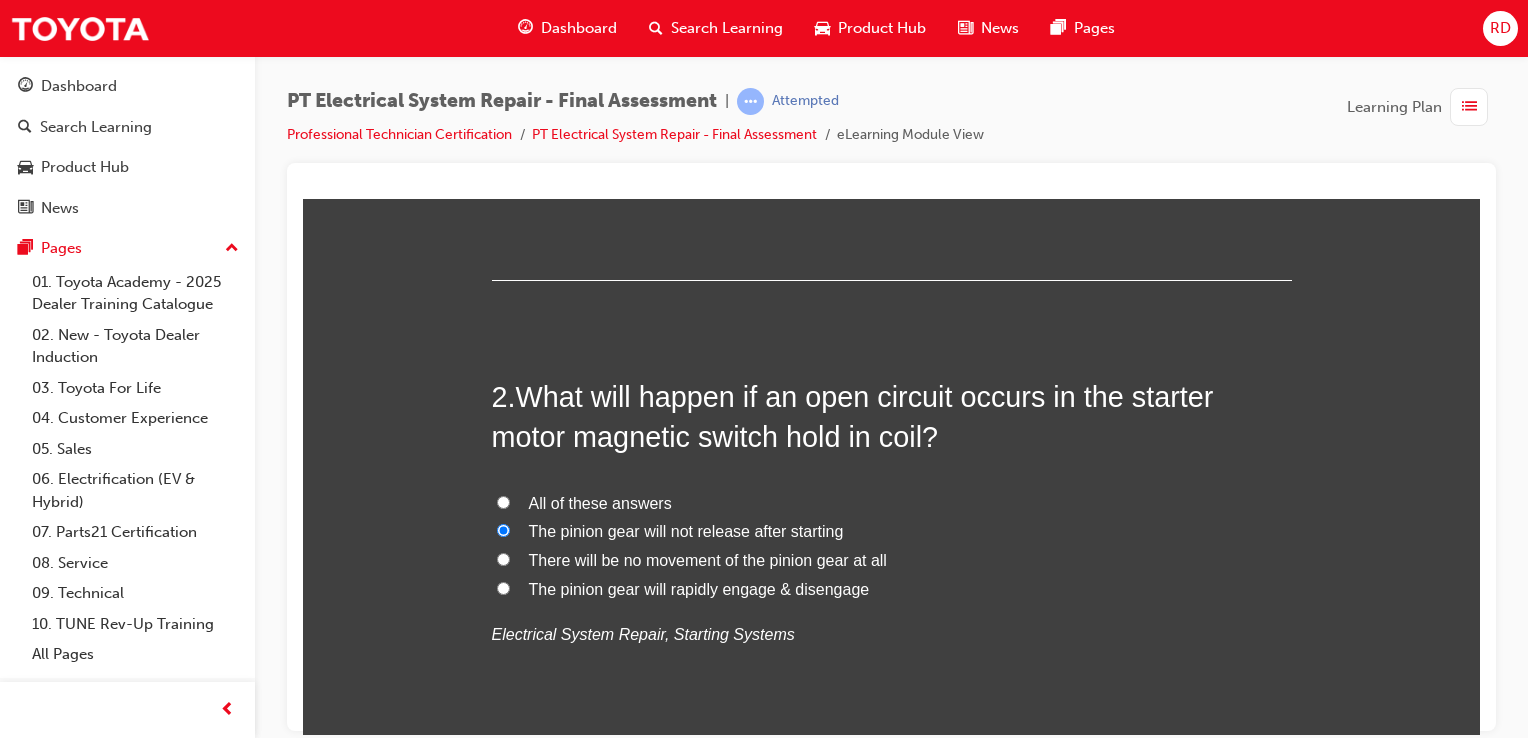 radio on "true" 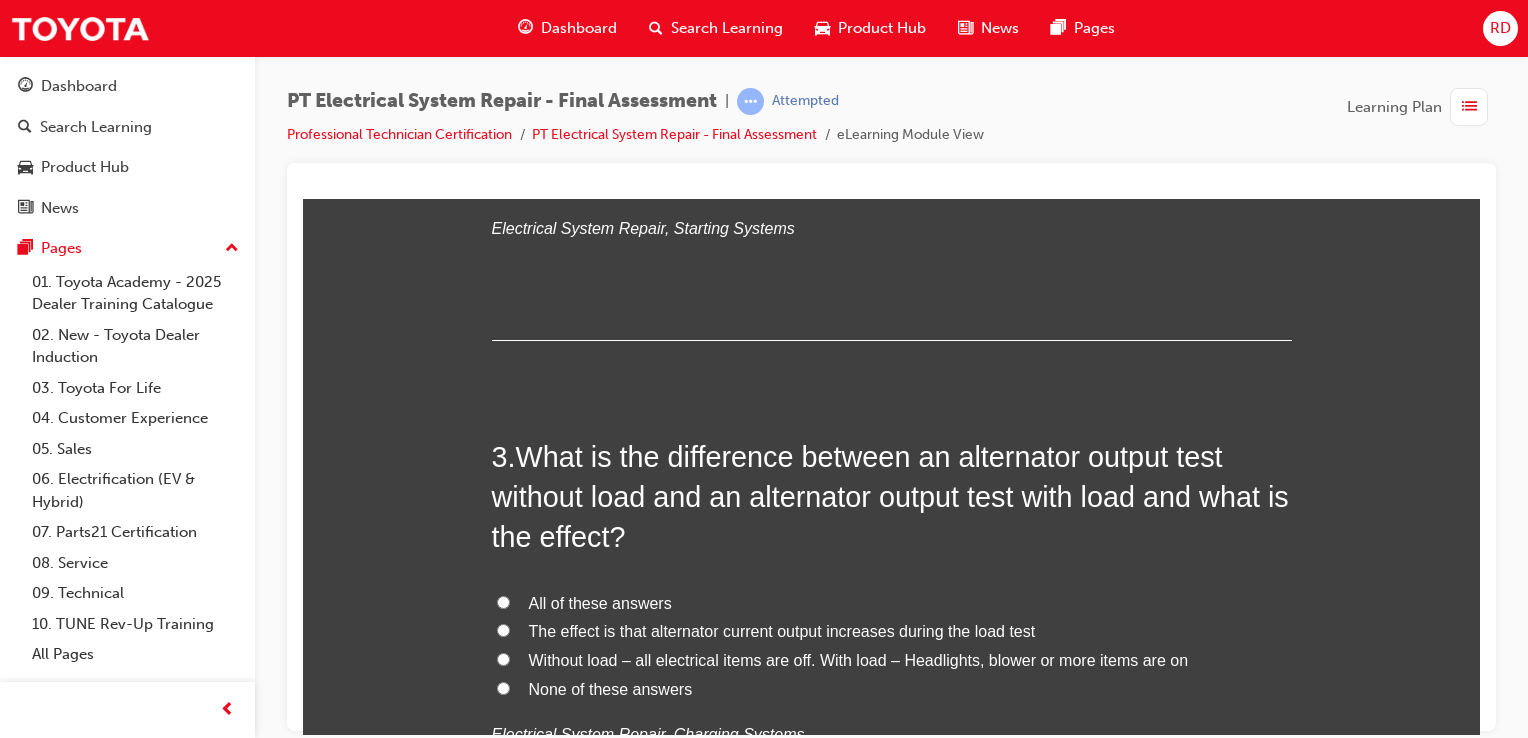 scroll, scrollTop: 1000, scrollLeft: 0, axis: vertical 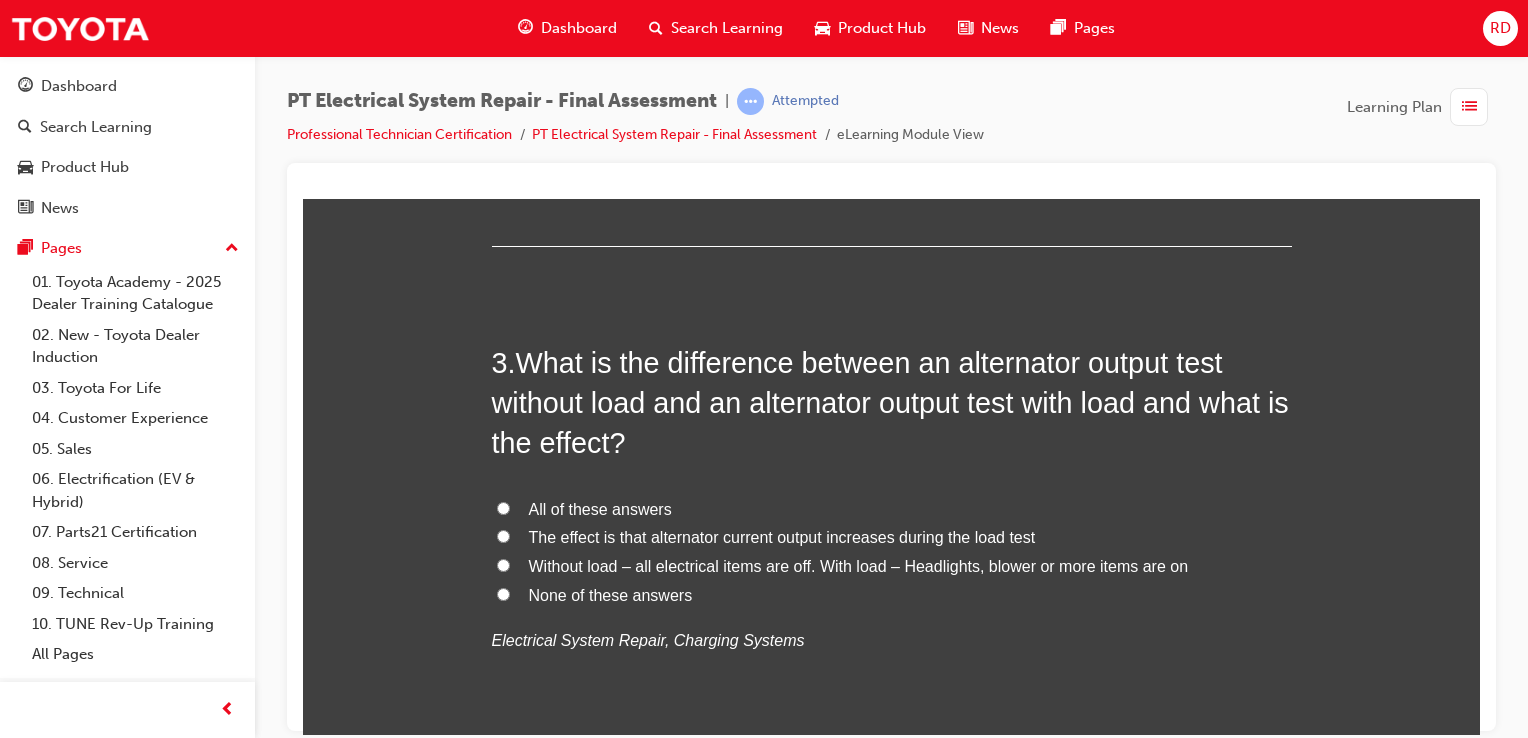 click on "Without load – all electrical items are off. With load – Headlights, blower or more items are on" at bounding box center (503, 564) 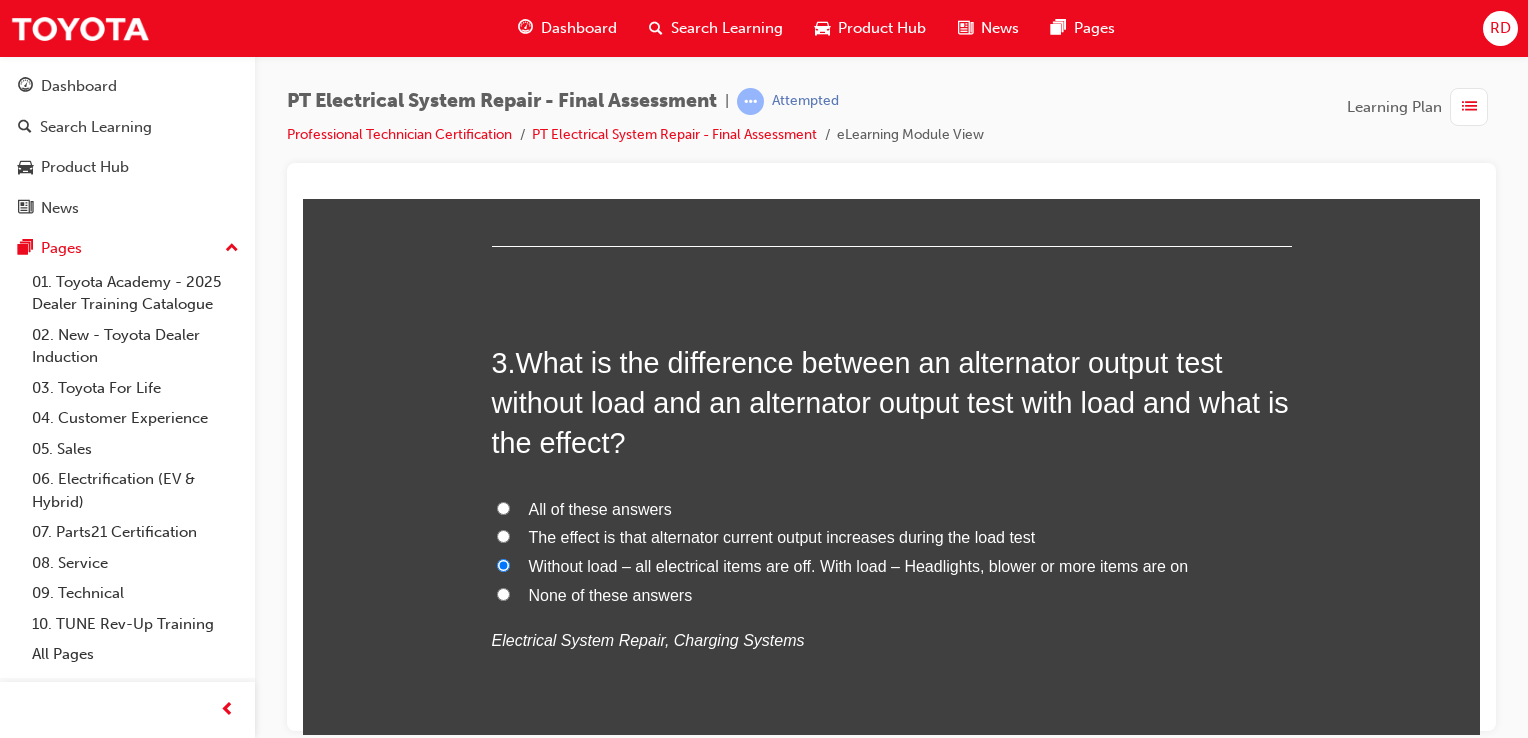 radio on "true" 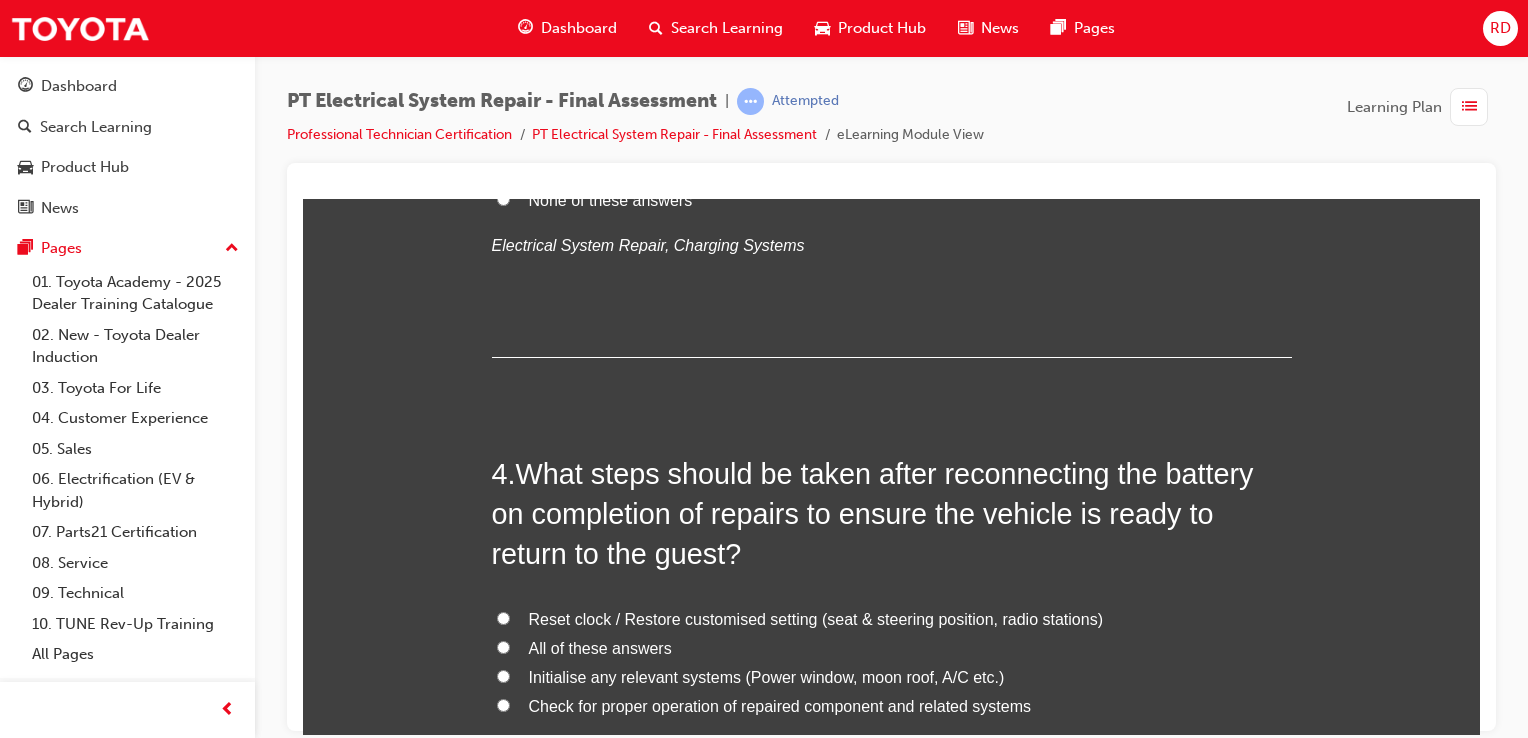 scroll, scrollTop: 1400, scrollLeft: 0, axis: vertical 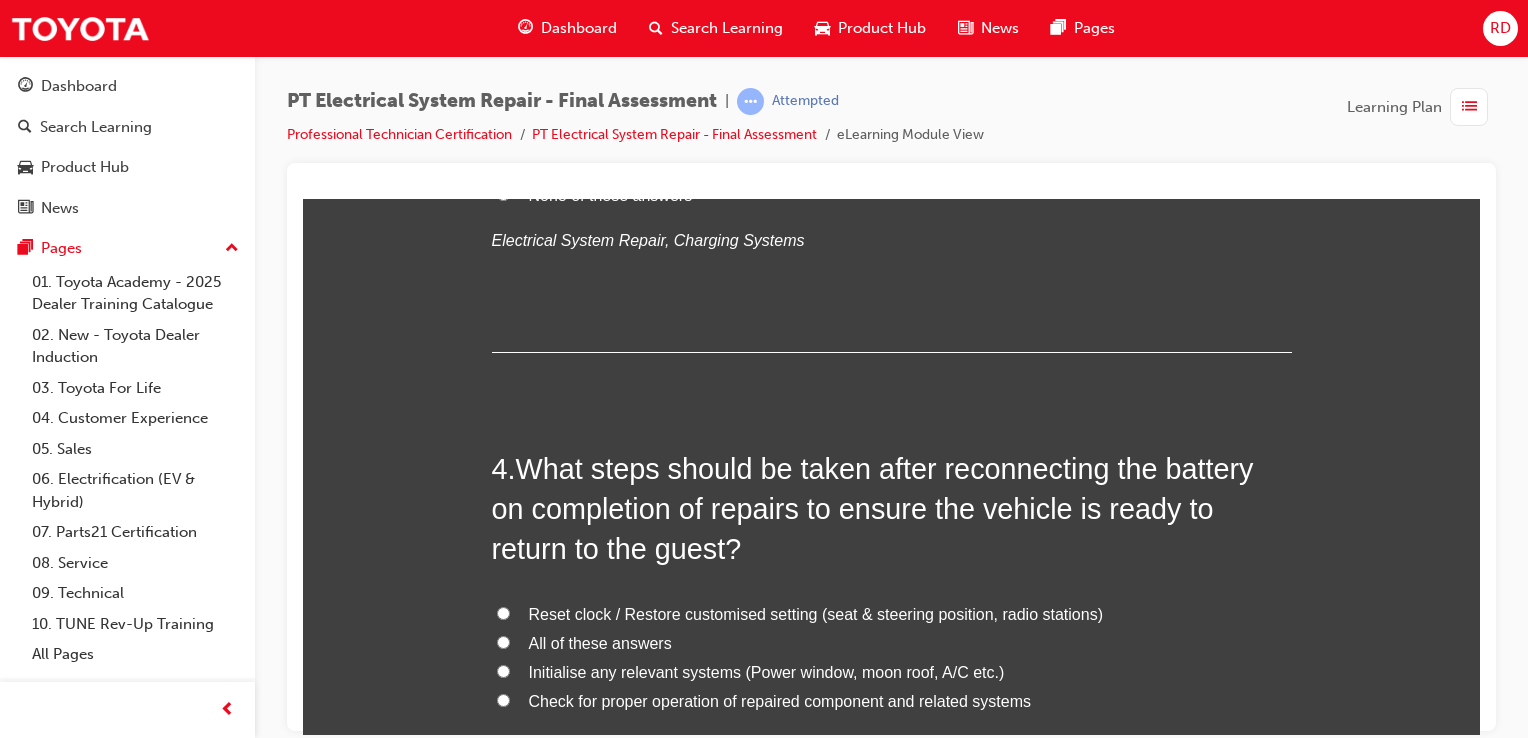 drag, startPoint x: 500, startPoint y: 635, endPoint x: 557, endPoint y: 635, distance: 57 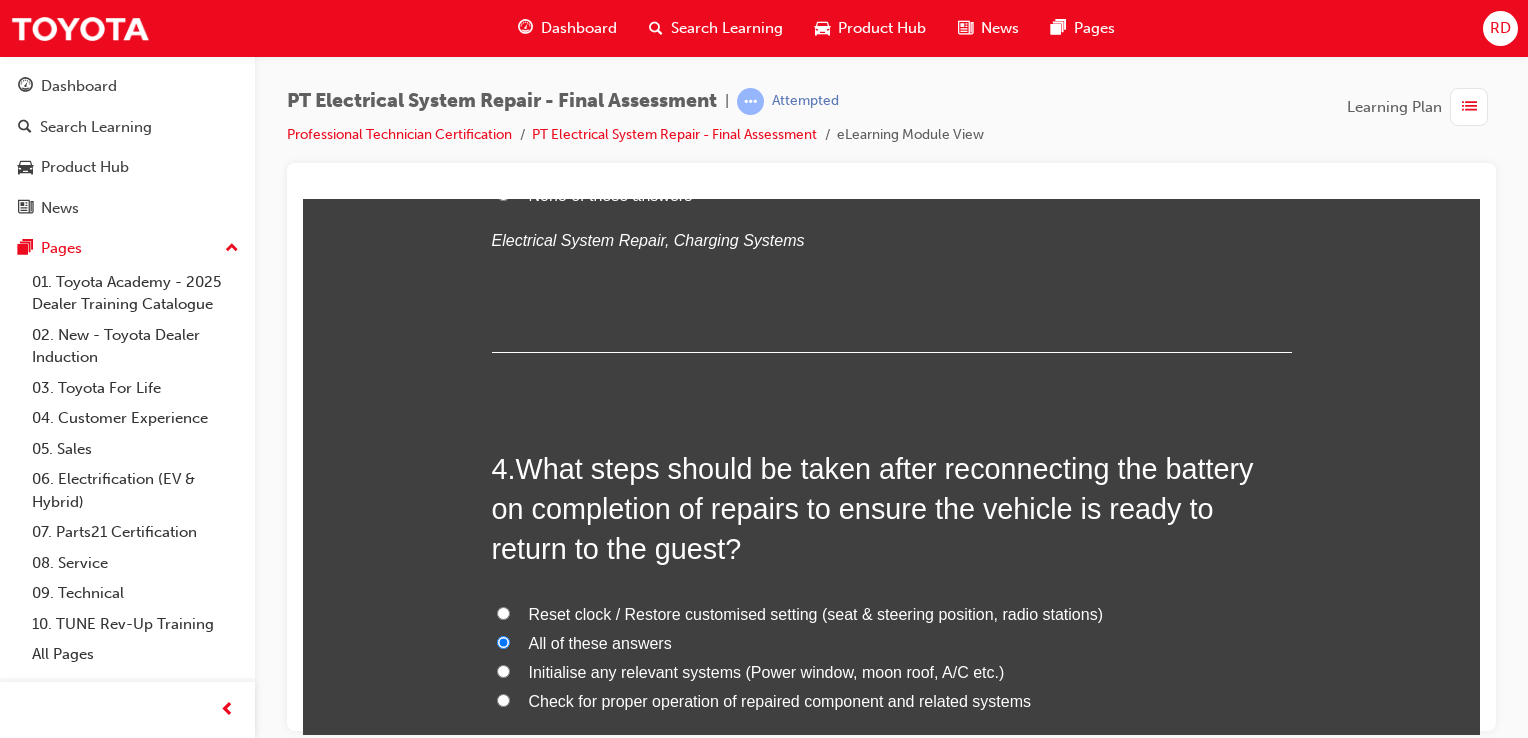 radio on "true" 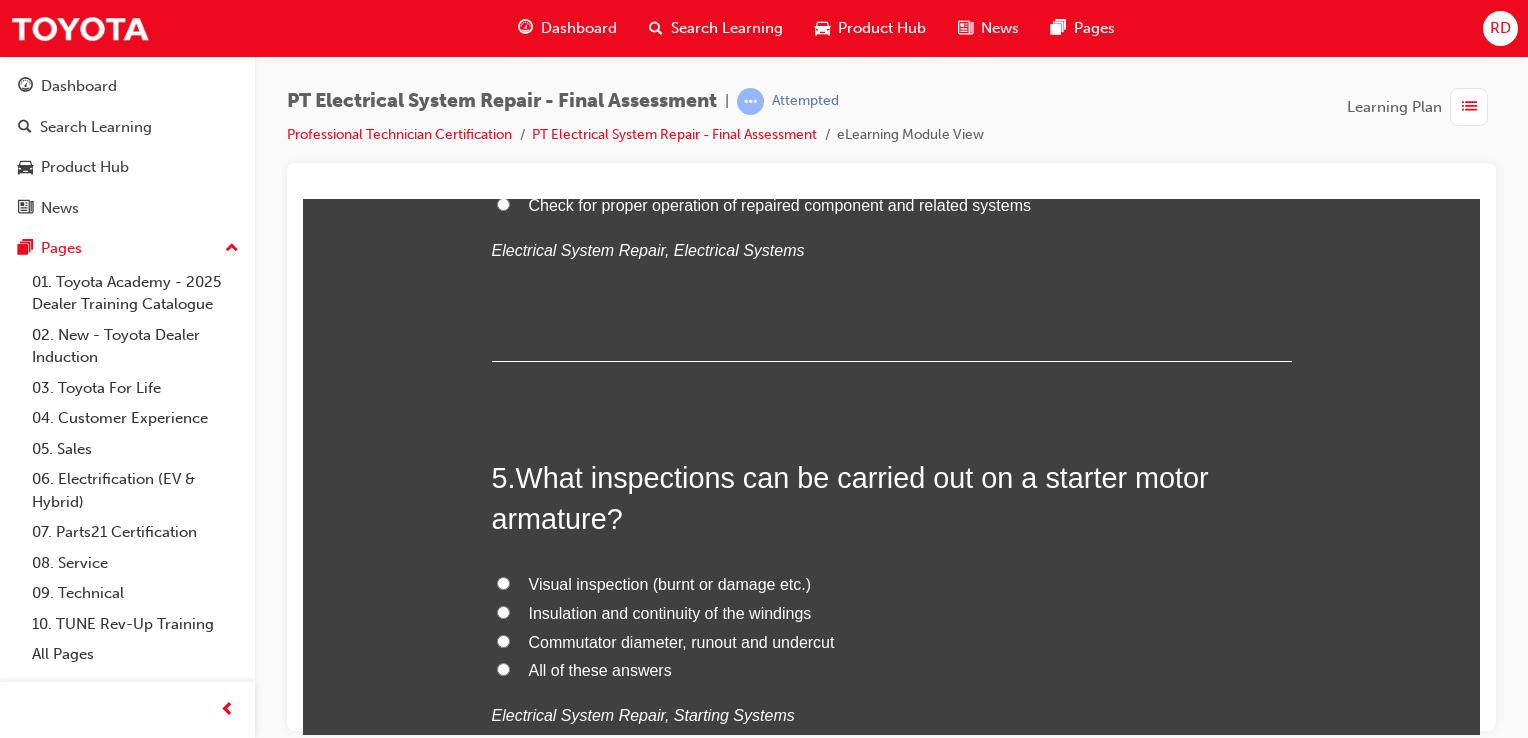 scroll, scrollTop: 1900, scrollLeft: 0, axis: vertical 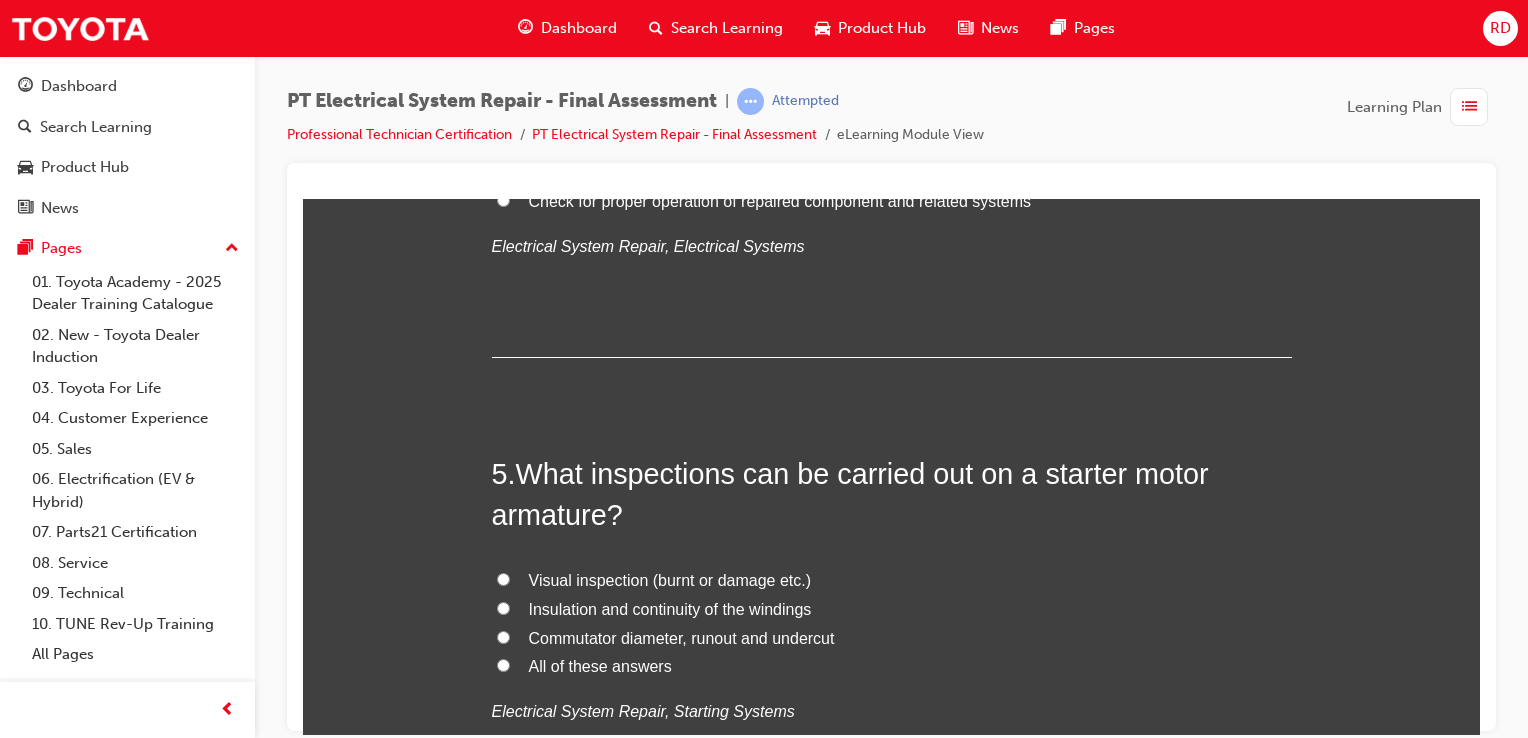 drag, startPoint x: 499, startPoint y: 660, endPoint x: 518, endPoint y: 661, distance: 19.026299 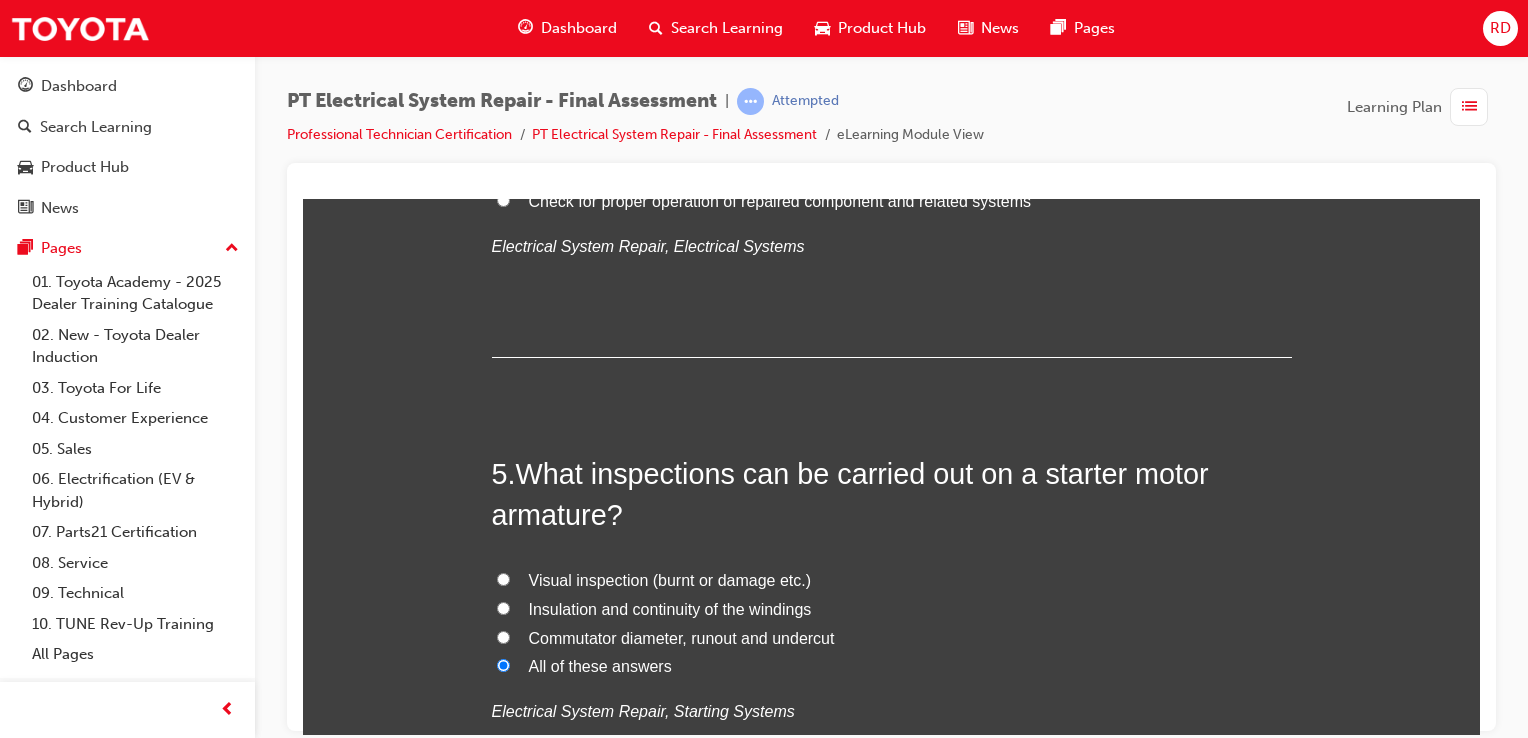 radio on "true" 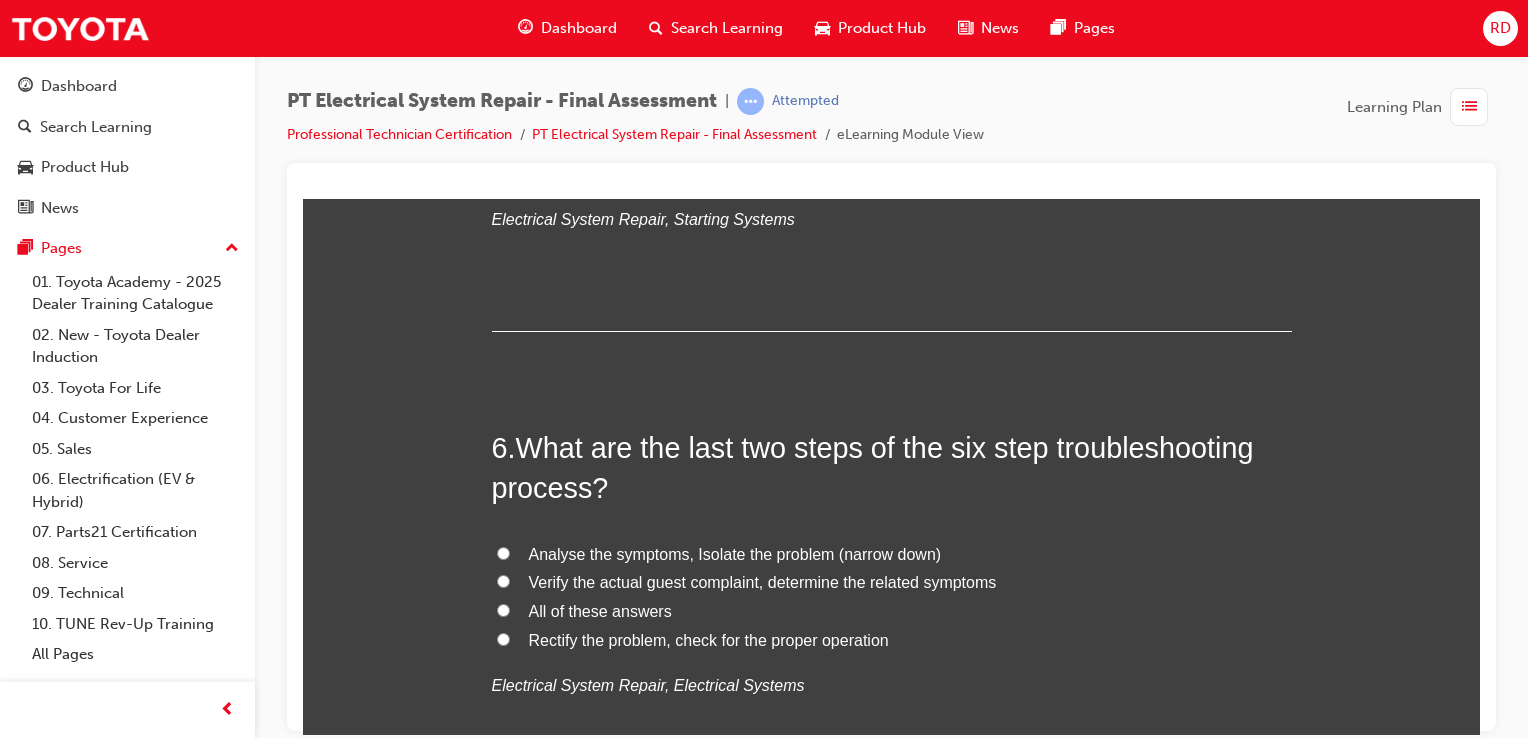 scroll, scrollTop: 2400, scrollLeft: 0, axis: vertical 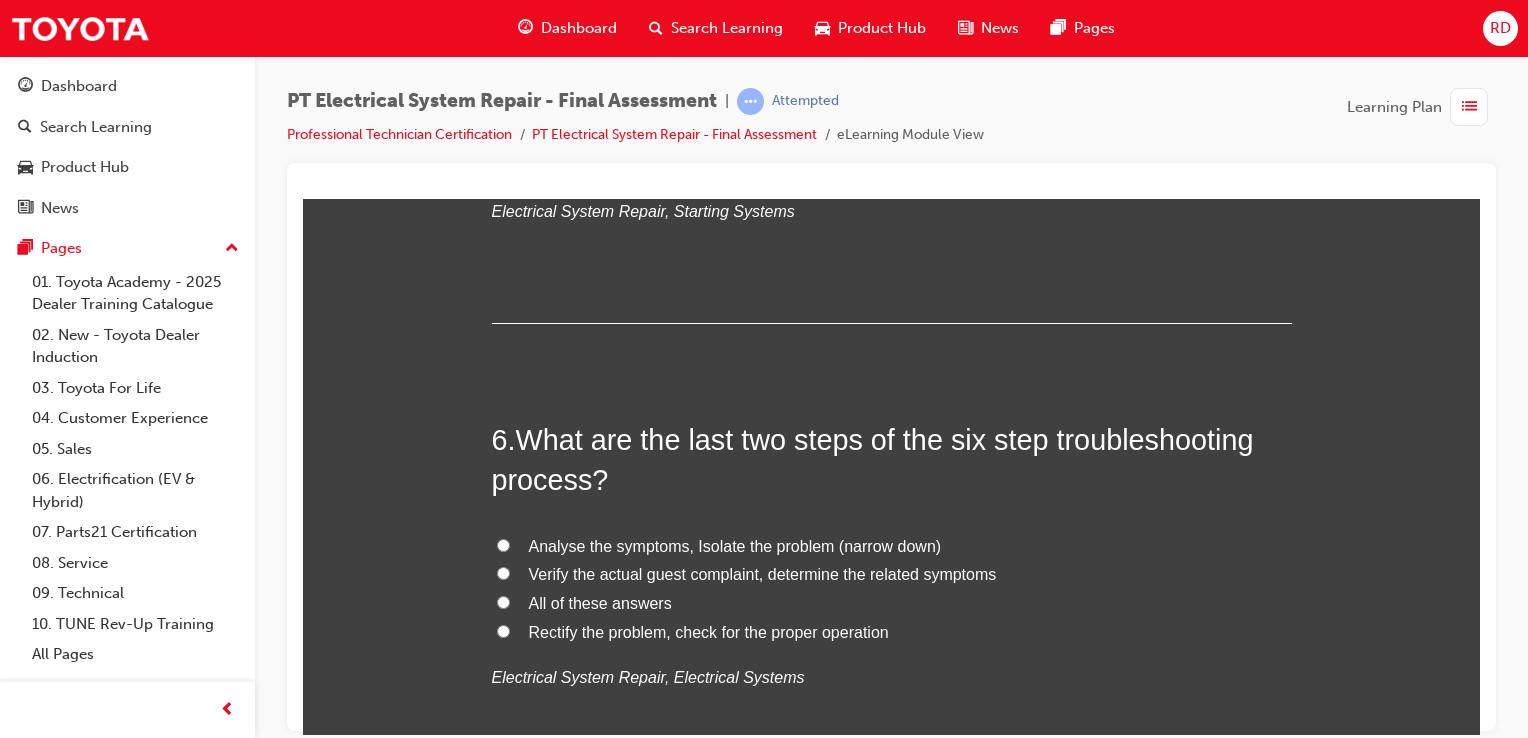 click on "Rectify the problem, check for the proper operation" at bounding box center [892, 632] 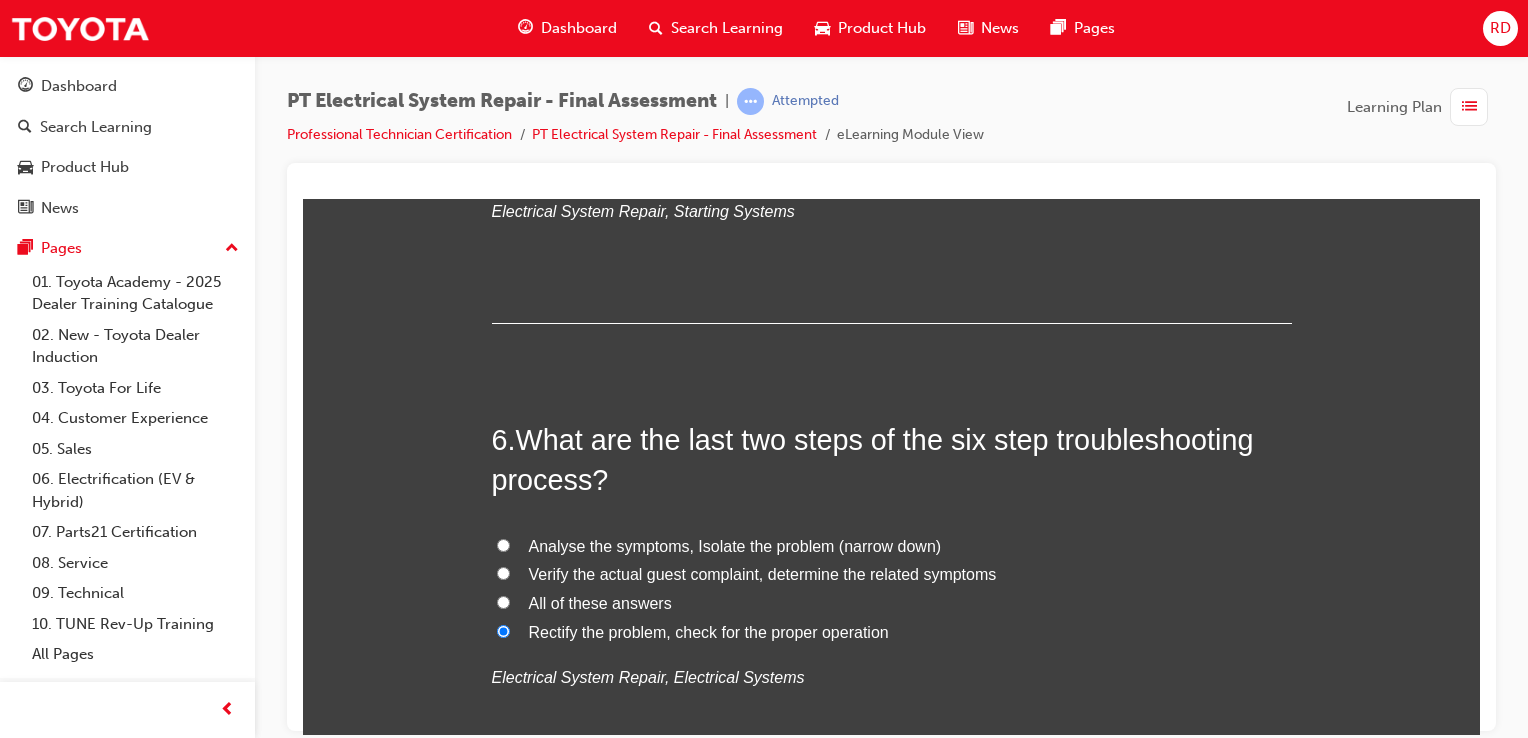 radio on "true" 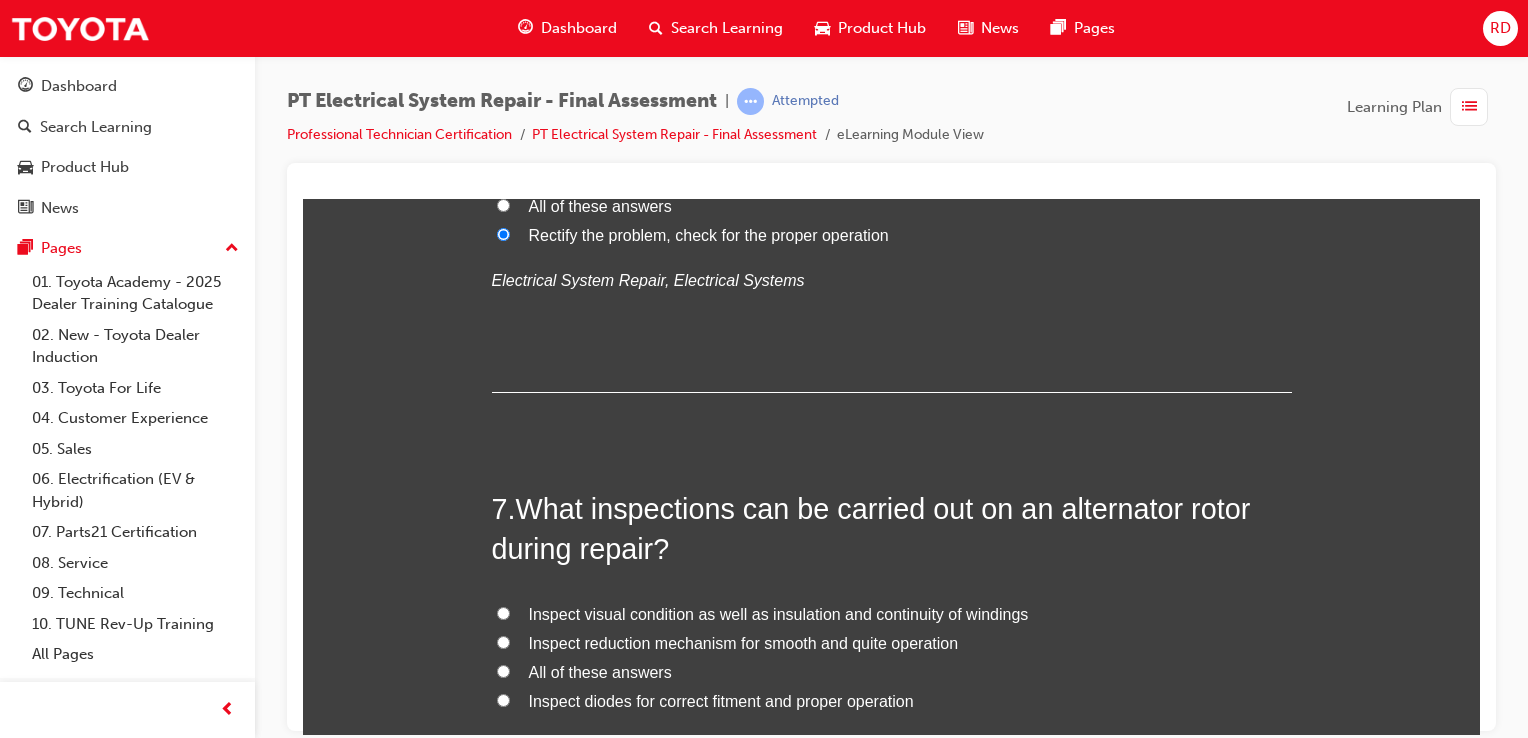 scroll, scrollTop: 2800, scrollLeft: 0, axis: vertical 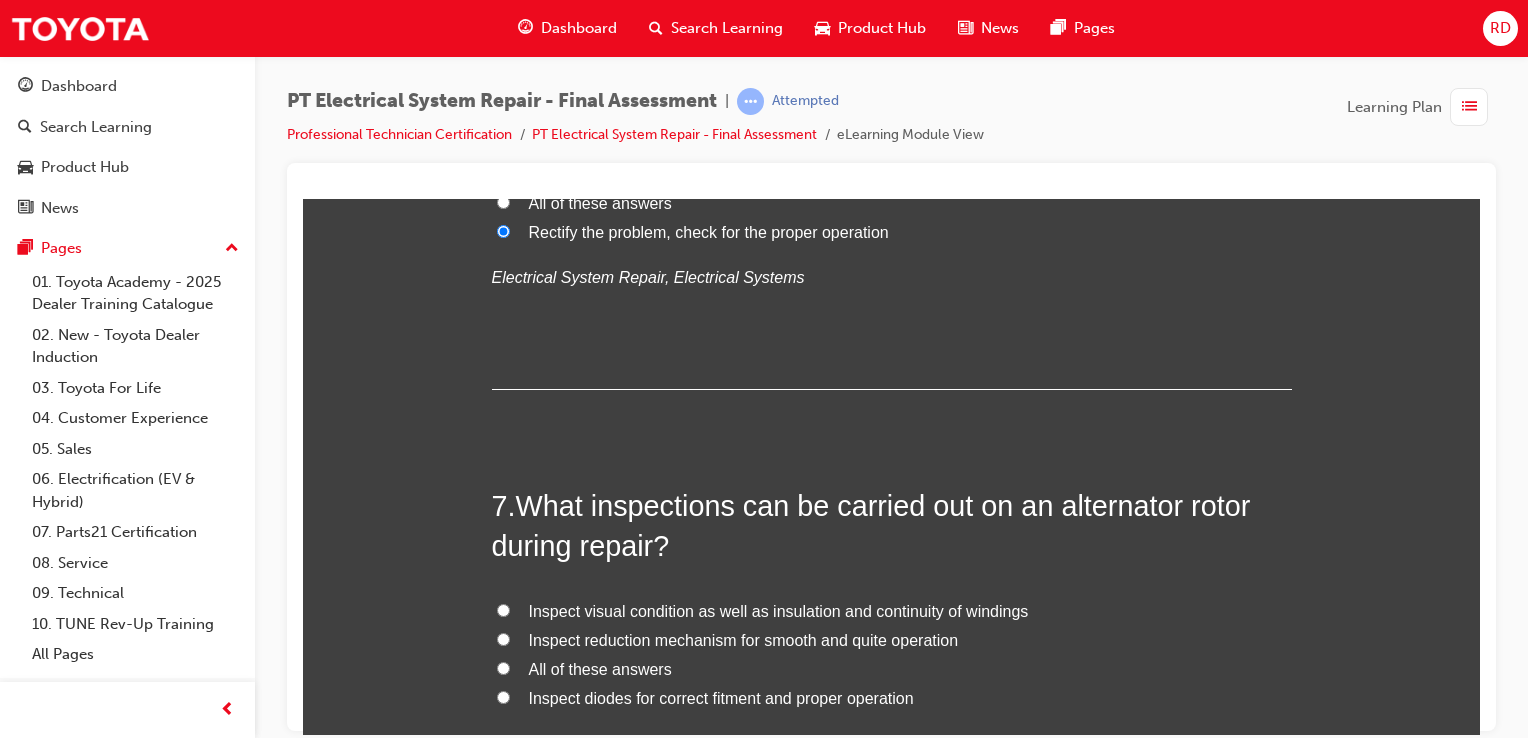 drag, startPoint x: 493, startPoint y: 664, endPoint x: 566, endPoint y: 663, distance: 73.00685 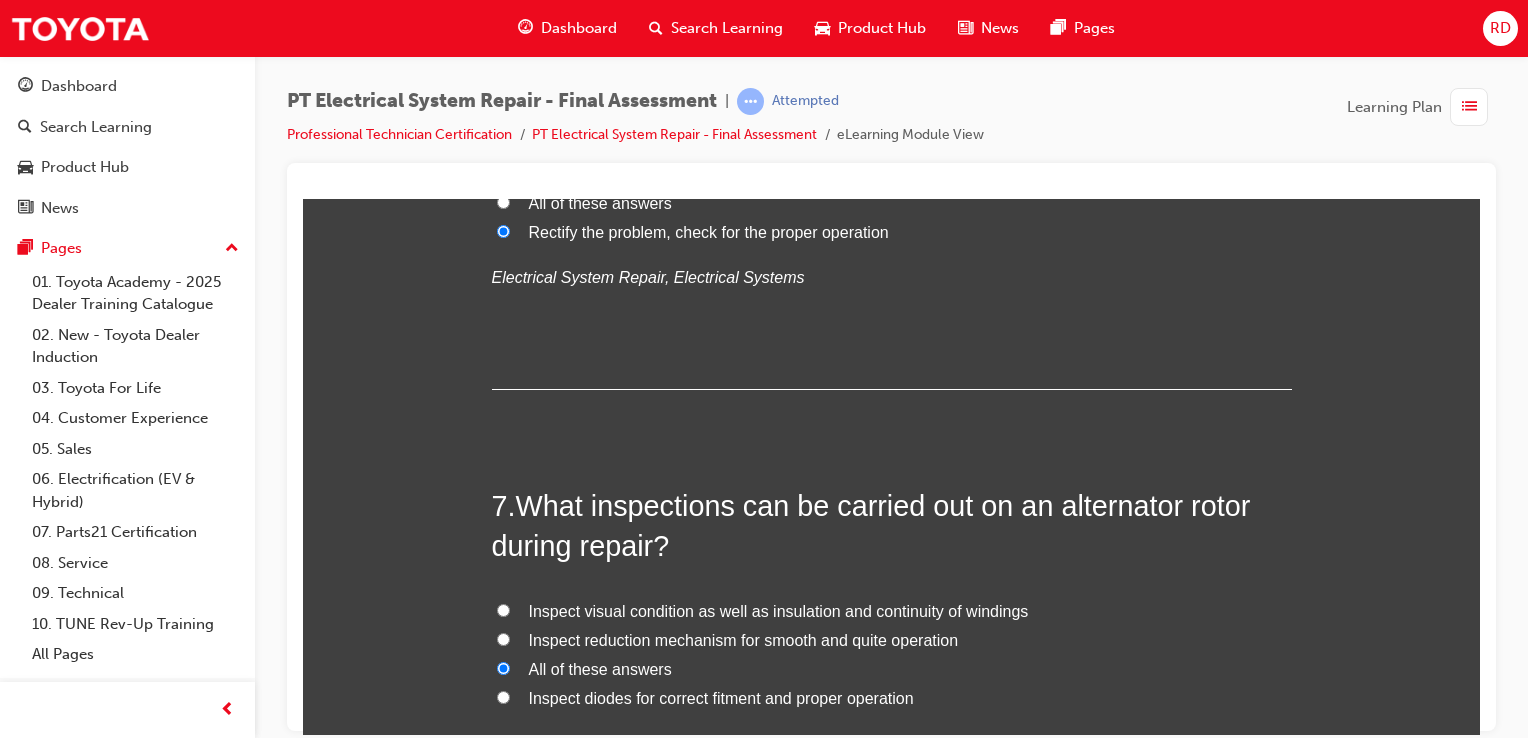 radio on "true" 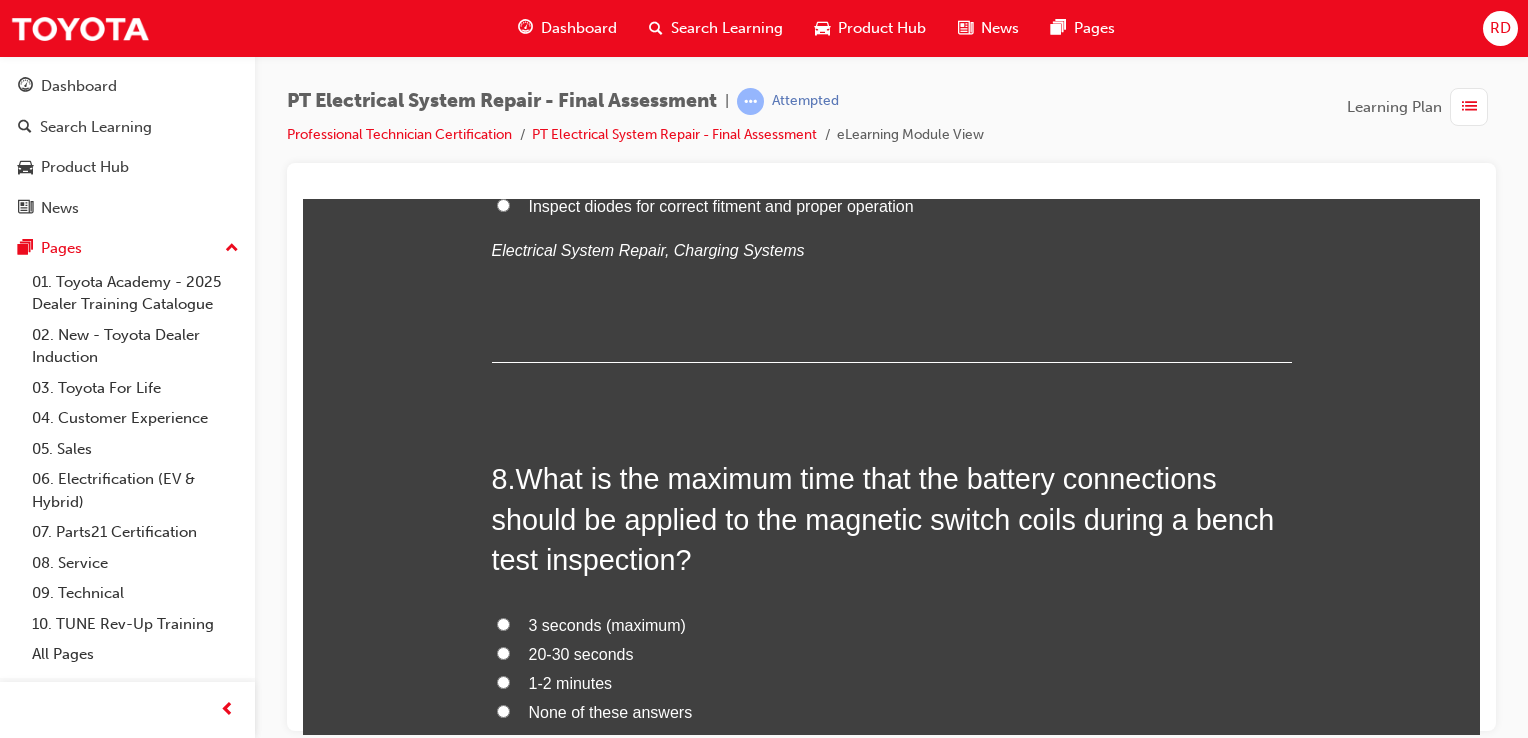scroll, scrollTop: 3300, scrollLeft: 0, axis: vertical 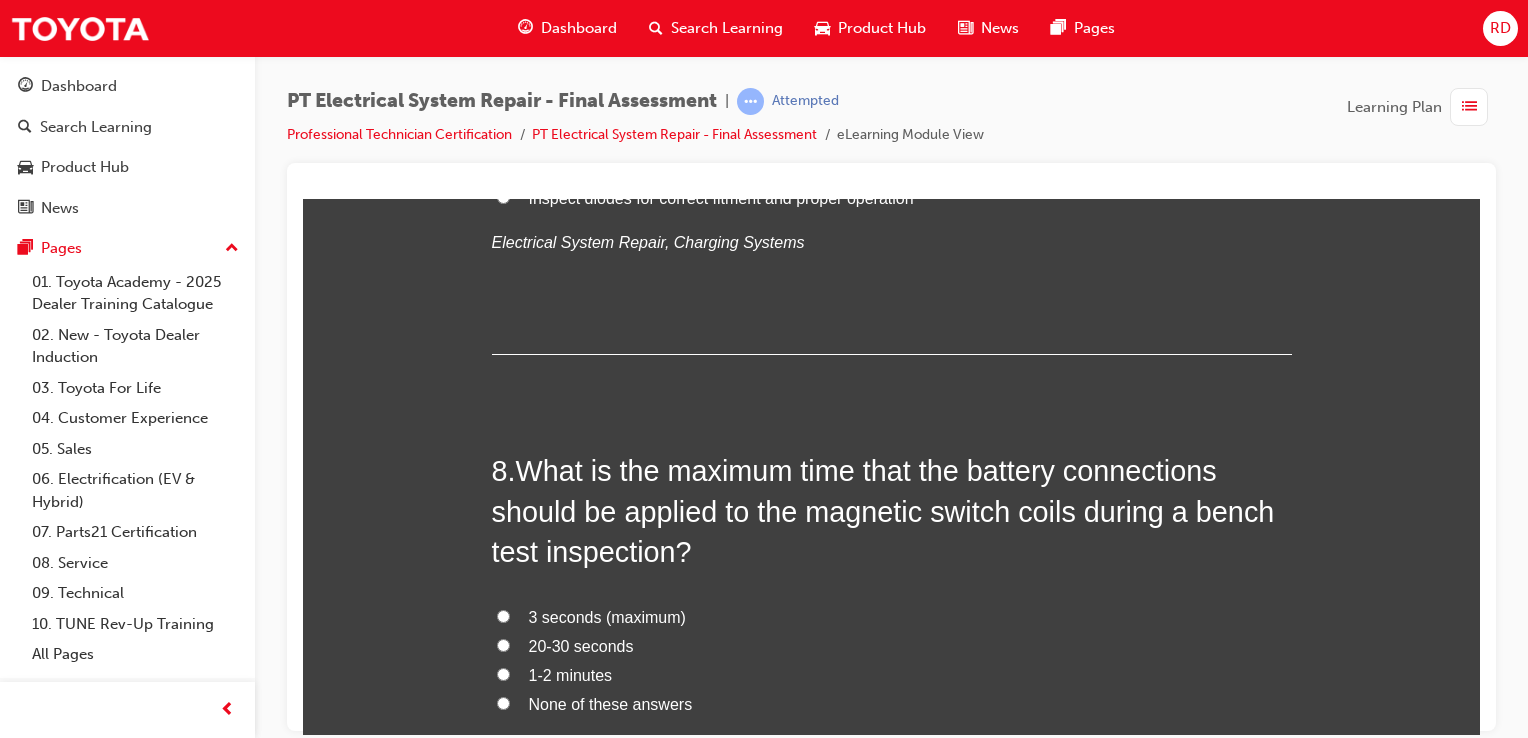 drag, startPoint x: 505, startPoint y: 696, endPoint x: 536, endPoint y: 692, distance: 31.257 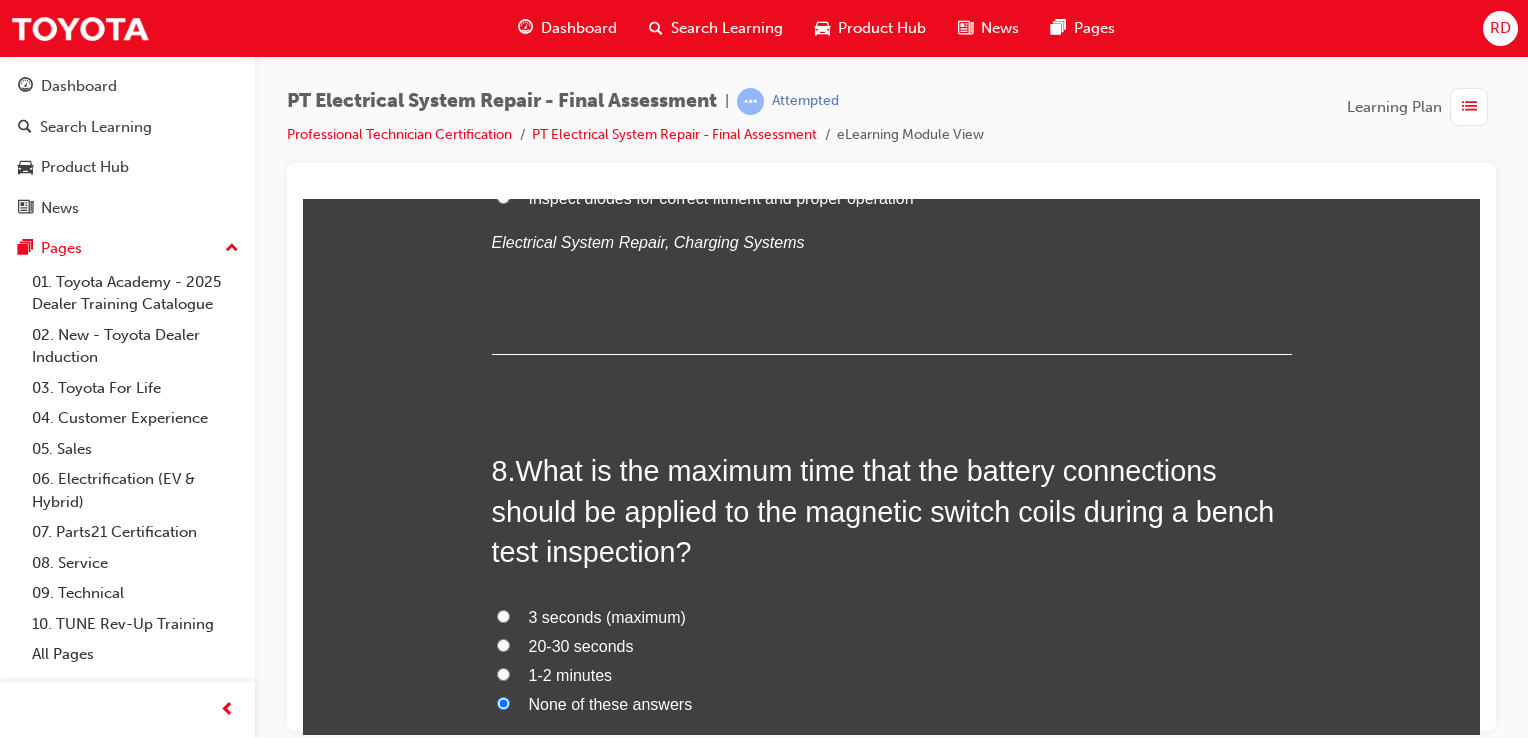 radio on "true" 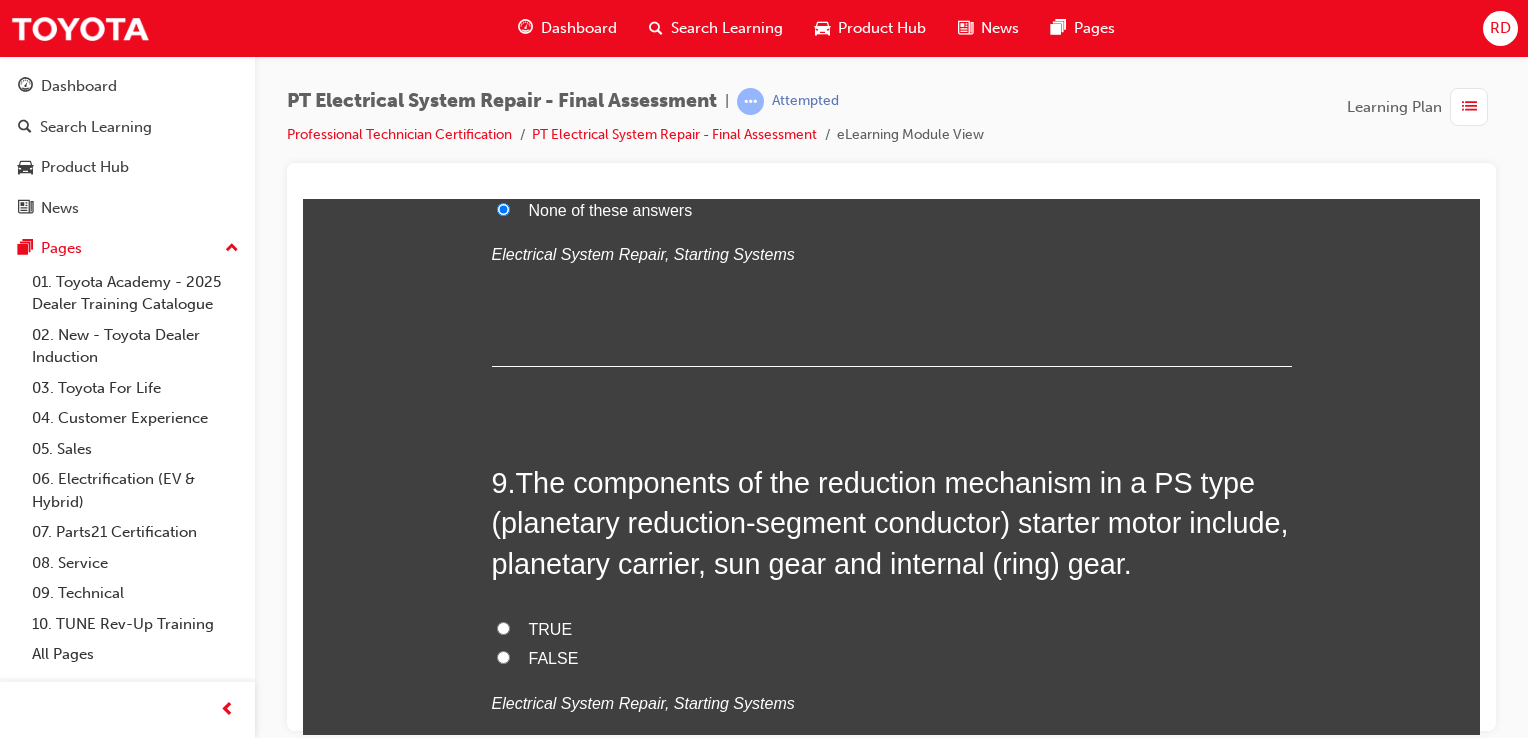 scroll, scrollTop: 3800, scrollLeft: 0, axis: vertical 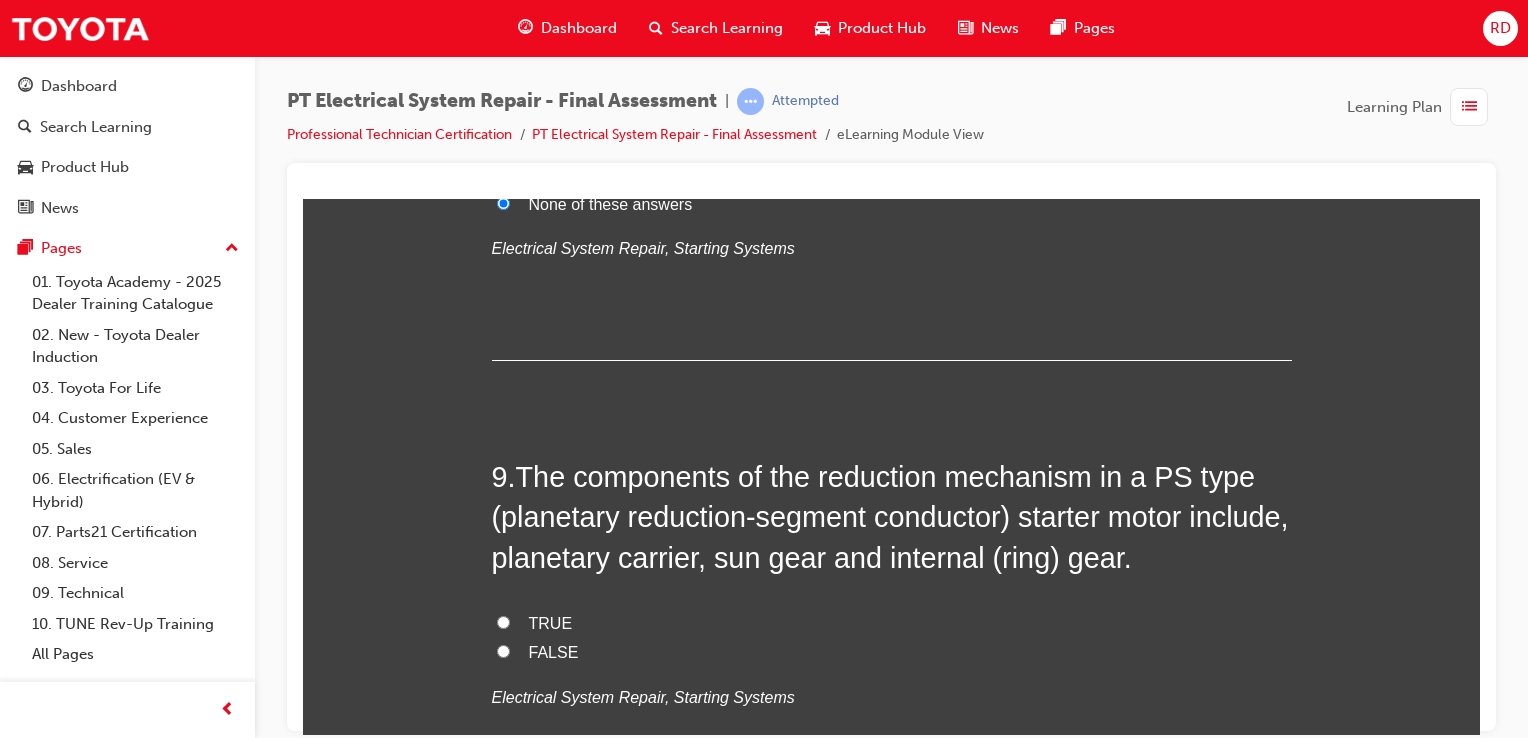 click on "FALSE" at bounding box center [503, 650] 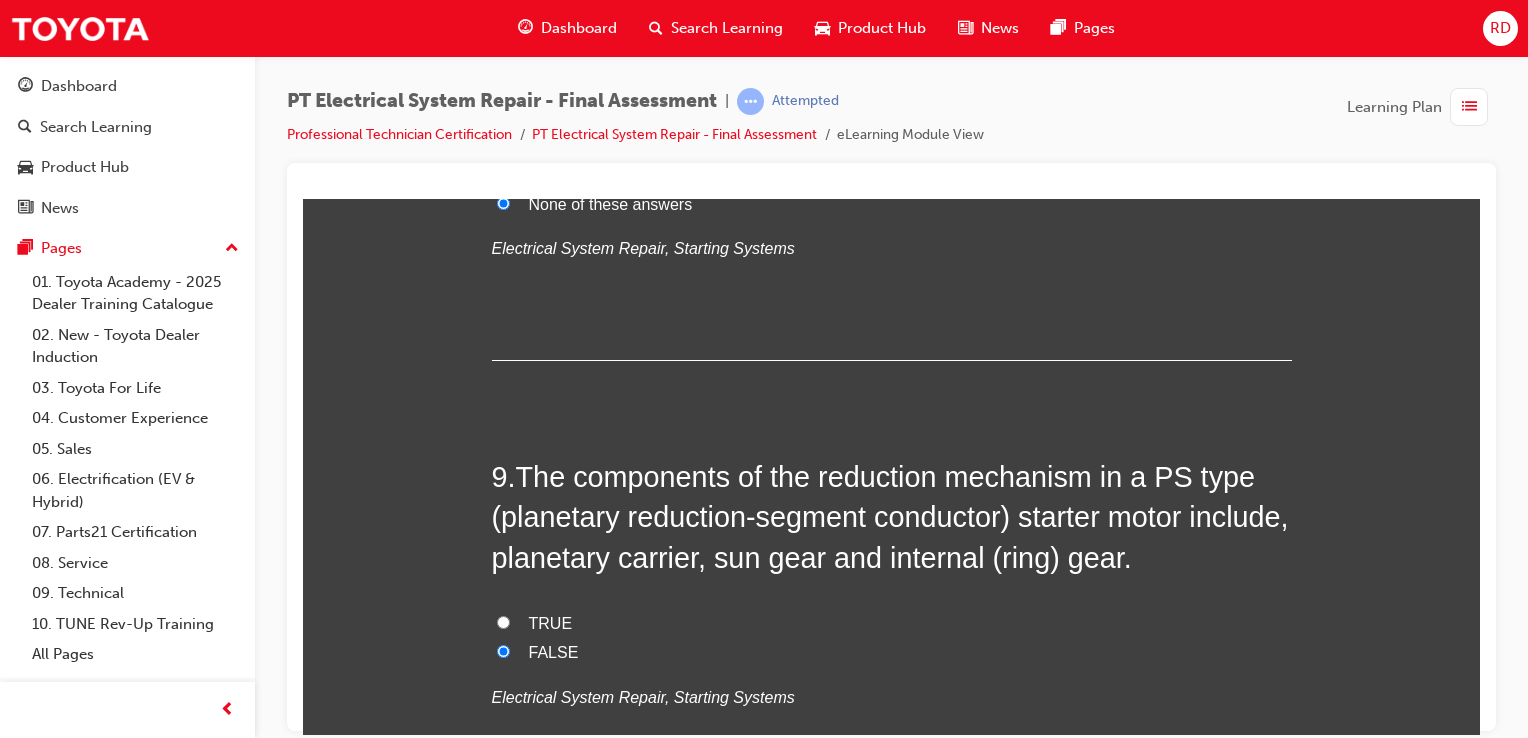 radio on "true" 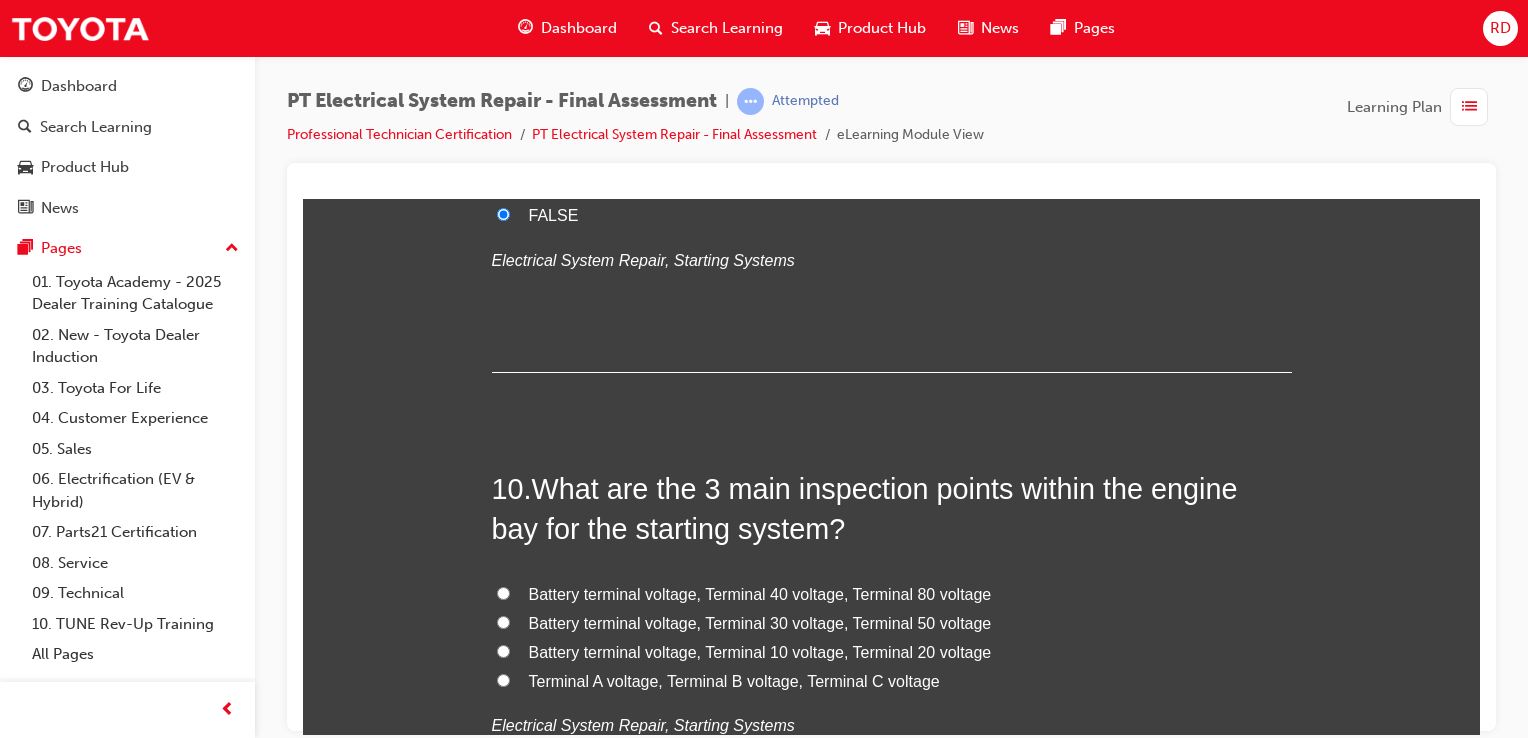 scroll, scrollTop: 4300, scrollLeft: 0, axis: vertical 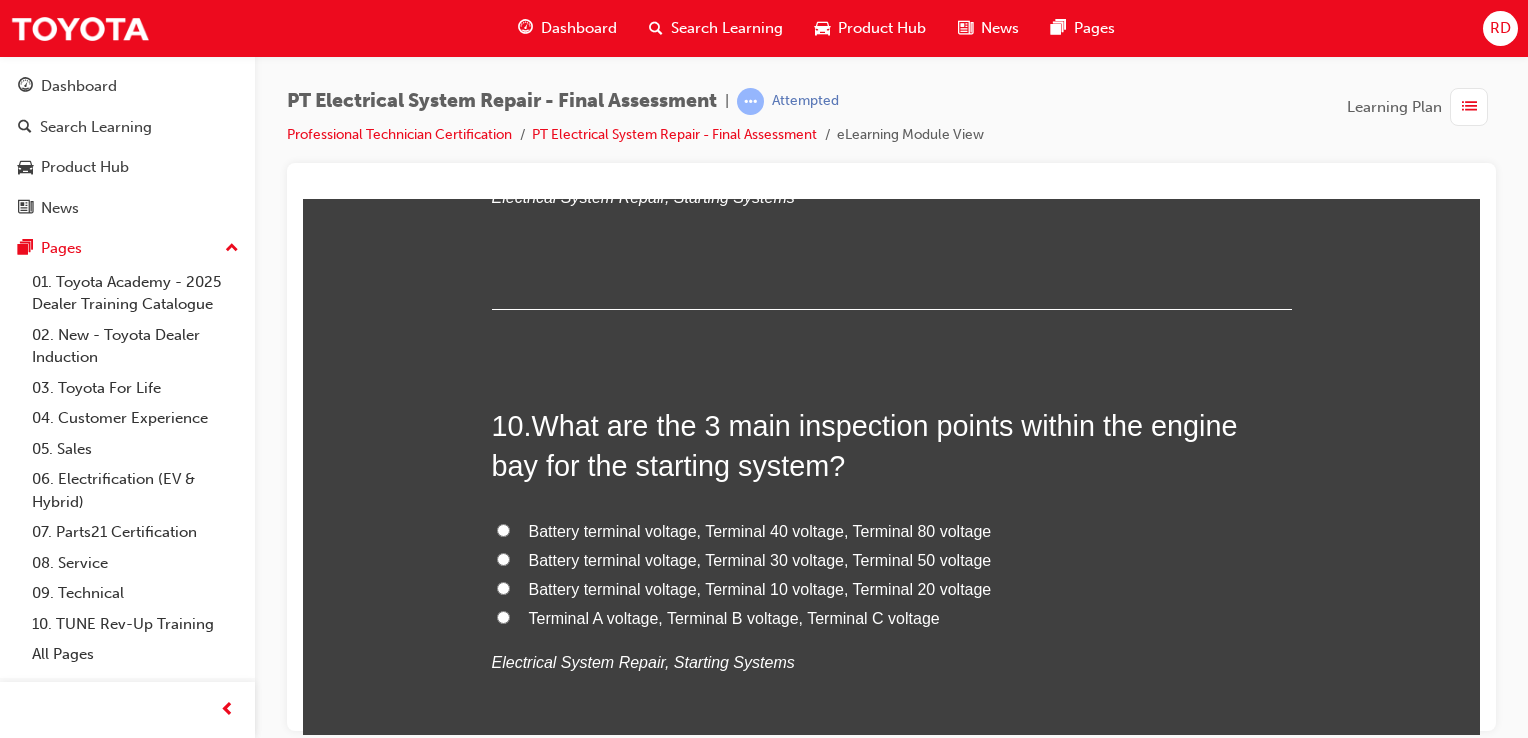 click on "Battery terminal voltage, Terminal 30 voltage, Terminal 50 voltage" at bounding box center (892, 560) 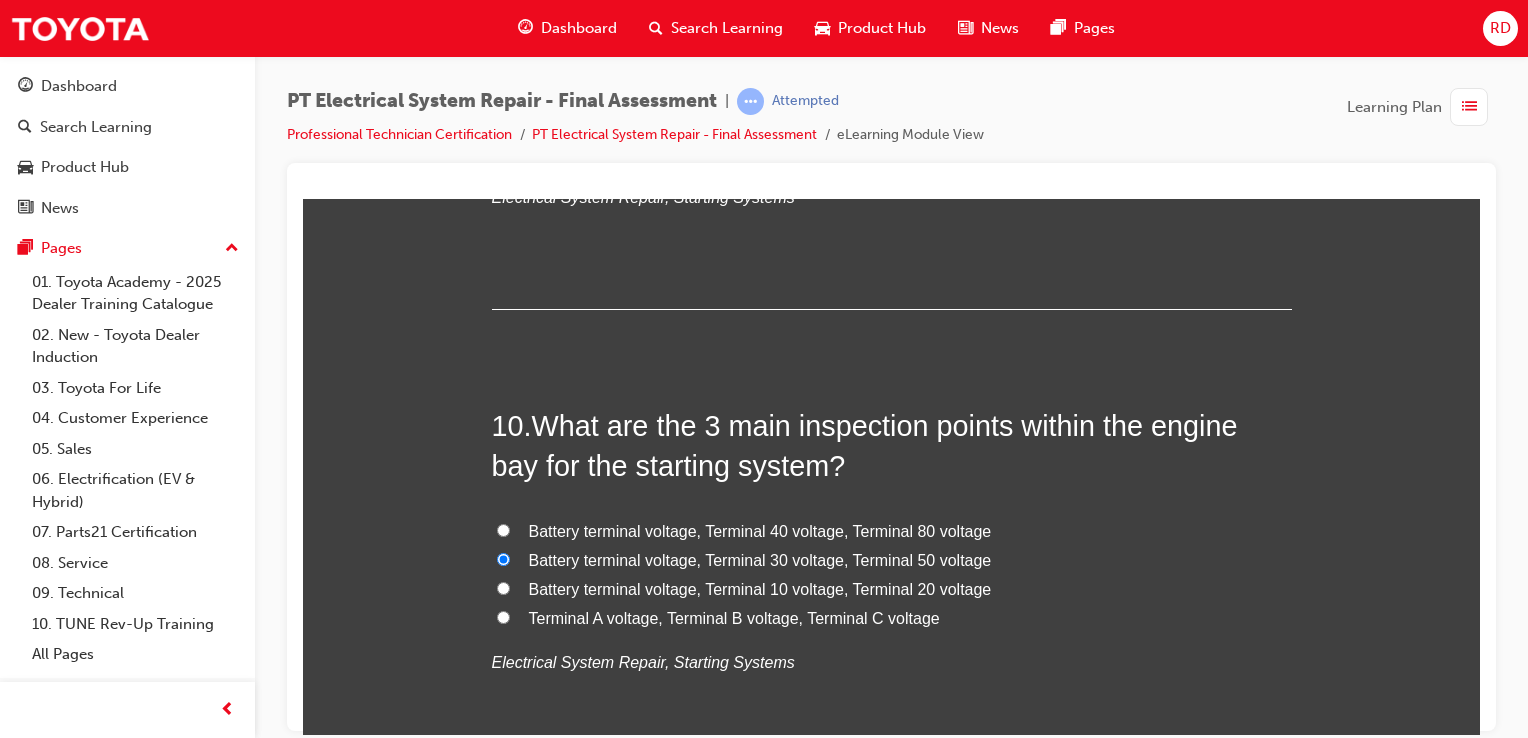 radio on "true" 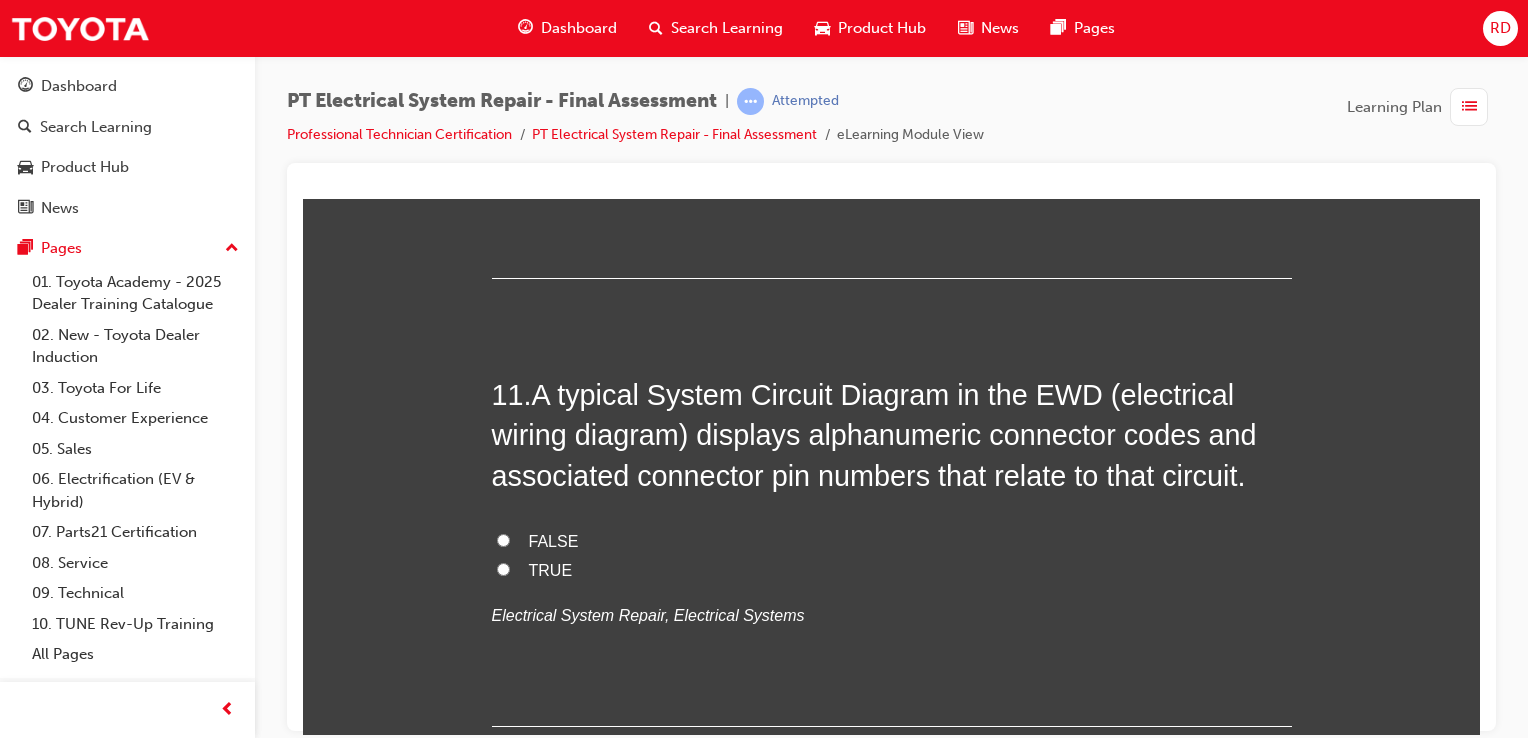 scroll, scrollTop: 4800, scrollLeft: 0, axis: vertical 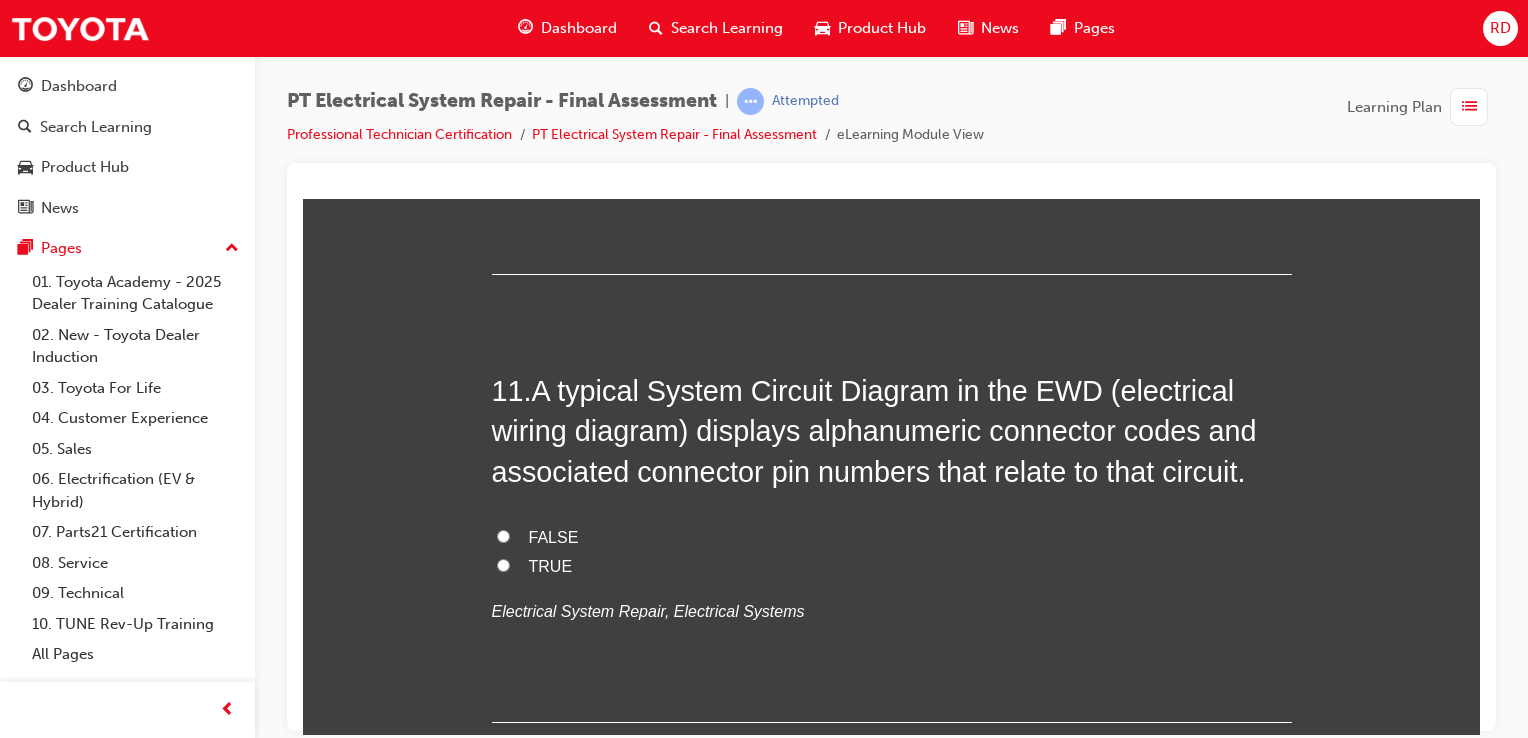 click on "TRUE" at bounding box center [503, 564] 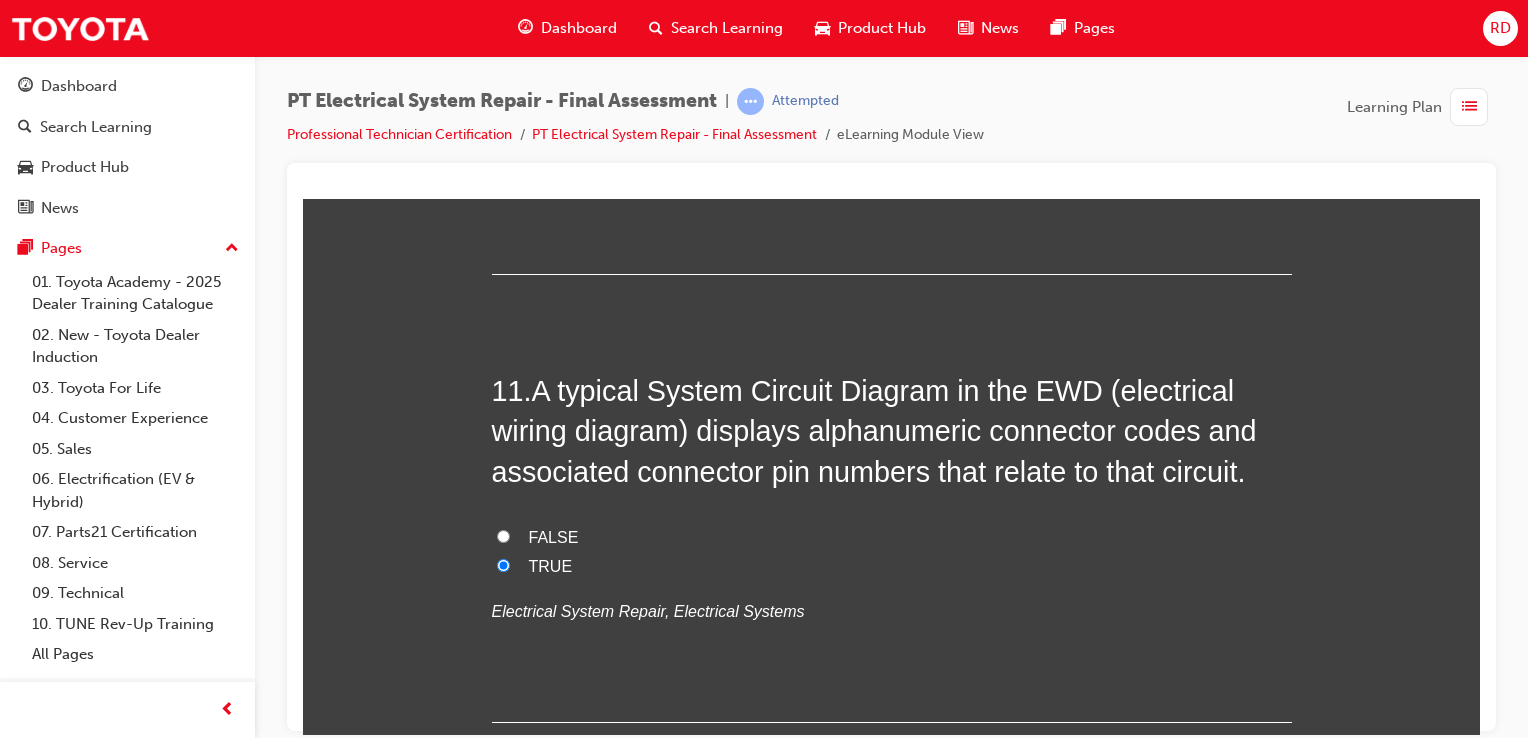 radio on "true" 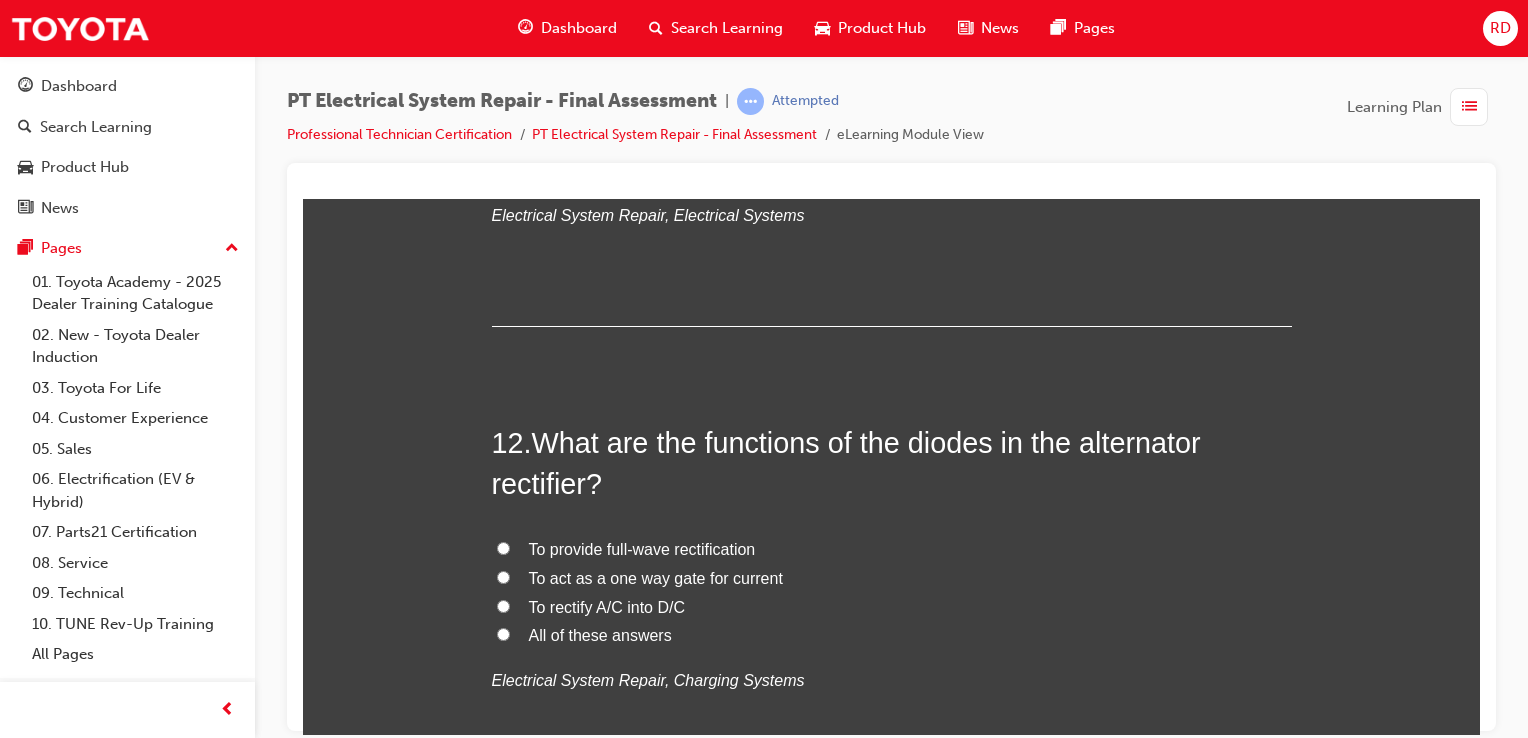 scroll, scrollTop: 5200, scrollLeft: 0, axis: vertical 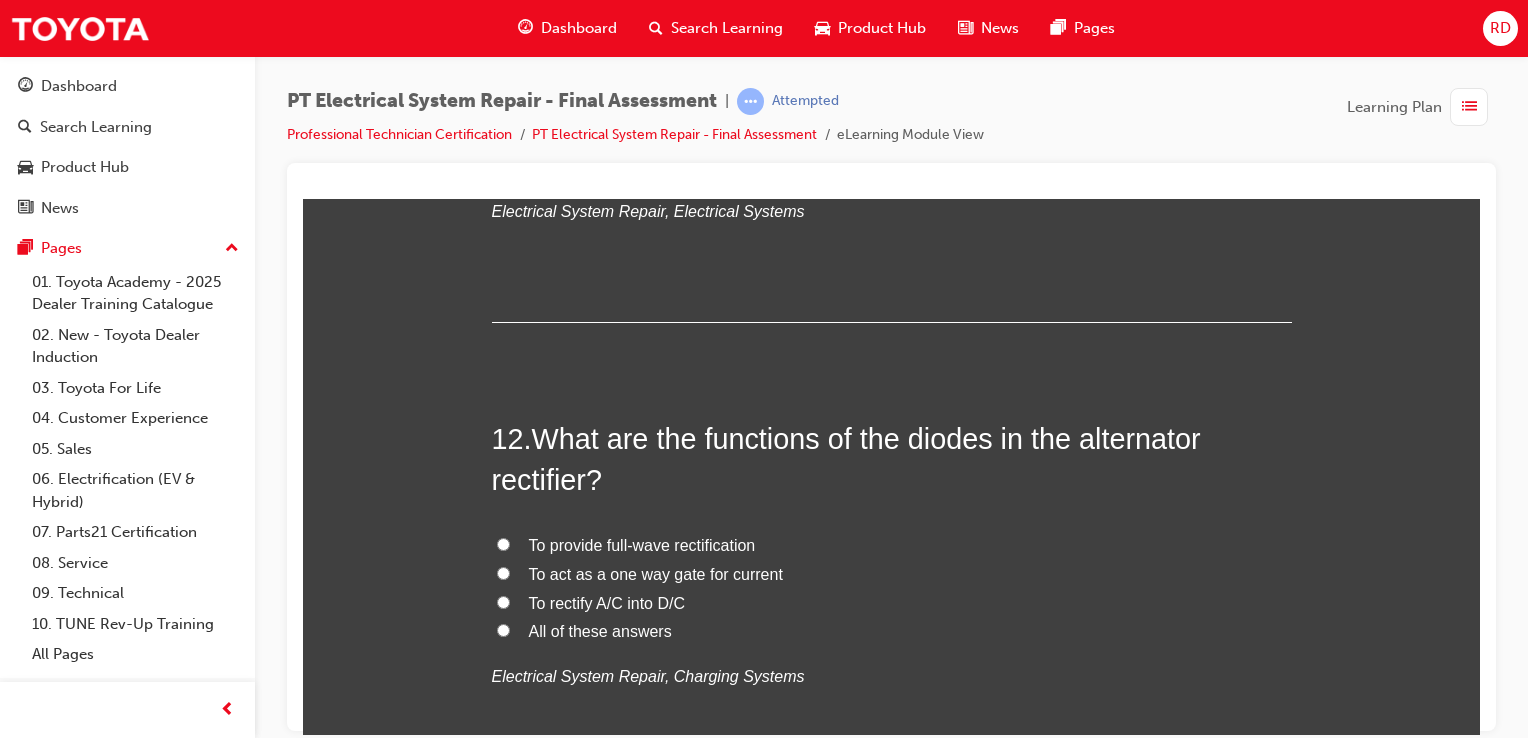 drag, startPoint x: 503, startPoint y: 626, endPoint x: 583, endPoint y: 625, distance: 80.00625 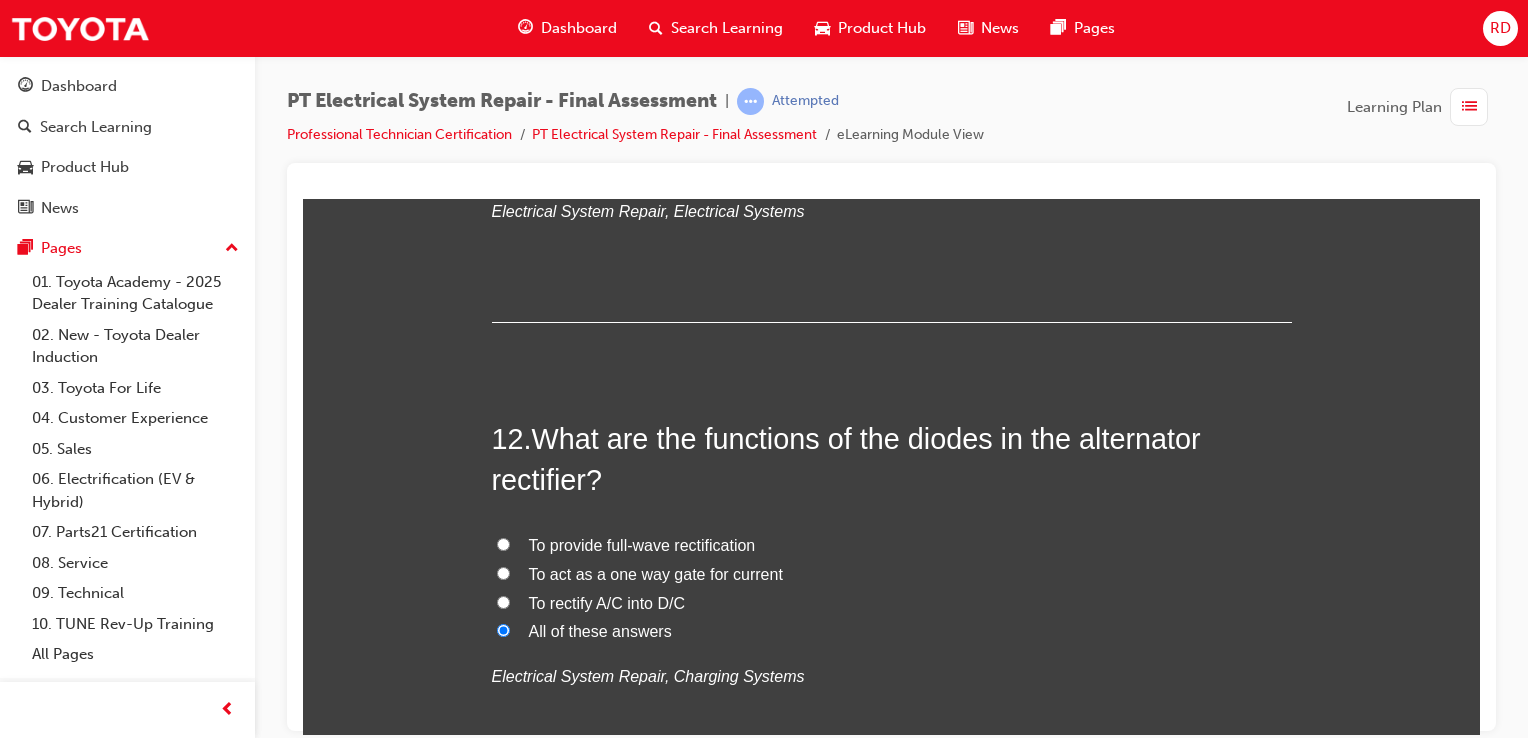 radio on "true" 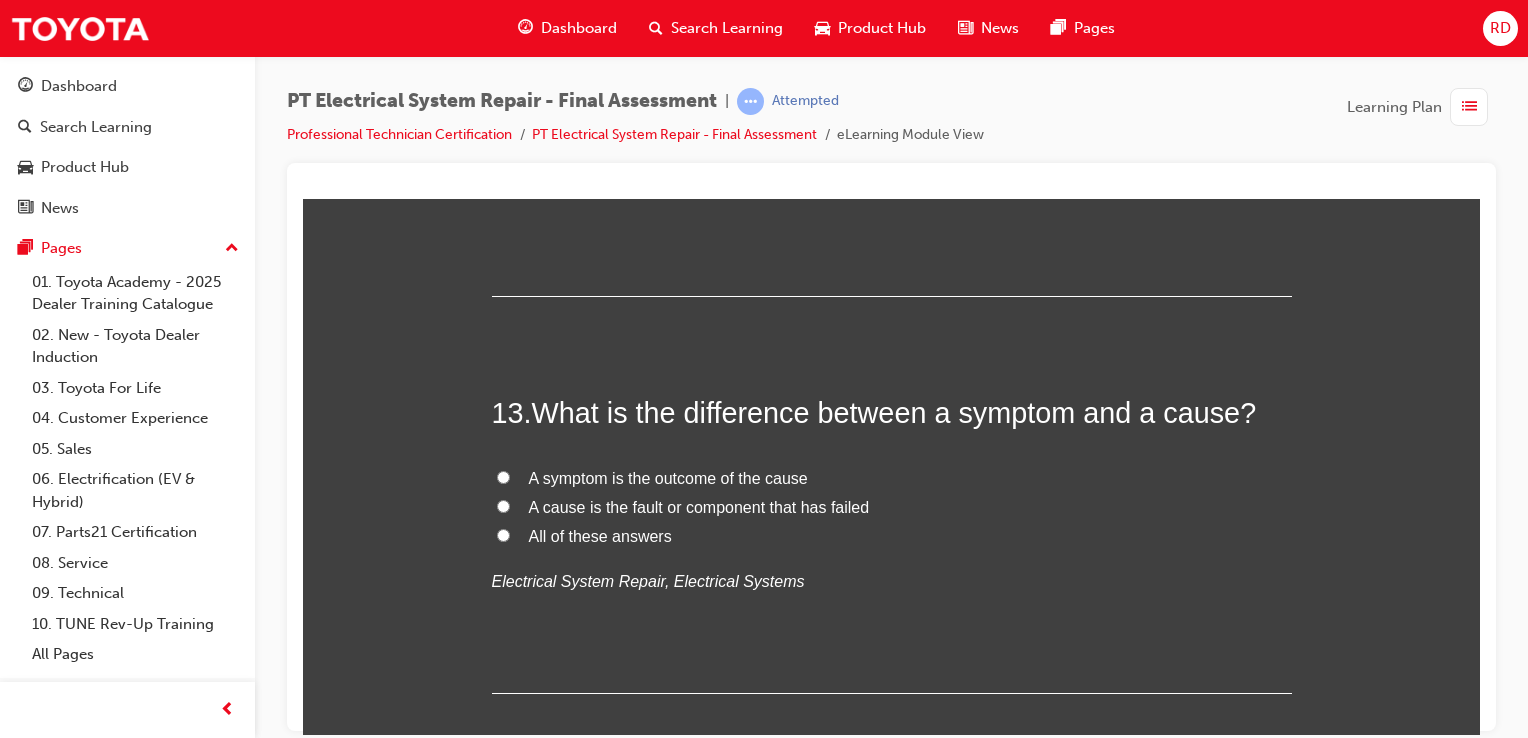 scroll, scrollTop: 5700, scrollLeft: 0, axis: vertical 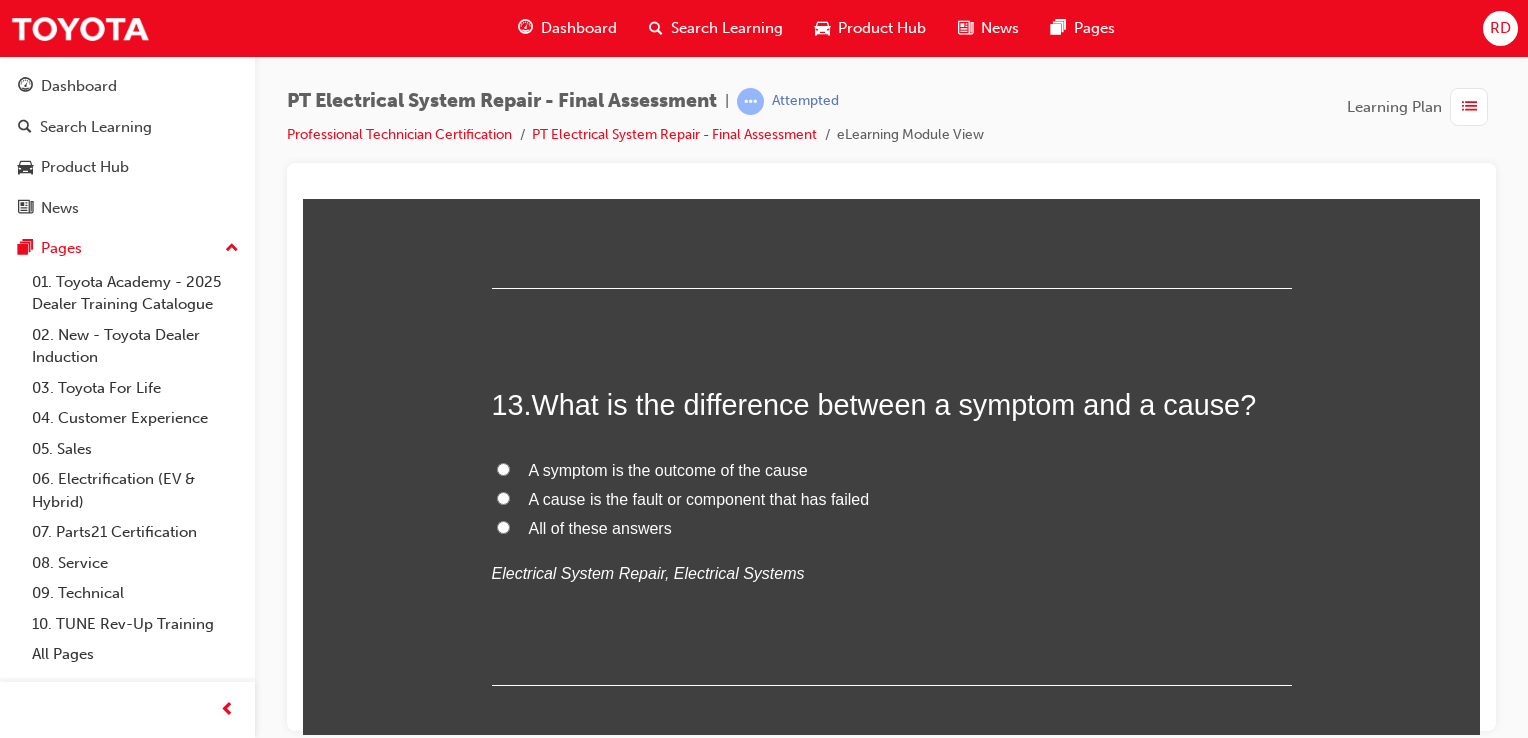 drag, startPoint x: 486, startPoint y: 526, endPoint x: 510, endPoint y: 526, distance: 24 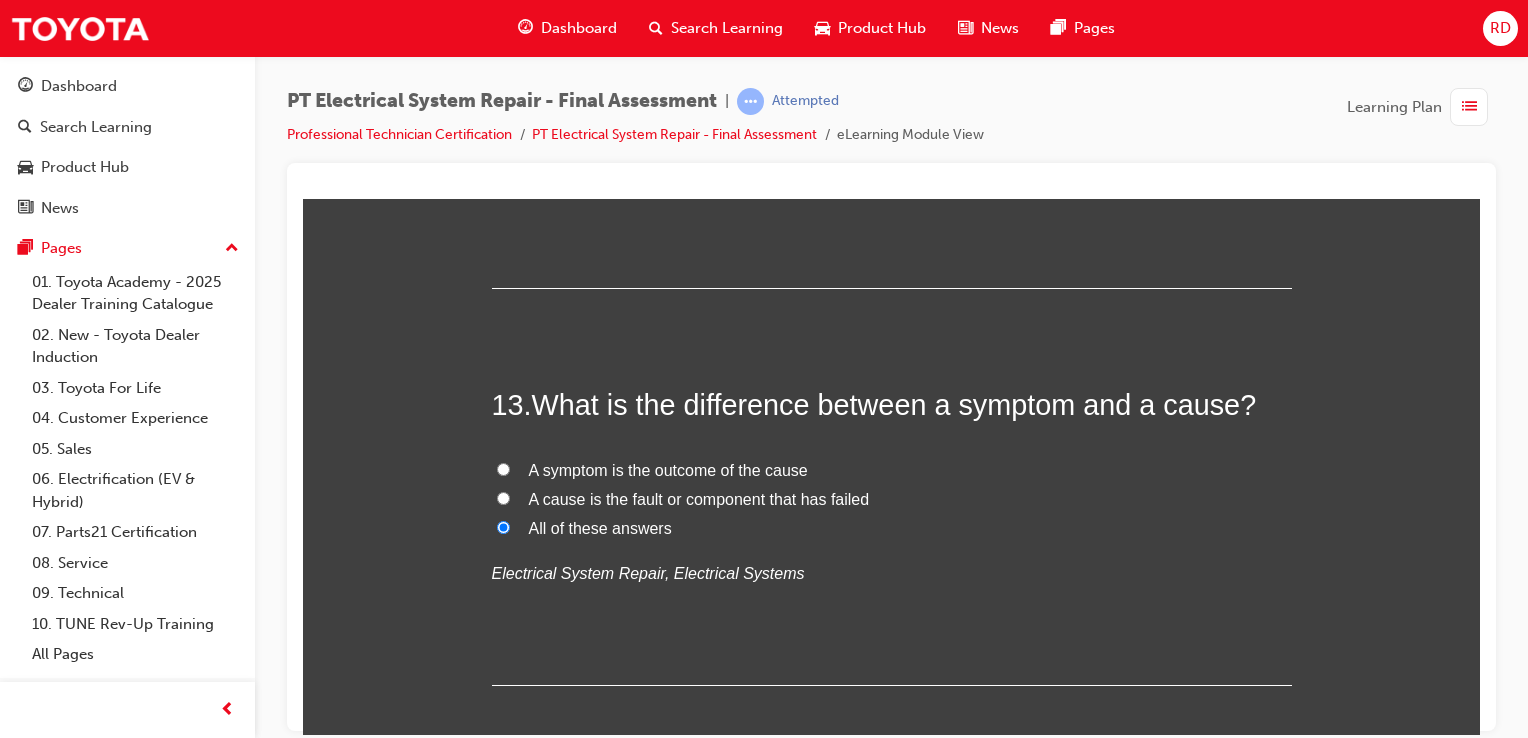 radio on "true" 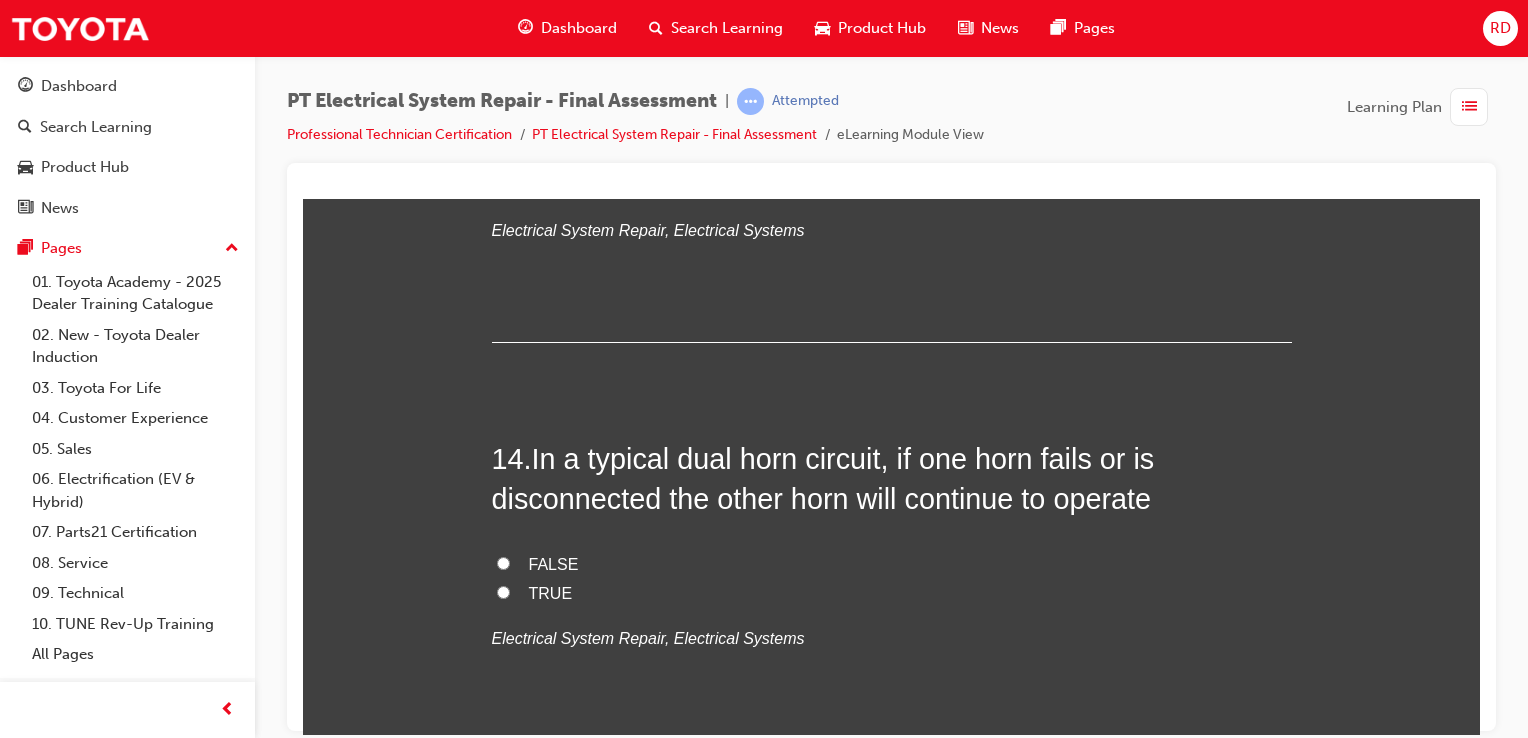 scroll, scrollTop: 6100, scrollLeft: 0, axis: vertical 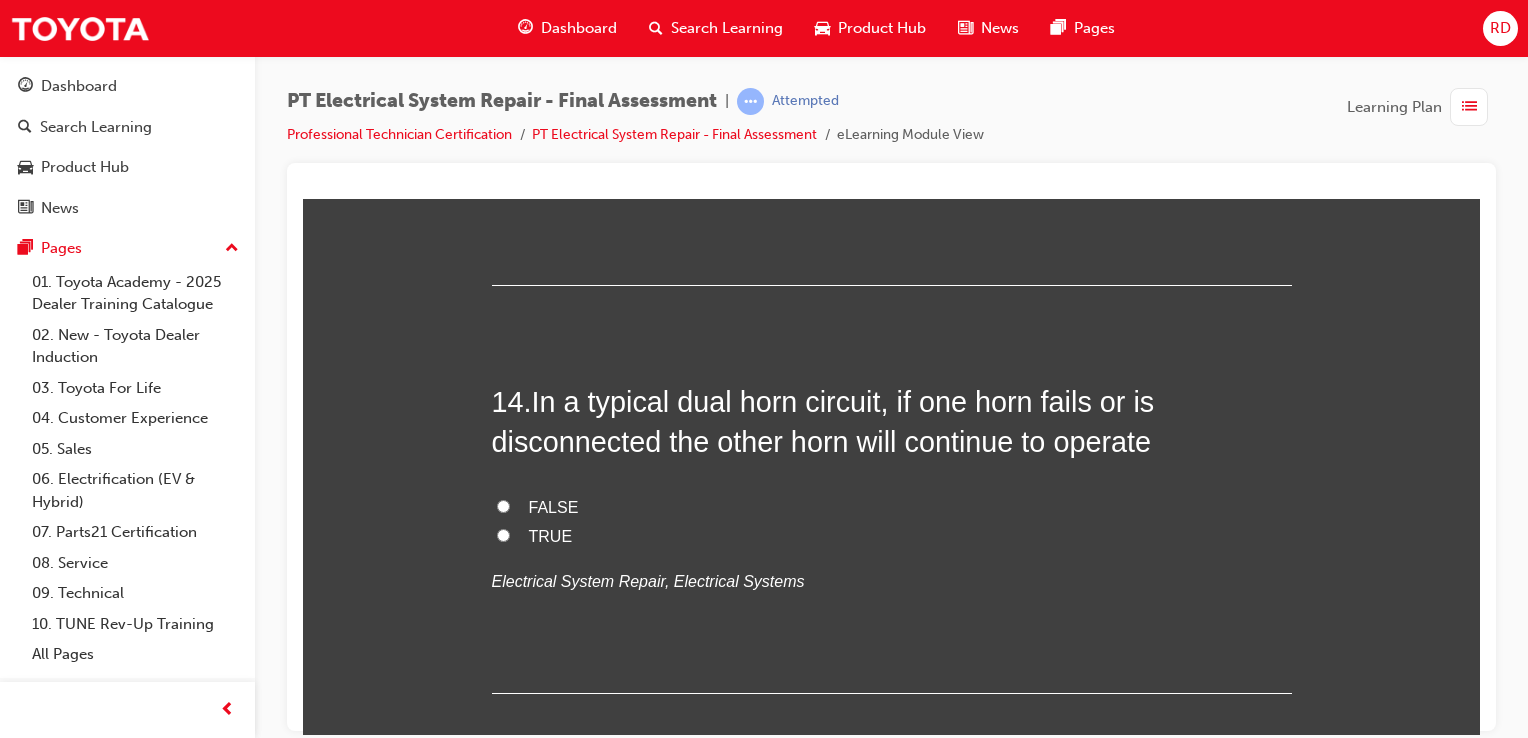 drag, startPoint x: 490, startPoint y: 539, endPoint x: 548, endPoint y: 534, distance: 58.21512 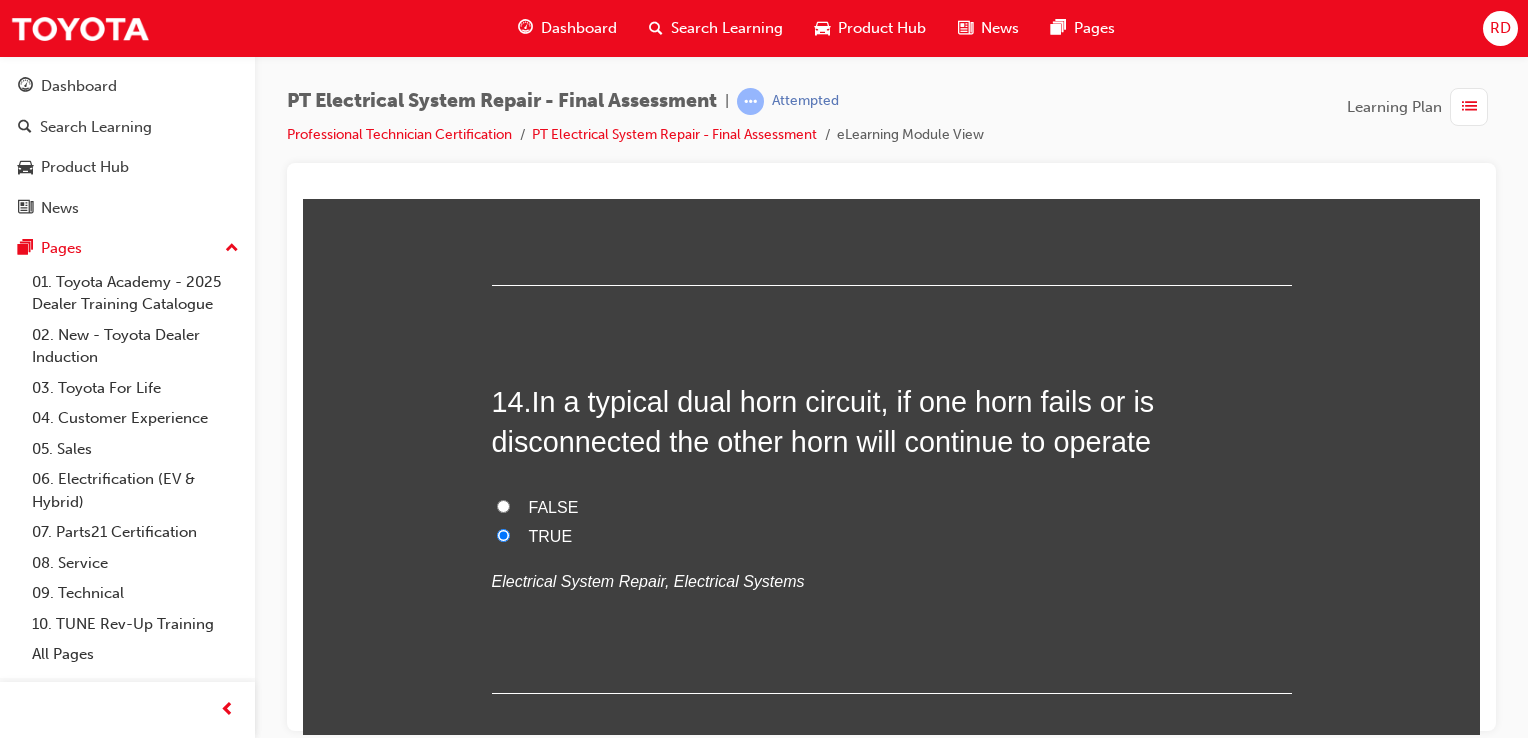 radio on "true" 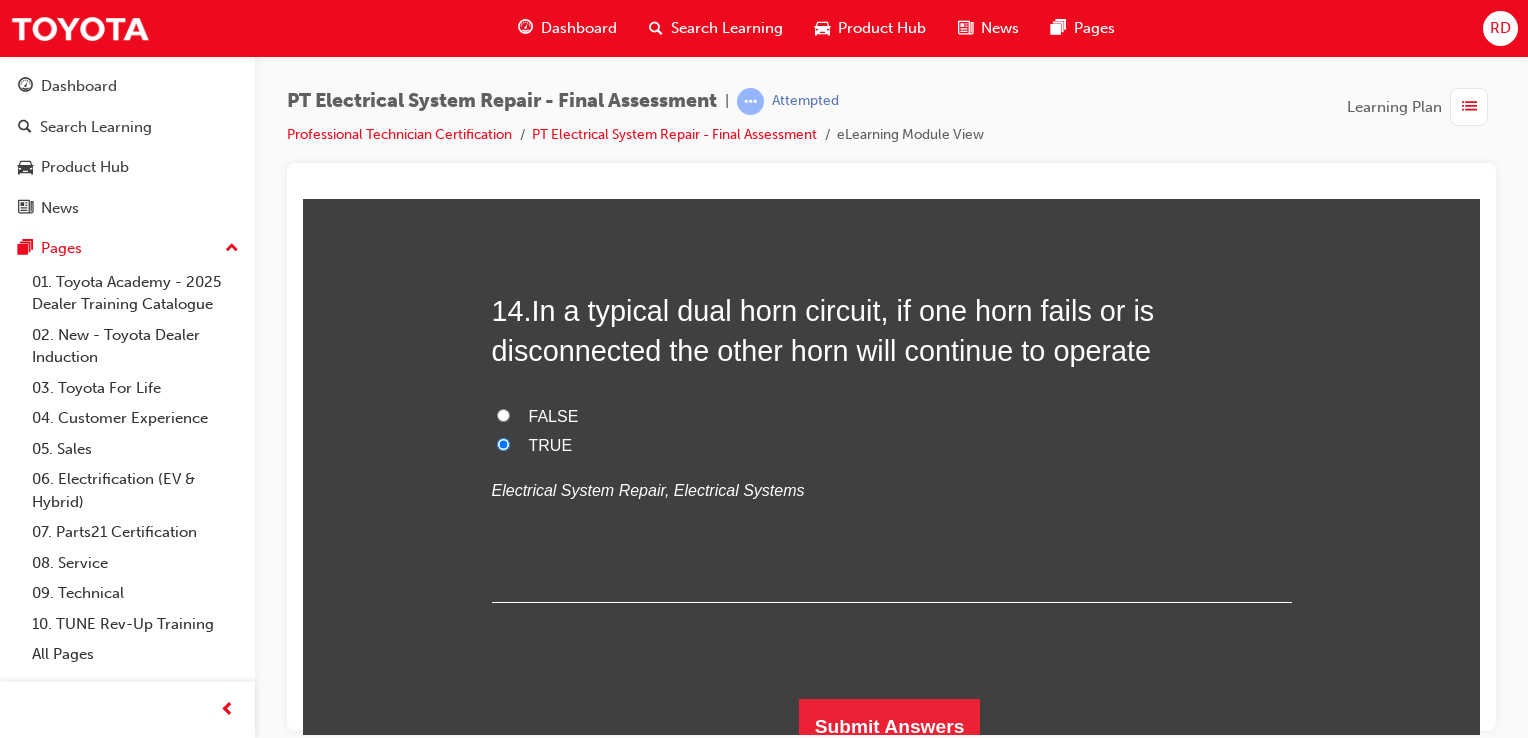 scroll, scrollTop: 6206, scrollLeft: 0, axis: vertical 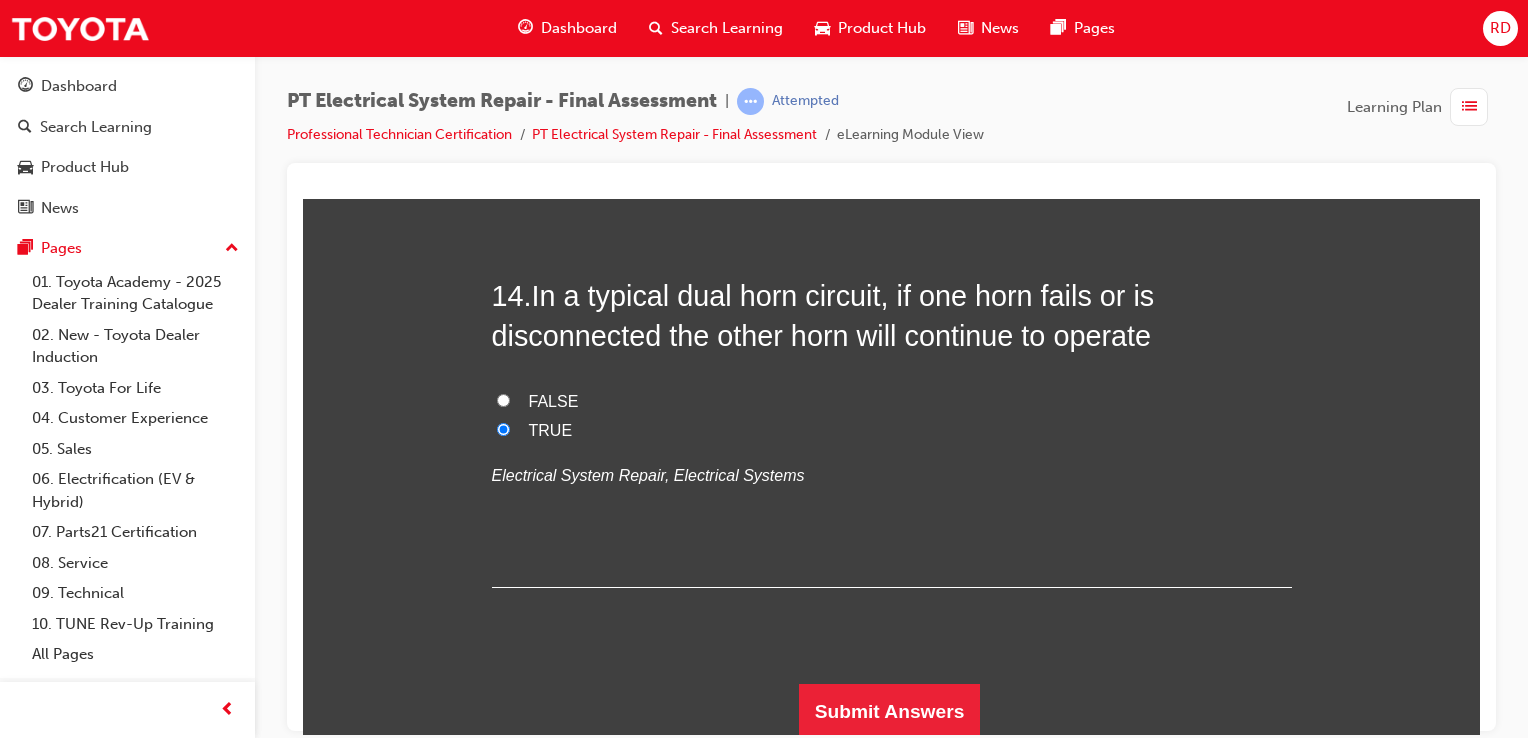 click on "FALSE" at bounding box center (503, 399) 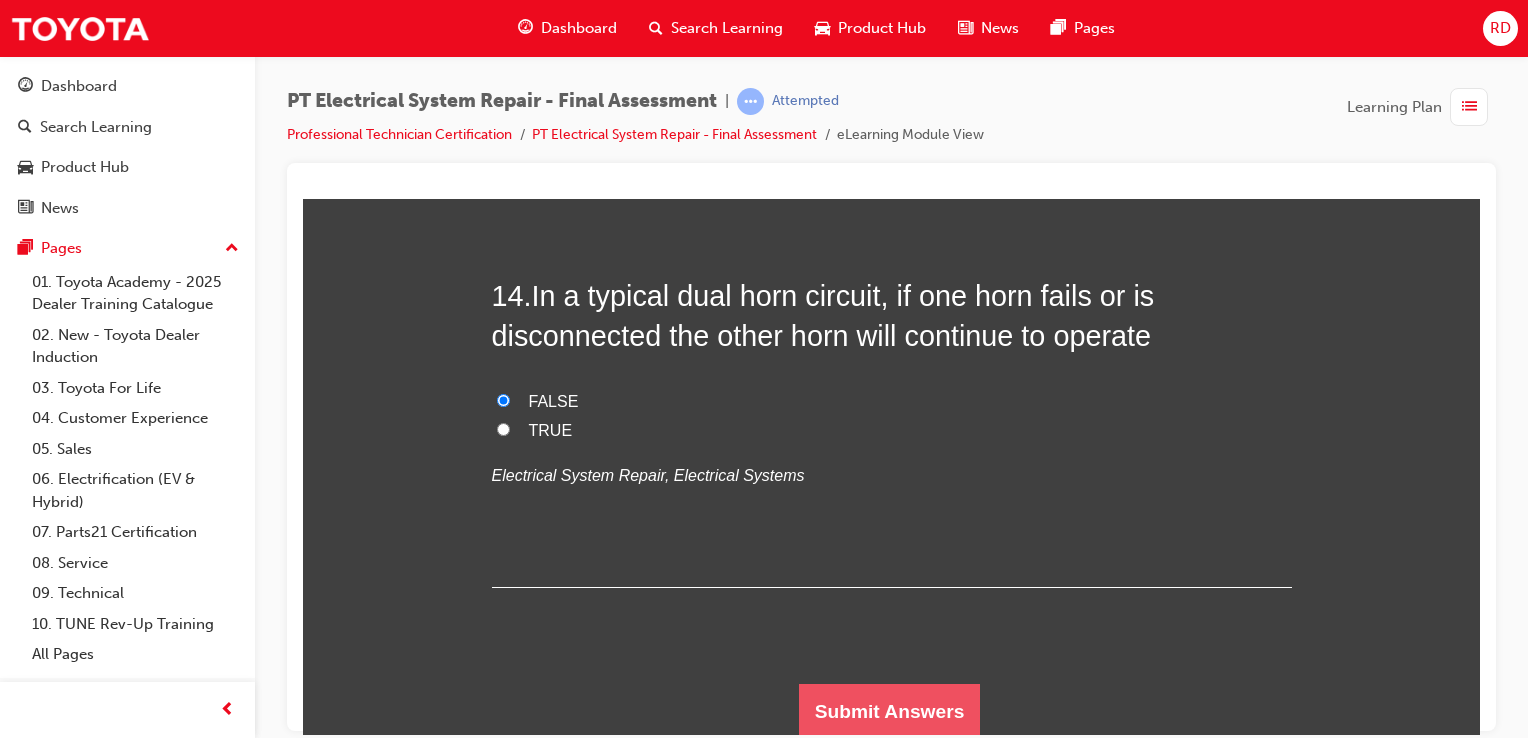 click on "Submit Answers" at bounding box center [890, 711] 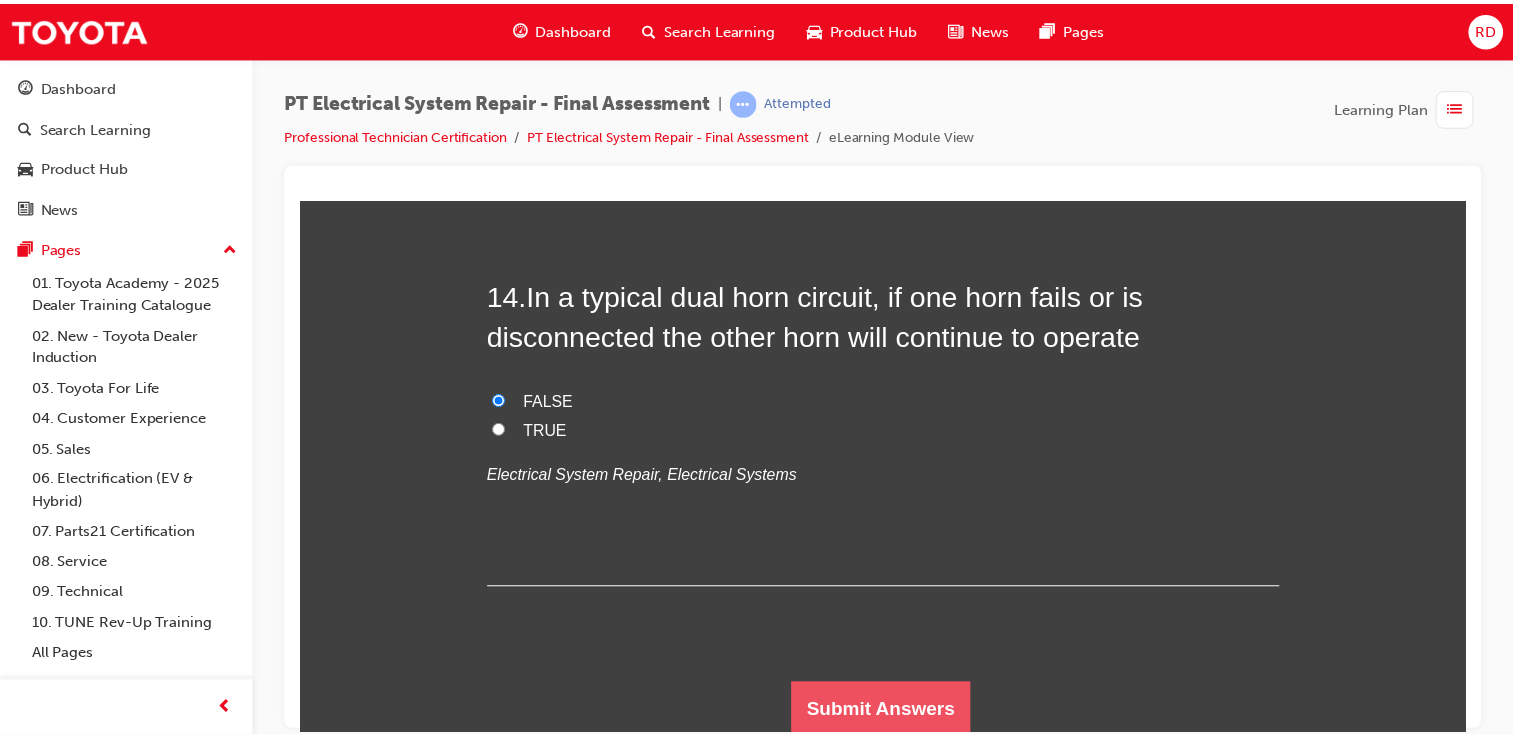 scroll, scrollTop: 0, scrollLeft: 0, axis: both 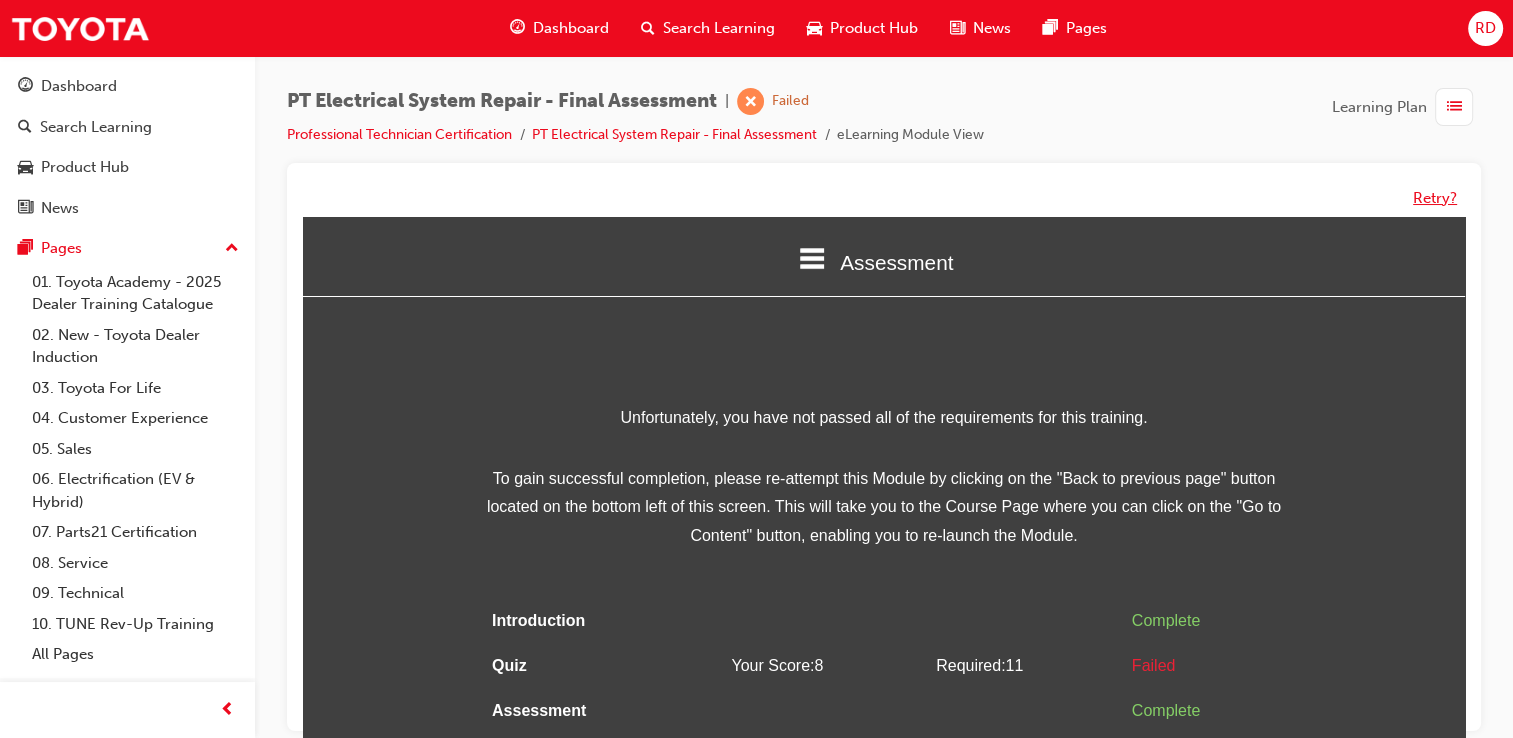 click on "Retry?" at bounding box center [1435, 198] 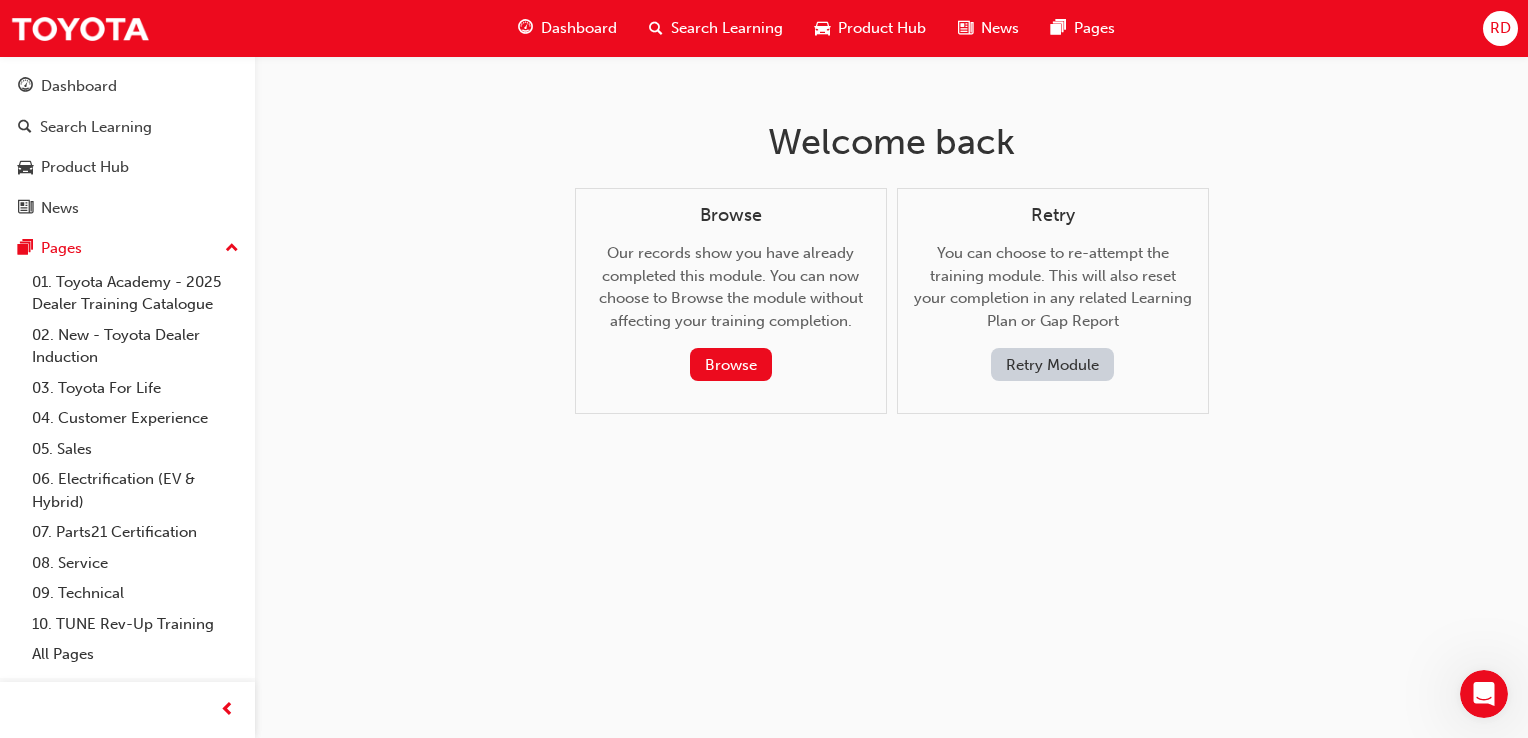 click on "Retry Module" at bounding box center (1052, 364) 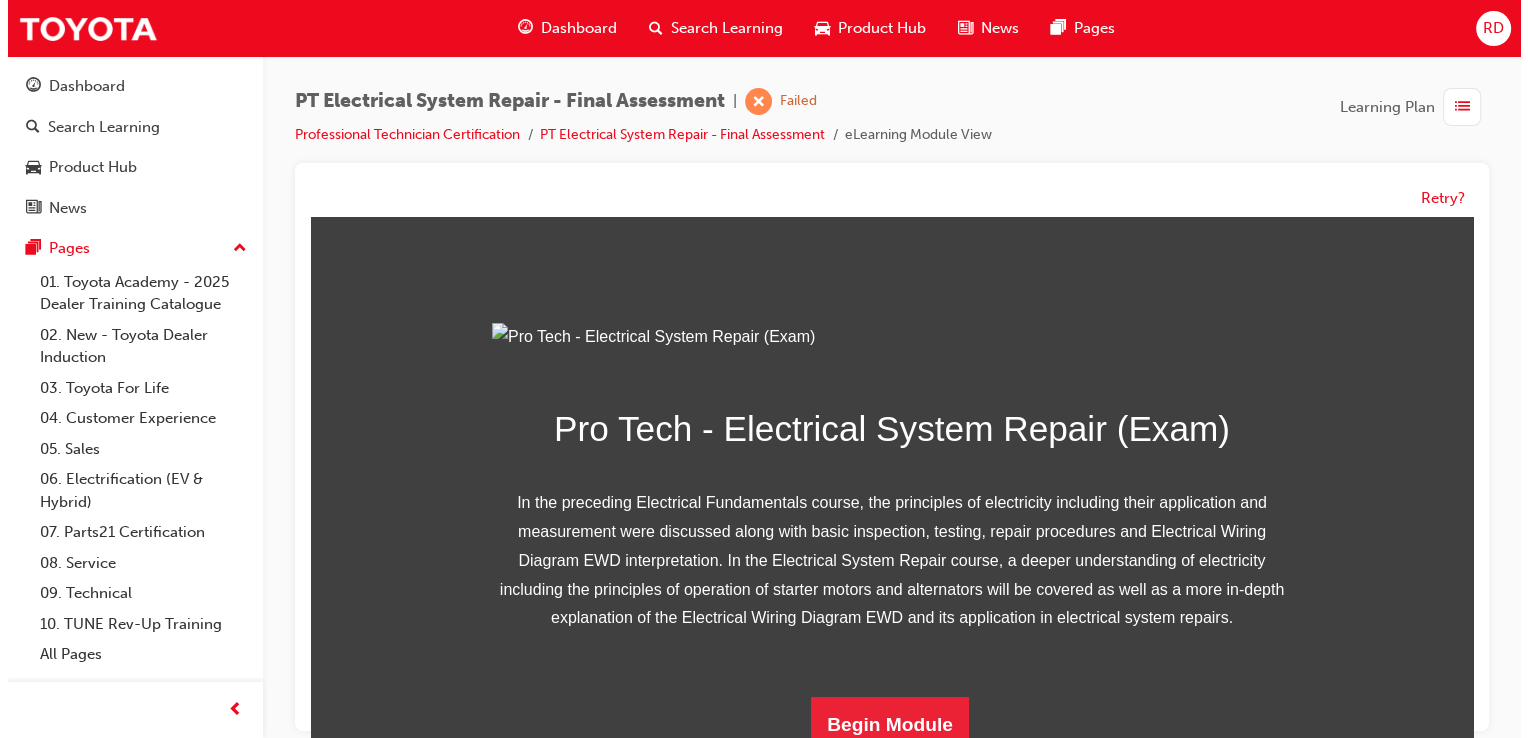 scroll, scrollTop: 300, scrollLeft: 0, axis: vertical 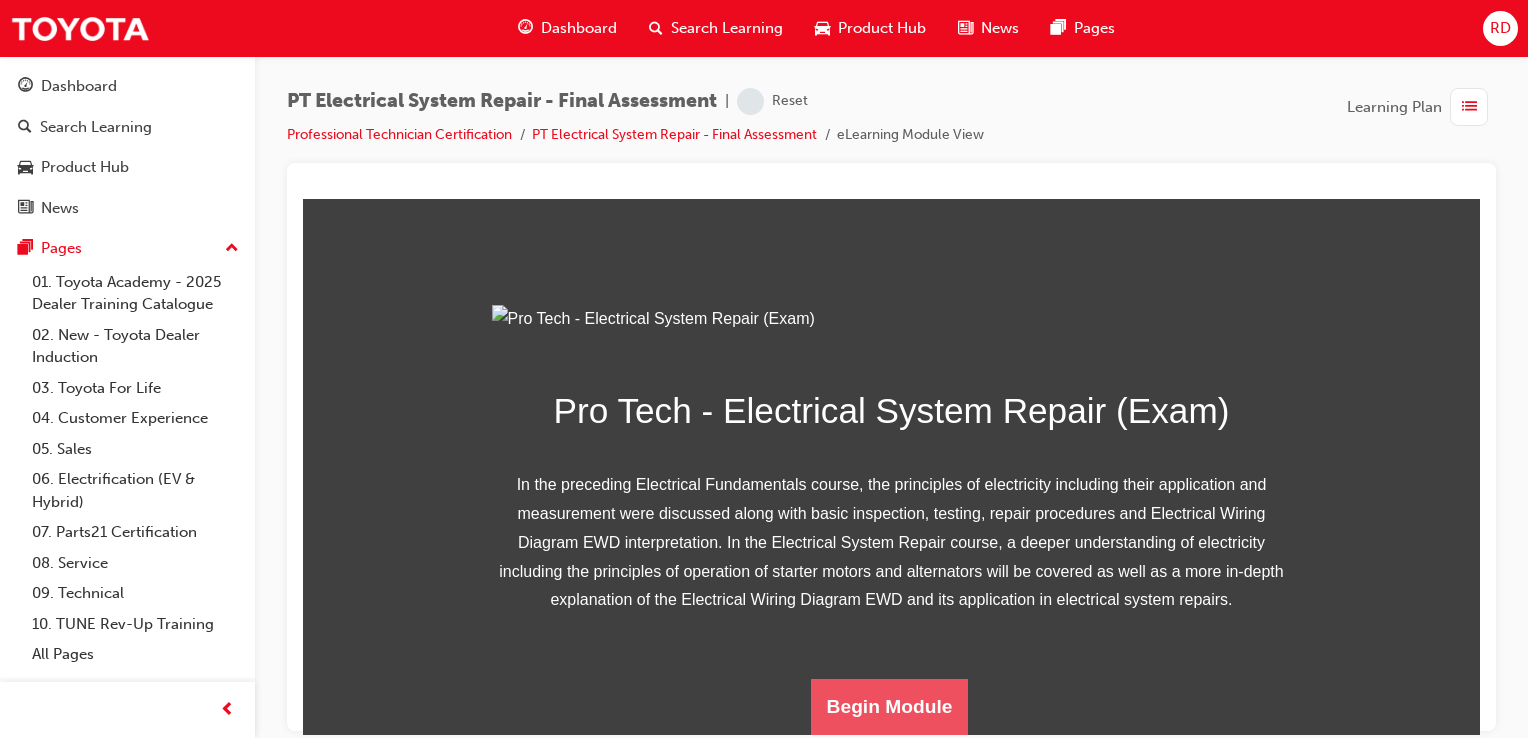 click on "Begin Module" at bounding box center [890, 706] 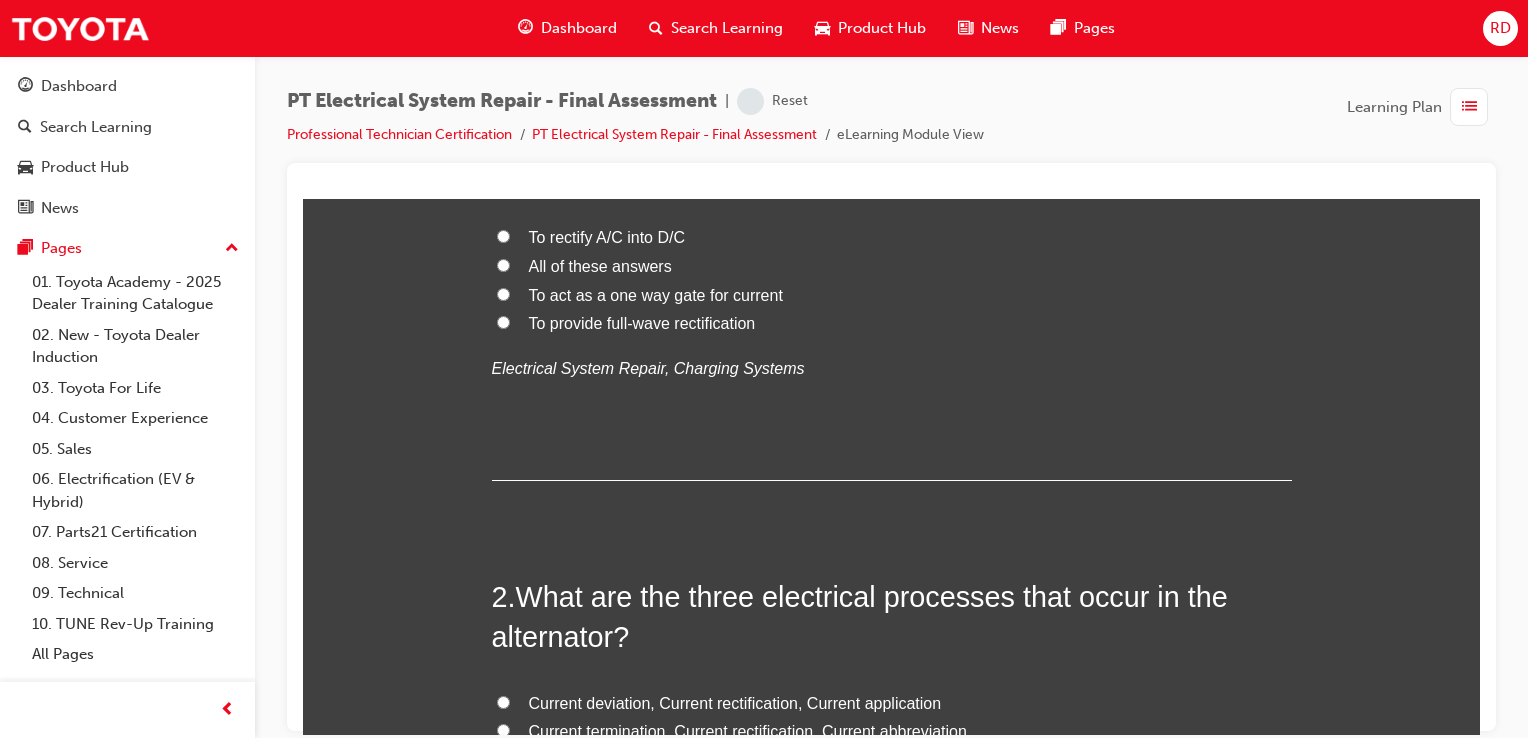 scroll, scrollTop: 0, scrollLeft: 0, axis: both 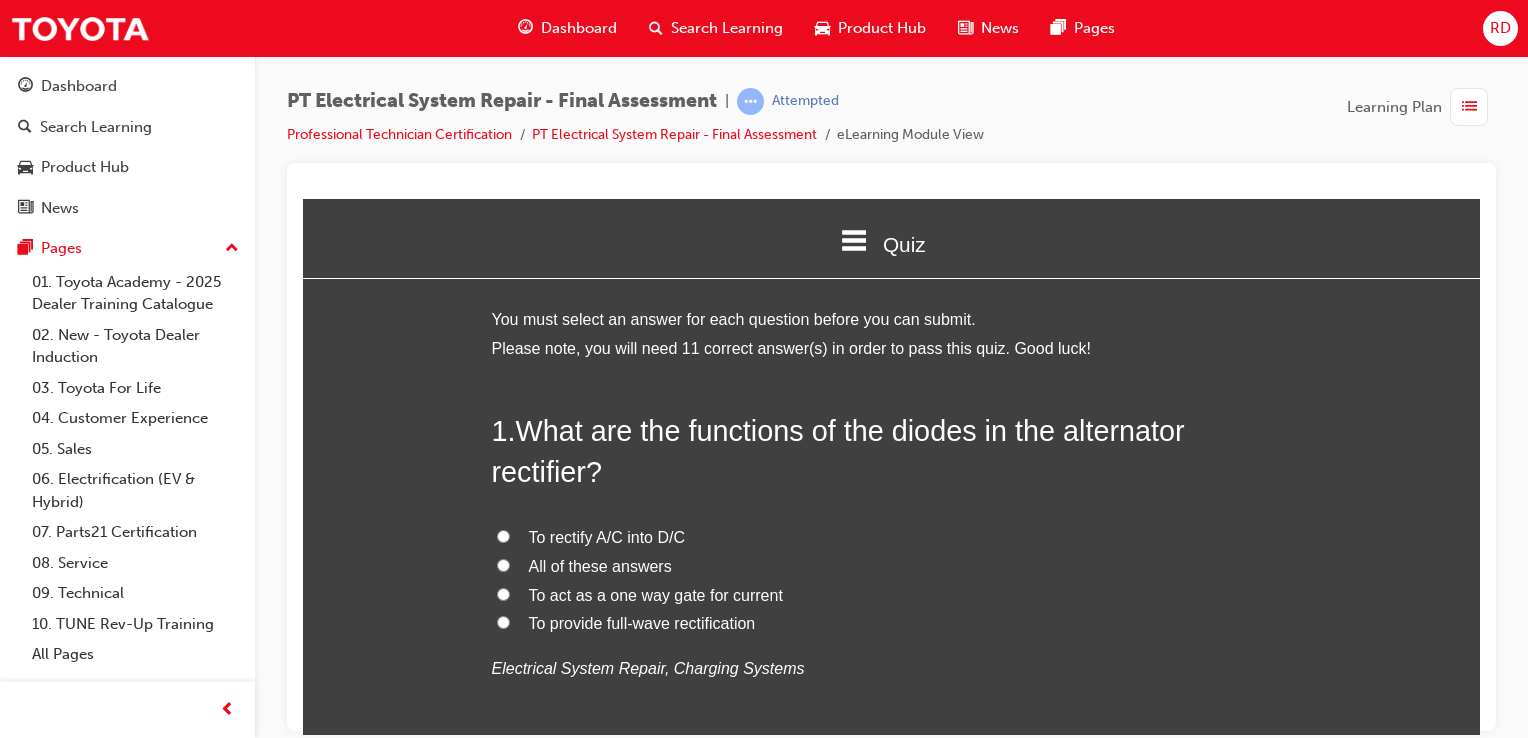 click on "All of these answers" at bounding box center (892, 566) 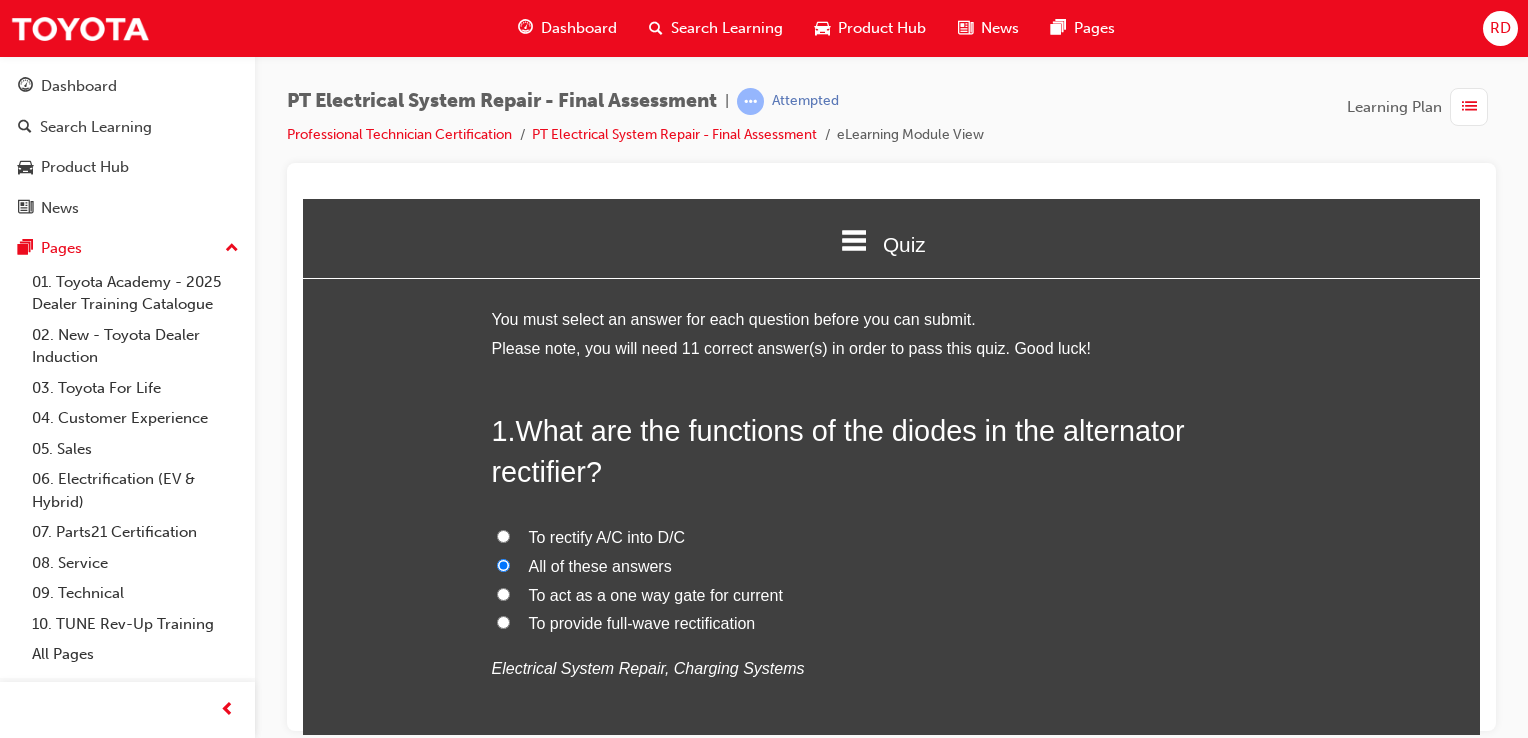 radio on "true" 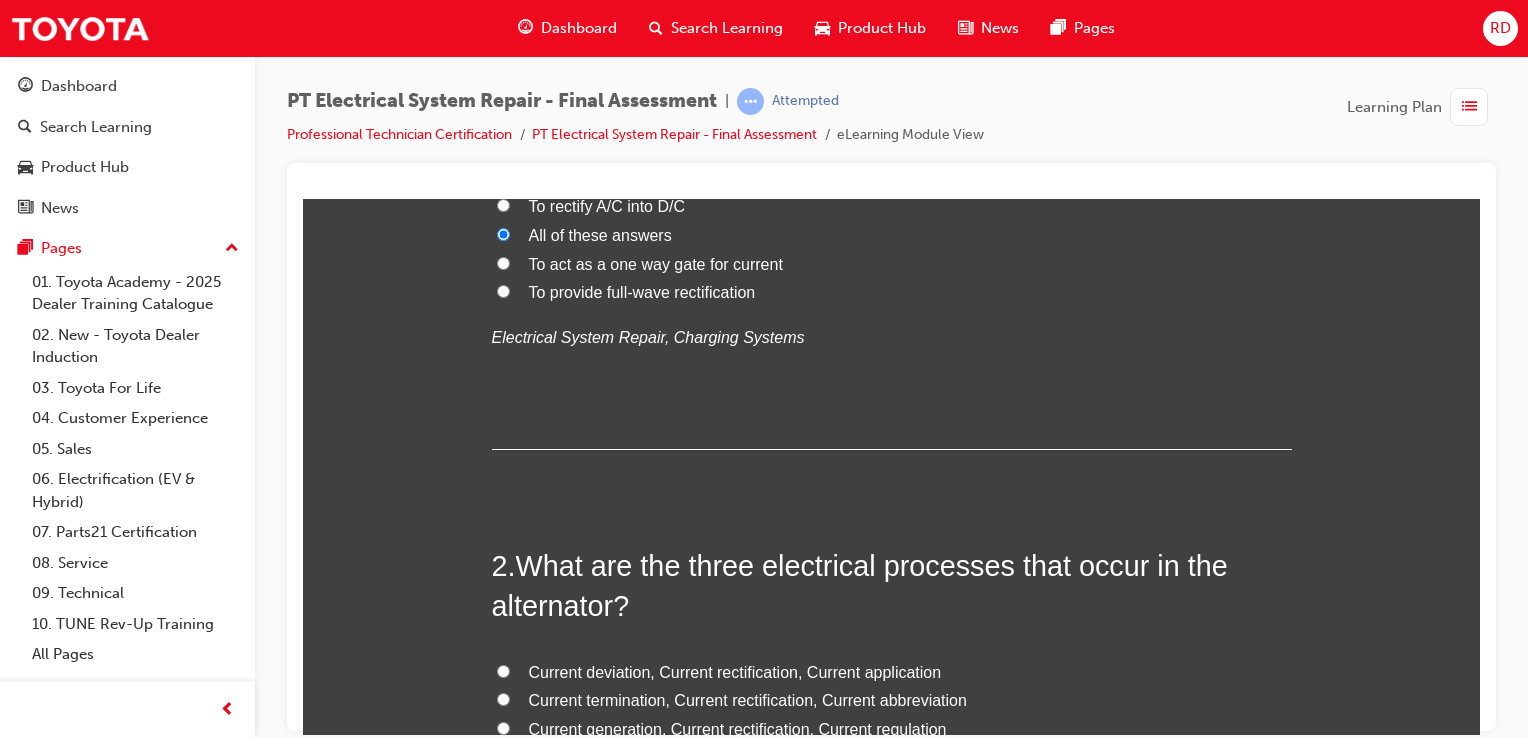 scroll, scrollTop: 400, scrollLeft: 0, axis: vertical 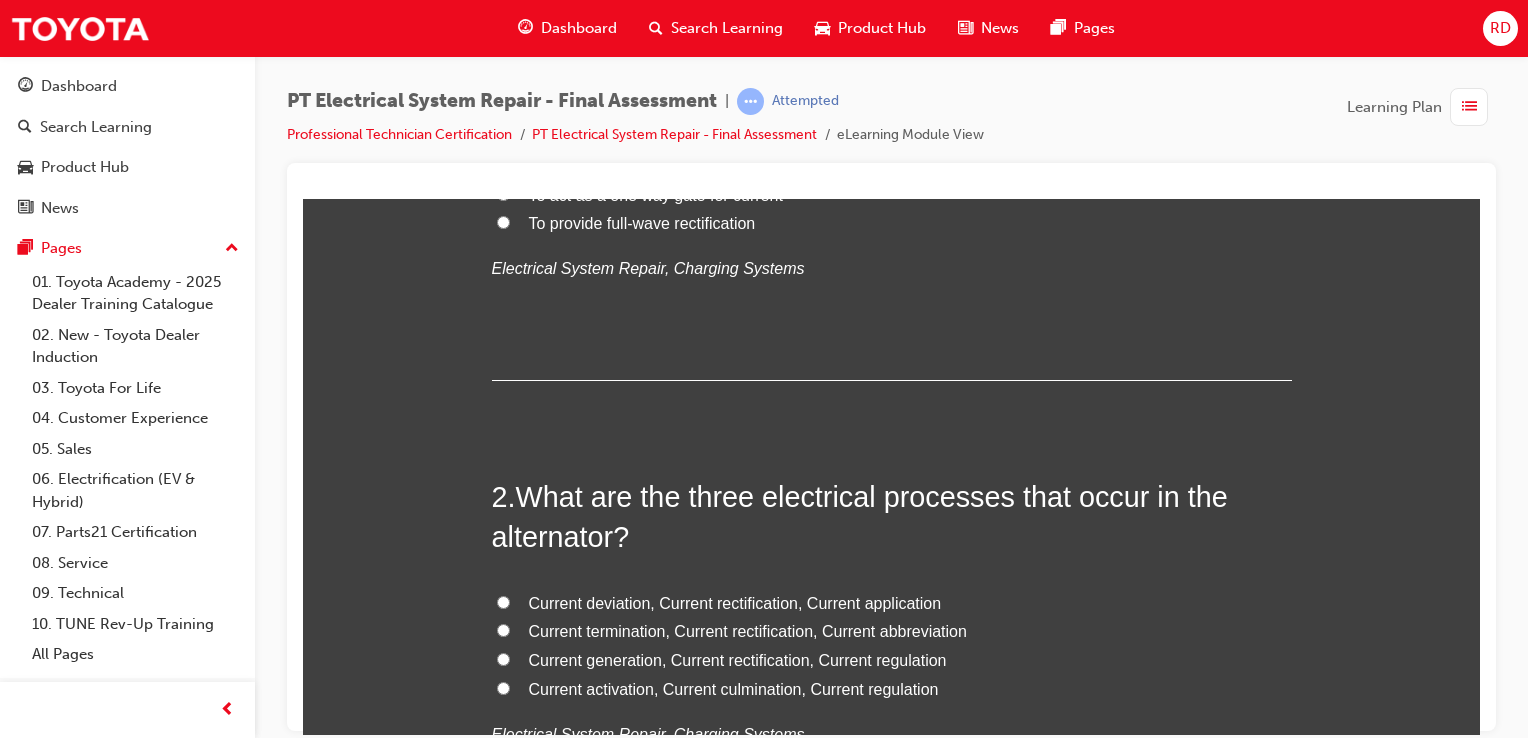 drag, startPoint x: 496, startPoint y: 653, endPoint x: 506, endPoint y: 659, distance: 11.661903 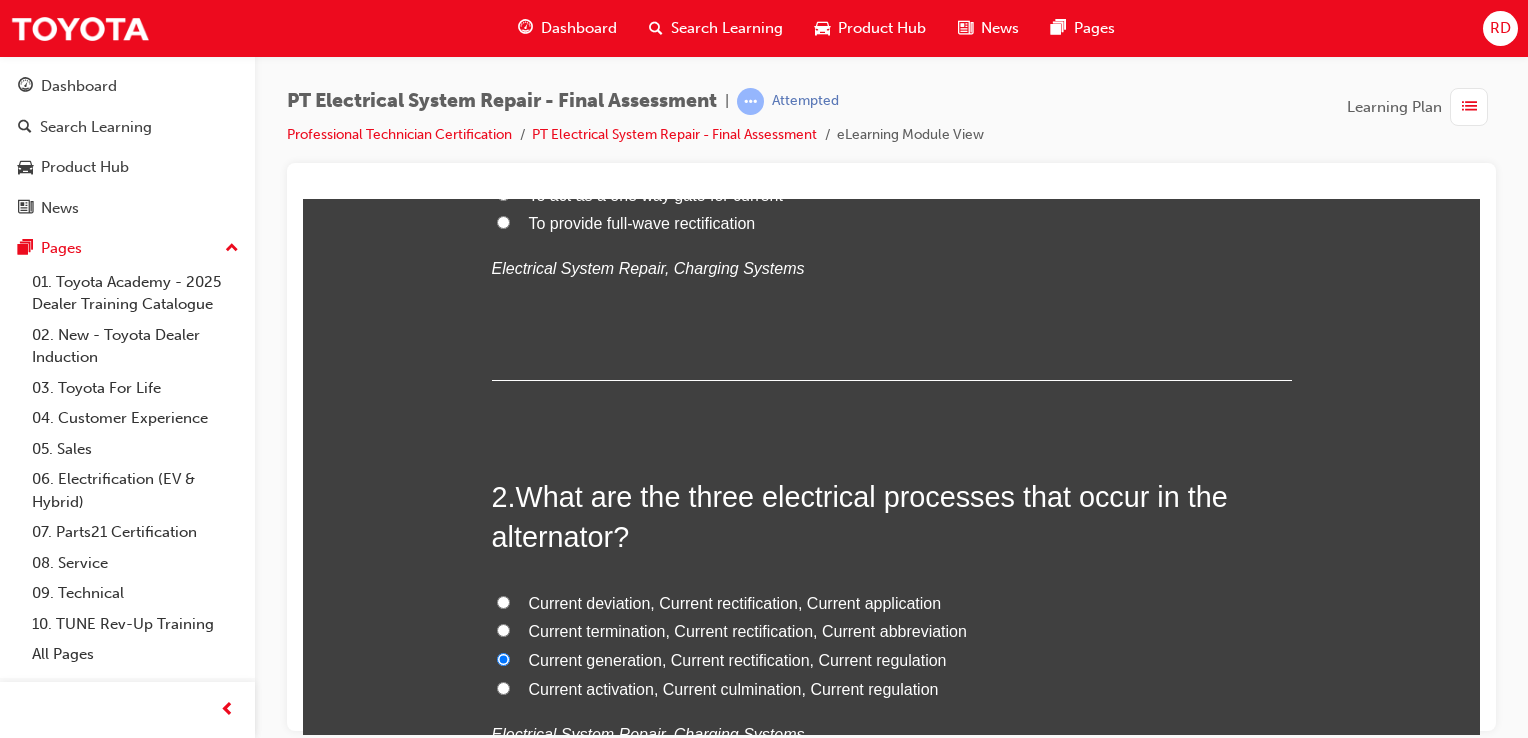 radio on "true" 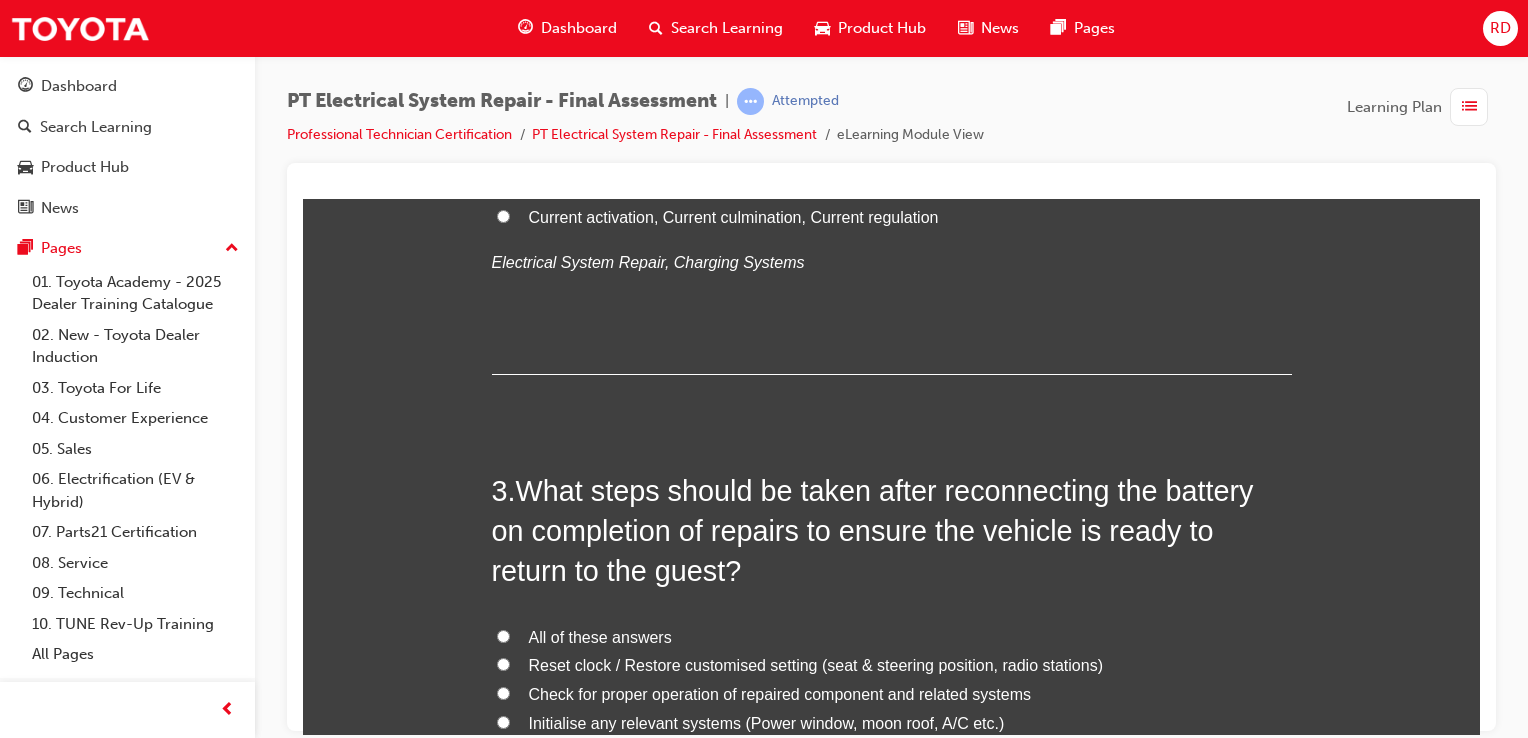 scroll, scrollTop: 900, scrollLeft: 0, axis: vertical 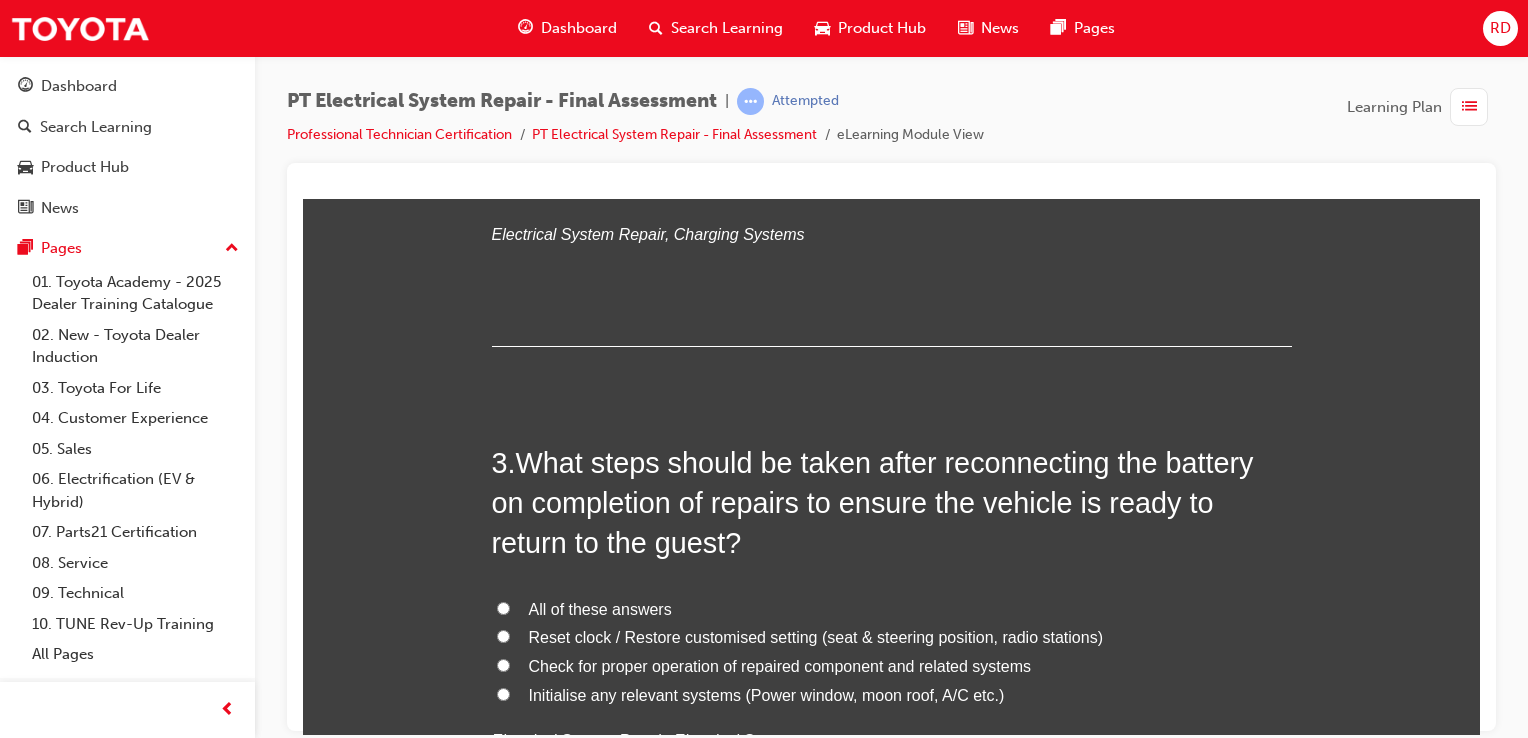 click on "All of these answers" at bounding box center [892, 609] 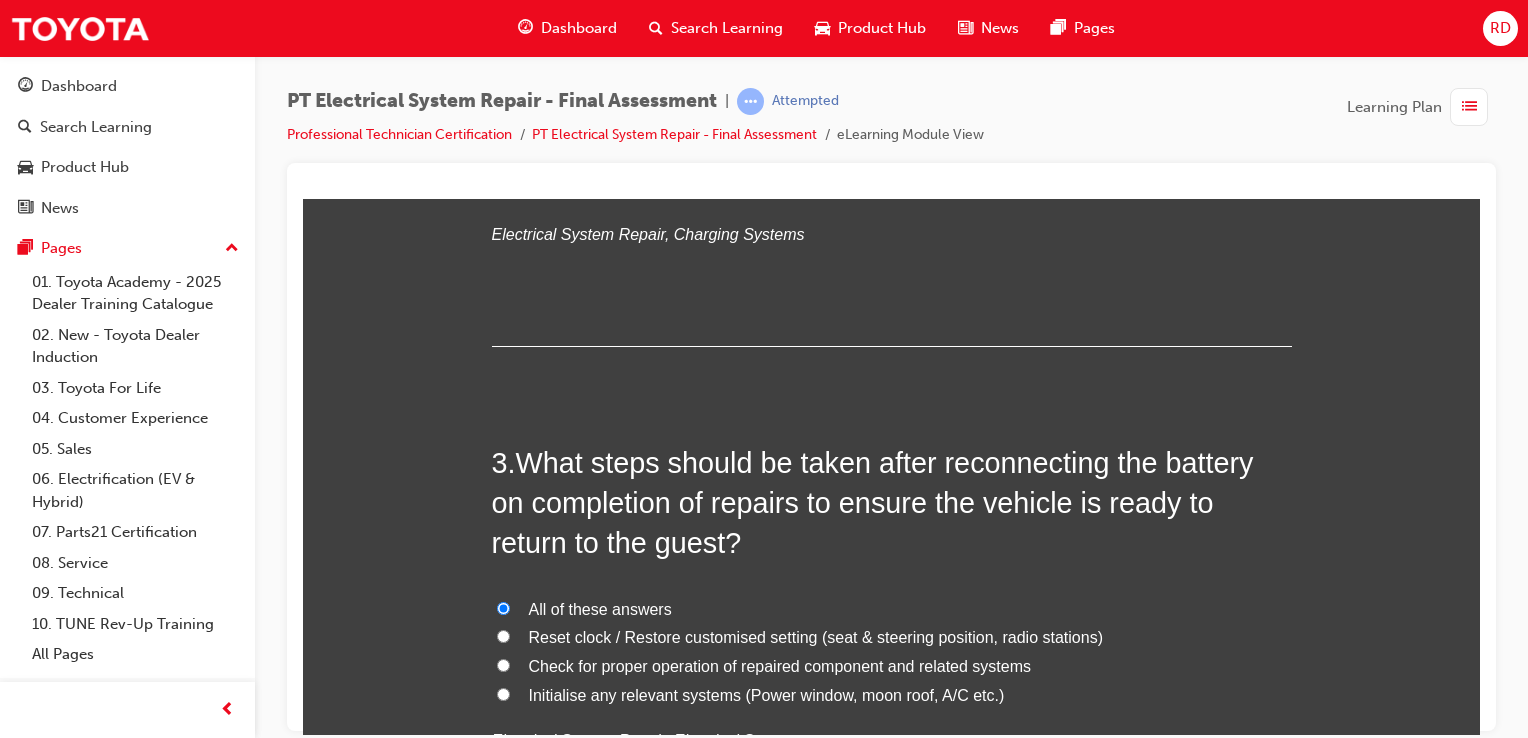radio on "true" 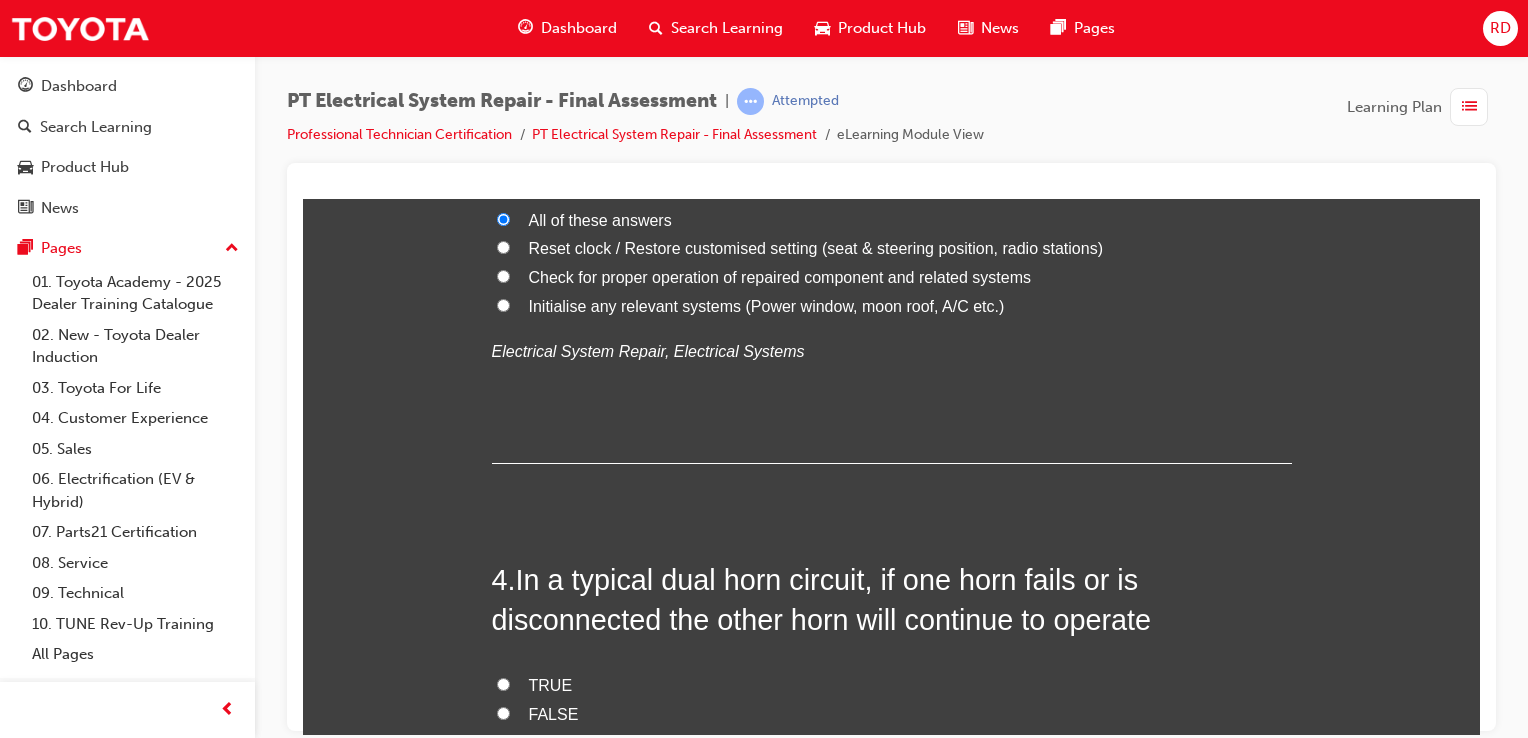 scroll, scrollTop: 1300, scrollLeft: 0, axis: vertical 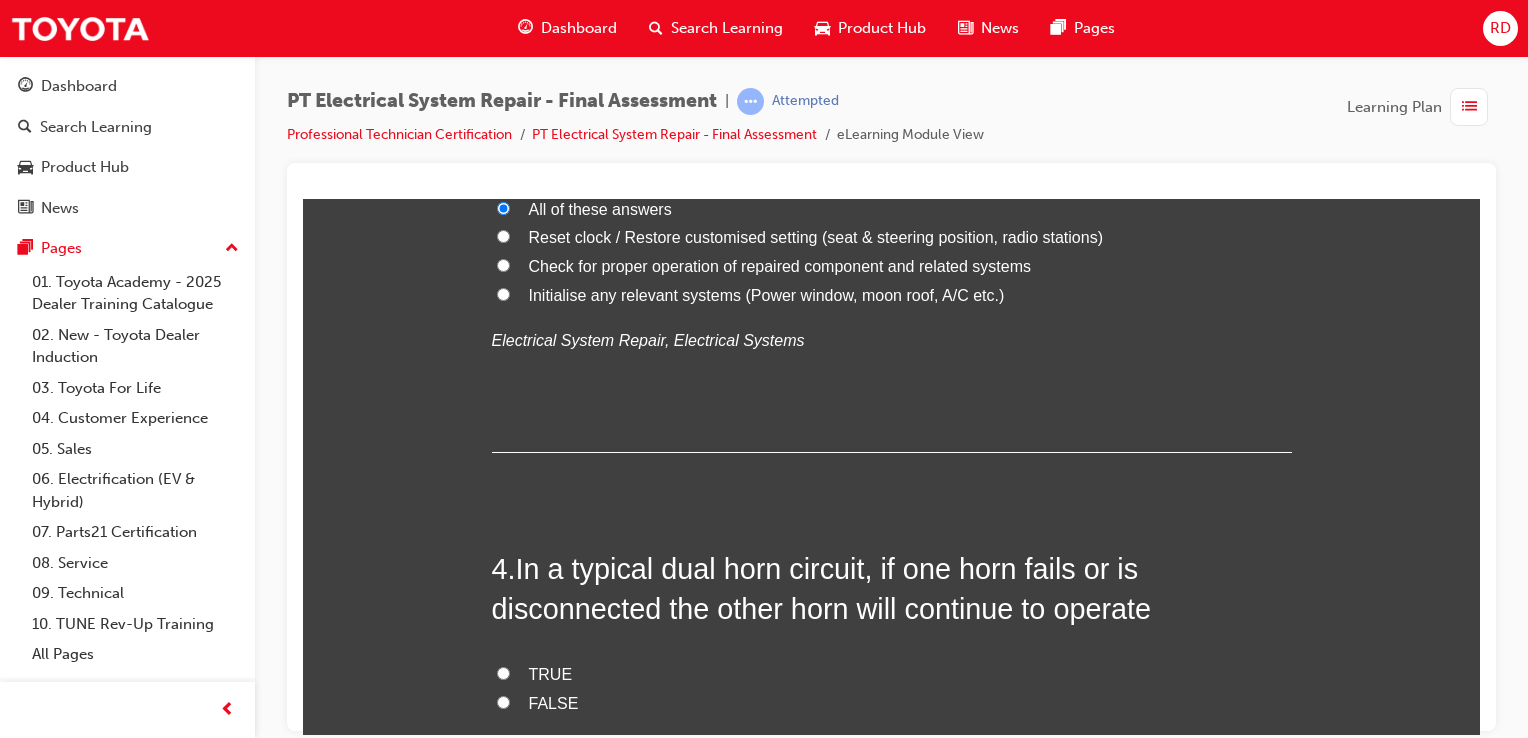 click on "TRUE" at bounding box center [503, 672] 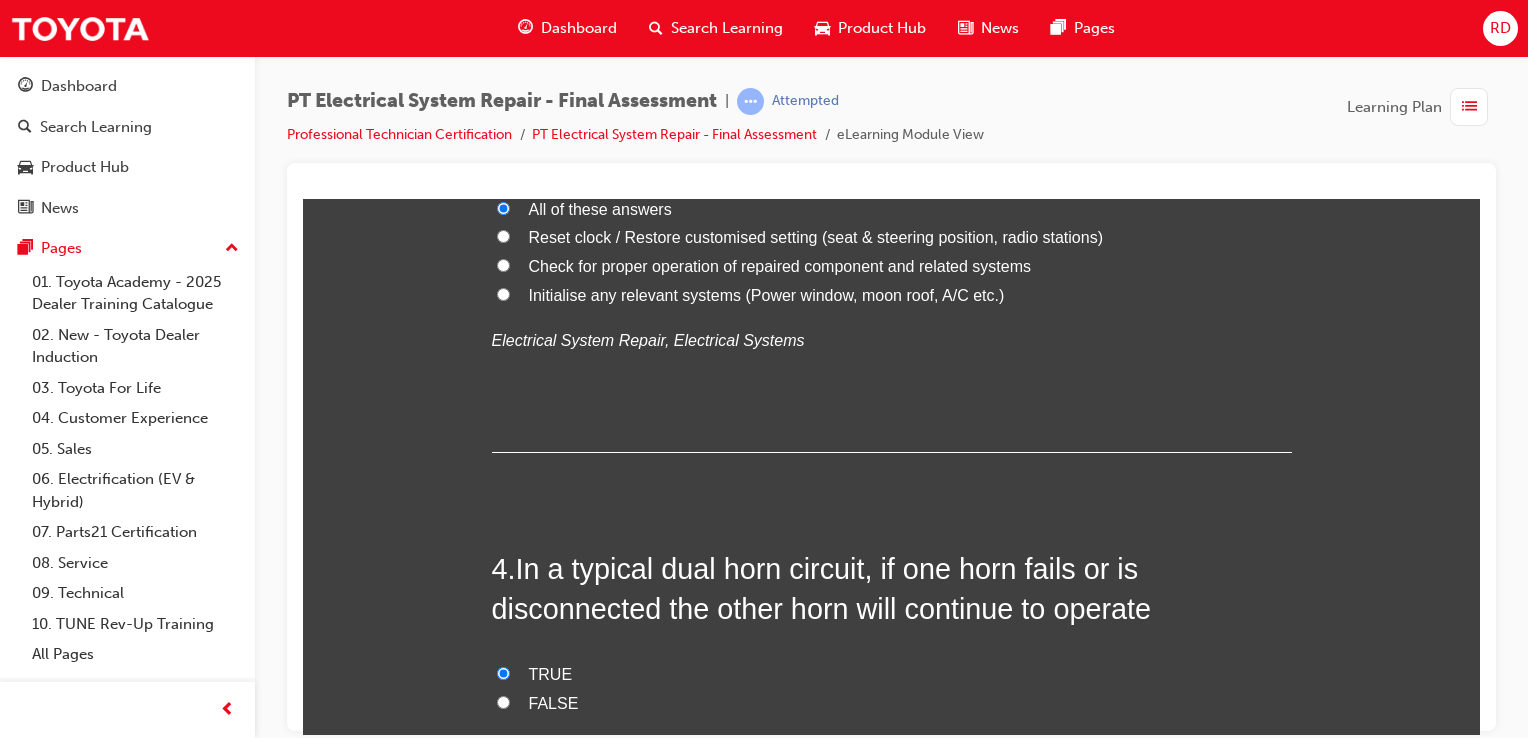 radio on "true" 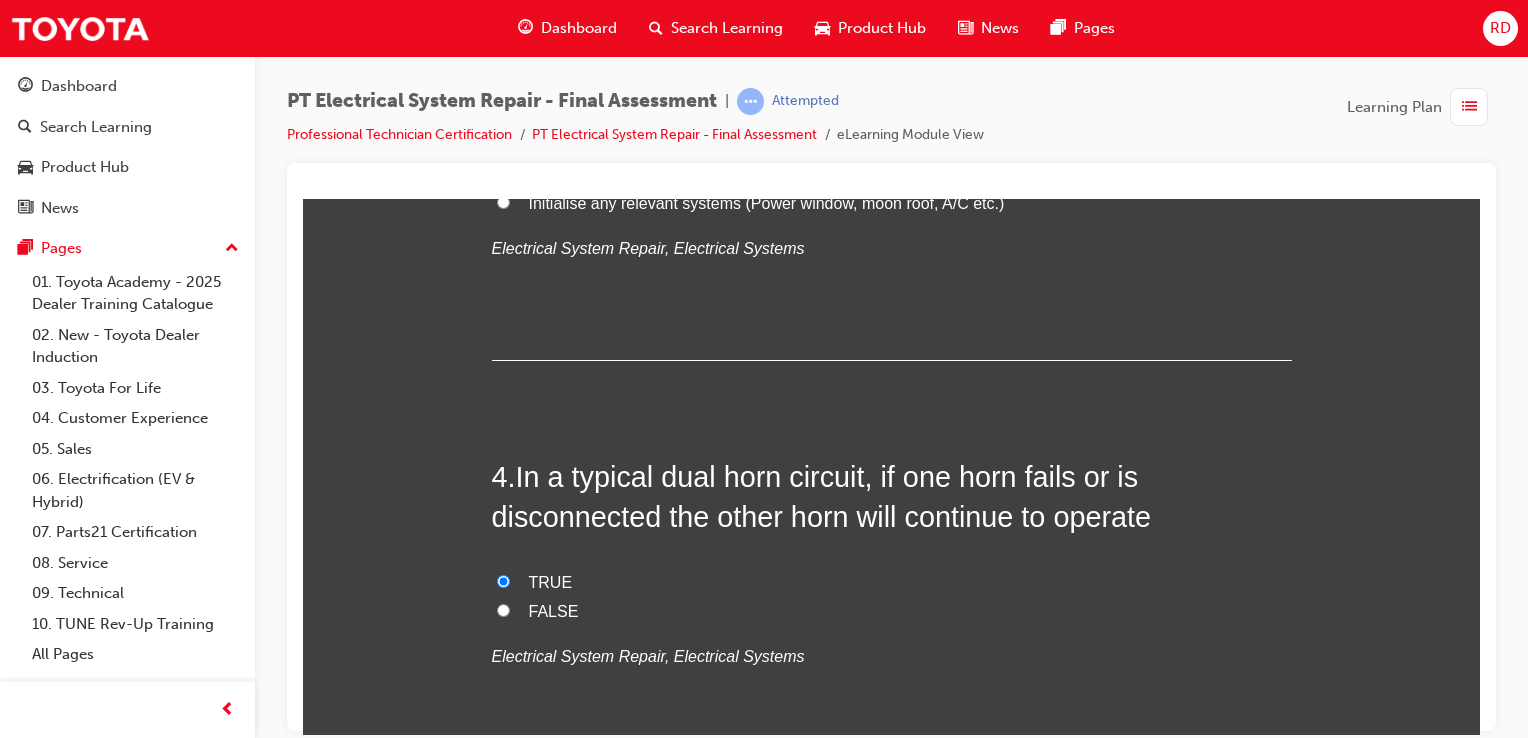 scroll, scrollTop: 1400, scrollLeft: 0, axis: vertical 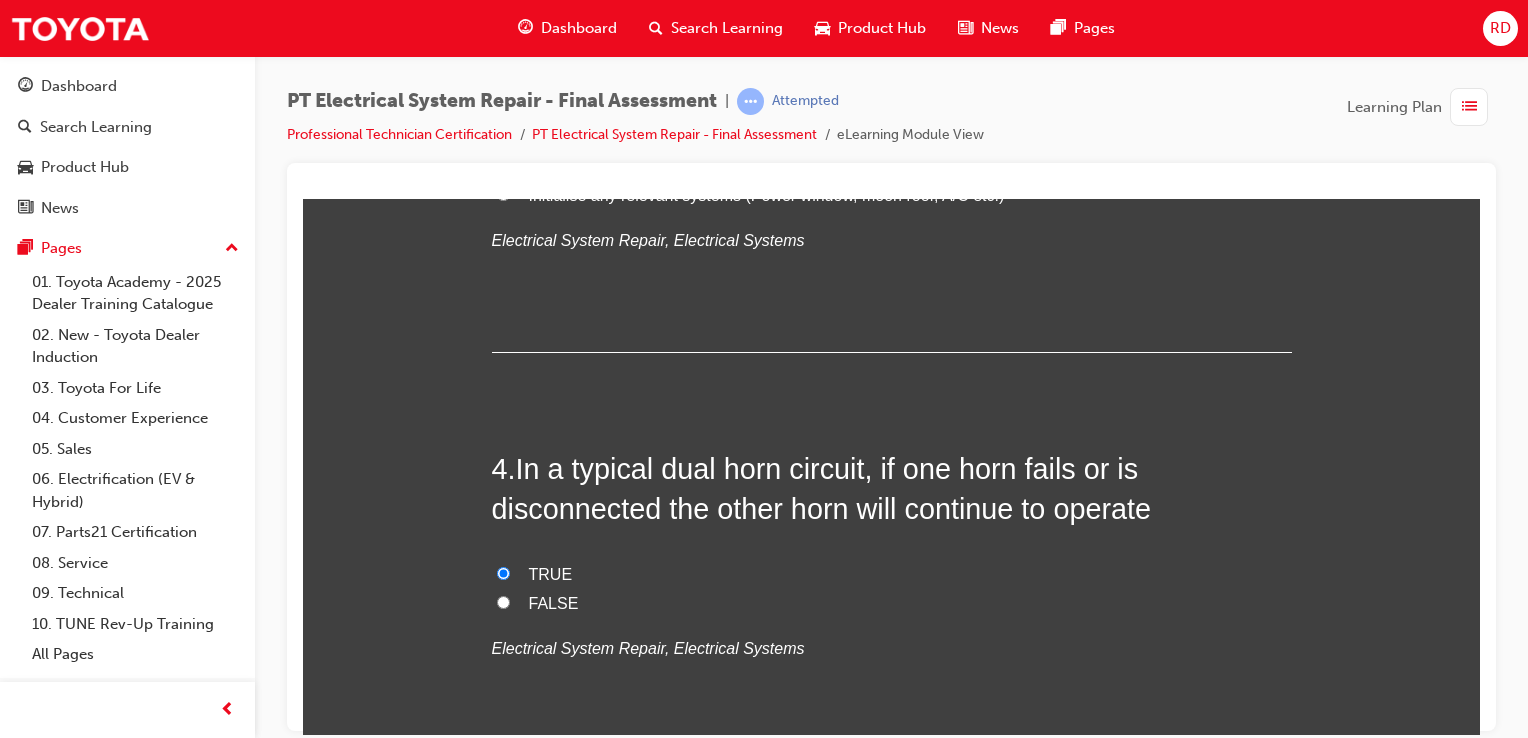 click on "FALSE" at bounding box center [503, 601] 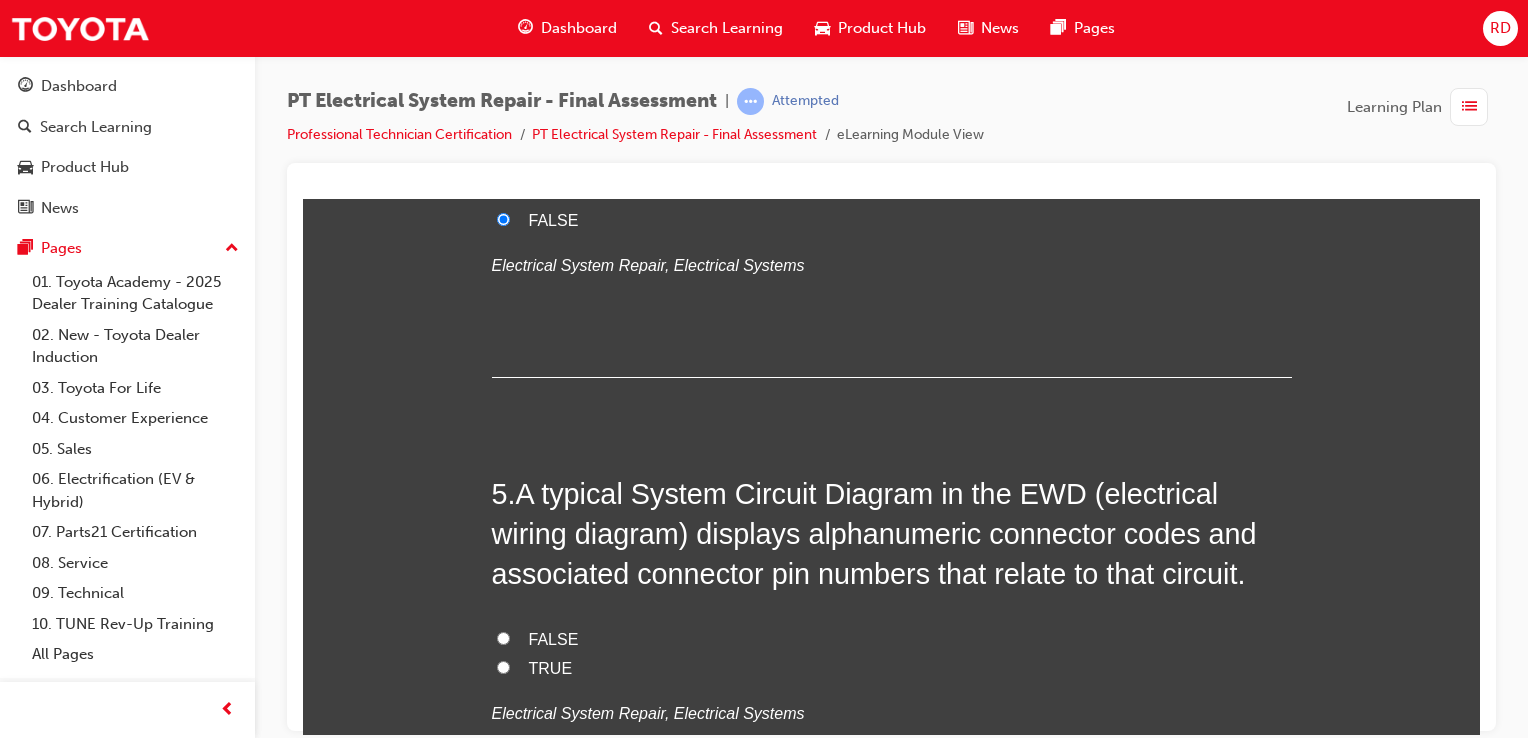 scroll, scrollTop: 1800, scrollLeft: 0, axis: vertical 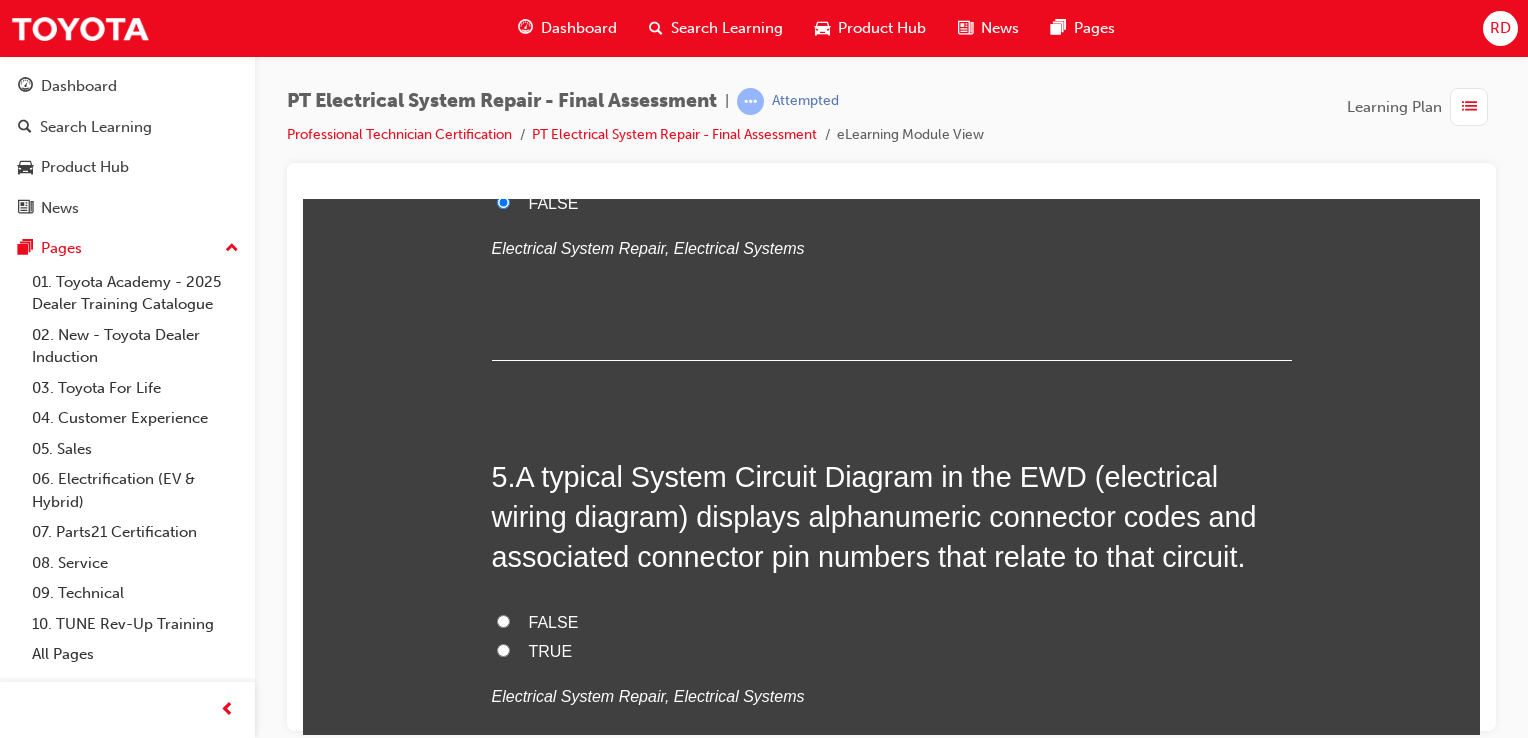 drag, startPoint x: 496, startPoint y: 647, endPoint x: 662, endPoint y: 640, distance: 166.14752 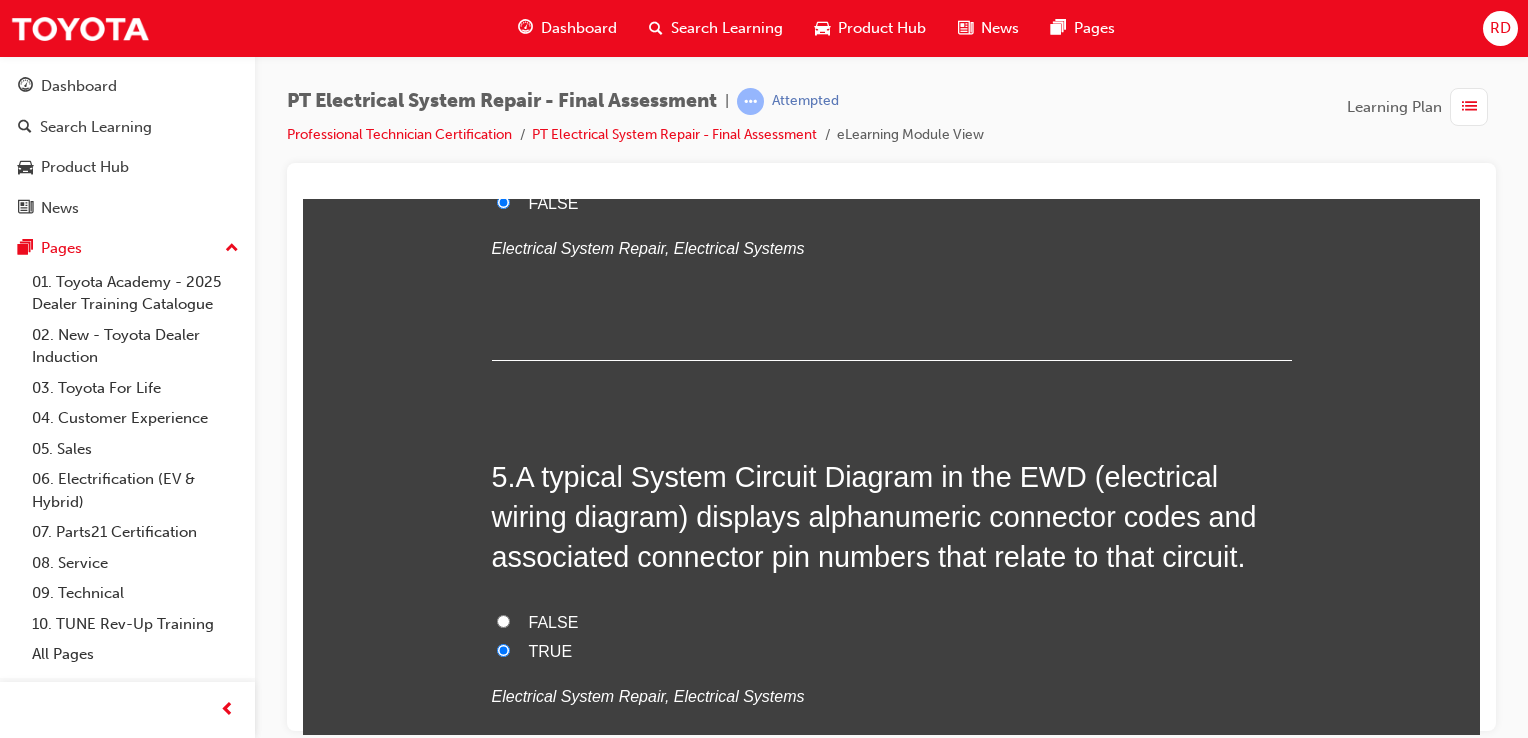 radio on "true" 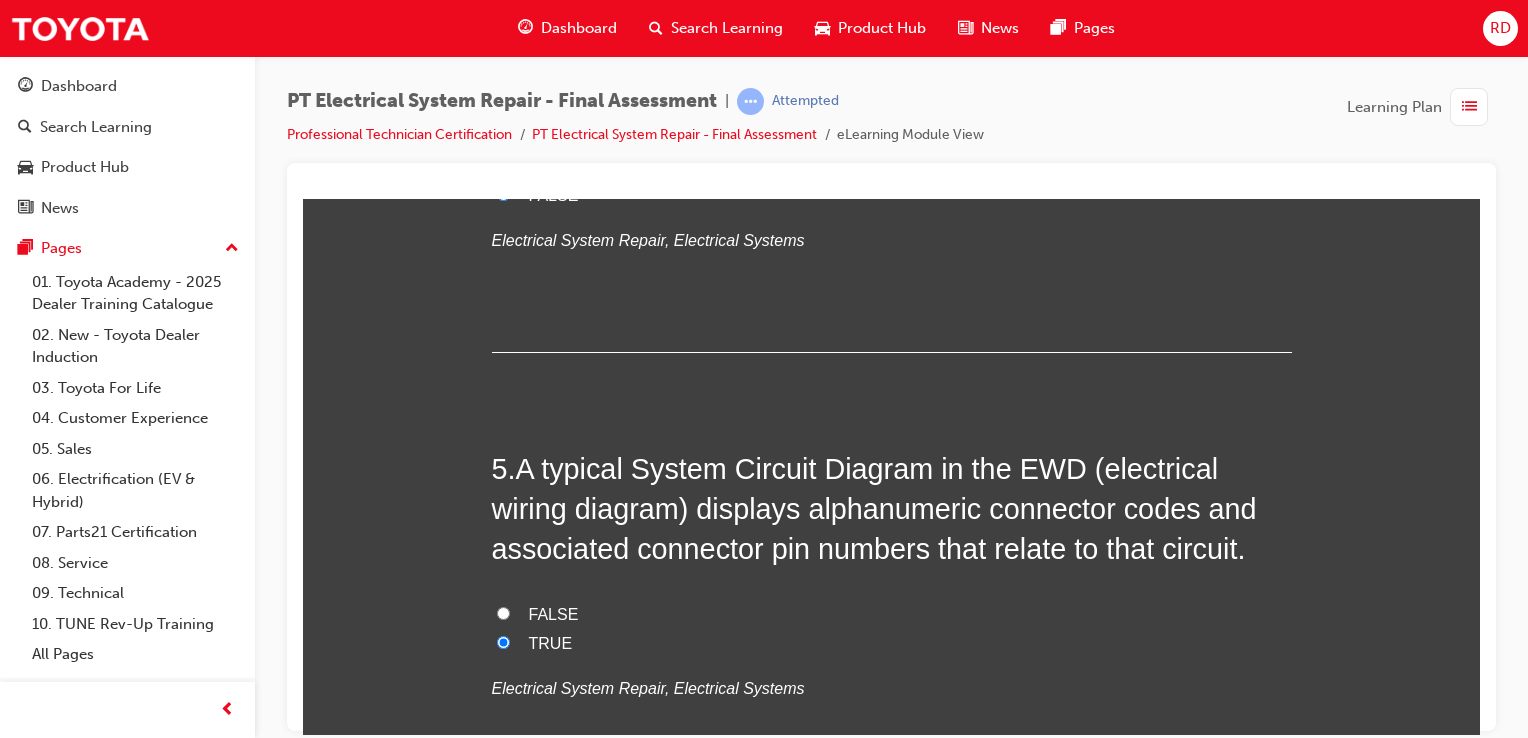 scroll, scrollTop: 1800, scrollLeft: 0, axis: vertical 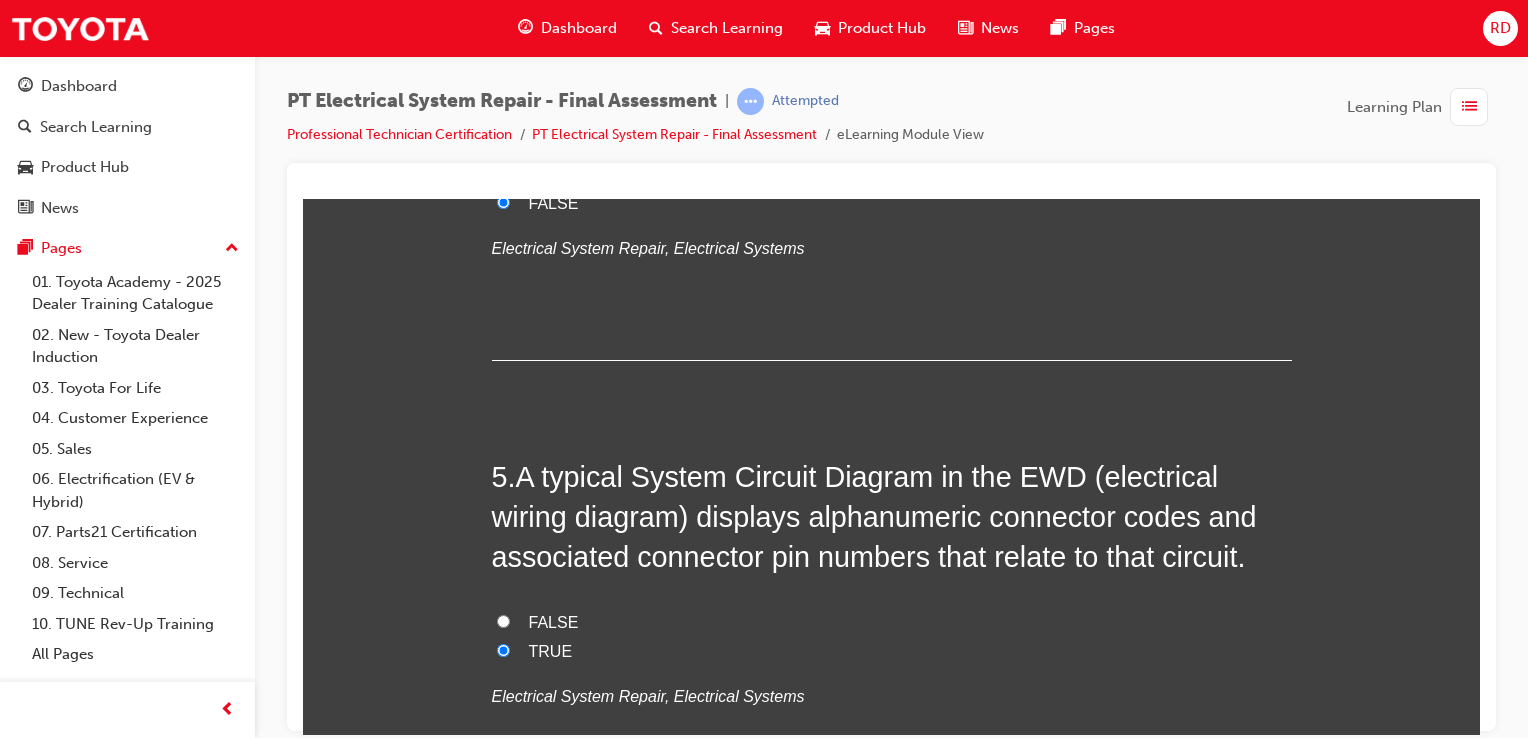 click on "FALSE" at bounding box center [892, 622] 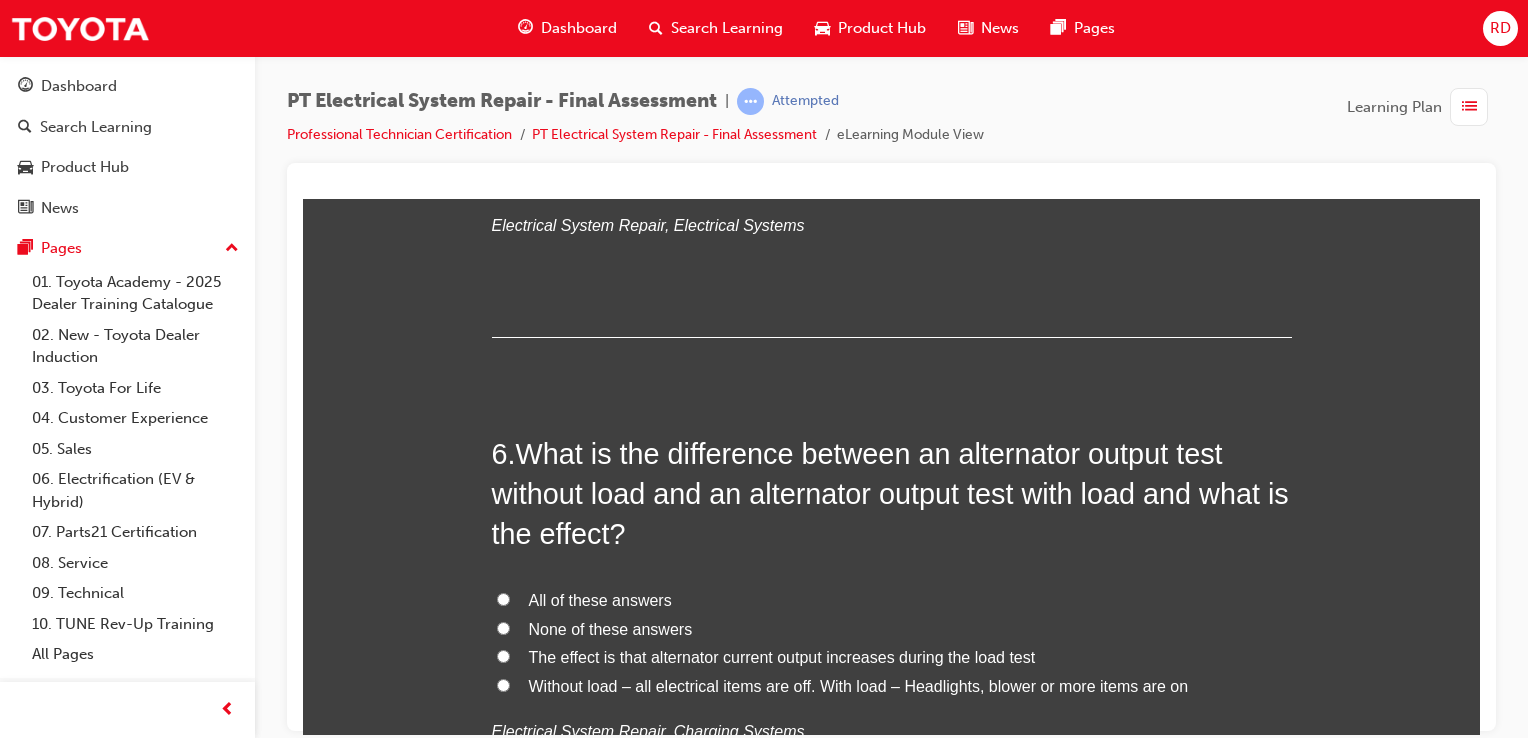scroll, scrollTop: 2300, scrollLeft: 0, axis: vertical 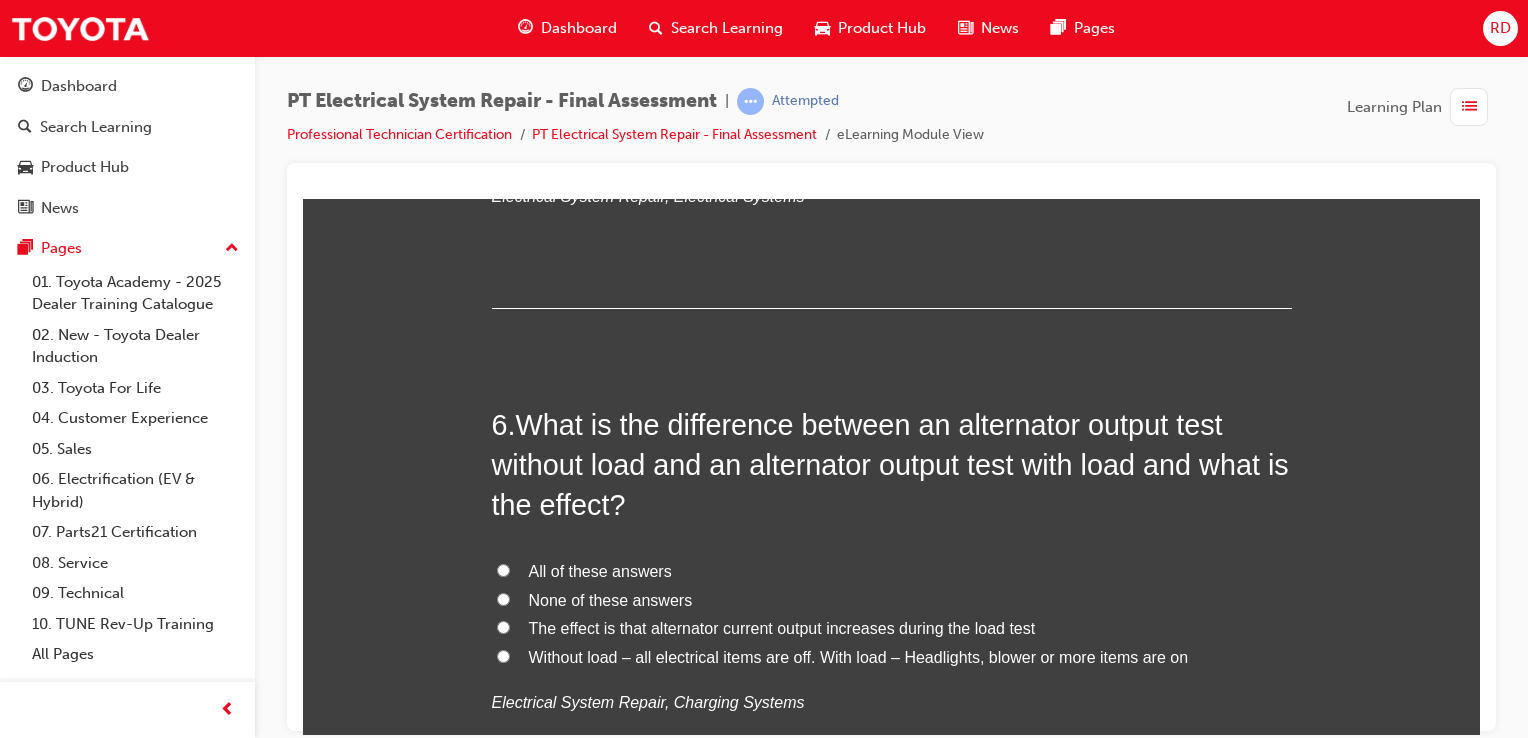 drag, startPoint x: 490, startPoint y: 629, endPoint x: 568, endPoint y: 640, distance: 78.77182 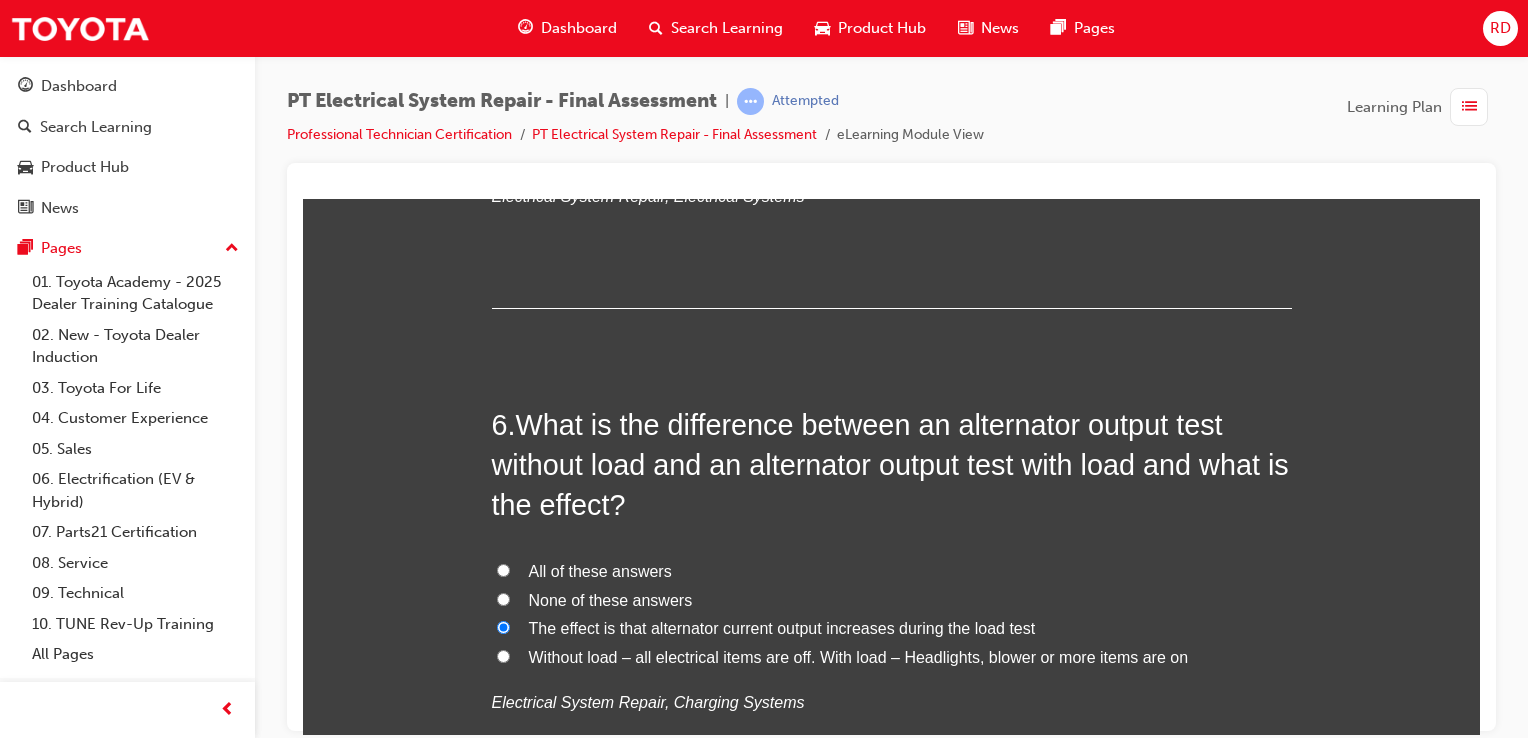 radio on "true" 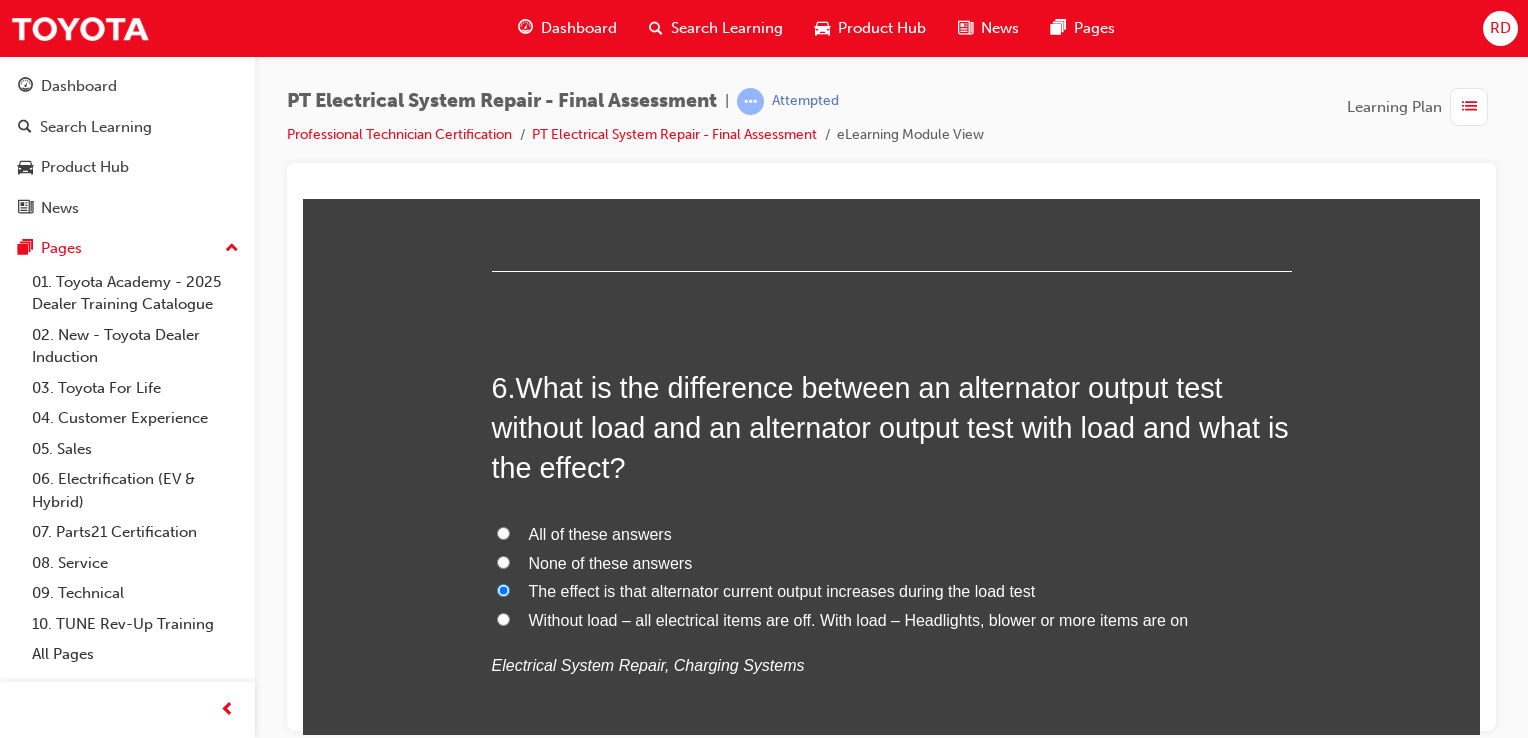 scroll, scrollTop: 2400, scrollLeft: 0, axis: vertical 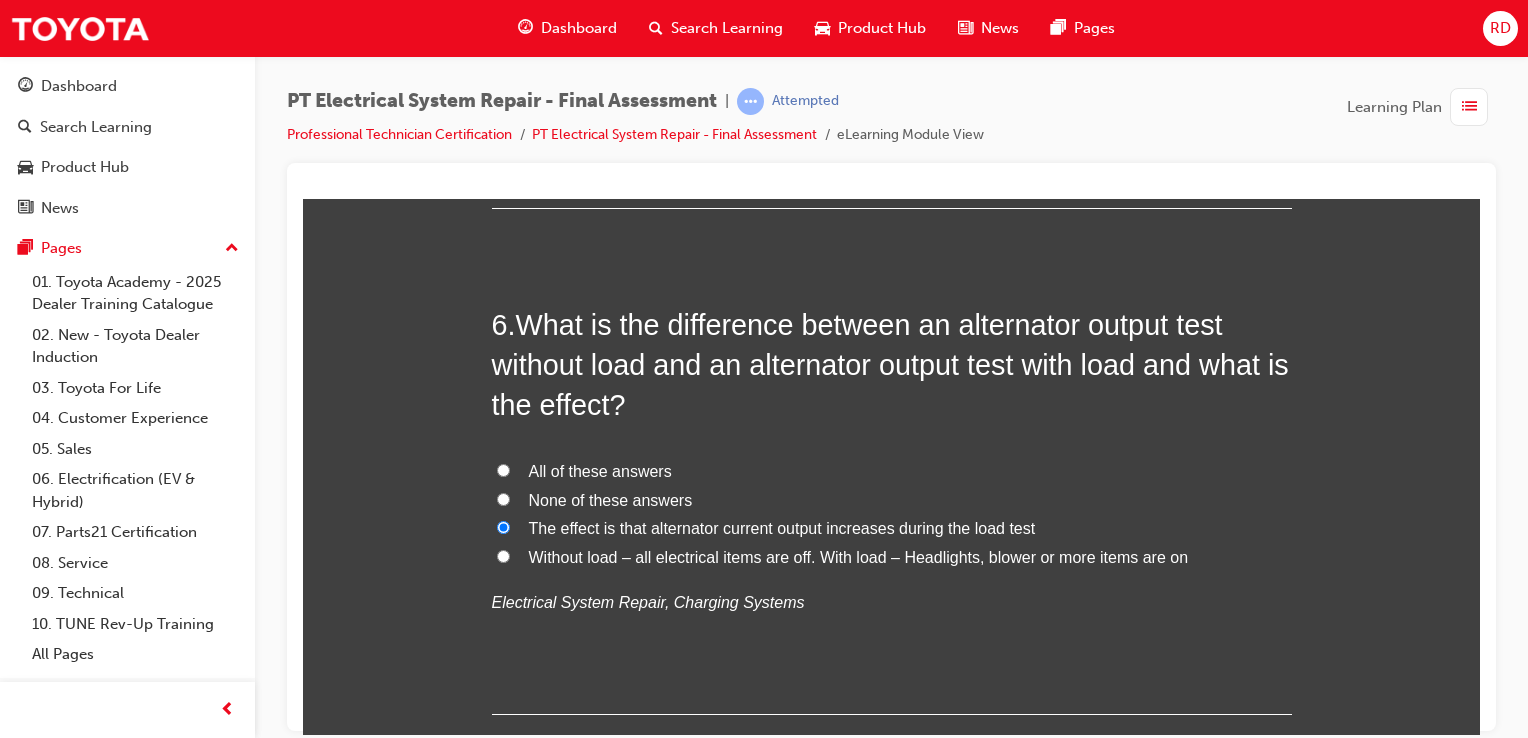 click on "Without load – all electrical items are off. With load – Headlights, blower or more items are on" at bounding box center (892, 557) 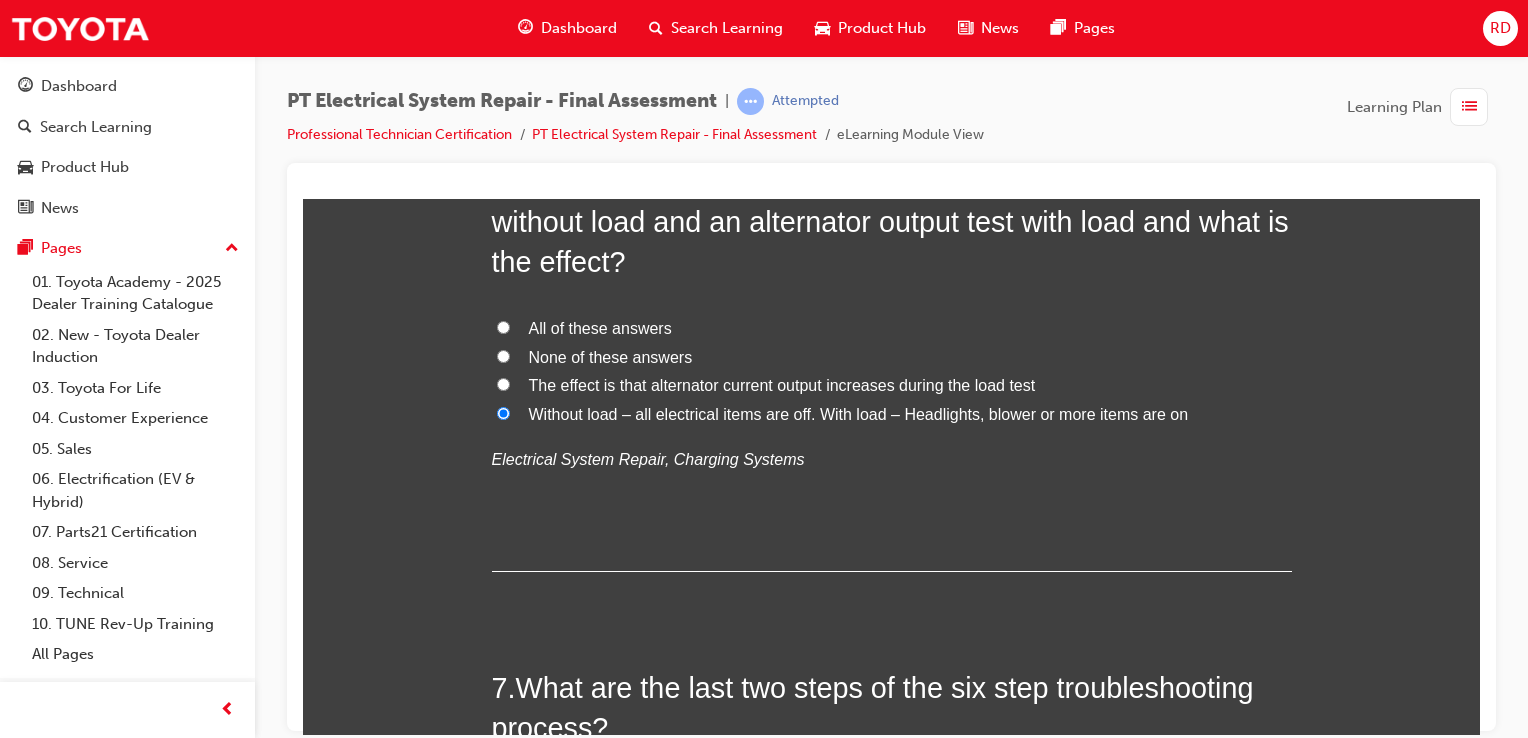 scroll, scrollTop: 2400, scrollLeft: 0, axis: vertical 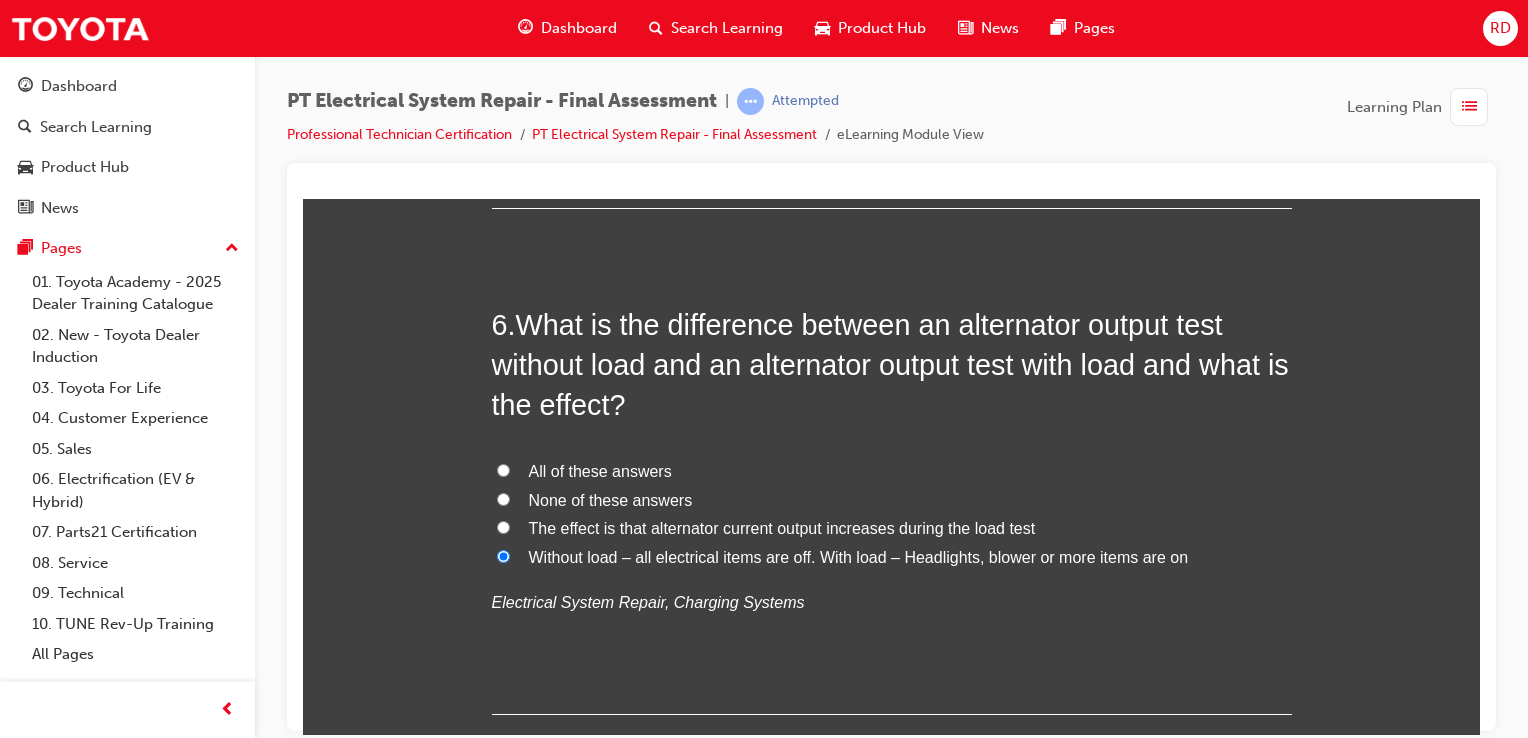 click on "All of these answers" at bounding box center [892, 471] 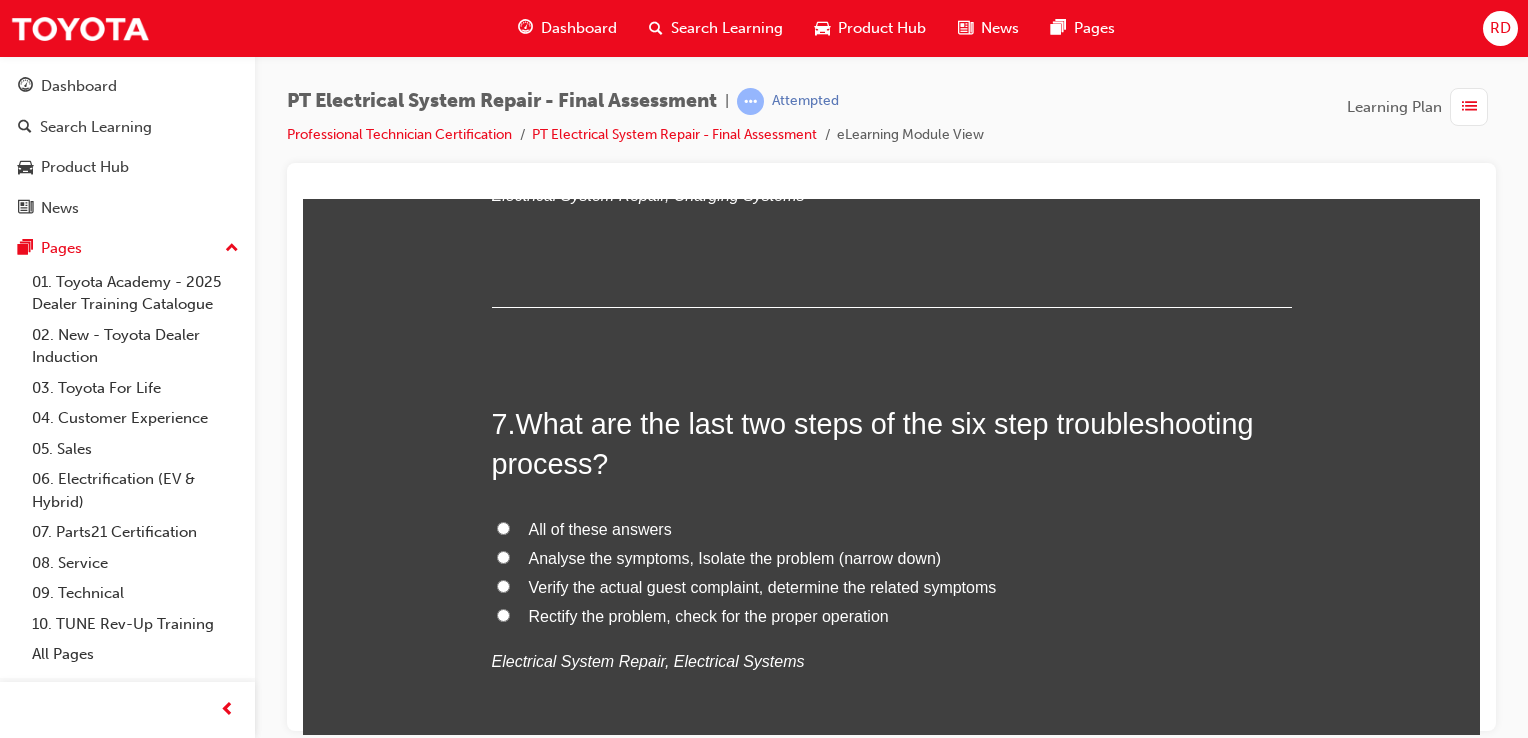scroll, scrollTop: 2900, scrollLeft: 0, axis: vertical 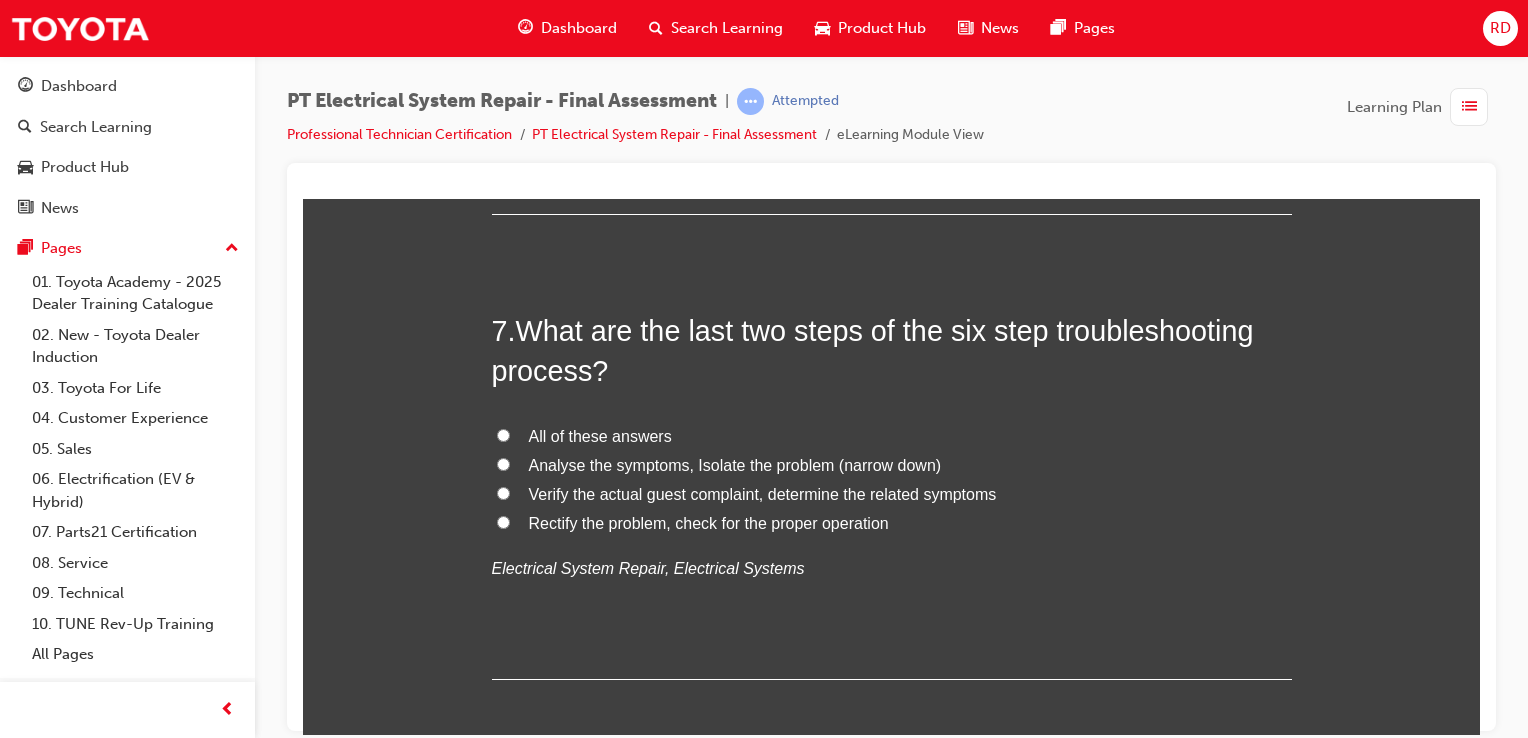 click on "Rectify the problem, check for the proper operation" at bounding box center [503, 521] 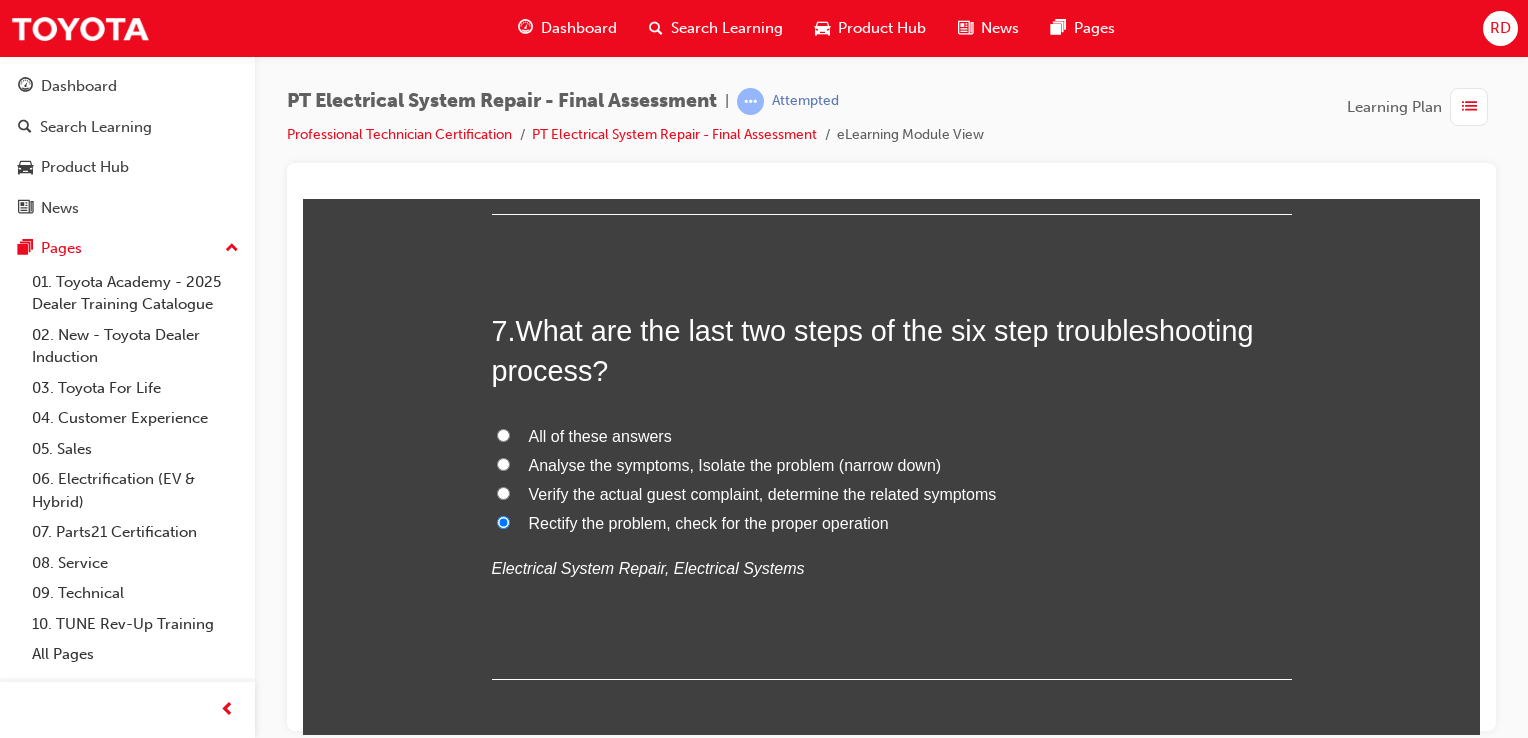 radio on "true" 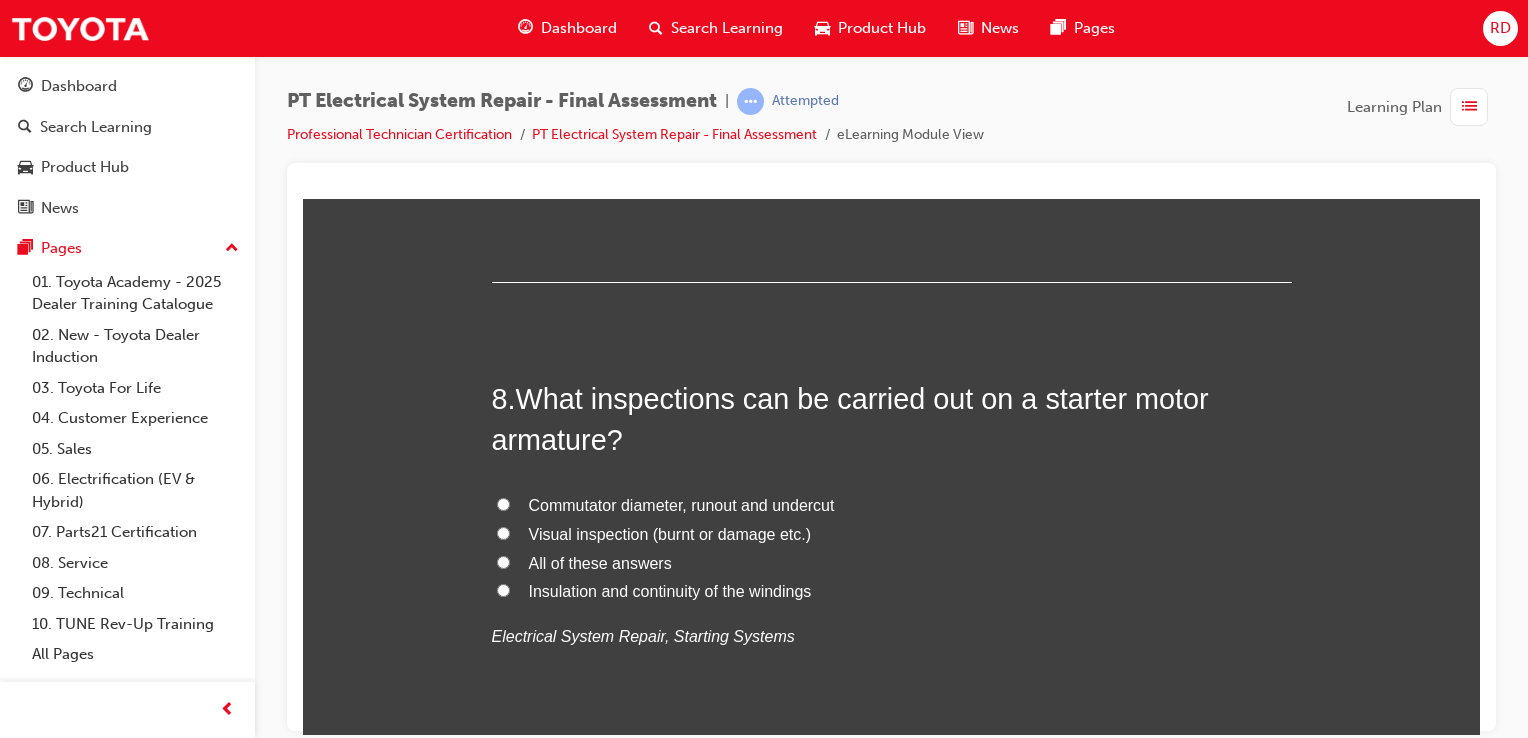 scroll, scrollTop: 3300, scrollLeft: 0, axis: vertical 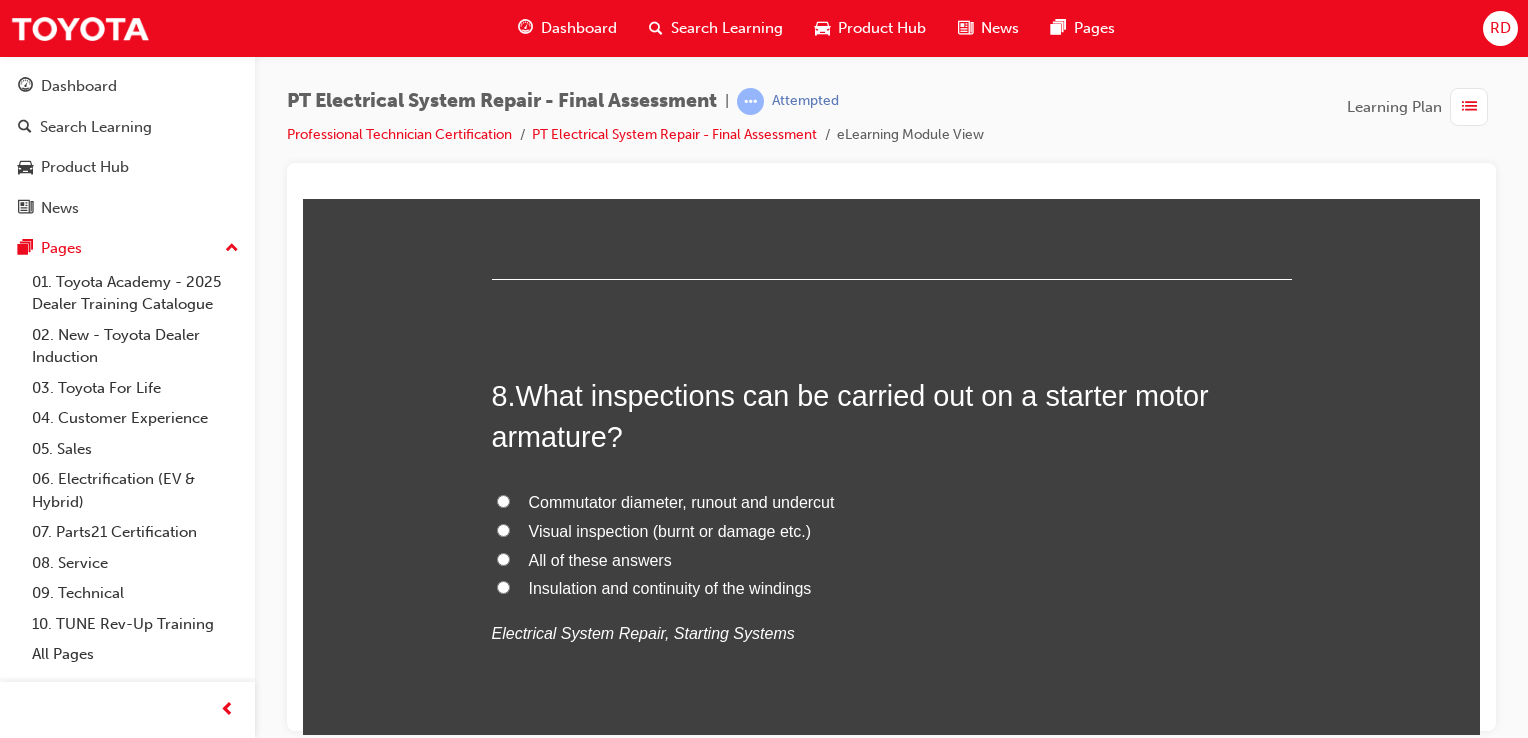 drag, startPoint x: 493, startPoint y: 553, endPoint x: 530, endPoint y: 550, distance: 37.12142 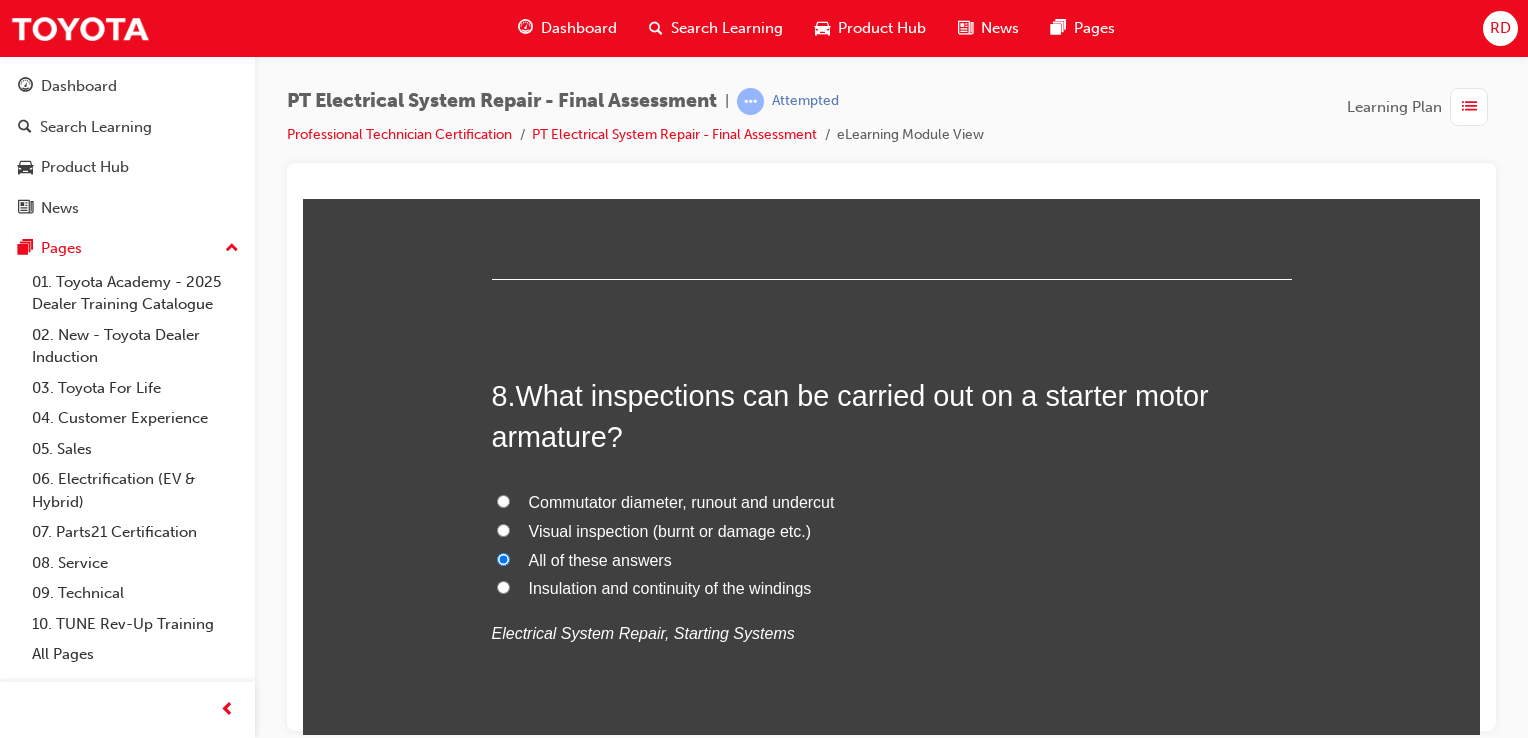 radio on "true" 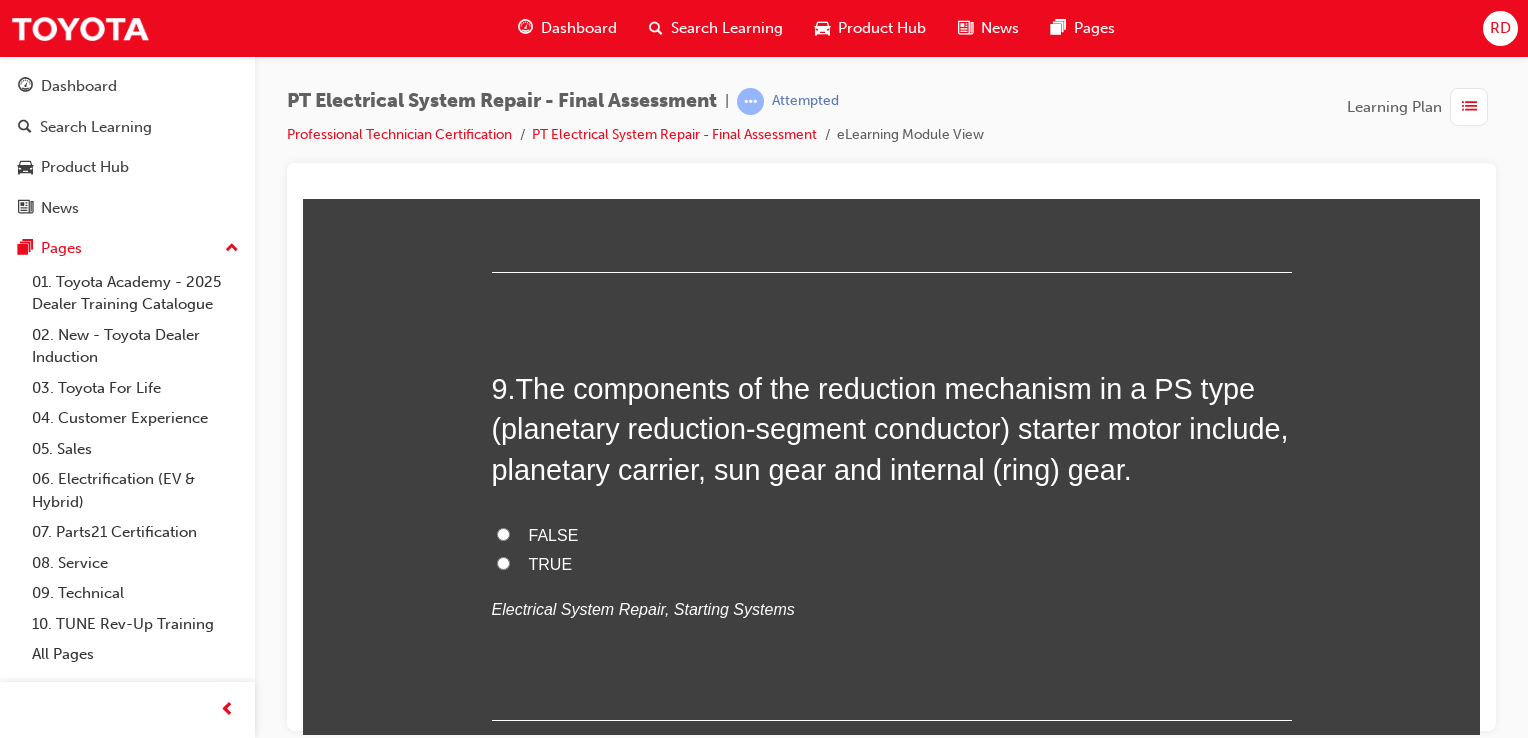 scroll, scrollTop: 3800, scrollLeft: 0, axis: vertical 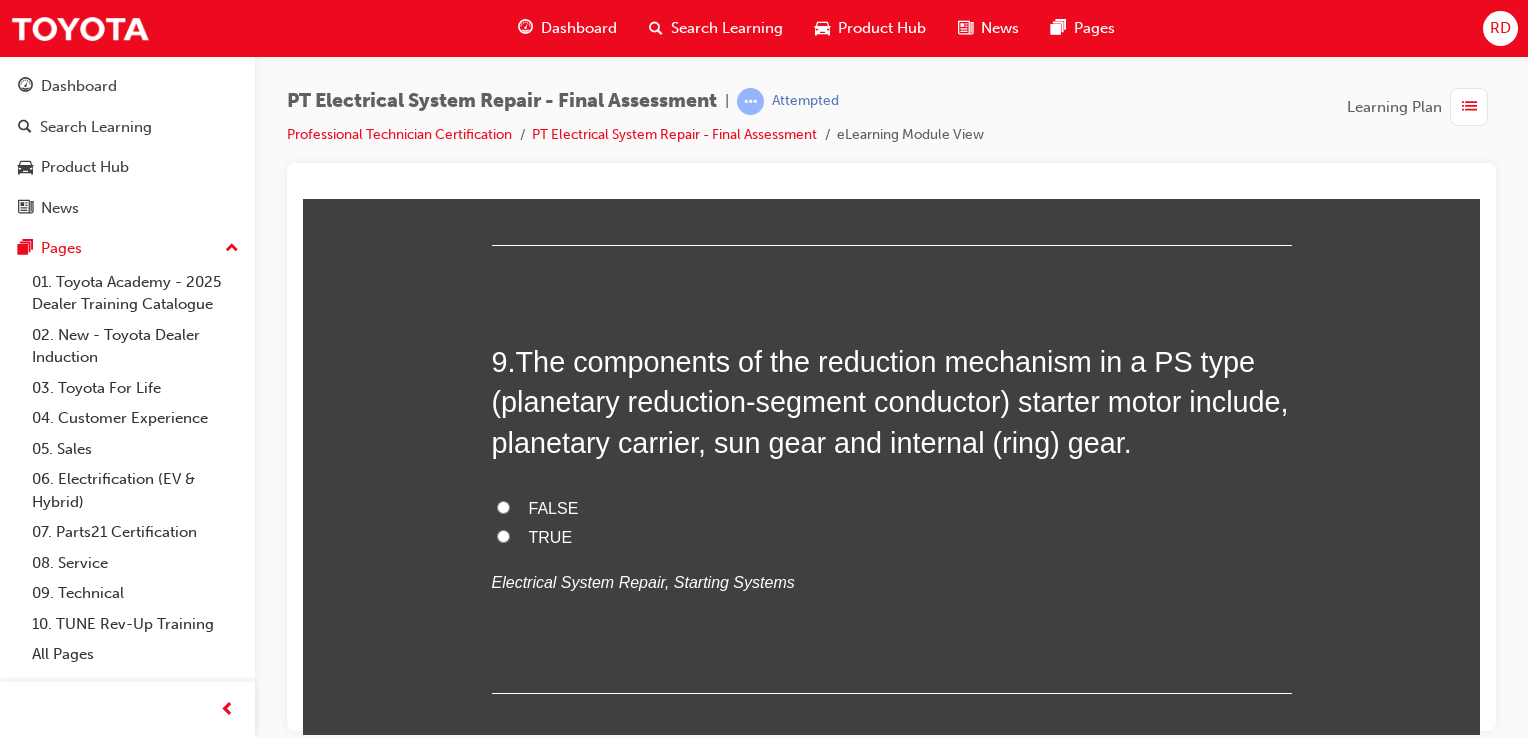 click on "FALSE" at bounding box center [503, 506] 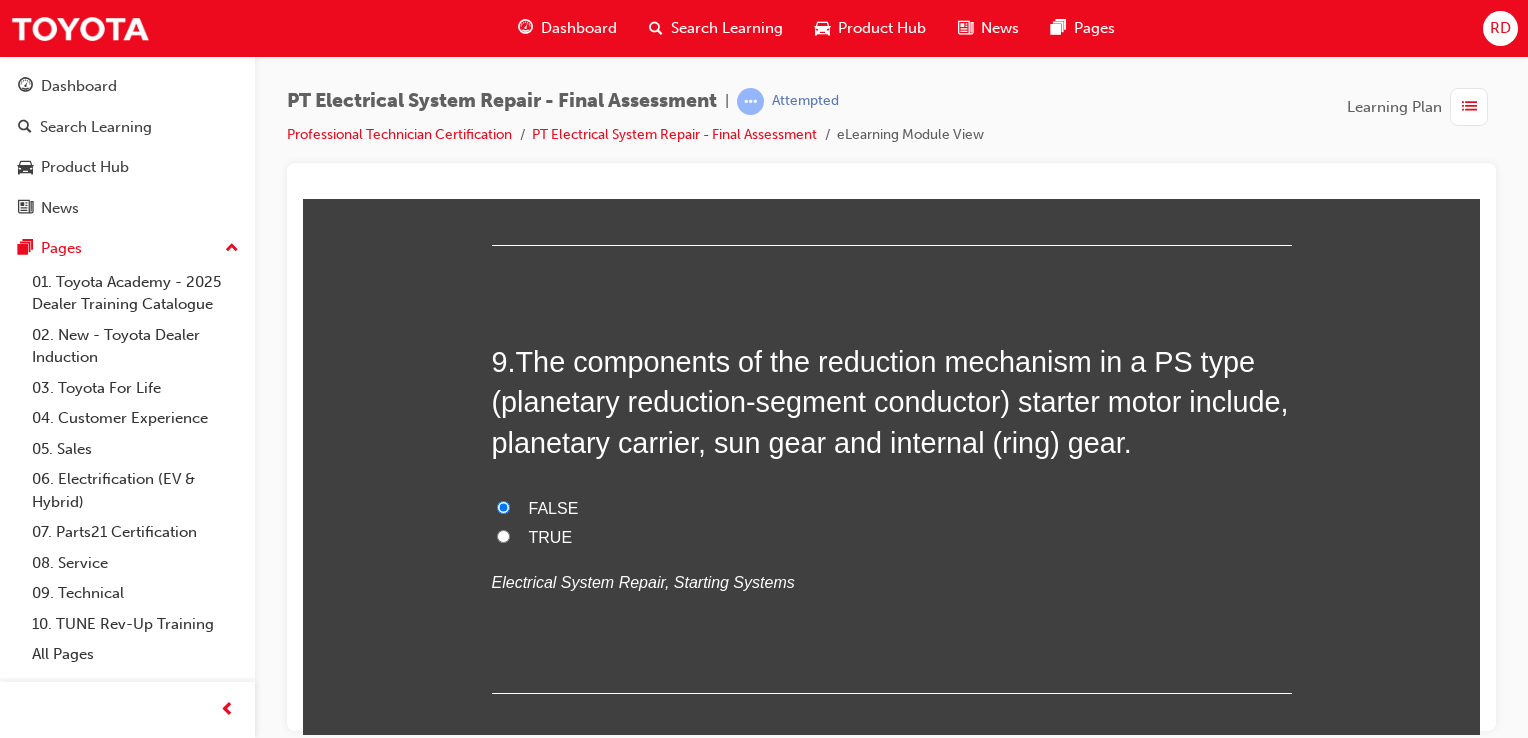 radio on "true" 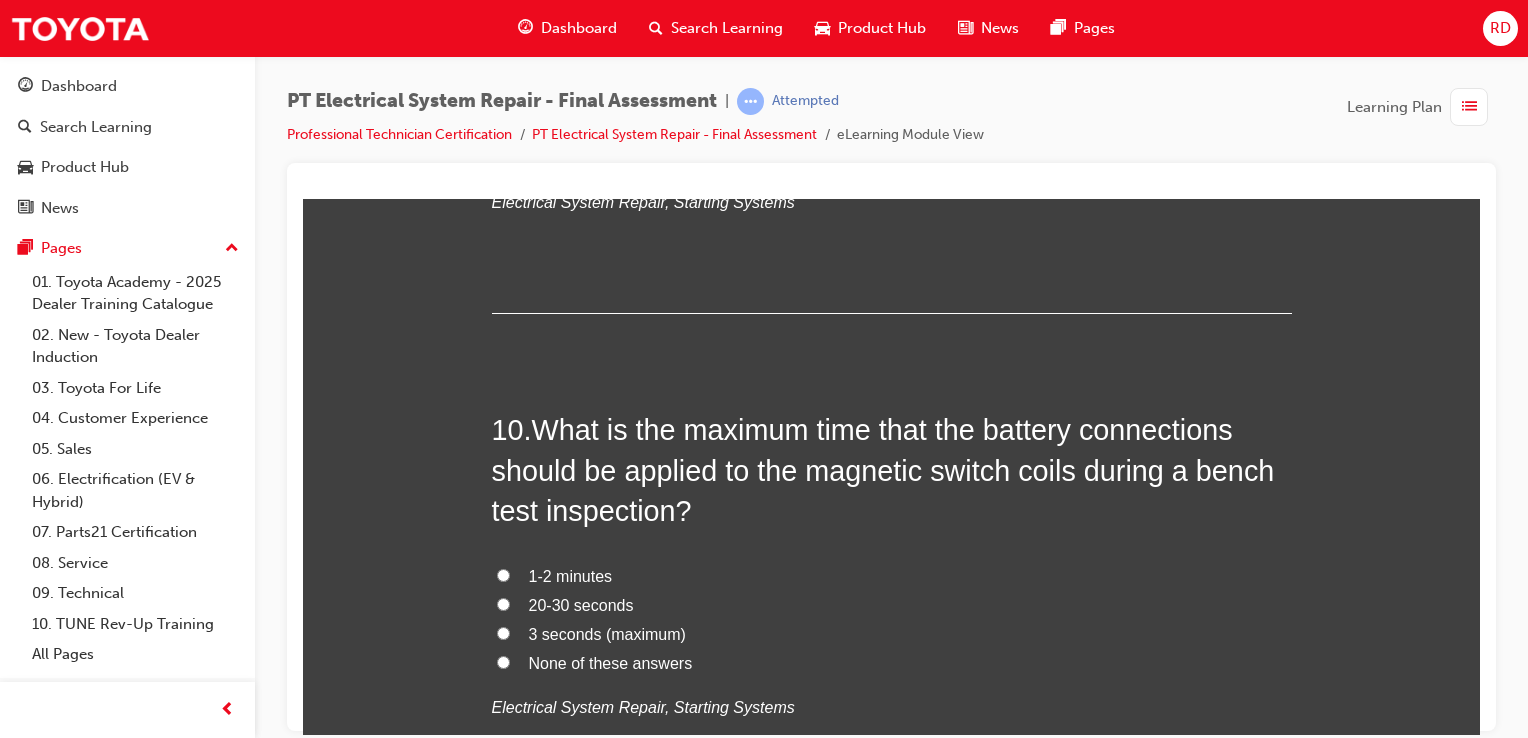 scroll, scrollTop: 4200, scrollLeft: 0, axis: vertical 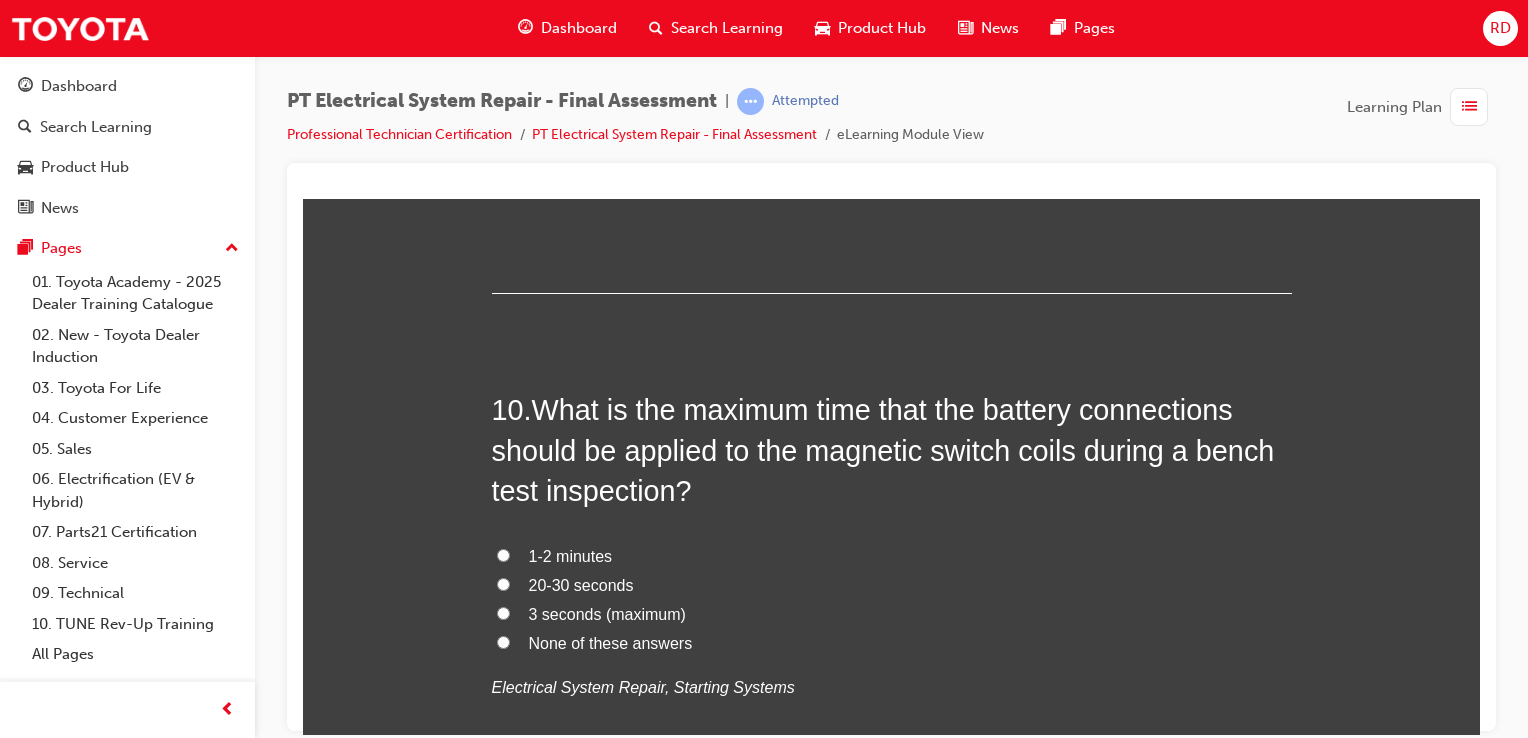 click on "None of these answers" at bounding box center (503, 641) 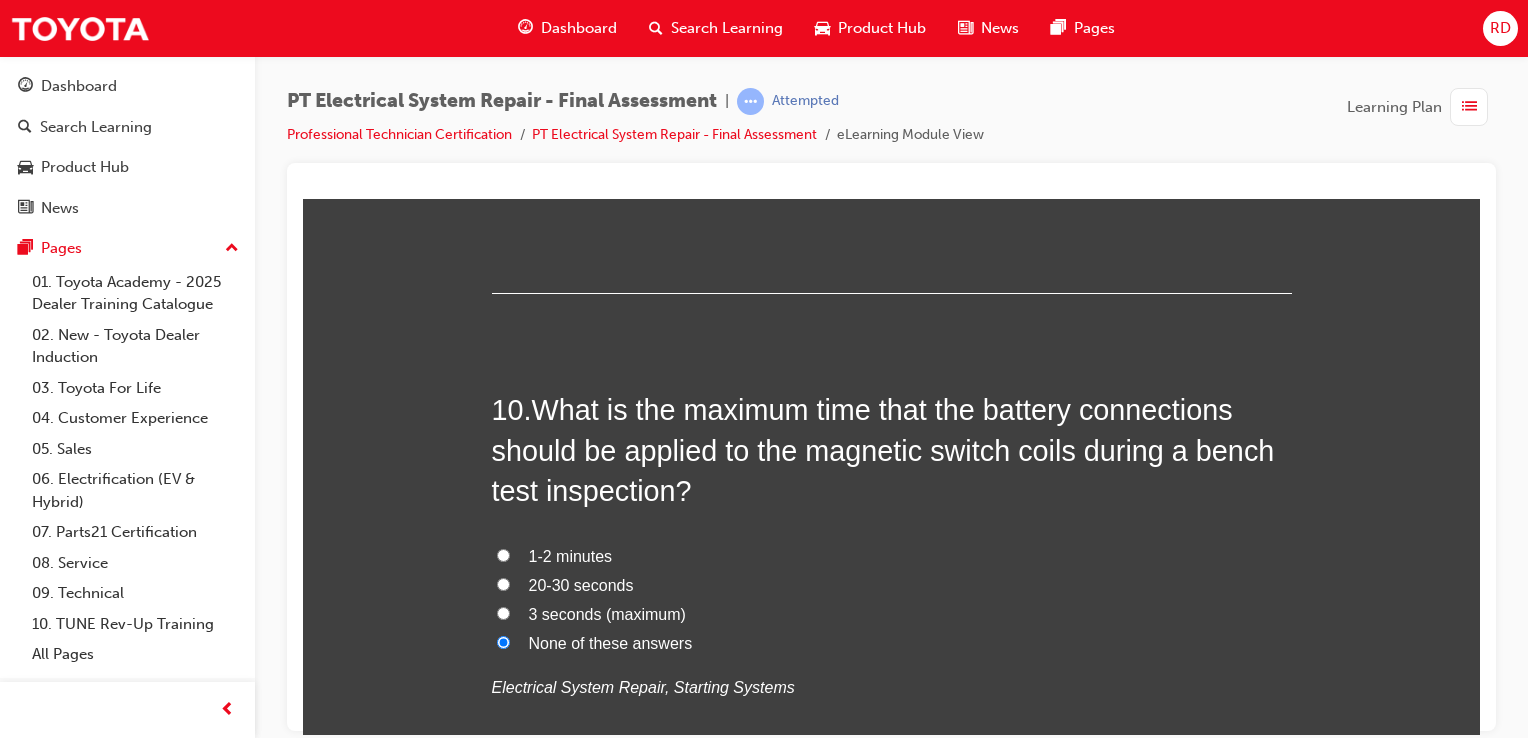 radio on "true" 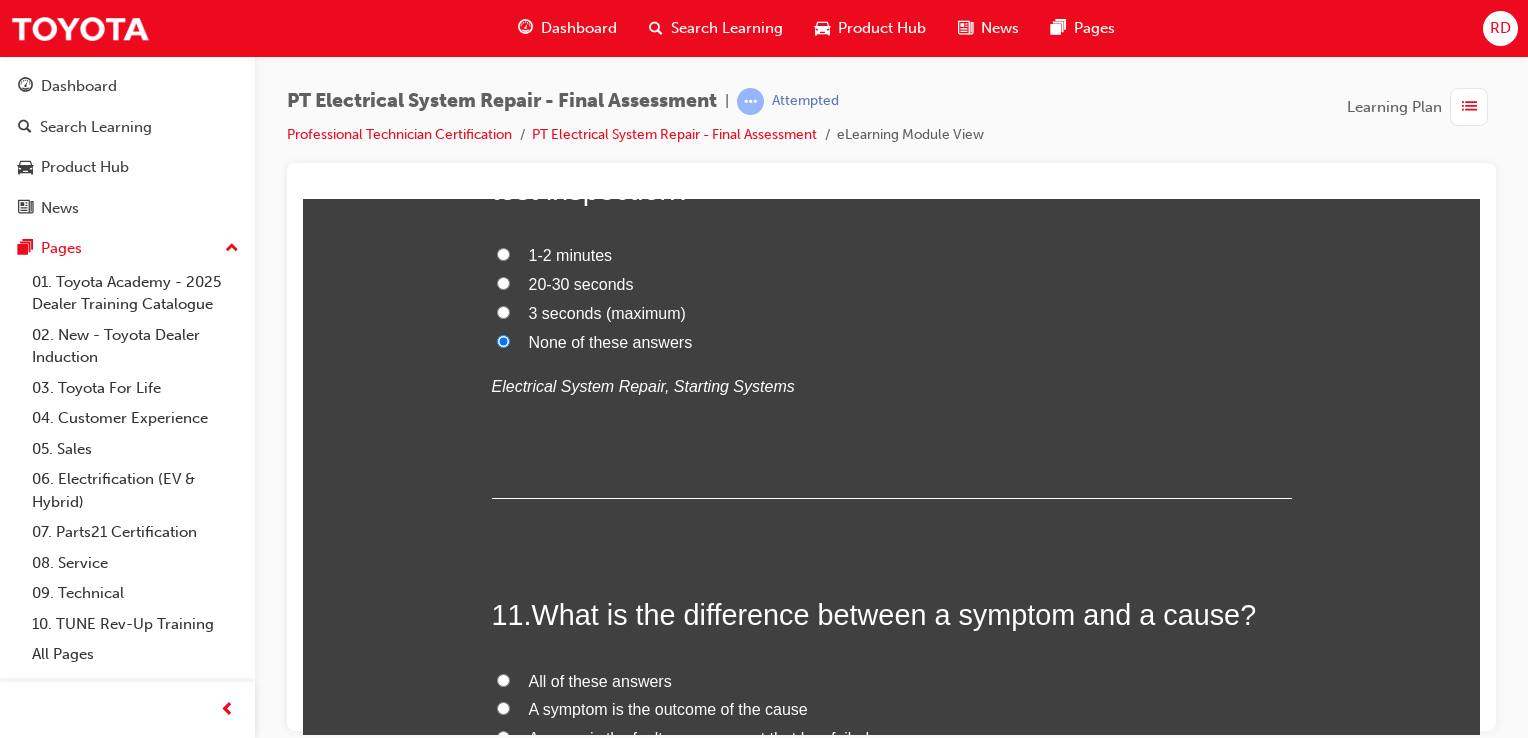 scroll, scrollTop: 4600, scrollLeft: 0, axis: vertical 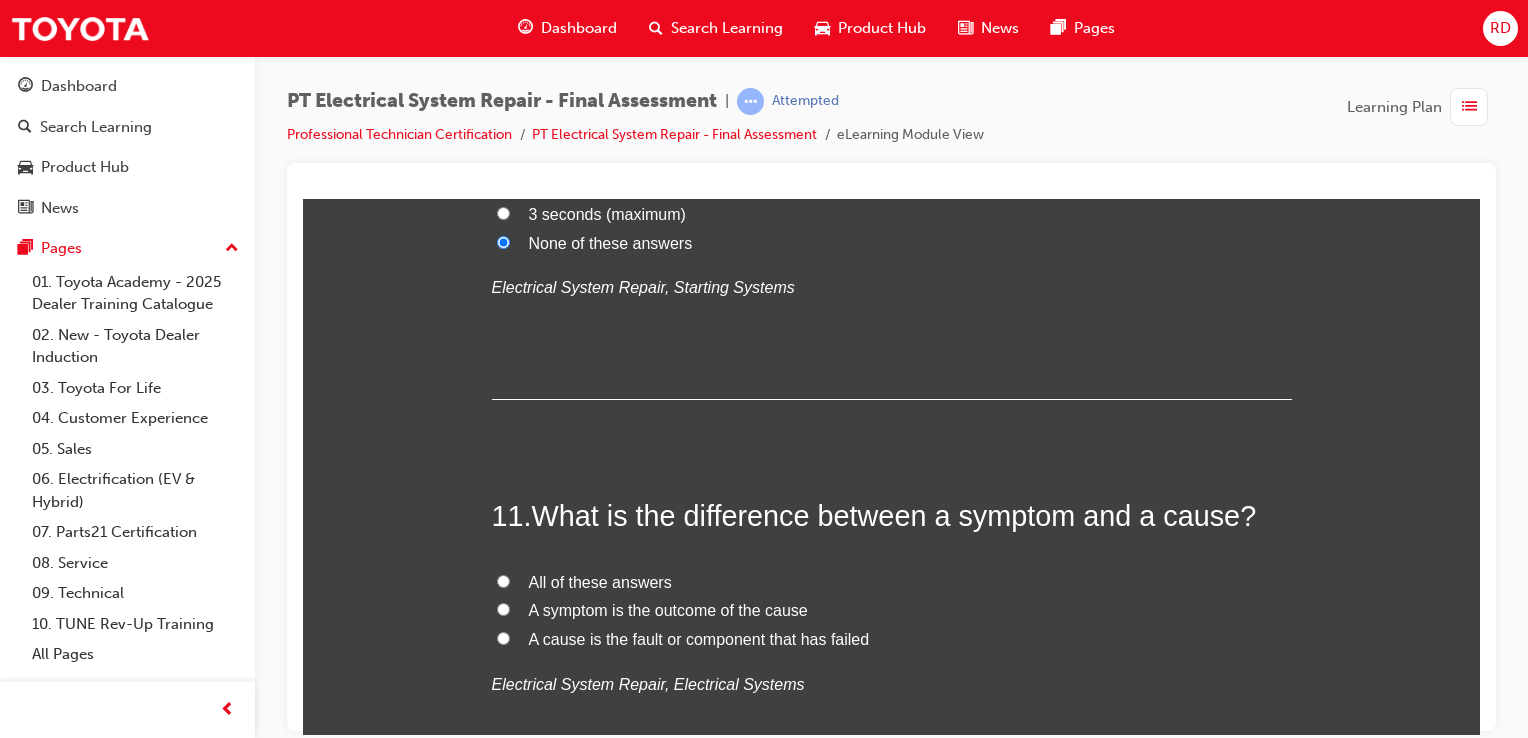 click on "All of these answers" at bounding box center (503, 580) 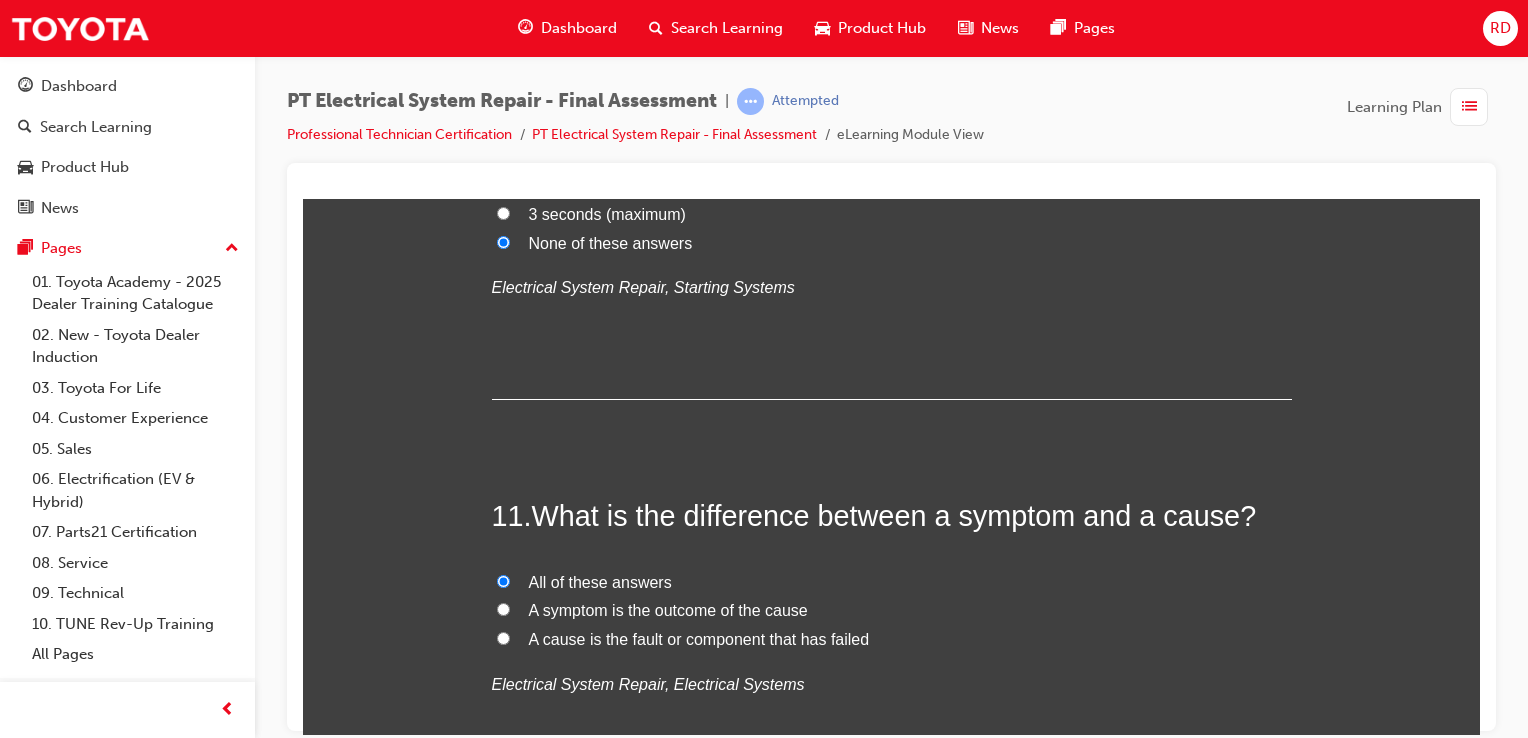 radio on "true" 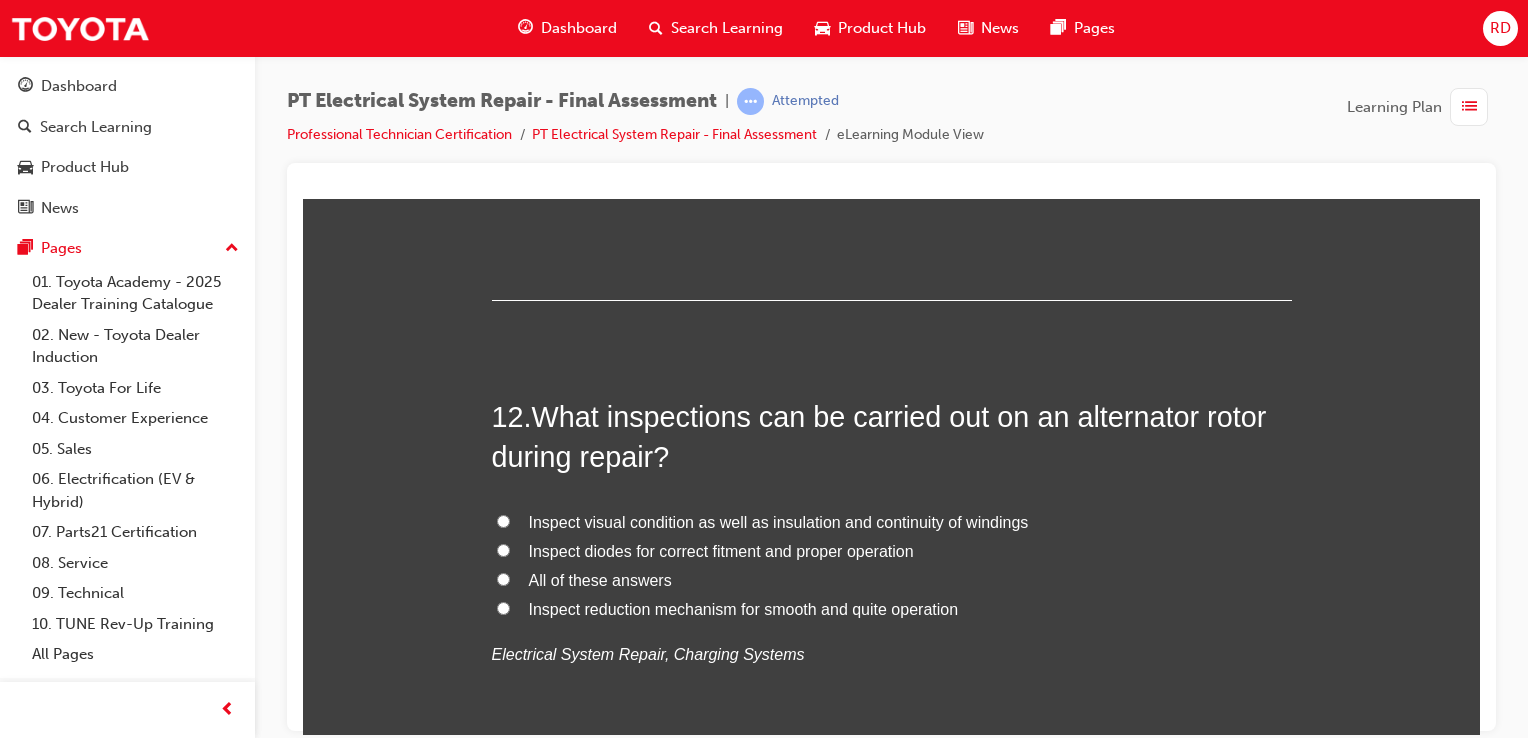 scroll, scrollTop: 5100, scrollLeft: 0, axis: vertical 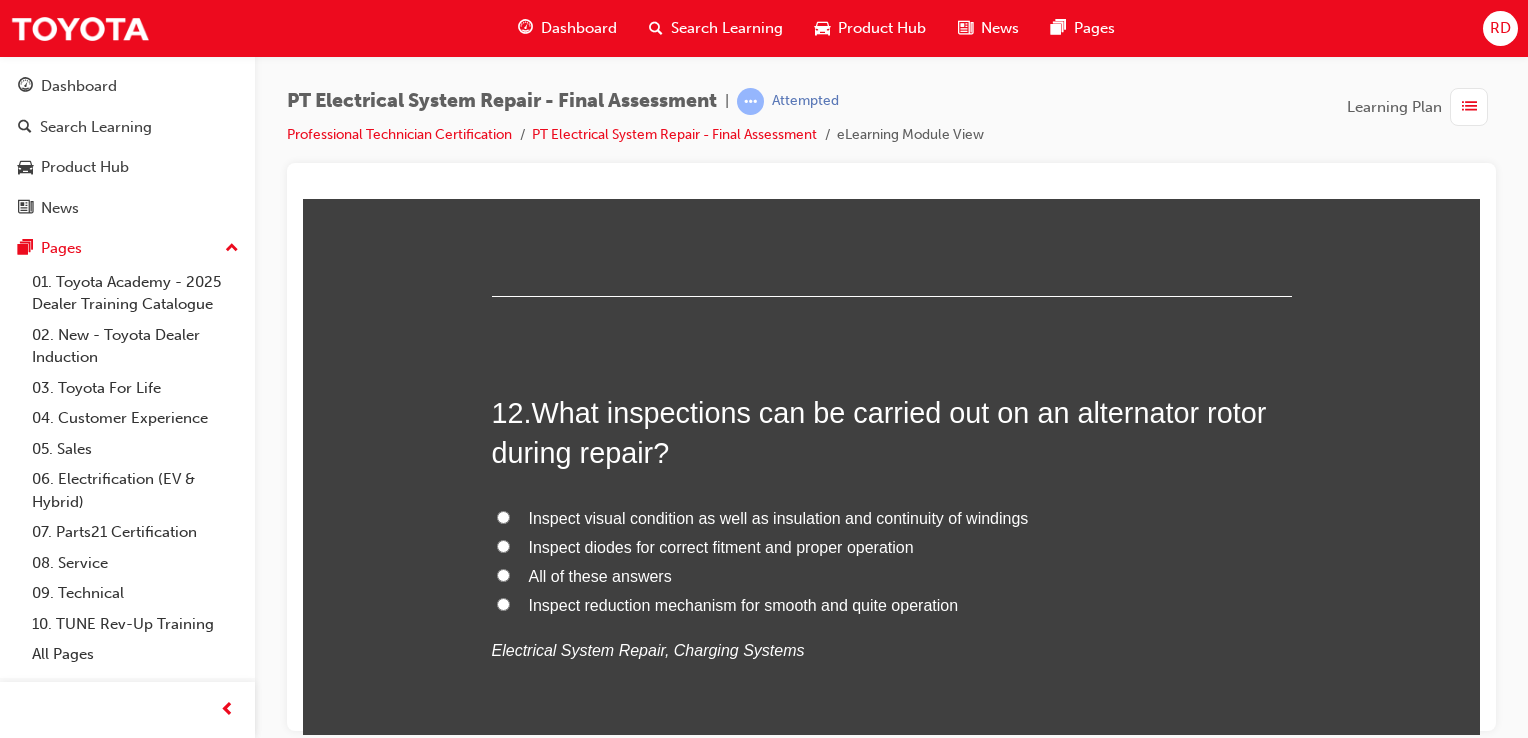 click on "Inspect visual condition as well as insulation and continuity of windings" at bounding box center (503, 516) 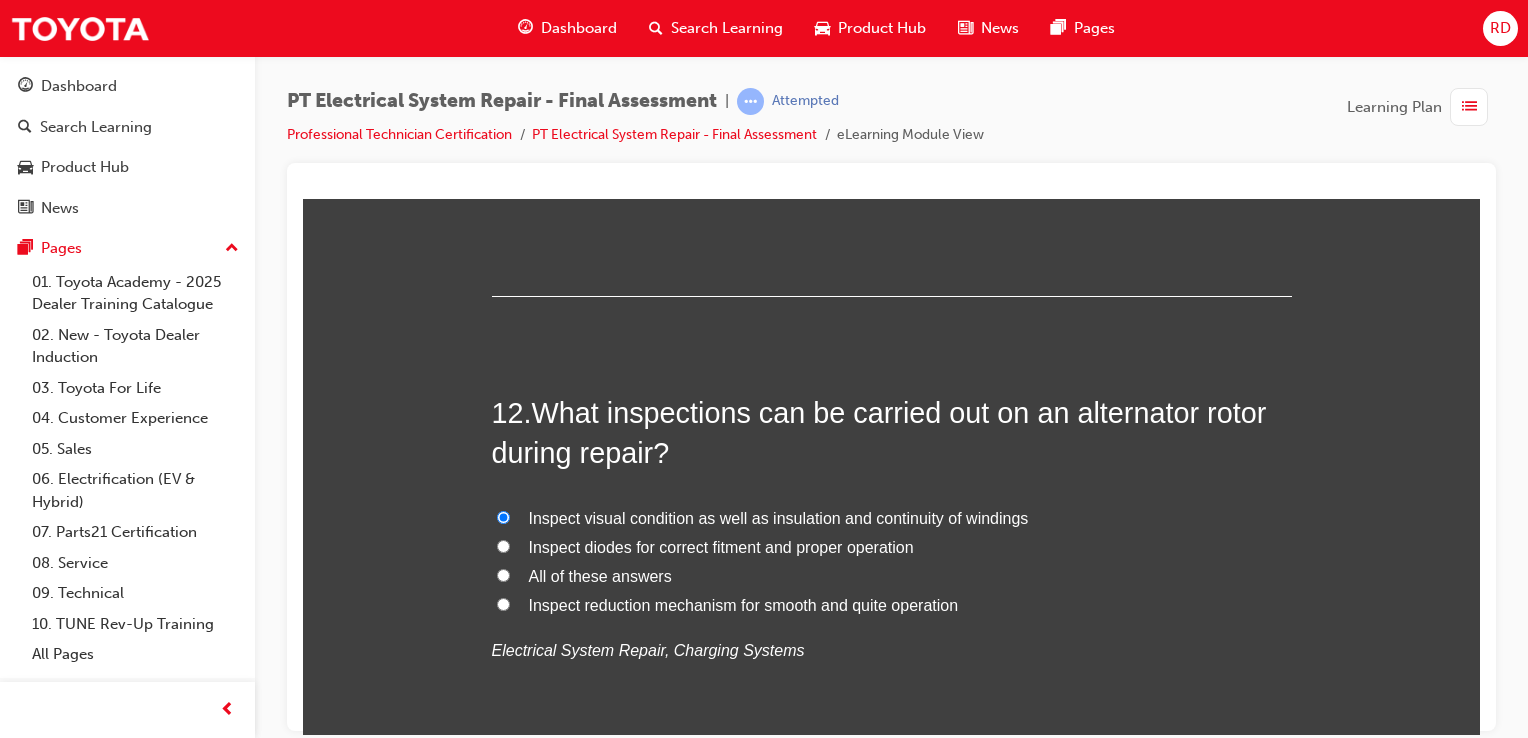 radio on "true" 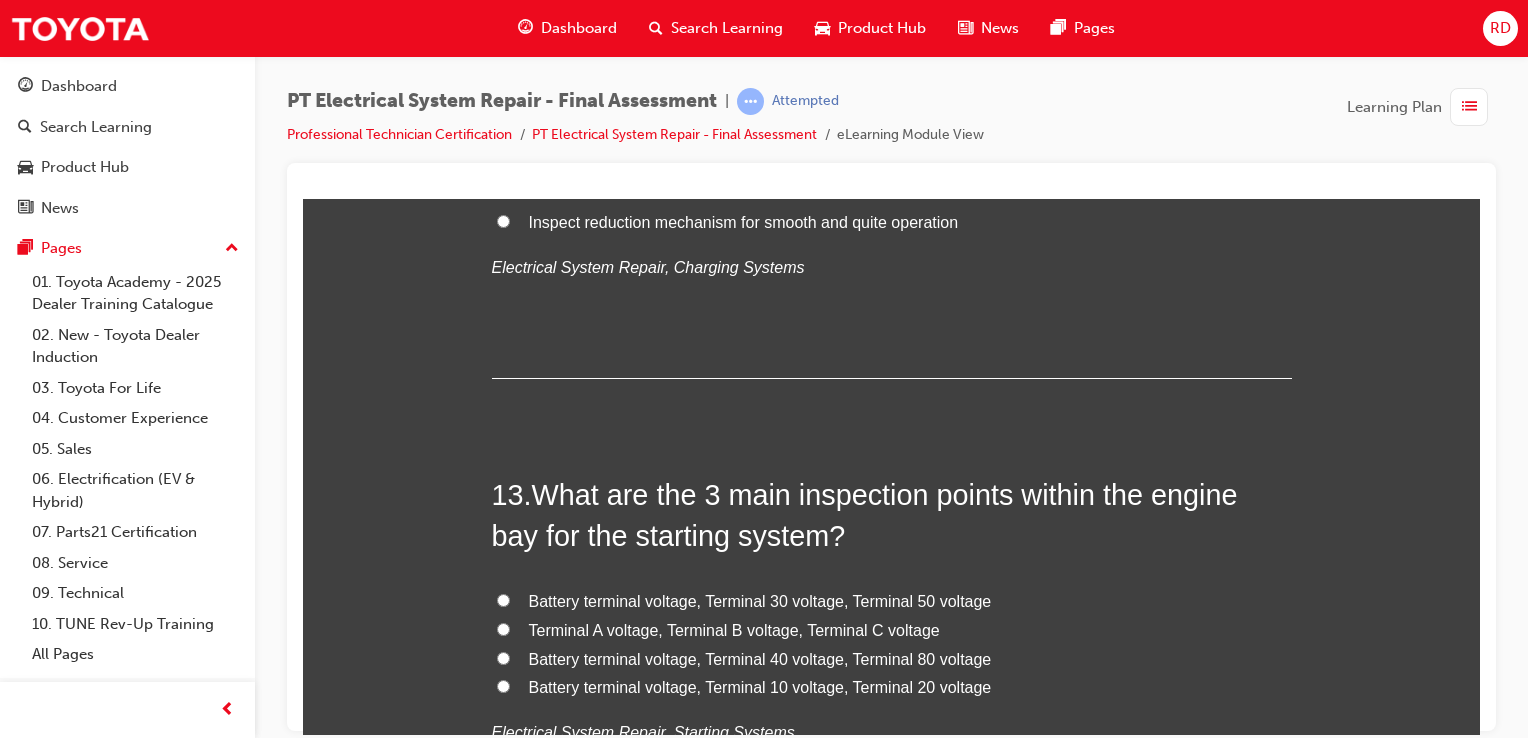 scroll, scrollTop: 5500, scrollLeft: 0, axis: vertical 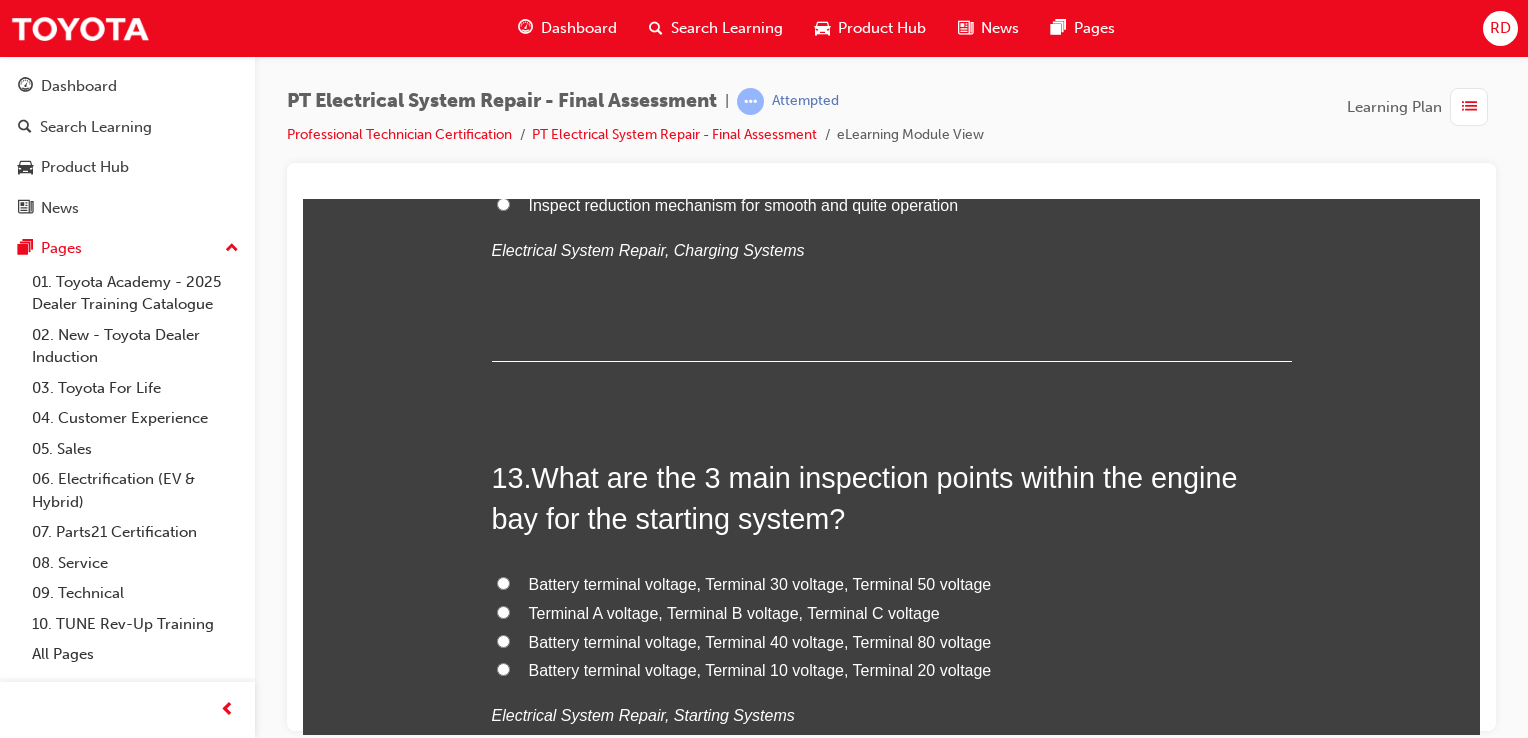 click on "You must select an answer for each question before you can submit. Please note, you will need 11 correct answer(s) in order to pass this quiz. Good luck! 1 .  What are the functions of the diodes in the alternator rectifier? To rectify A/C into D/C All of these answers To act as a one way gate for current To provide full-wave rectification
Electrical System Repair, Charging Systems 2 .  What are the three electrical processes that occur in the alternator? Current deviation, Current rectification, Current application Current termination, Current rectification, Current abbreviation Current generation, Current rectification, Current regulation Current activation, Current culmination, Current regulation
Electrical System Repair, Charging Systems 3 .  What steps should be taken after reconnecting the battery on completion of repairs to ensure the vehicle is ready to return to the guest? All of these answers Reset clock / Restore customised setting (seat & steering position, radio stations)
4 .  TRUE FALSE" at bounding box center [891, -1875] 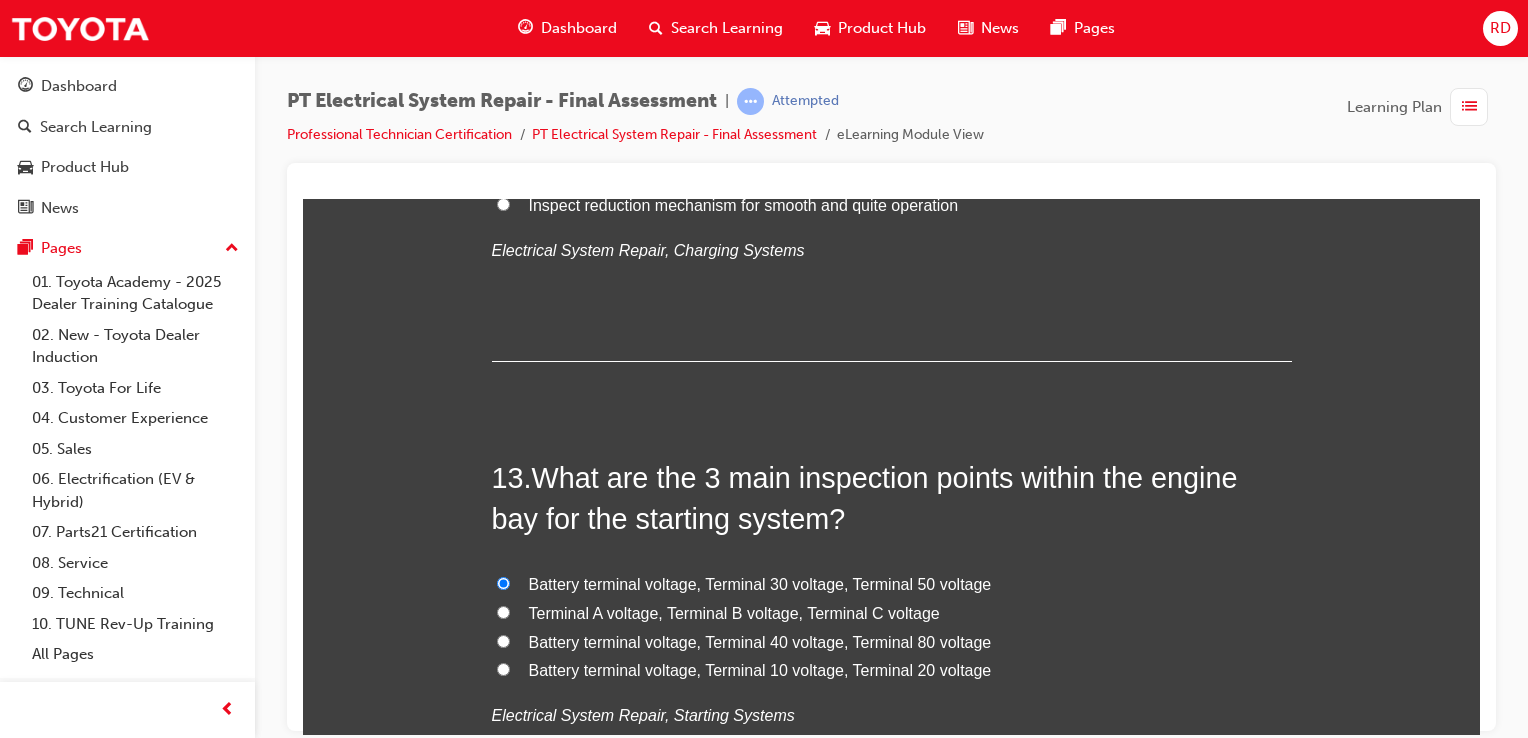 radio on "true" 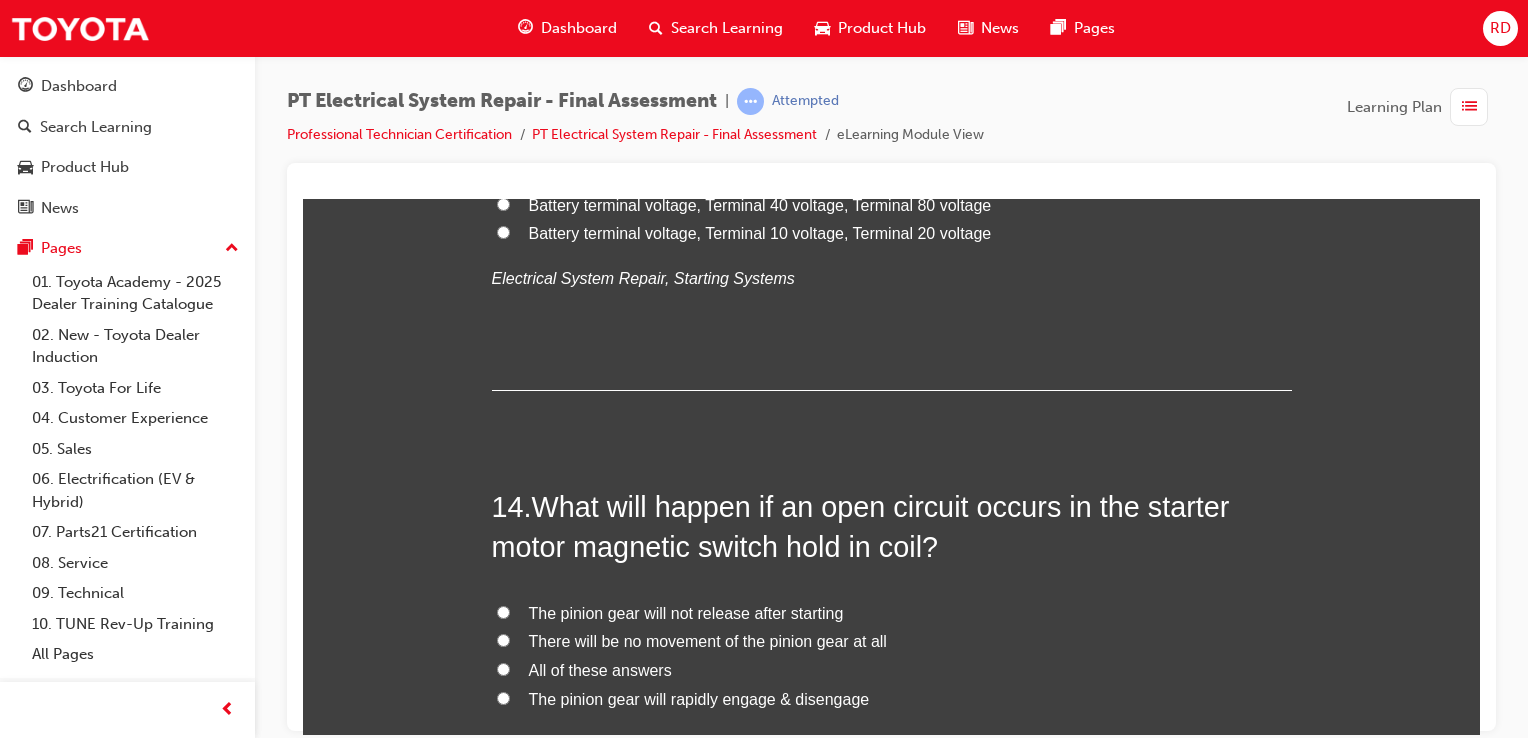 scroll, scrollTop: 6000, scrollLeft: 0, axis: vertical 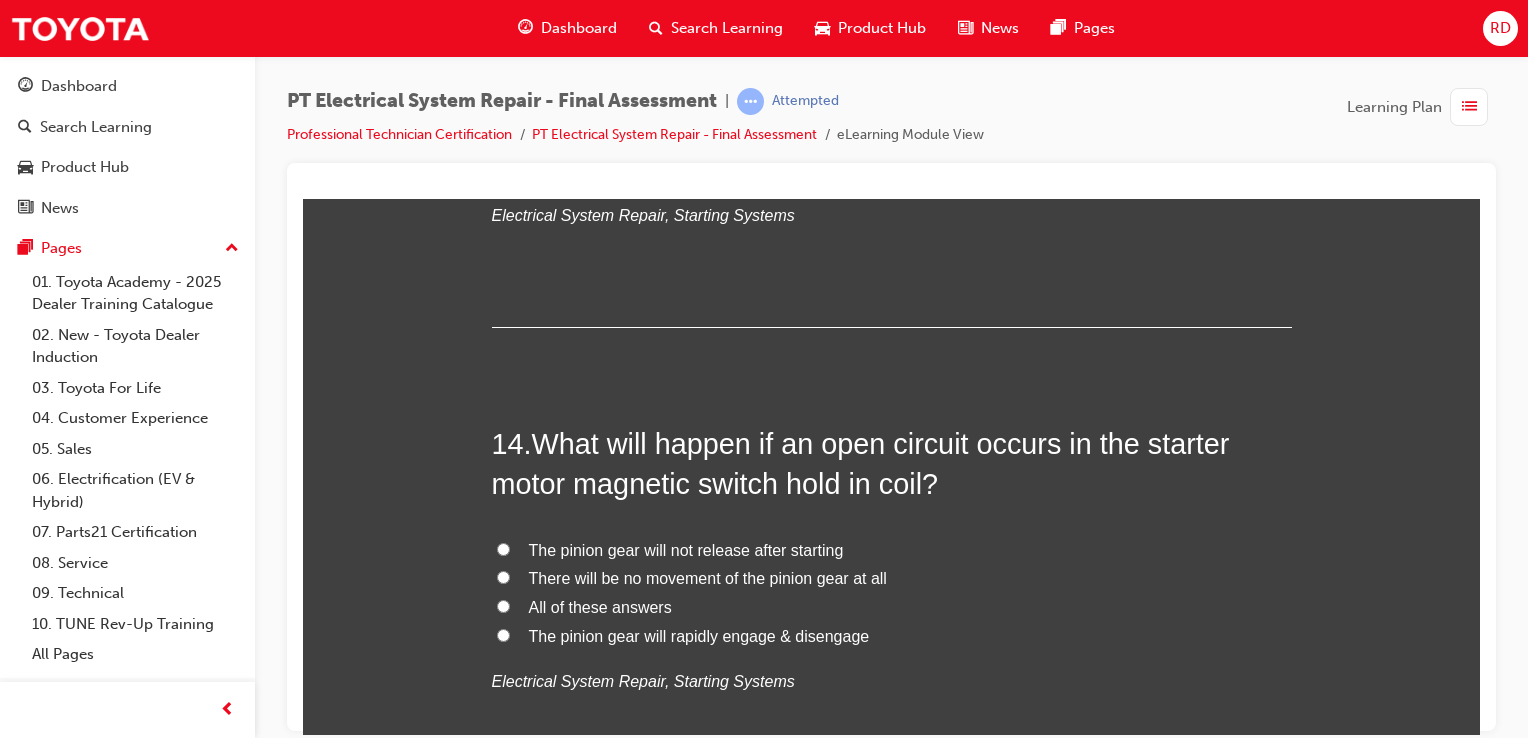click on "There will be no movement of the pinion gear at all" at bounding box center (503, 576) 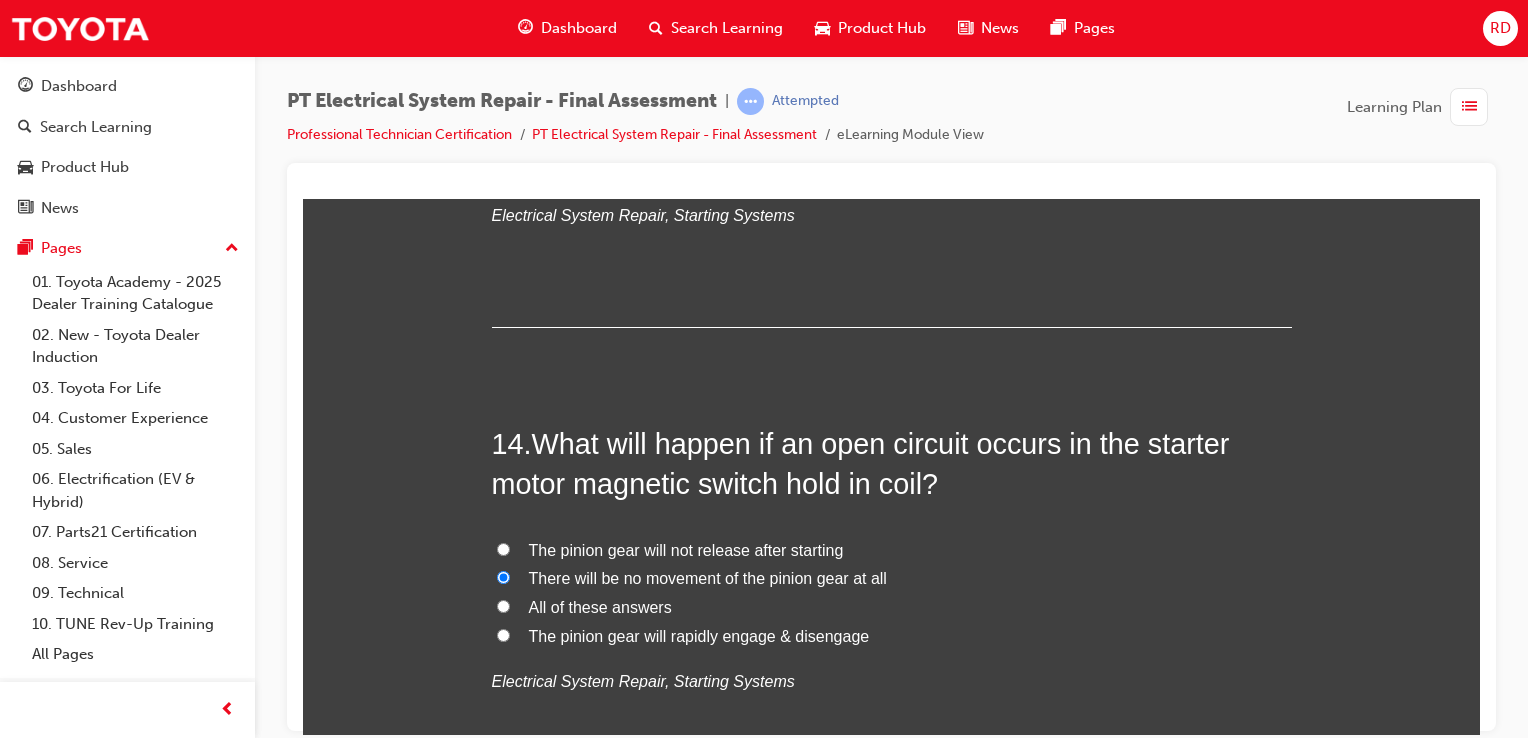 radio on "true" 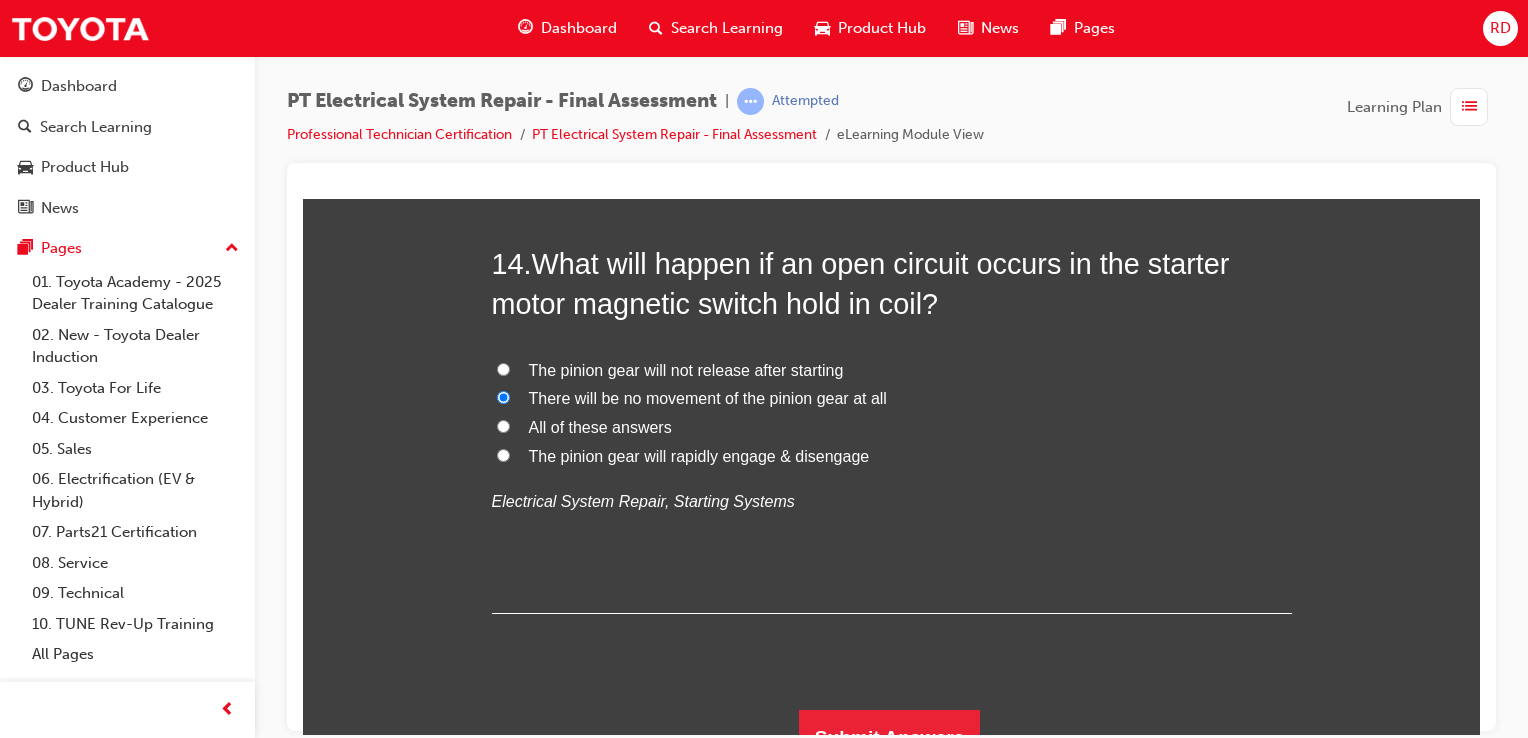 scroll, scrollTop: 6206, scrollLeft: 0, axis: vertical 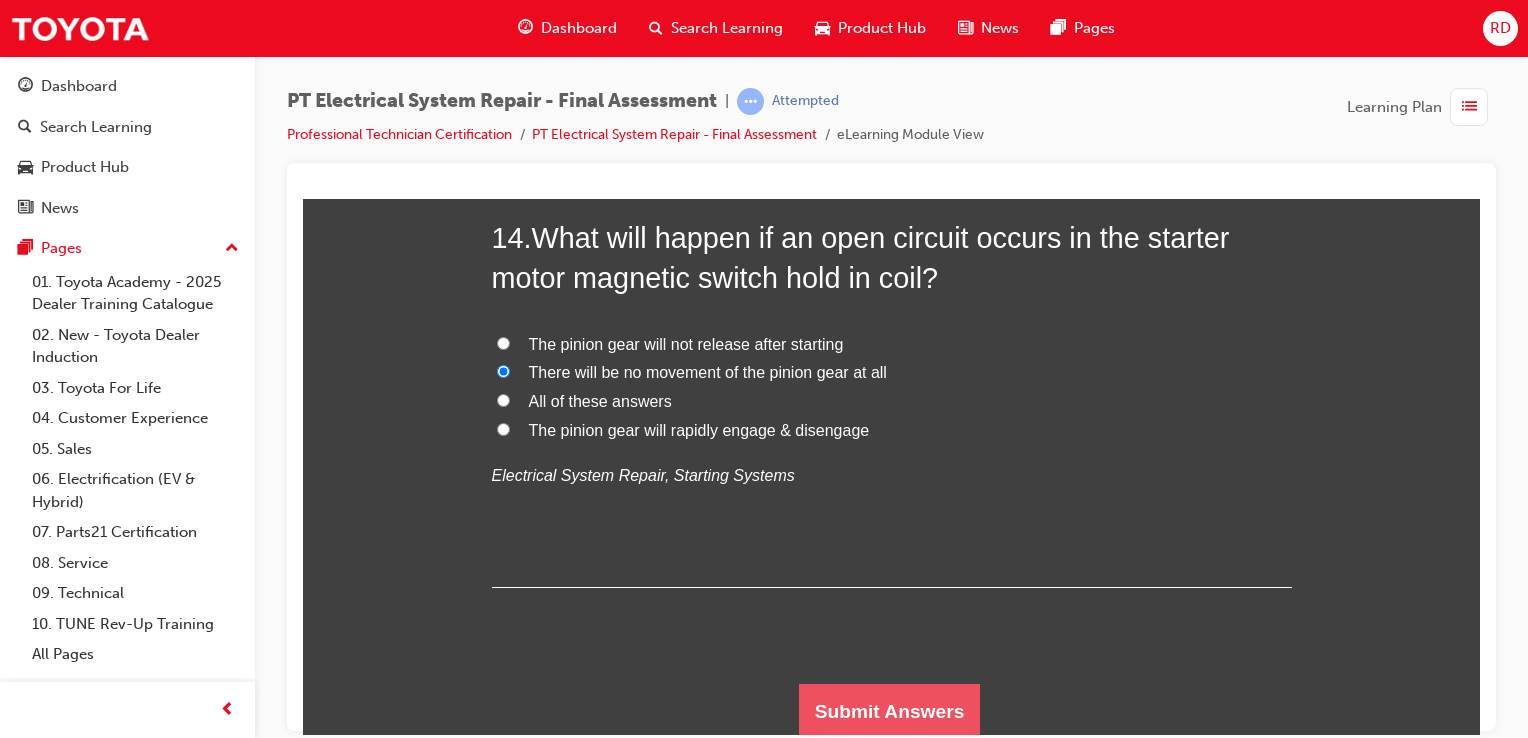 click on "Submit Answers" at bounding box center [890, 711] 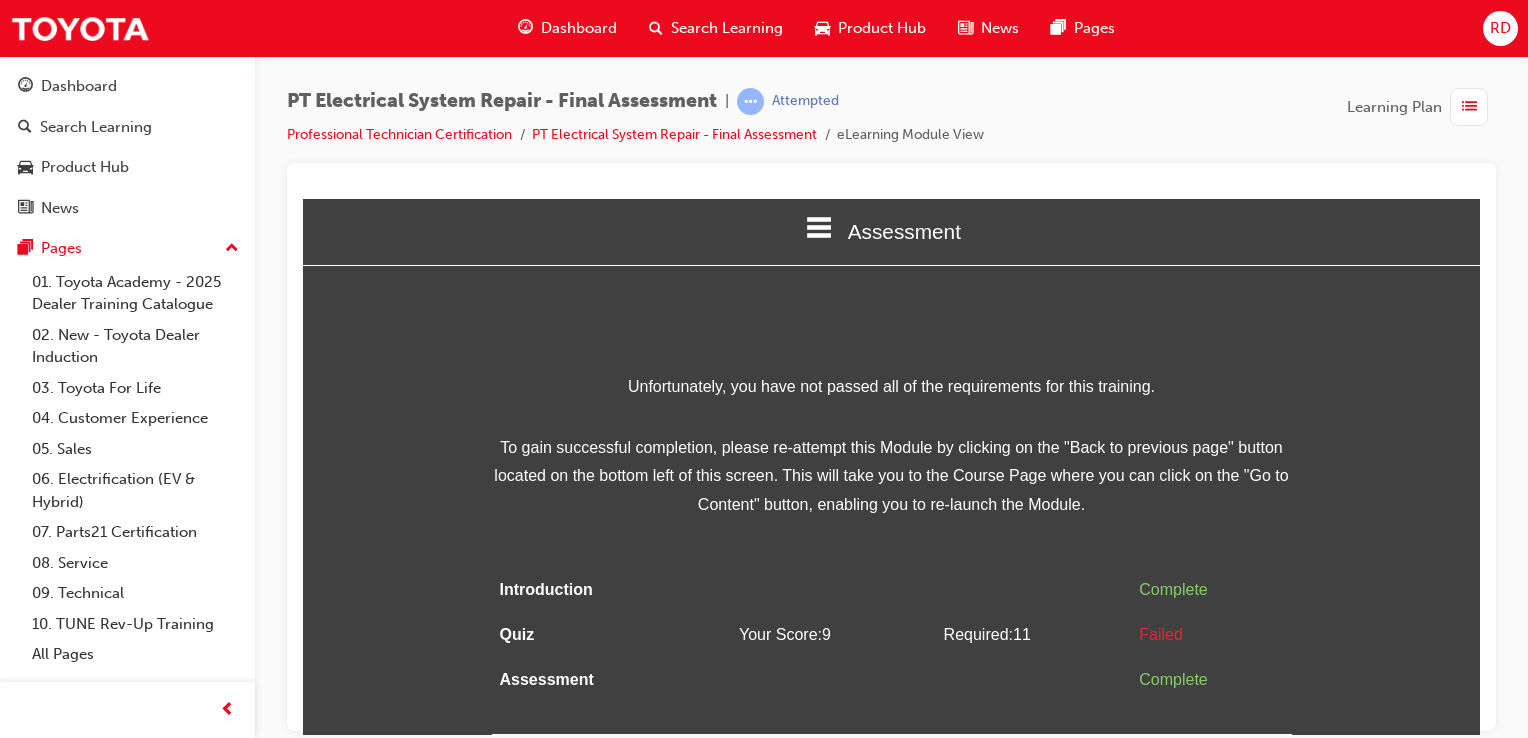 scroll, scrollTop: 0, scrollLeft: 0, axis: both 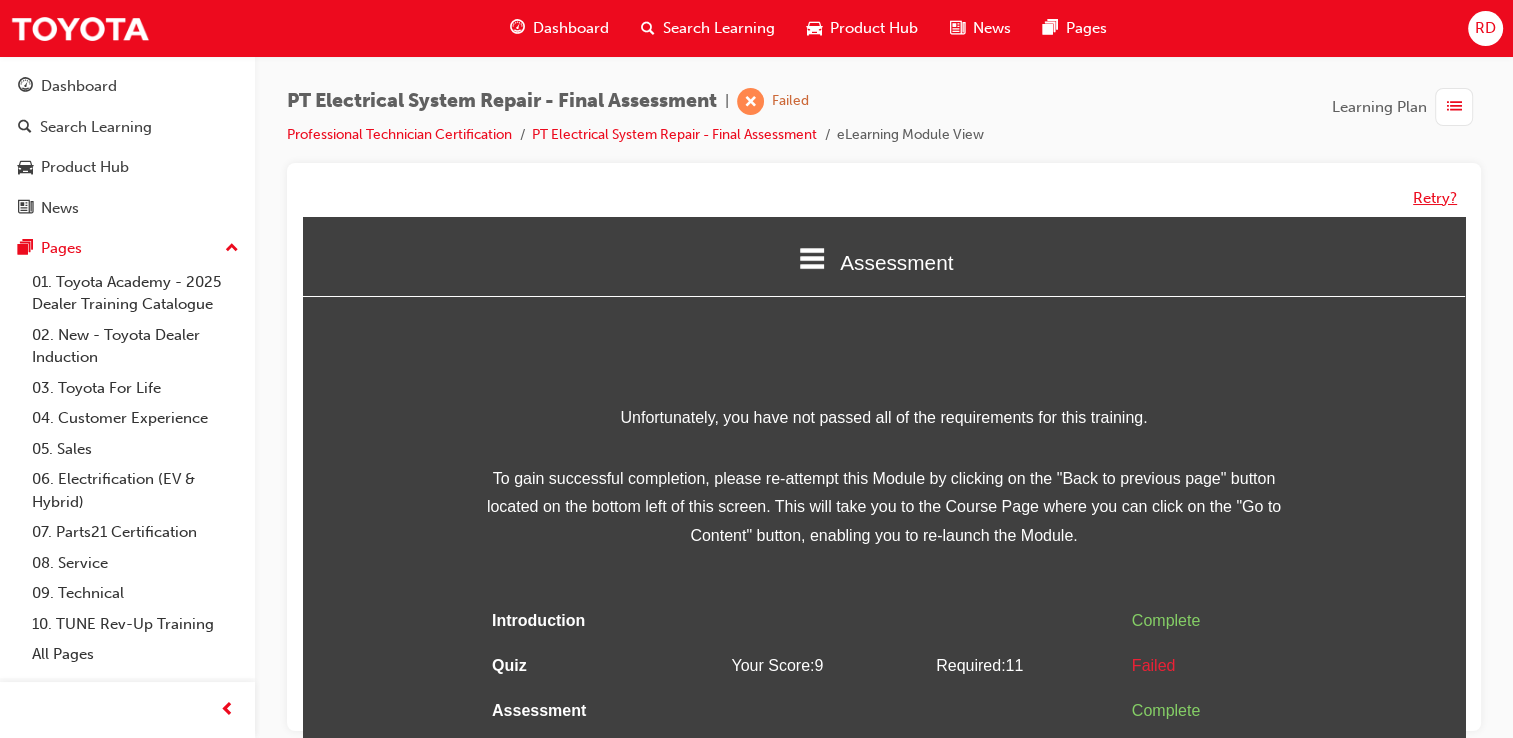 click on "Retry?" at bounding box center [1435, 198] 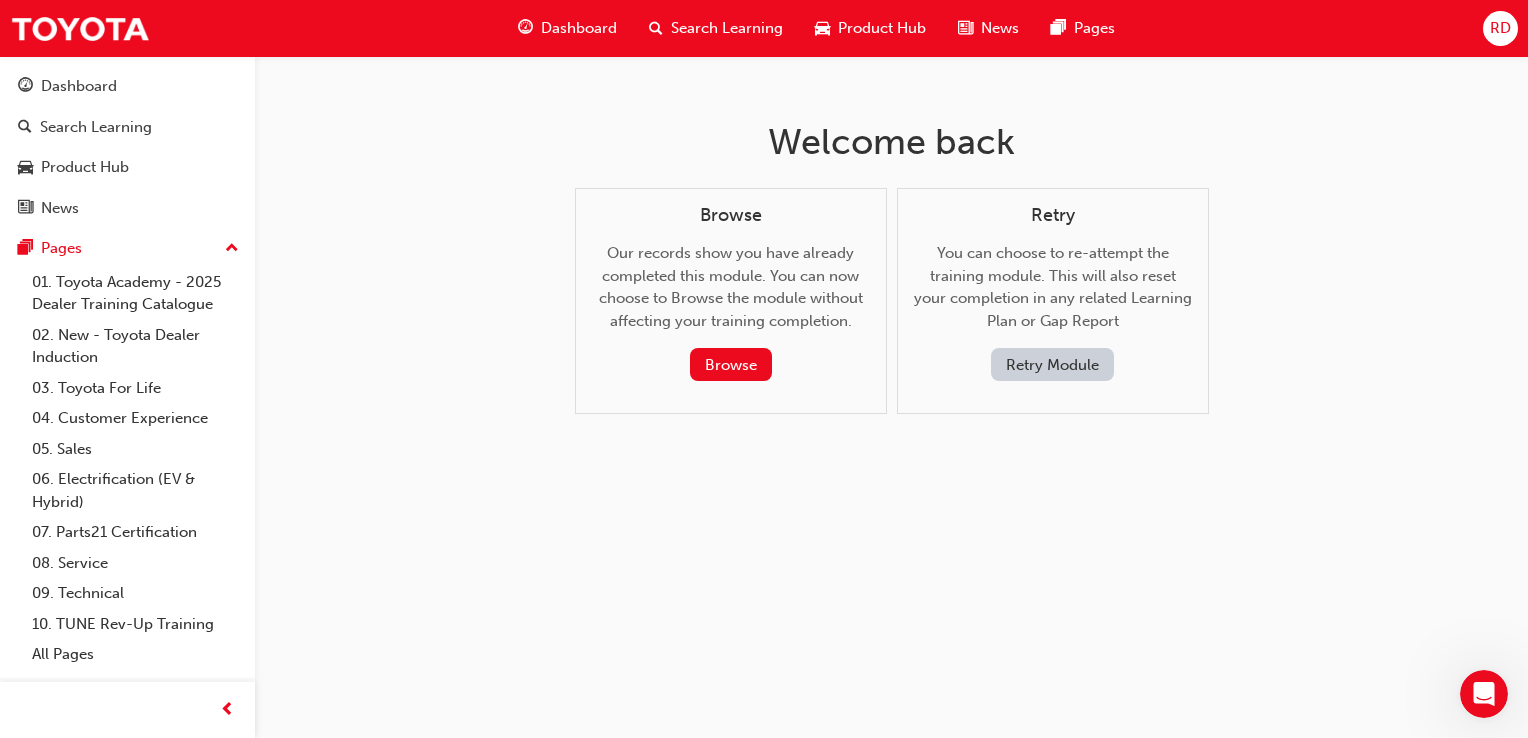 click on "Retry Module" at bounding box center (1052, 364) 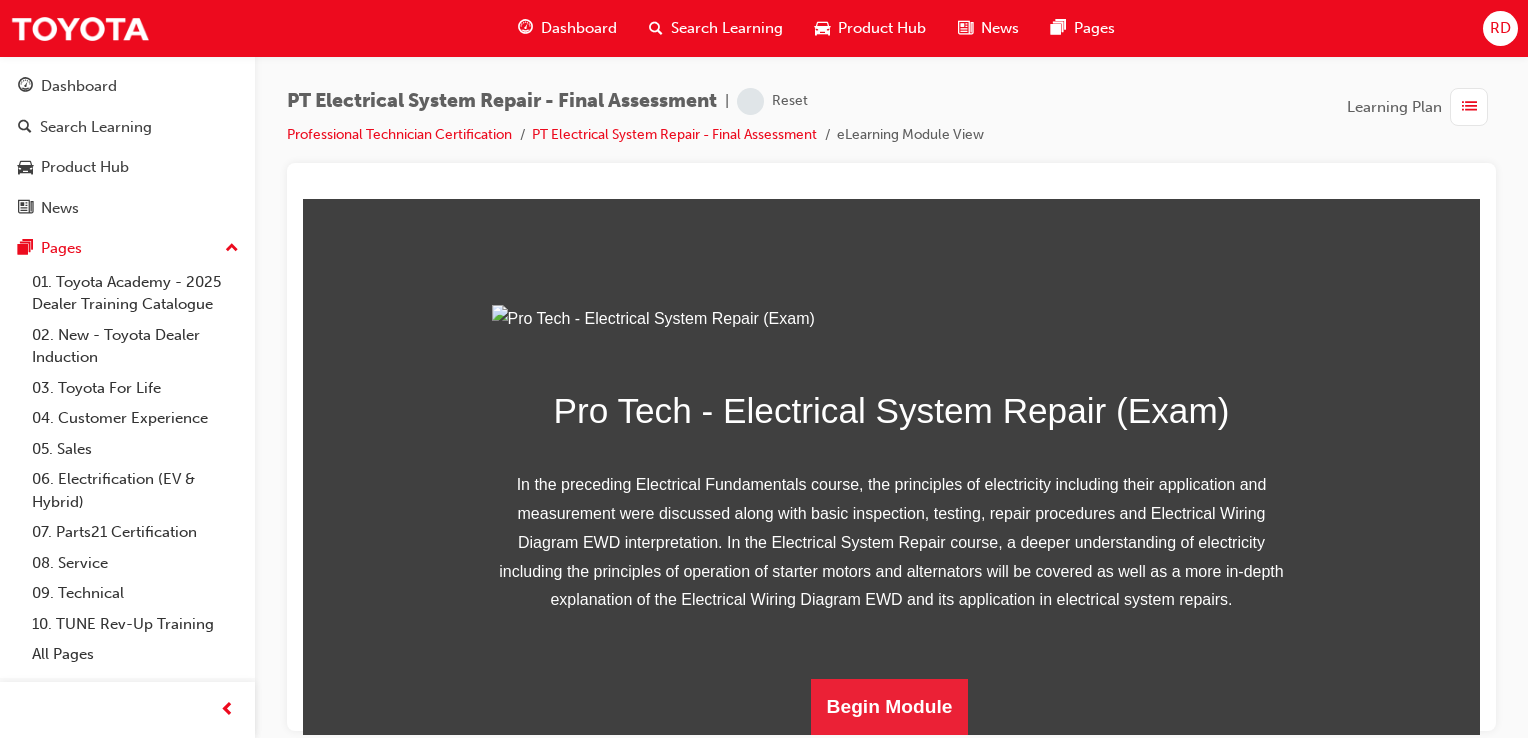 scroll, scrollTop: 300, scrollLeft: 0, axis: vertical 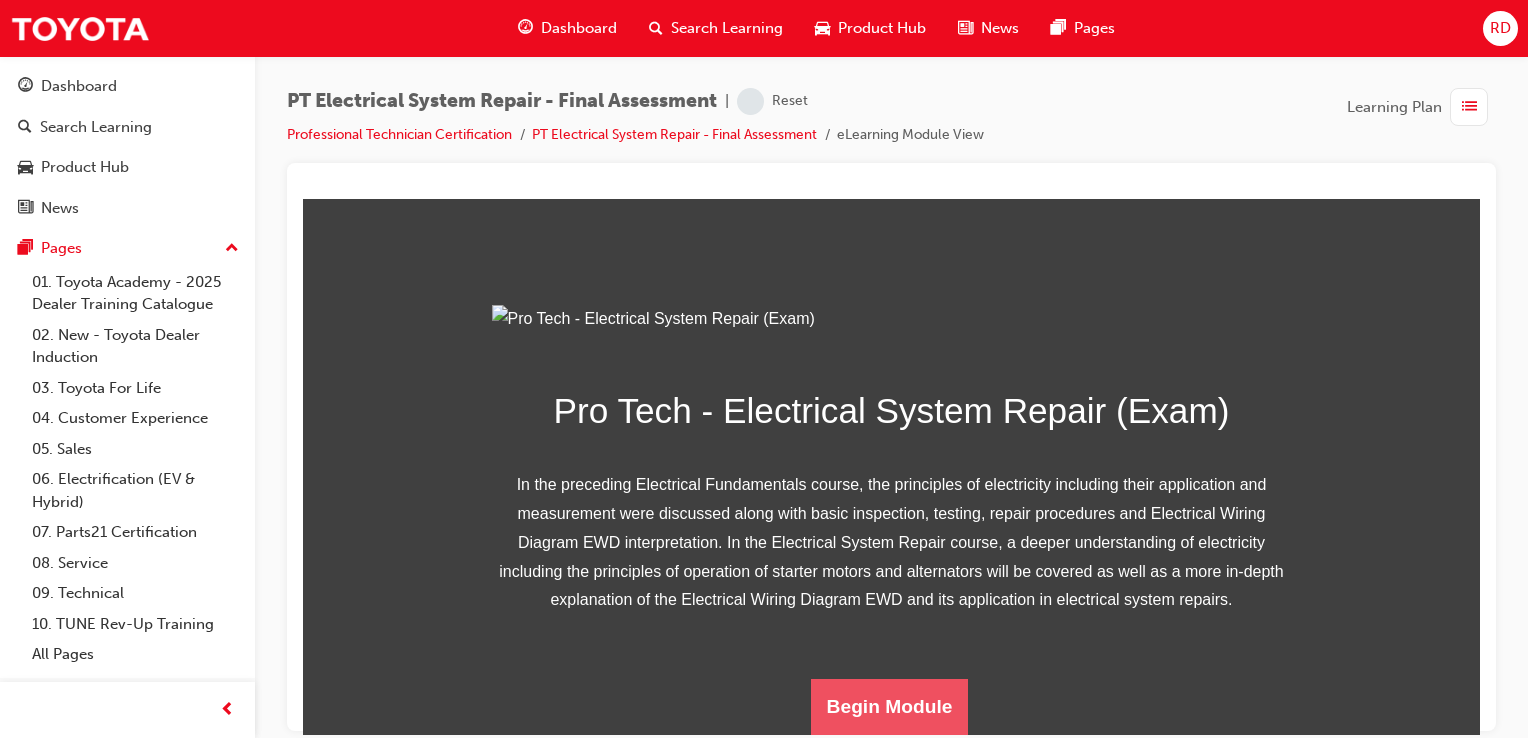 click on "Begin Module" at bounding box center (890, 706) 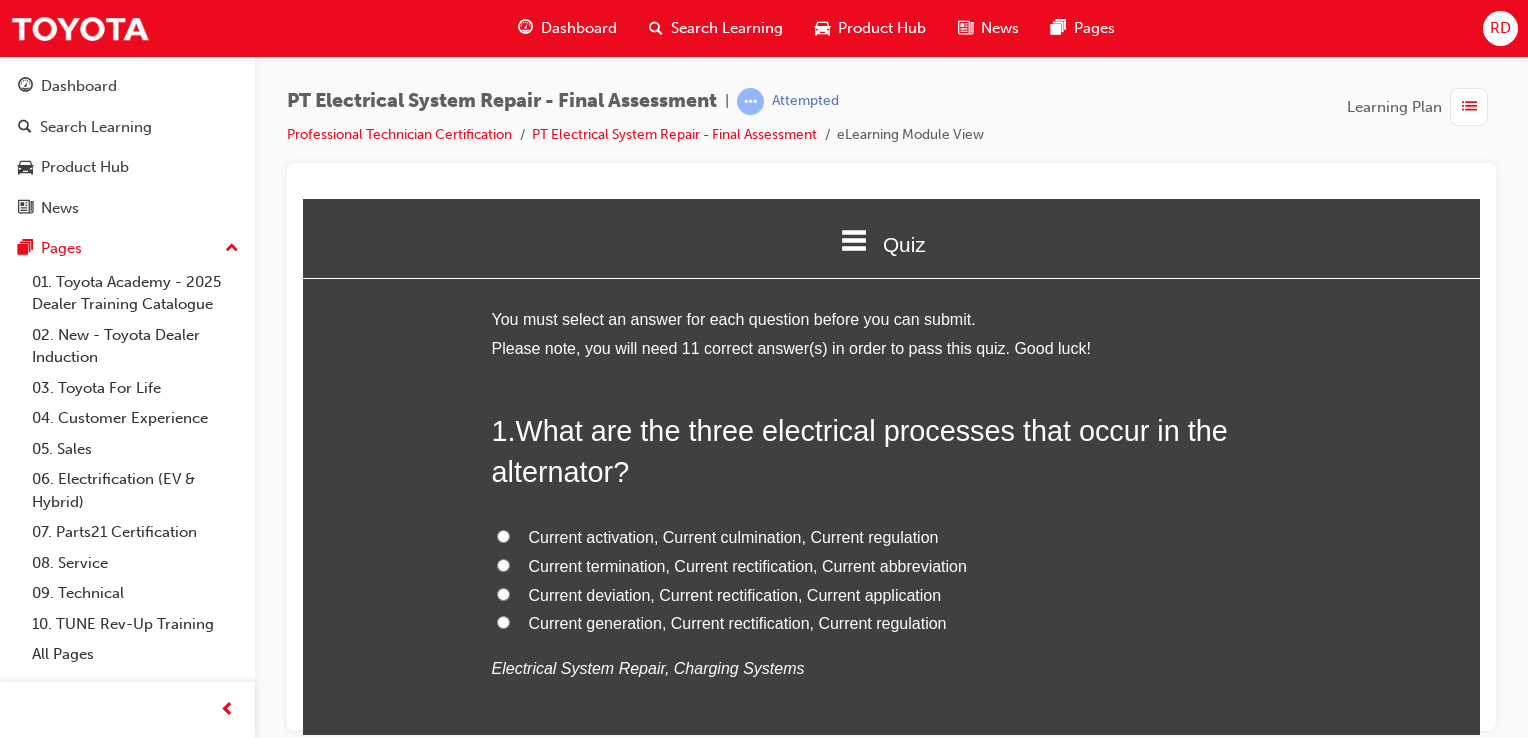 click on "Current generation, Current rectification, Current regulation" at bounding box center [892, 623] 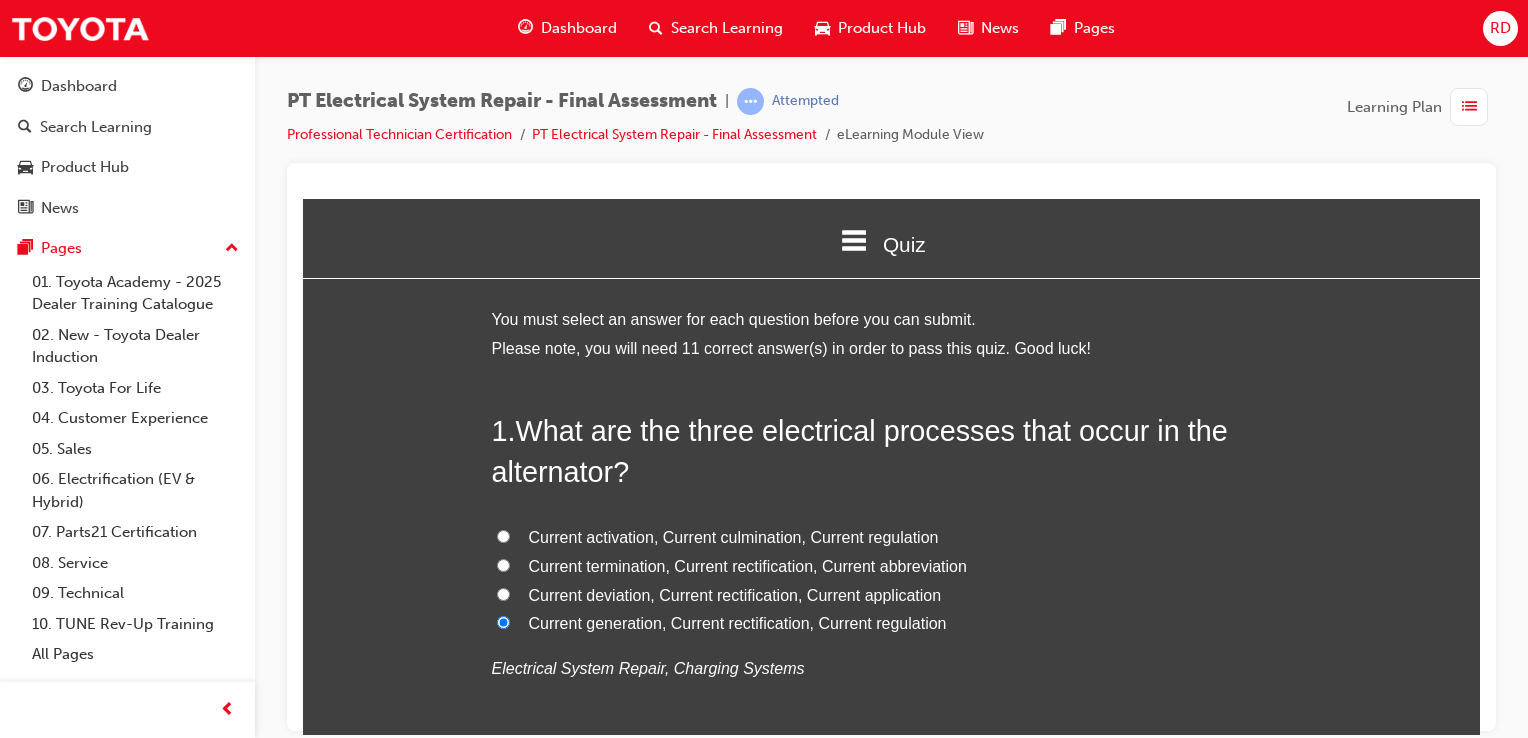 radio on "true" 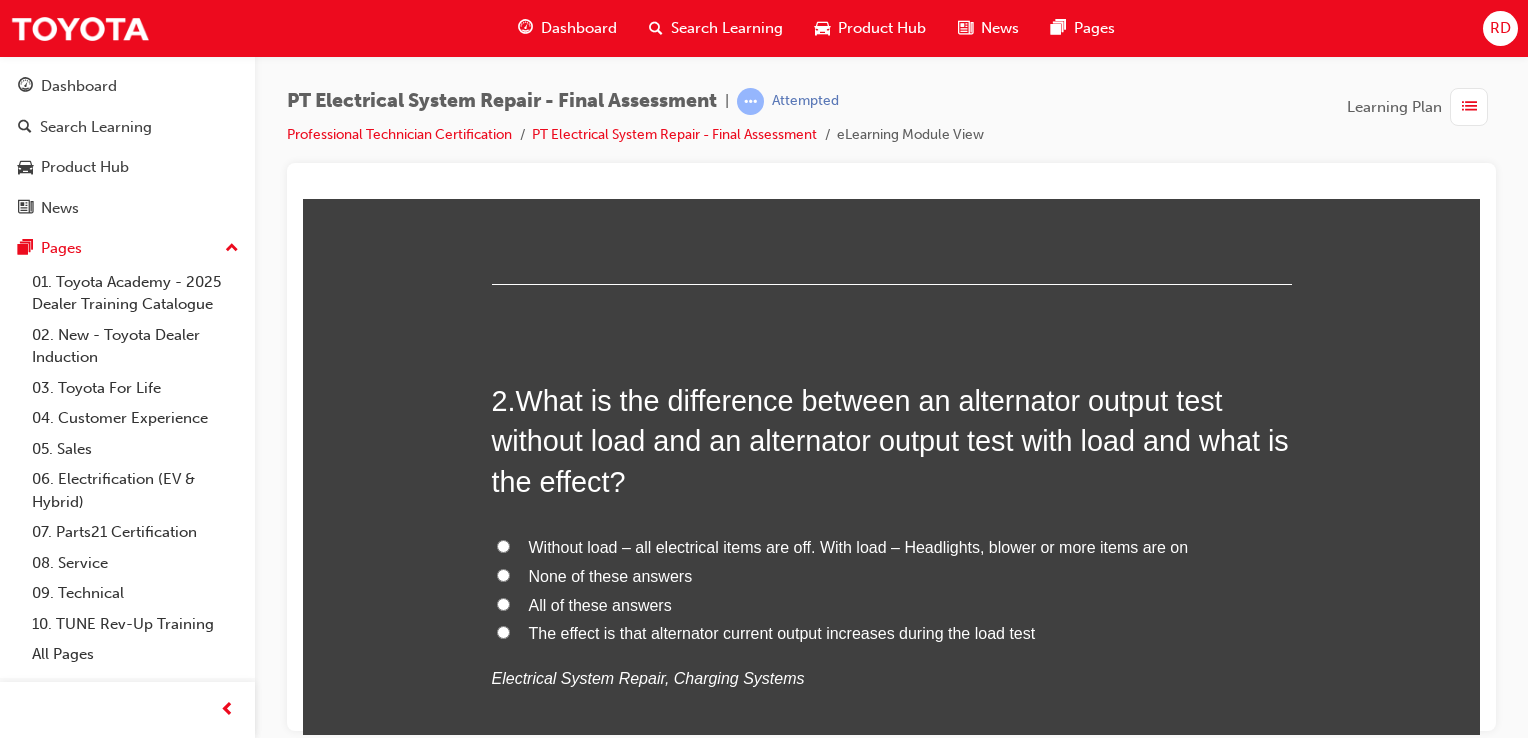 scroll, scrollTop: 500, scrollLeft: 0, axis: vertical 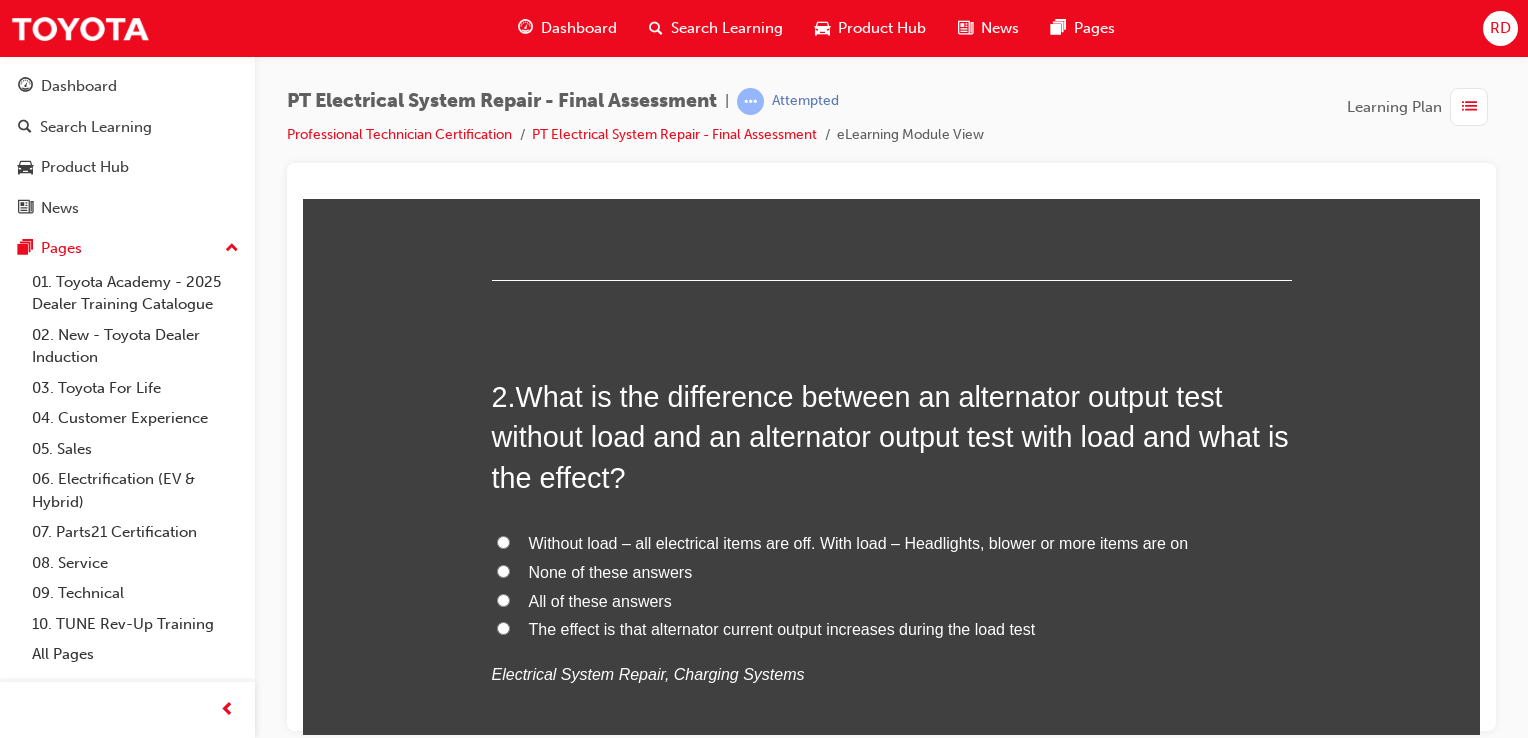 click on "None of these answers" at bounding box center (892, 572) 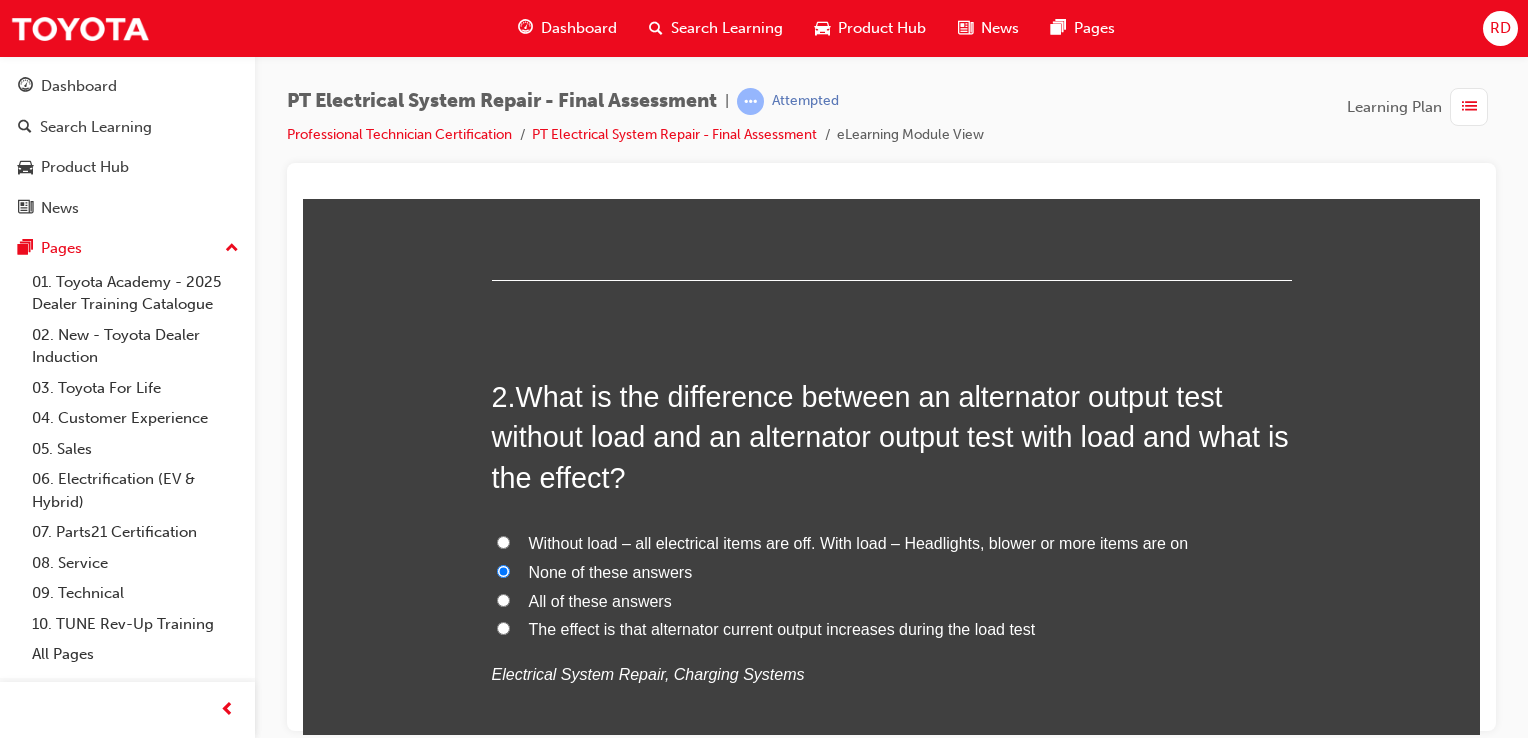 radio on "true" 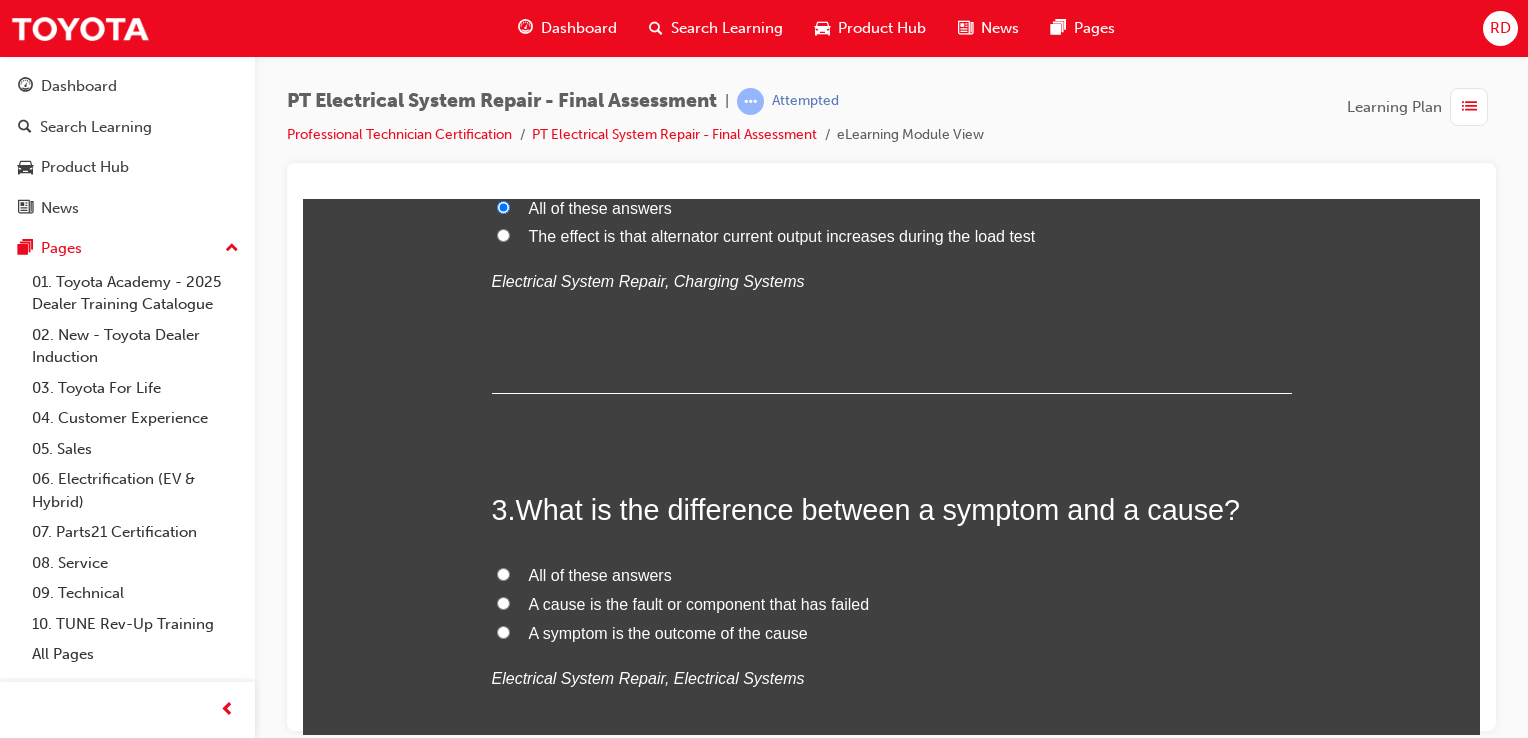 scroll, scrollTop: 900, scrollLeft: 0, axis: vertical 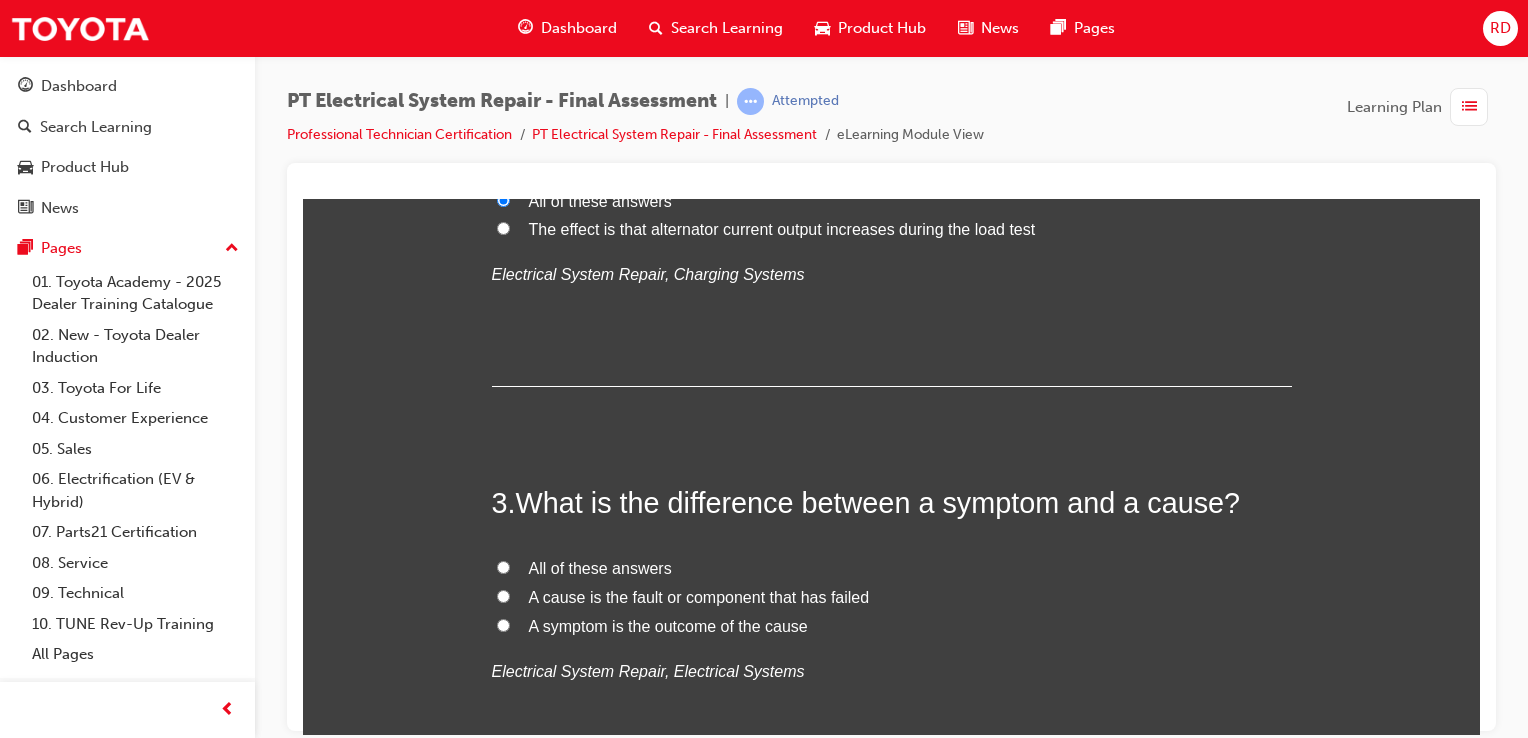 click on "All of these answers" at bounding box center (892, 568) 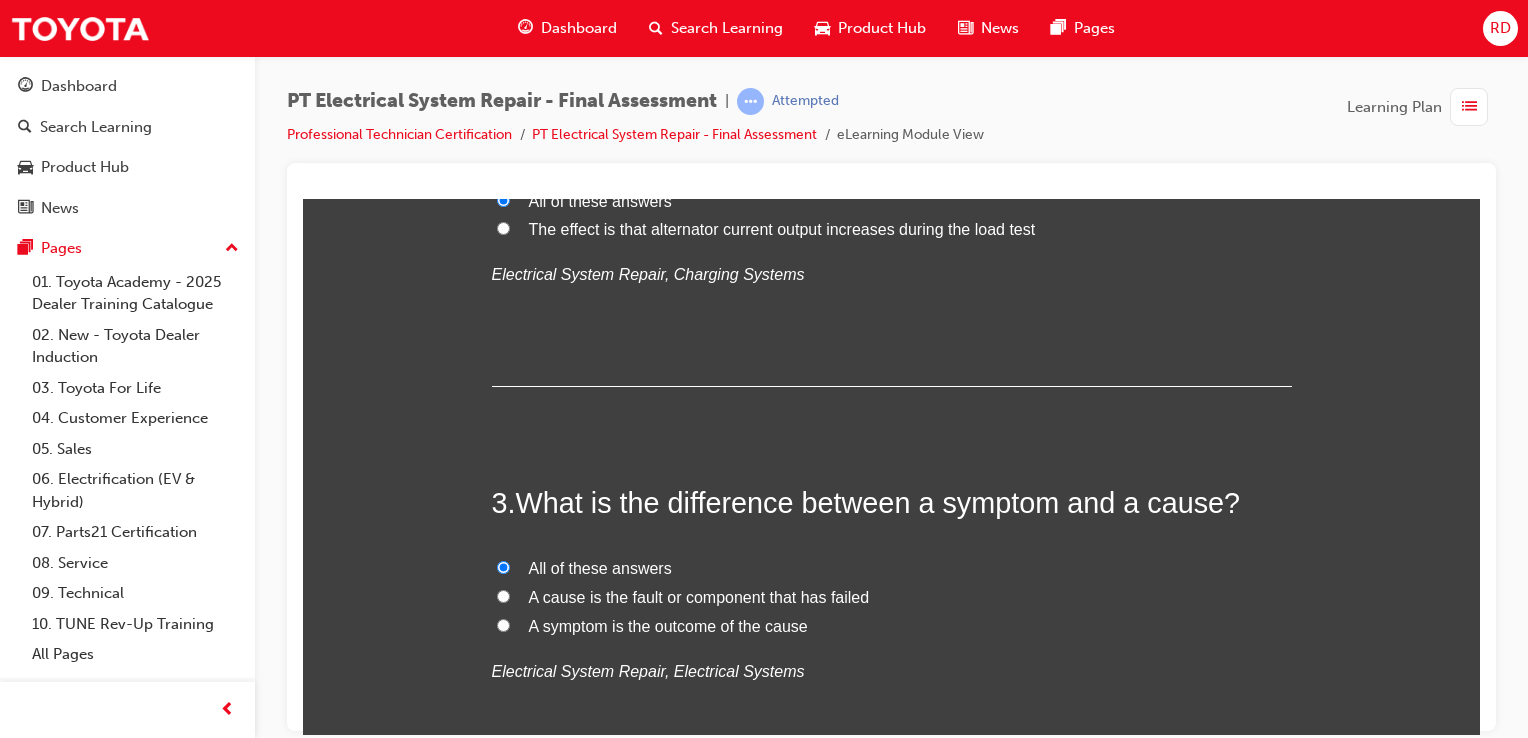 radio on "true" 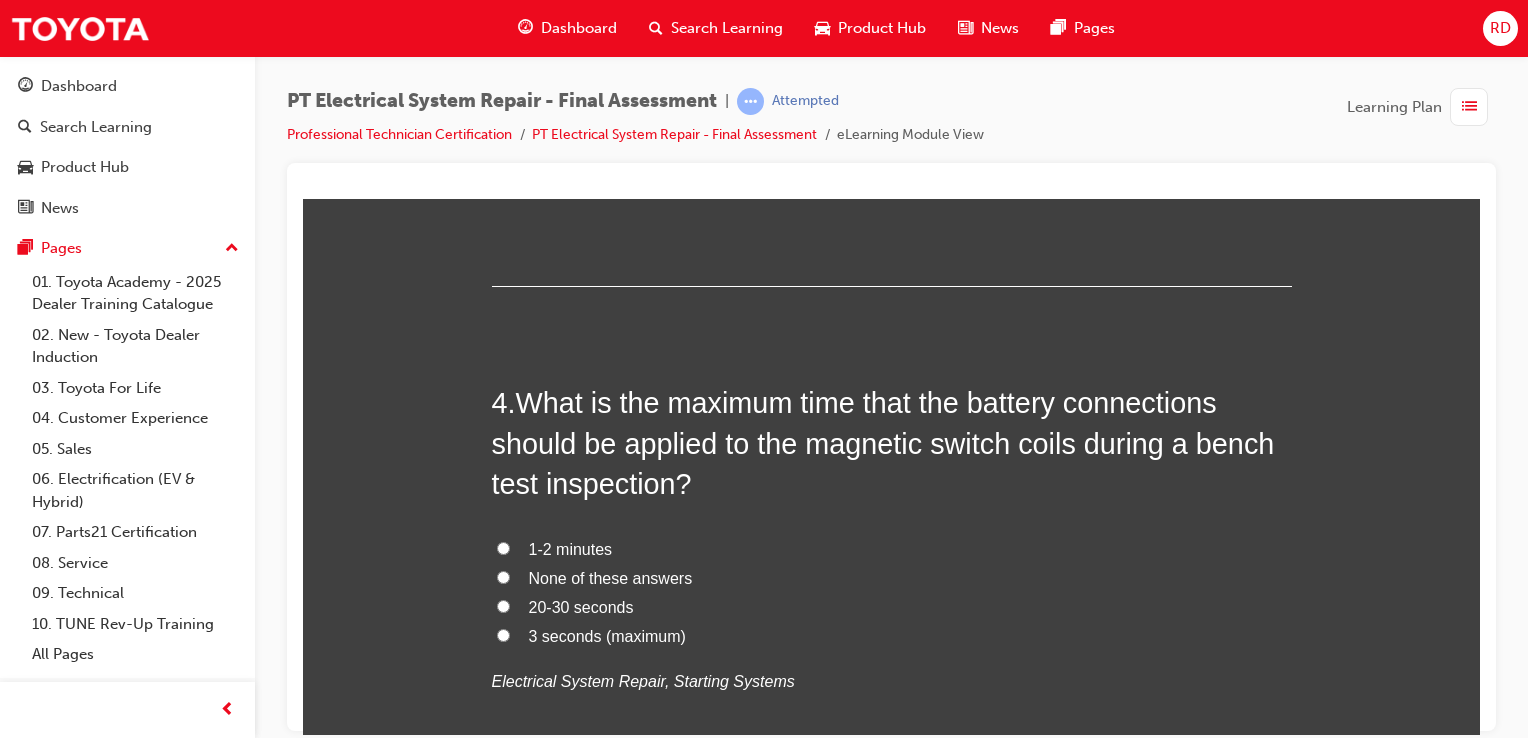 scroll, scrollTop: 1400, scrollLeft: 0, axis: vertical 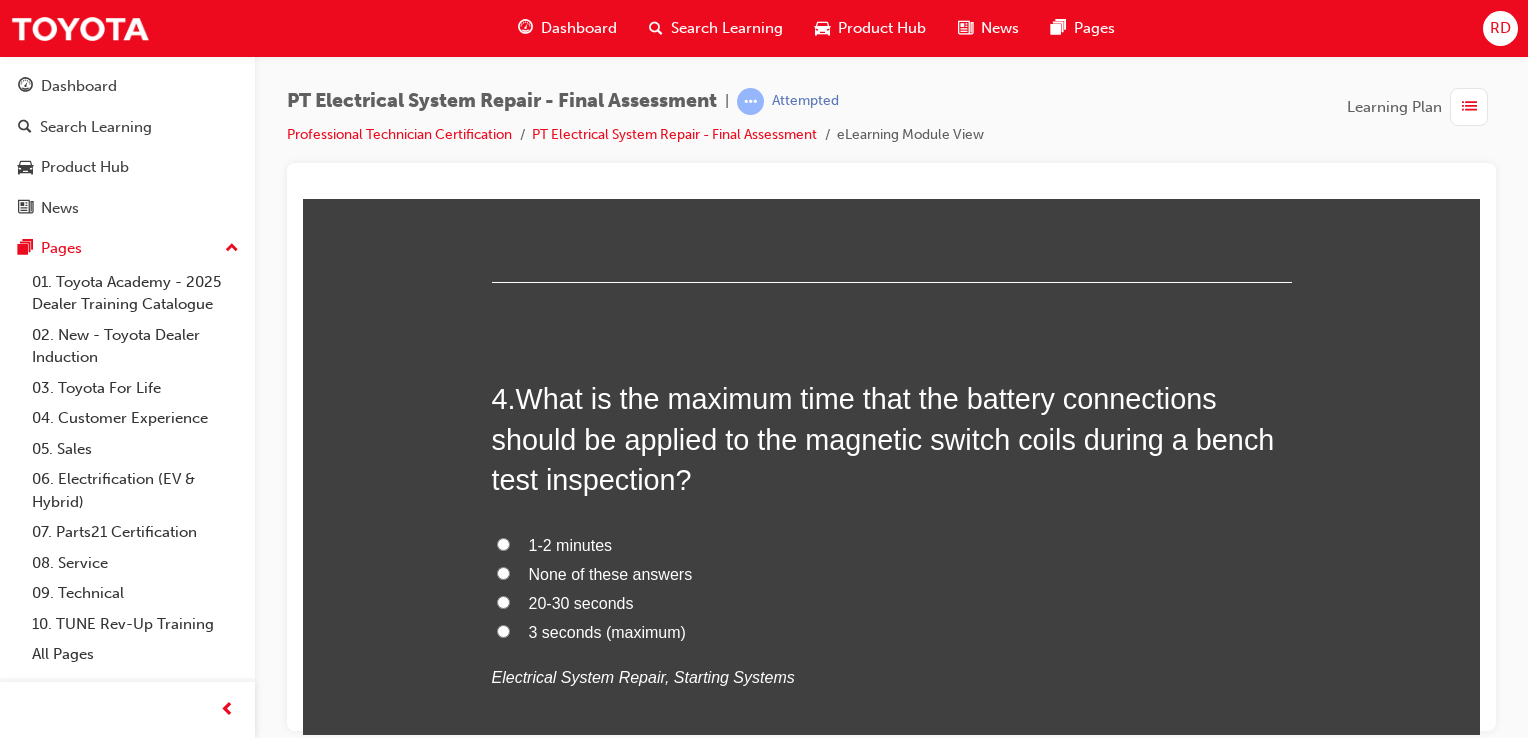 drag, startPoint x: 496, startPoint y: 629, endPoint x: 602, endPoint y: 641, distance: 106.677086 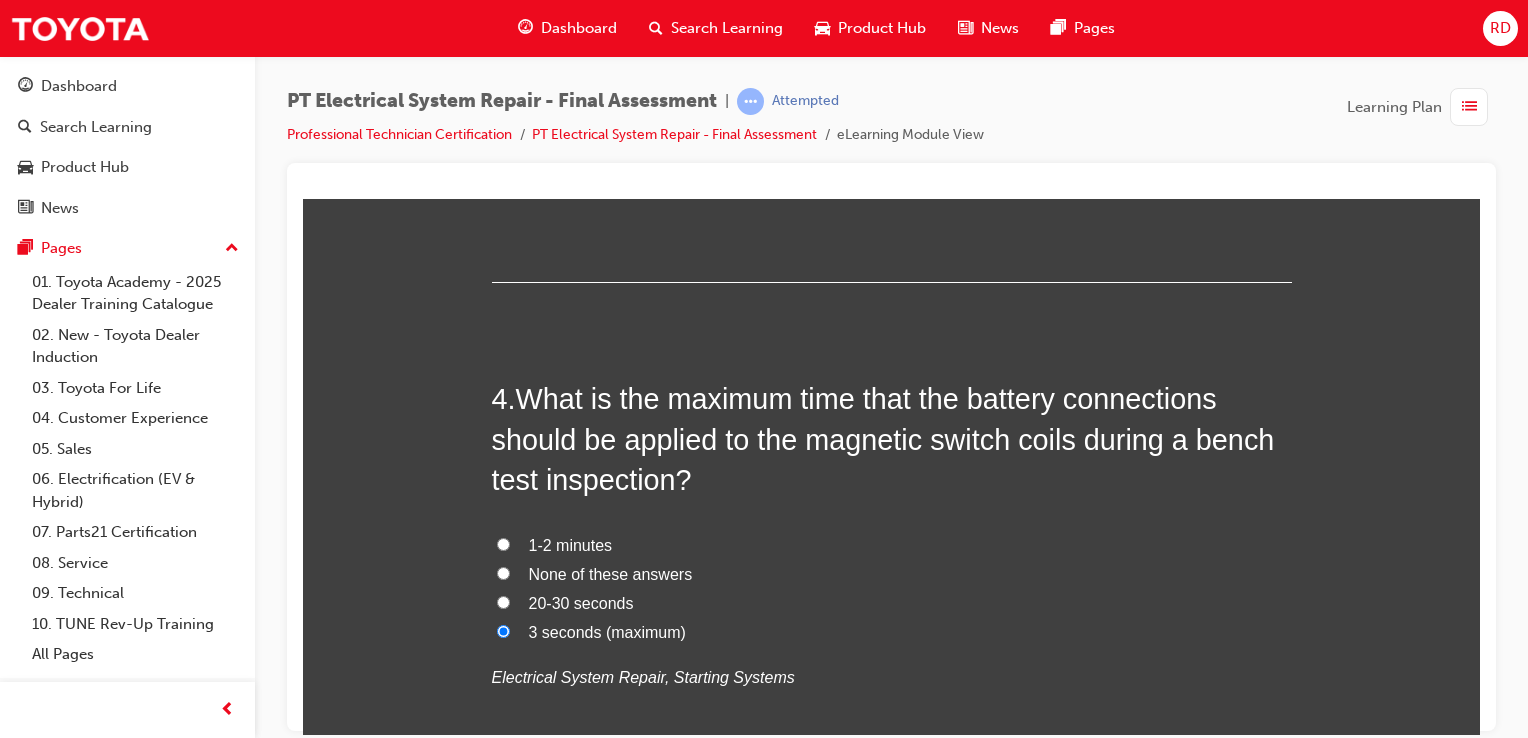 radio on "true" 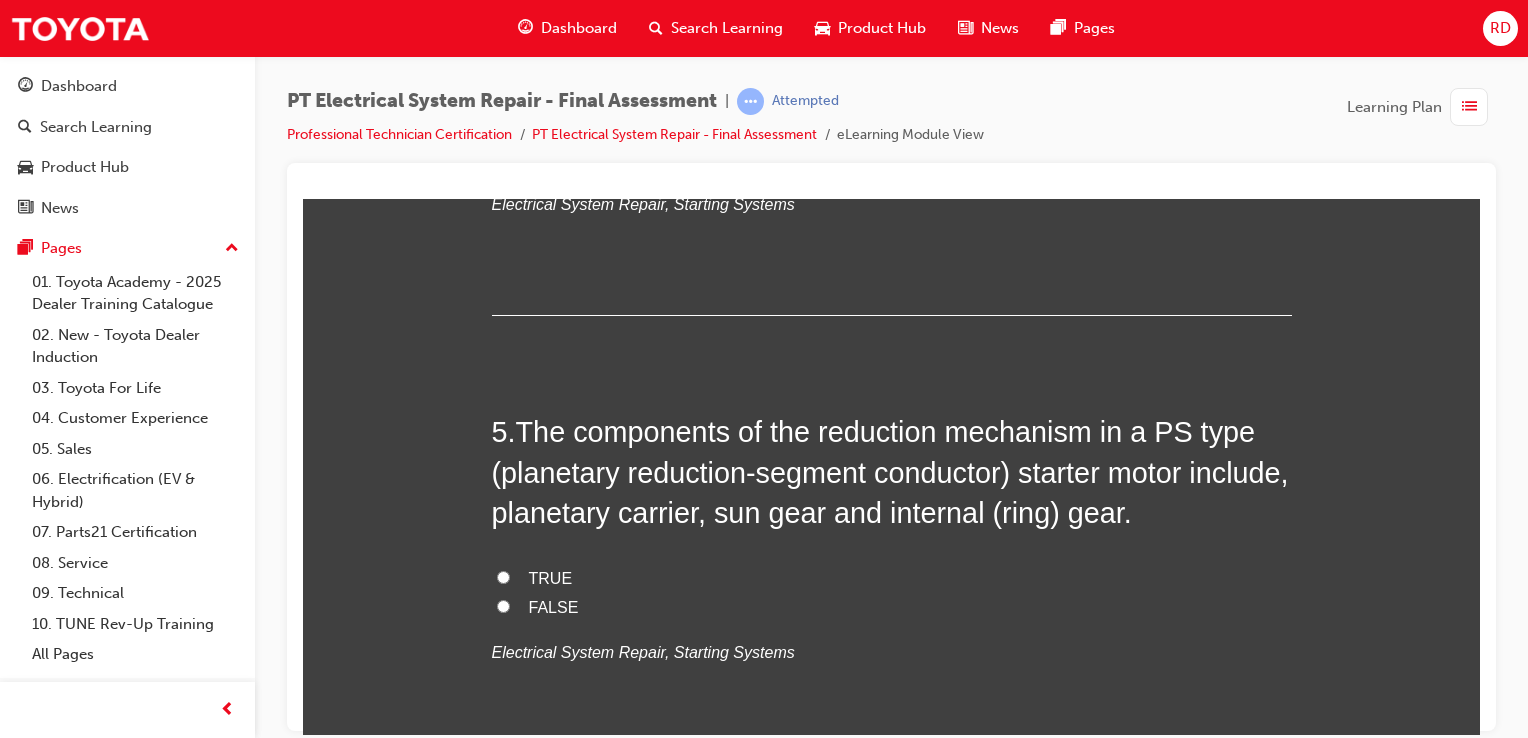 scroll, scrollTop: 1900, scrollLeft: 0, axis: vertical 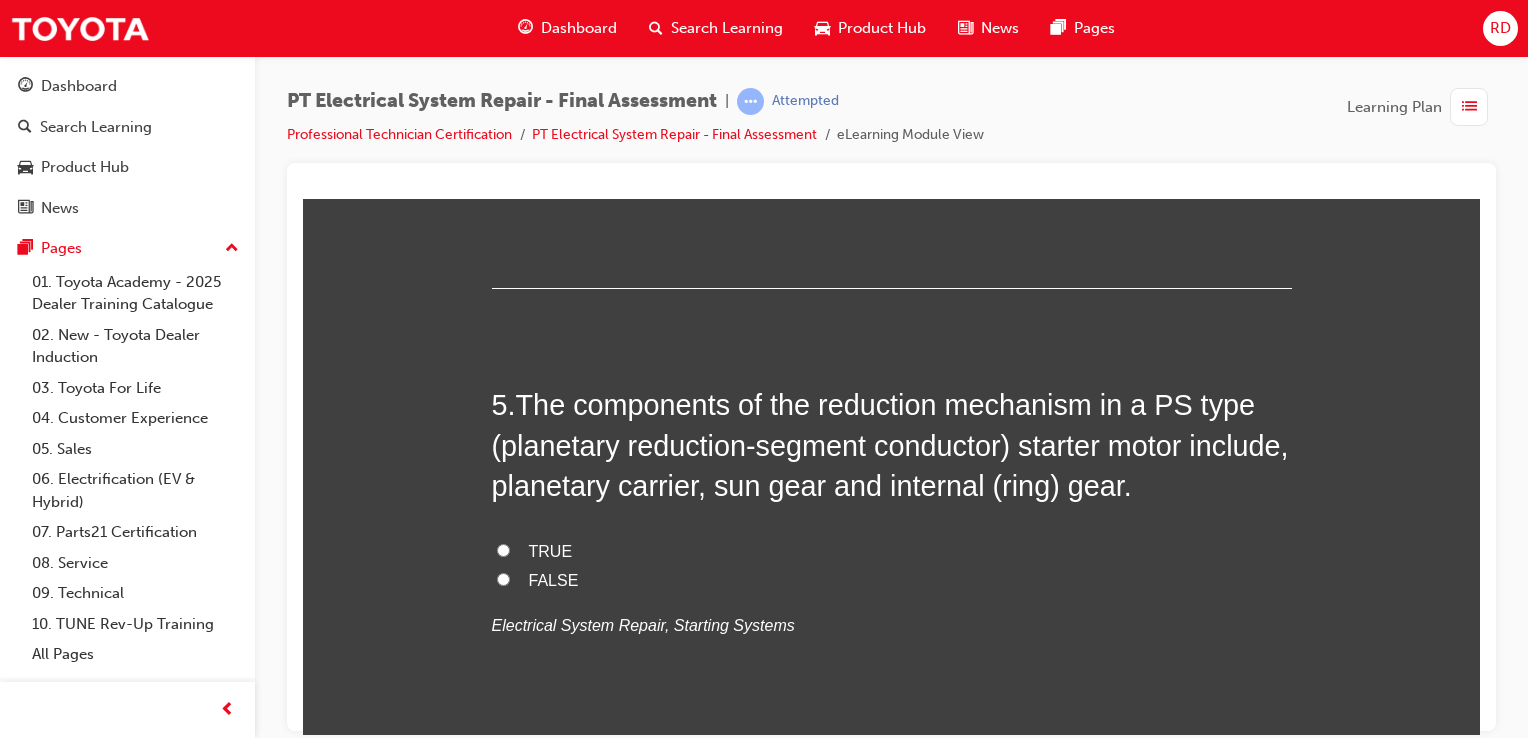 click on "FALSE" at bounding box center [503, 578] 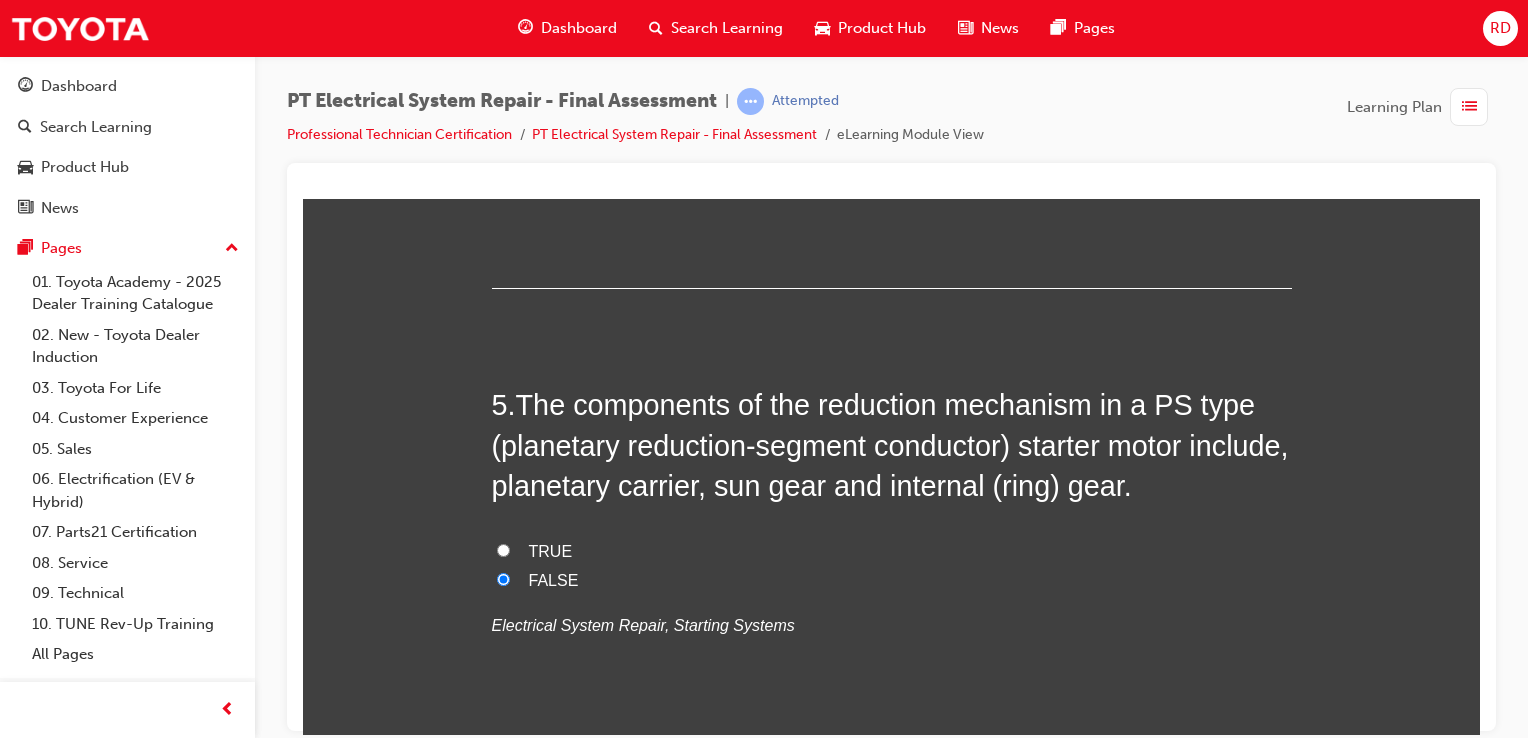 radio on "true" 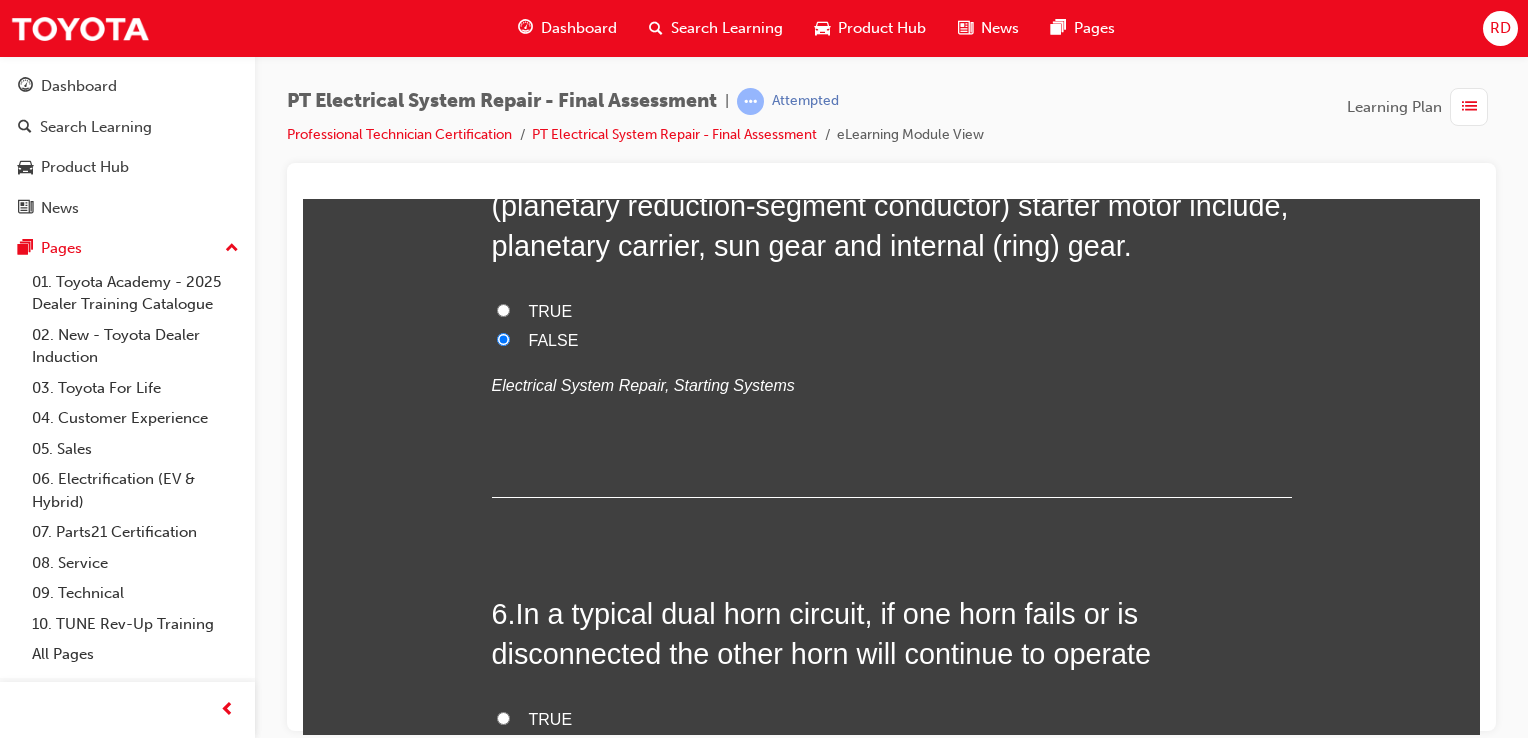 scroll, scrollTop: 2300, scrollLeft: 0, axis: vertical 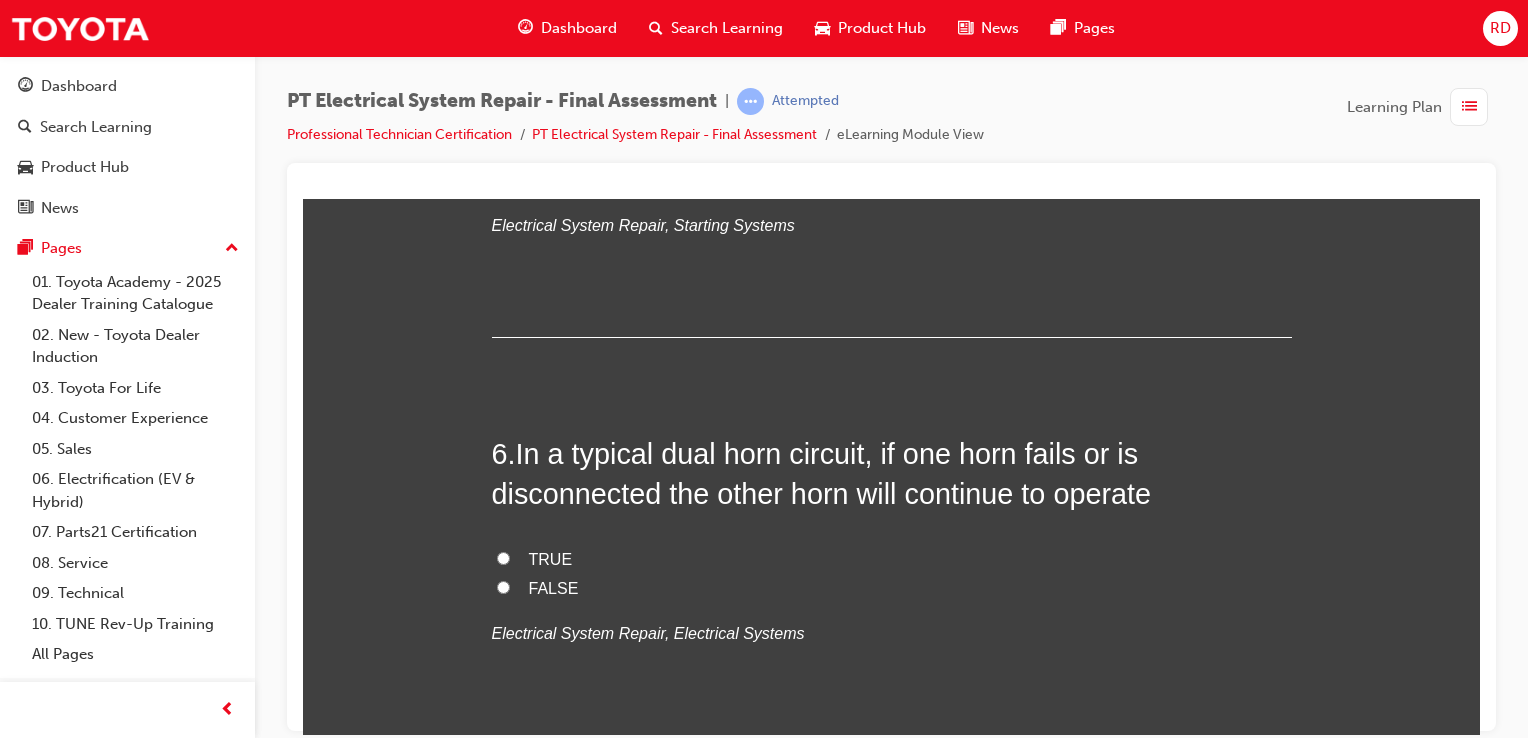 click on "TRUE" at bounding box center (892, 559) 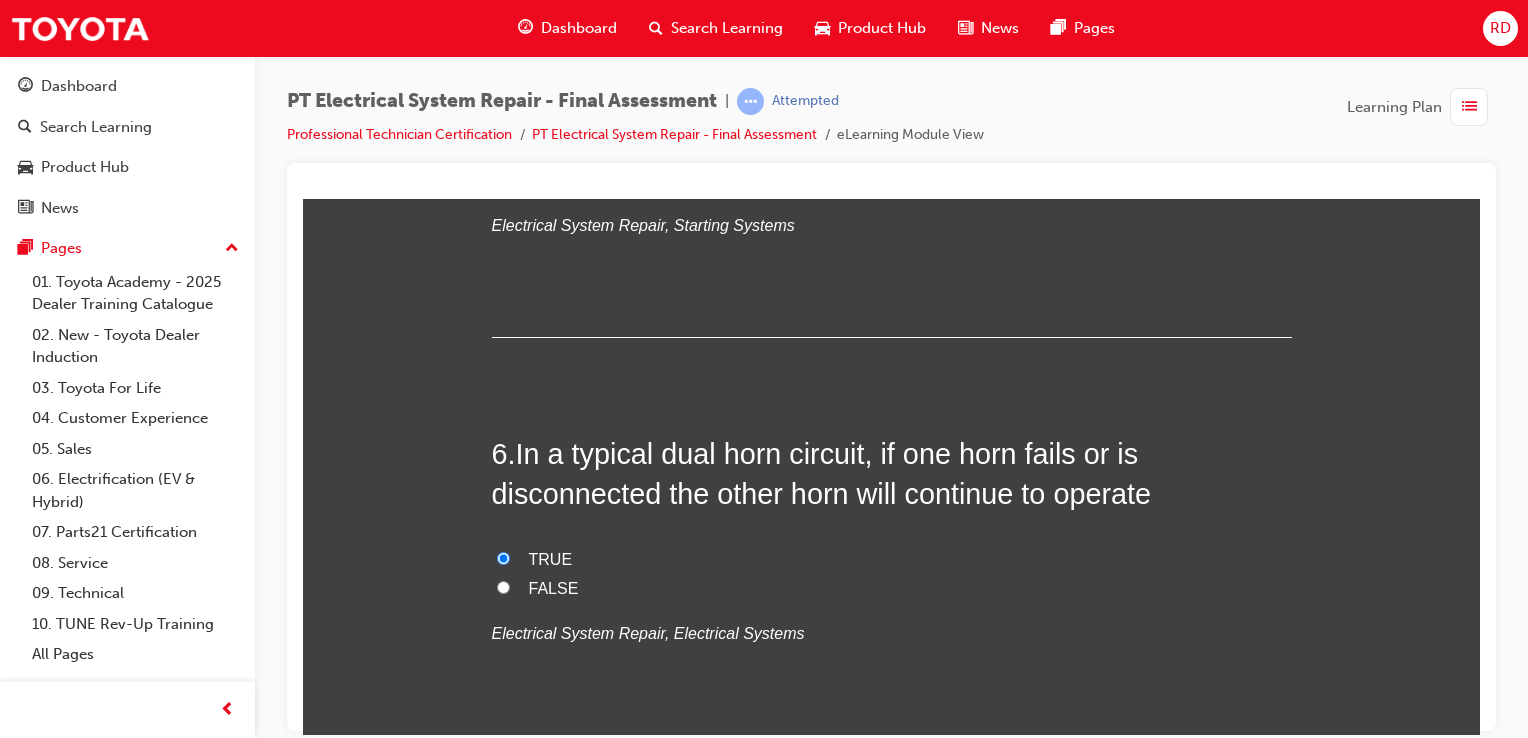 radio on "true" 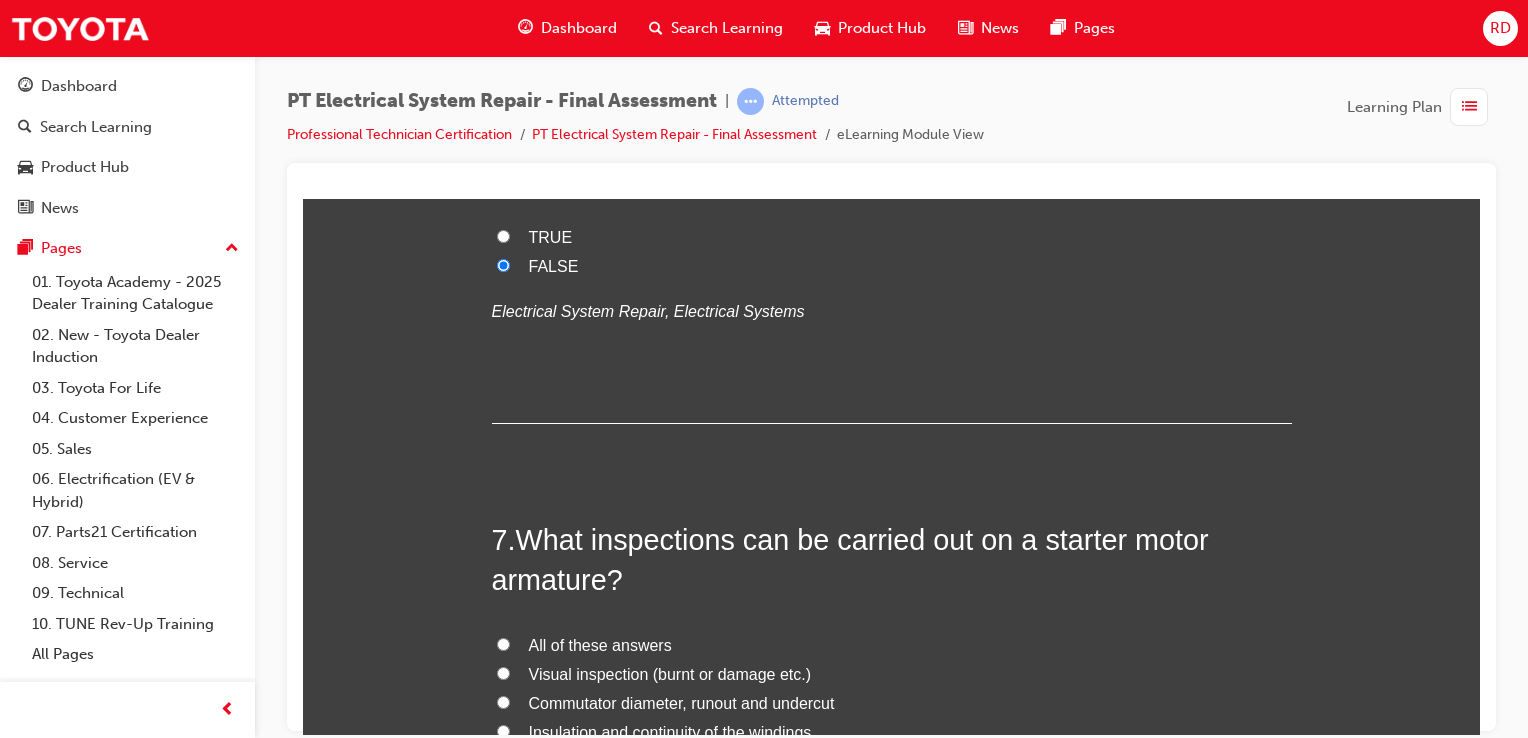 scroll, scrollTop: 2700, scrollLeft: 0, axis: vertical 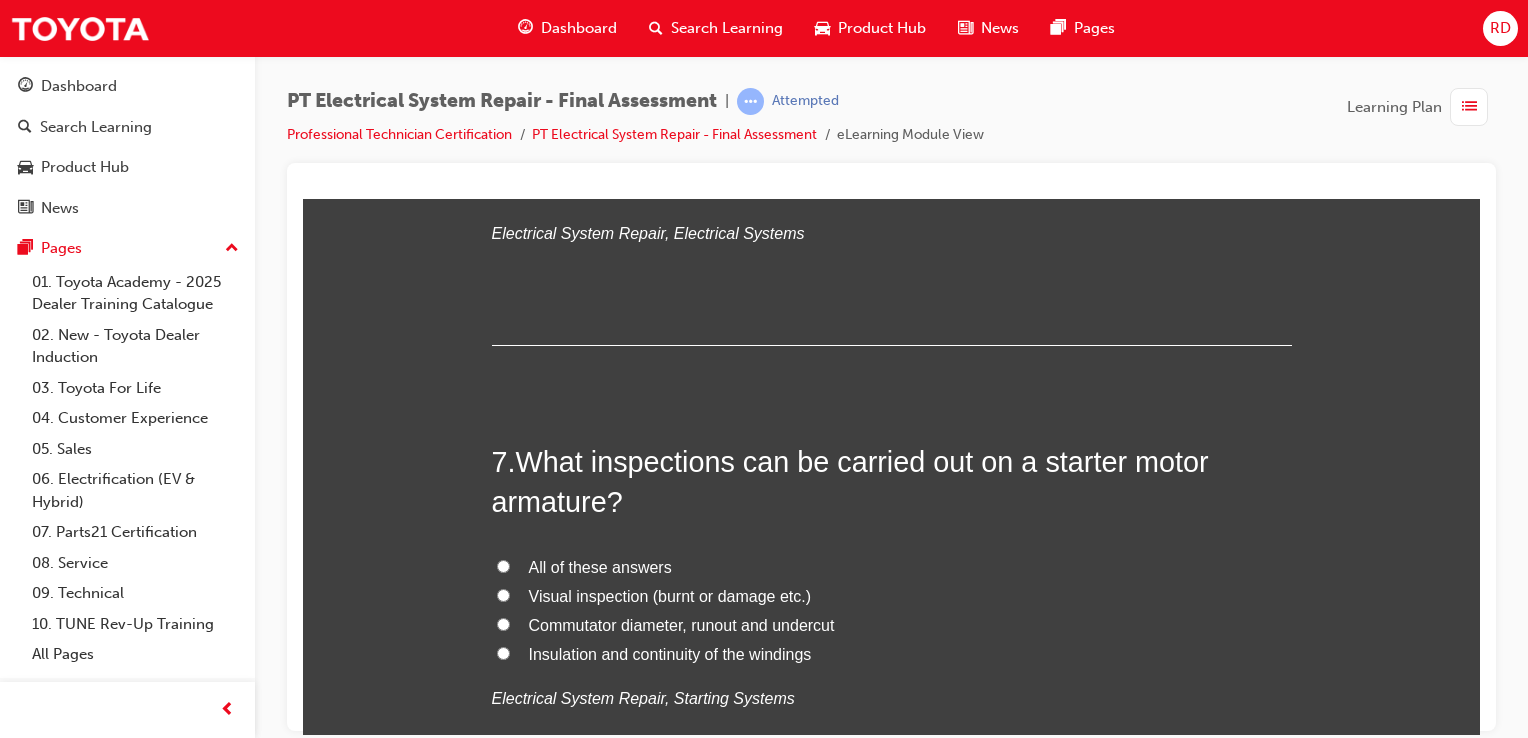 click on "All of these answers" at bounding box center [892, 567] 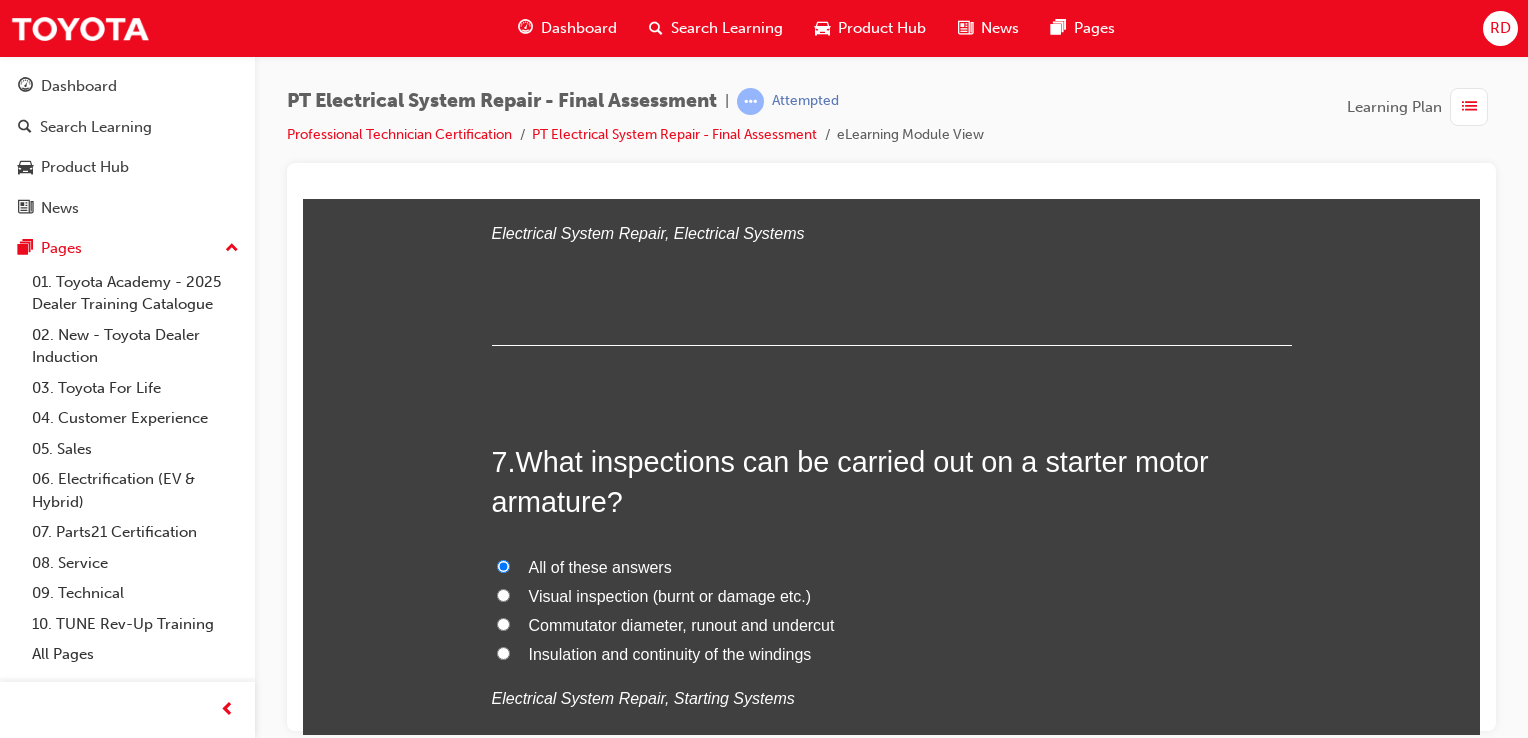 radio on "true" 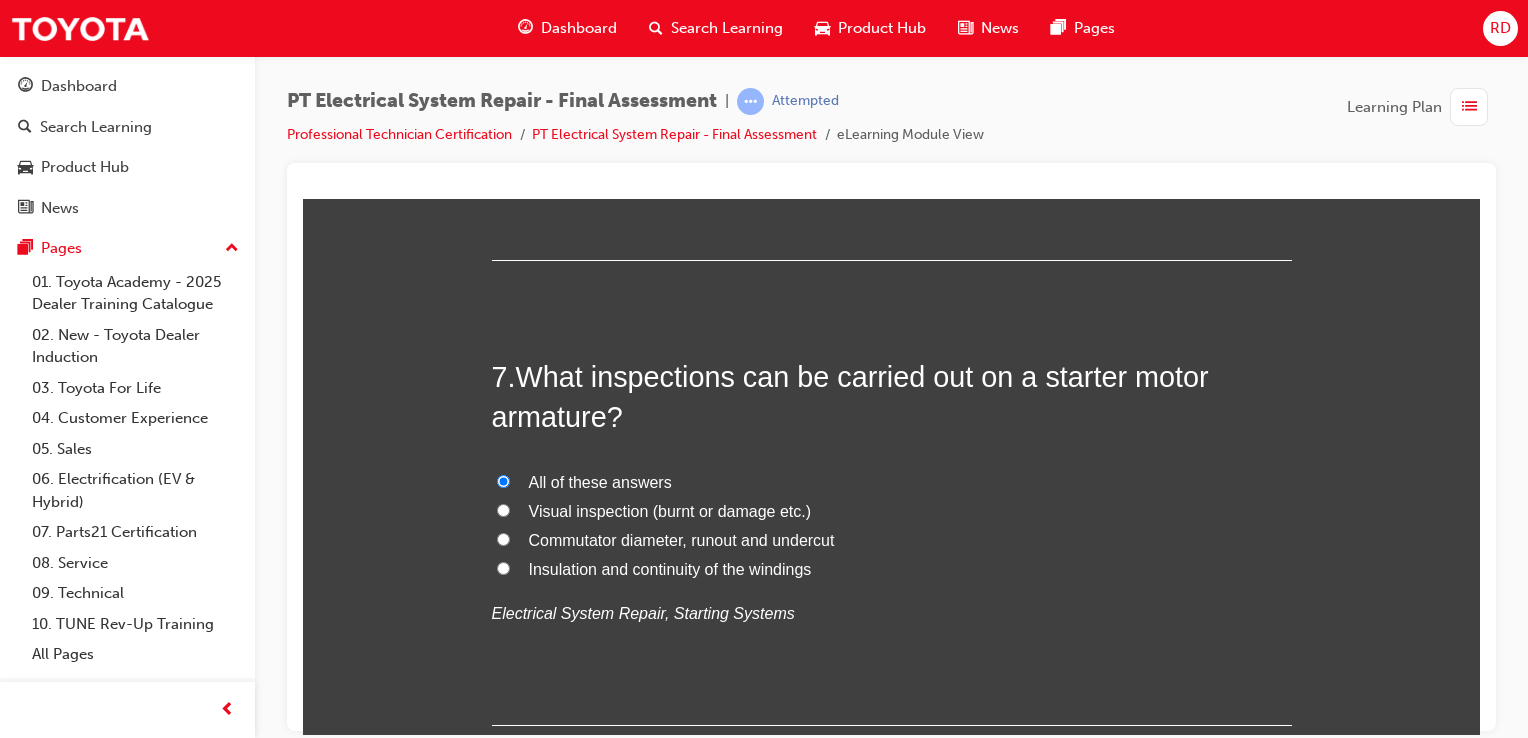scroll, scrollTop: 3200, scrollLeft: 0, axis: vertical 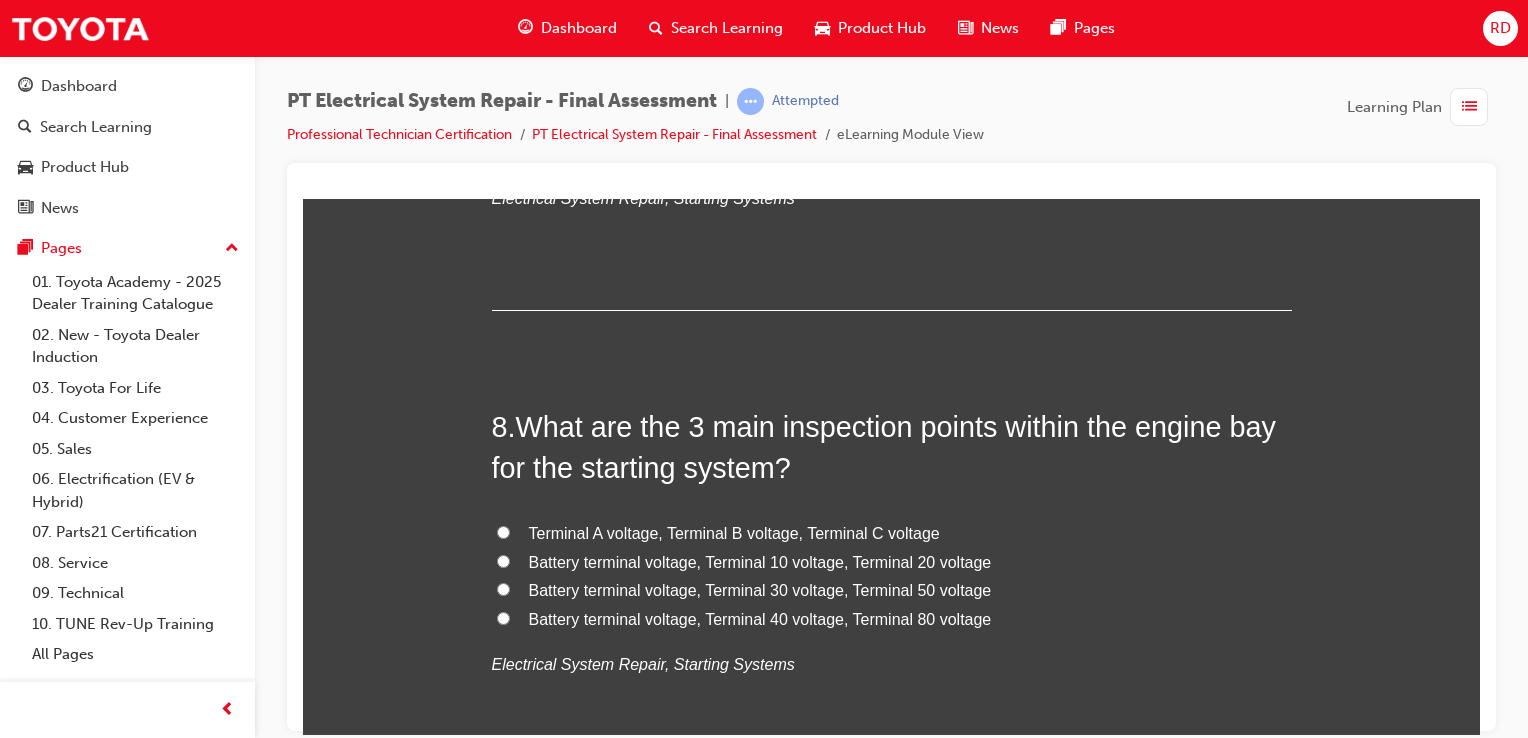 click on "Battery terminal voltage, Terminal 30 voltage, Terminal 50 voltage" at bounding box center [503, 588] 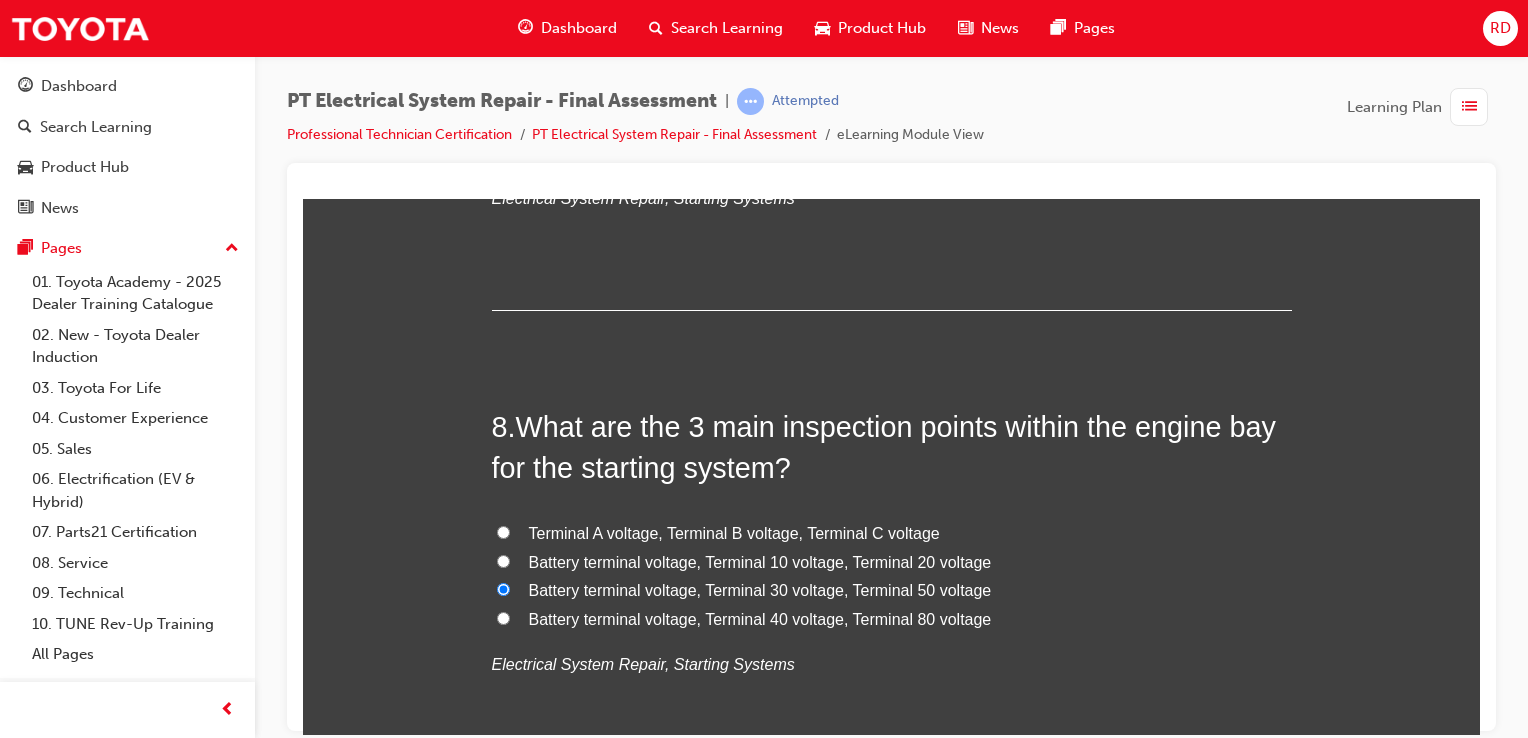 radio on "true" 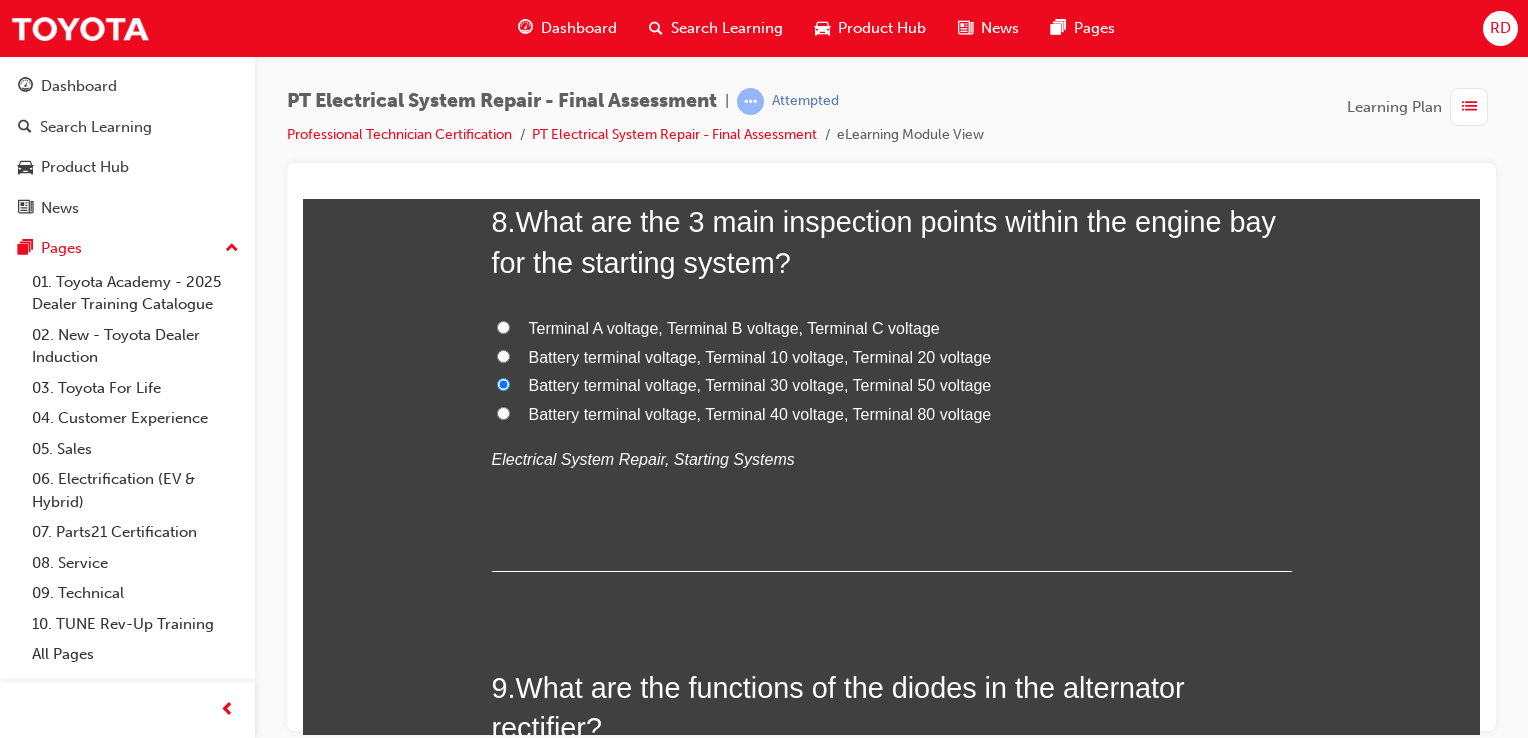 scroll, scrollTop: 3600, scrollLeft: 0, axis: vertical 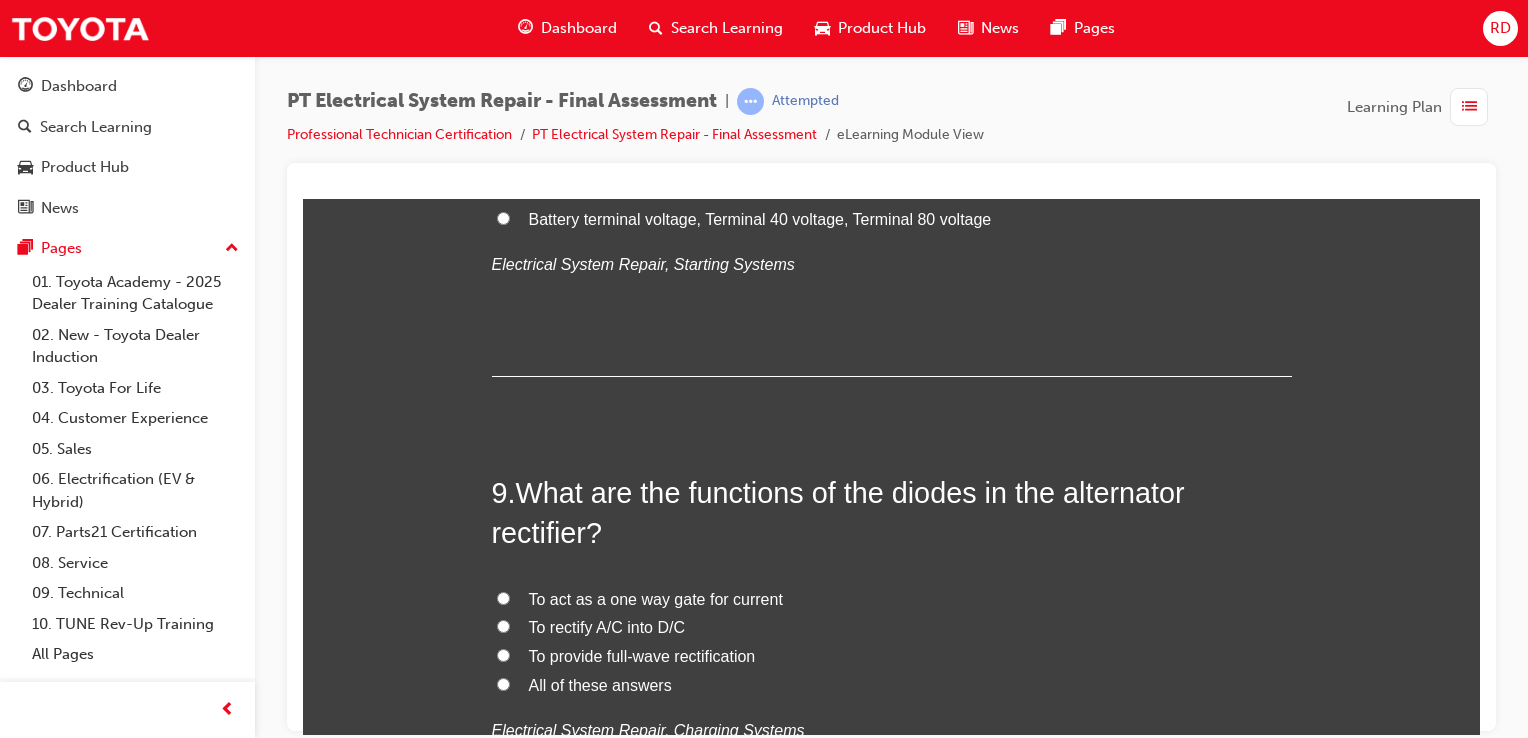 click on "All of these answers" at bounding box center (892, 685) 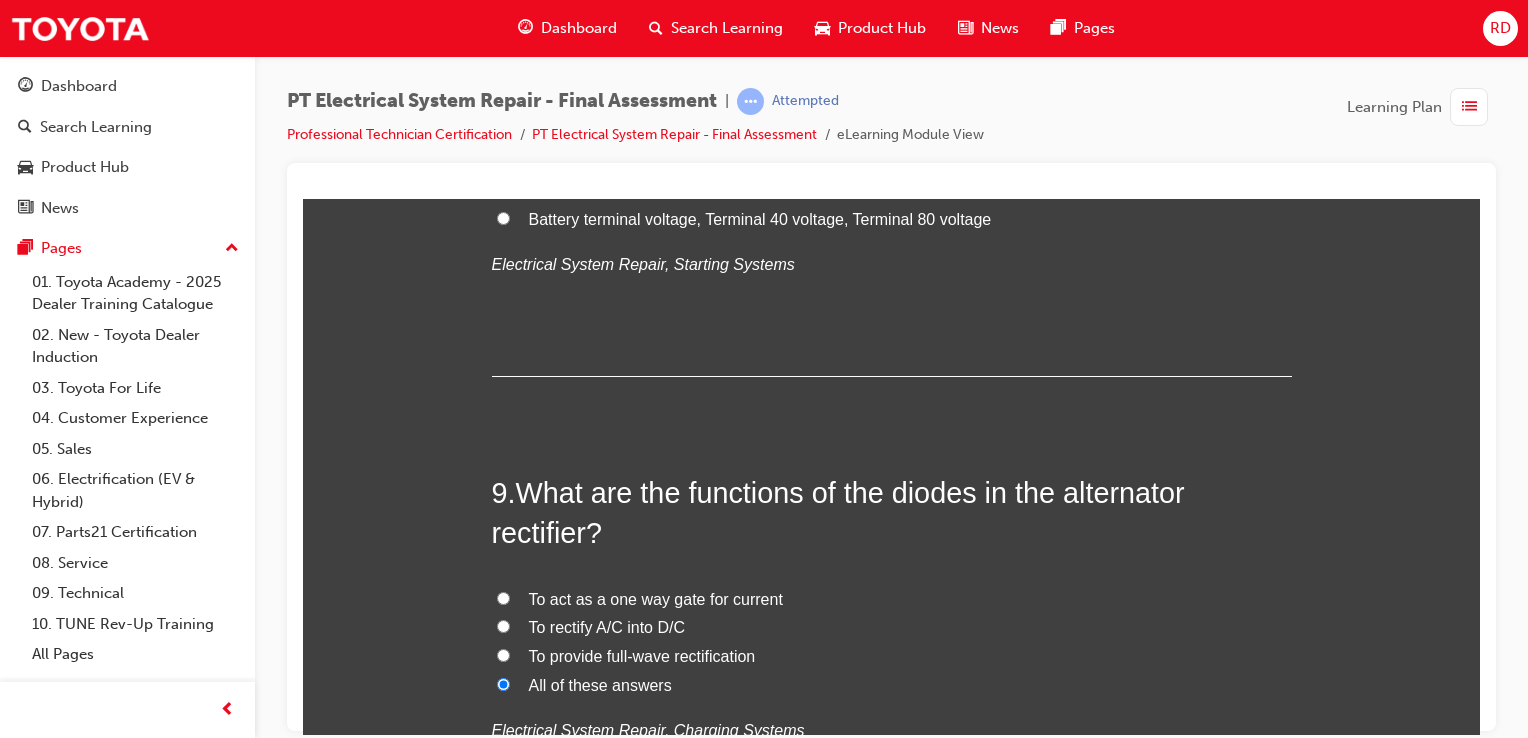 radio on "true" 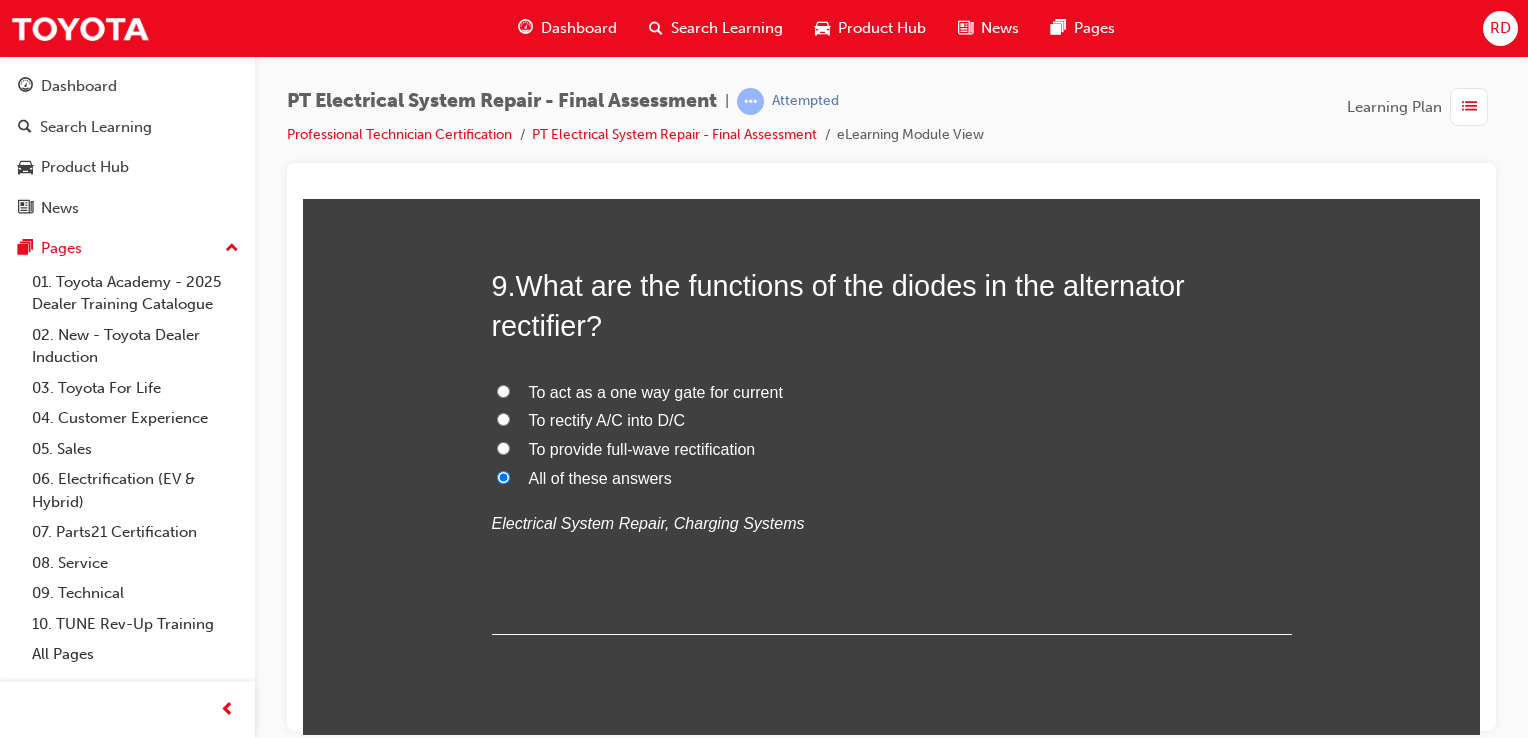 scroll, scrollTop: 3800, scrollLeft: 0, axis: vertical 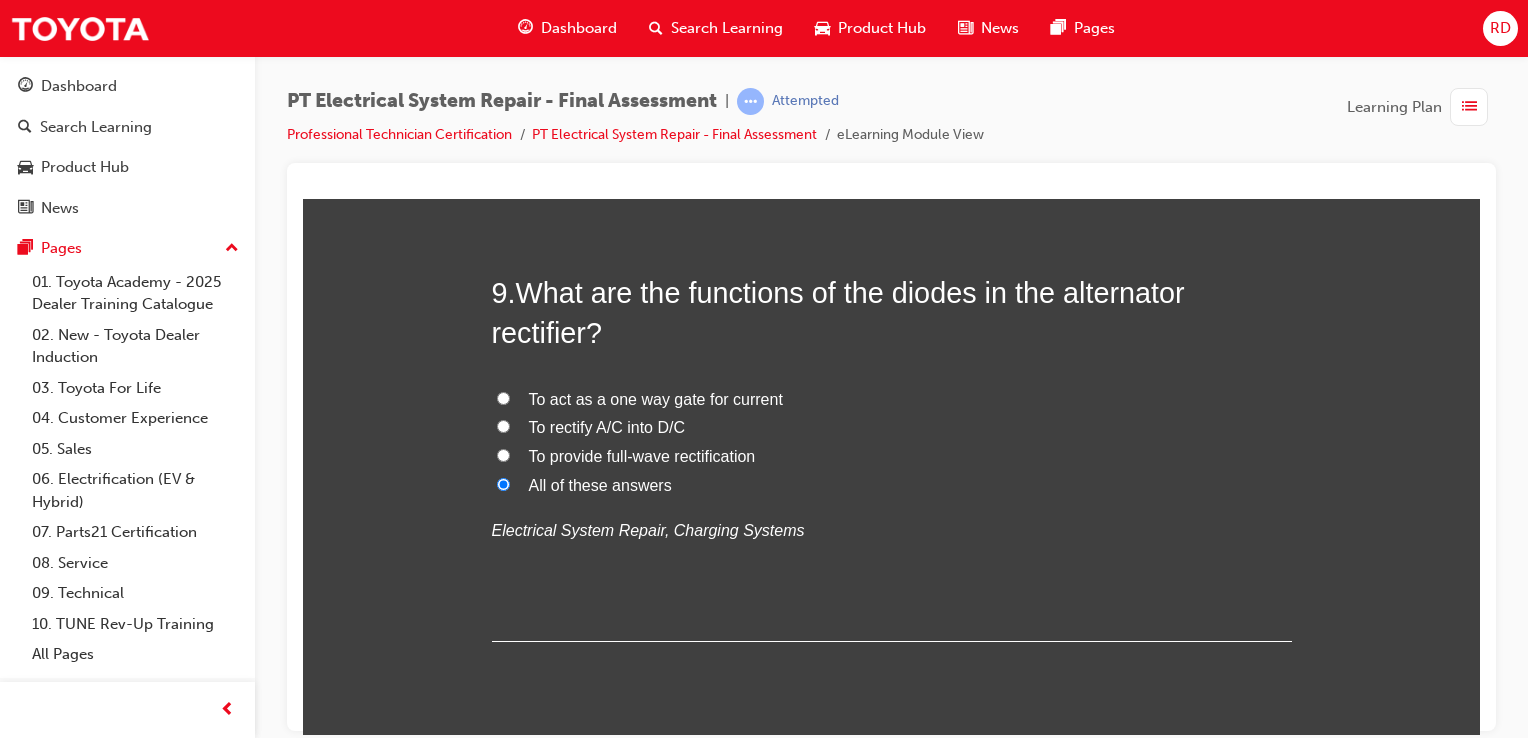click on "To act as a one way gate for current" at bounding box center (503, 397) 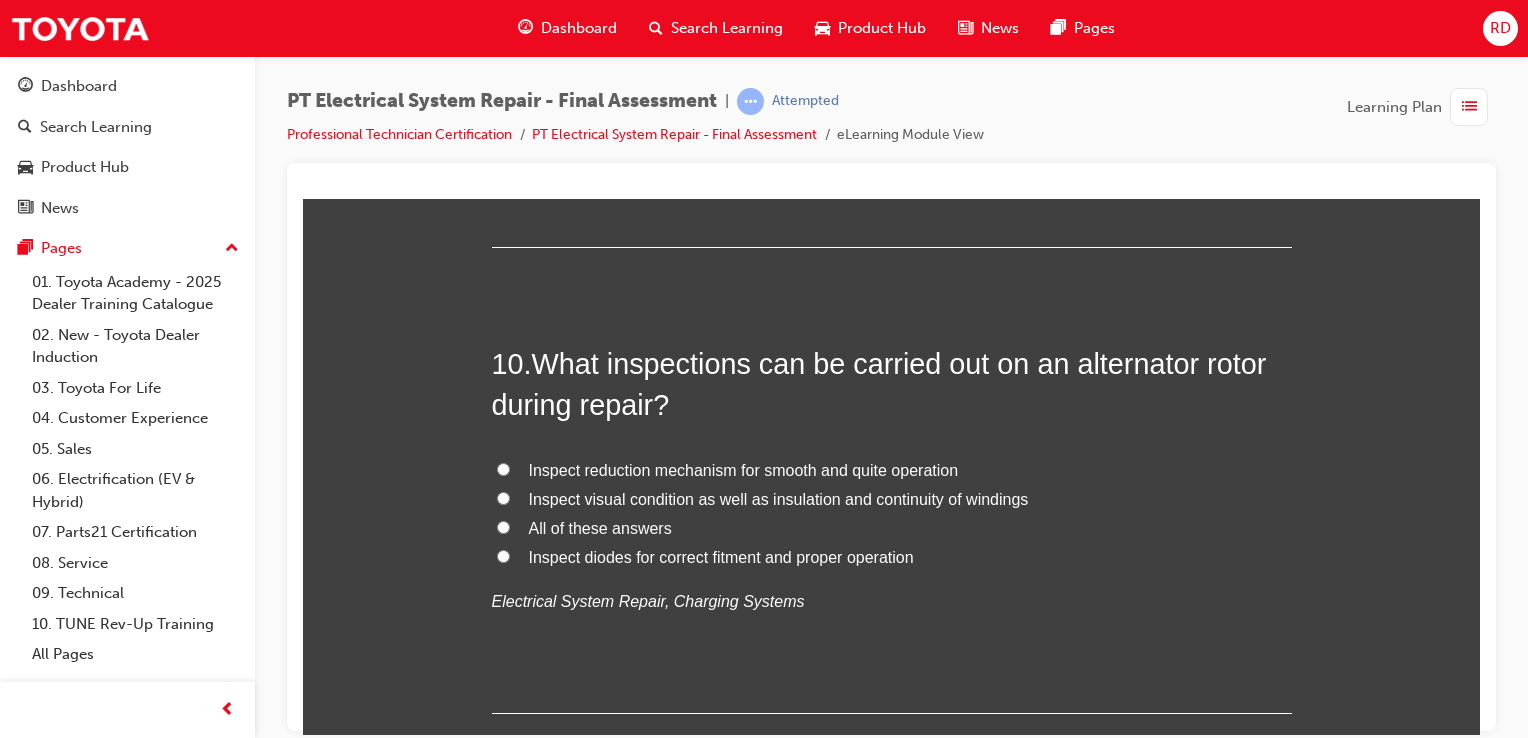 scroll, scrollTop: 4200, scrollLeft: 0, axis: vertical 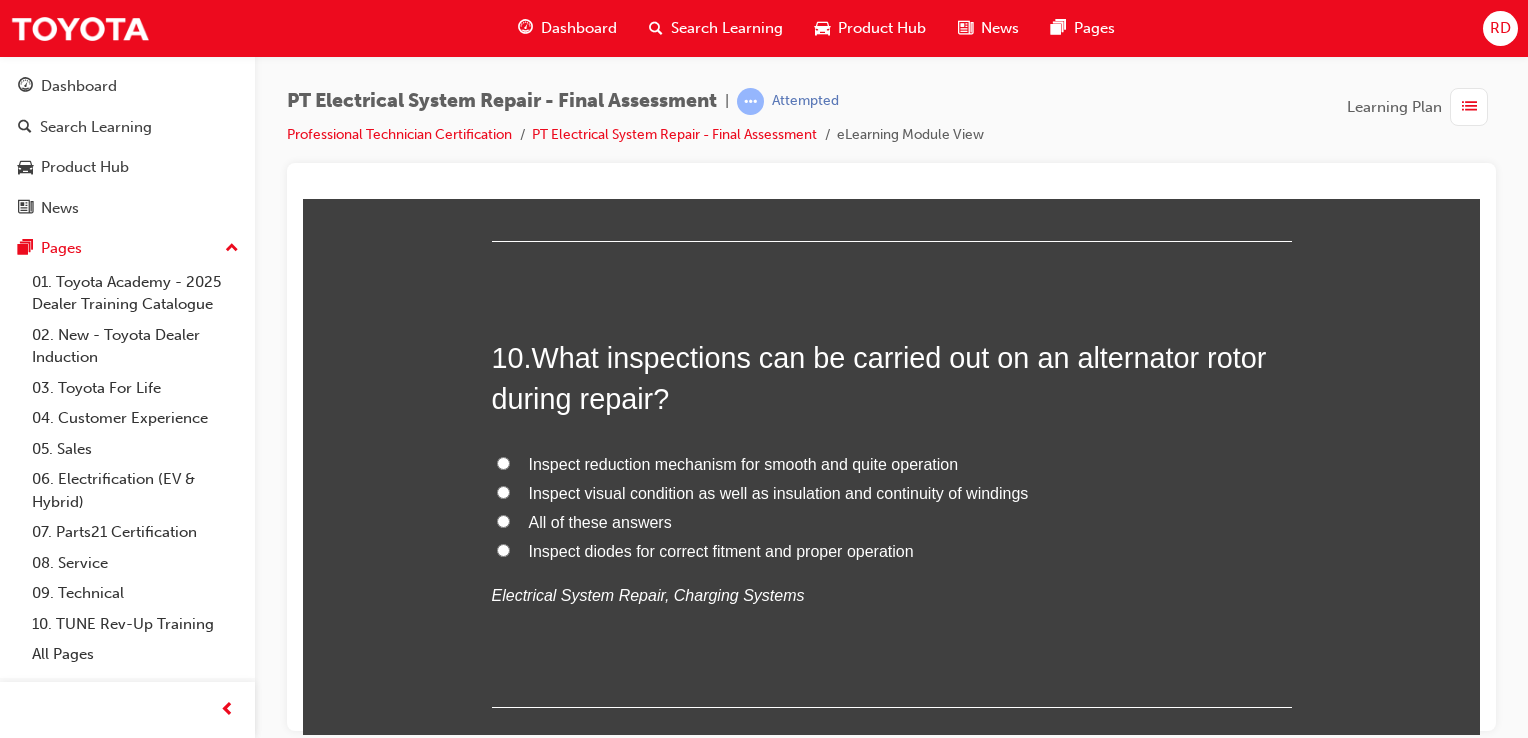 click on "All of these answers" at bounding box center (503, 520) 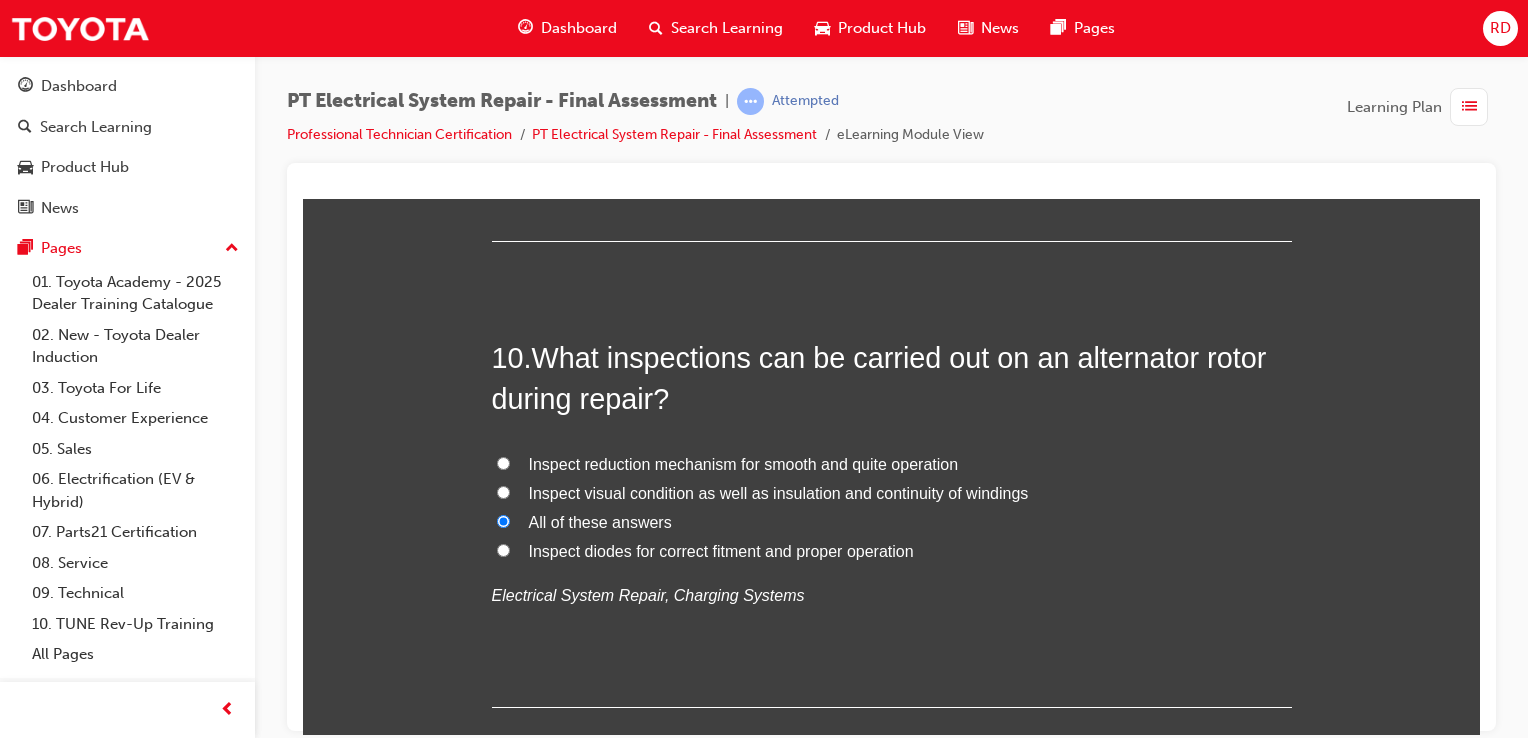 radio on "true" 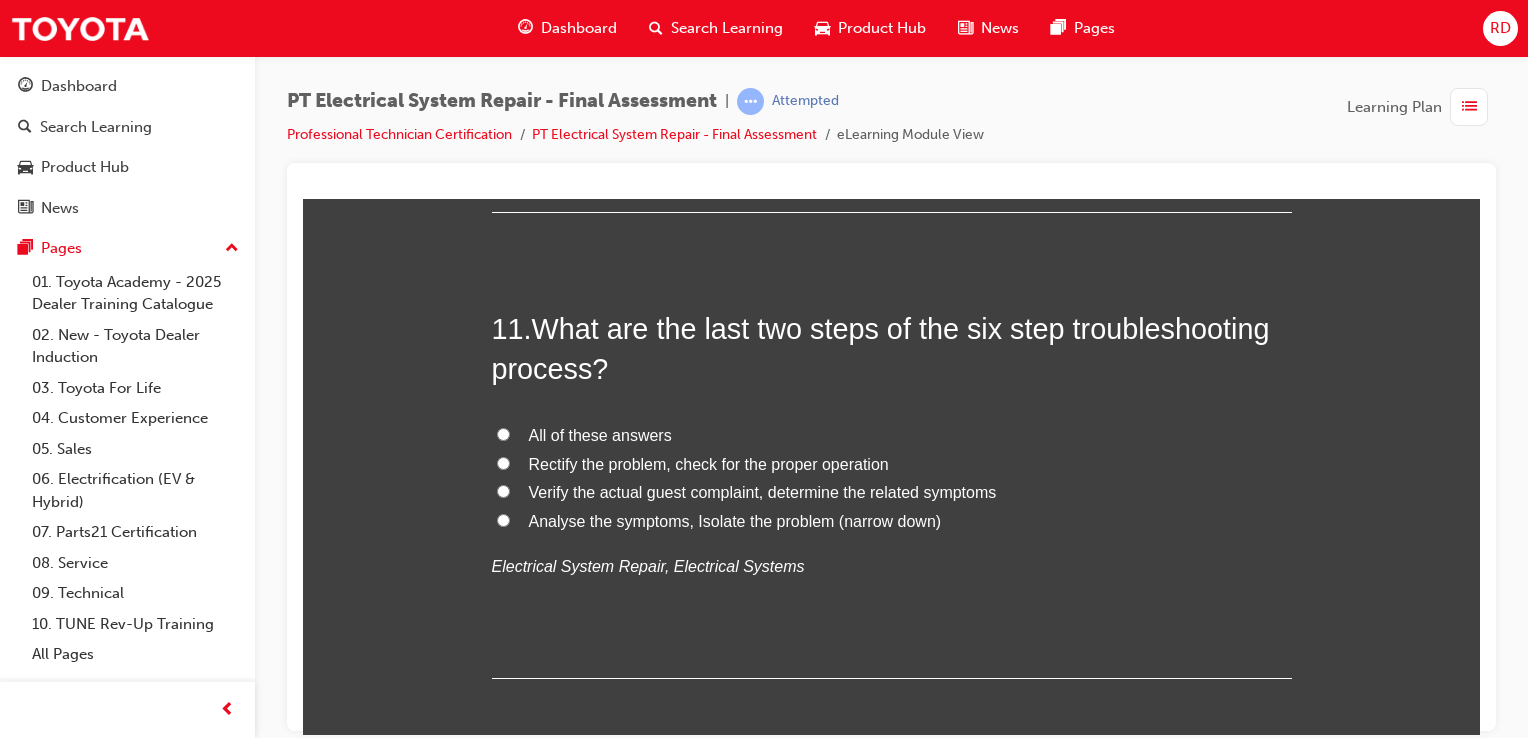 scroll, scrollTop: 4700, scrollLeft: 0, axis: vertical 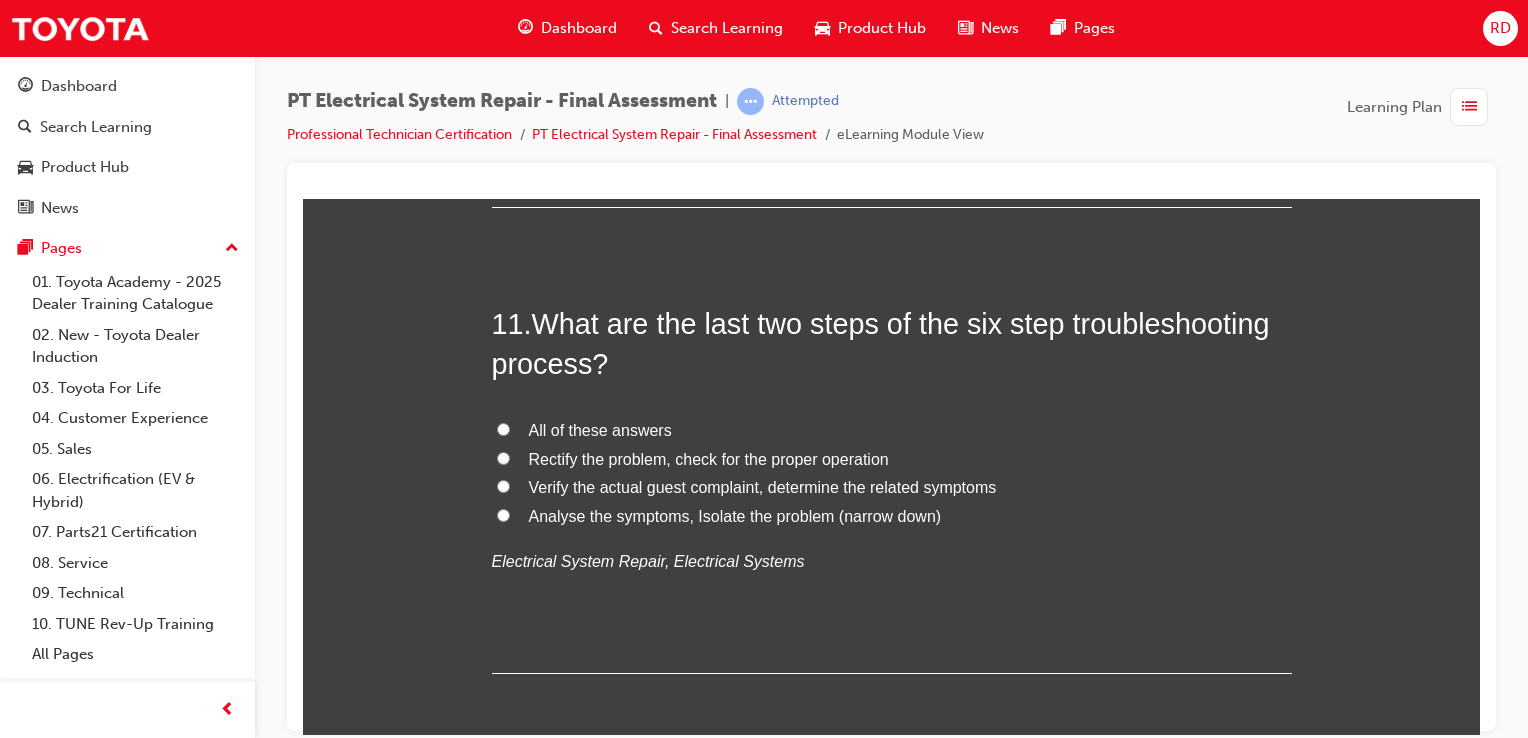 drag, startPoint x: 489, startPoint y: 455, endPoint x: 604, endPoint y: 498, distance: 122.77622 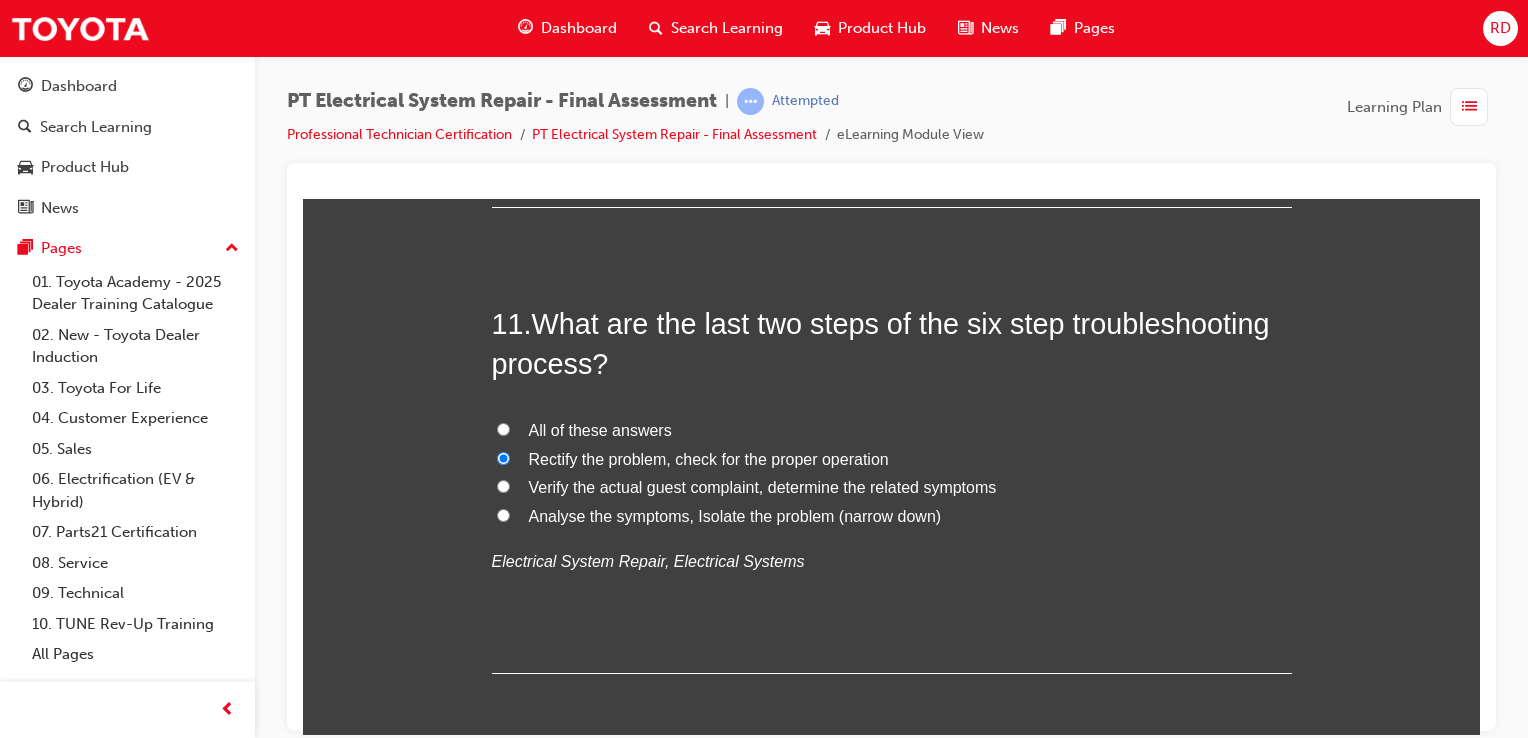 radio on "true" 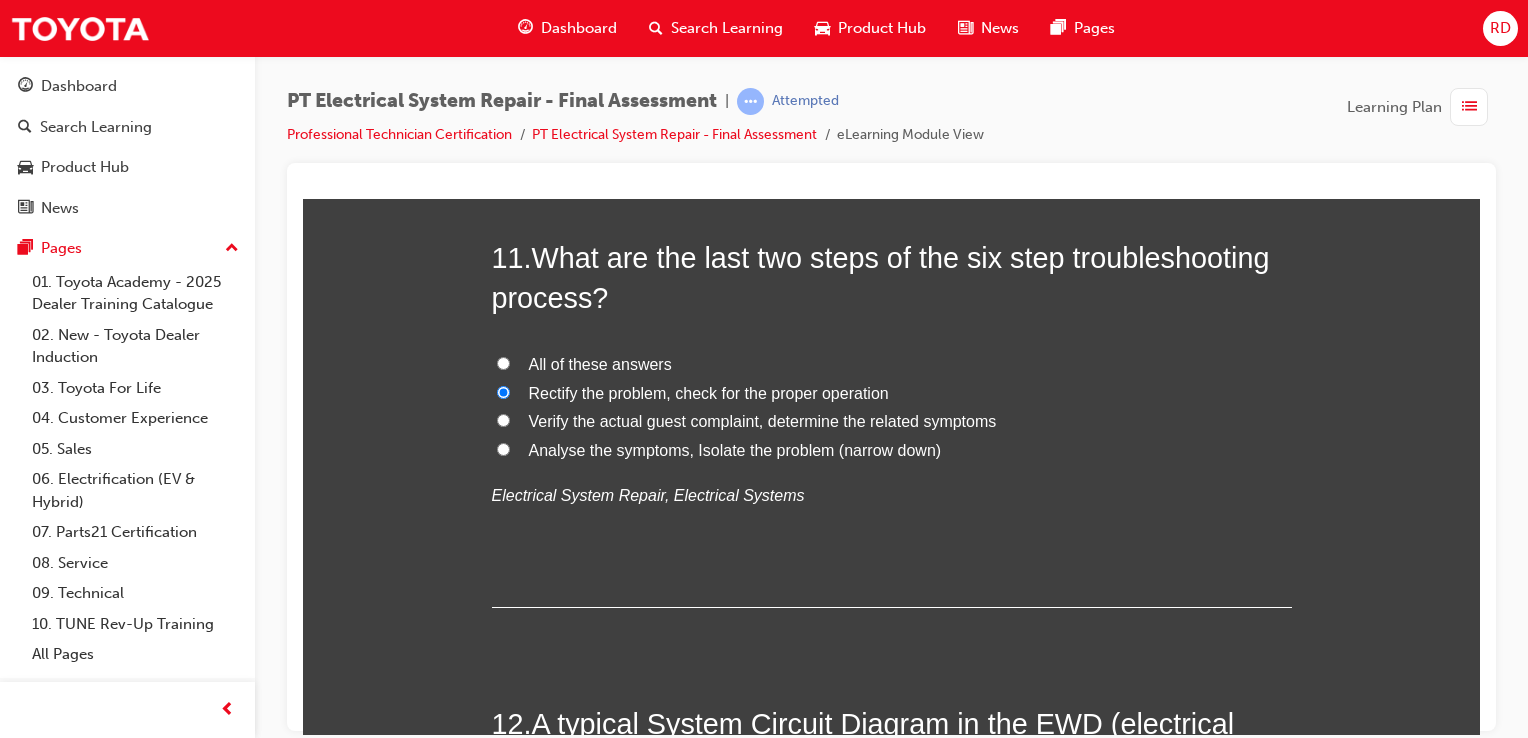 scroll, scrollTop: 5100, scrollLeft: 0, axis: vertical 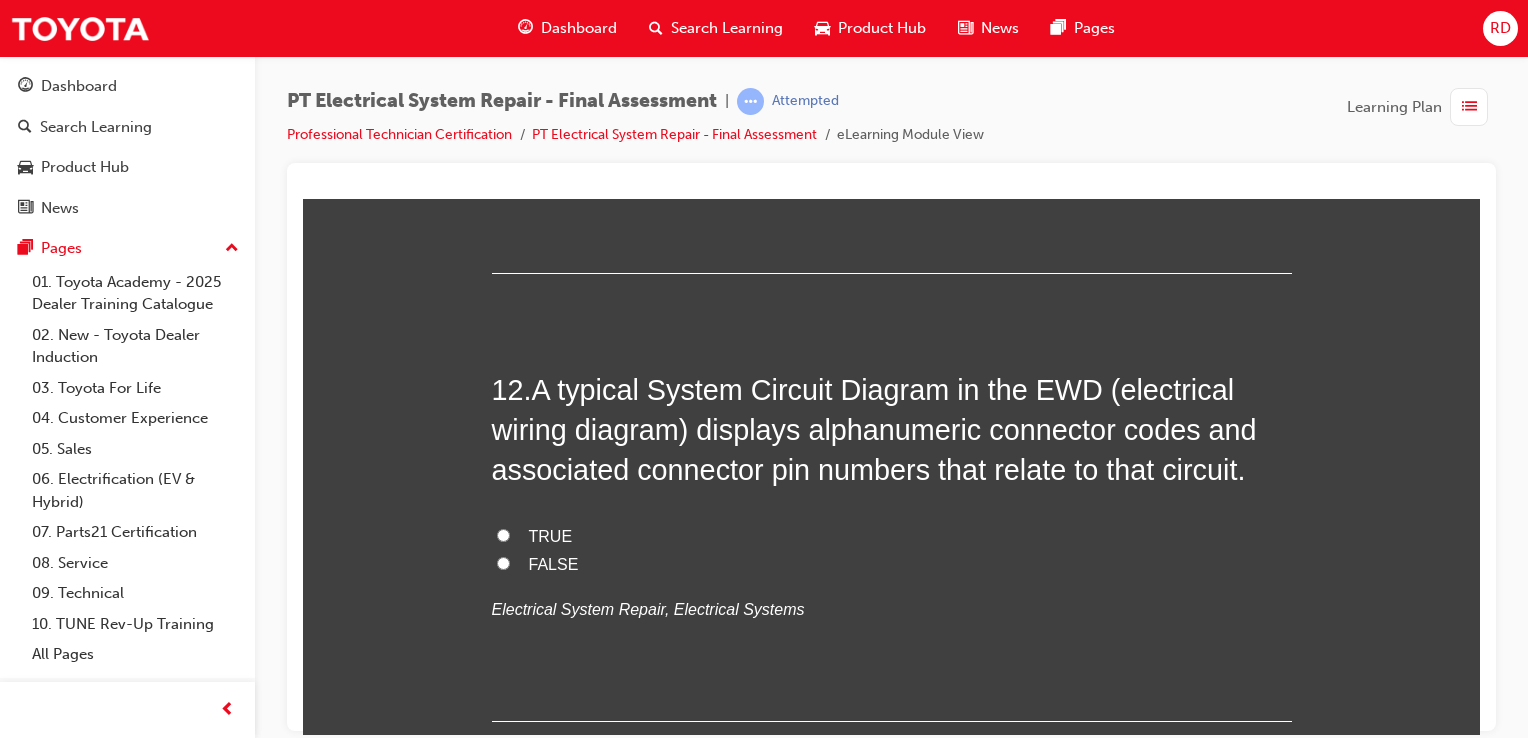 drag, startPoint x: 495, startPoint y: 560, endPoint x: 591, endPoint y: 561, distance: 96.00521 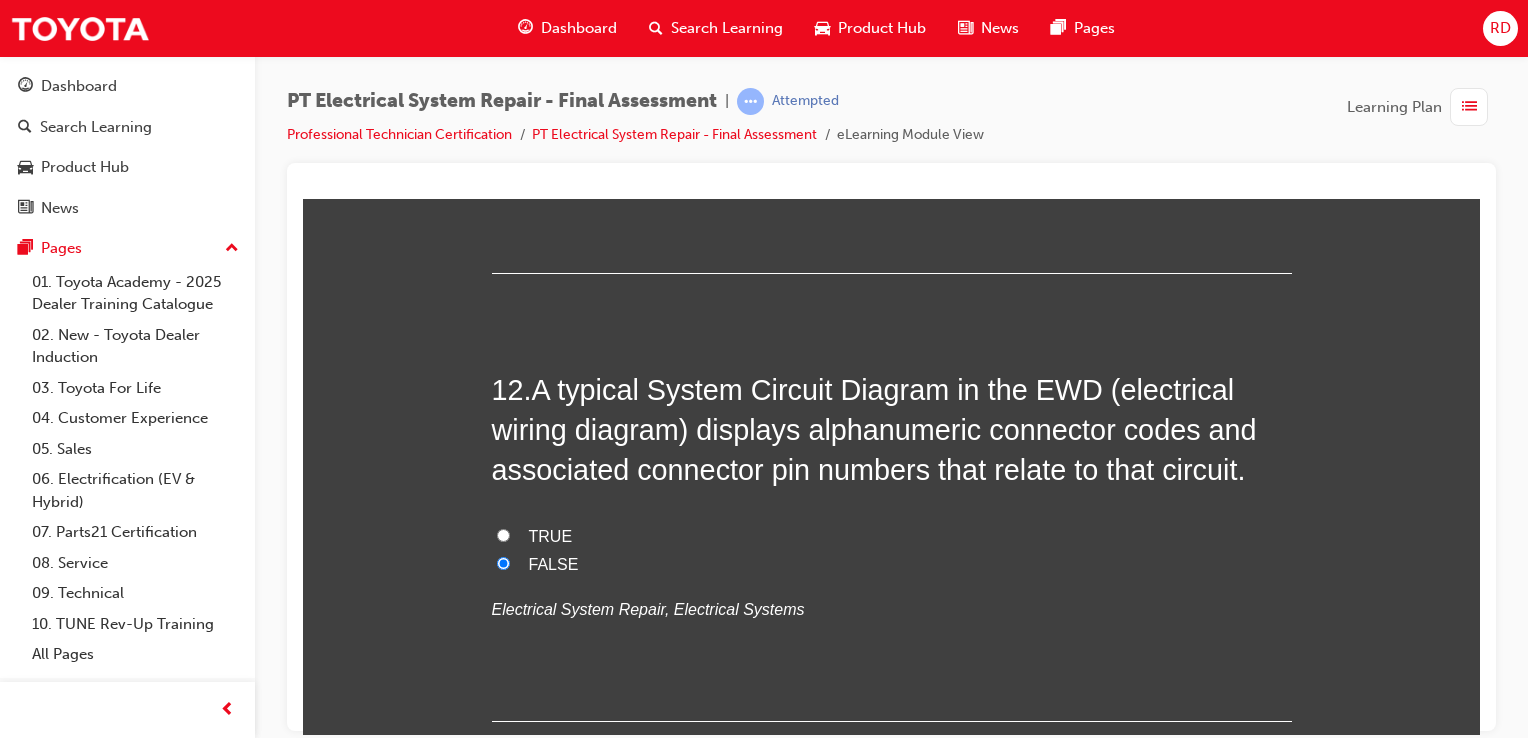 radio on "true" 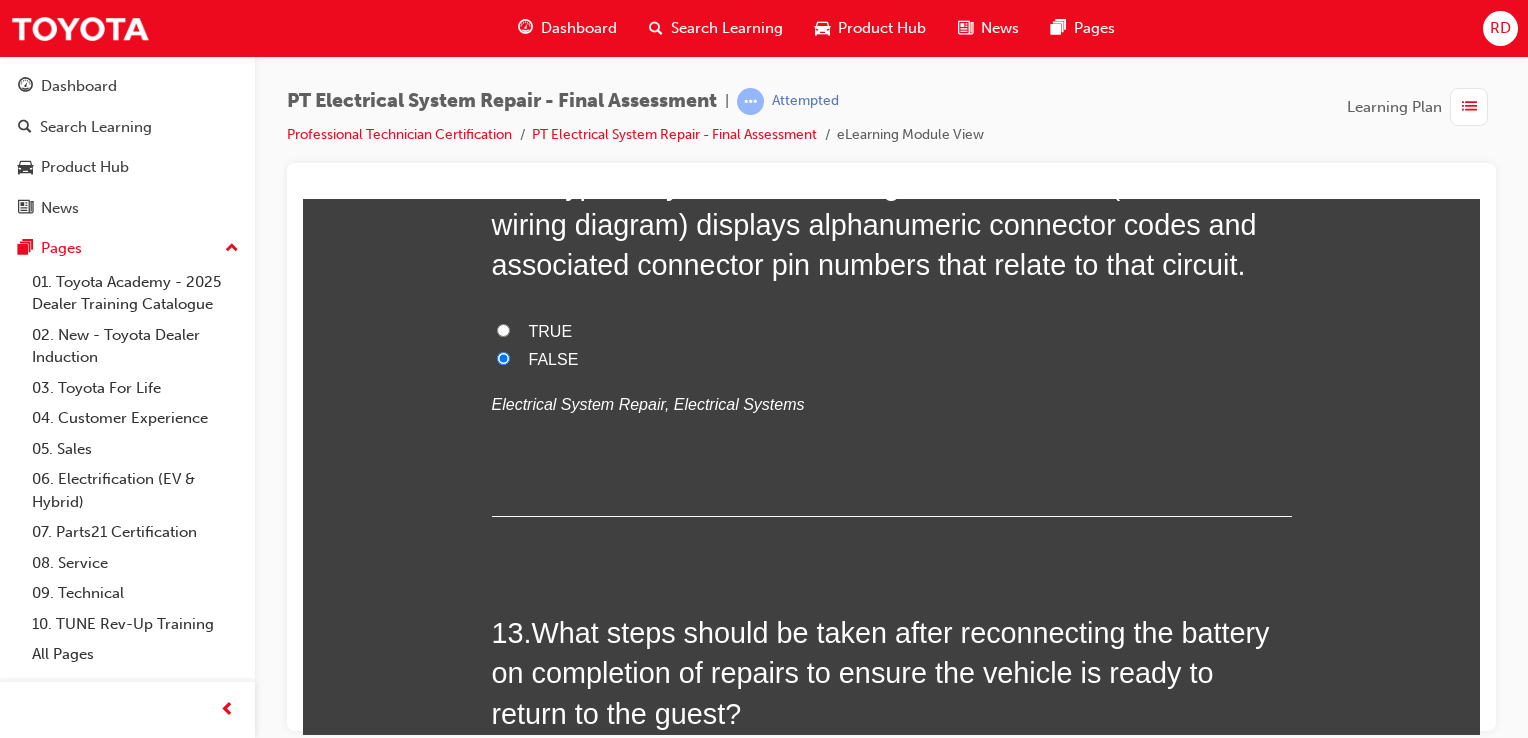 scroll, scrollTop: 5500, scrollLeft: 0, axis: vertical 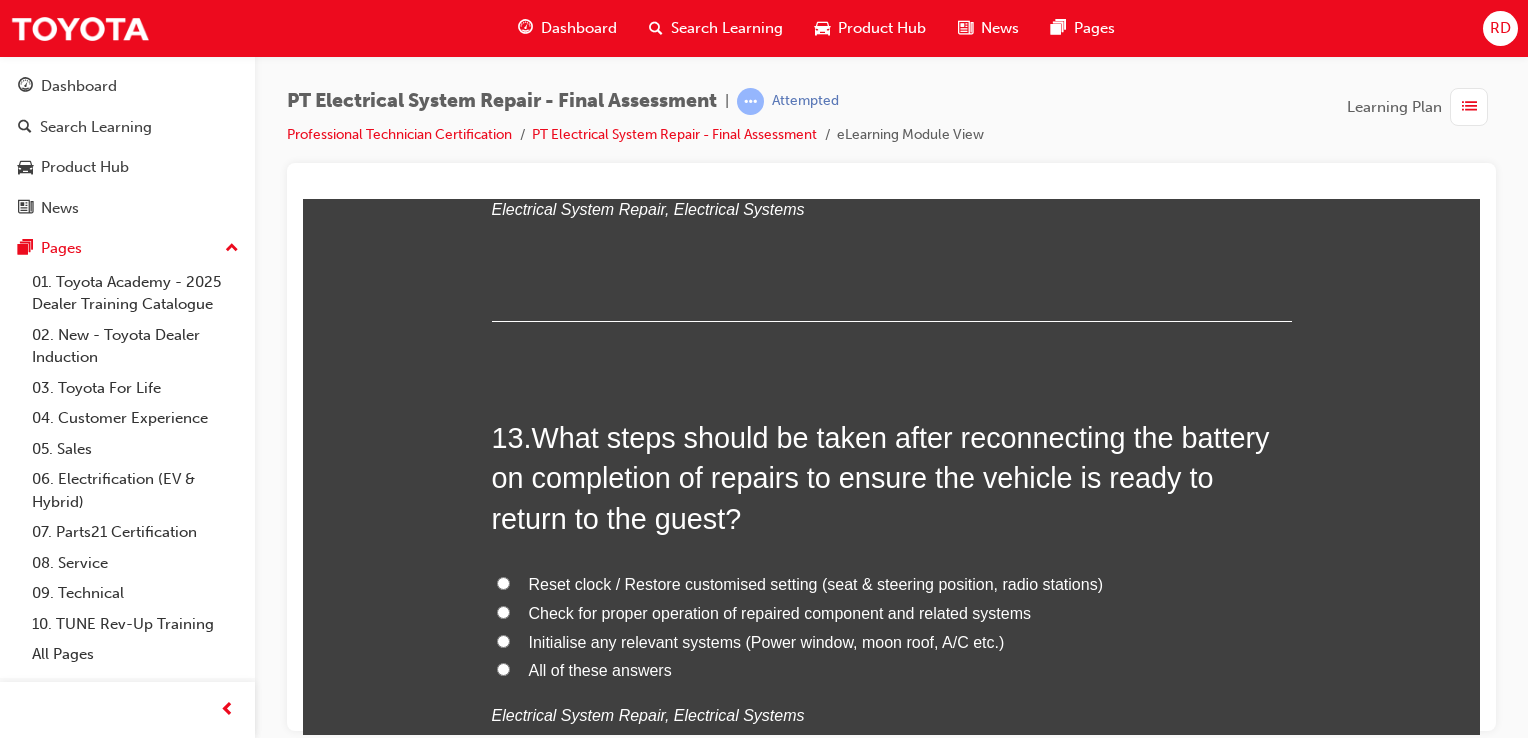 click on "All of these answers" at bounding box center (892, 670) 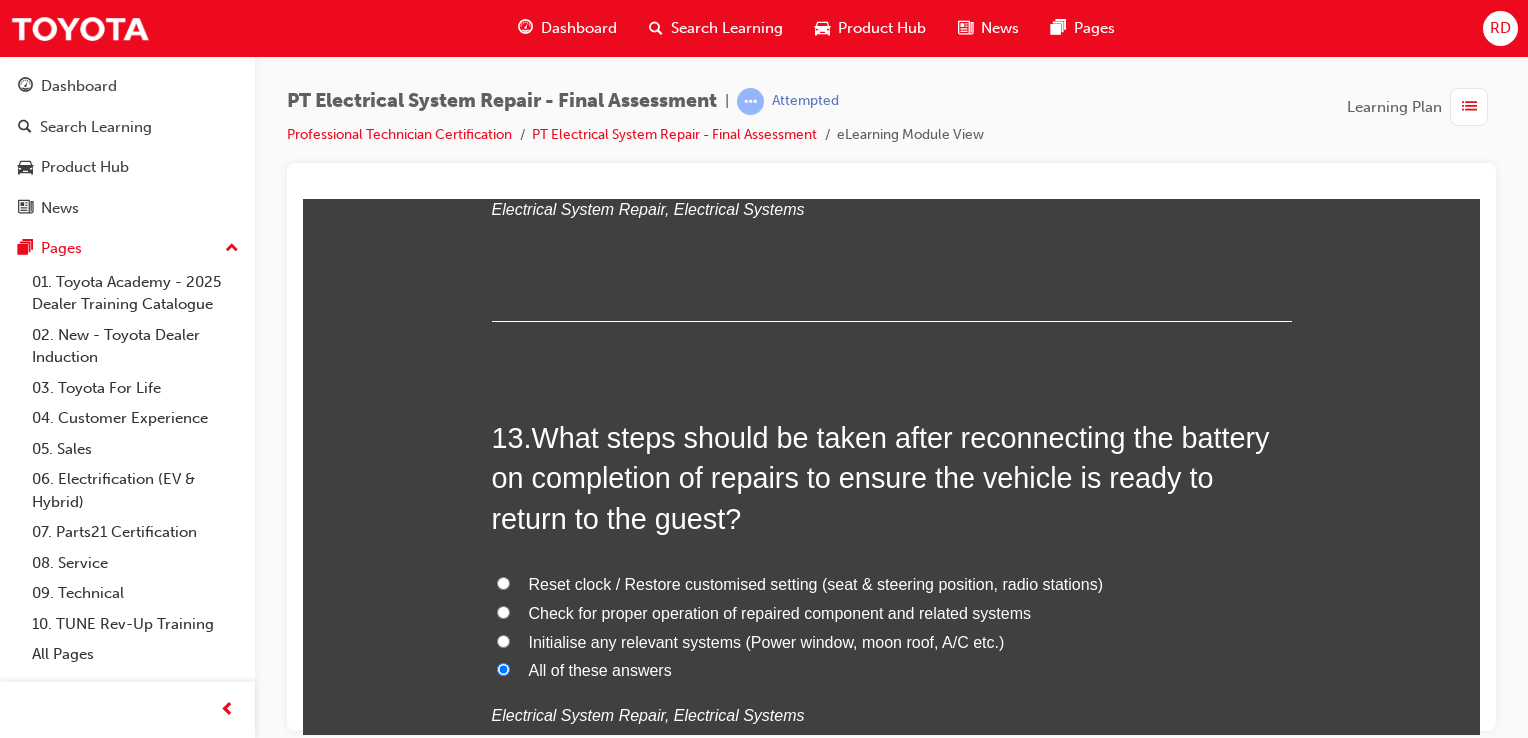 radio on "true" 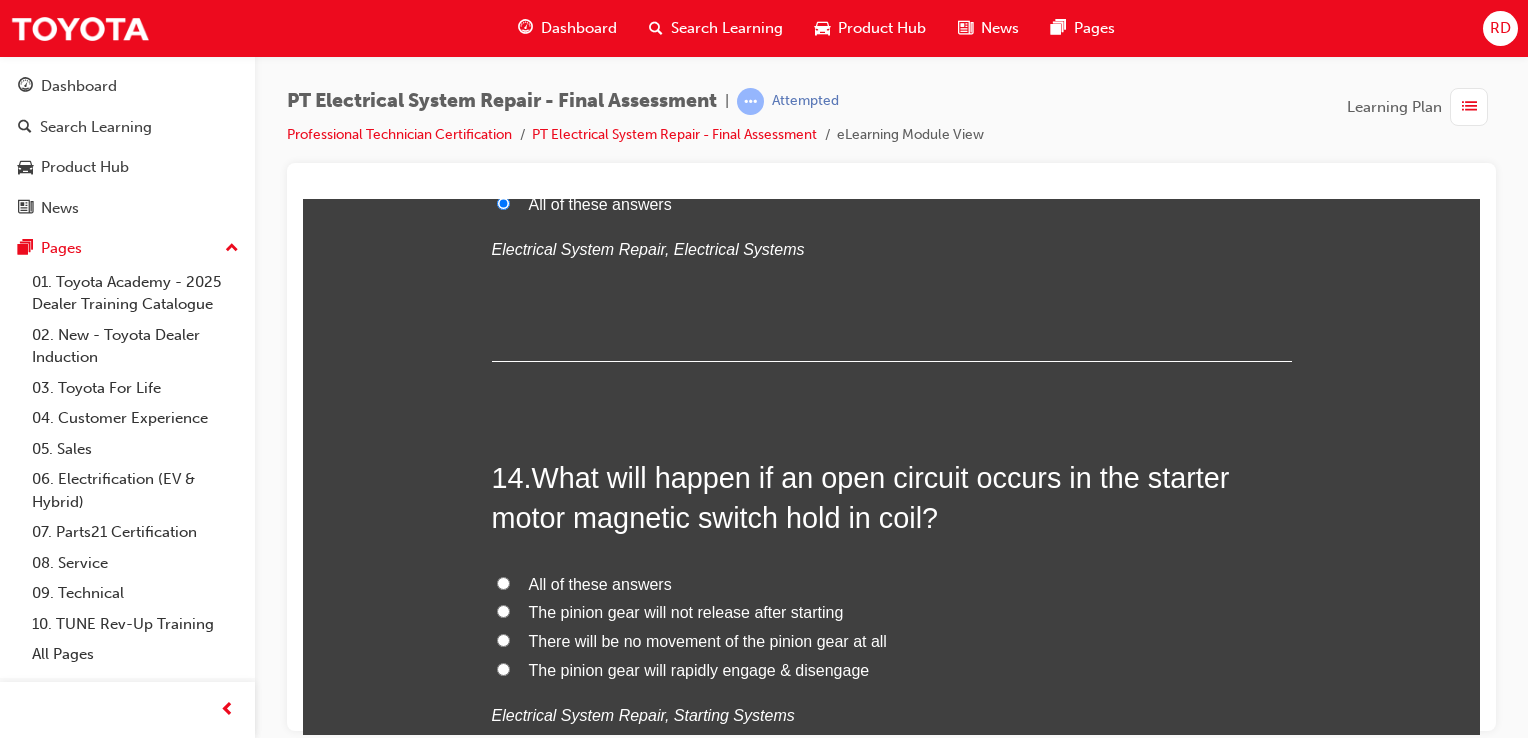 scroll, scrollTop: 6000, scrollLeft: 0, axis: vertical 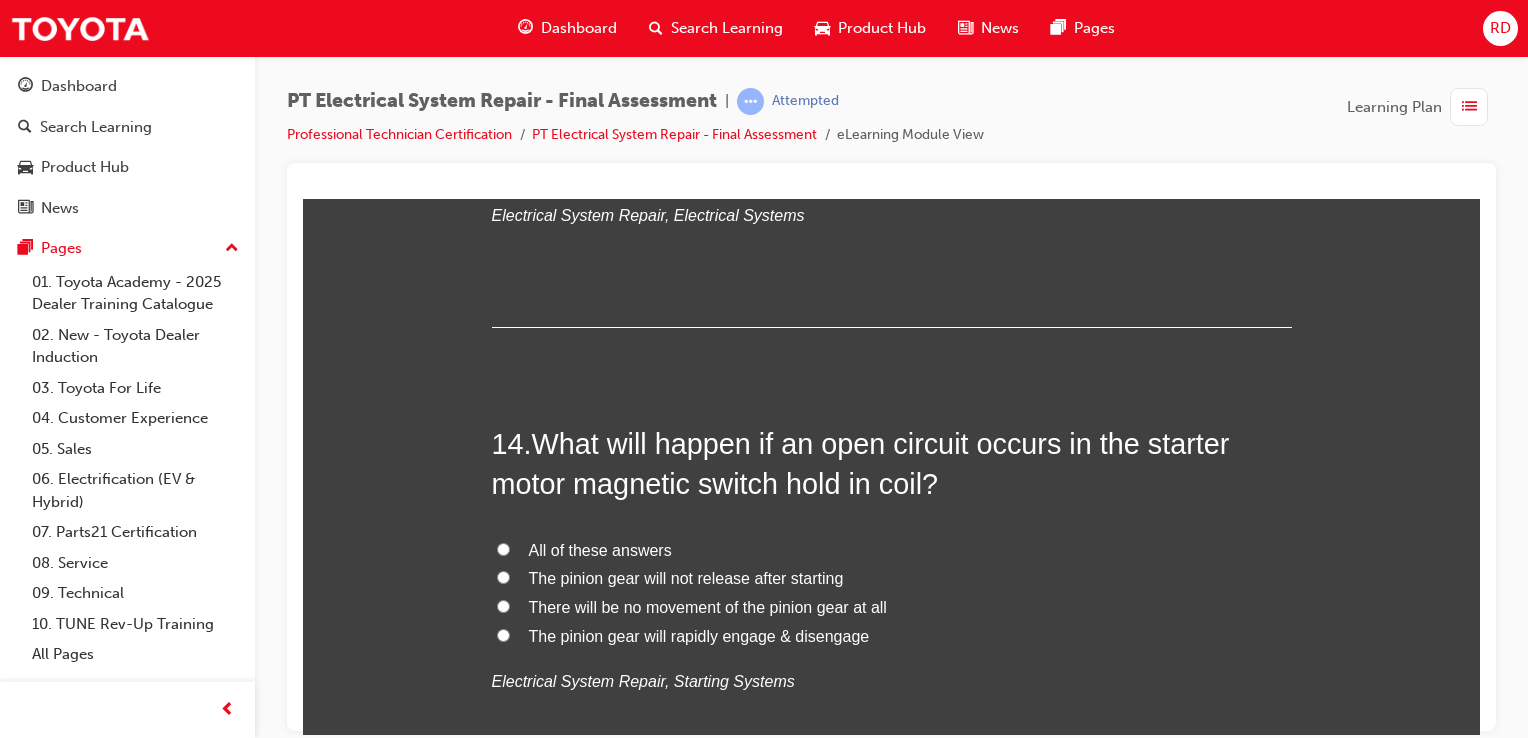 click on "The pinion gear will not release after starting" at bounding box center (503, 576) 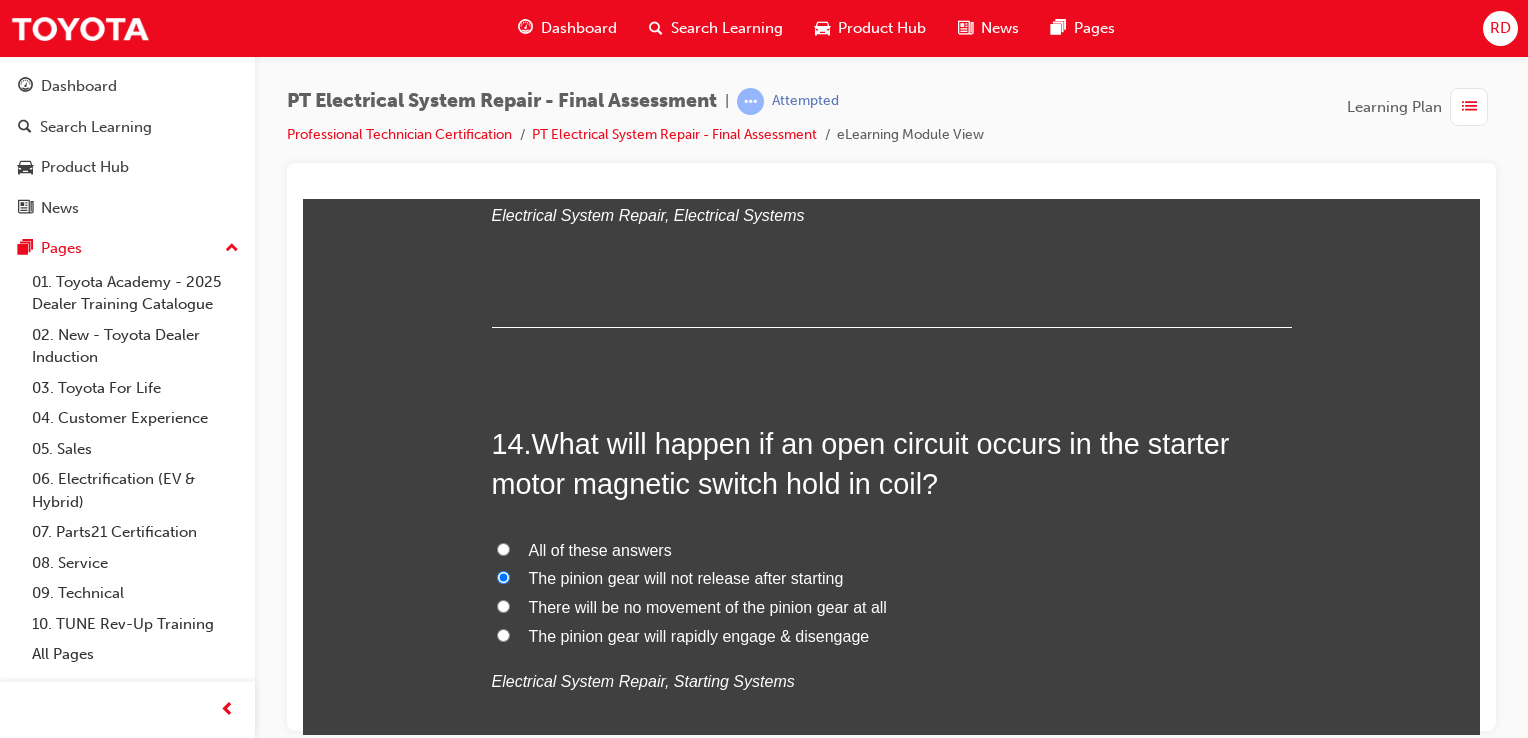 radio on "true" 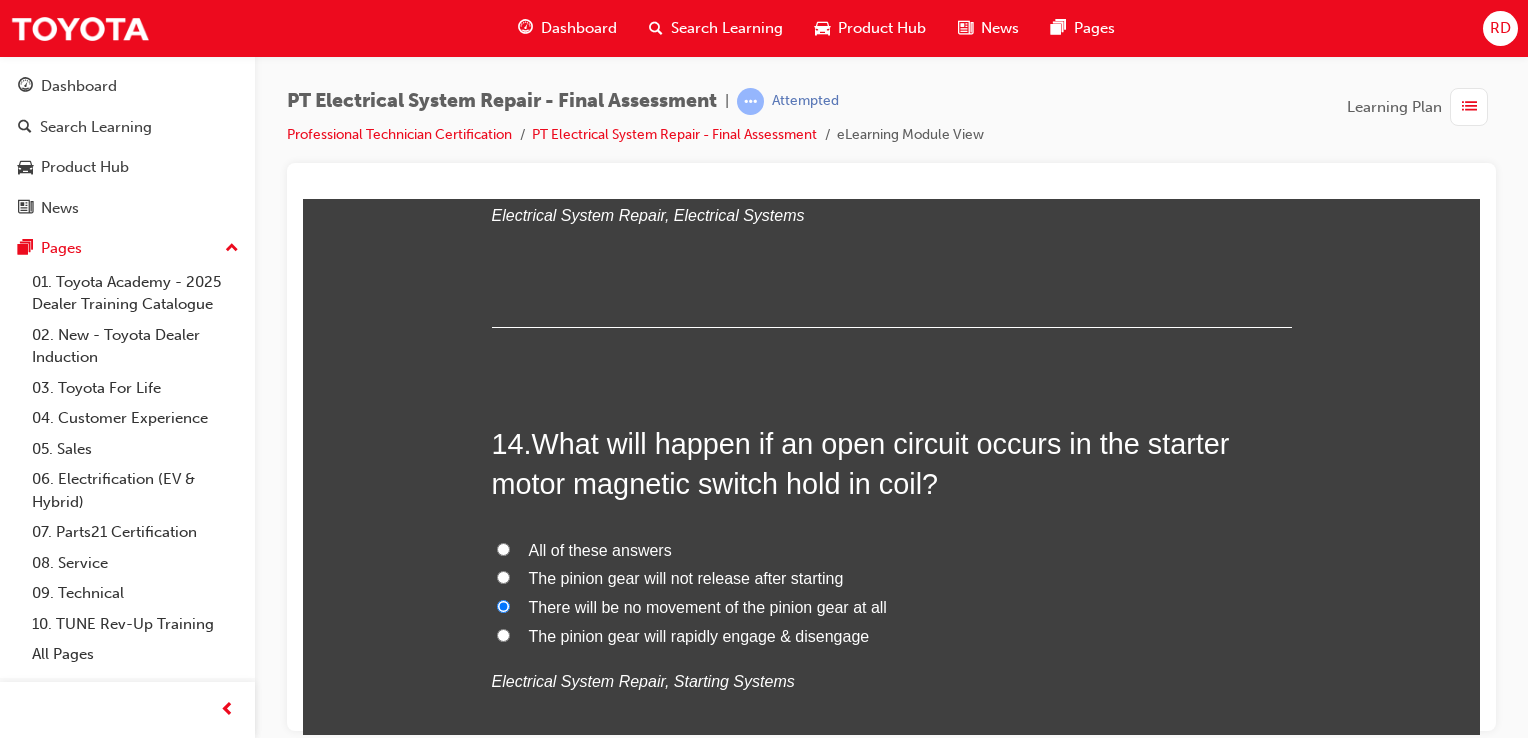click on "The pinion gear will not release after starting" at bounding box center (503, 576) 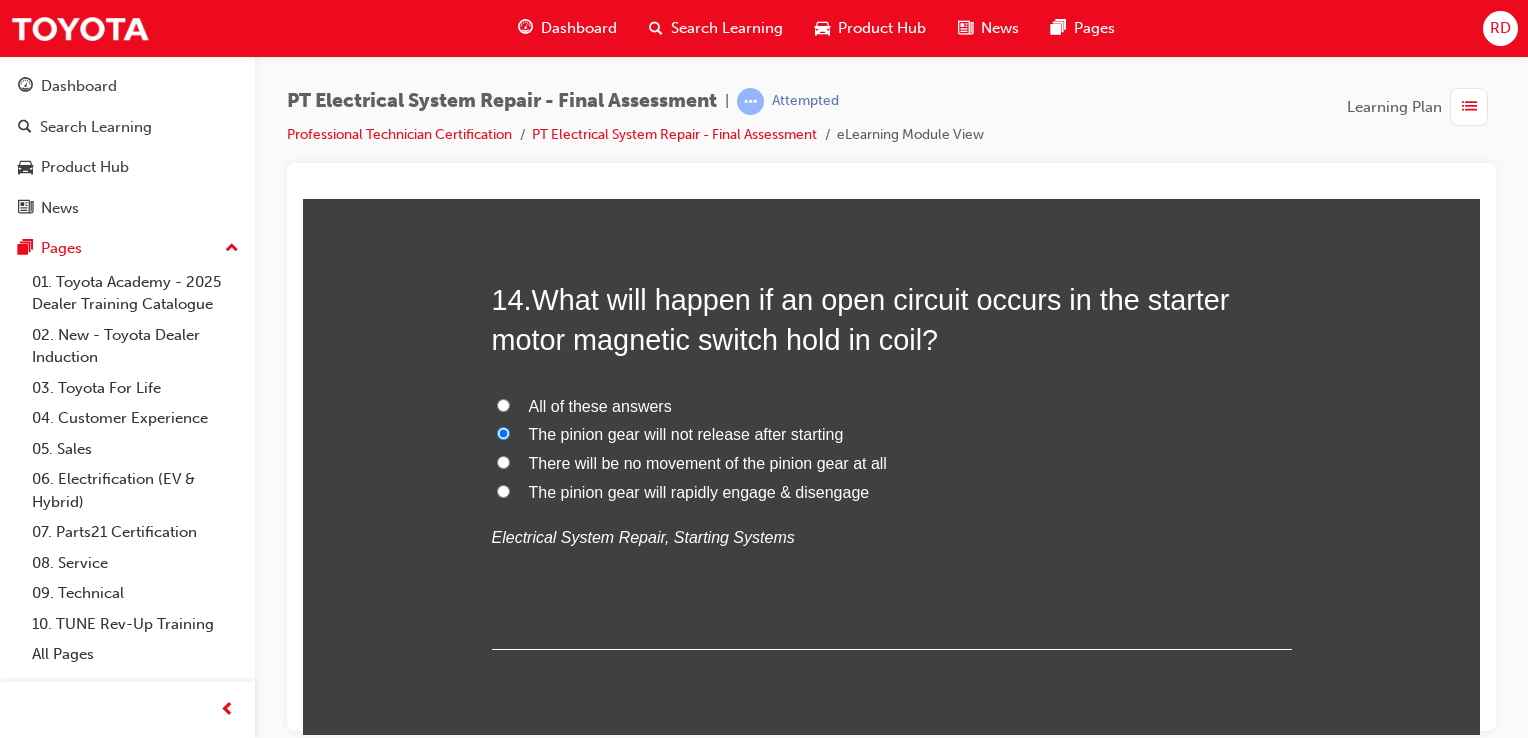 scroll, scrollTop: 6206, scrollLeft: 0, axis: vertical 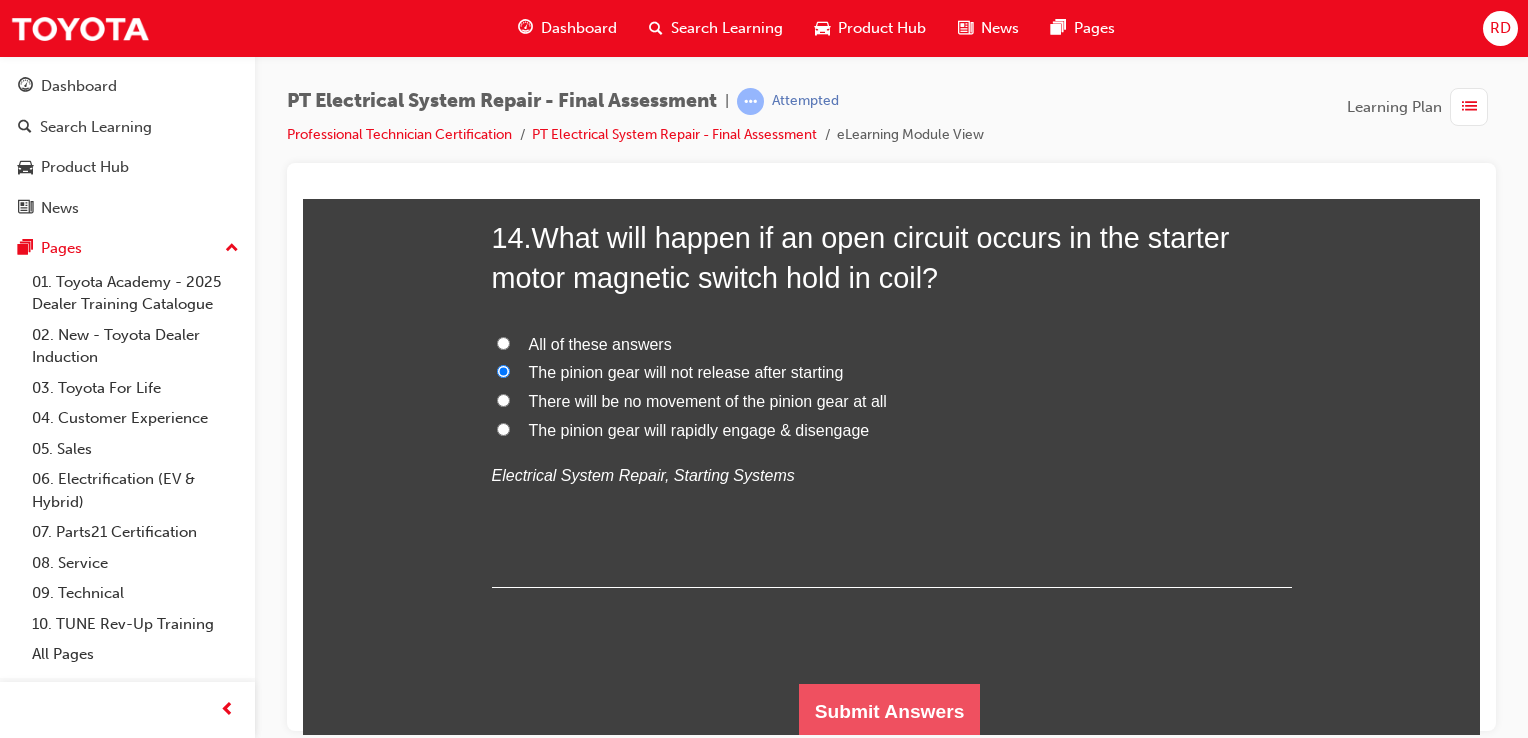 click on "Submit Answers" at bounding box center (890, 711) 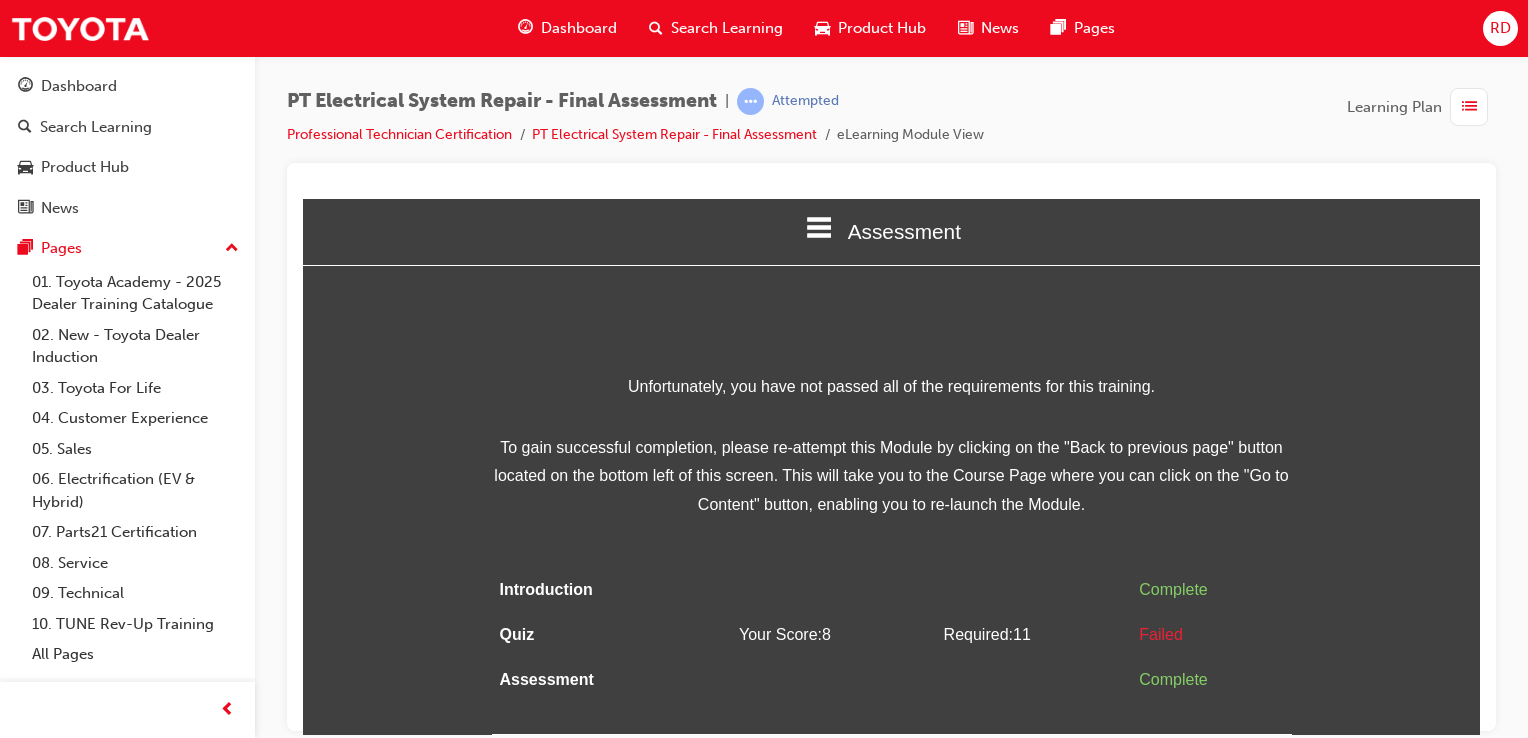 scroll, scrollTop: 0, scrollLeft: 0, axis: both 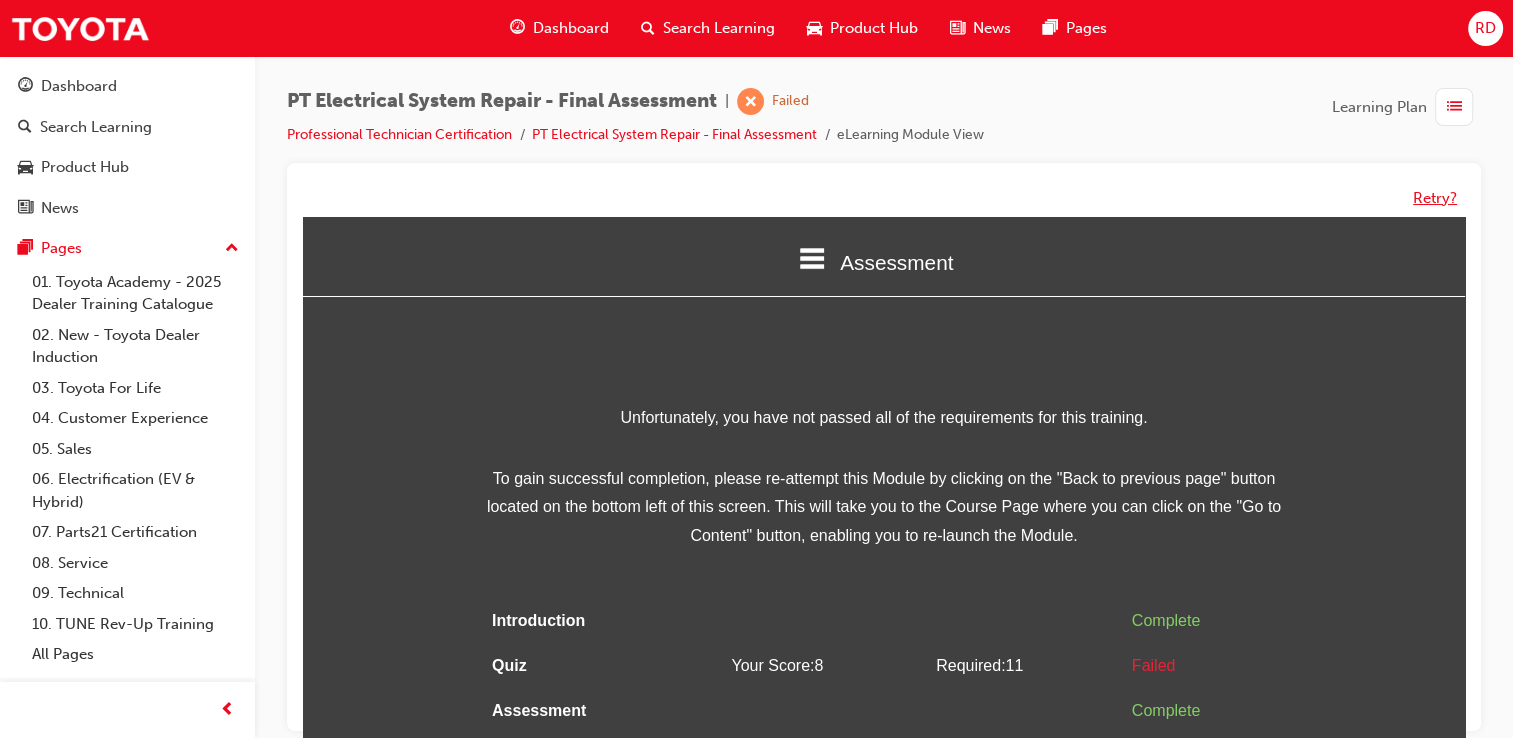 drag, startPoint x: 712, startPoint y: 326, endPoint x: 1459, endPoint y: 201, distance: 757.3863 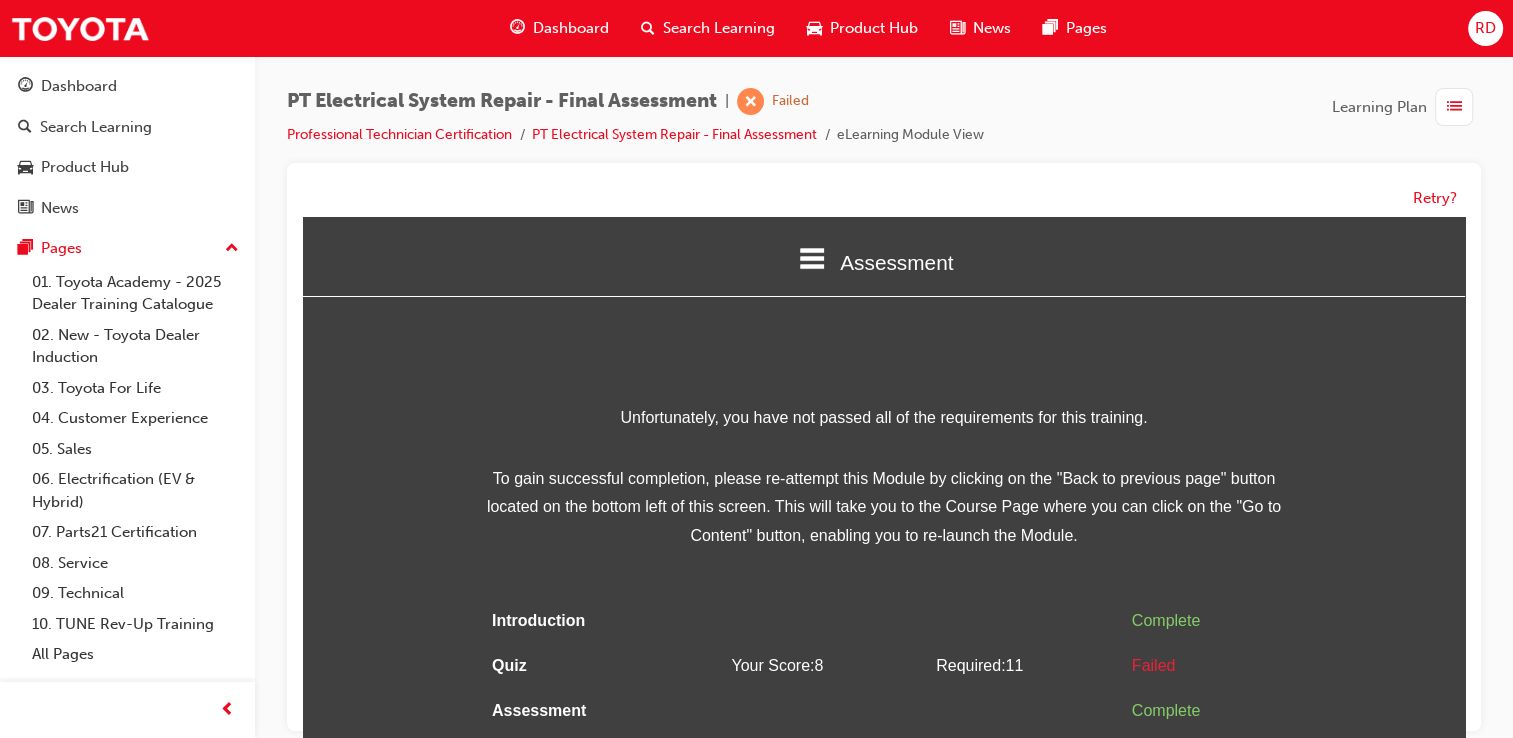 click 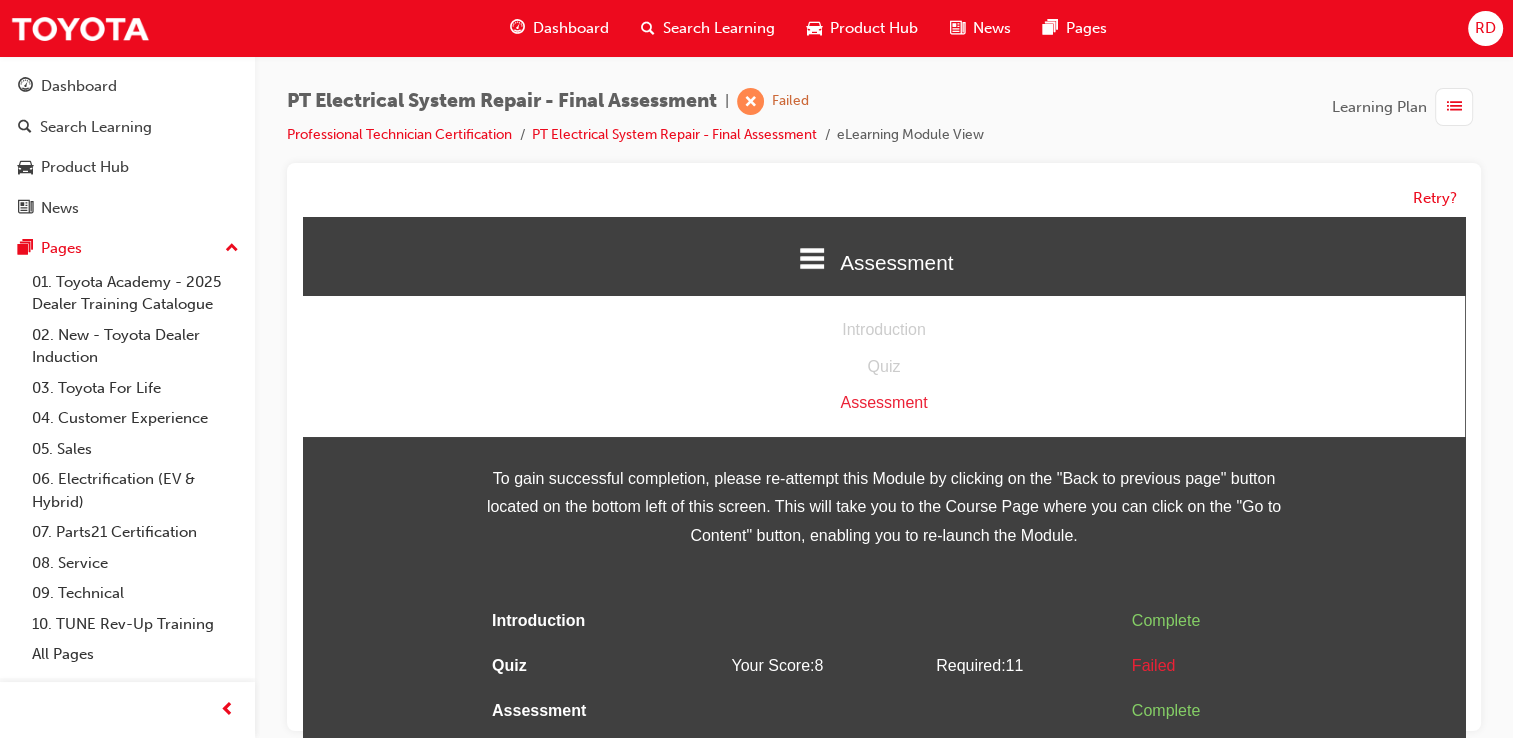 drag, startPoint x: 860, startPoint y: 402, endPoint x: 874, endPoint y: 400, distance: 14.142136 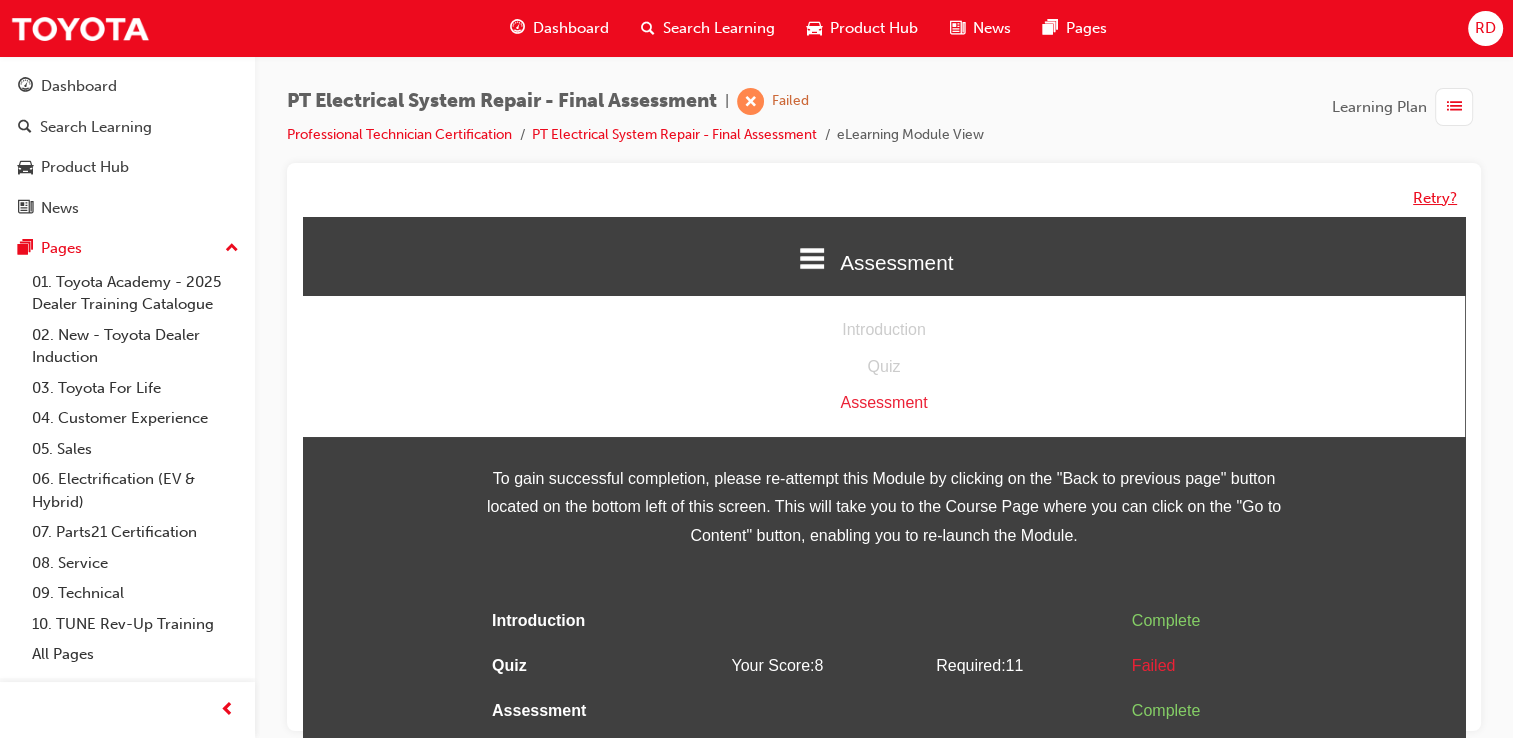 click on "Retry?" at bounding box center (1435, 198) 